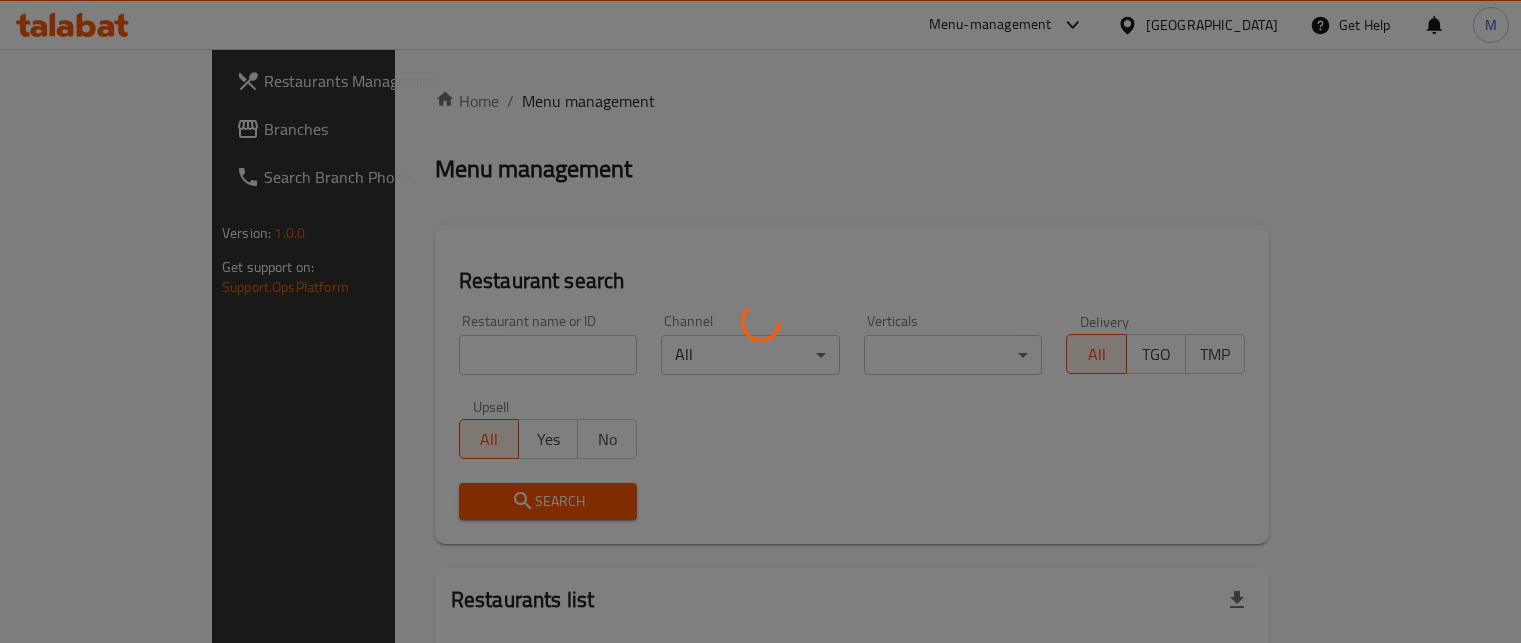 scroll, scrollTop: 0, scrollLeft: 0, axis: both 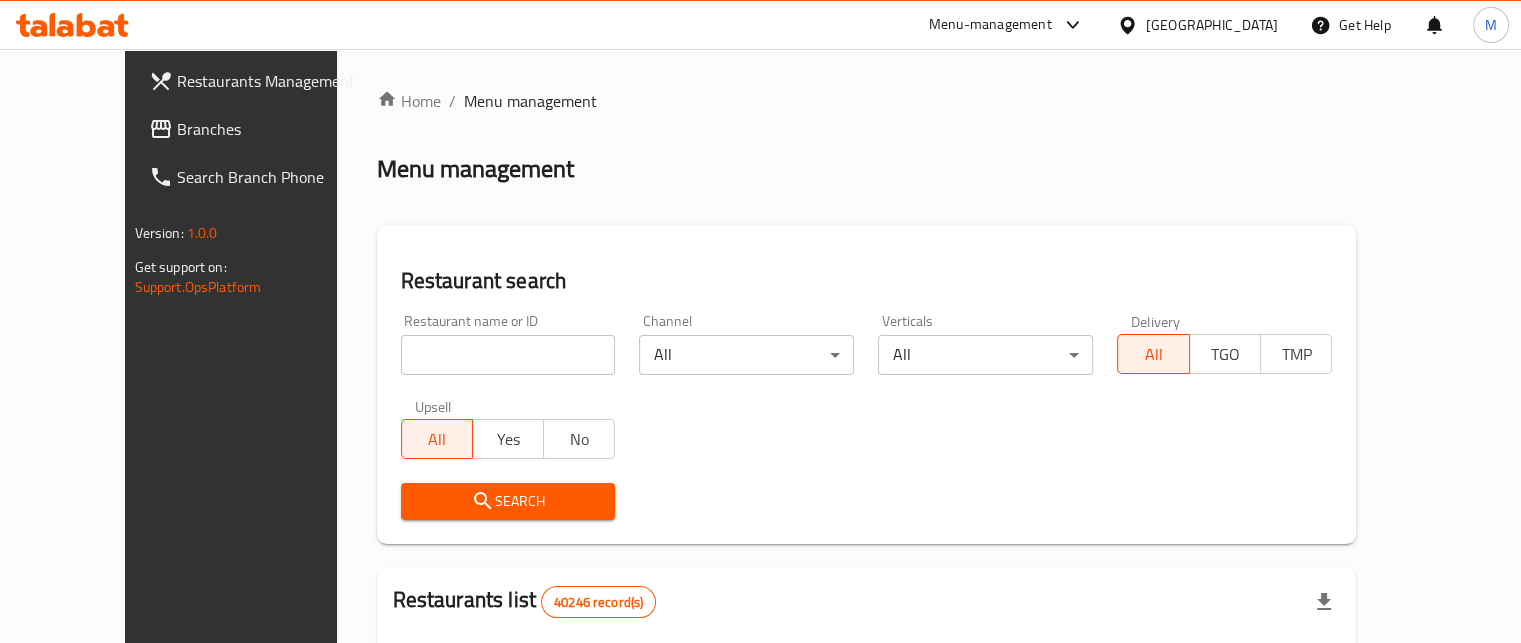 click at bounding box center (508, 355) 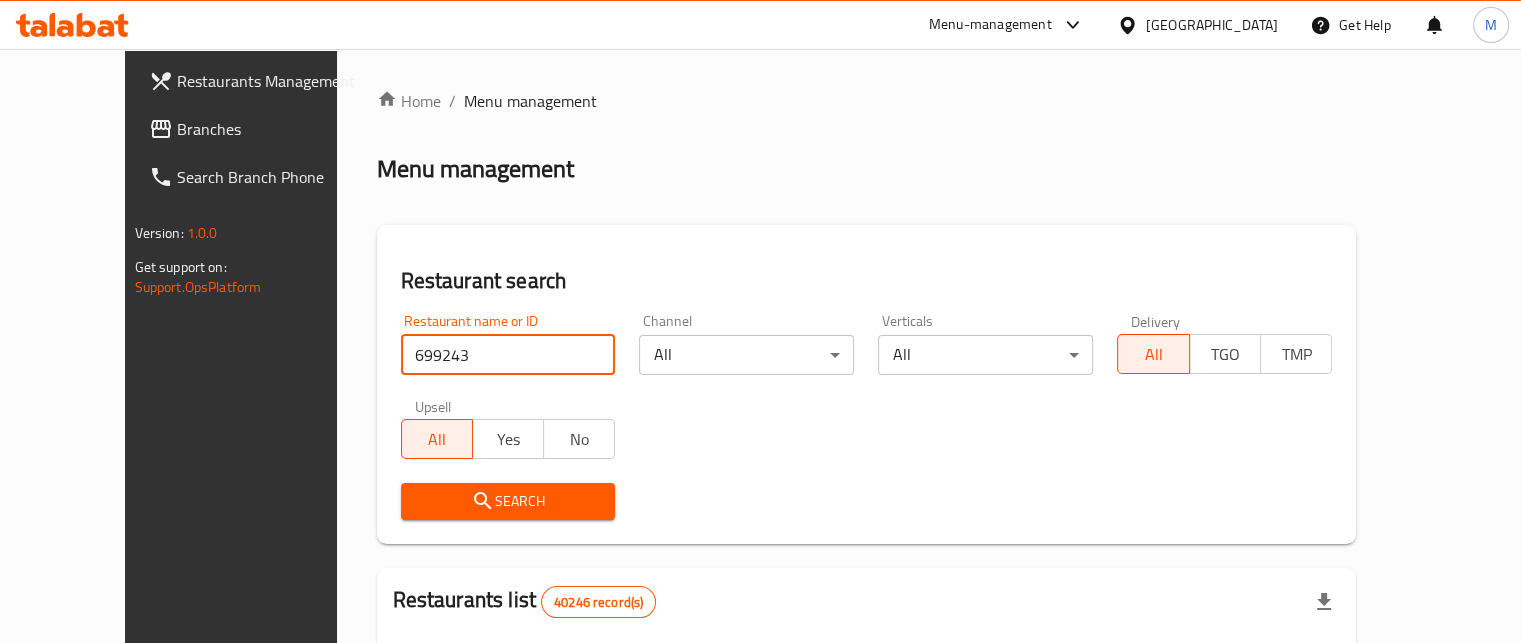 type on "699243" 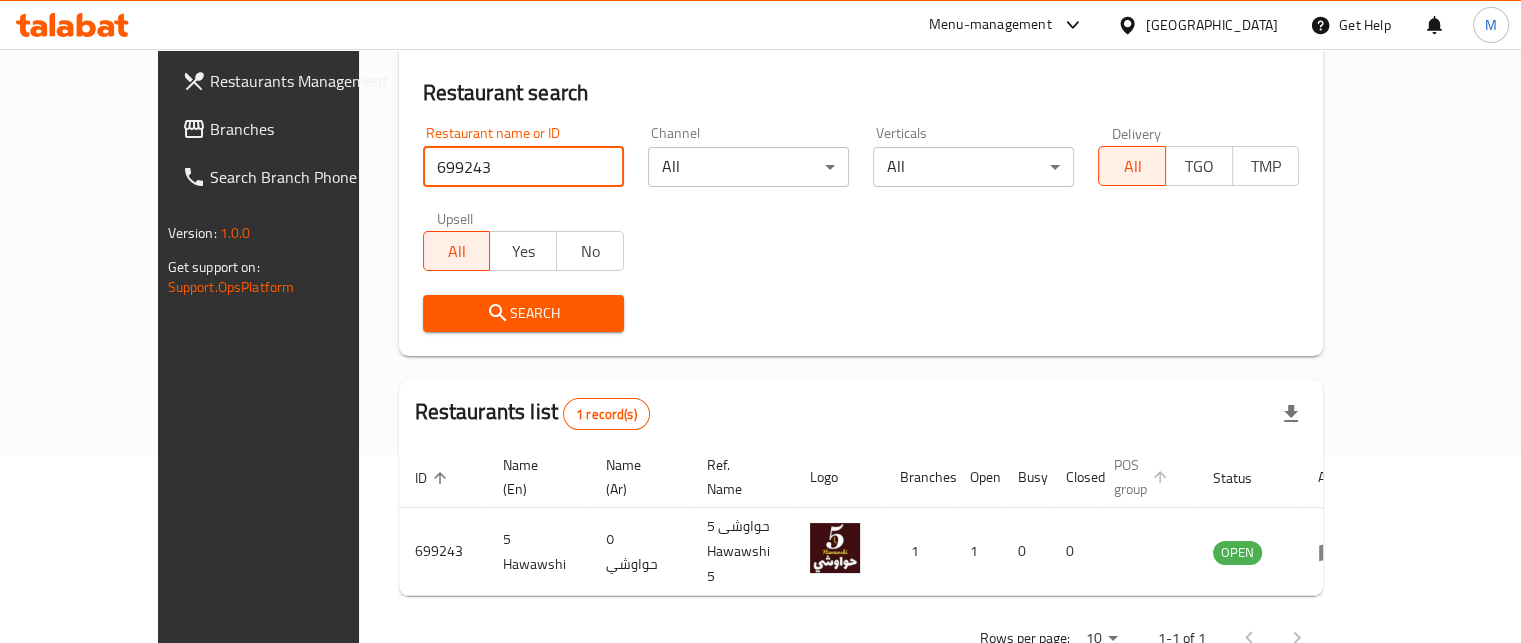 scroll, scrollTop: 208, scrollLeft: 0, axis: vertical 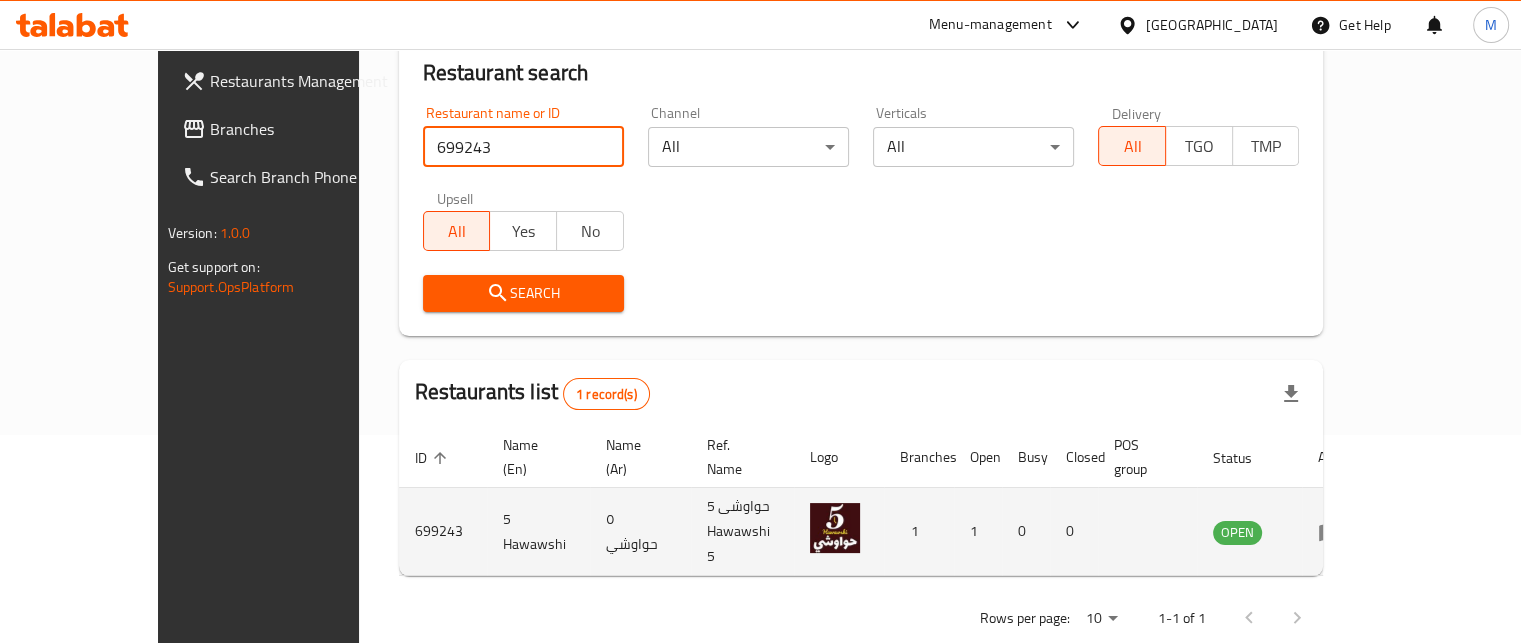 click 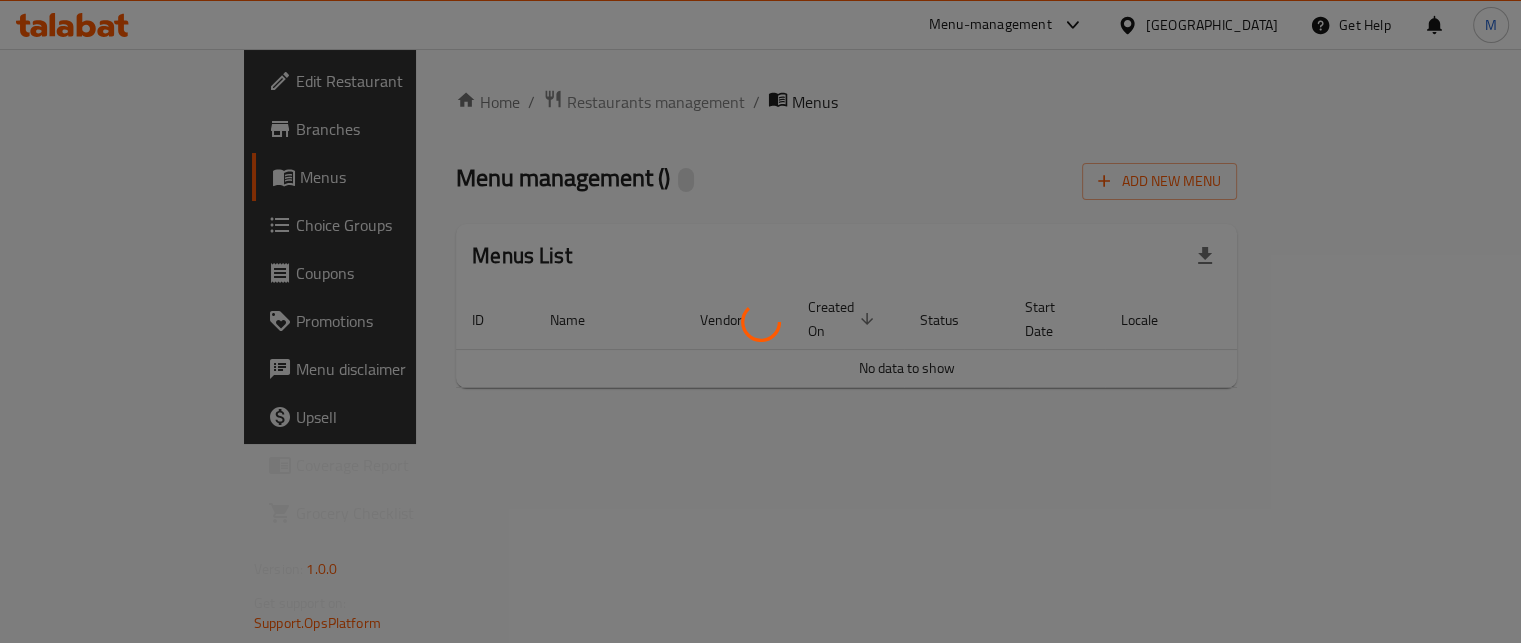 scroll, scrollTop: 0, scrollLeft: 0, axis: both 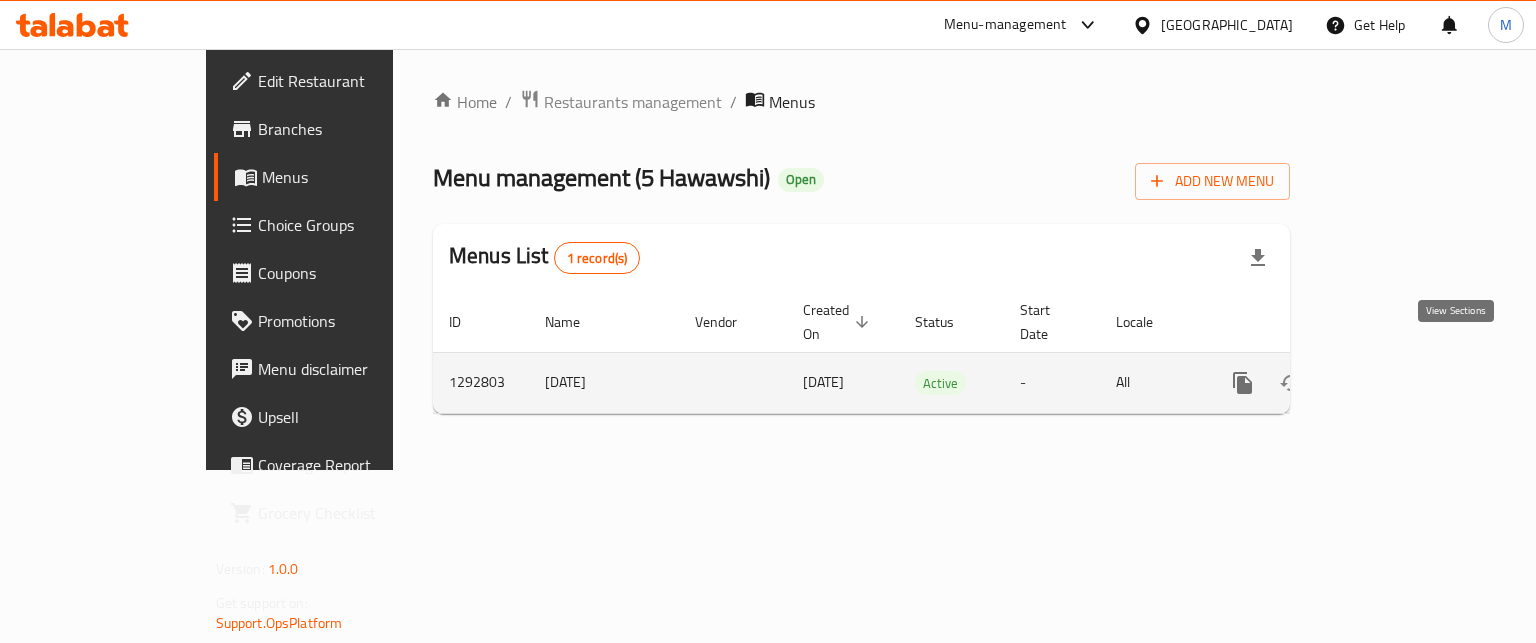 click 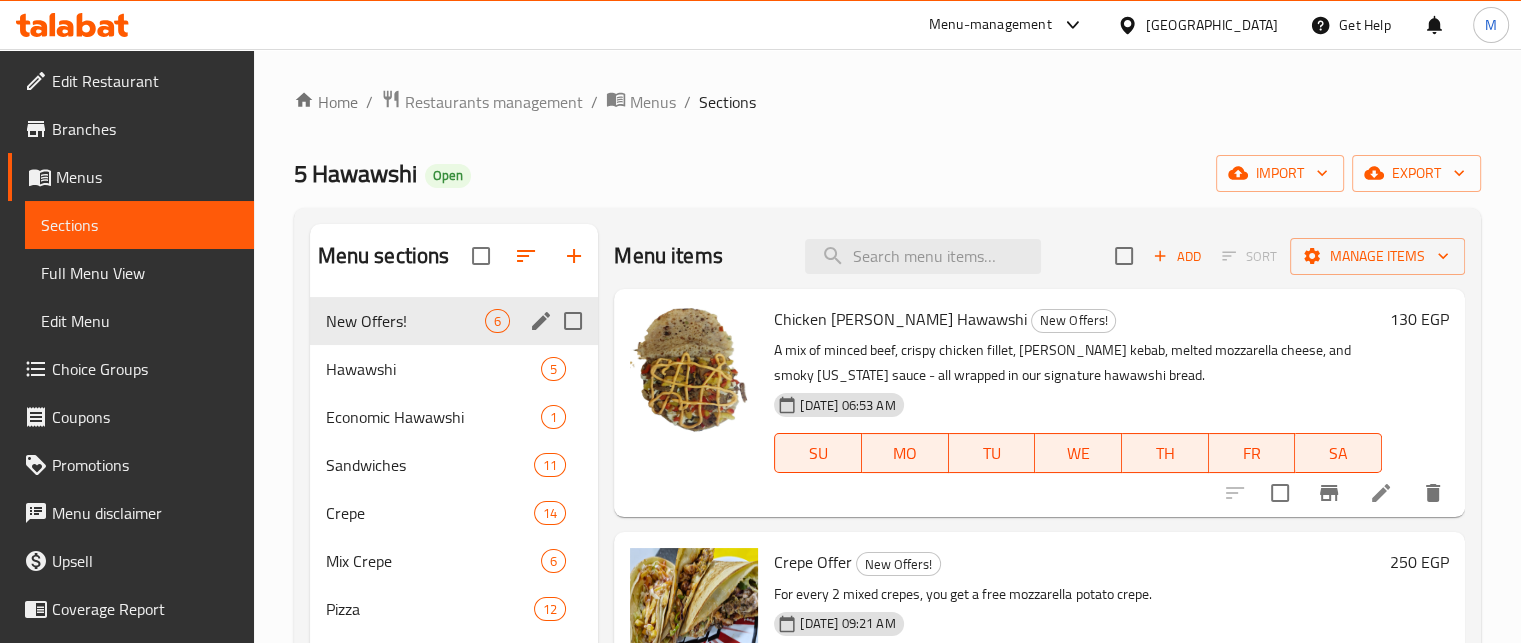 click on "New Offers!" at bounding box center [406, 321] 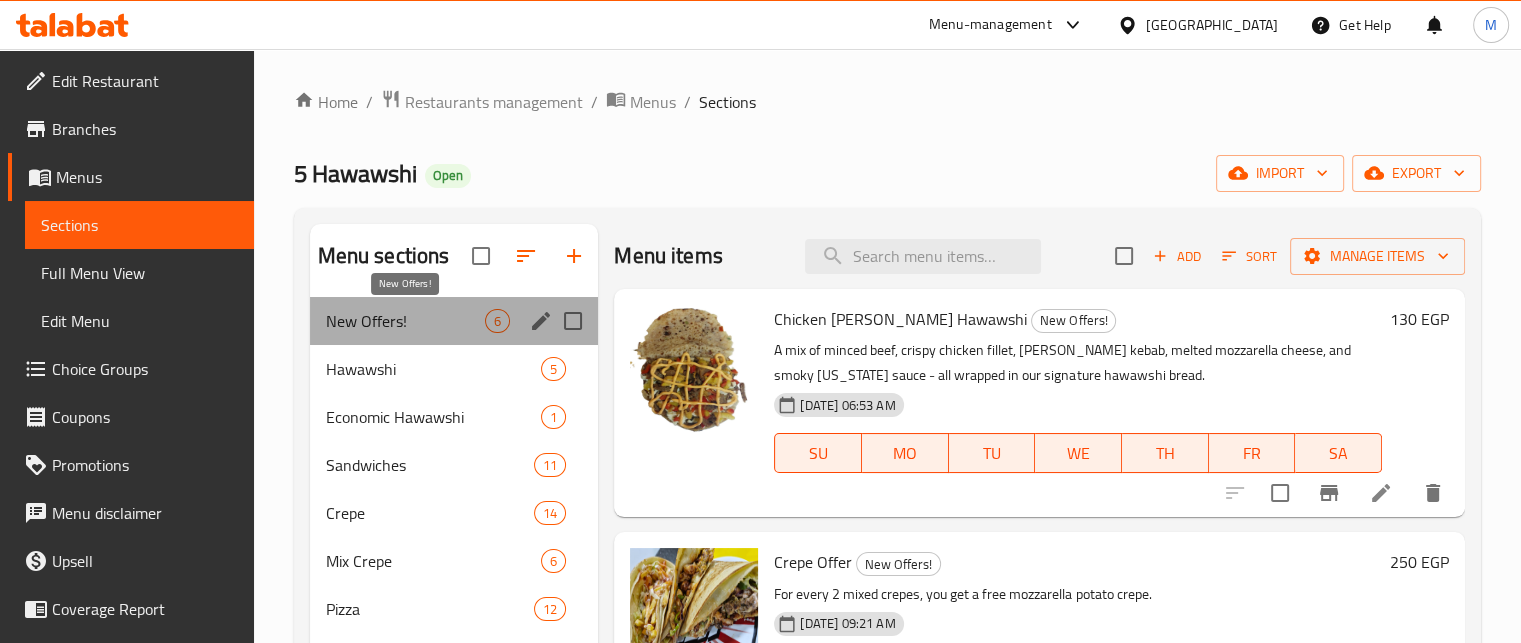 click on "New Offers!" at bounding box center (406, 321) 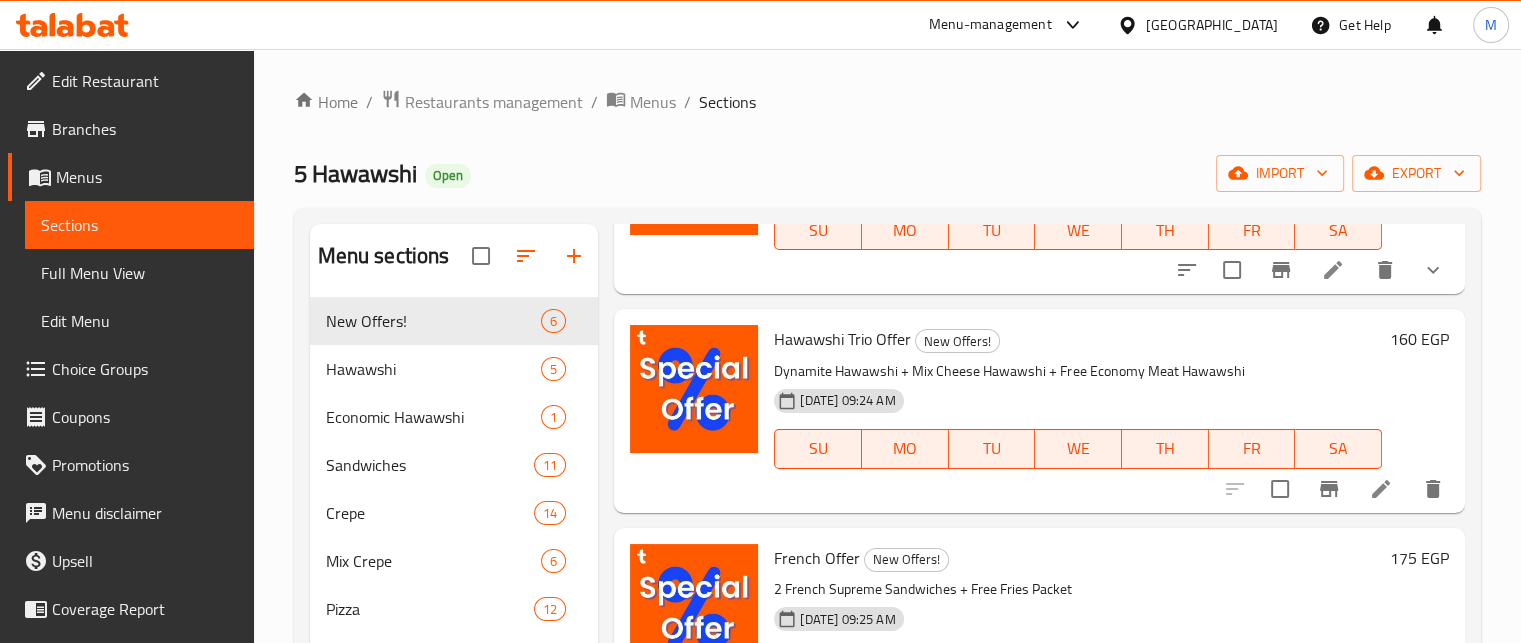 scroll, scrollTop: 680, scrollLeft: 0, axis: vertical 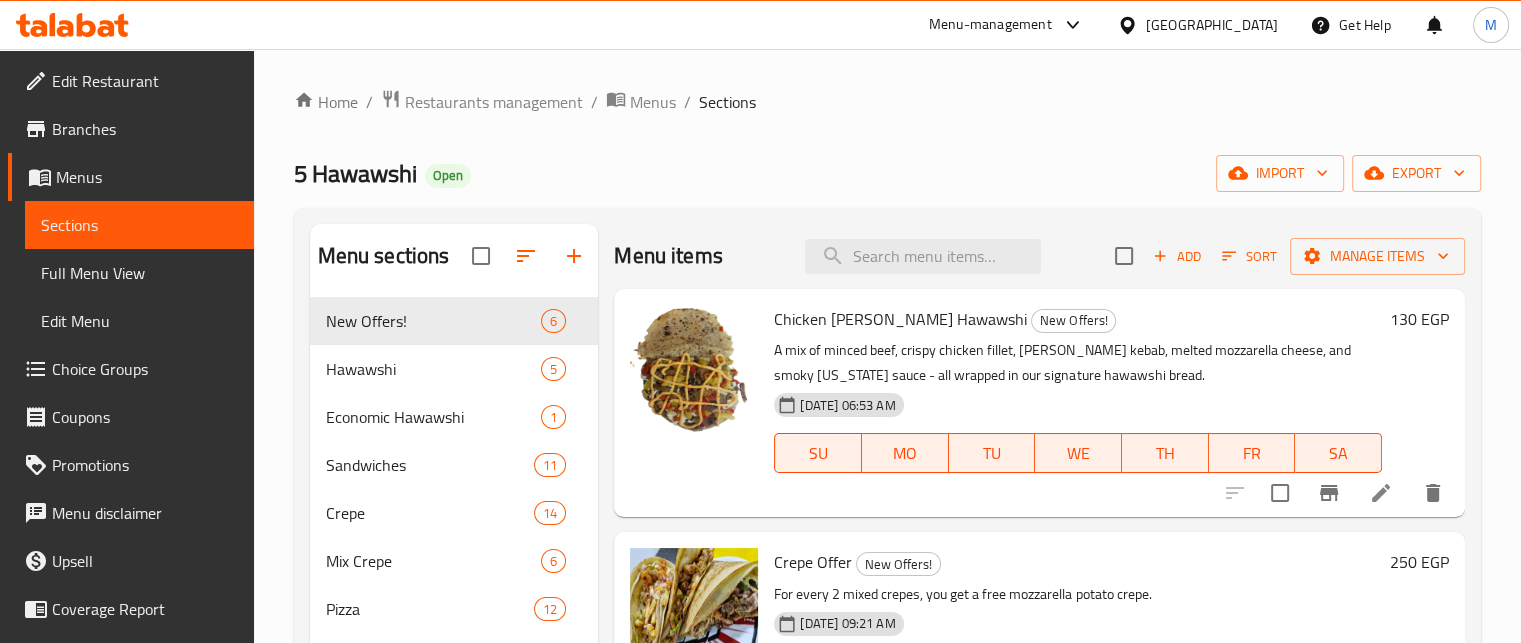 click on "5 Hawawshi" at bounding box center [355, 173] 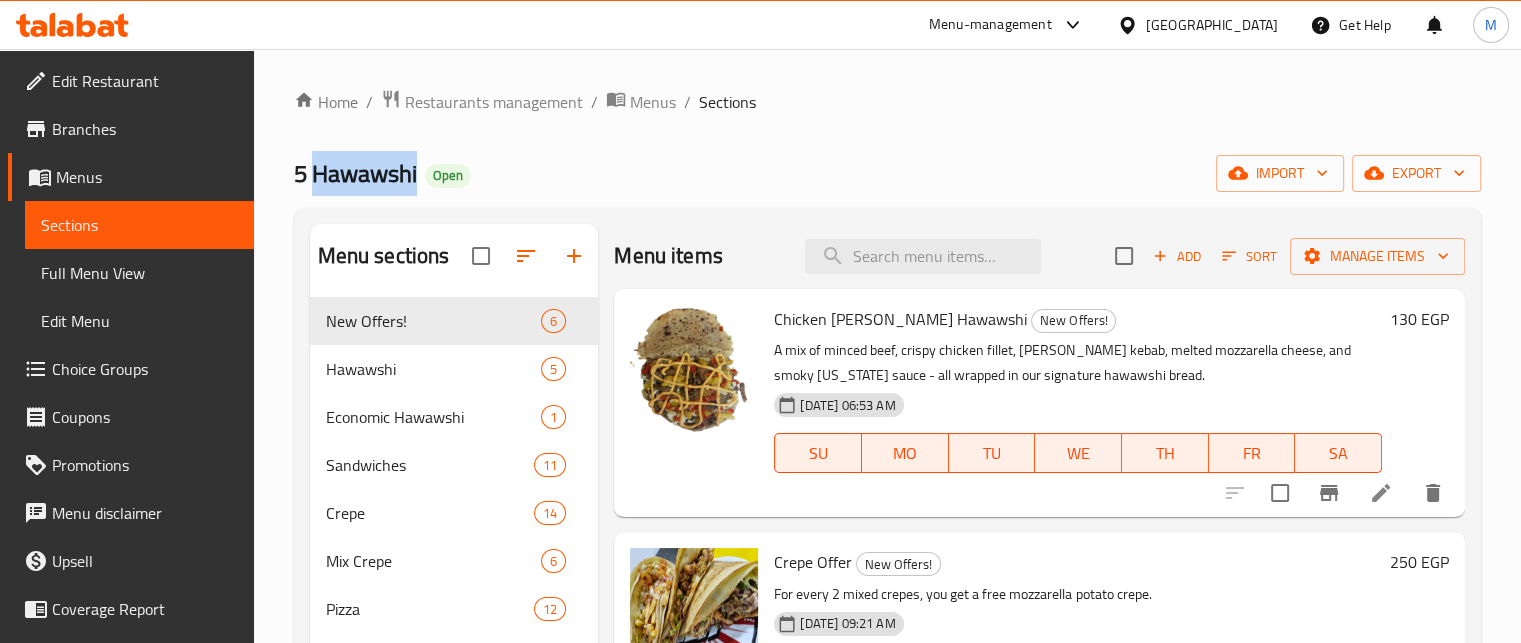 click on "5 Hawawshi" at bounding box center [355, 173] 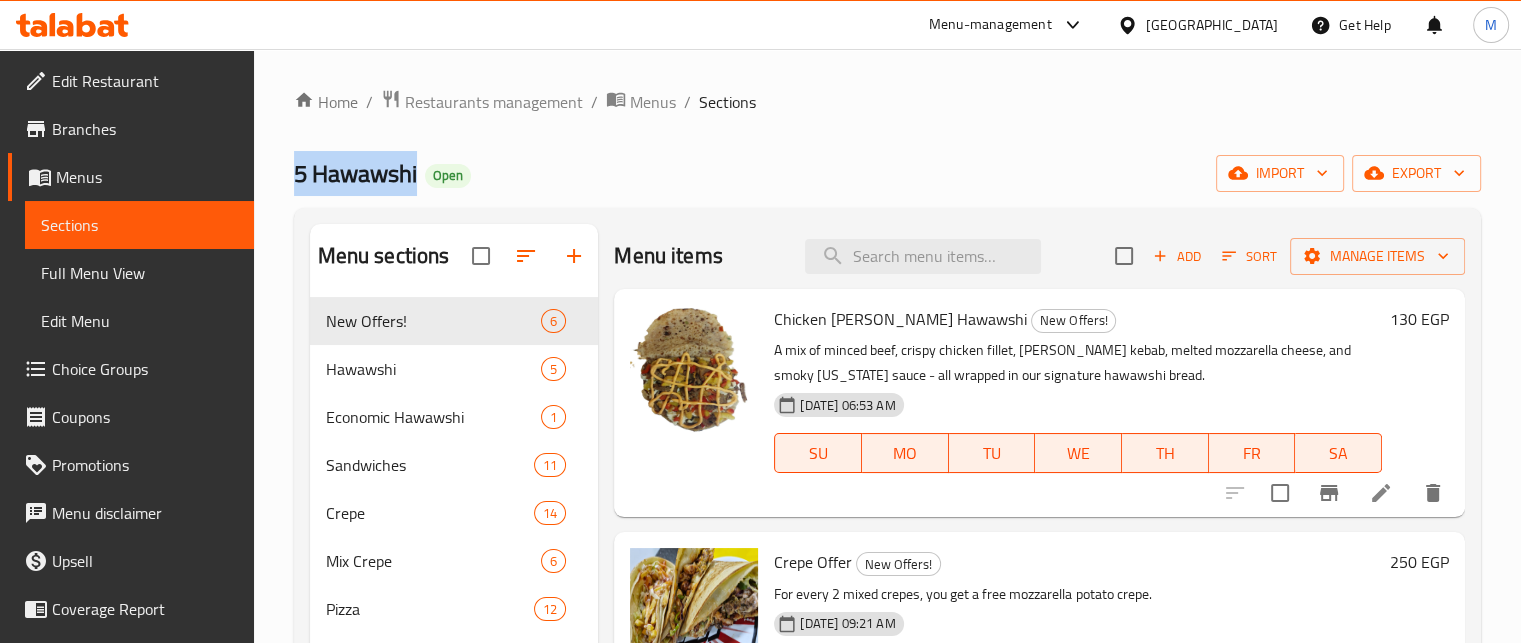 click on "5 Hawawshi" at bounding box center [355, 173] 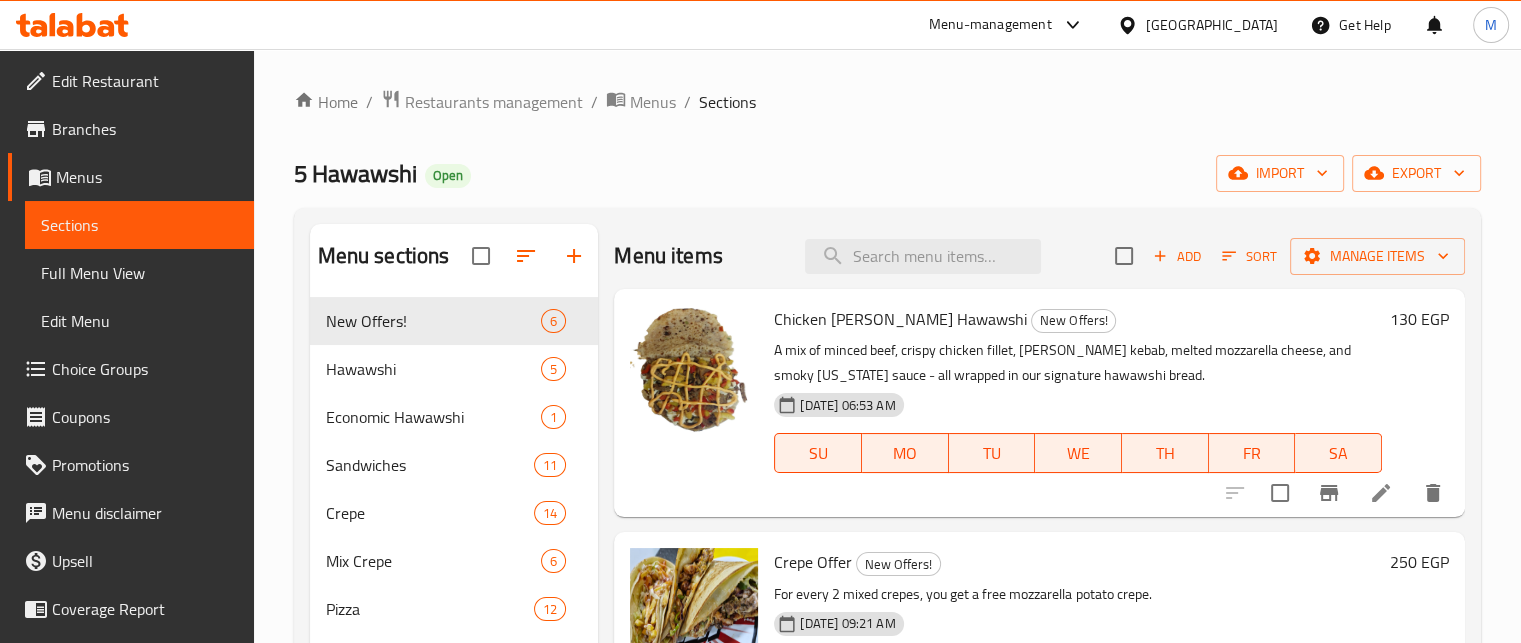 click on "Menu-management" at bounding box center (990, 25) 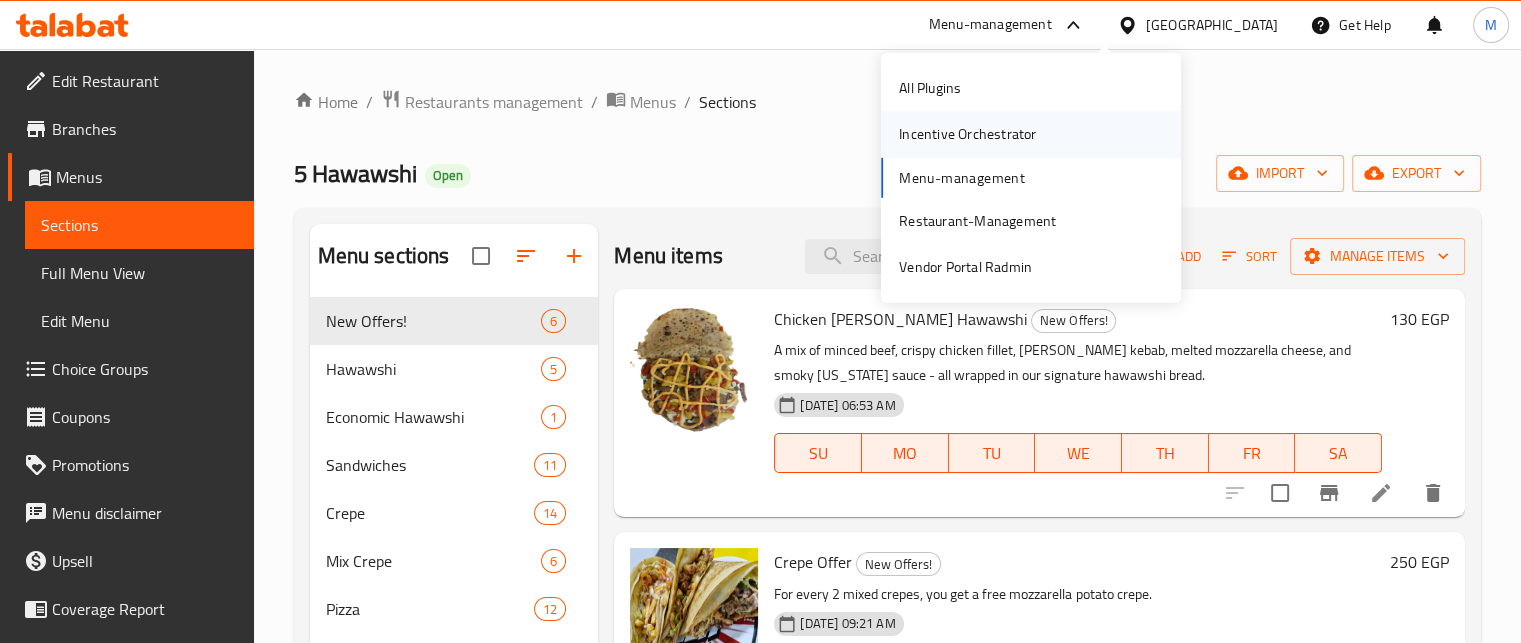 click on "Incentive Orchestrator" at bounding box center [967, 134] 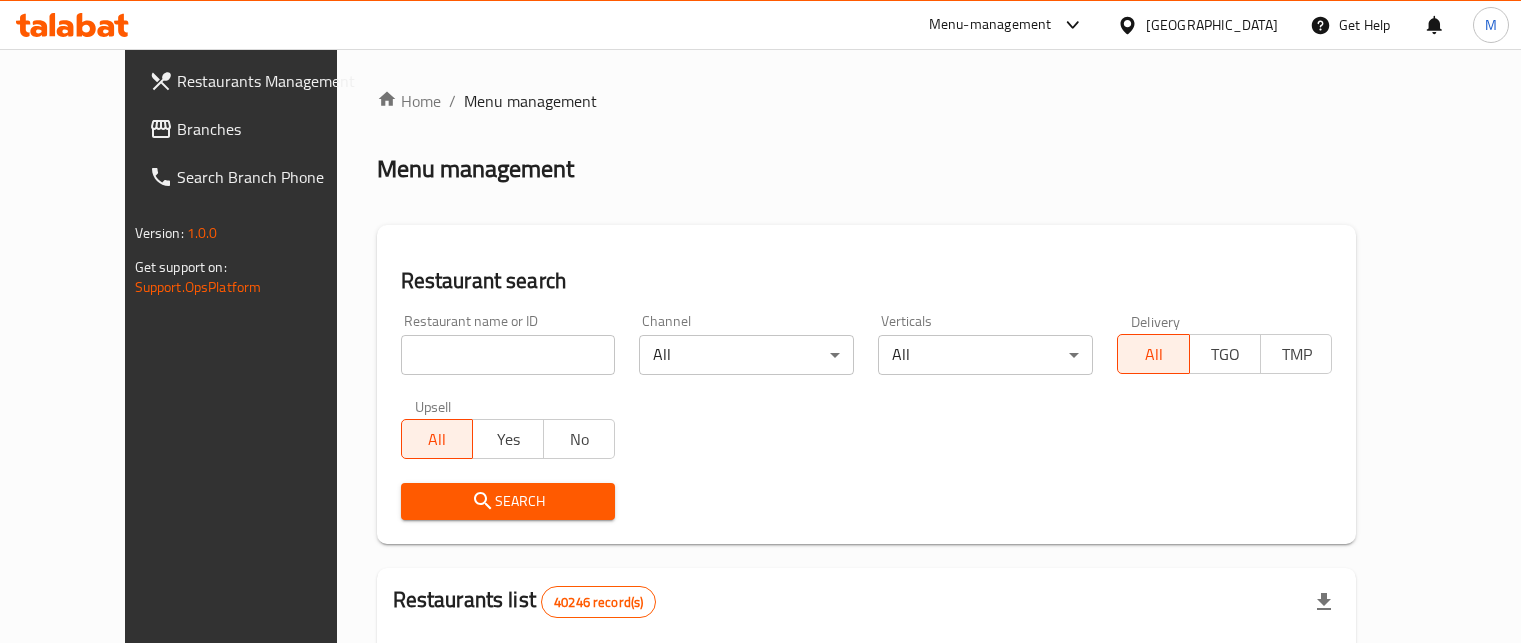 scroll, scrollTop: 0, scrollLeft: 0, axis: both 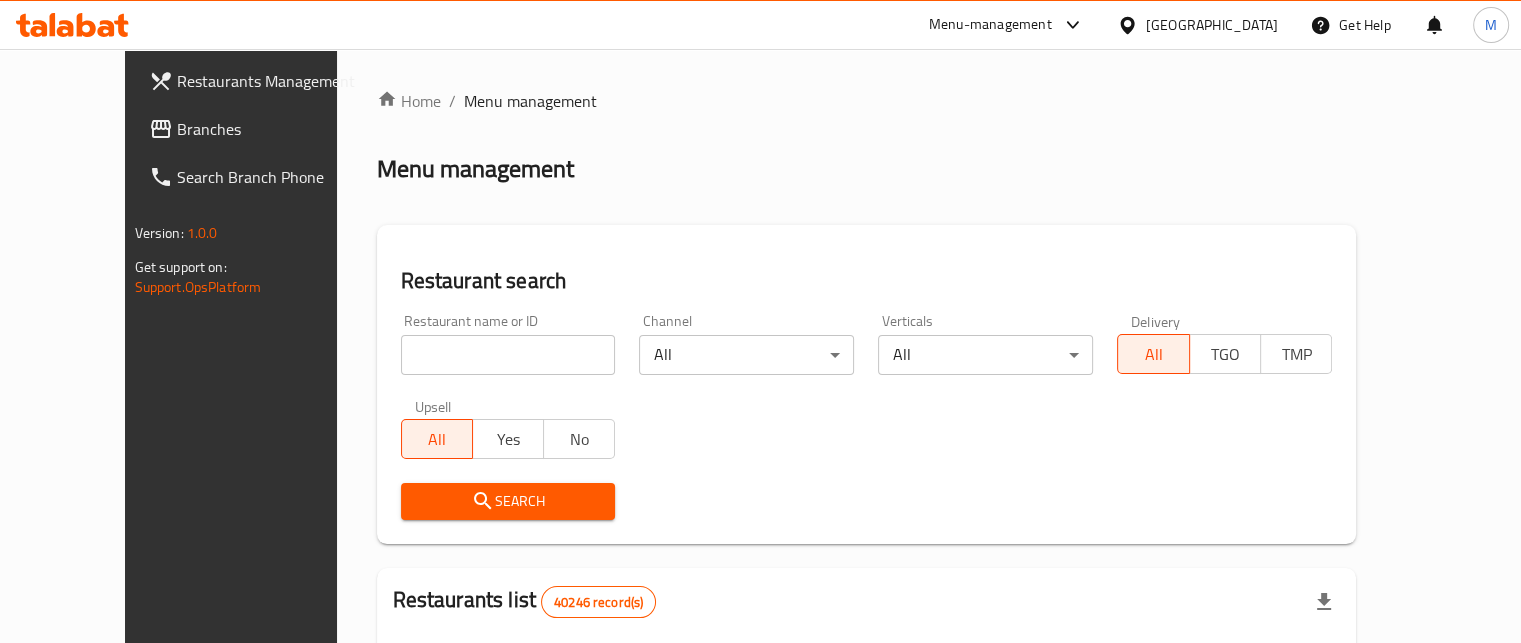 click at bounding box center (508, 355) 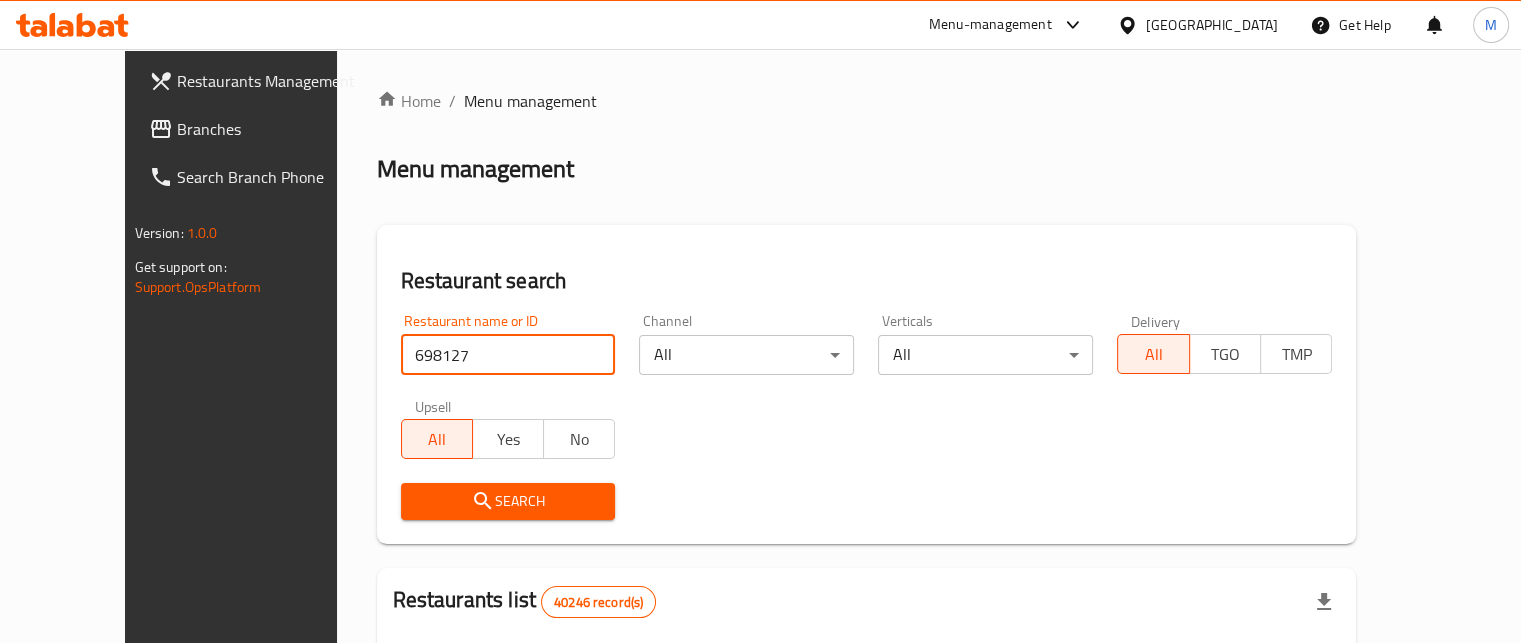type on "698127" 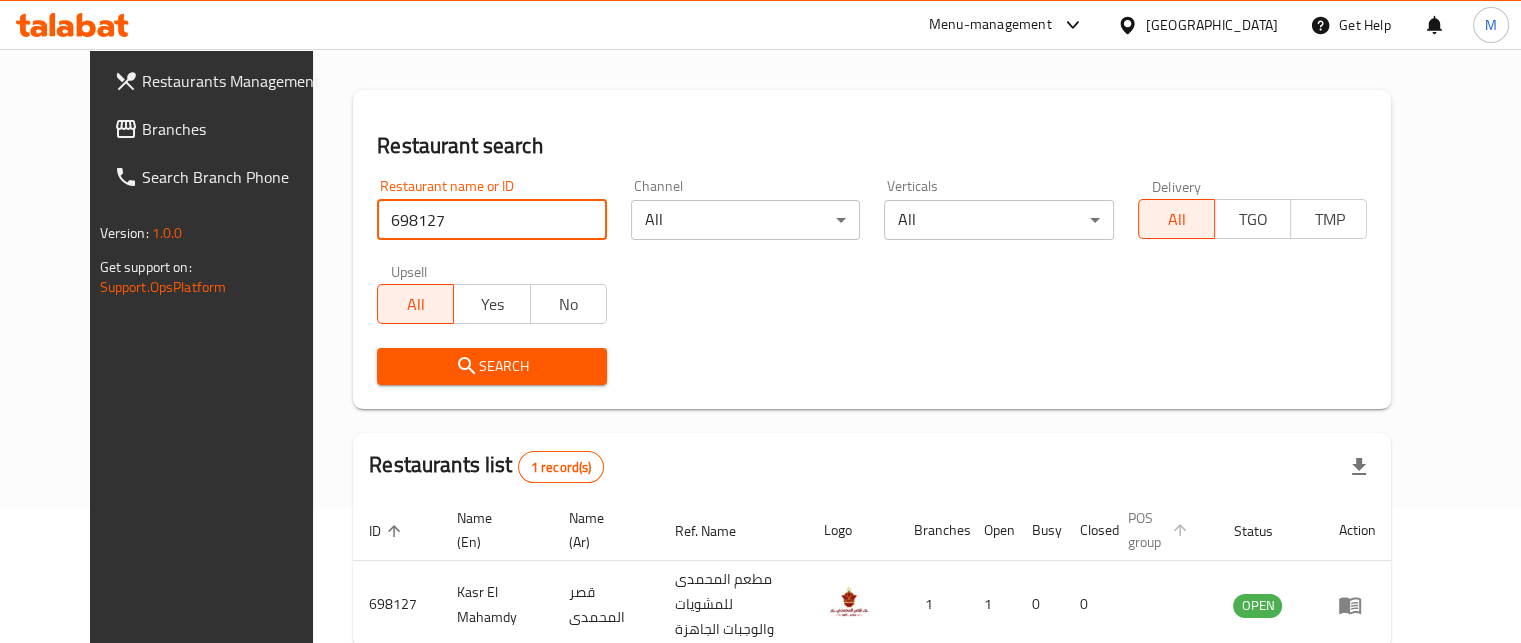 scroll, scrollTop: 232, scrollLeft: 0, axis: vertical 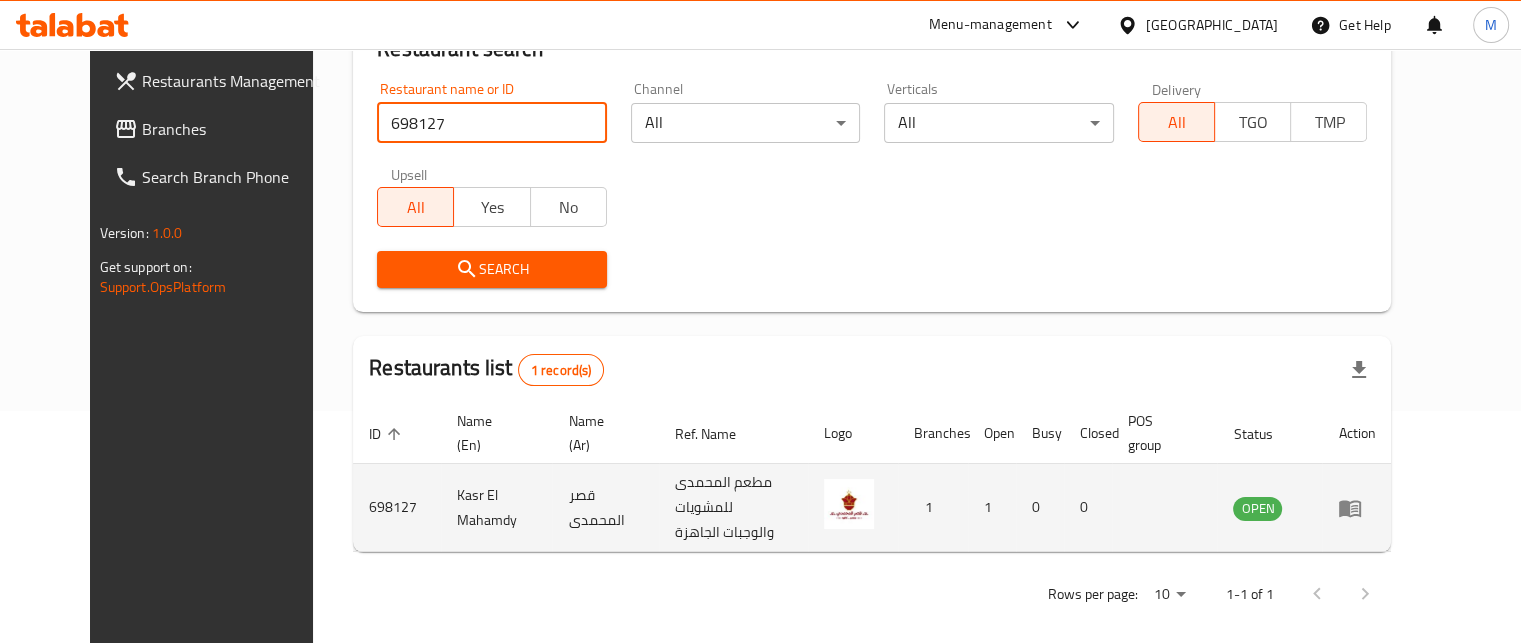 click 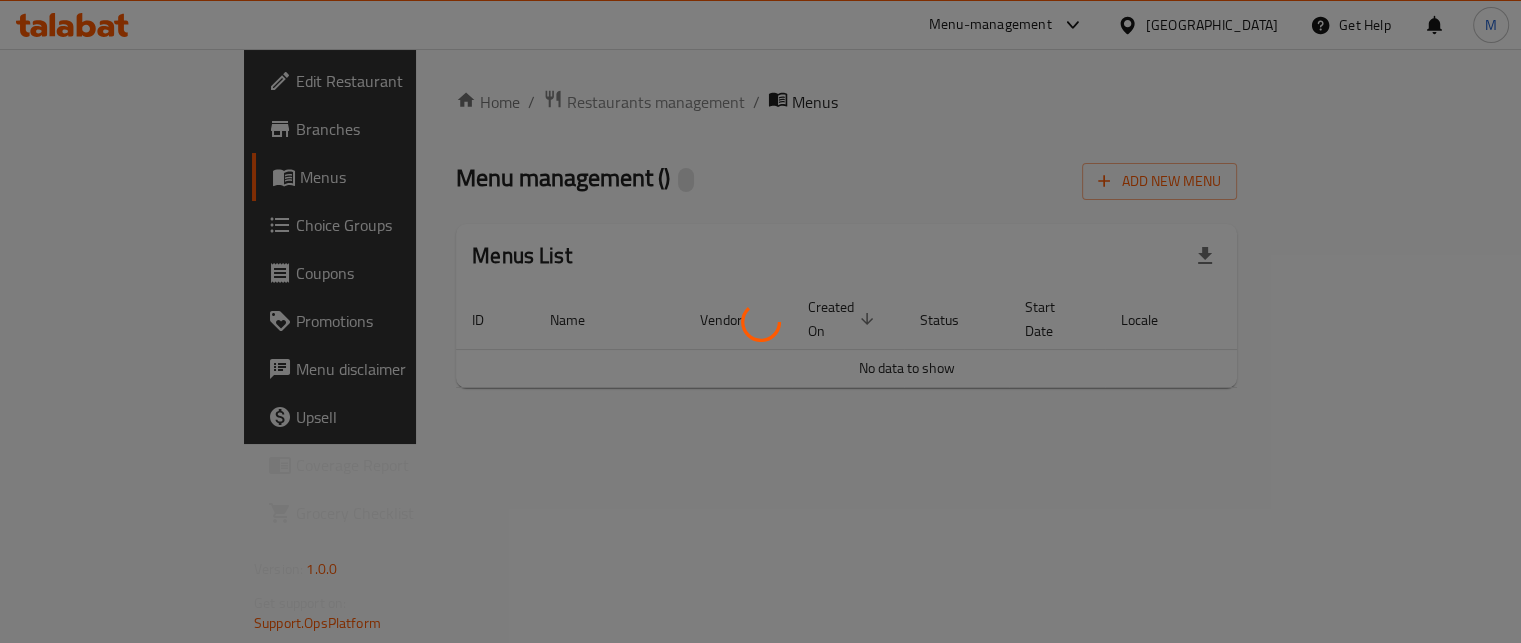 scroll, scrollTop: 0, scrollLeft: 0, axis: both 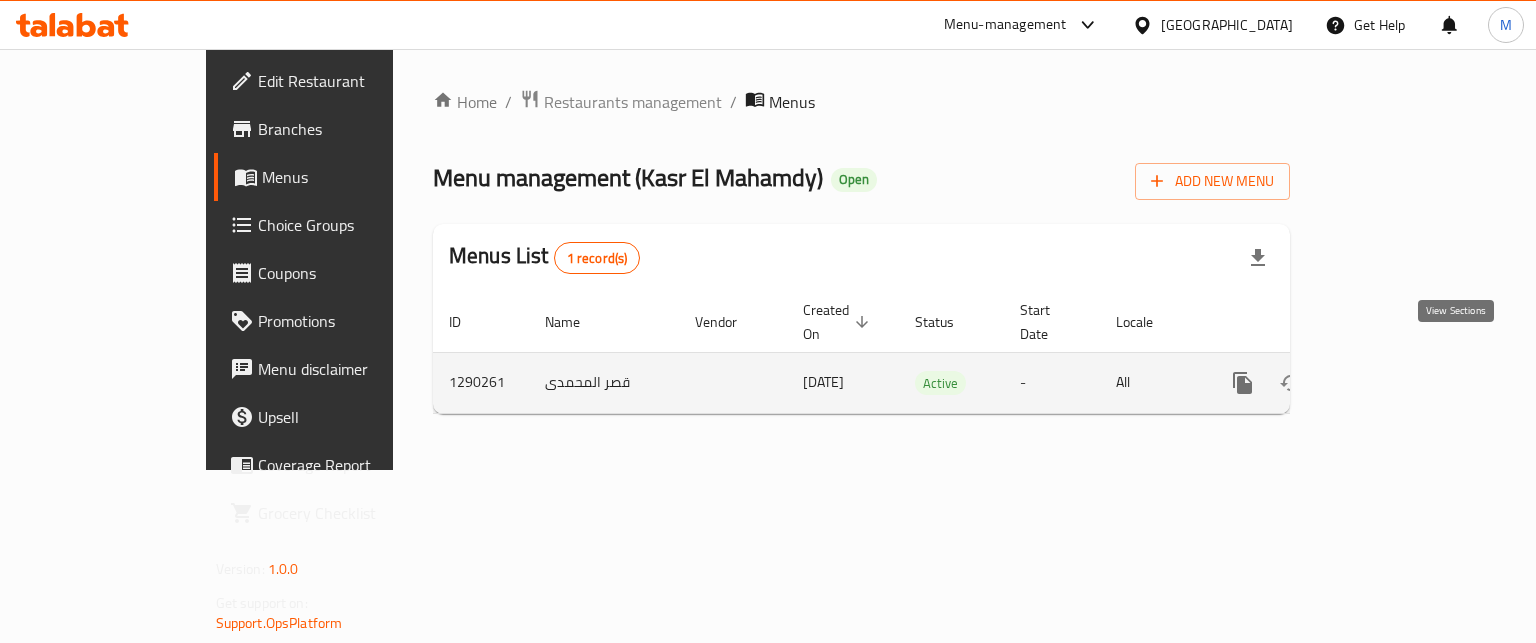 click at bounding box center [1387, 383] 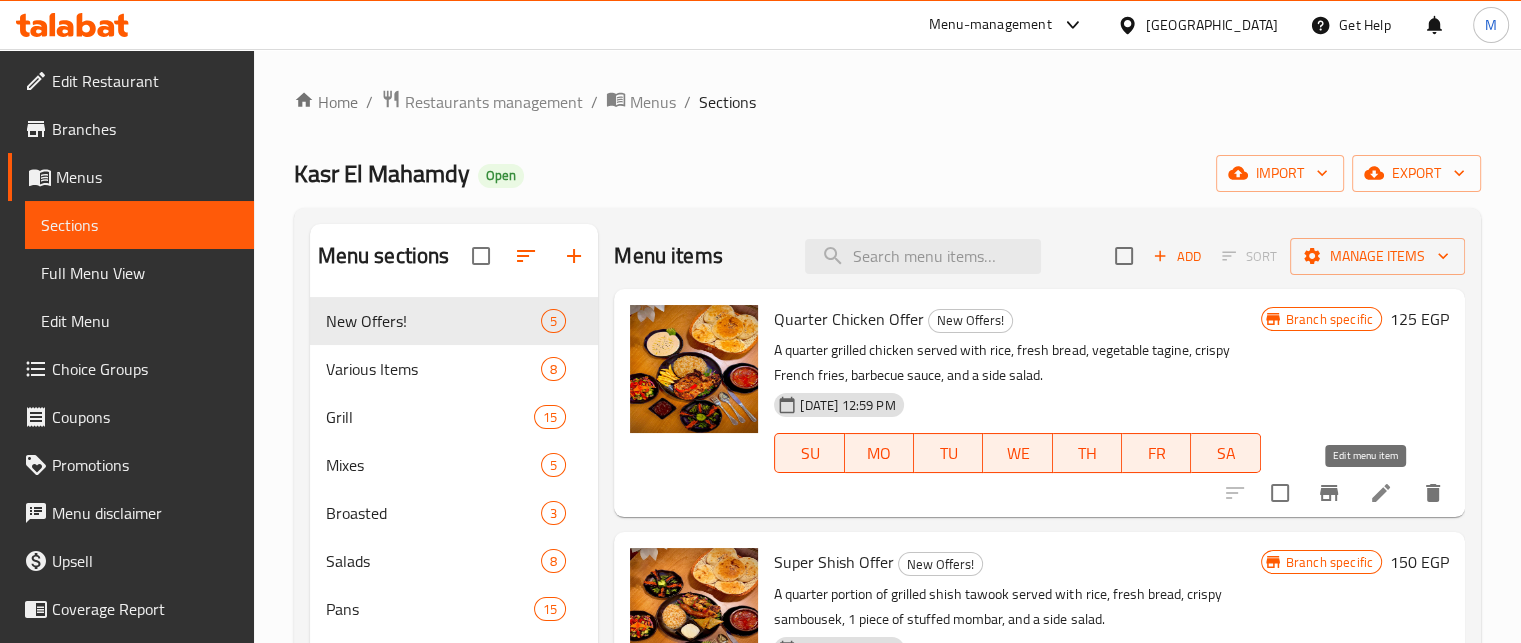 click 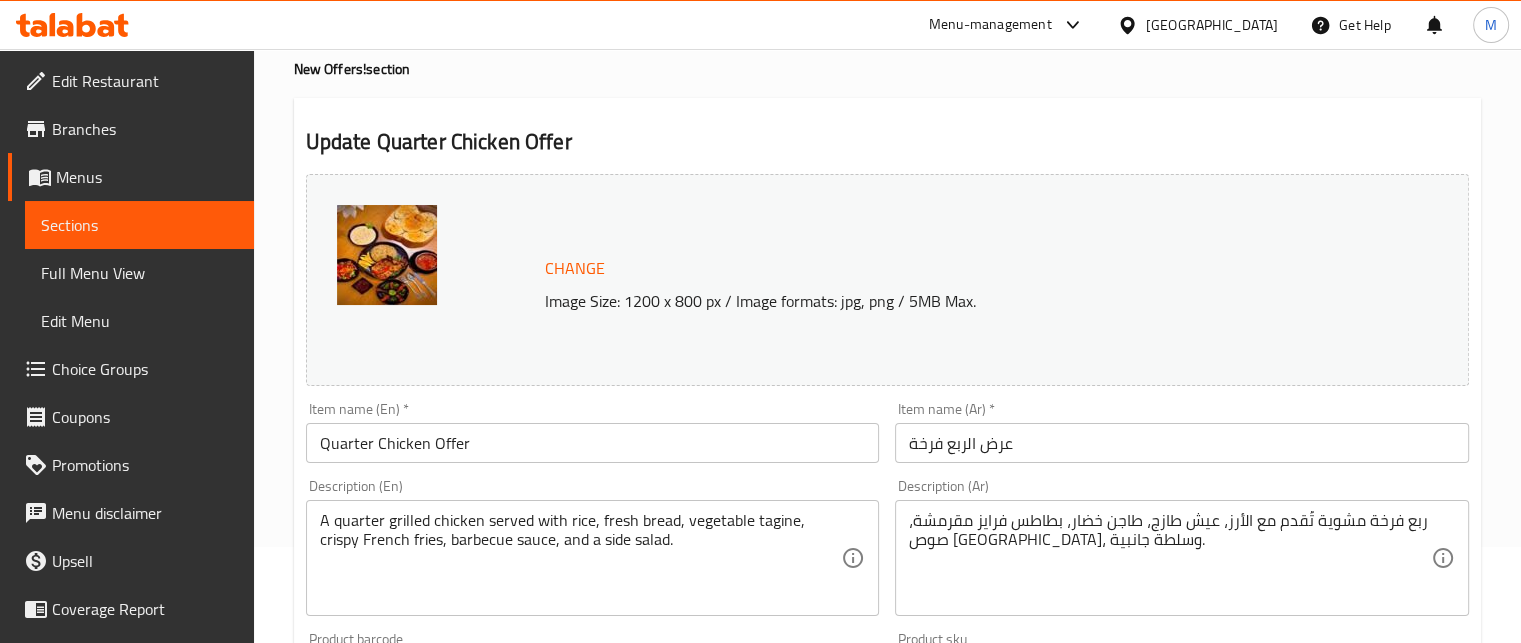 scroll, scrollTop: 0, scrollLeft: 0, axis: both 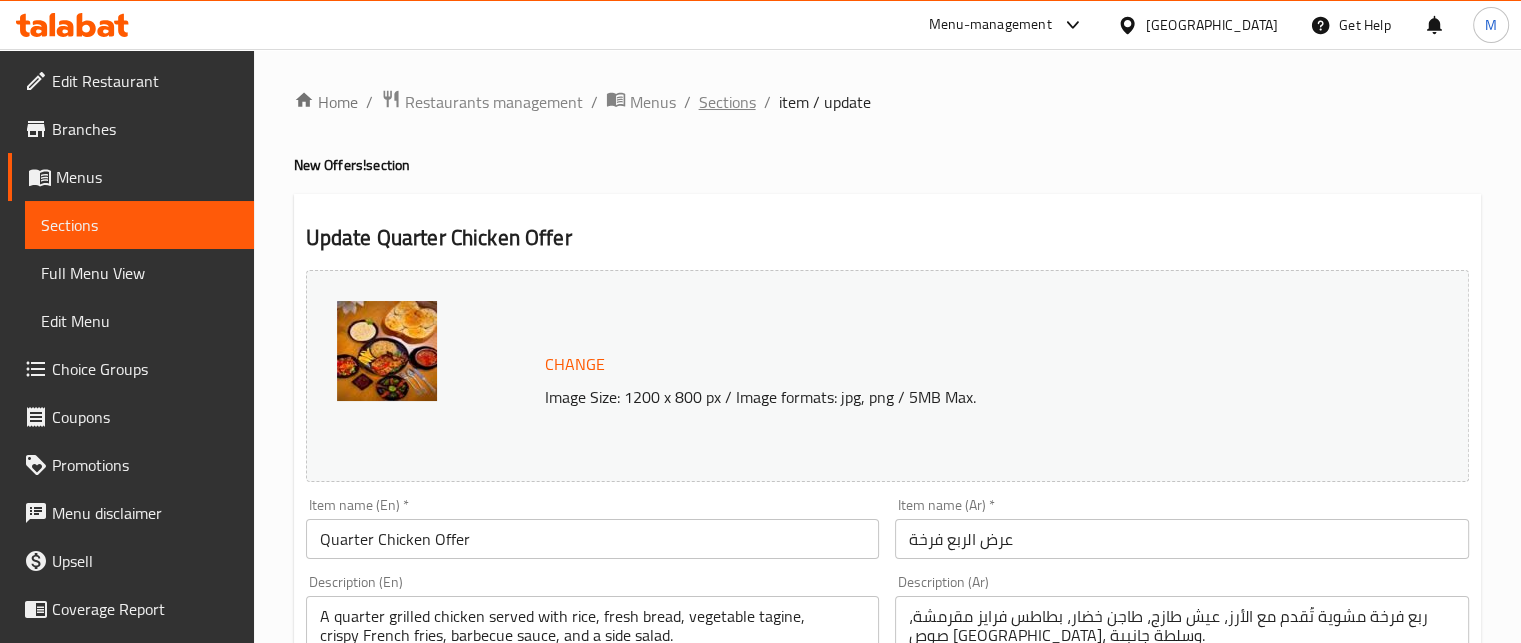 click on "Sections" at bounding box center (727, 102) 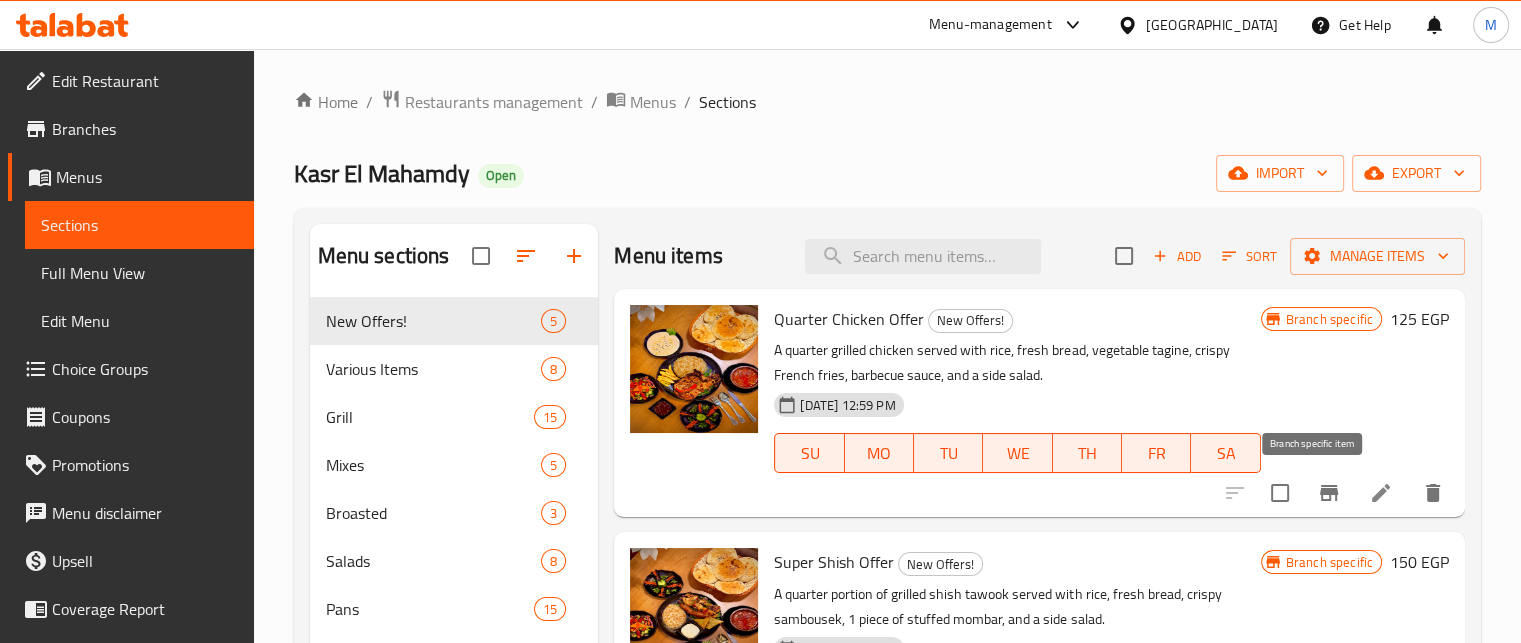 click 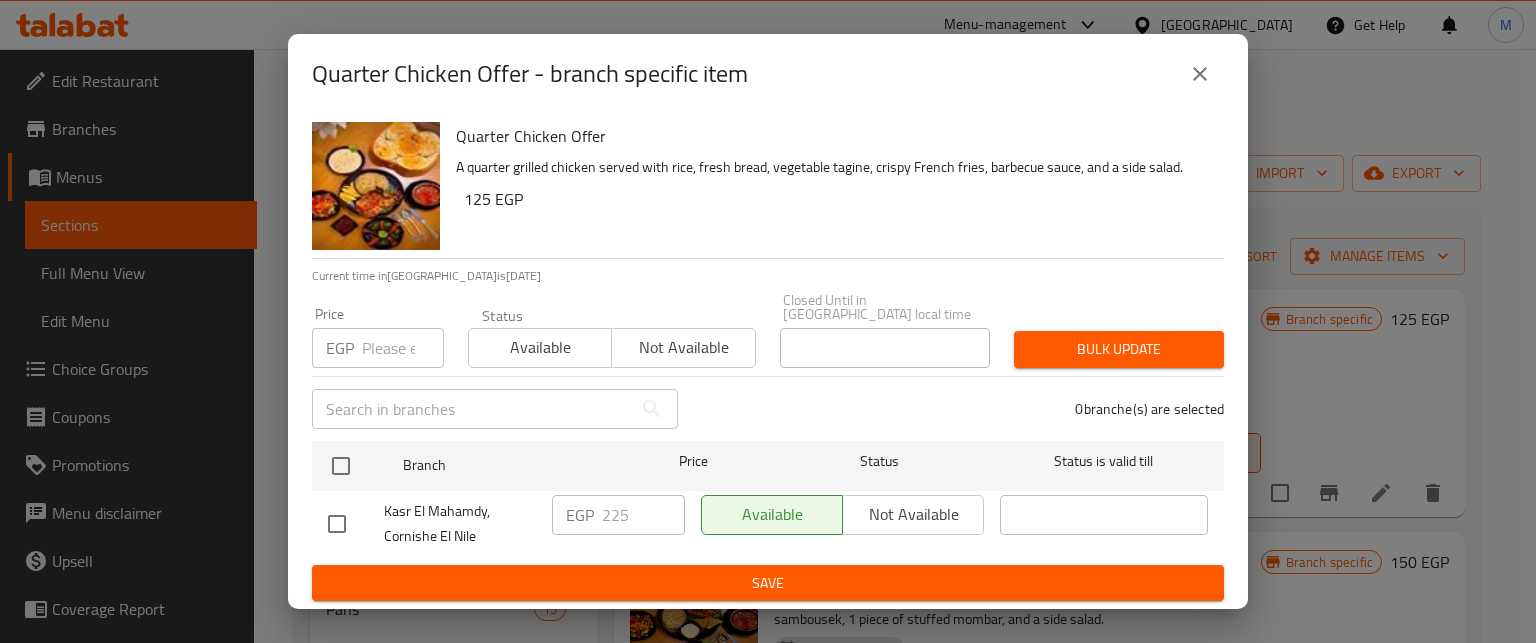 click at bounding box center (403, 348) 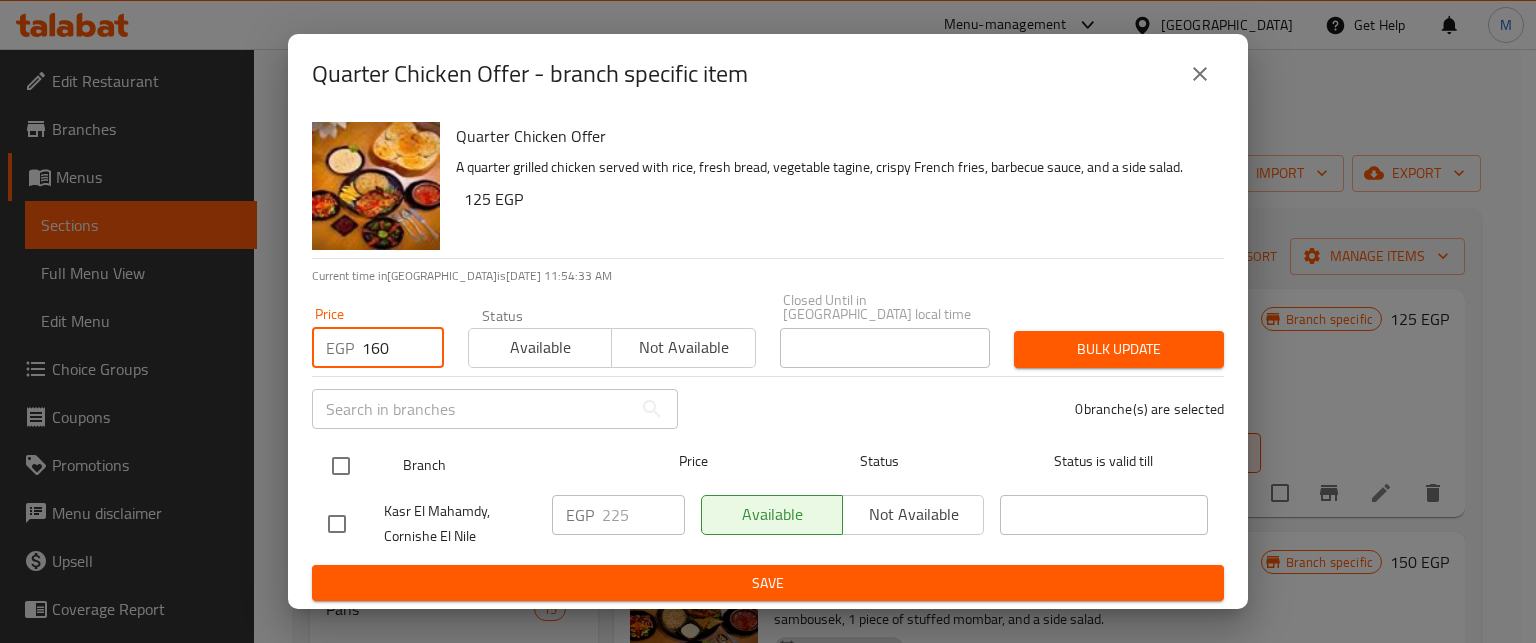 type on "160" 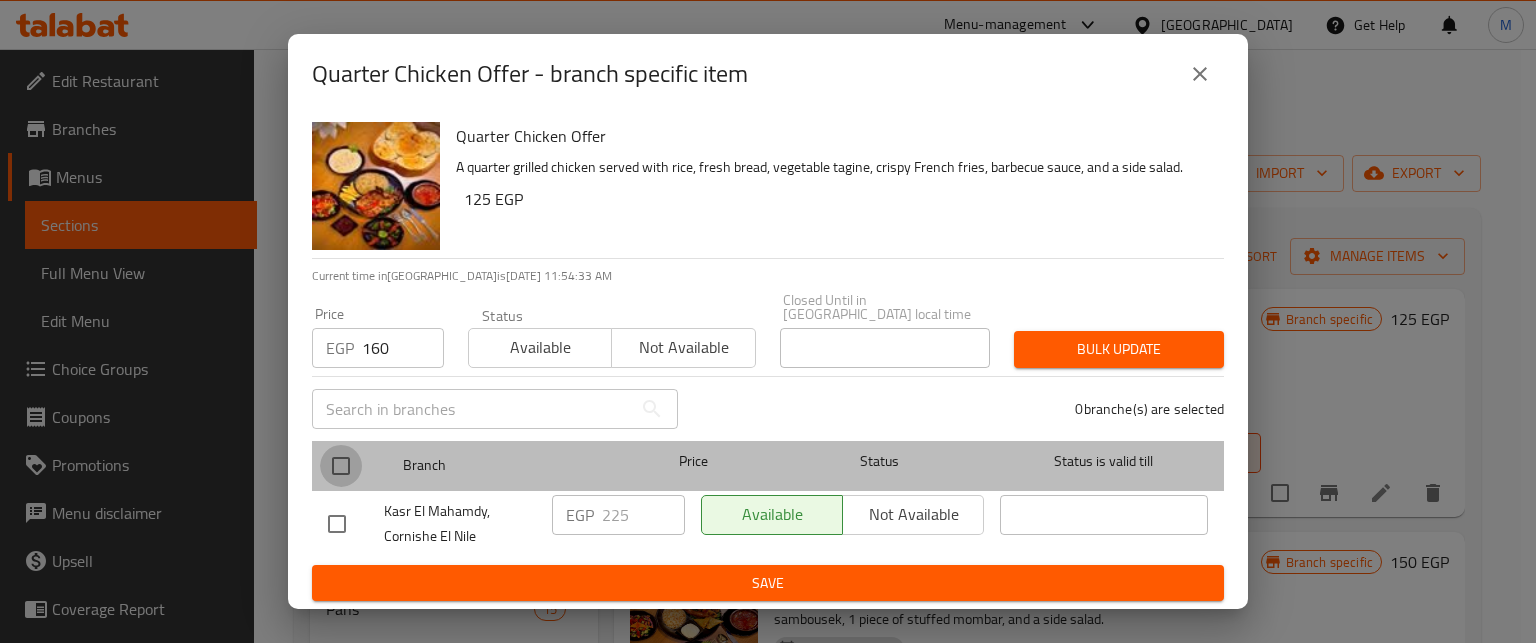 click at bounding box center (341, 466) 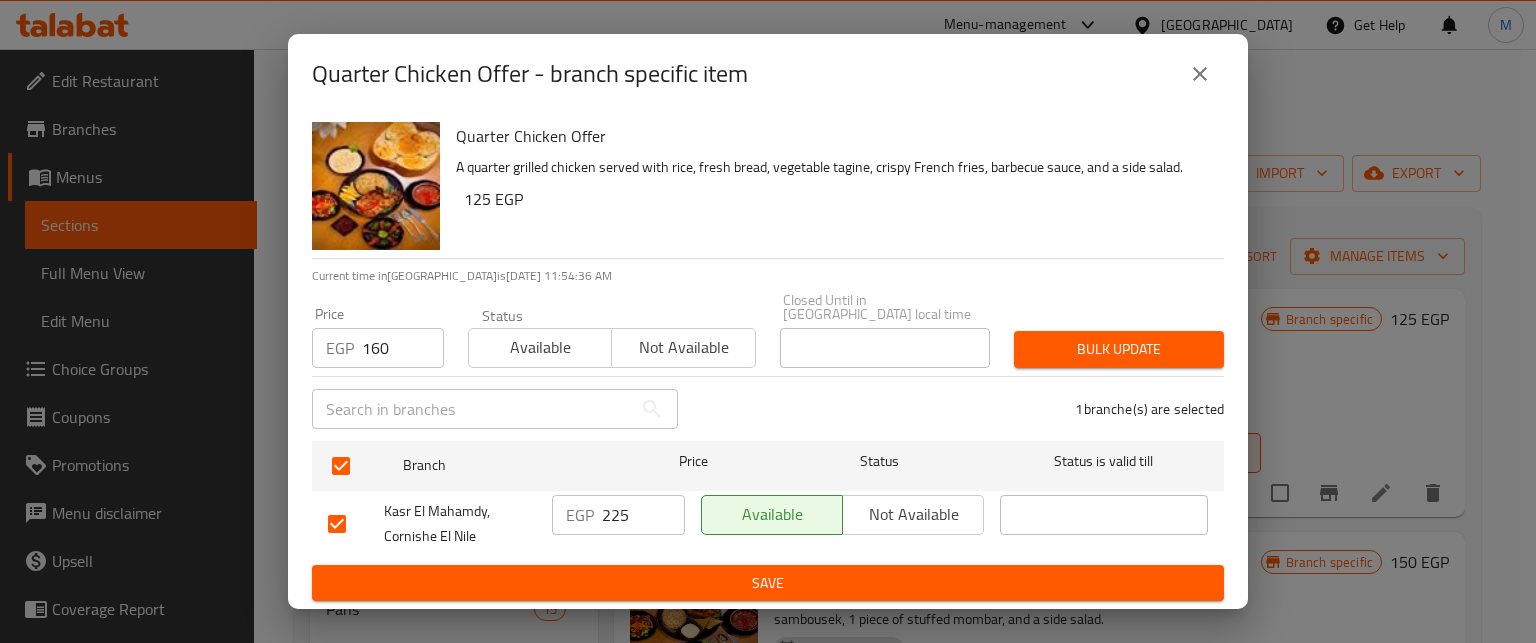 click 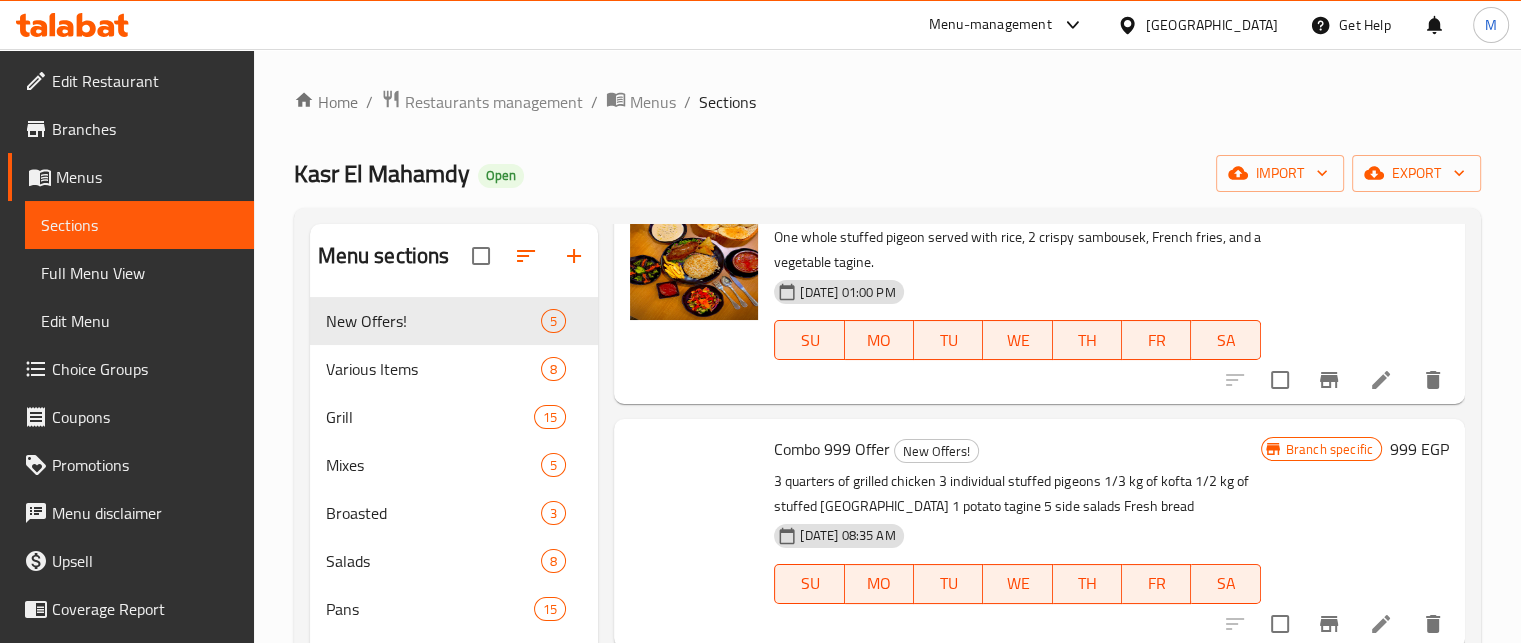 scroll, scrollTop: 648, scrollLeft: 0, axis: vertical 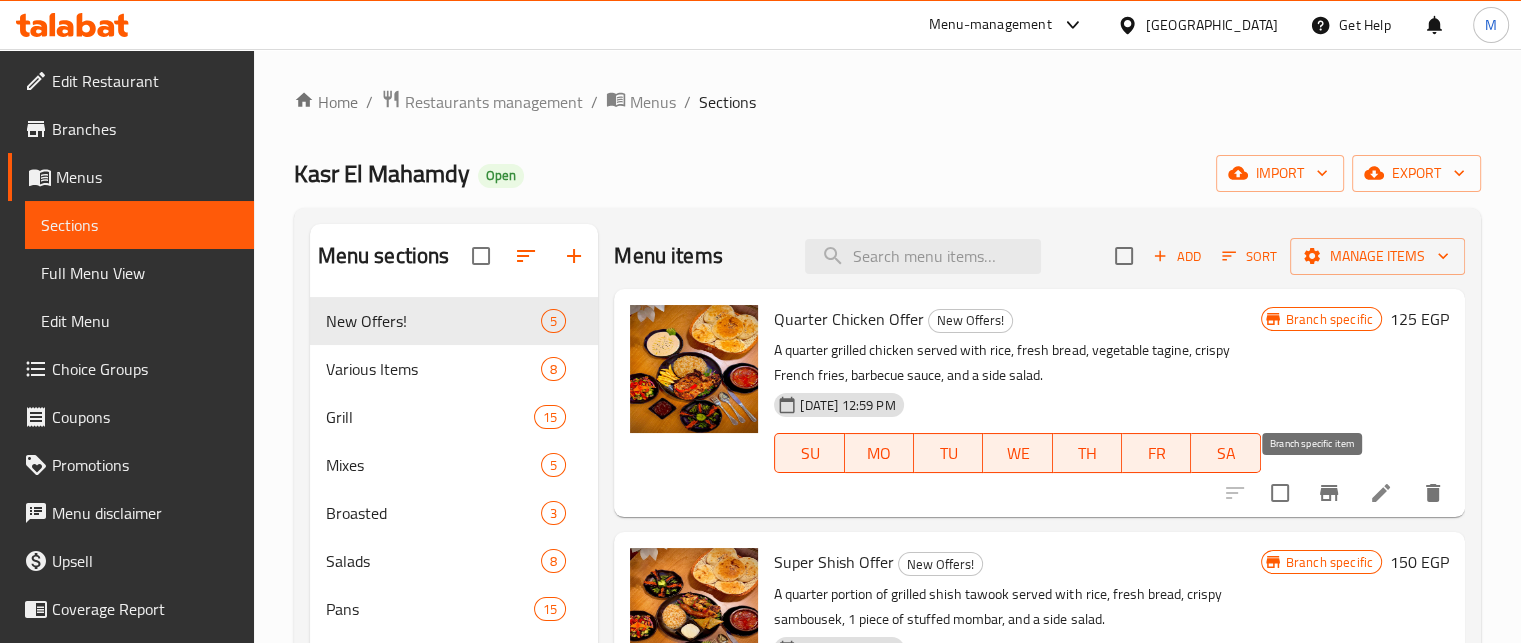 click at bounding box center (1329, 493) 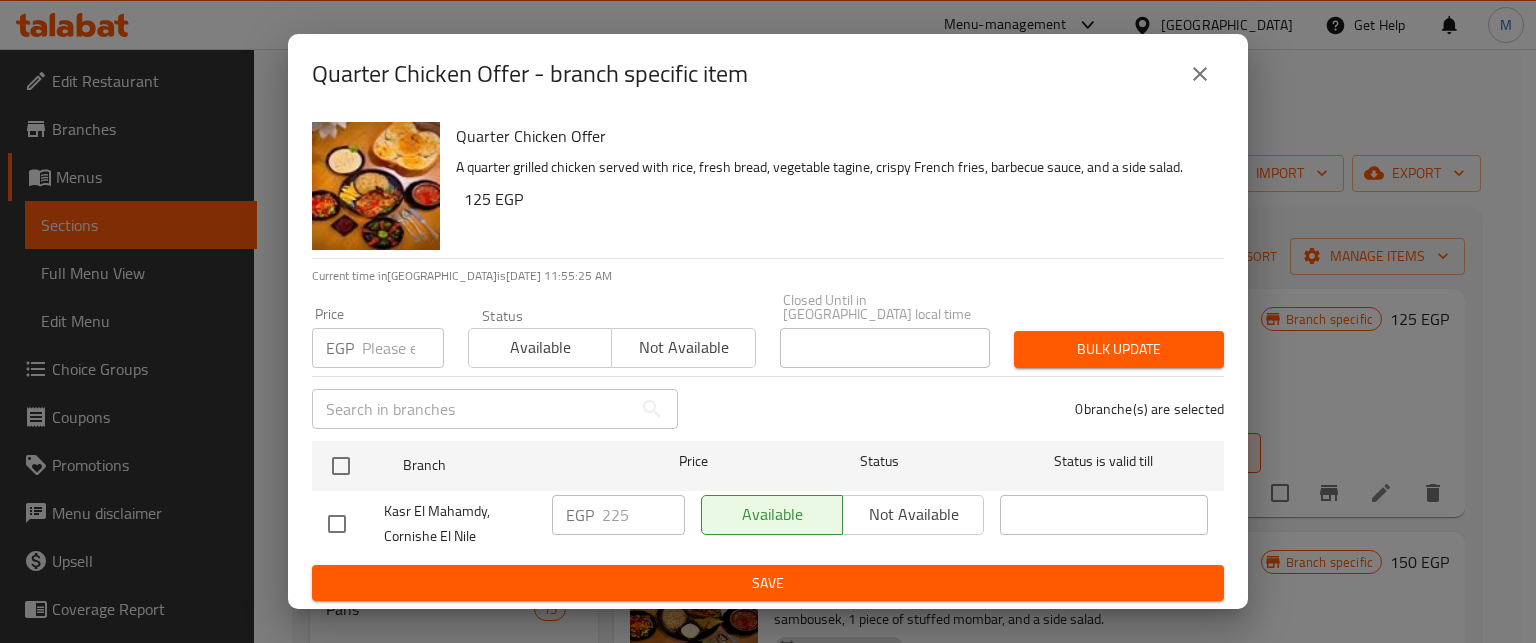 click at bounding box center [403, 348] 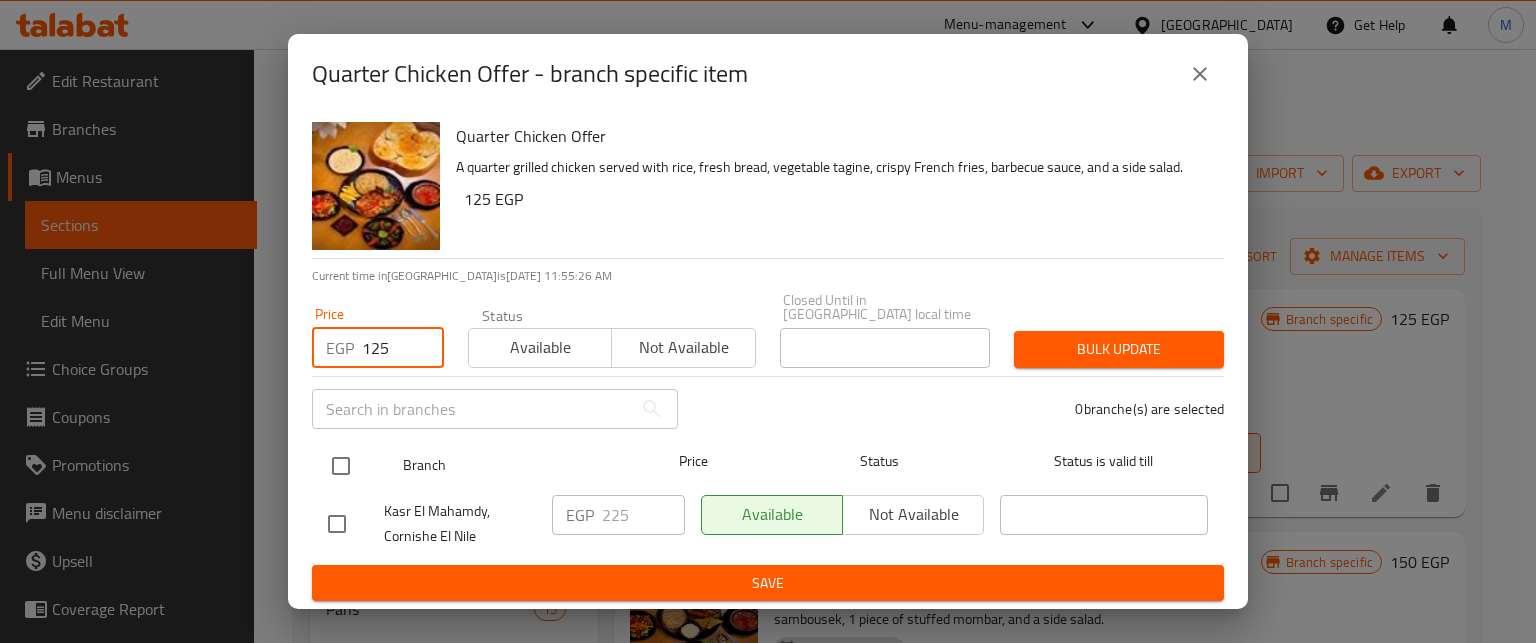 type on "125" 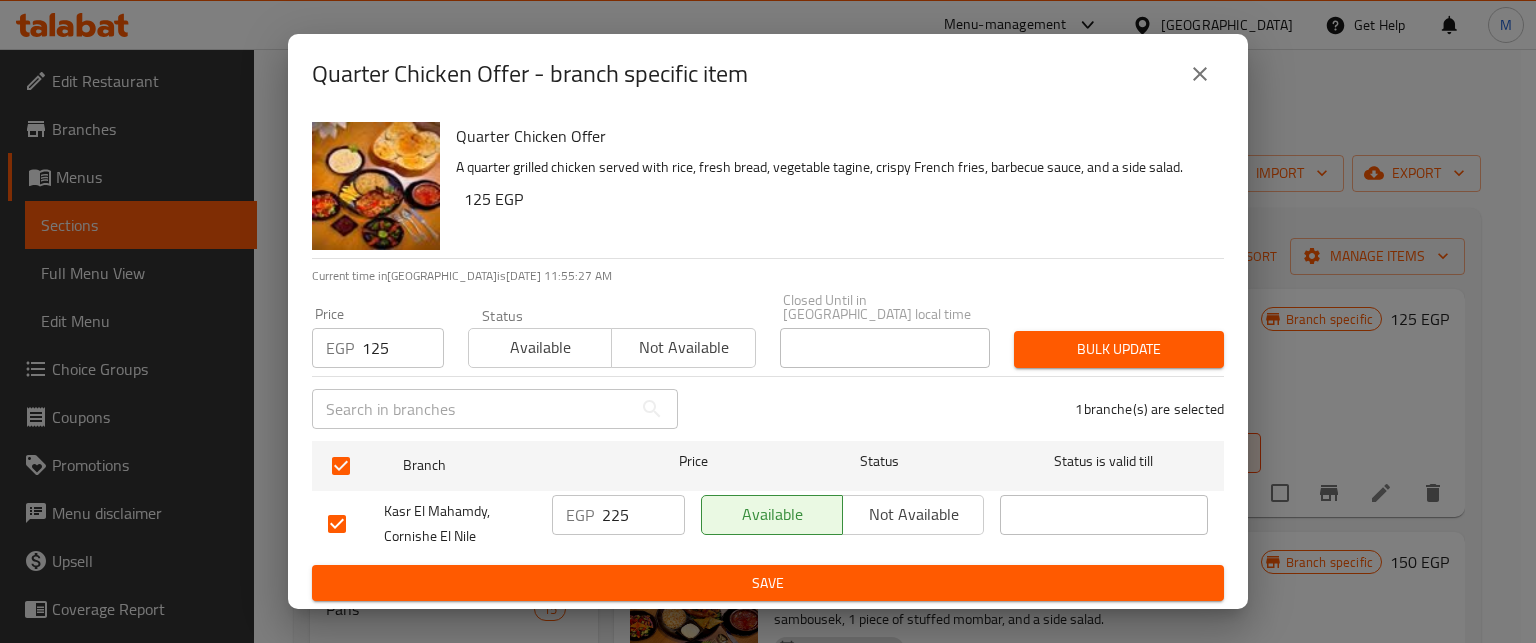 click on "Bulk update" at bounding box center (1119, 349) 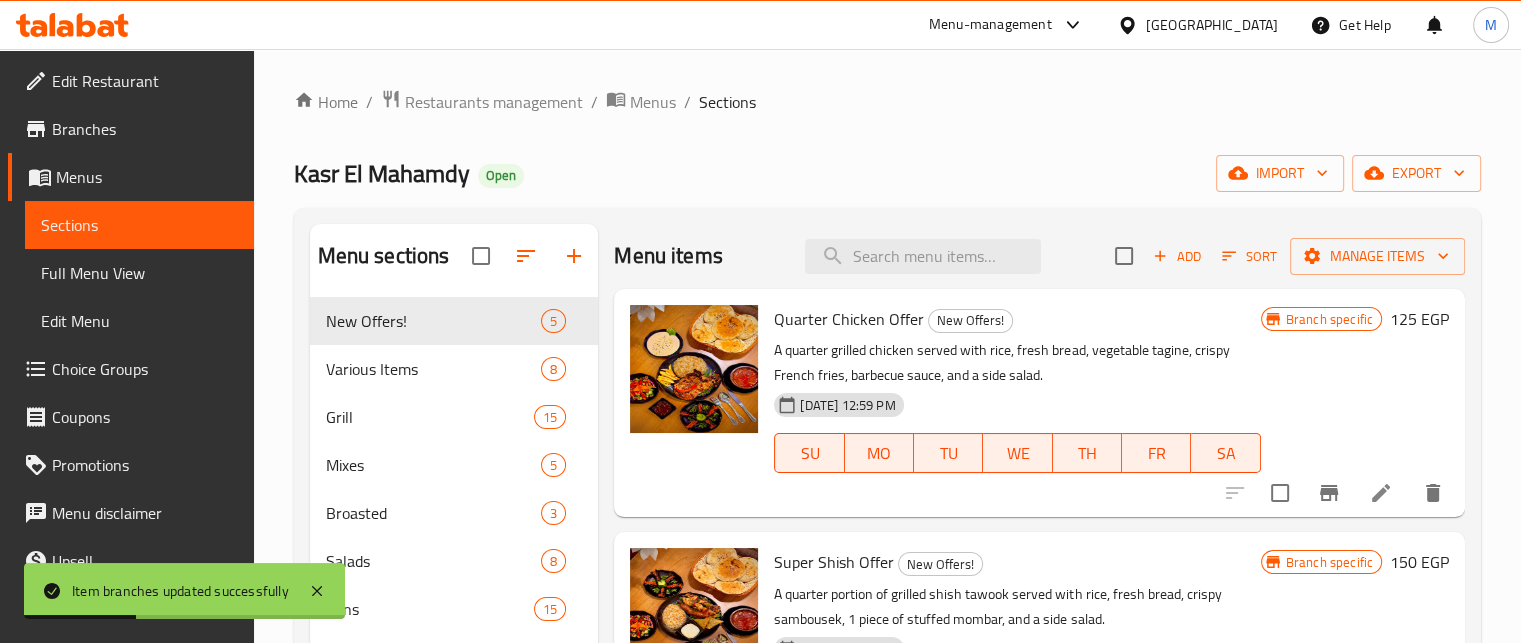 scroll, scrollTop: 563, scrollLeft: 0, axis: vertical 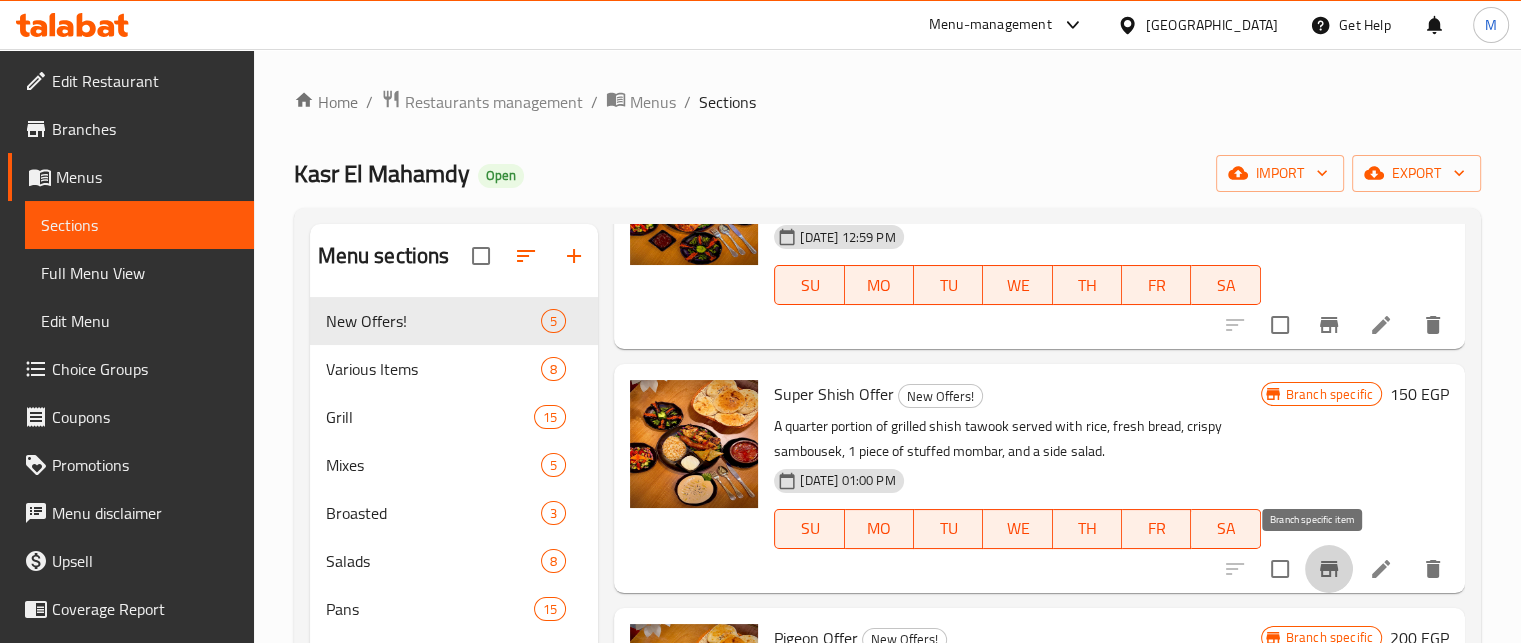 click 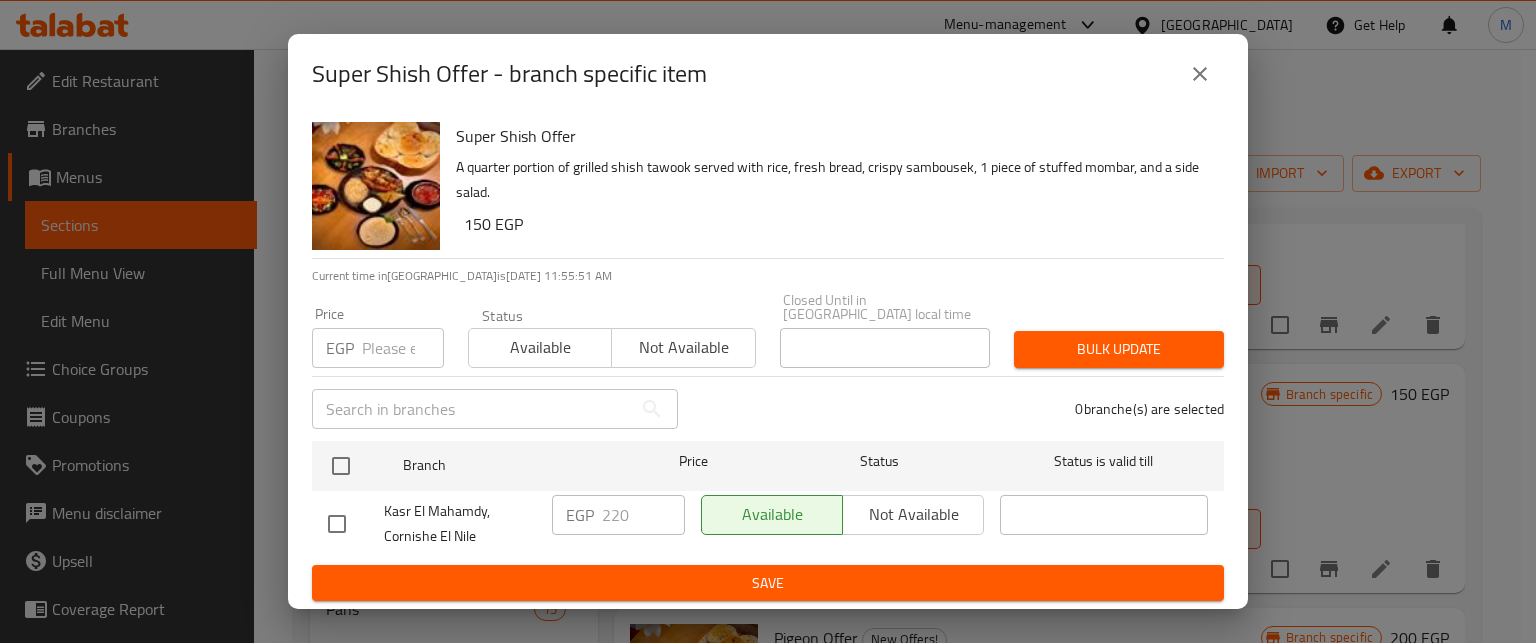 click 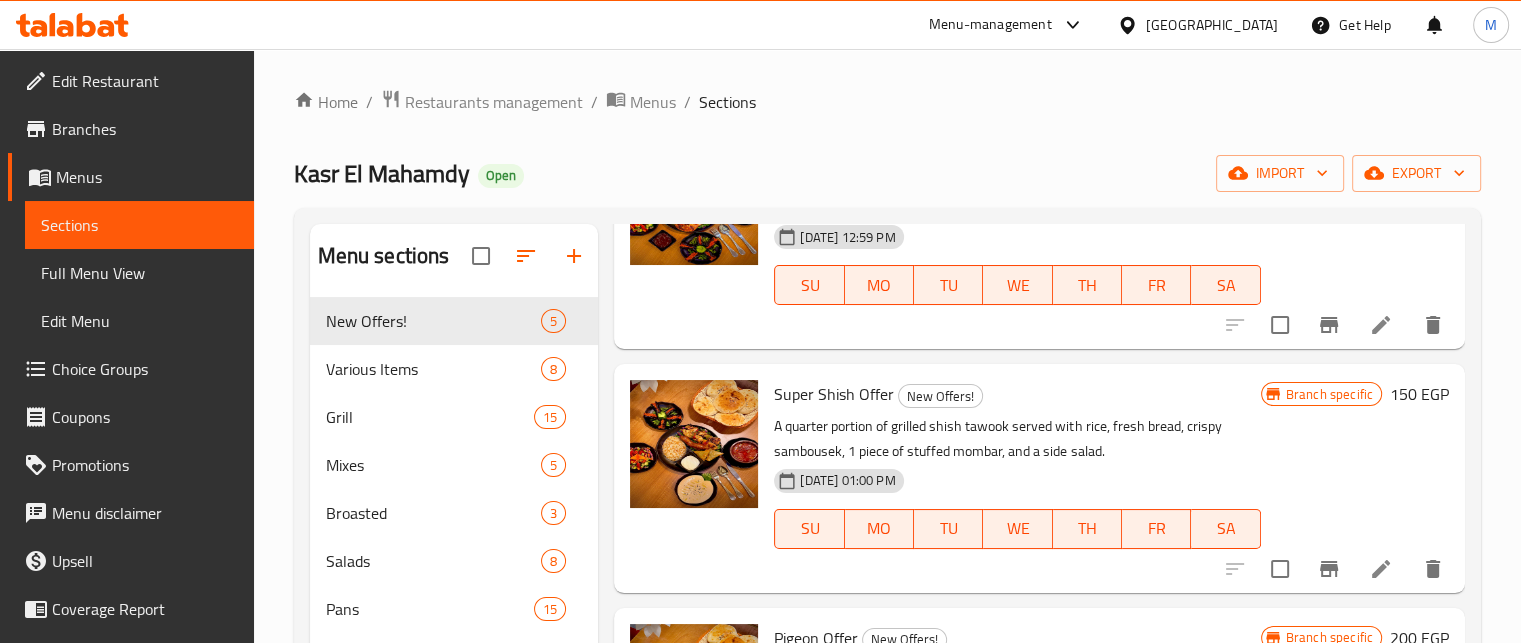 click on "Kasr El Mahamdy" at bounding box center [382, 173] 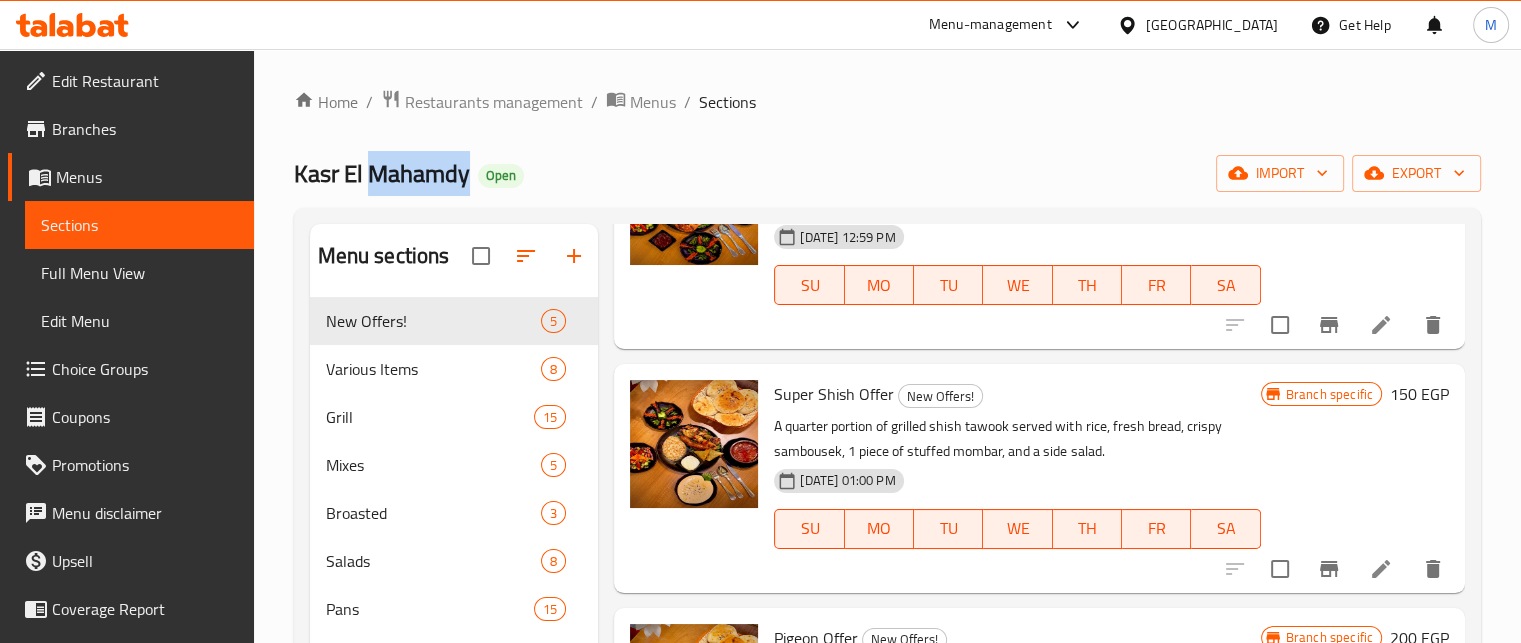 click on "Kasr El Mahamdy" at bounding box center [382, 173] 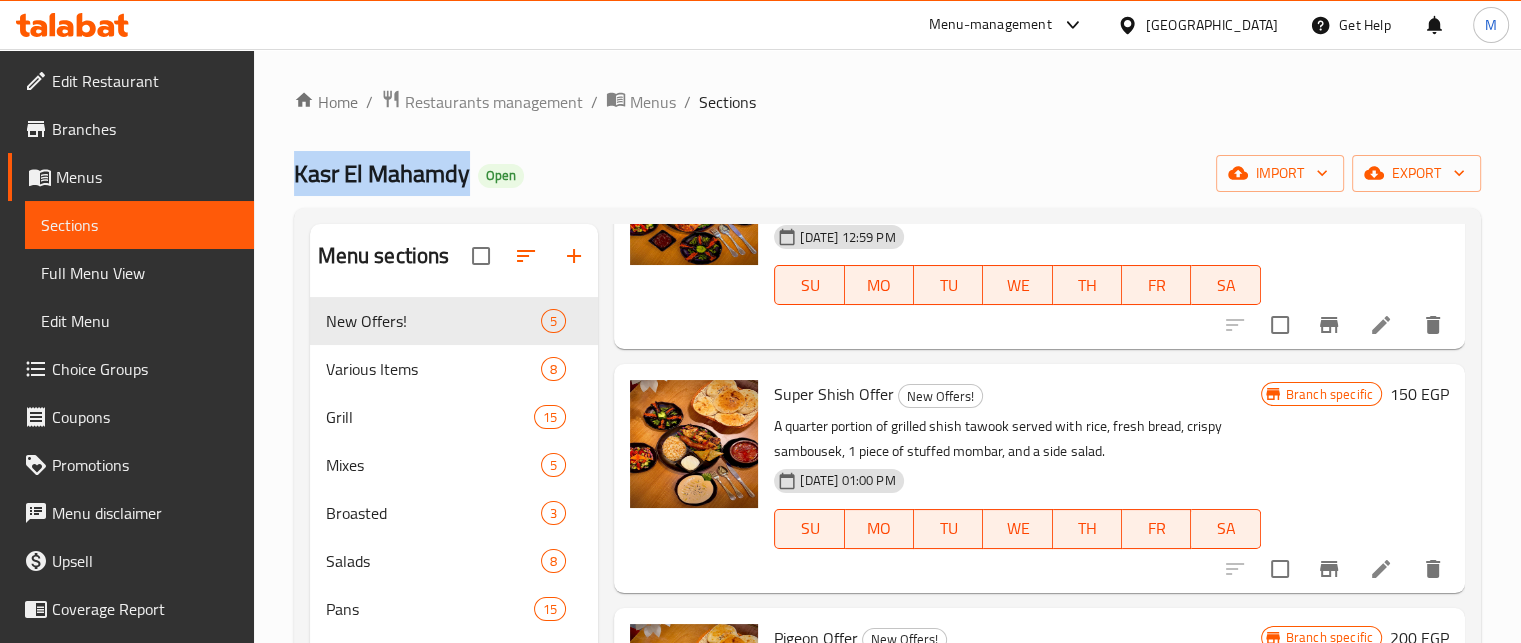 click on "Kasr El Mahamdy" at bounding box center (382, 173) 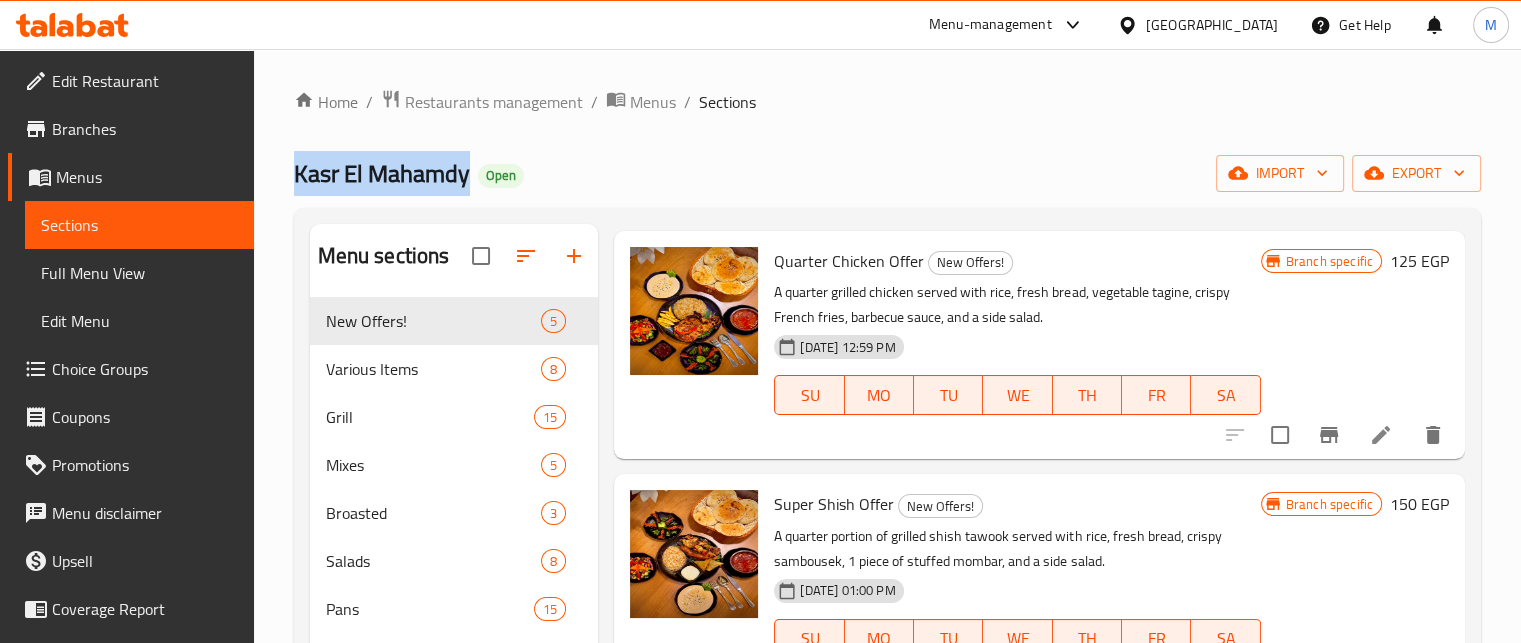 scroll, scrollTop: 0, scrollLeft: 0, axis: both 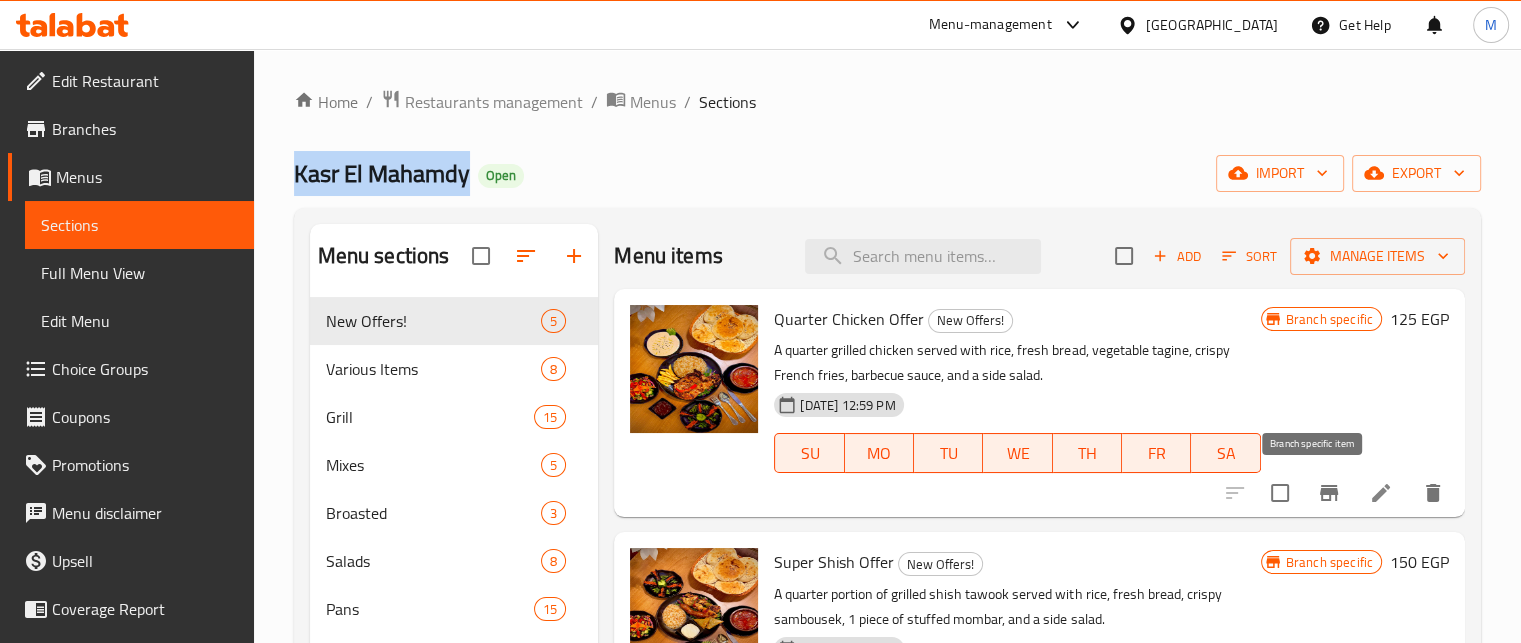 click 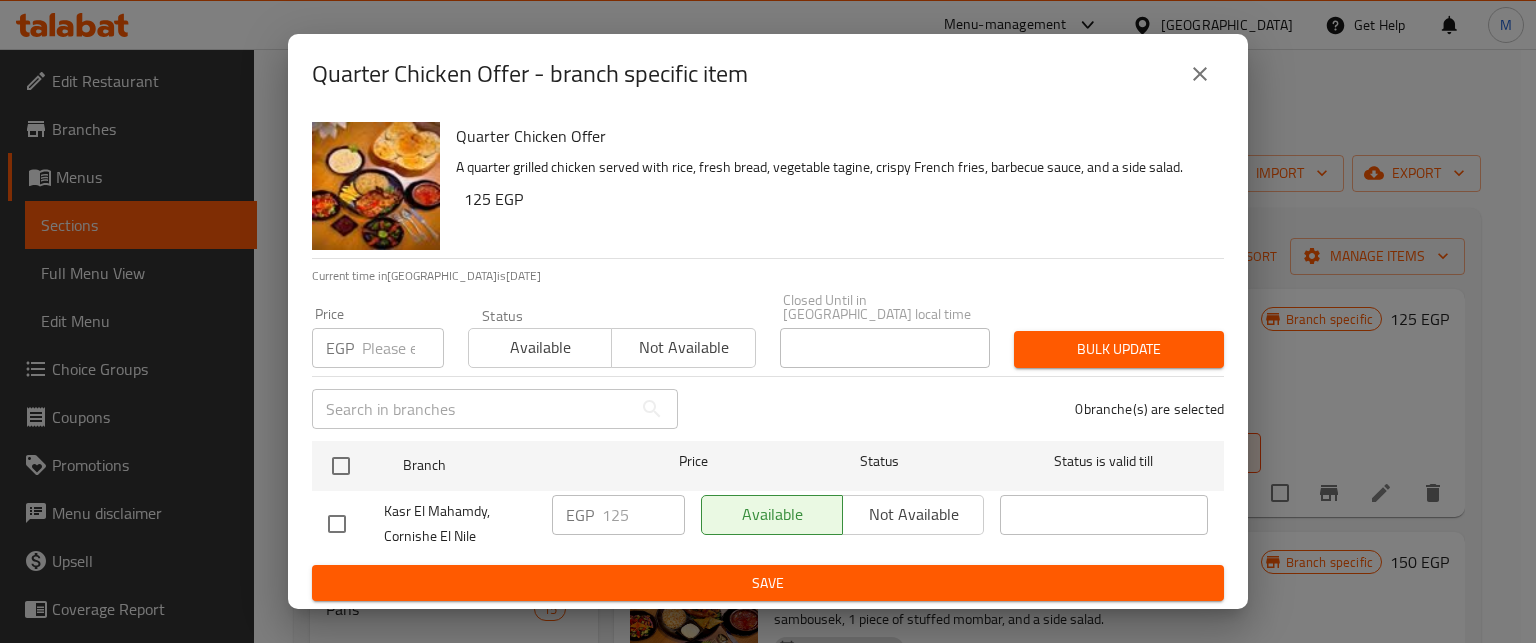 click at bounding box center (403, 348) 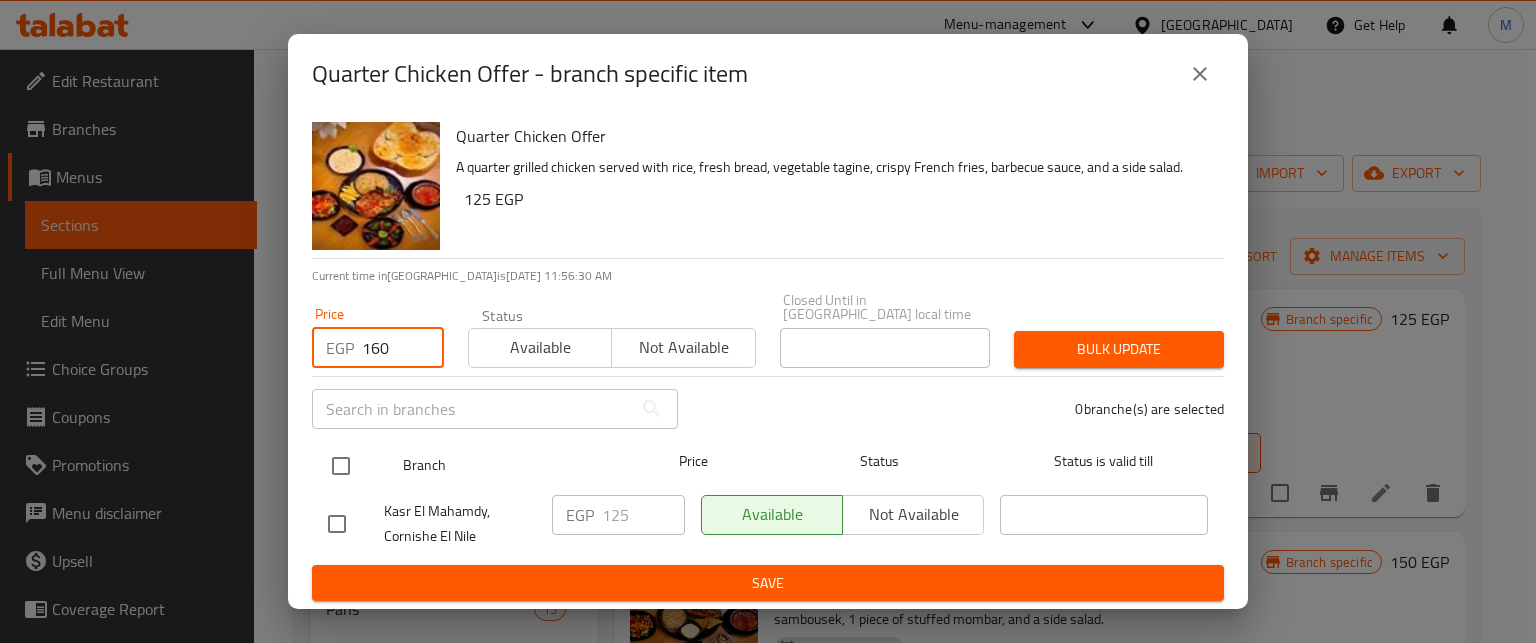 type on "160" 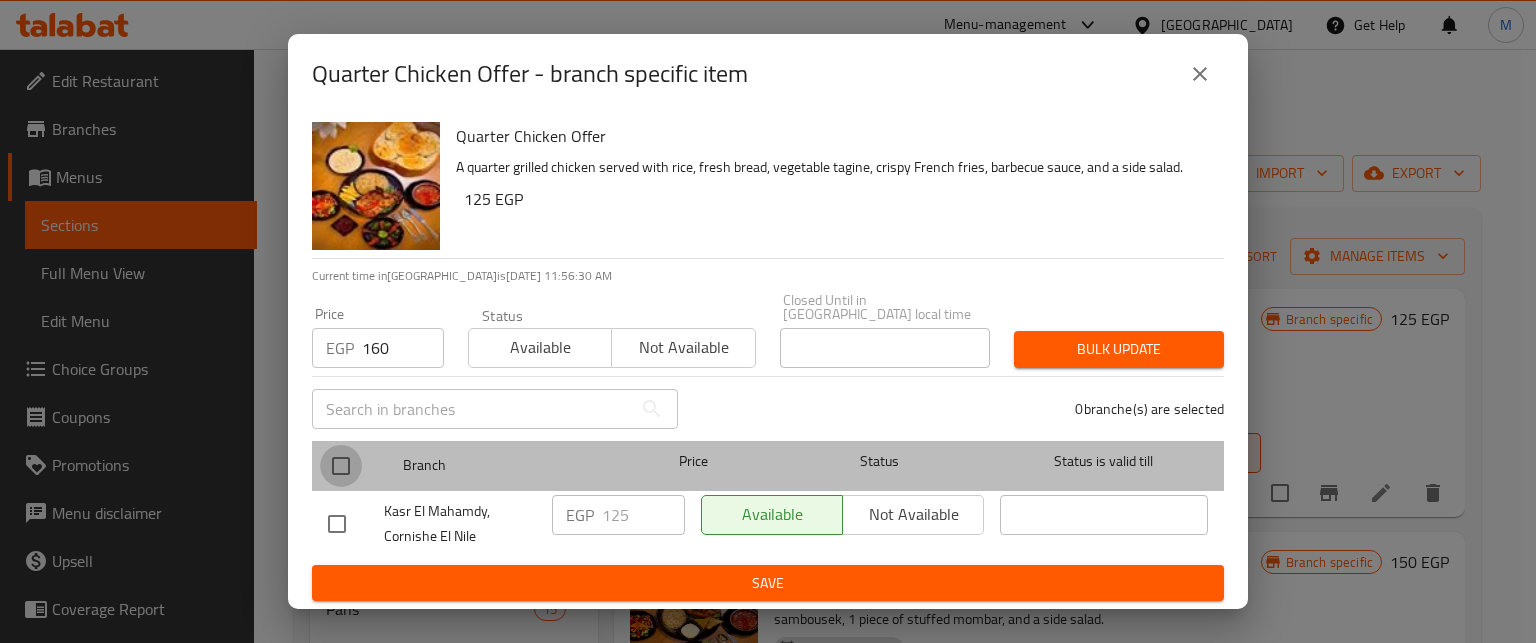 click at bounding box center (341, 466) 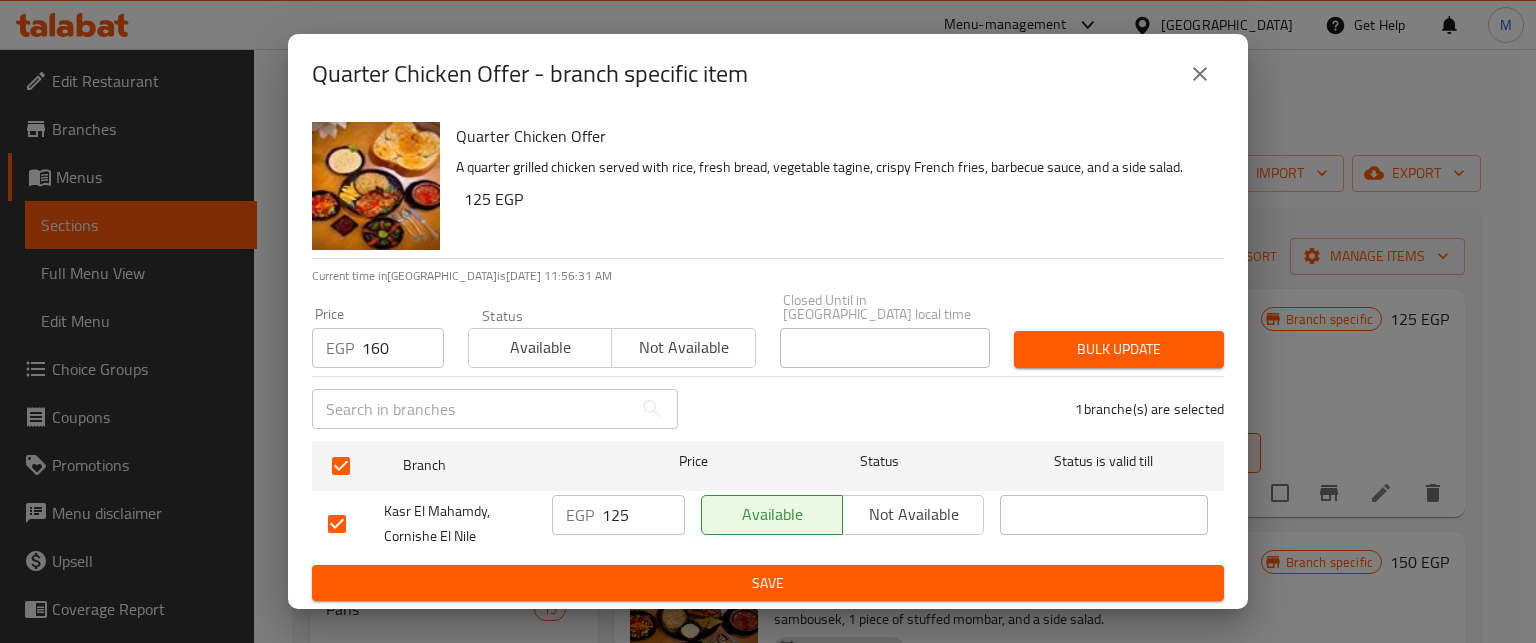 click on "Bulk update" at bounding box center [1119, 349] 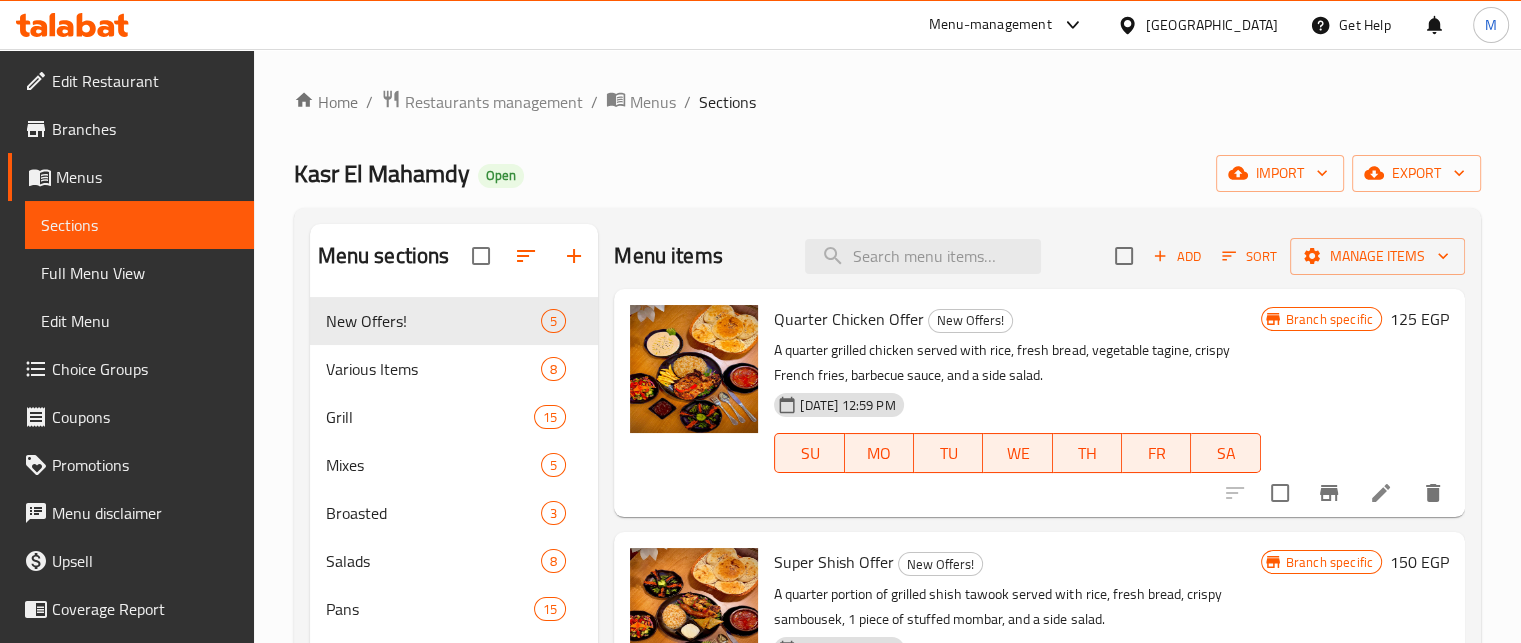 click on "Branches" at bounding box center [145, 129] 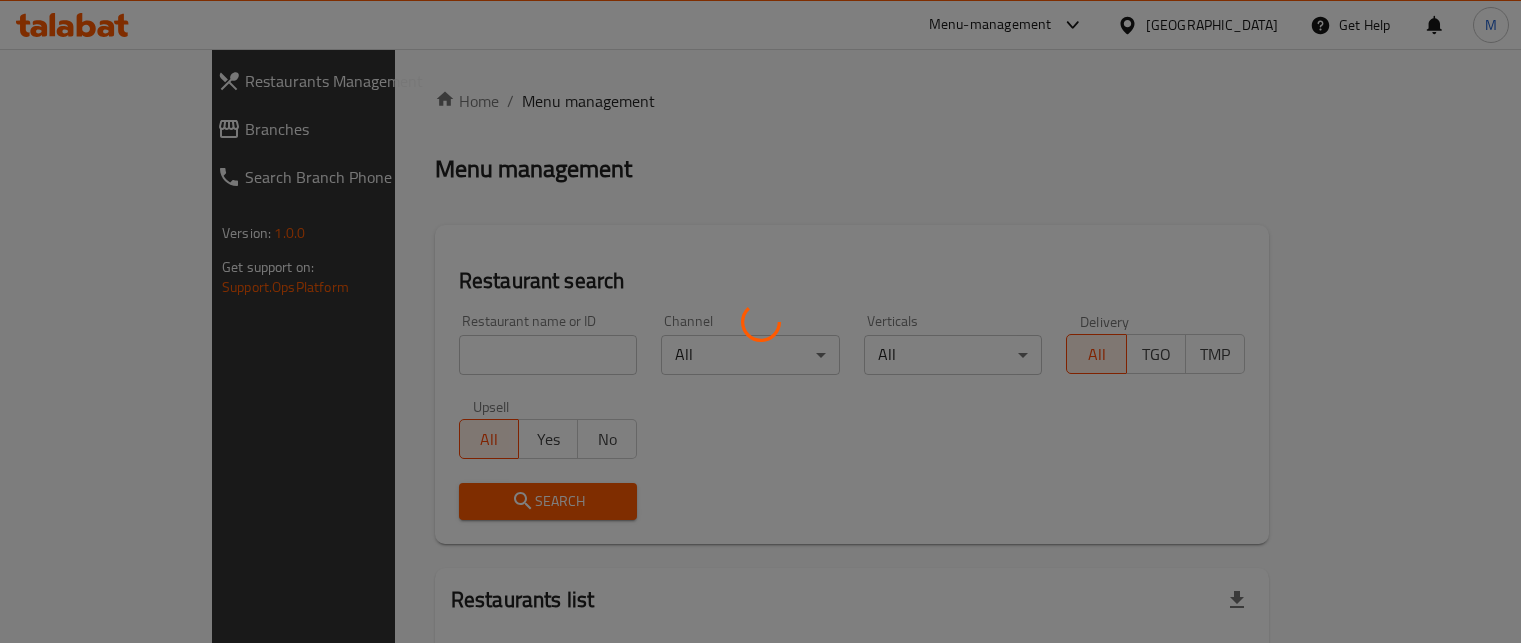 scroll, scrollTop: 0, scrollLeft: 0, axis: both 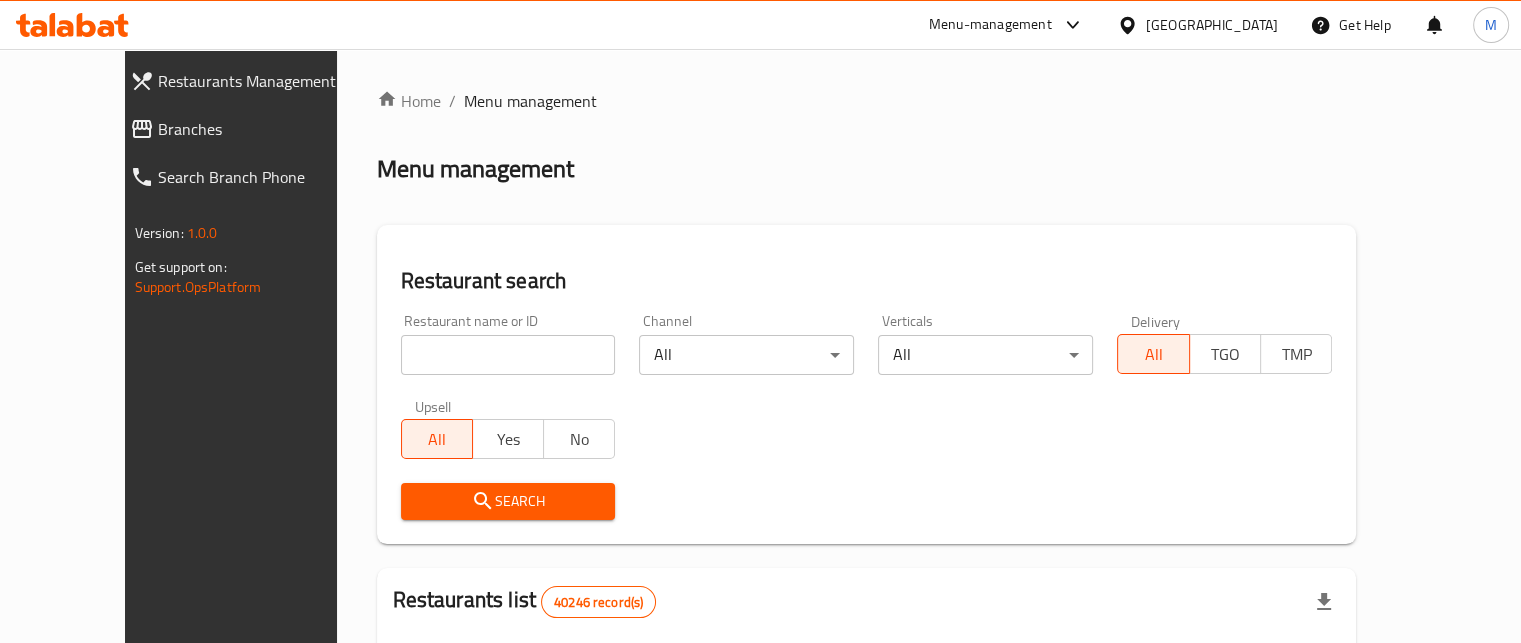 click at bounding box center [508, 355] 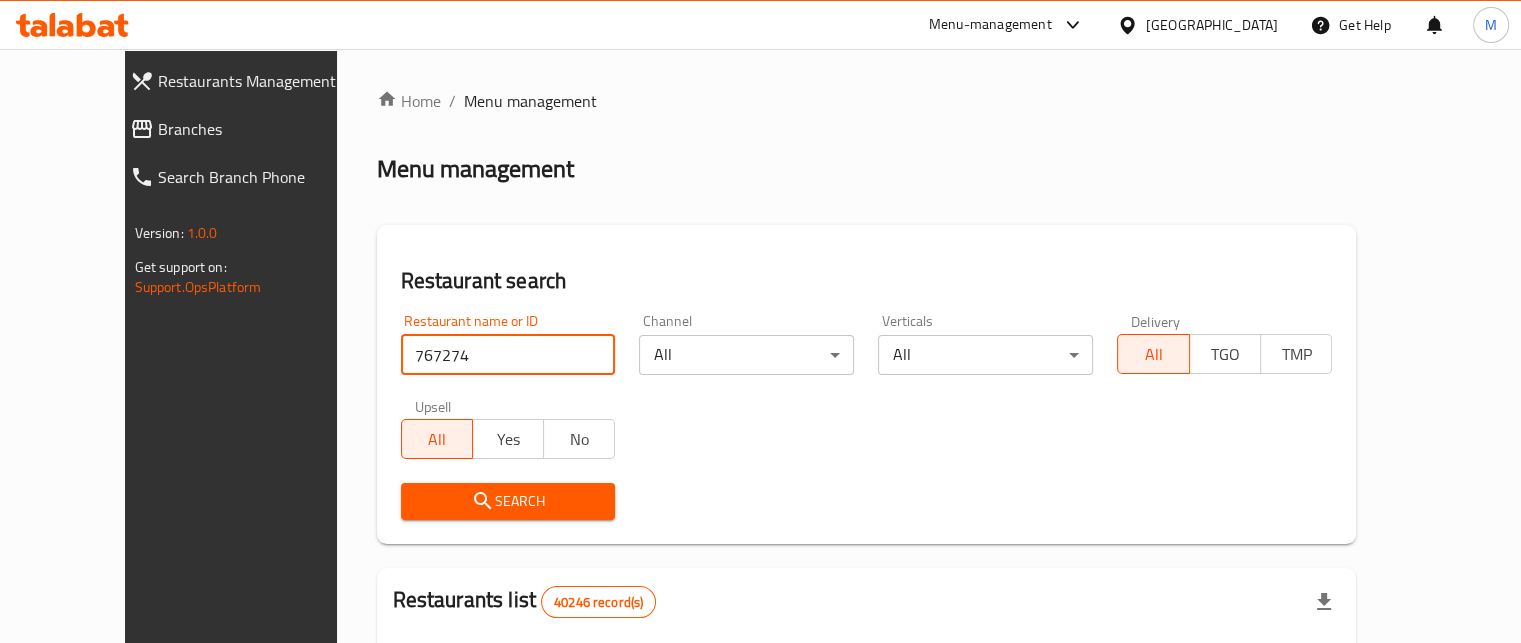 click on "Search" at bounding box center [508, 501] 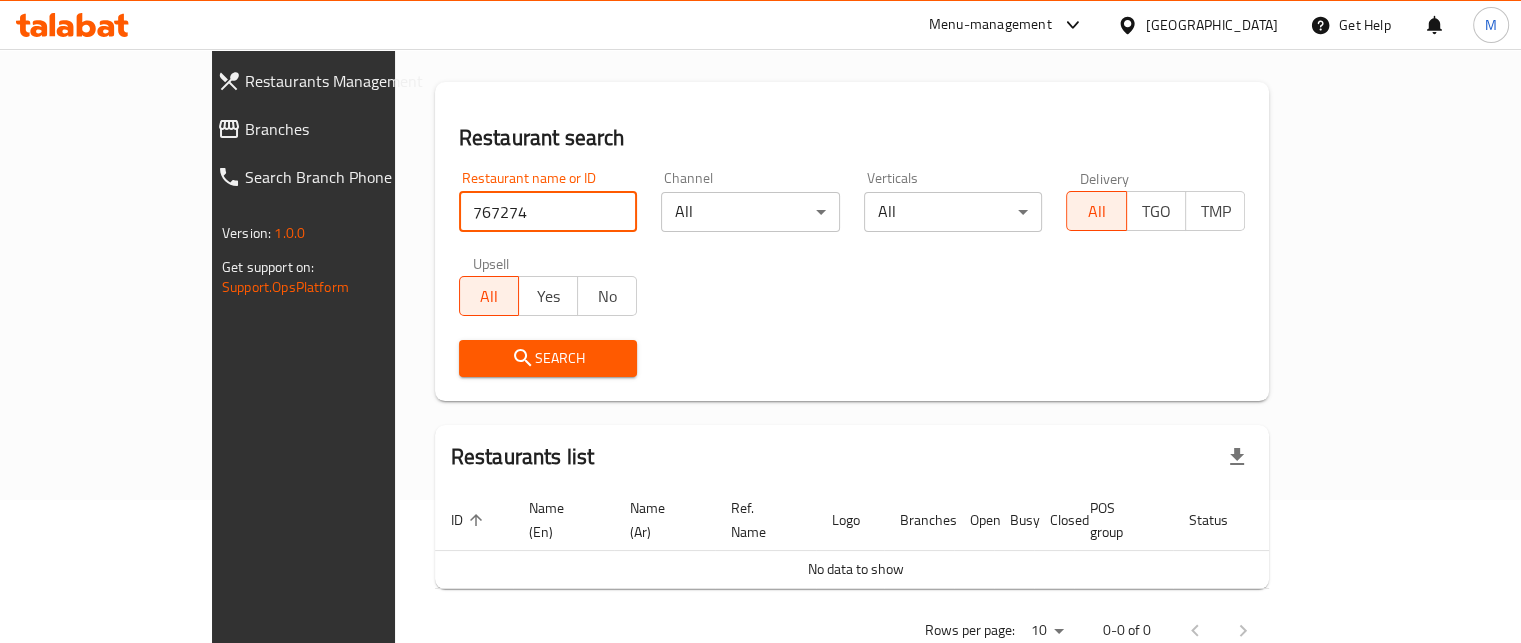 scroll, scrollTop: 173, scrollLeft: 0, axis: vertical 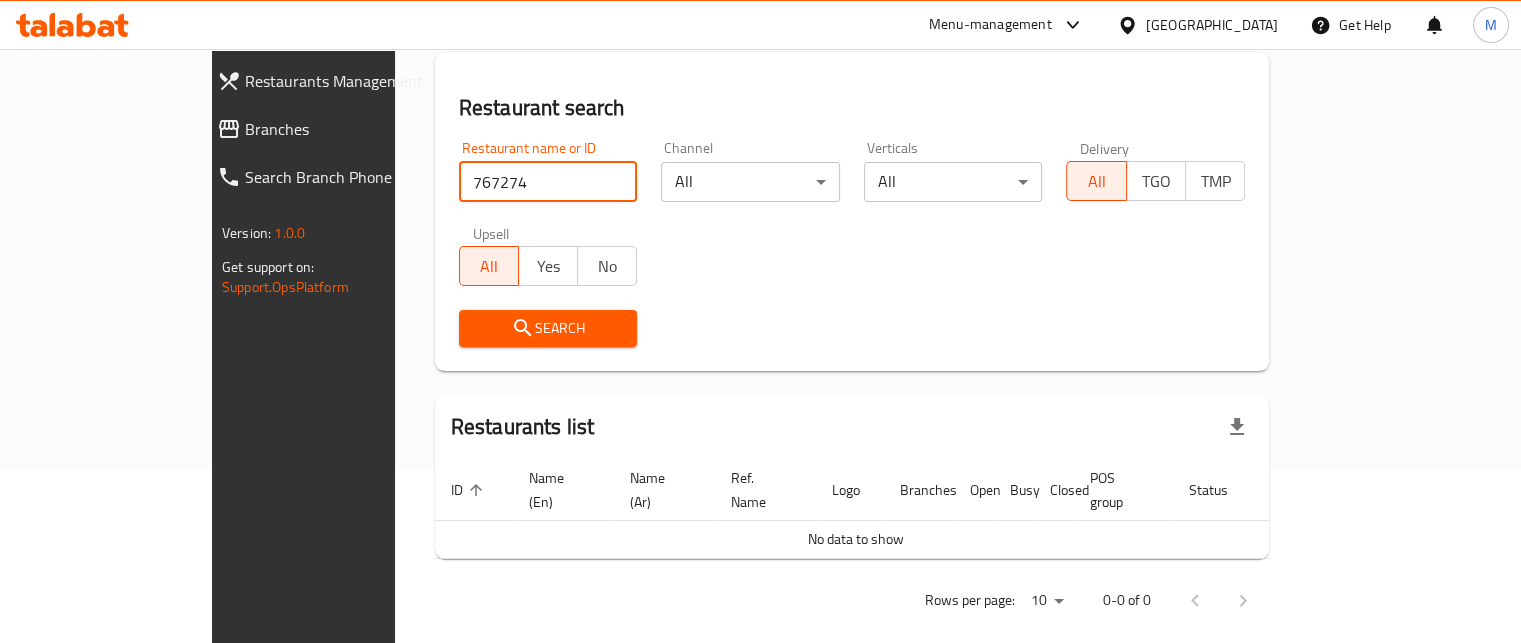 click on "767274" at bounding box center [548, 182] 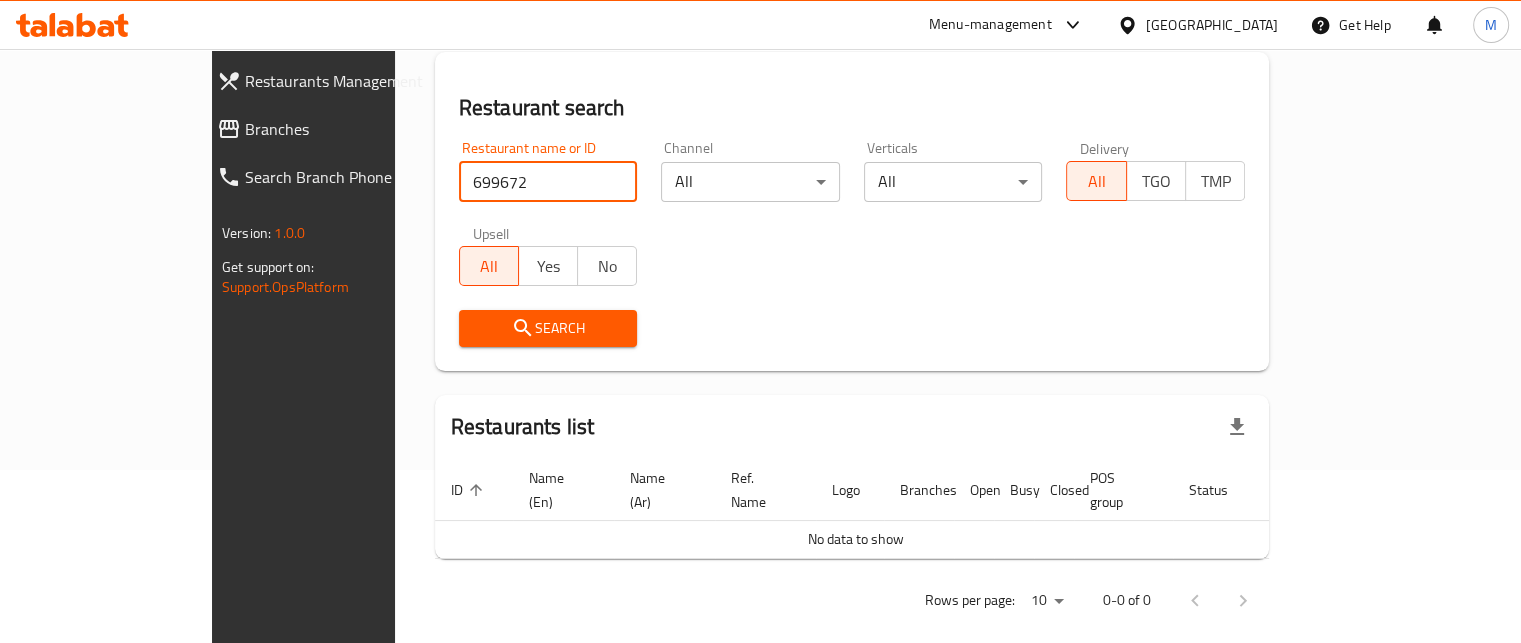 type on "699672" 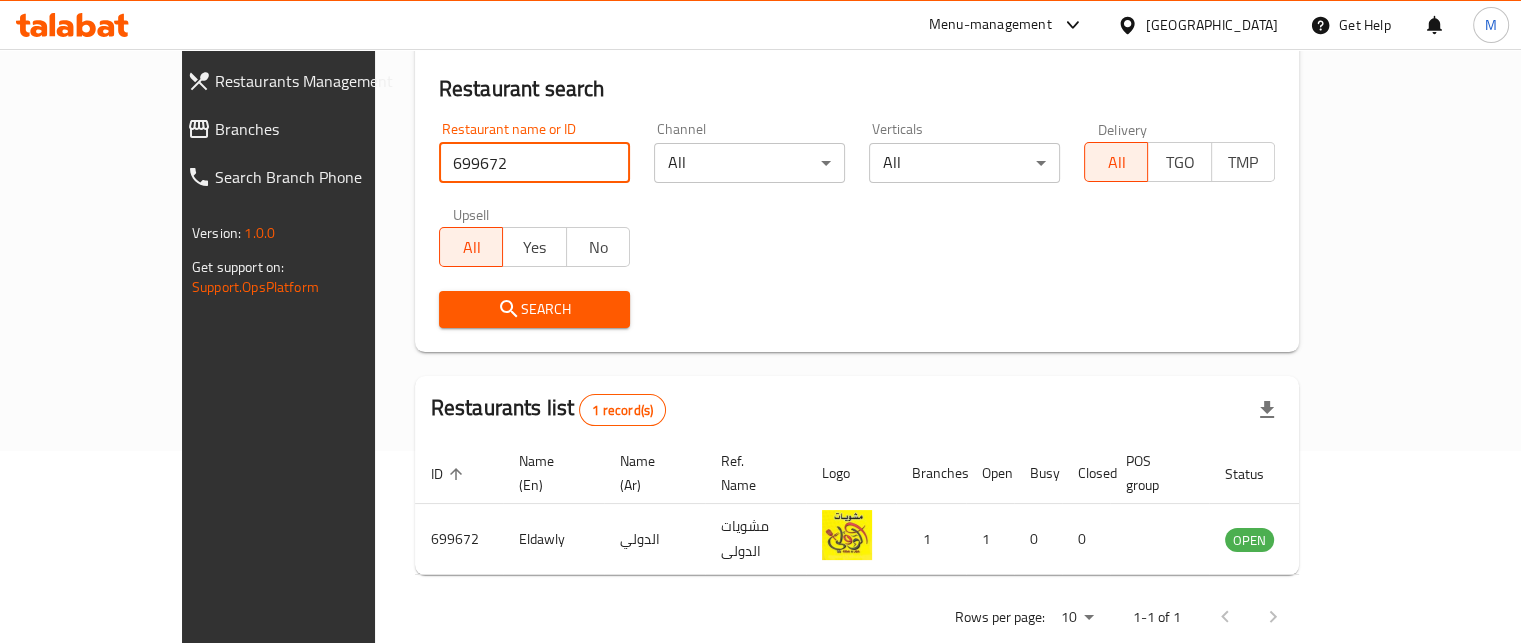 scroll, scrollTop: 208, scrollLeft: 0, axis: vertical 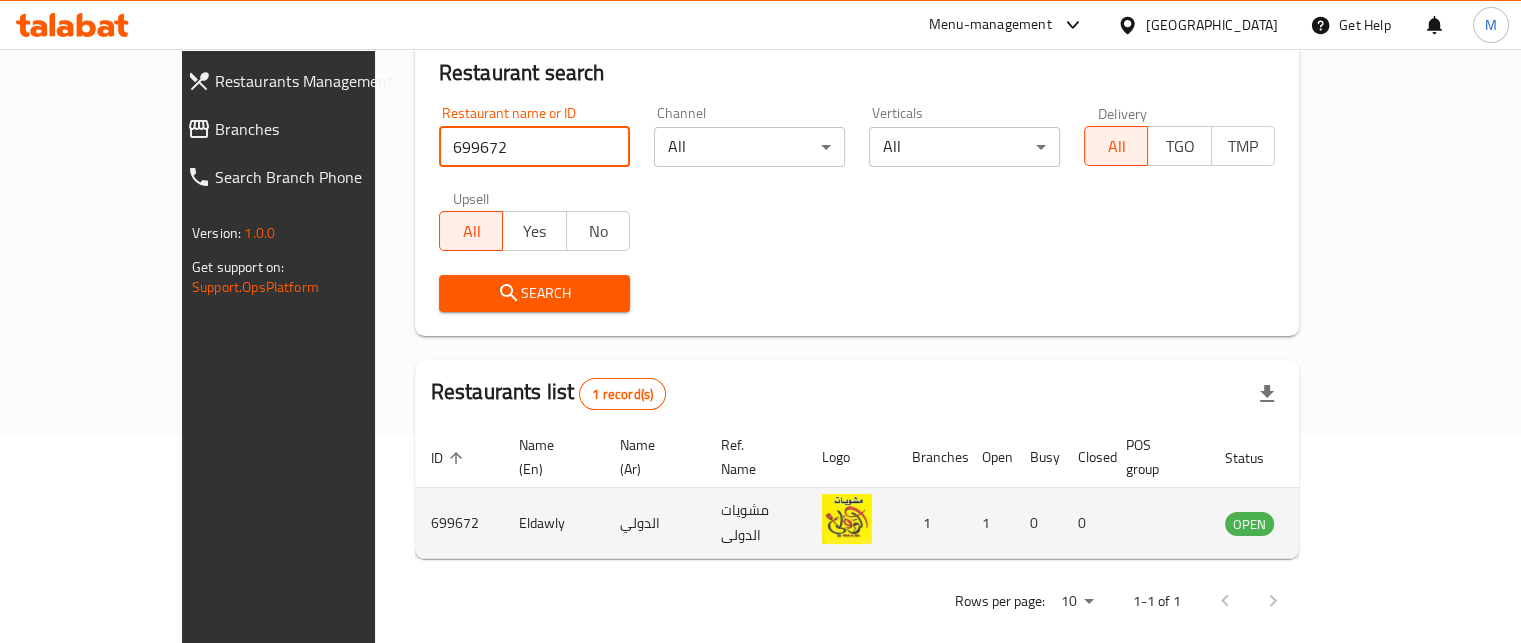 click 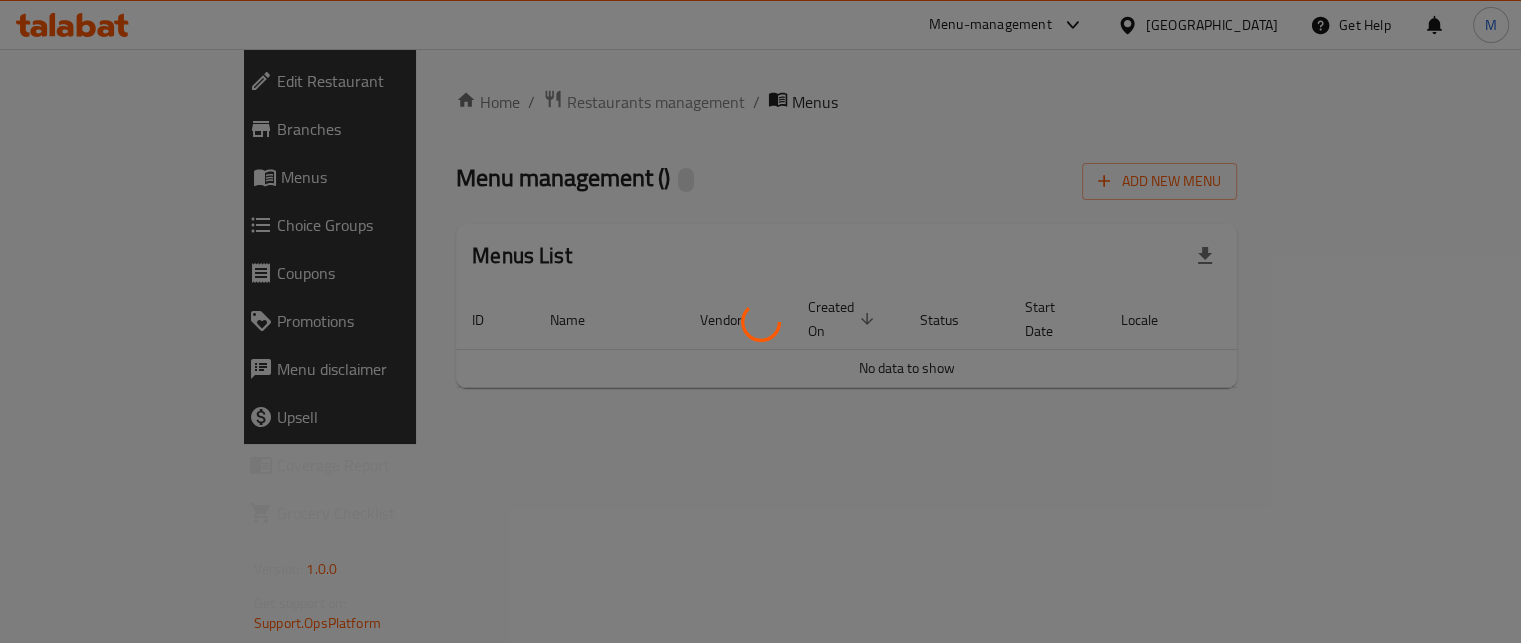 scroll, scrollTop: 0, scrollLeft: 0, axis: both 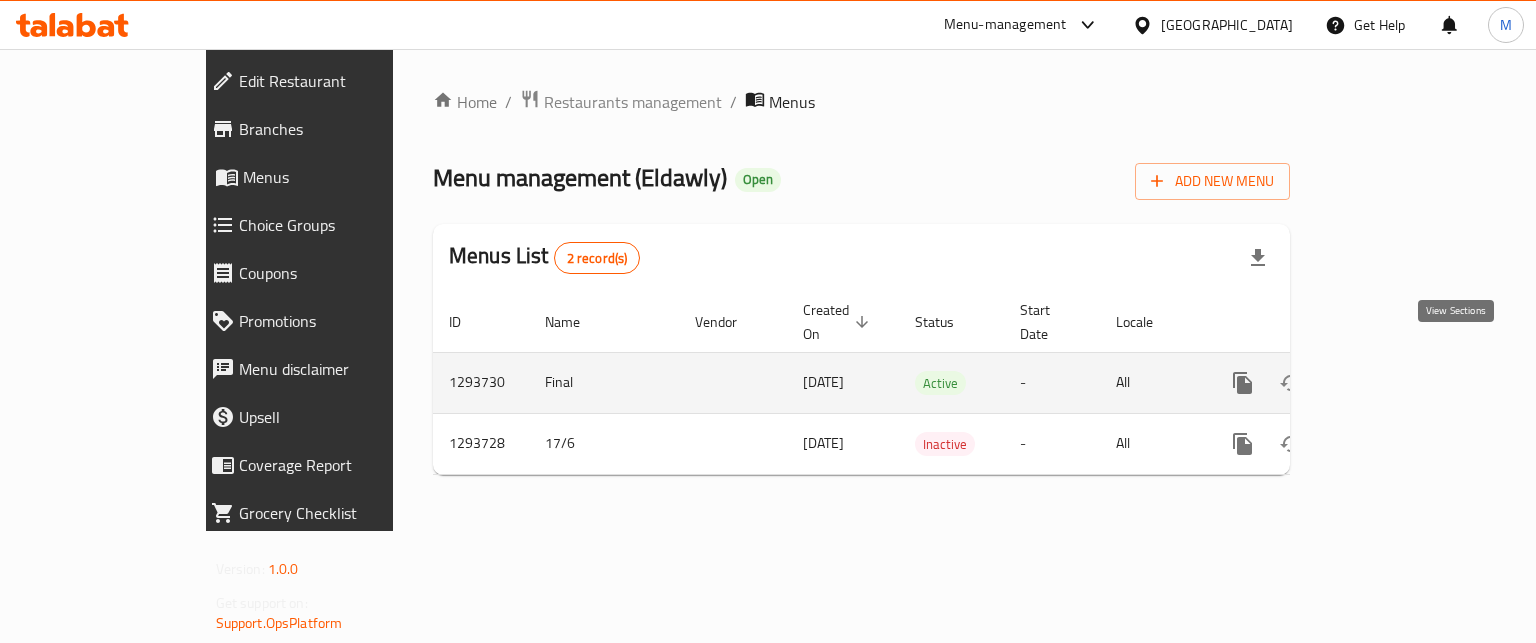 click 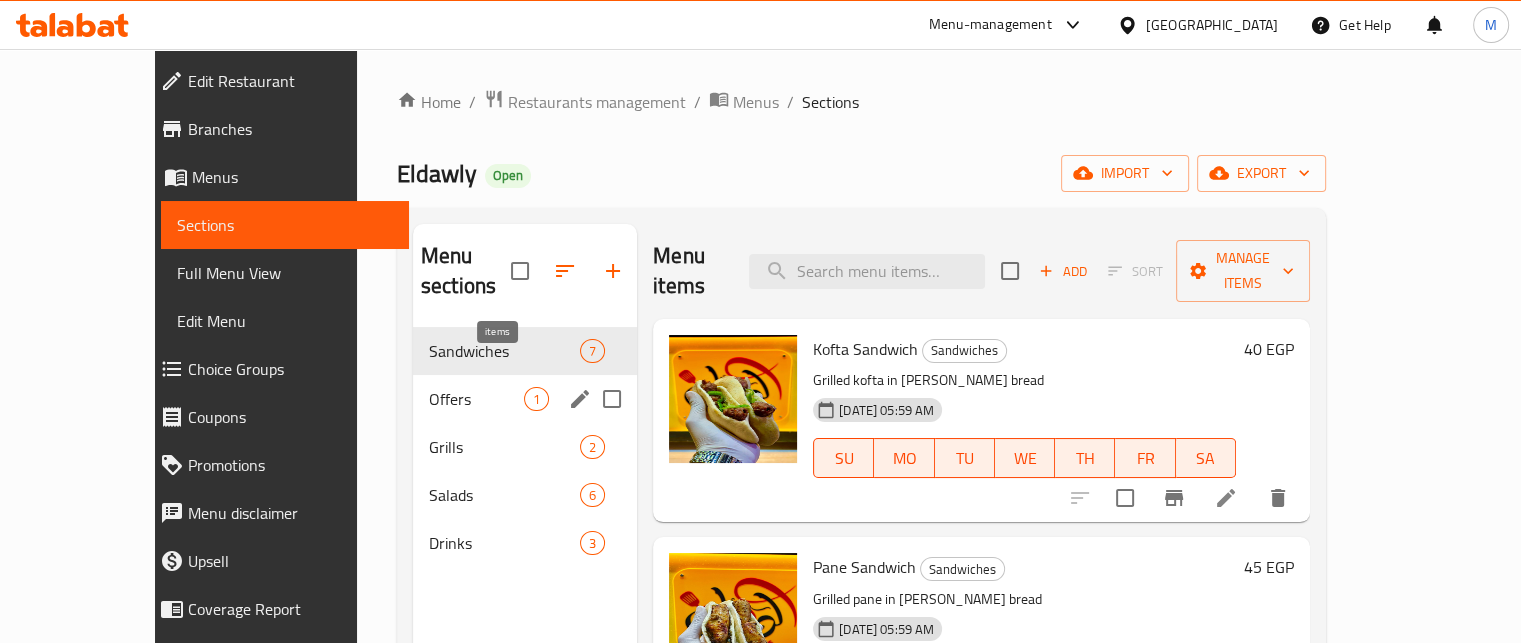 click on "Offers" at bounding box center [476, 399] 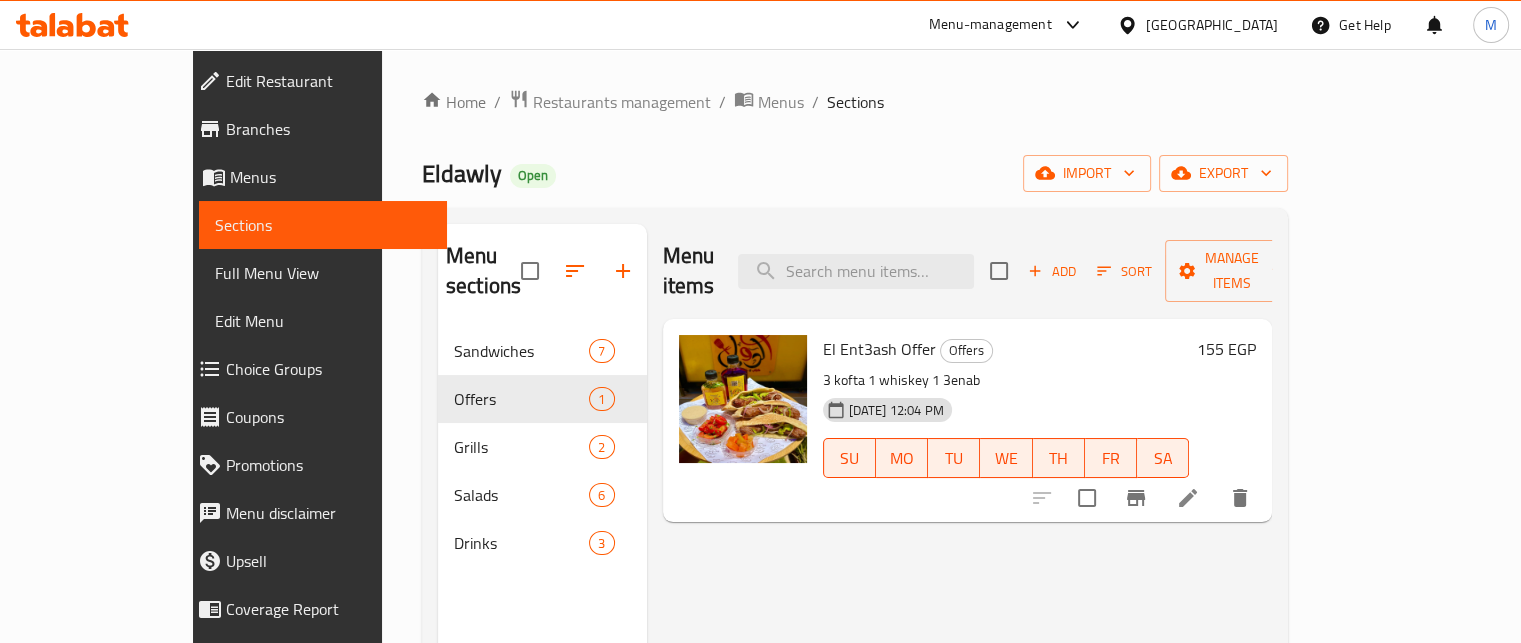 click on "Menu items Add Sort Manage items El Ent3ash Offer   Offers 3 kofta
1 whiskey
1 3enab 09-07-2025 12:04 PM SU MO TU WE TH FR SA 155   EGP" at bounding box center [960, 545] 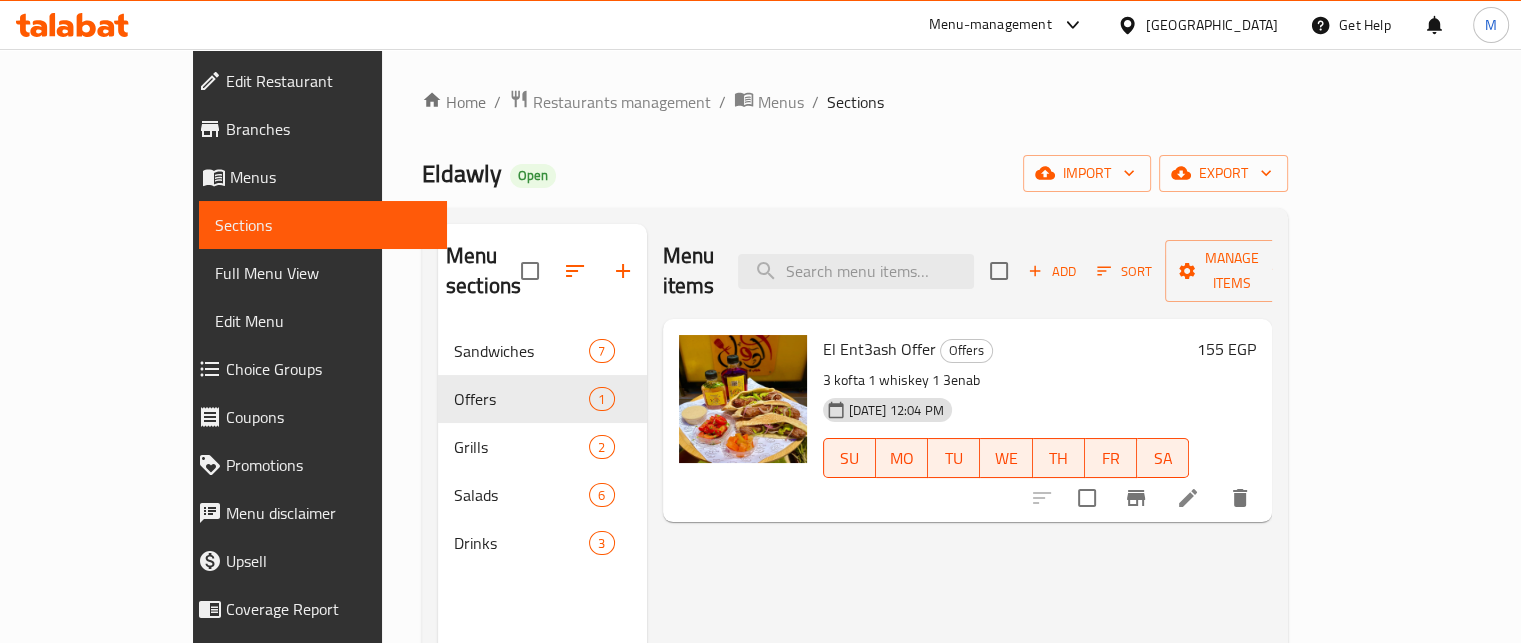 click on "Eldawly Open import export" at bounding box center (855, 173) 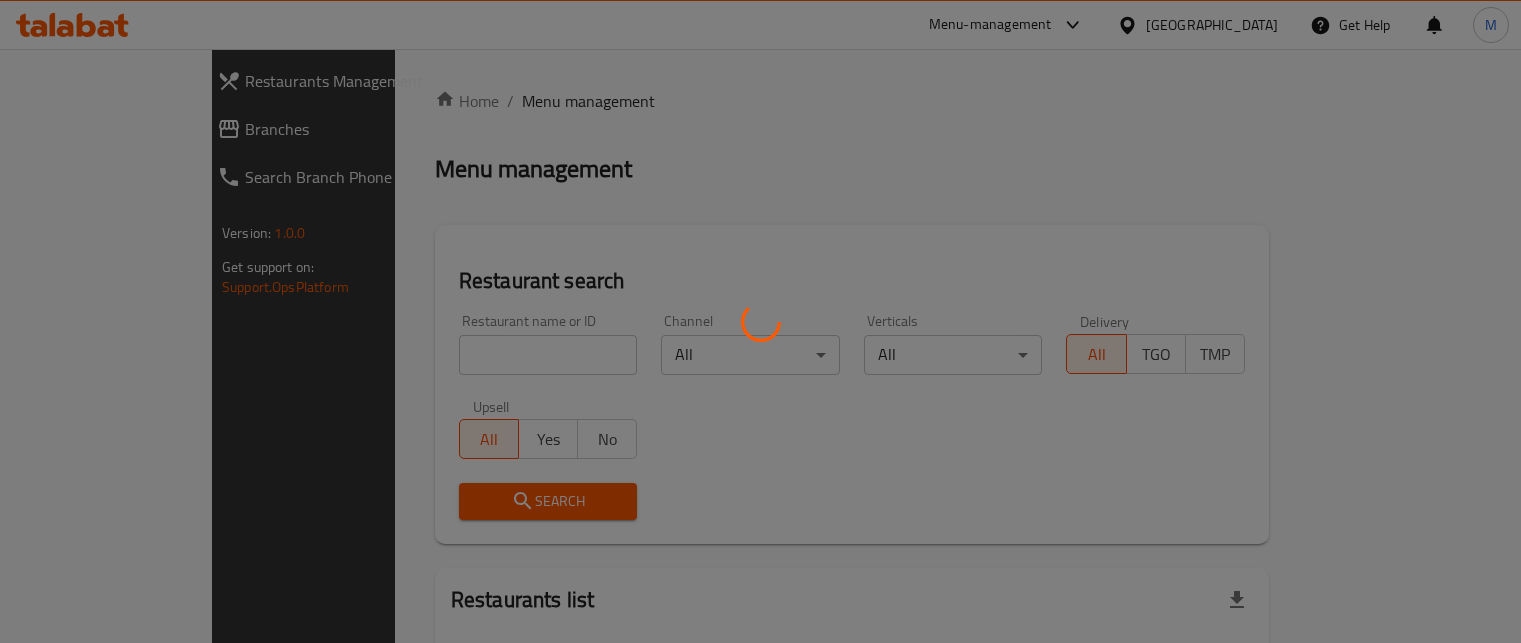 scroll, scrollTop: 0, scrollLeft: 0, axis: both 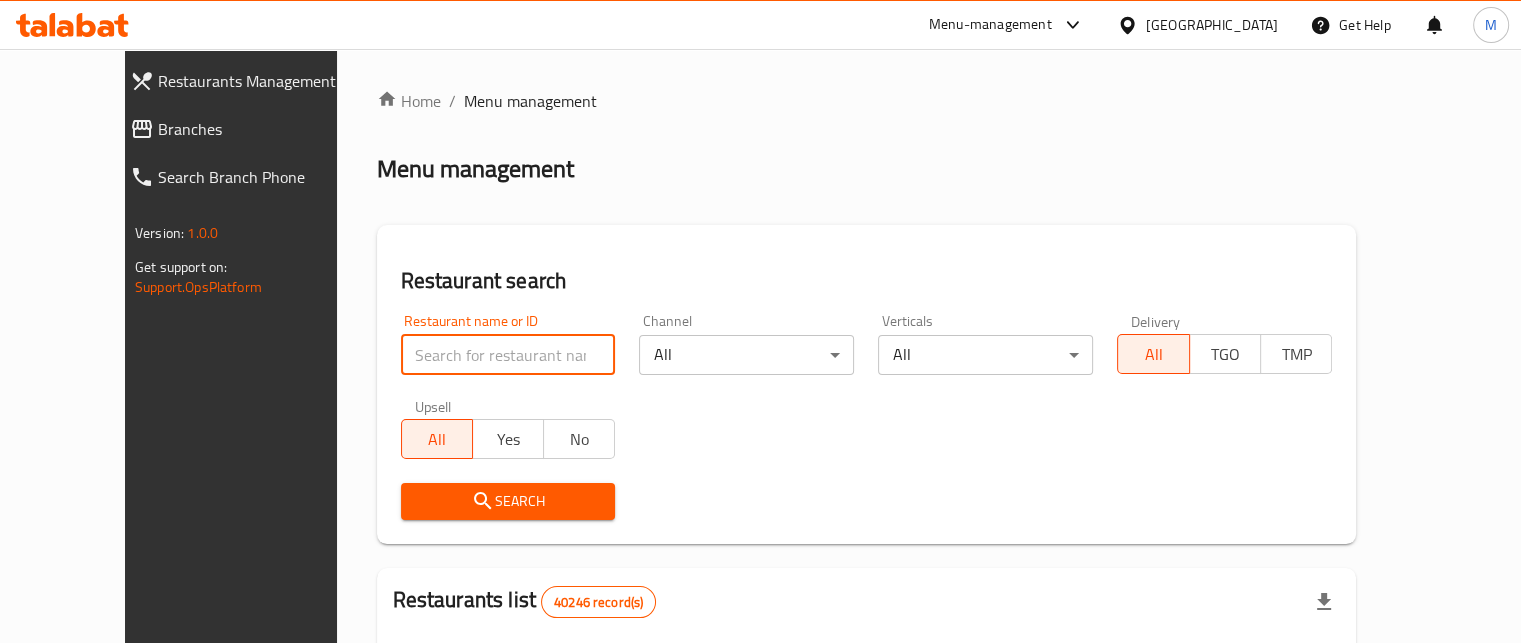 click at bounding box center [508, 355] 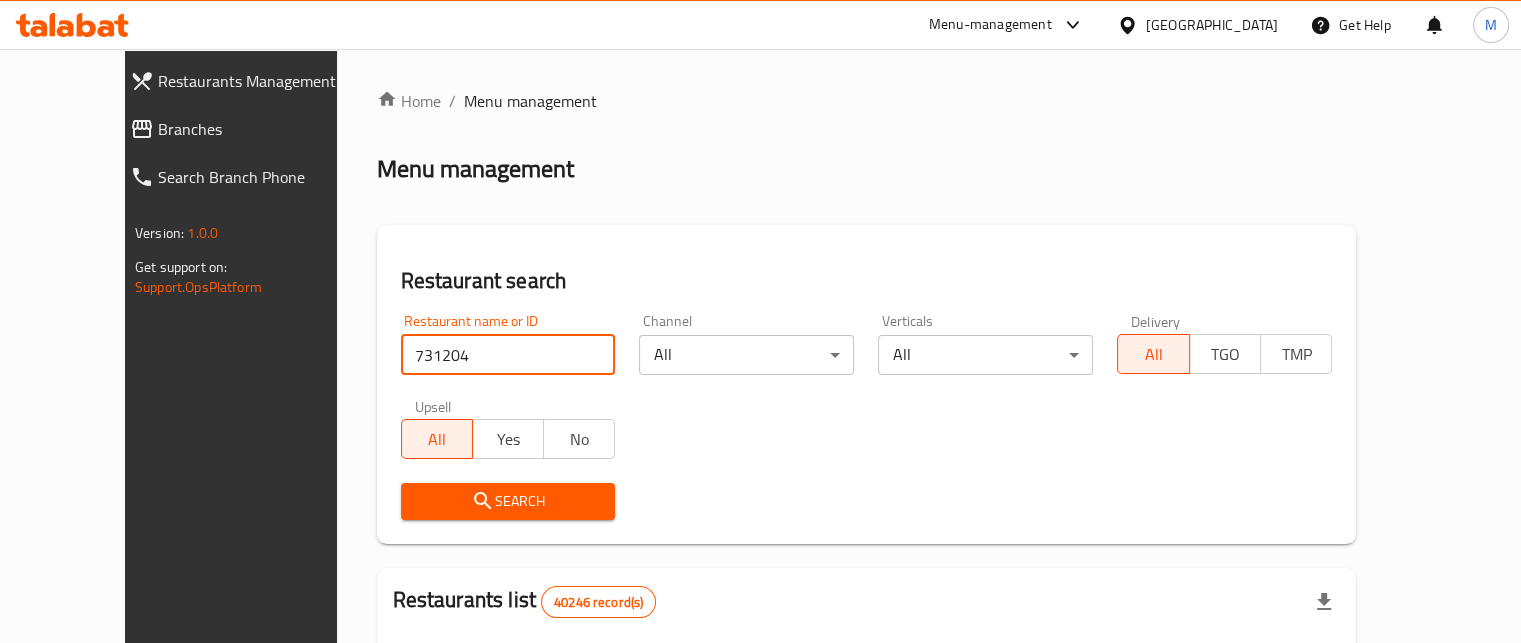 click on "Search" at bounding box center [508, 501] 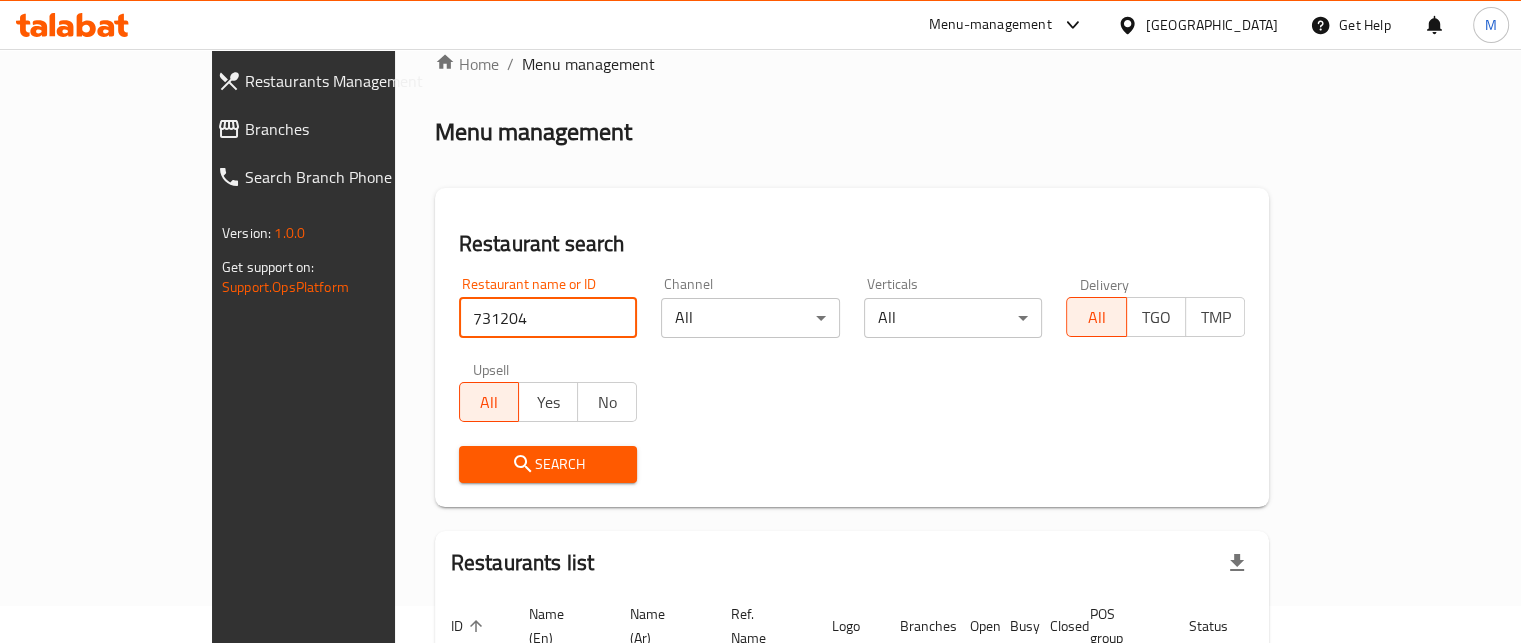 scroll, scrollTop: 0, scrollLeft: 0, axis: both 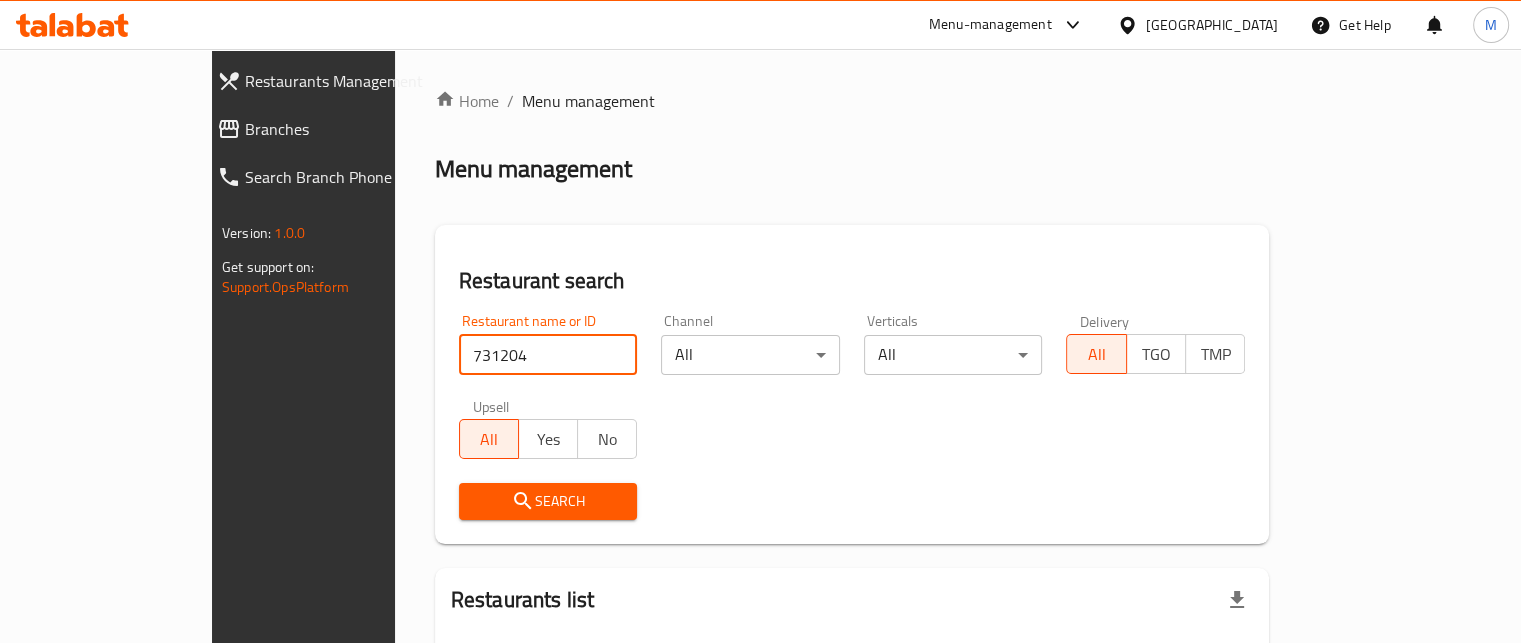 click on "731204" at bounding box center [548, 355] 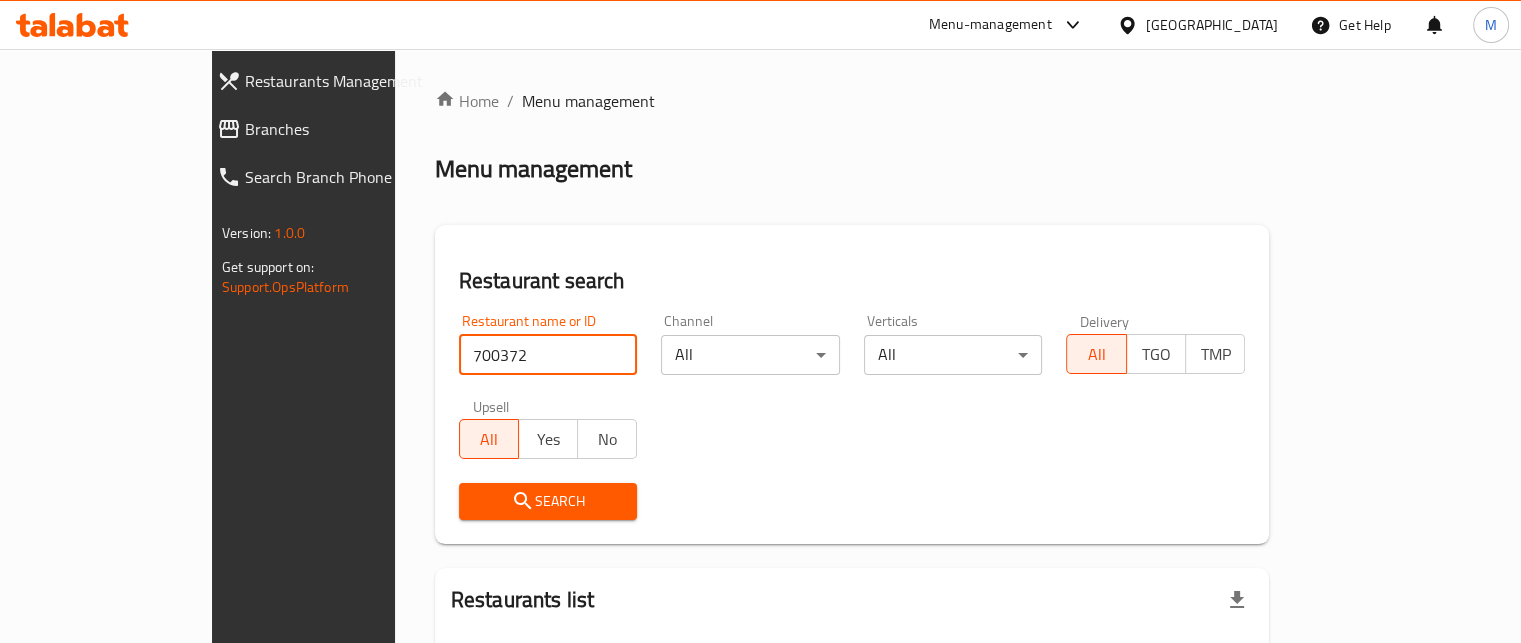 type on "700372" 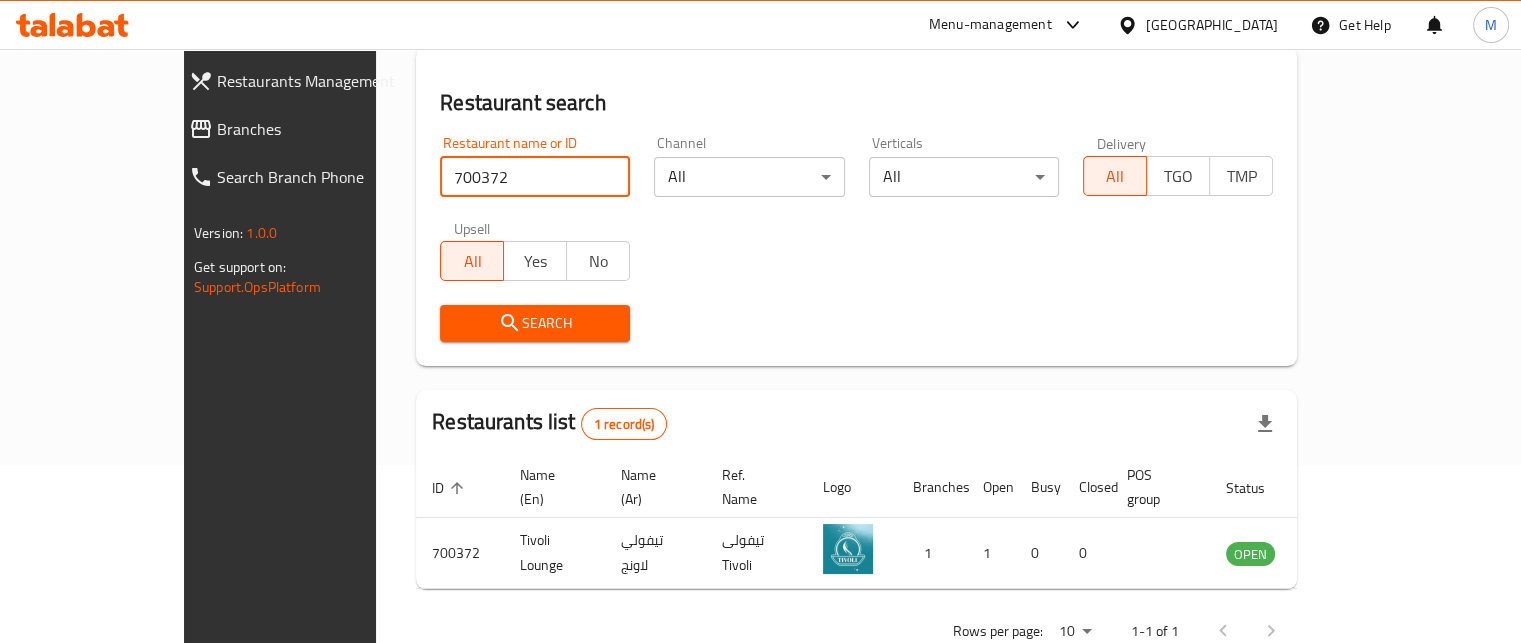 scroll, scrollTop: 208, scrollLeft: 0, axis: vertical 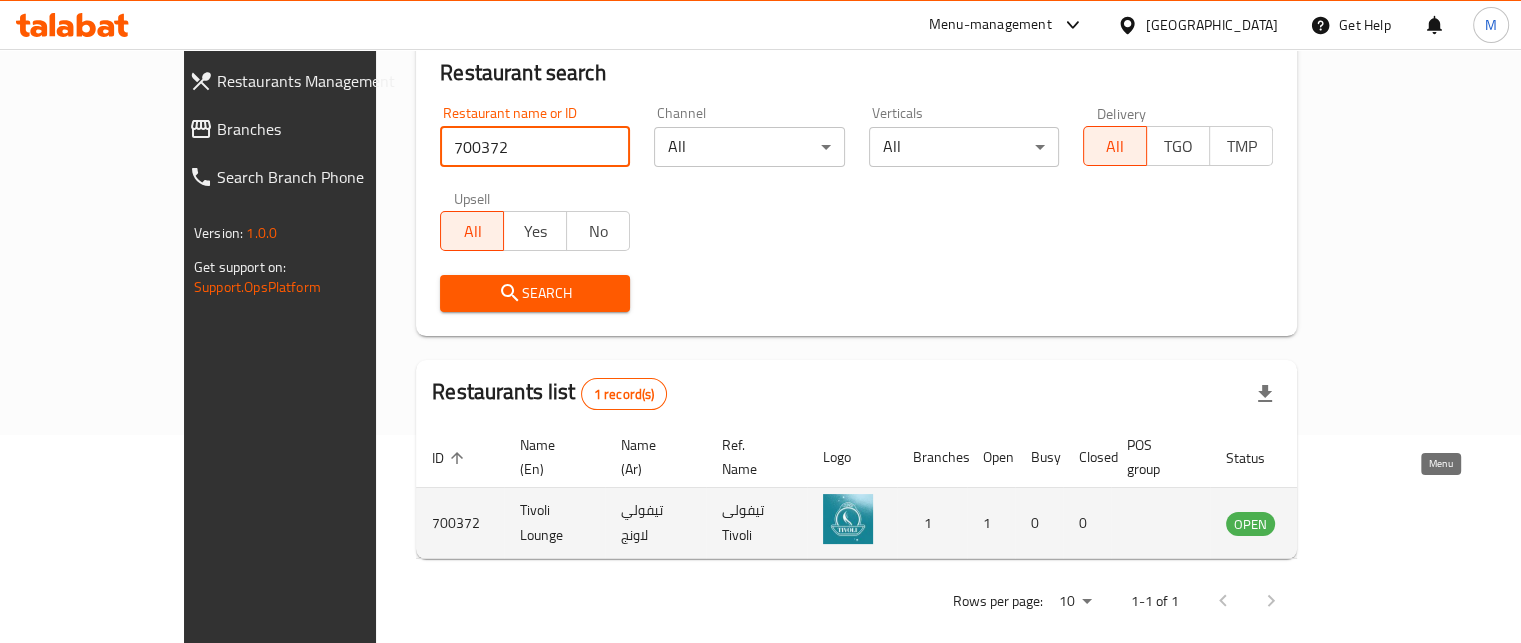 click 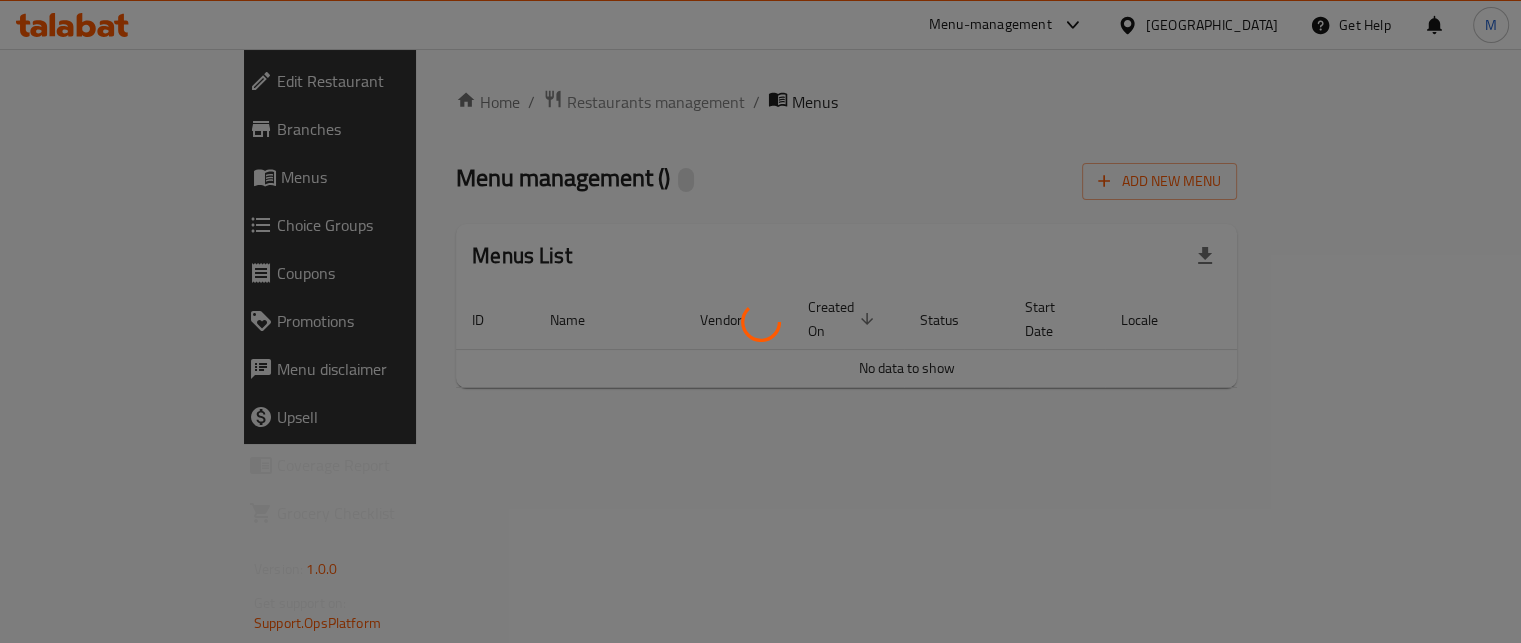 scroll, scrollTop: 0, scrollLeft: 0, axis: both 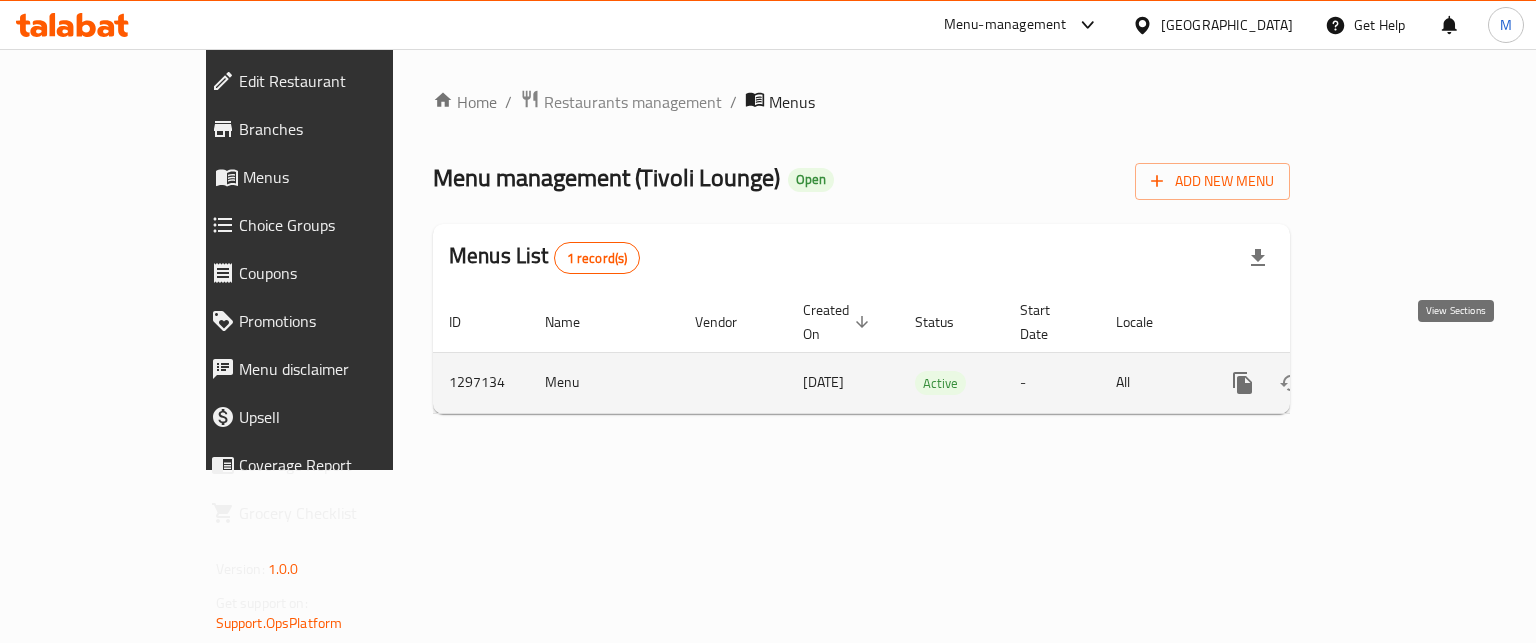click 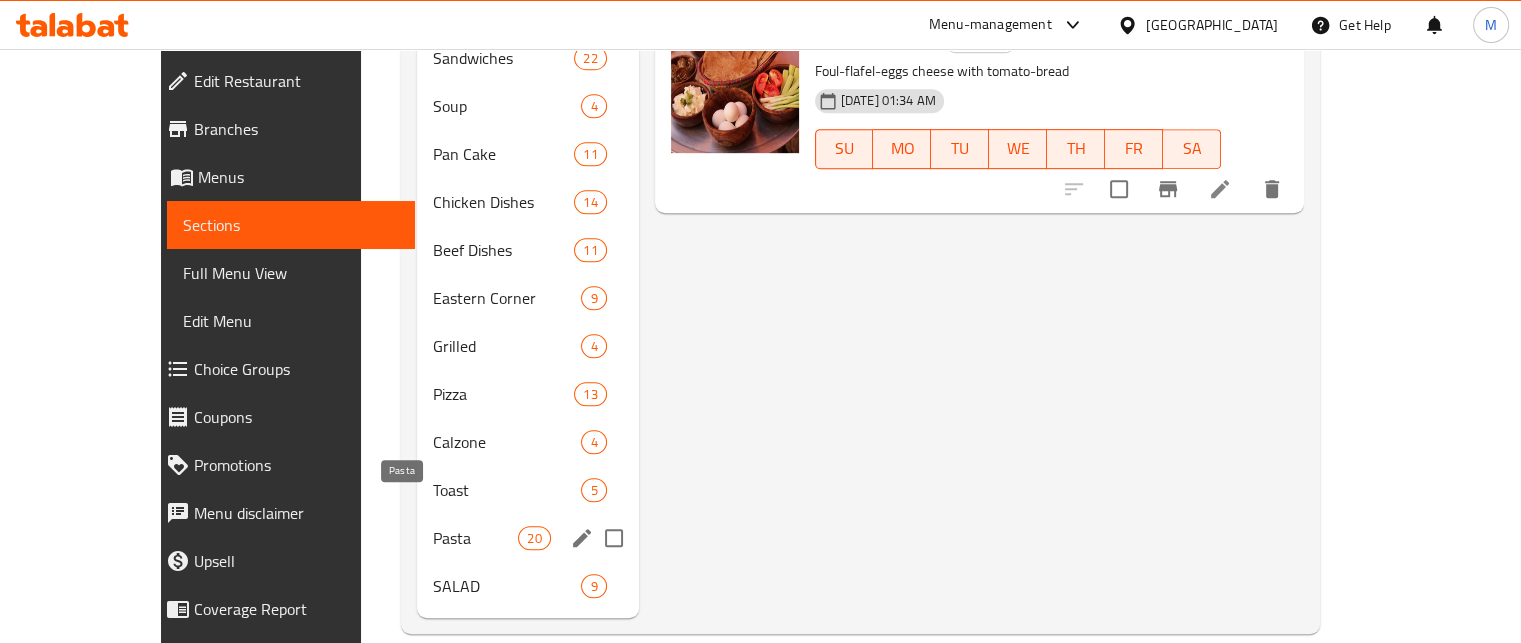 scroll, scrollTop: 0, scrollLeft: 0, axis: both 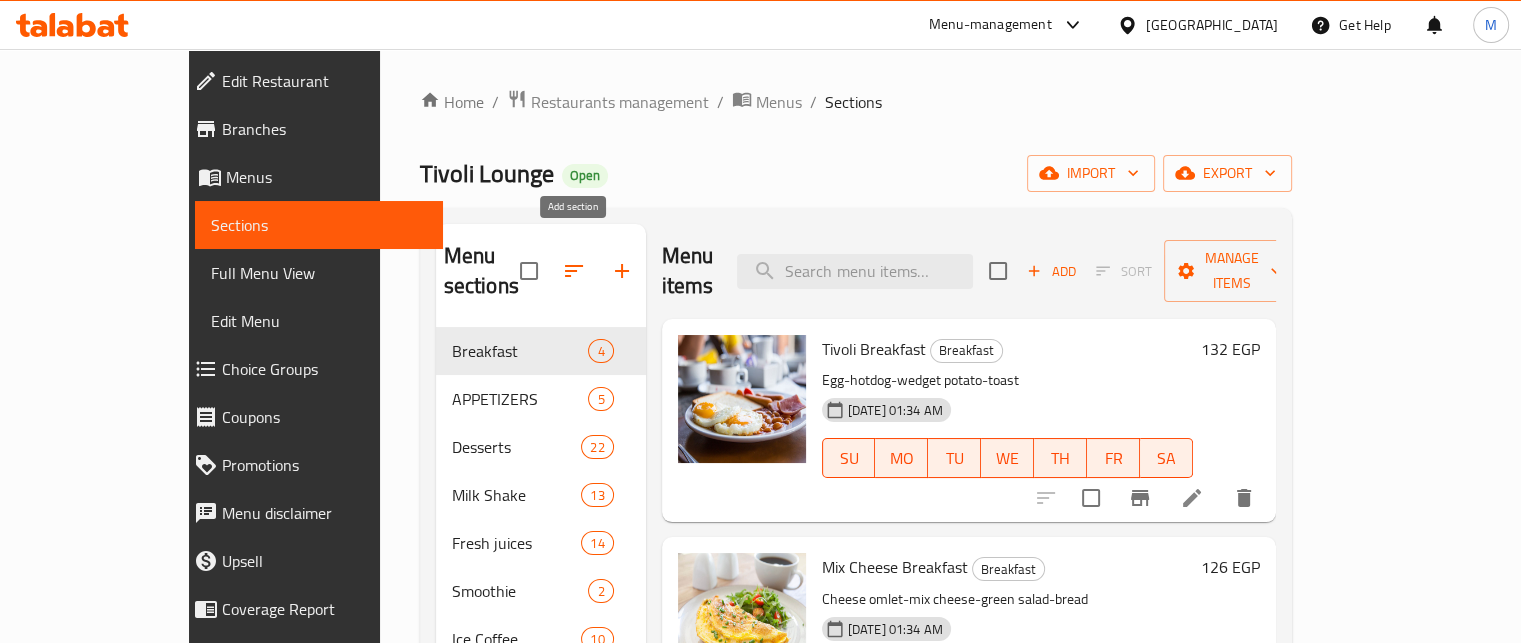 click 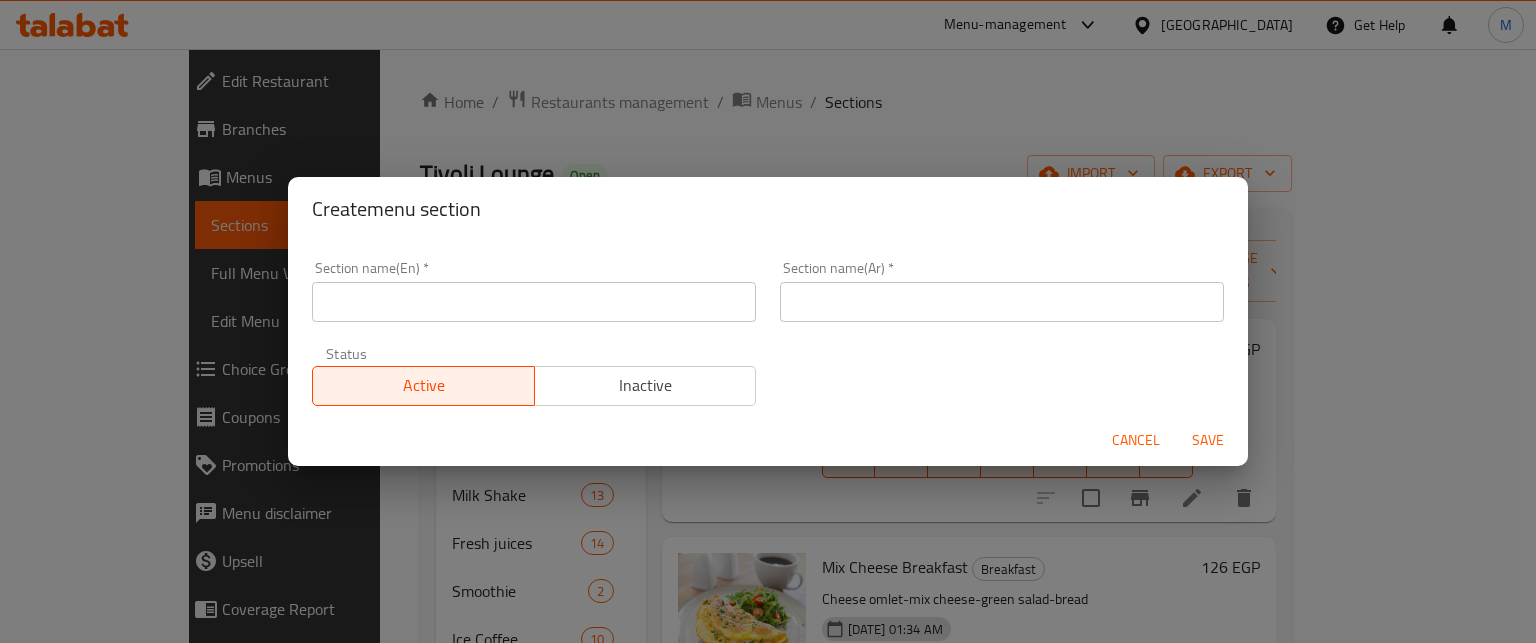 click at bounding box center [534, 302] 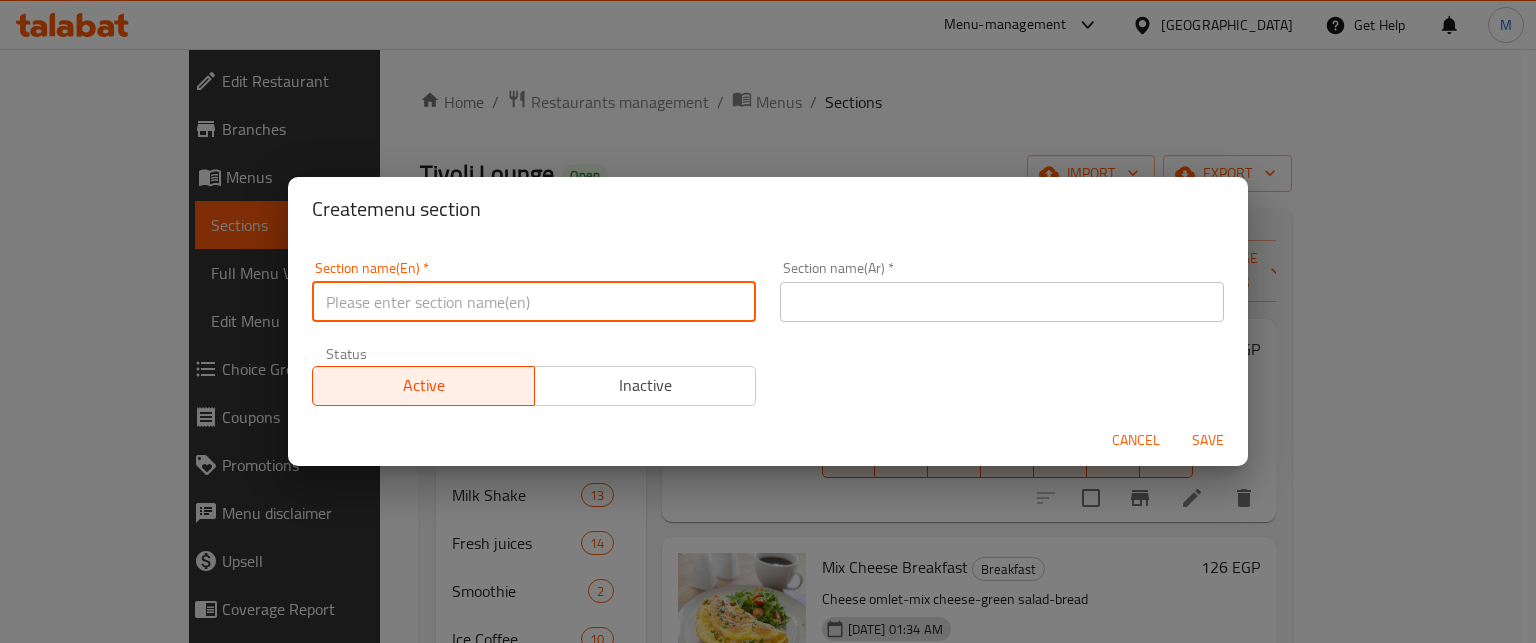 type on "Up To 40% Of" 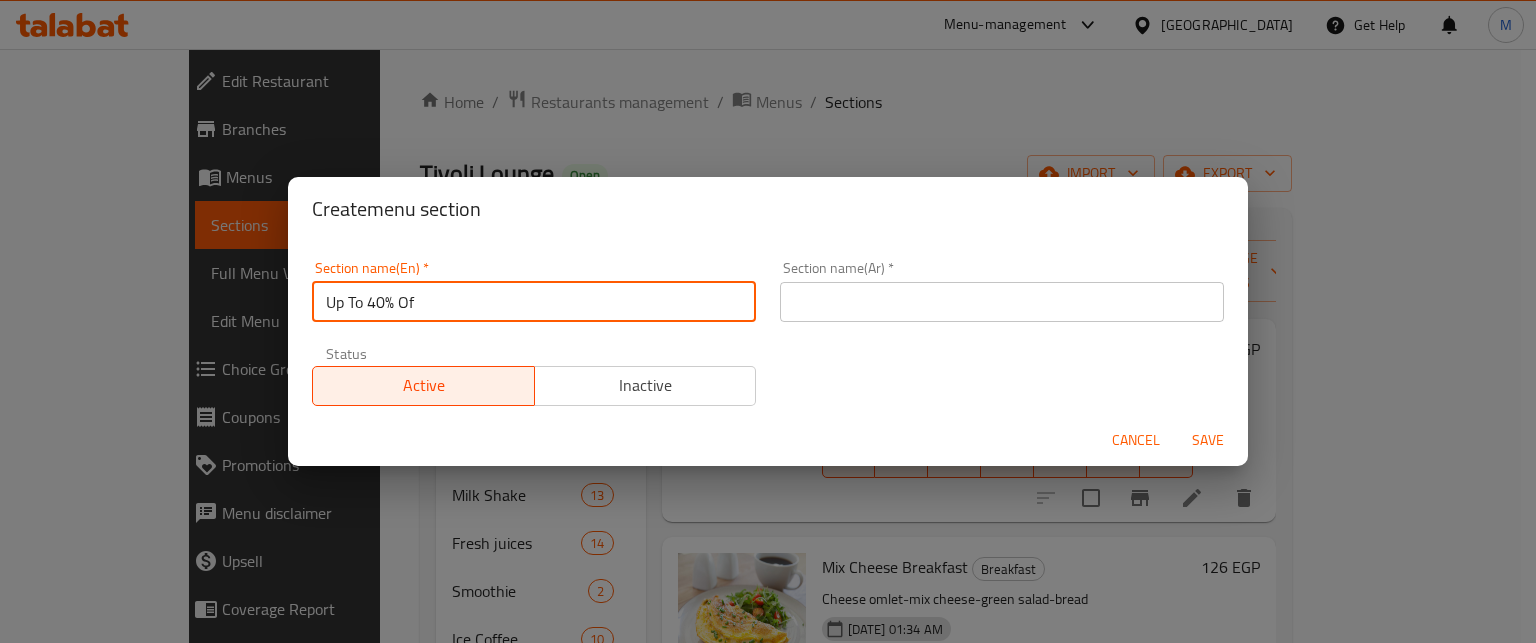 click at bounding box center [1002, 302] 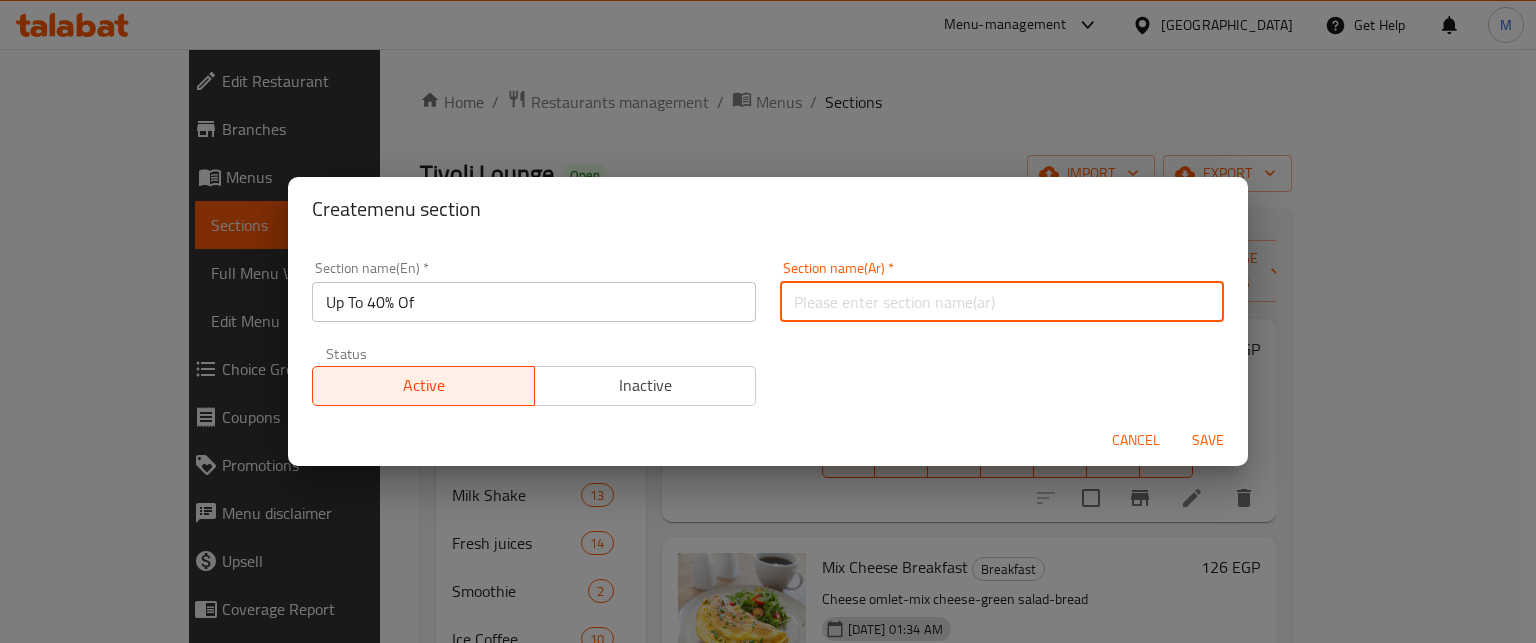 type on "خصومات تصل إلى 40%" 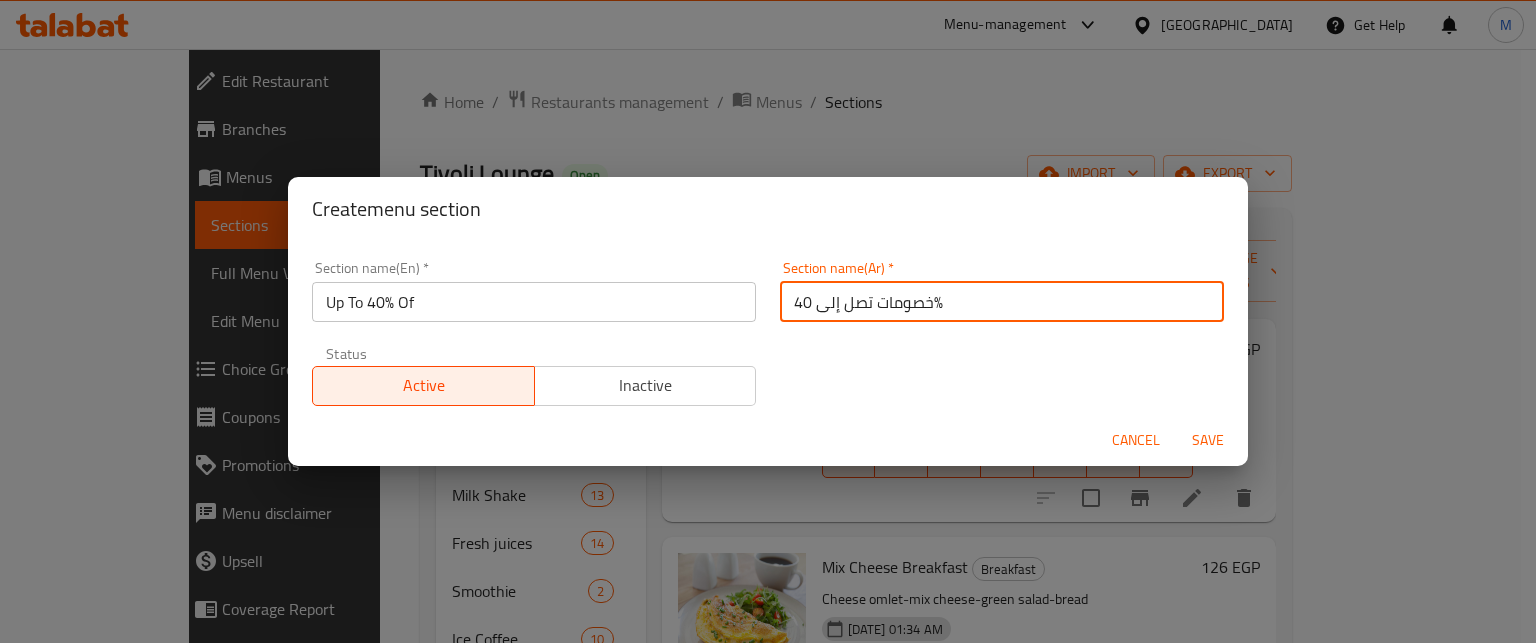 click on "Inactive" at bounding box center [645, 386] 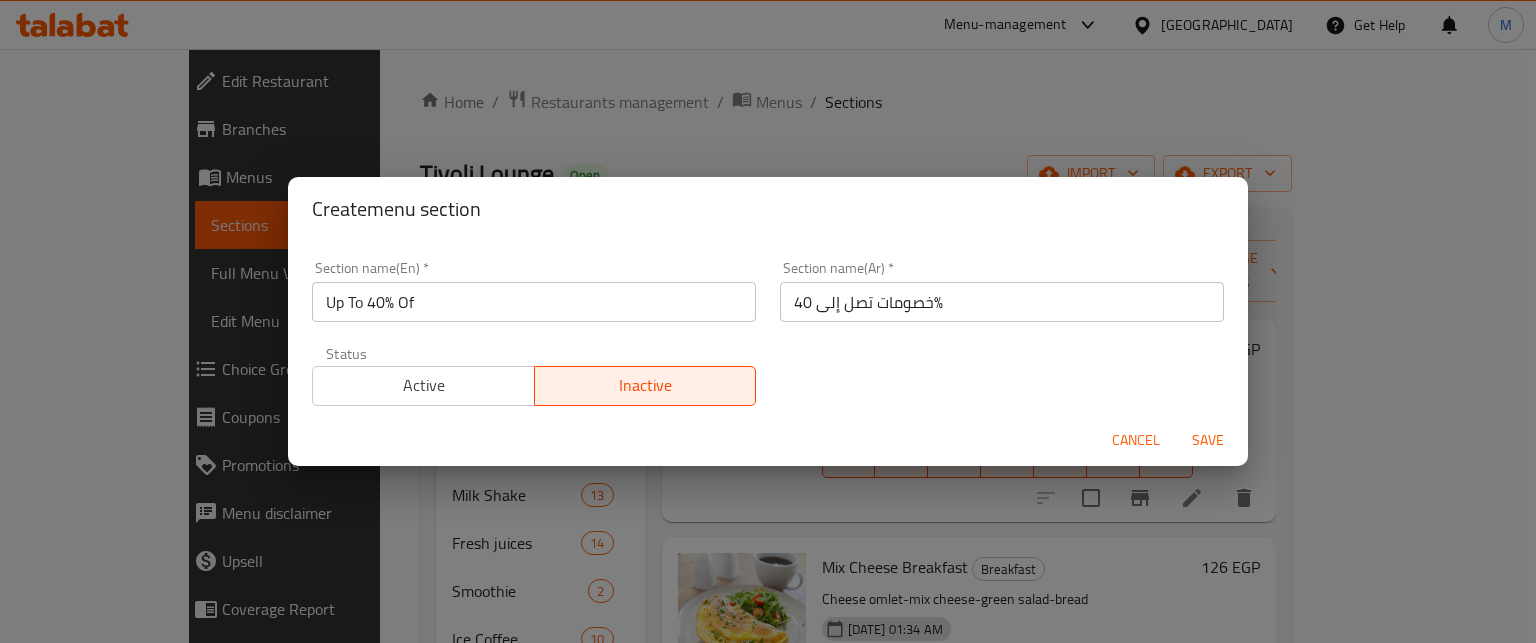 click on "Save" at bounding box center [1208, 440] 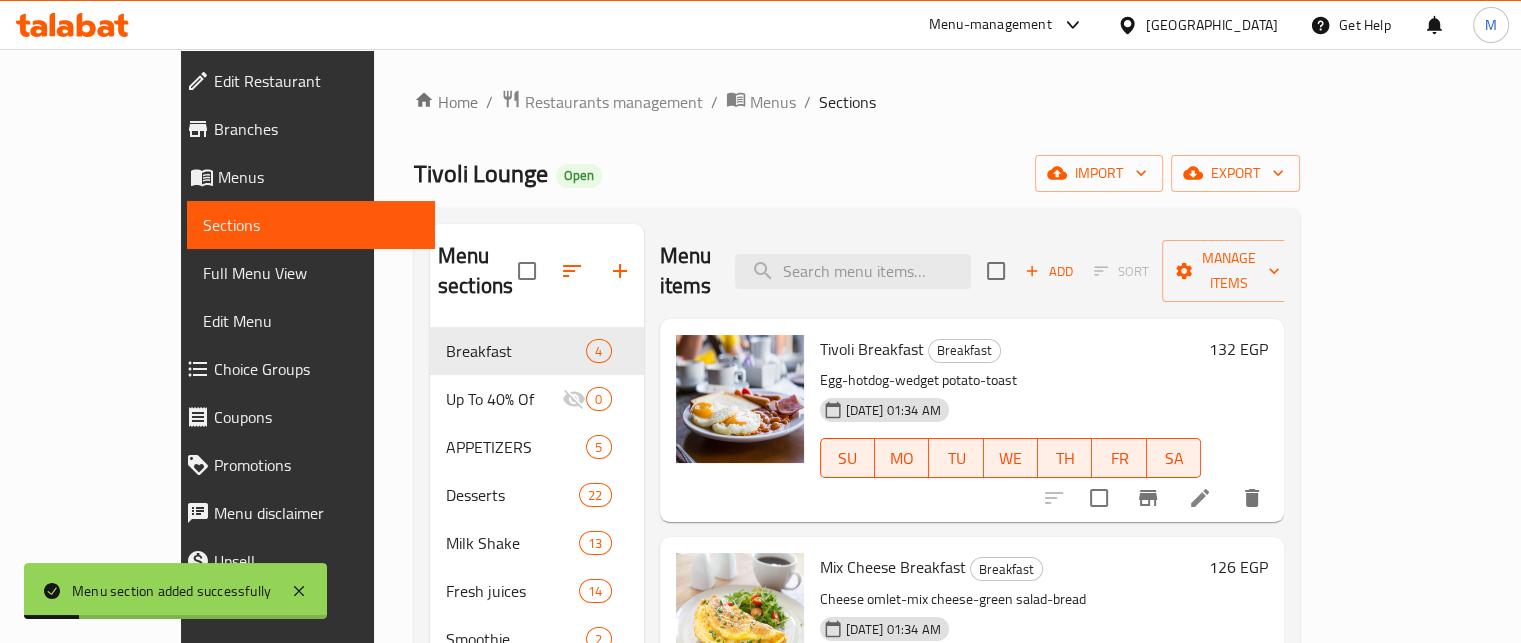 click at bounding box center (572, 271) 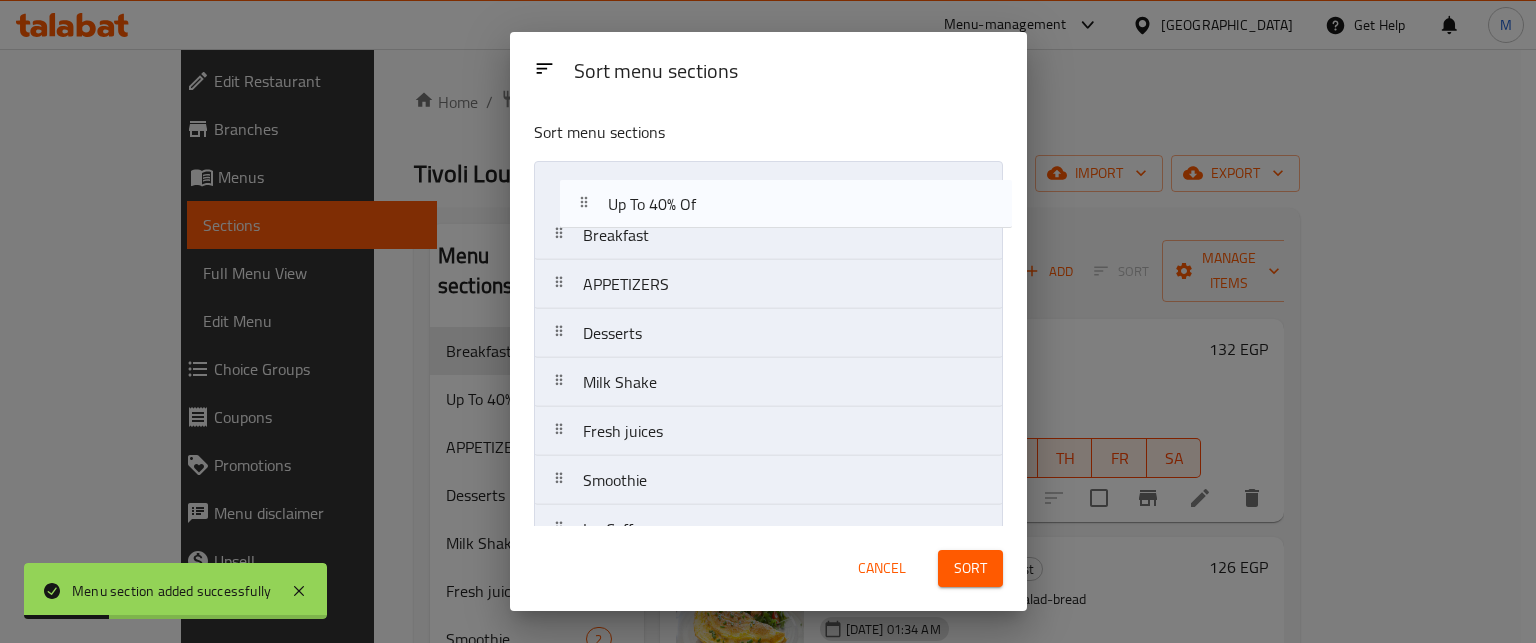 drag, startPoint x: 651, startPoint y: 227, endPoint x: 683, endPoint y: 188, distance: 50.447994 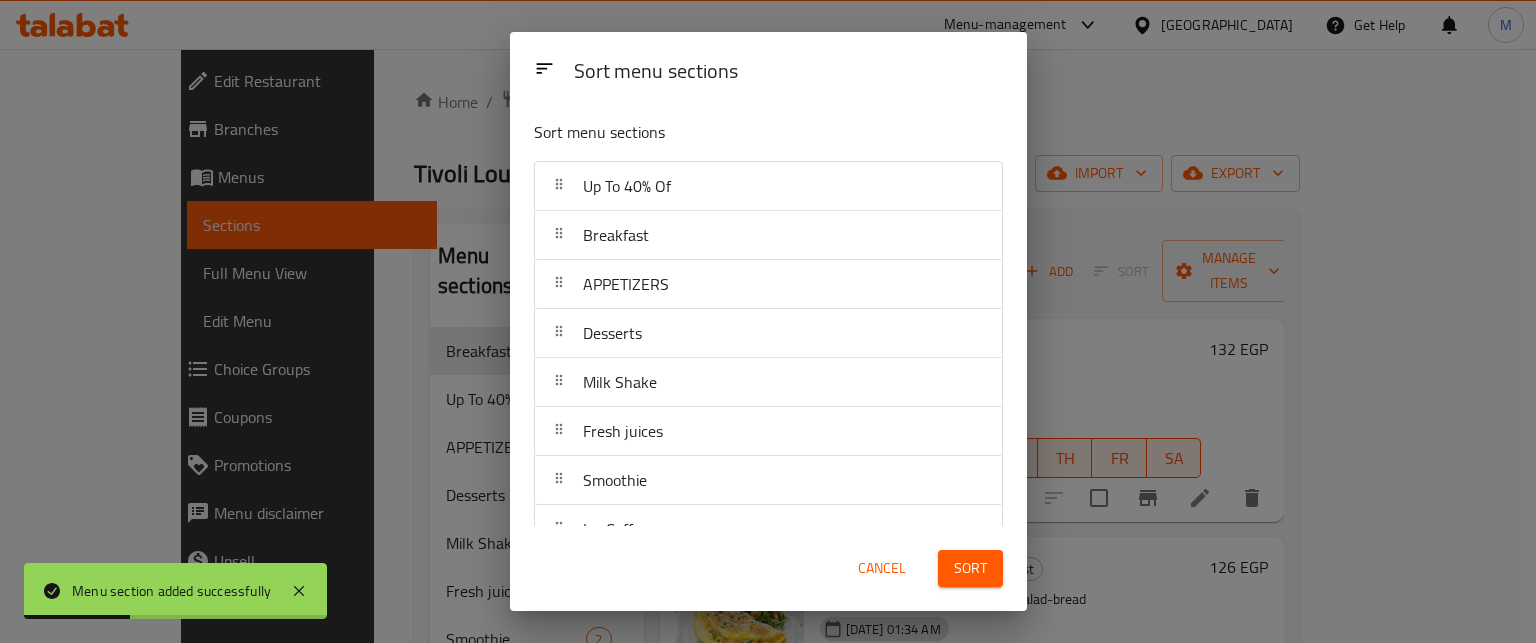 click on "Sort" at bounding box center [970, 568] 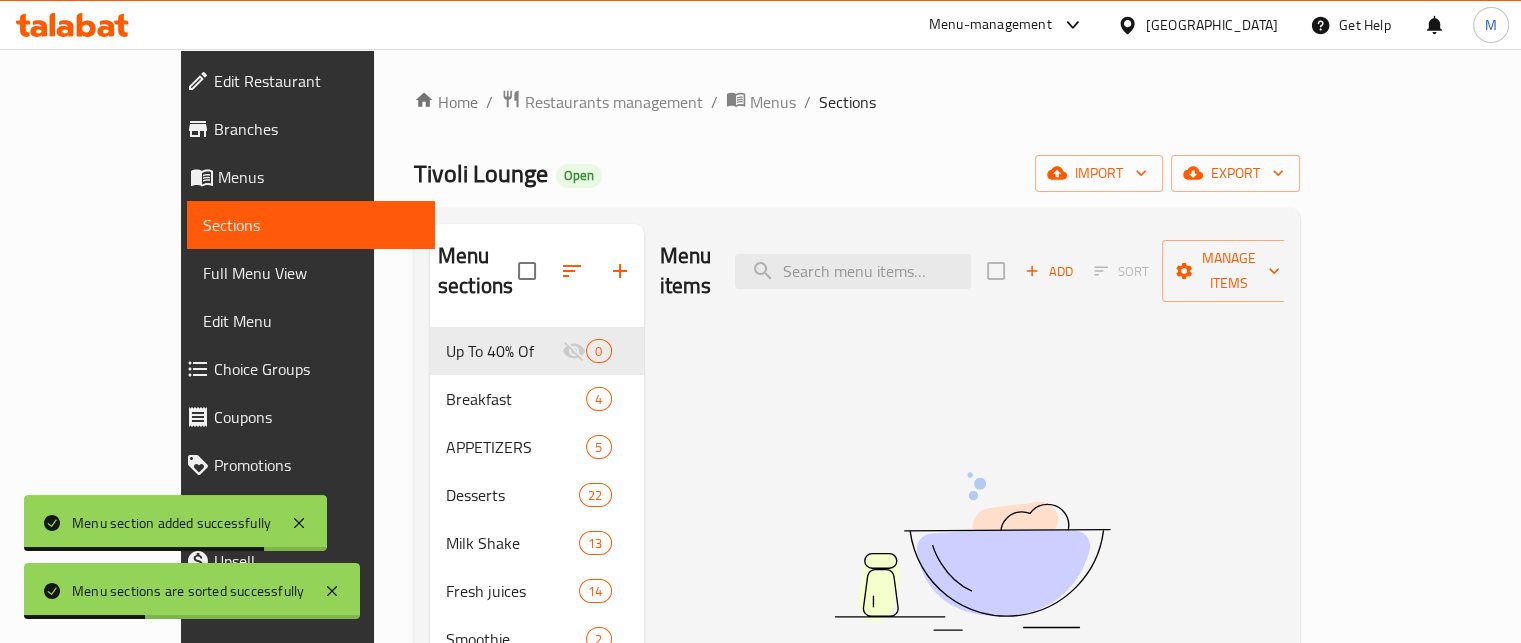 click on "Add" at bounding box center [1049, 271] 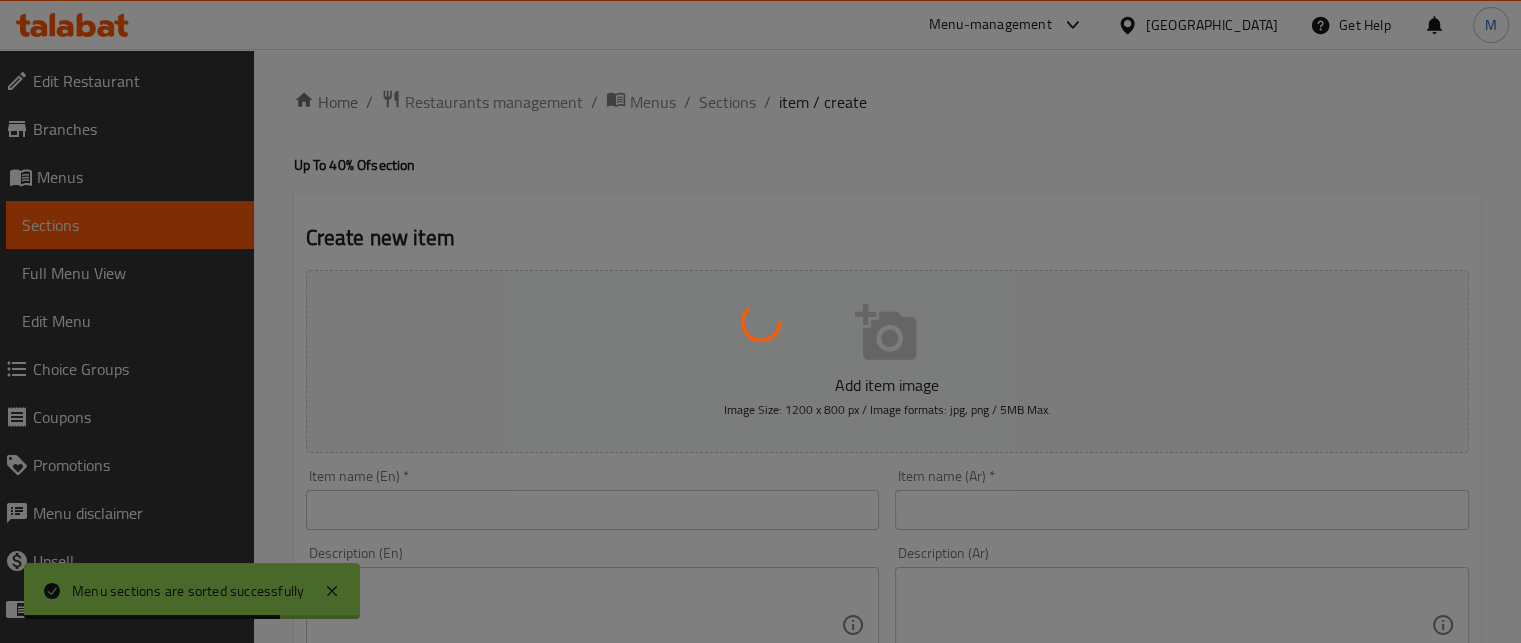 click at bounding box center (760, 321) 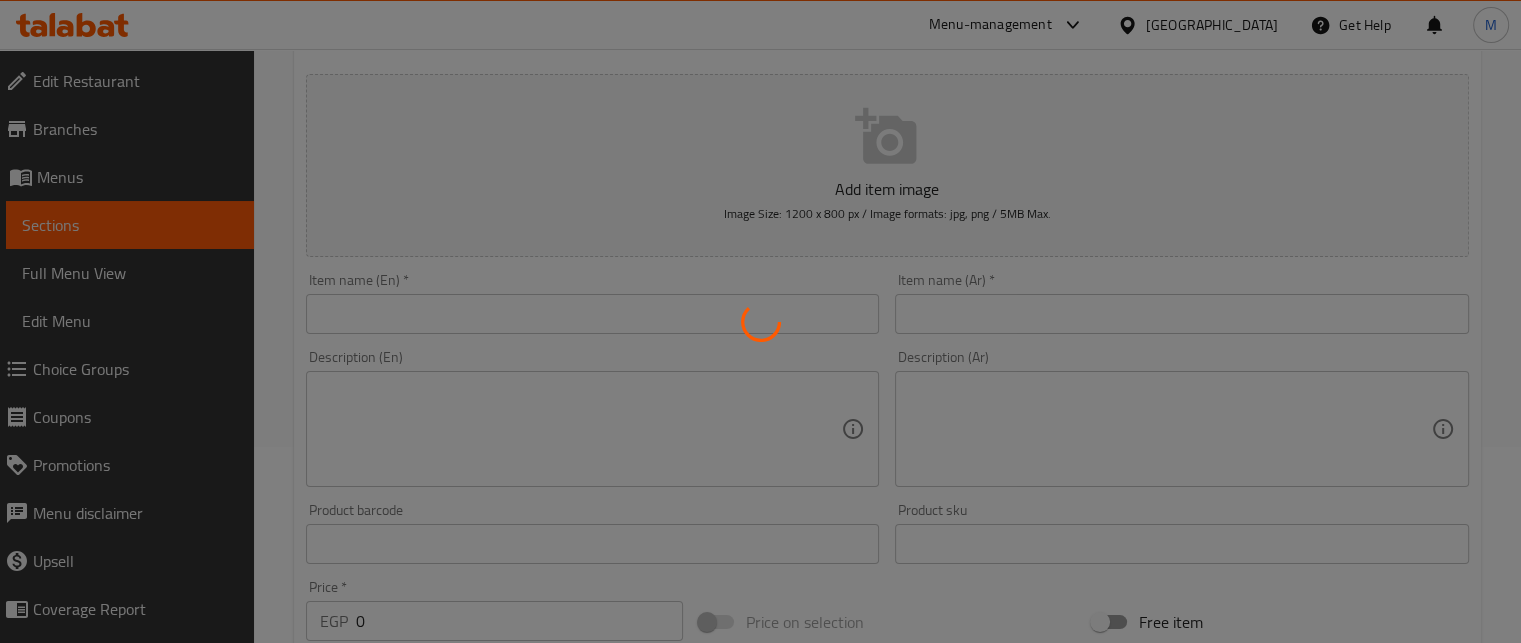 scroll, scrollTop: 216, scrollLeft: 0, axis: vertical 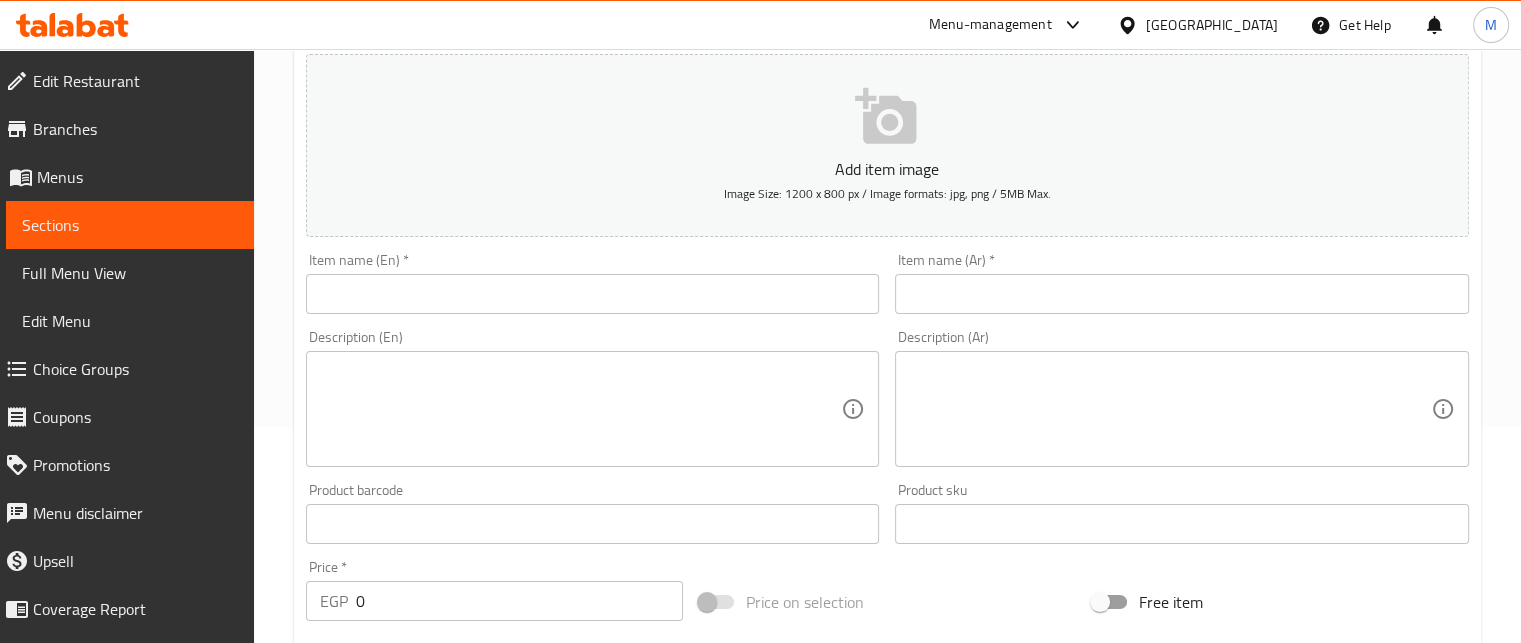 click at bounding box center [1182, 294] 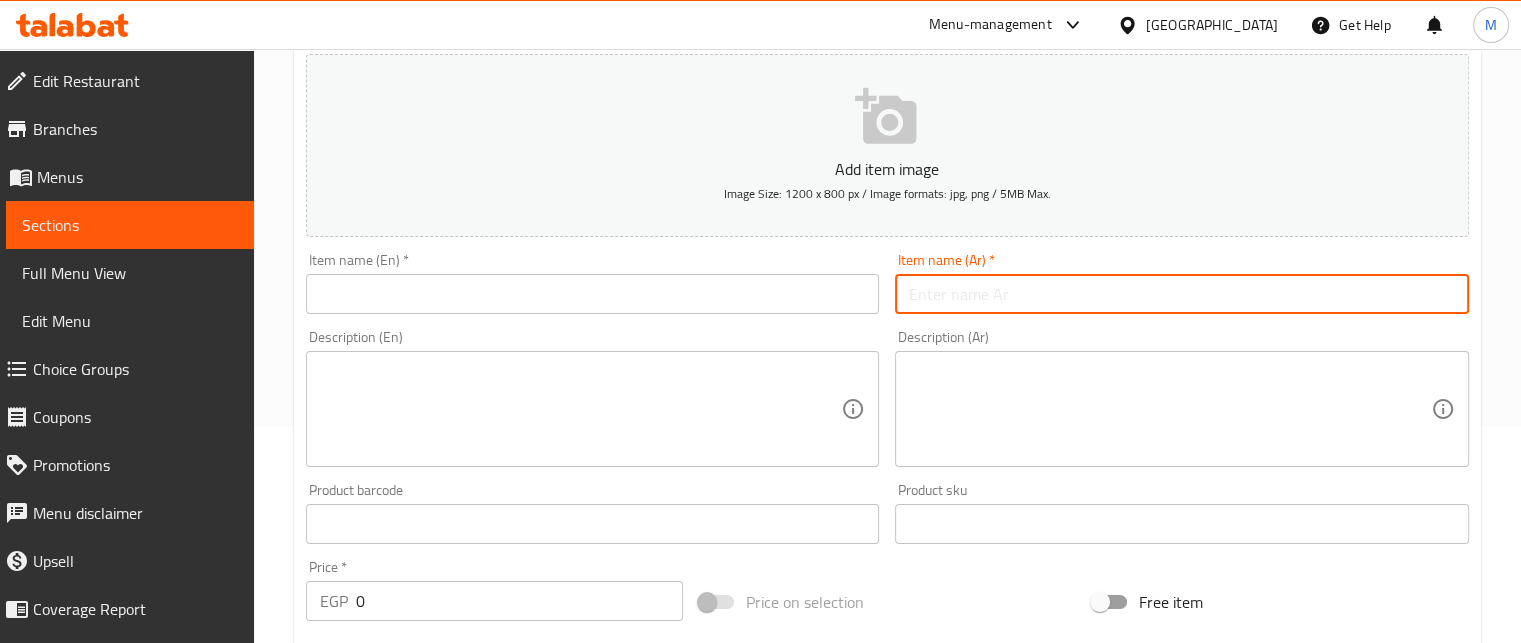 paste on "عروض البرجر" 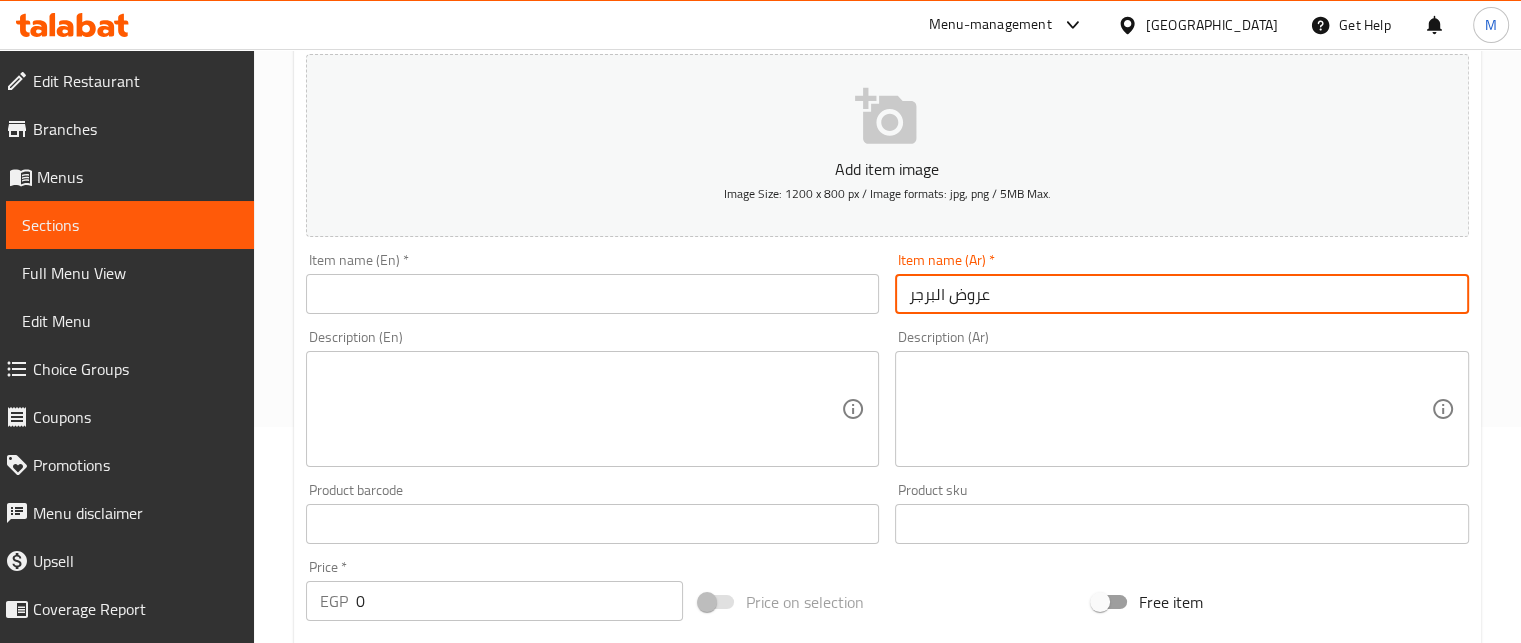 type on "عروض البرجر" 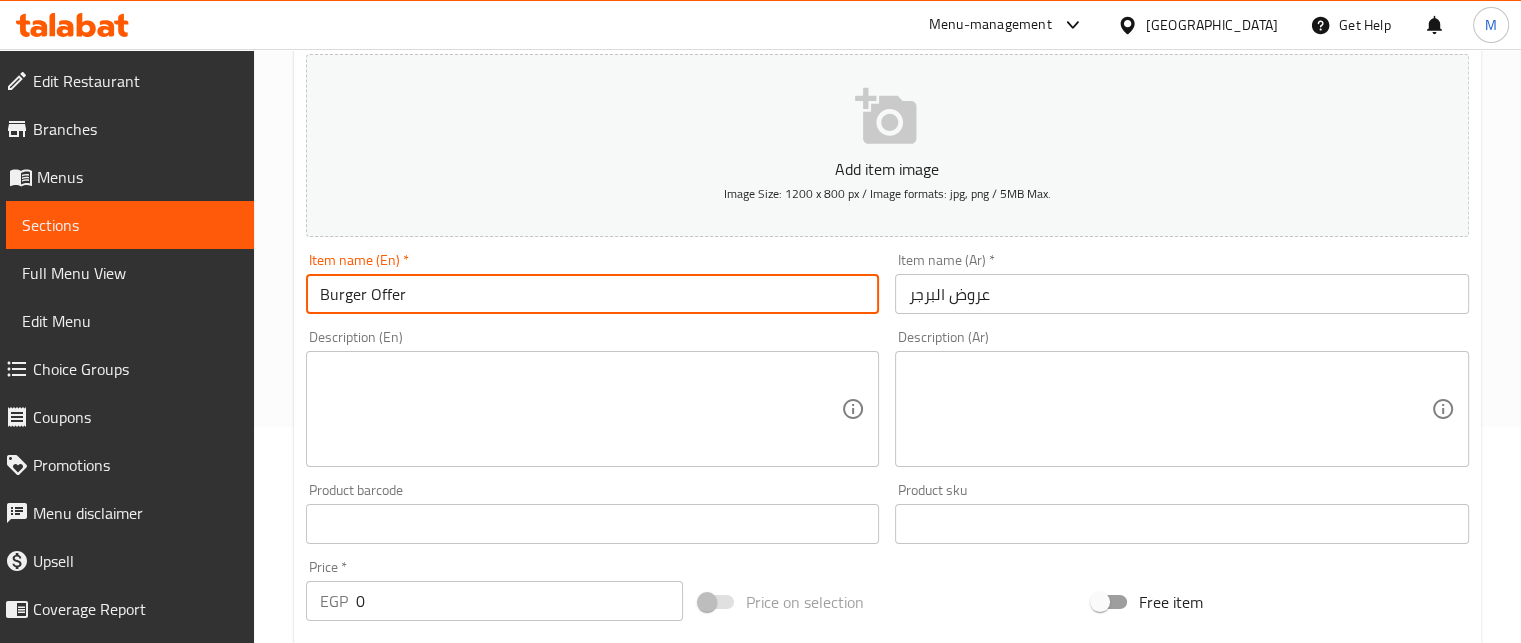 type on "Burger Offer" 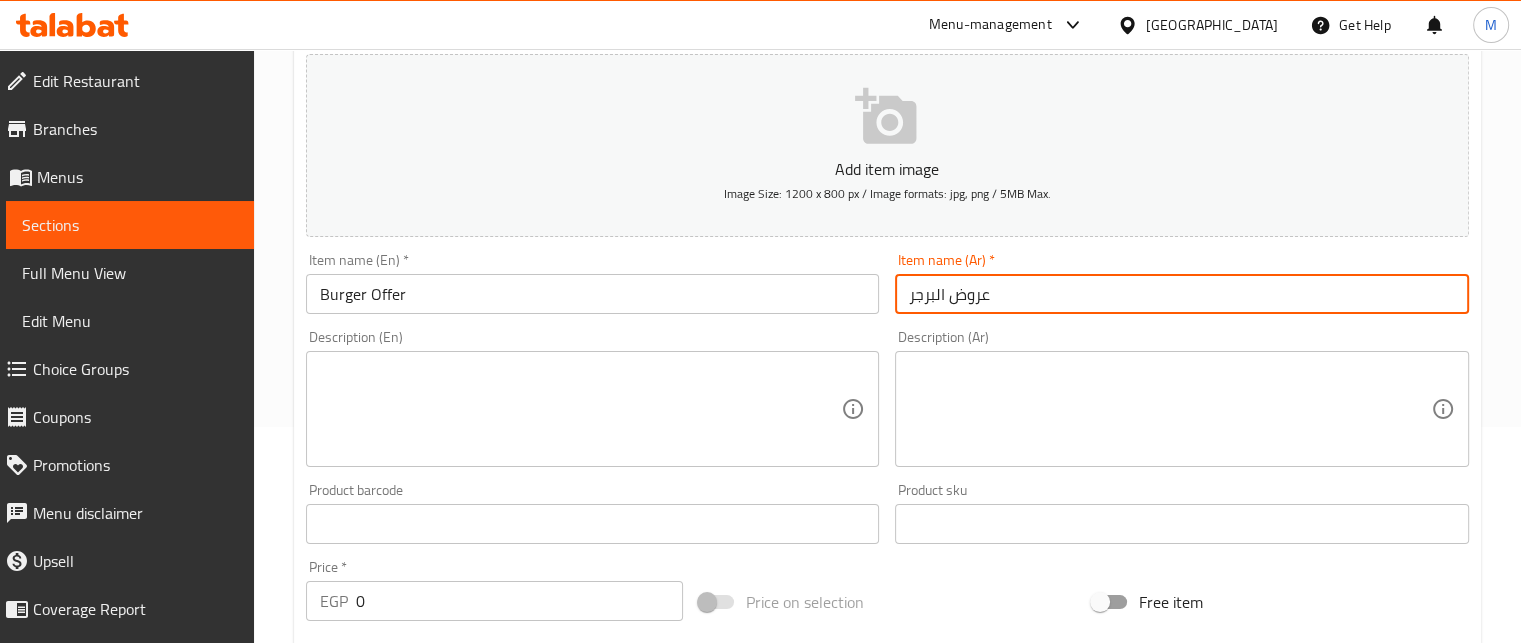 click on "عروض البرجر" at bounding box center (1182, 294) 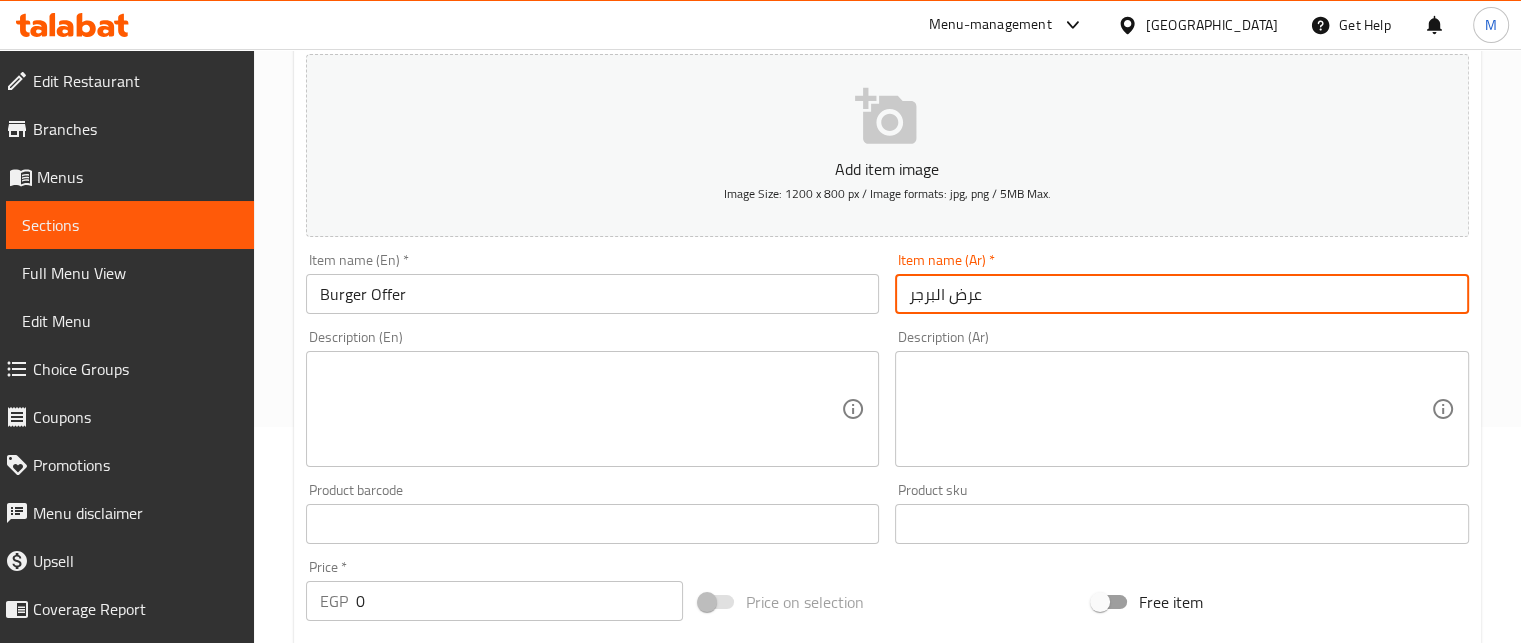 type on "عرض البرجر" 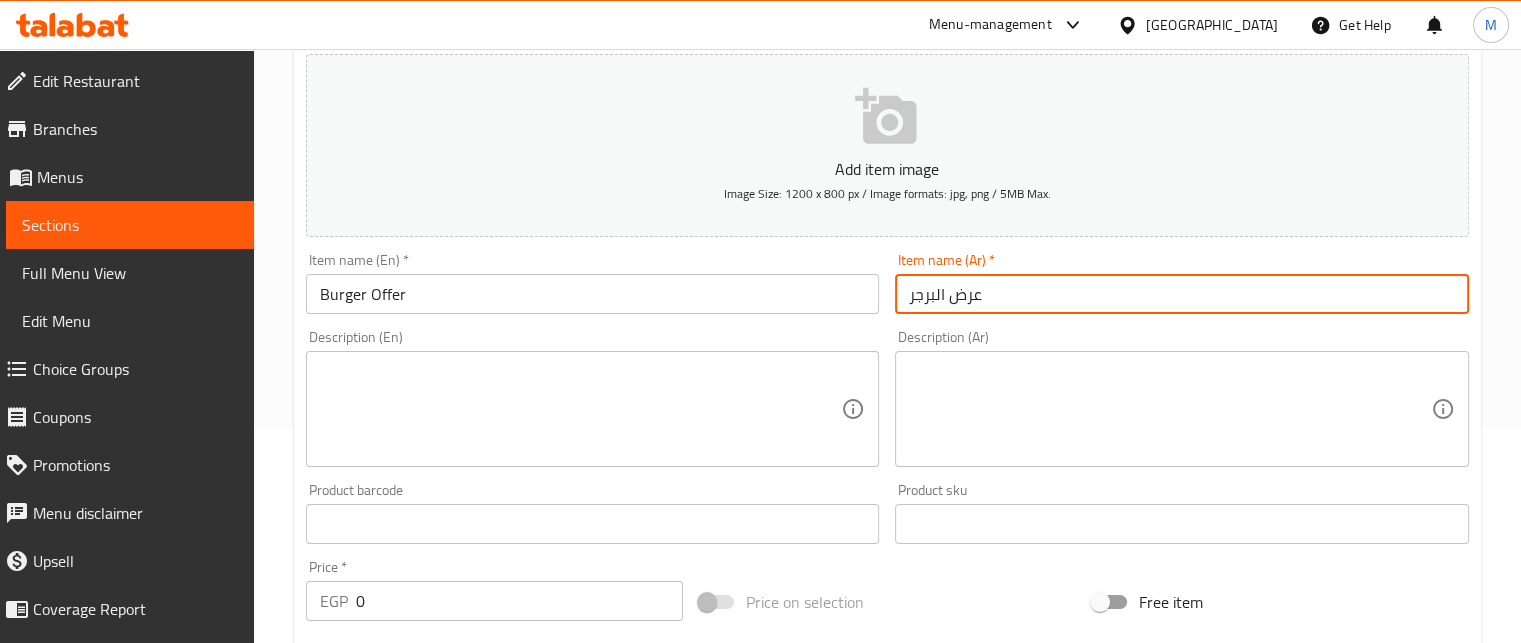 click at bounding box center (1170, 409) 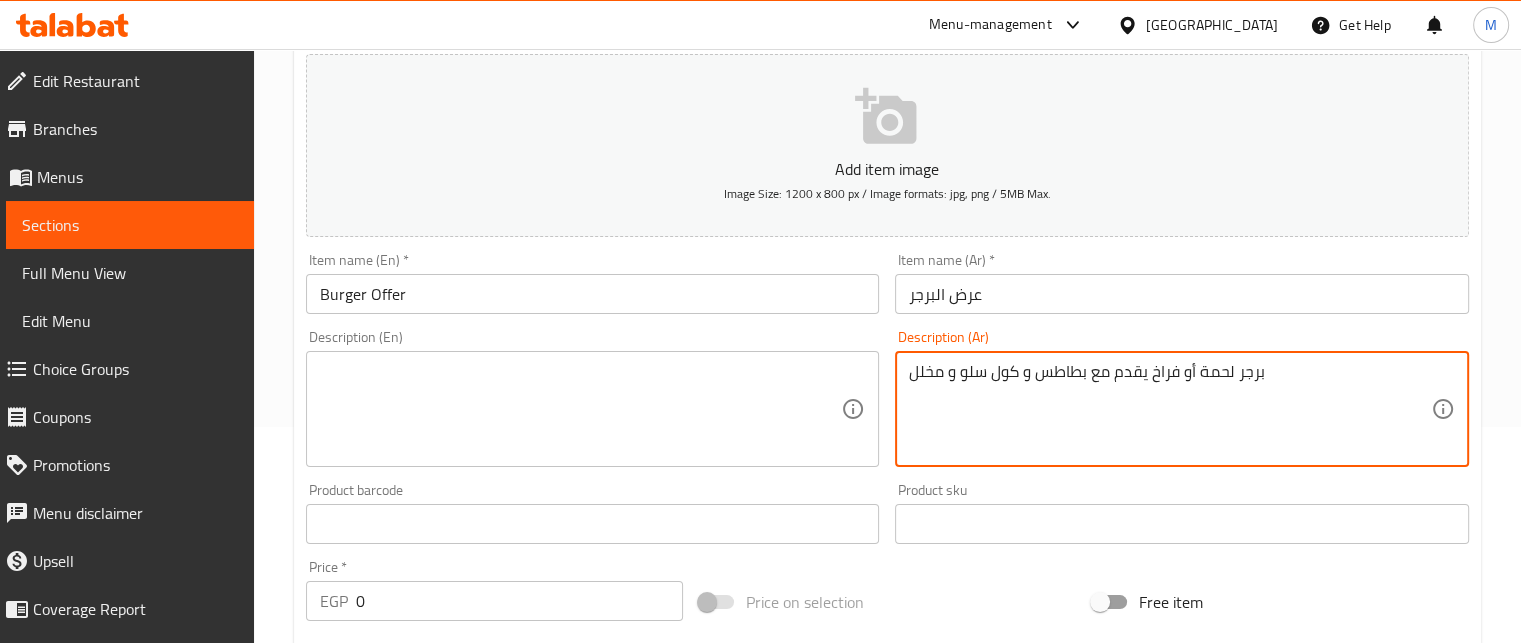 click on "برجر لحمة أو فراخ يقدم مع بطاطس و كول سلو و مخلل" at bounding box center [1170, 409] 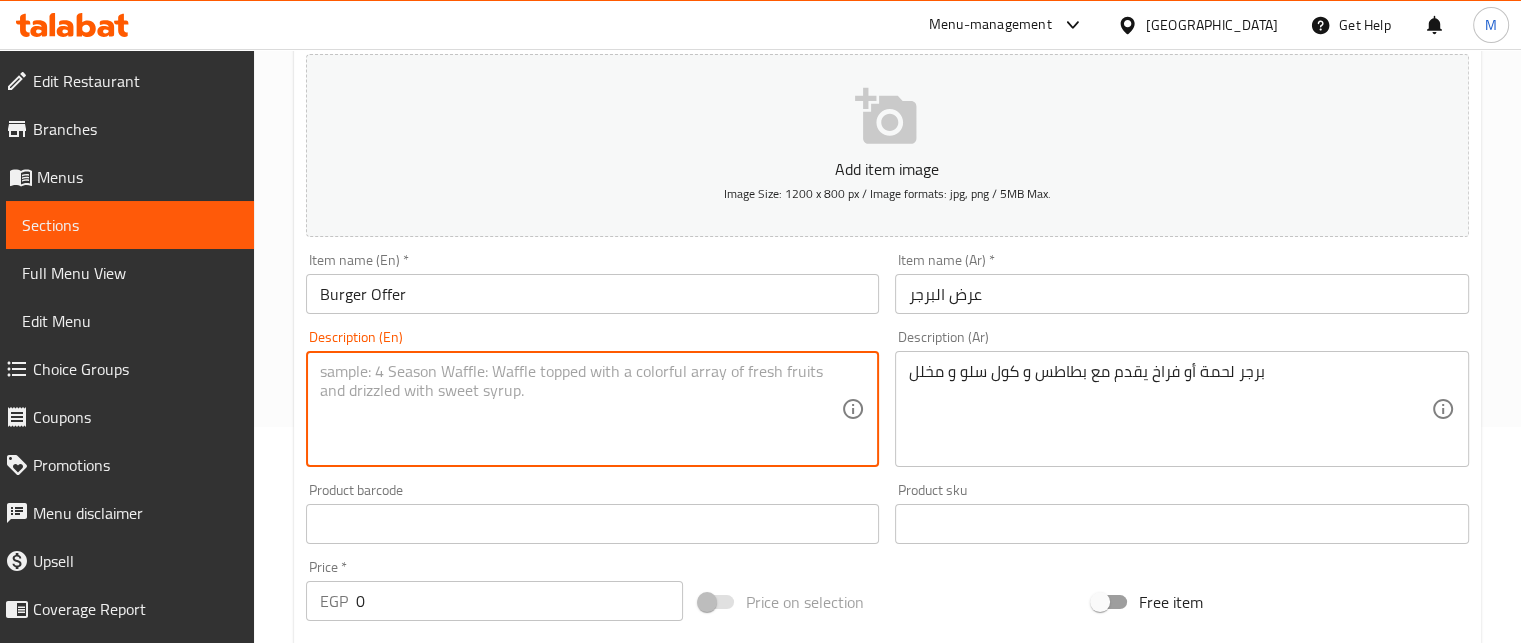 paste on "Beef or chicken burger served with fries, coleslaw and pickles" 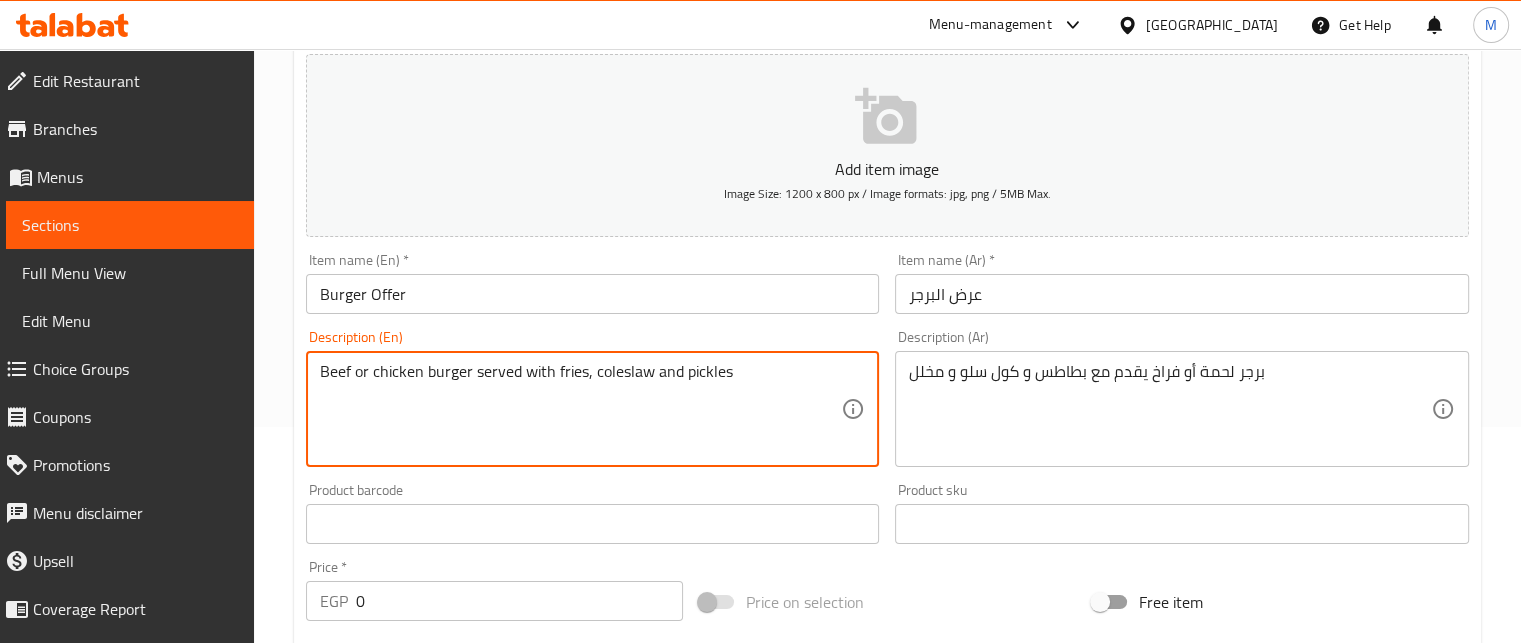 type on "Beef or chicken burger served with fries, coleslaw and pickles" 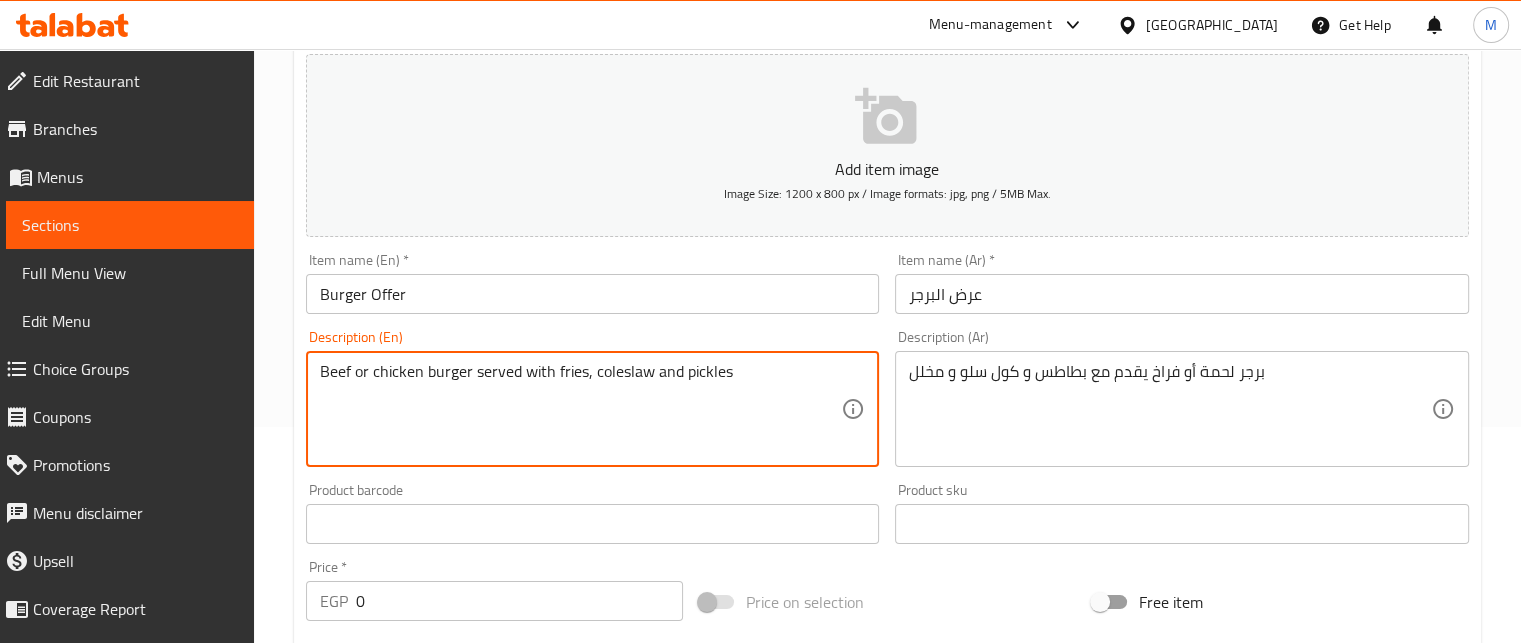 drag, startPoint x: 380, startPoint y: 604, endPoint x: 334, endPoint y: 597, distance: 46.52956 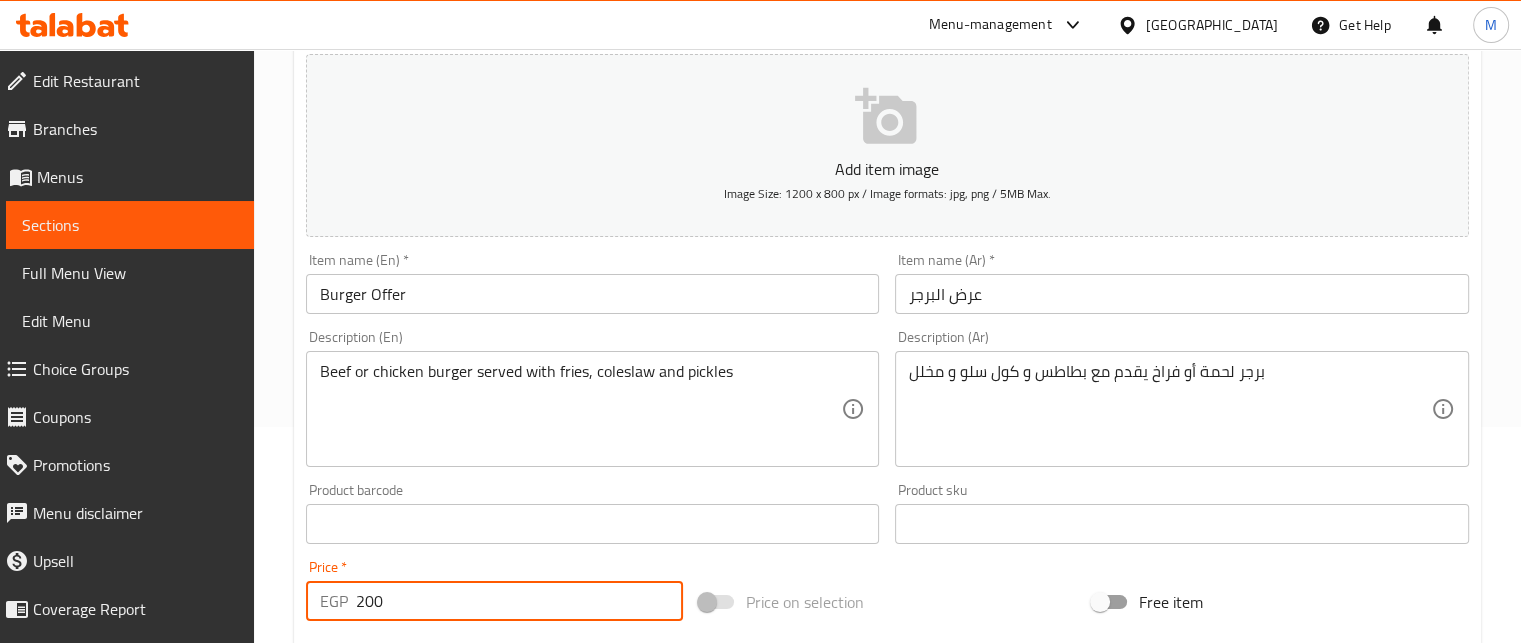type on "200" 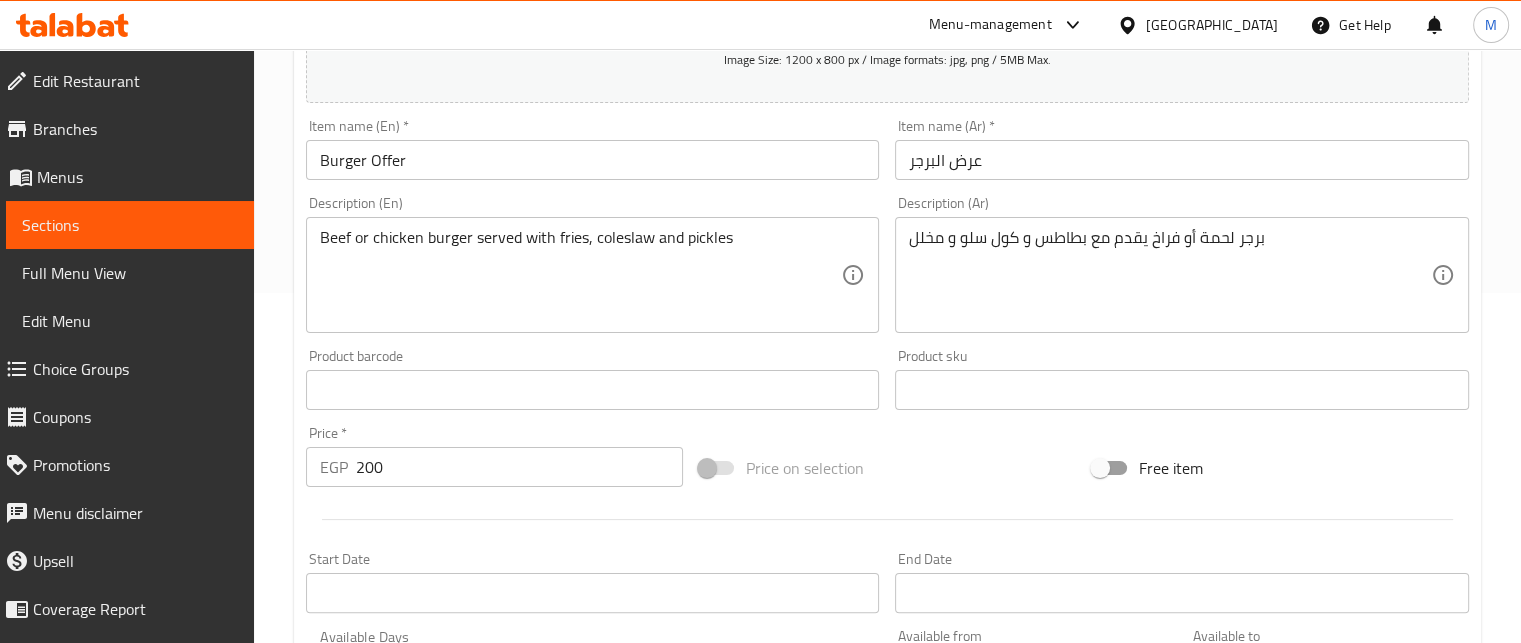 scroll, scrollTop: 769, scrollLeft: 0, axis: vertical 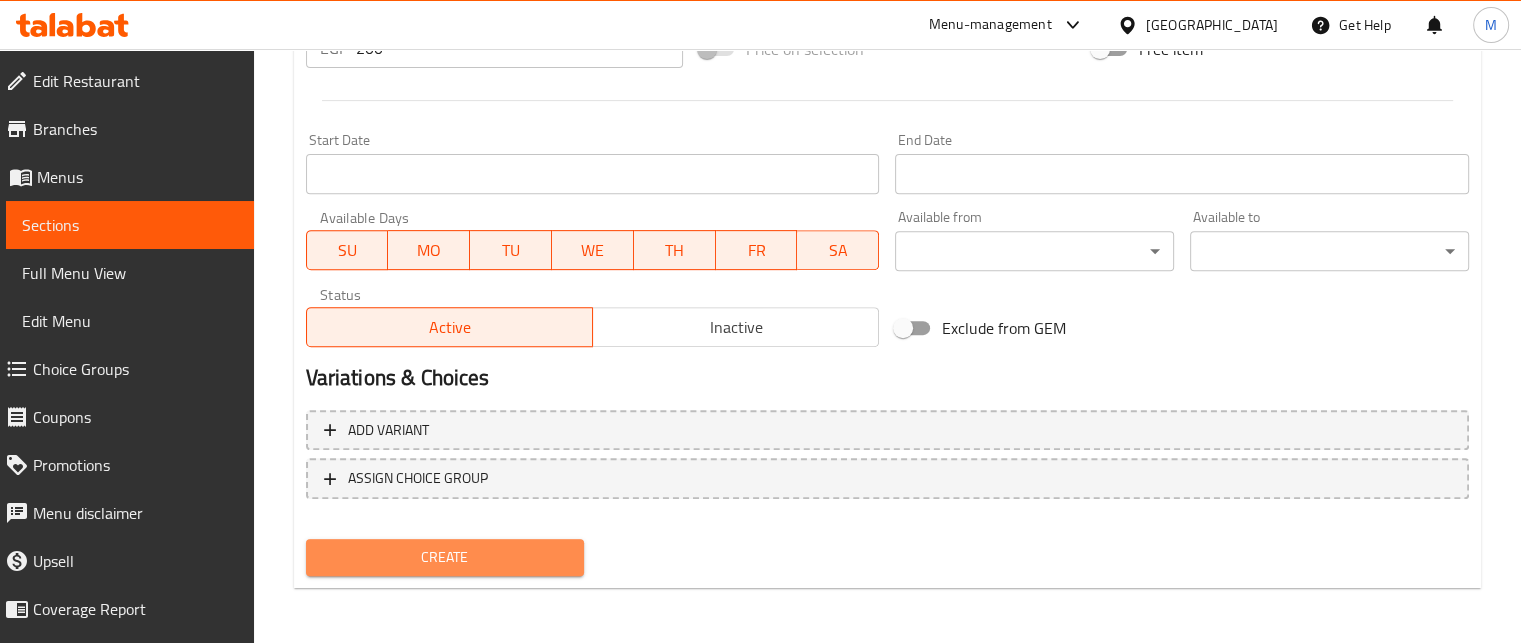 click on "Create" at bounding box center [445, 557] 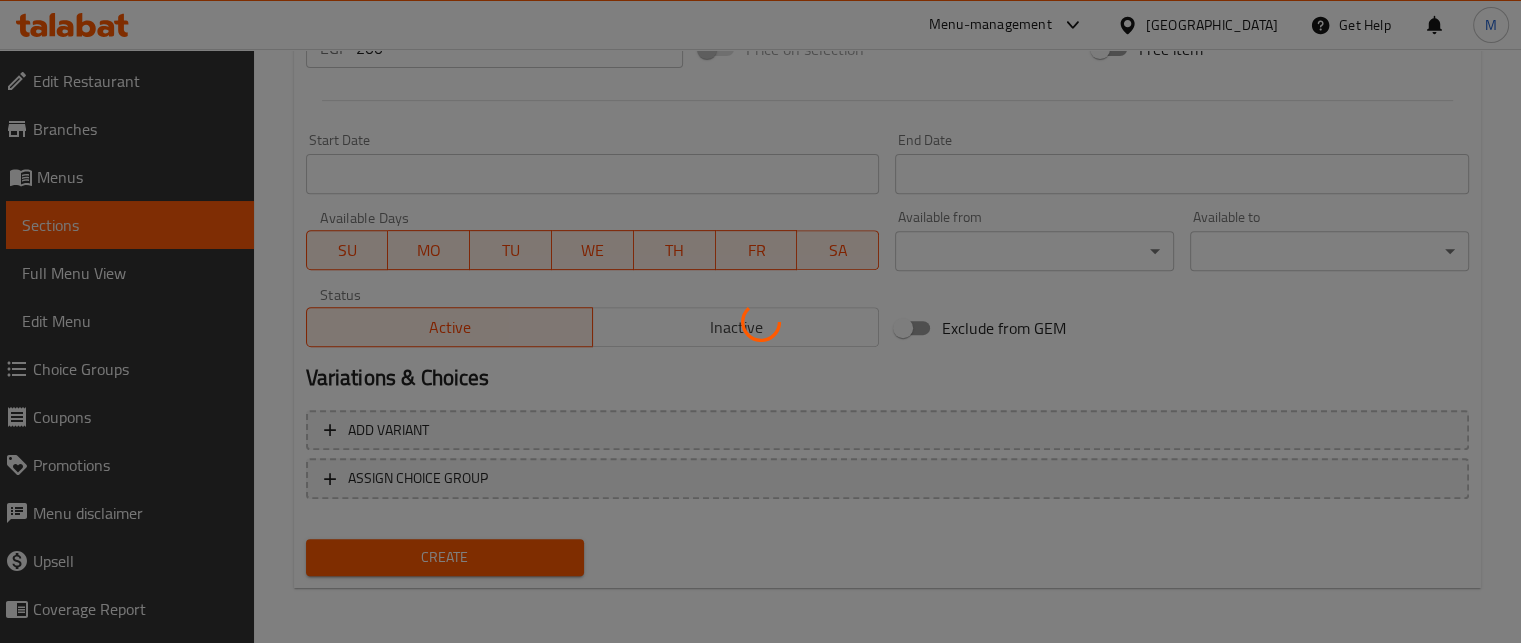 type 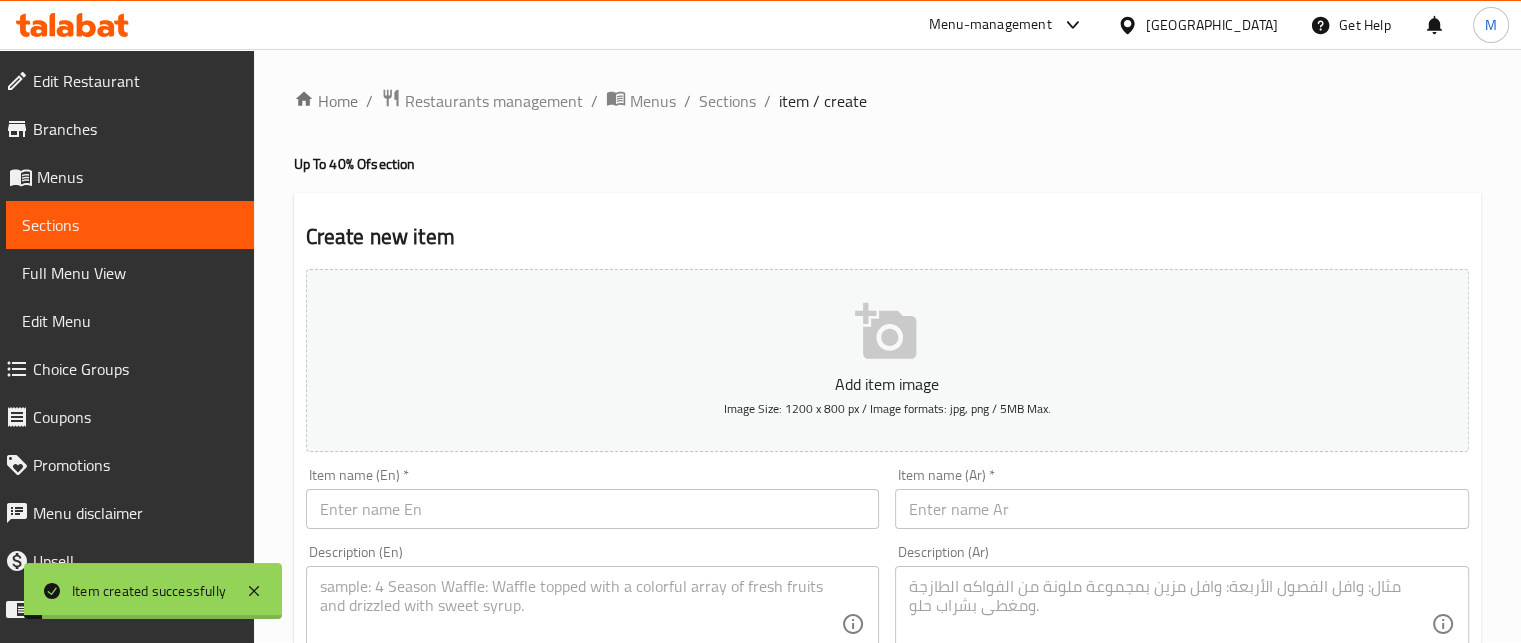 scroll, scrollTop: 0, scrollLeft: 0, axis: both 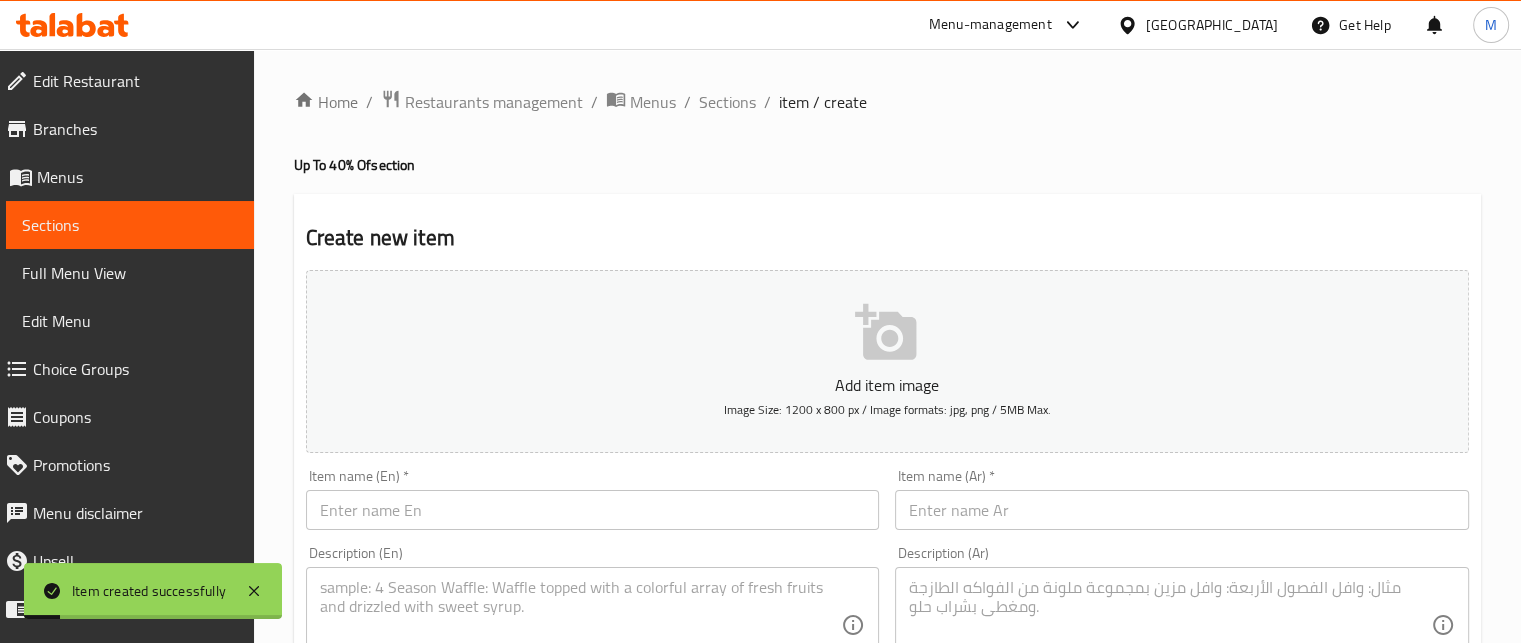 click at bounding box center [1182, 510] 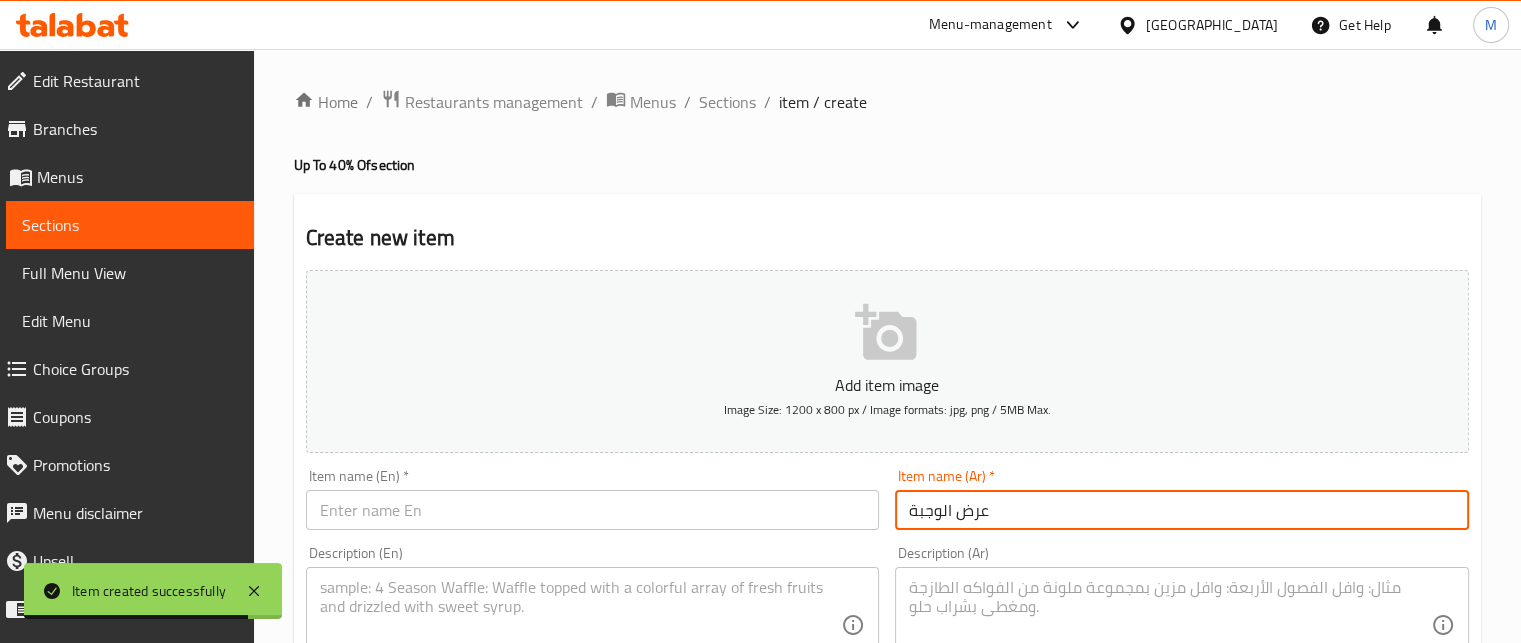 type on "عرض الوجبة" 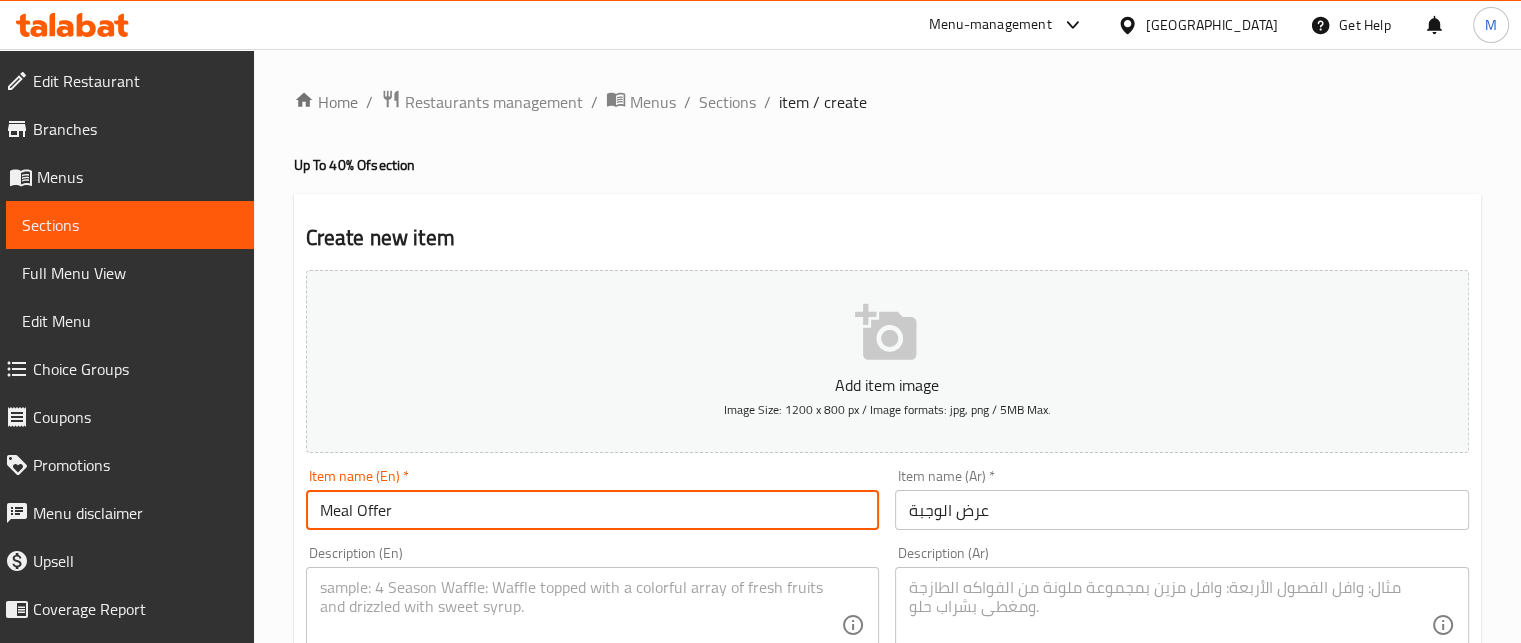 type on "Meal Offer" 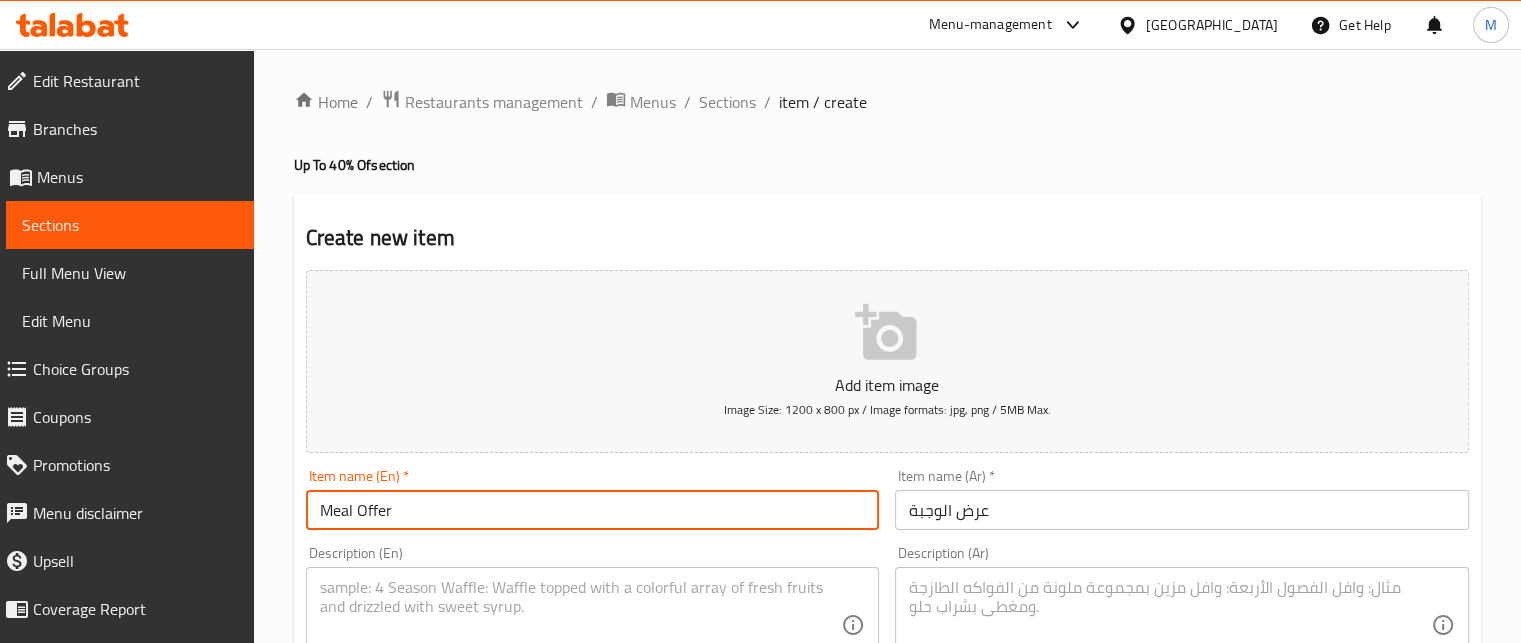 click at bounding box center (1170, 625) 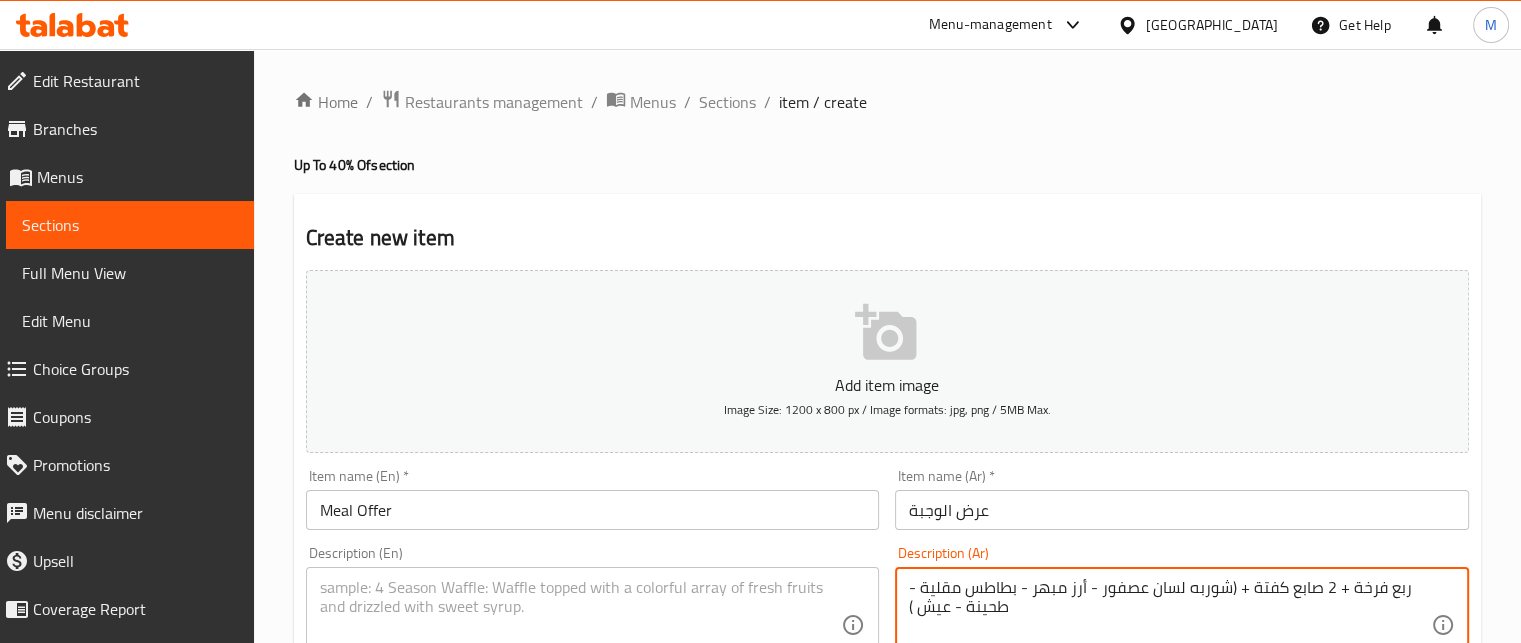 type on "ربع فرخة + 2 صابع كفتة + (شوربه لسان عصفور - أرز مبهر - بطاطس مقلية - طحينة - عيش )" 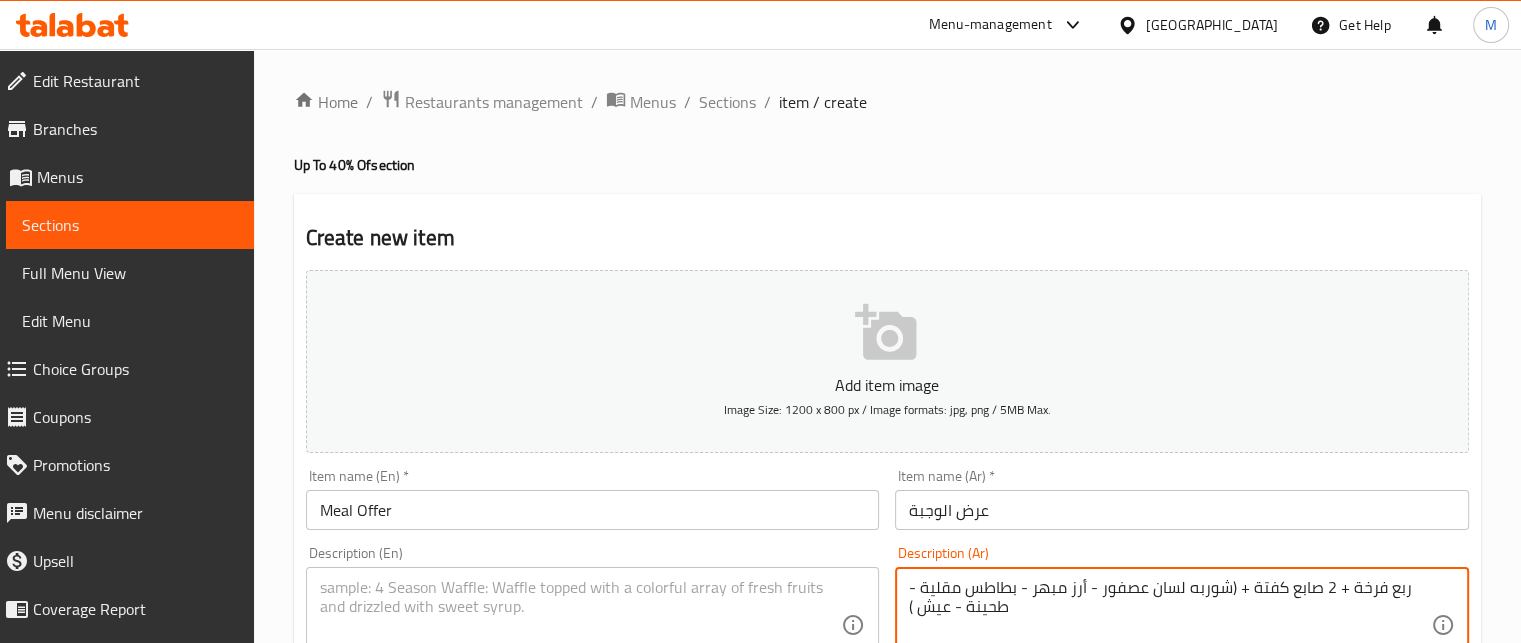 click at bounding box center [581, 625] 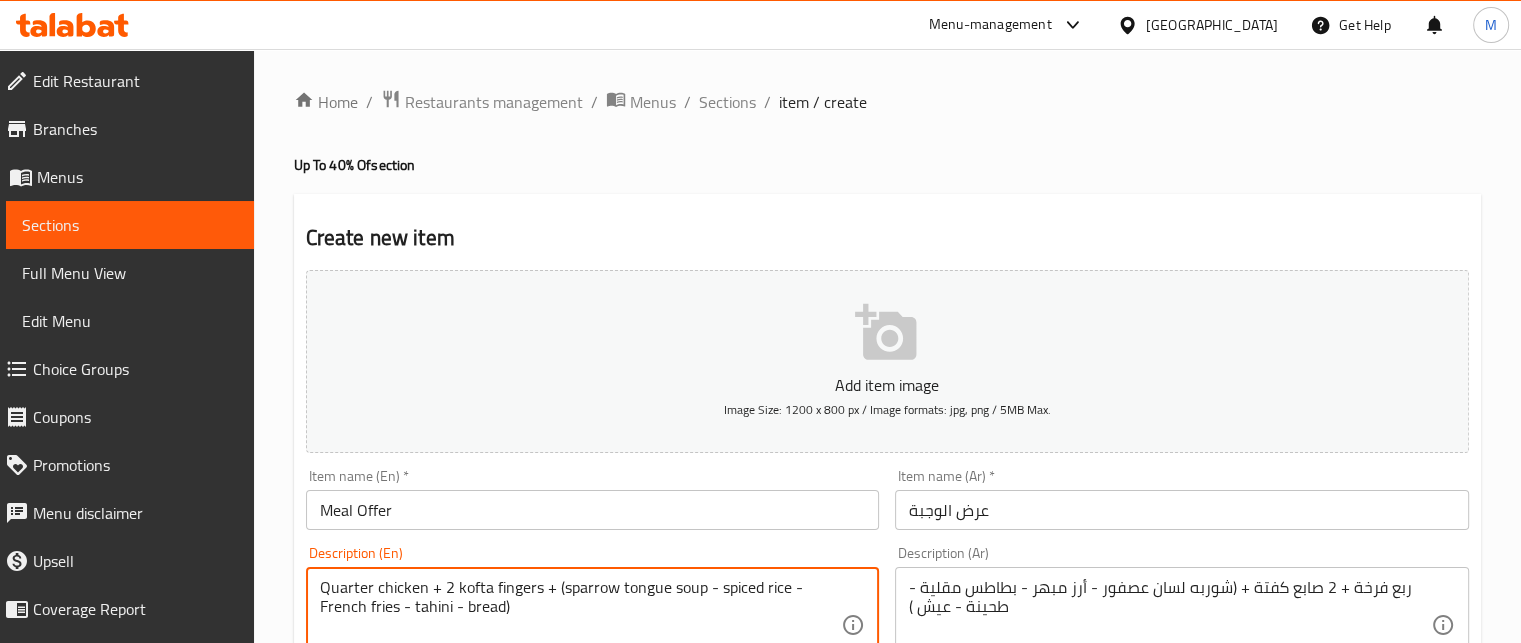 type on "Quarter chicken + 2 kofta fingers + (sparrow tongue soup - spiced rice - French fries - tahini - bread)" 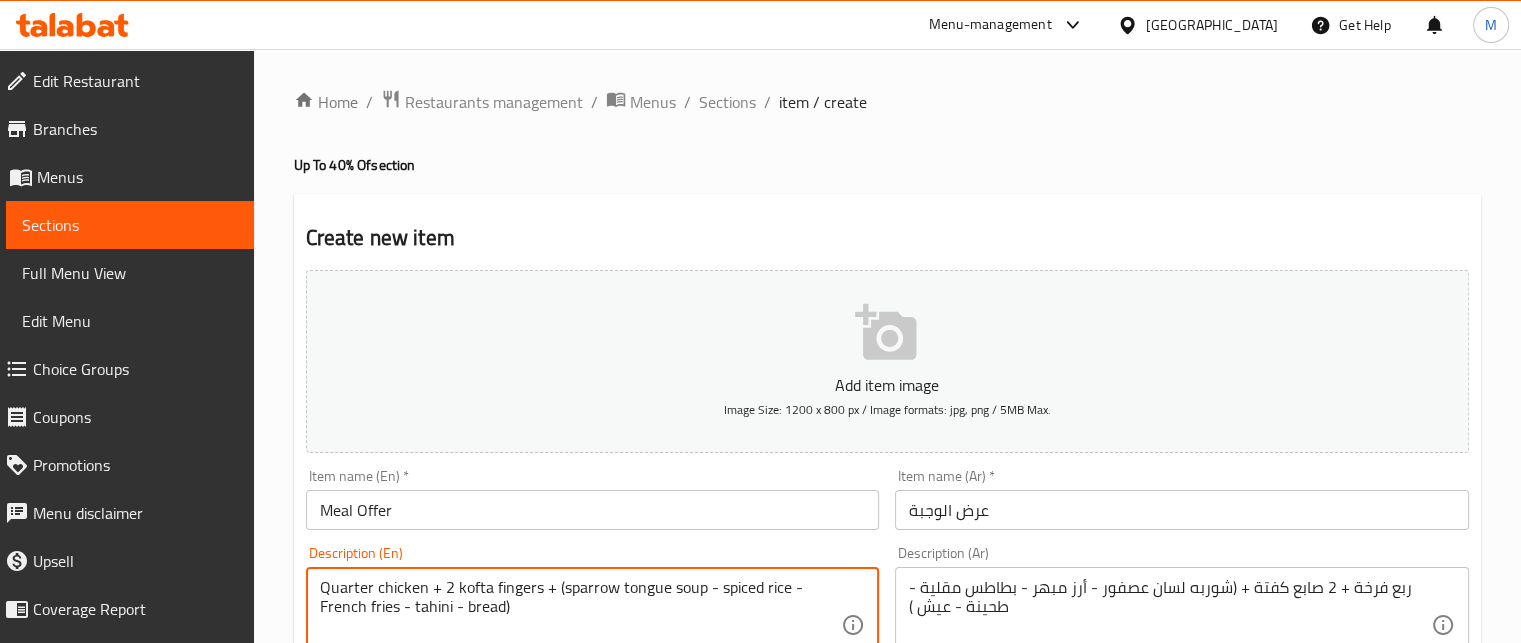scroll, scrollTop: 563, scrollLeft: 0, axis: vertical 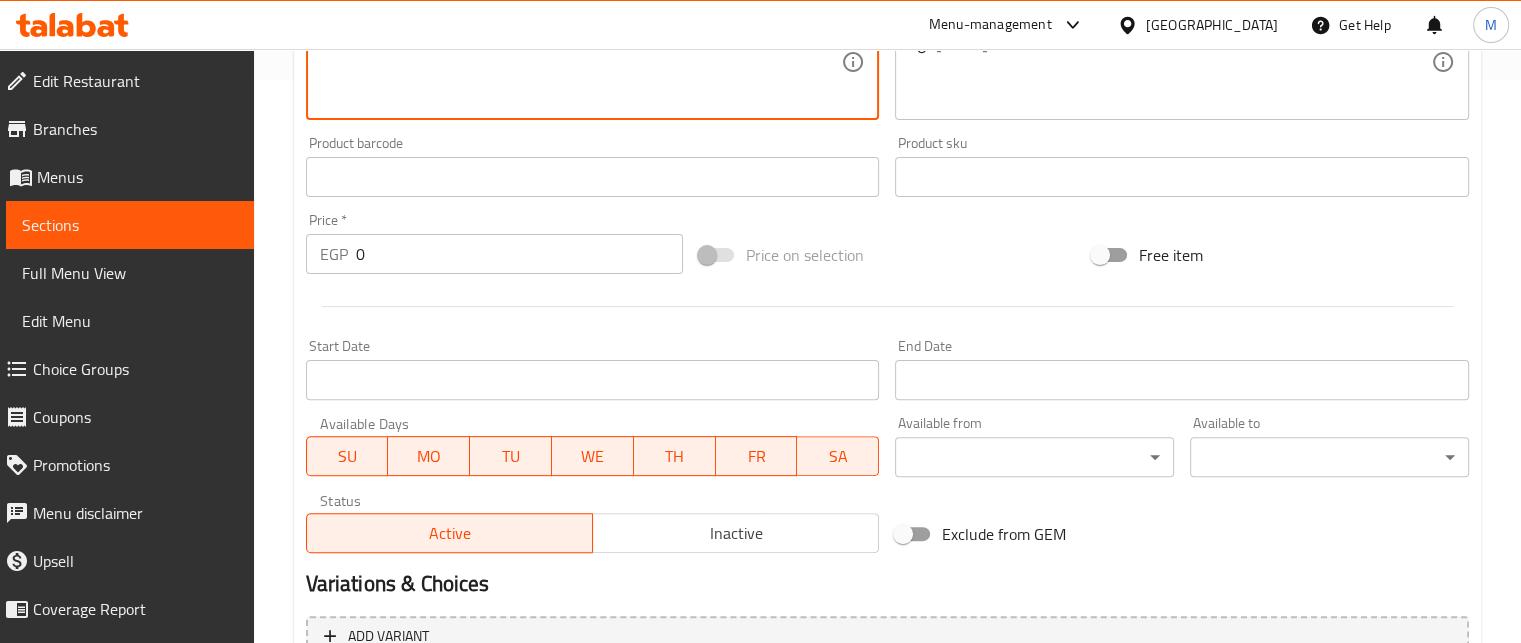 drag, startPoint x: 404, startPoint y: 255, endPoint x: 288, endPoint y: 261, distance: 116.15507 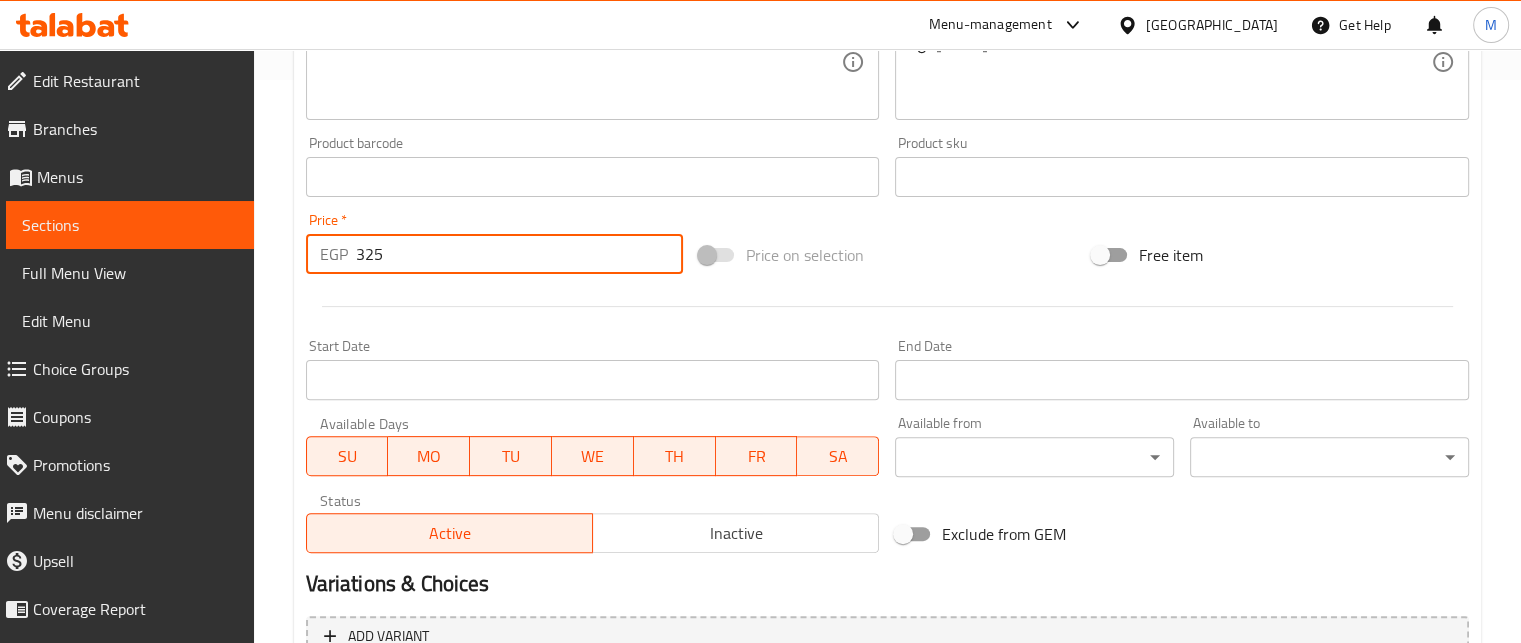 type on "325" 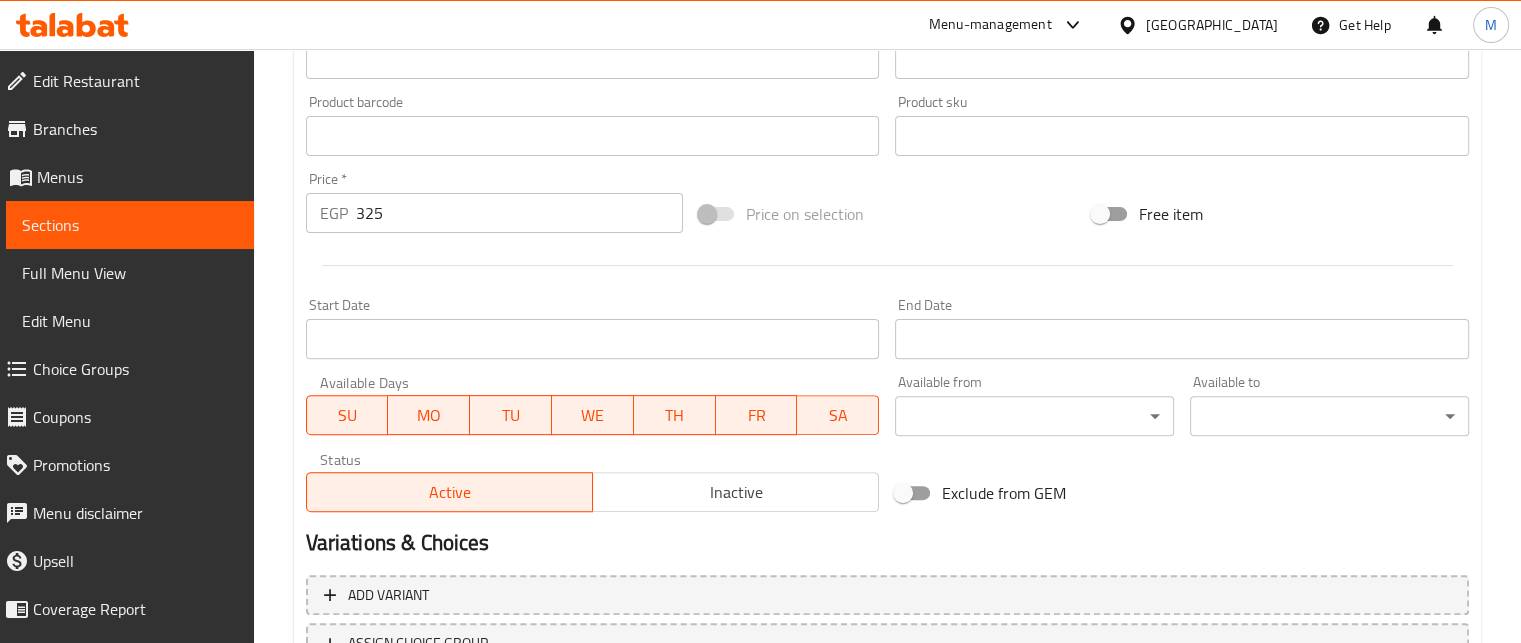 scroll, scrollTop: 769, scrollLeft: 0, axis: vertical 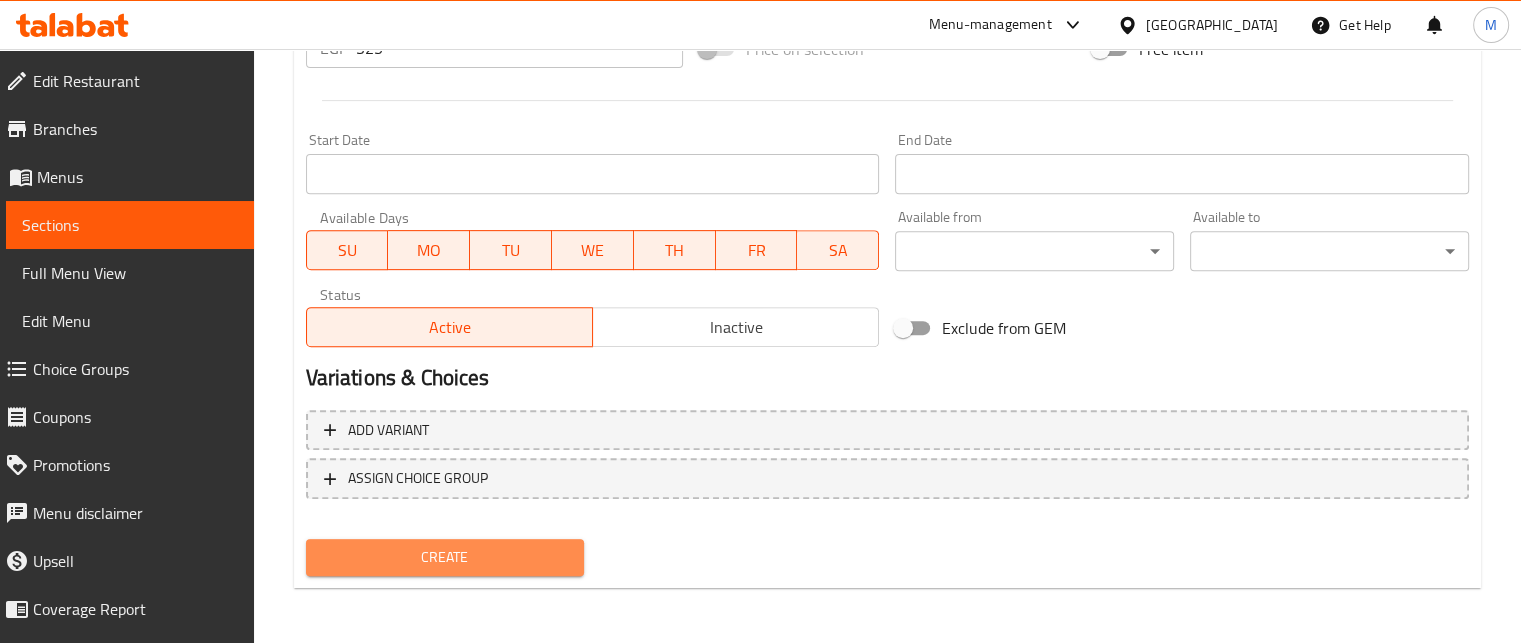 click on "Create" at bounding box center (445, 557) 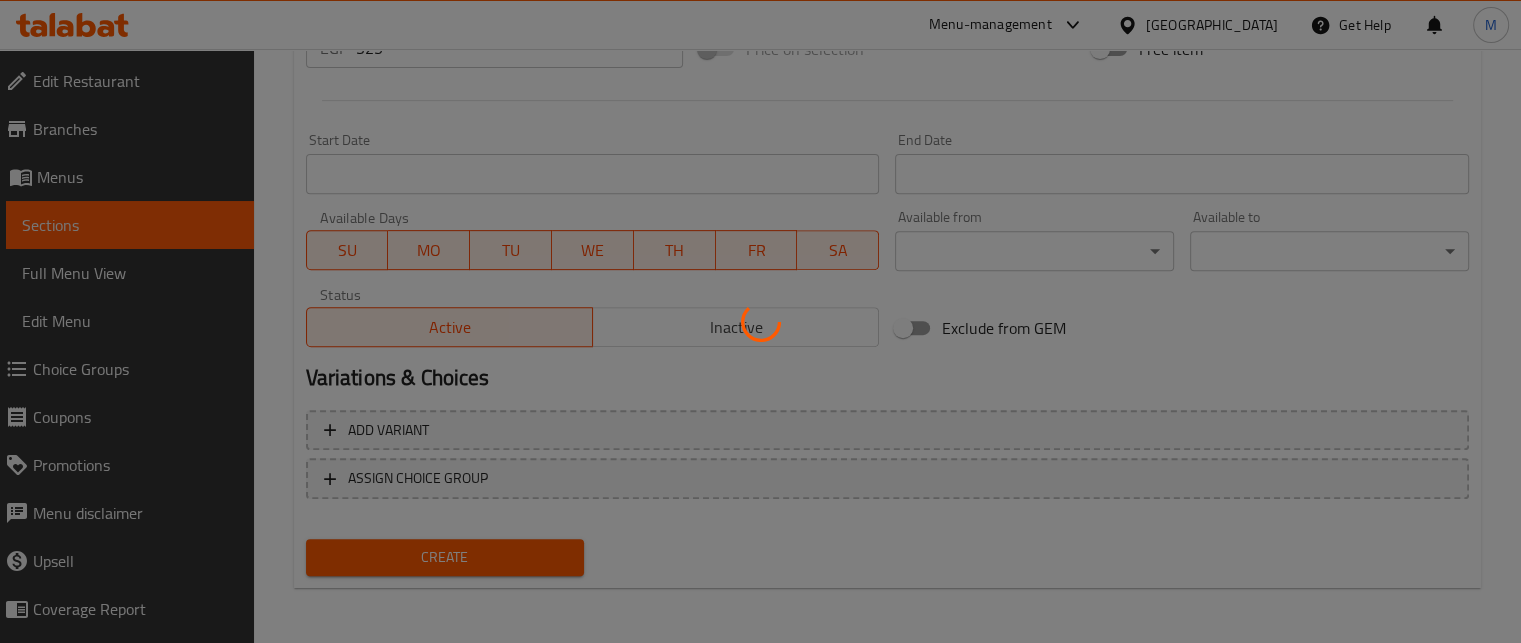type 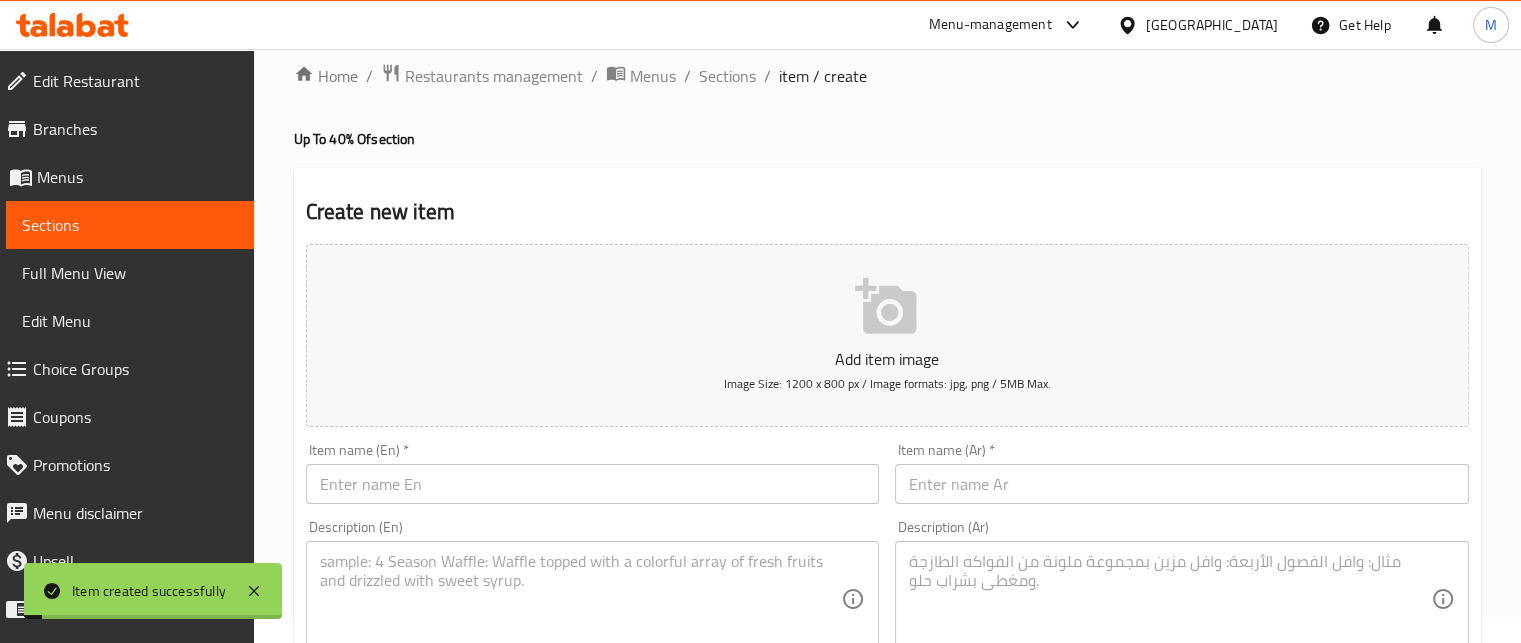 scroll, scrollTop: 0, scrollLeft: 0, axis: both 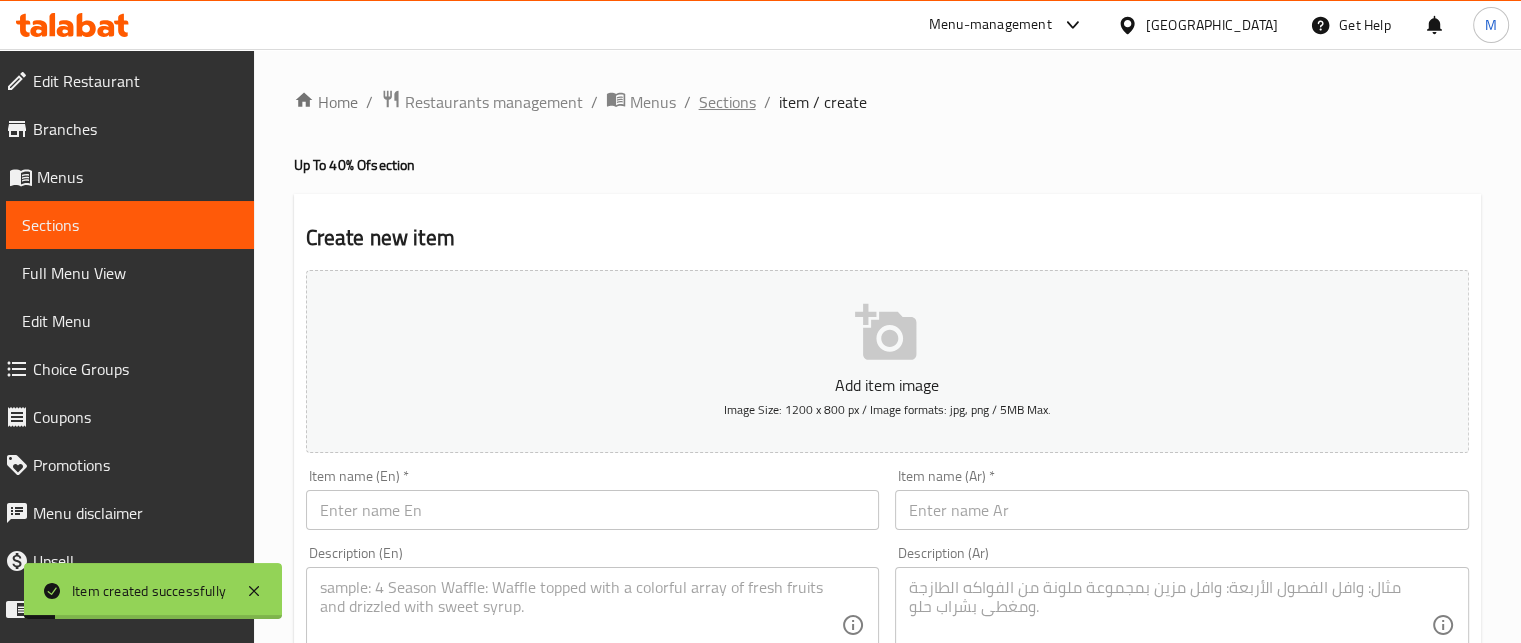 click on "Sections" at bounding box center (727, 102) 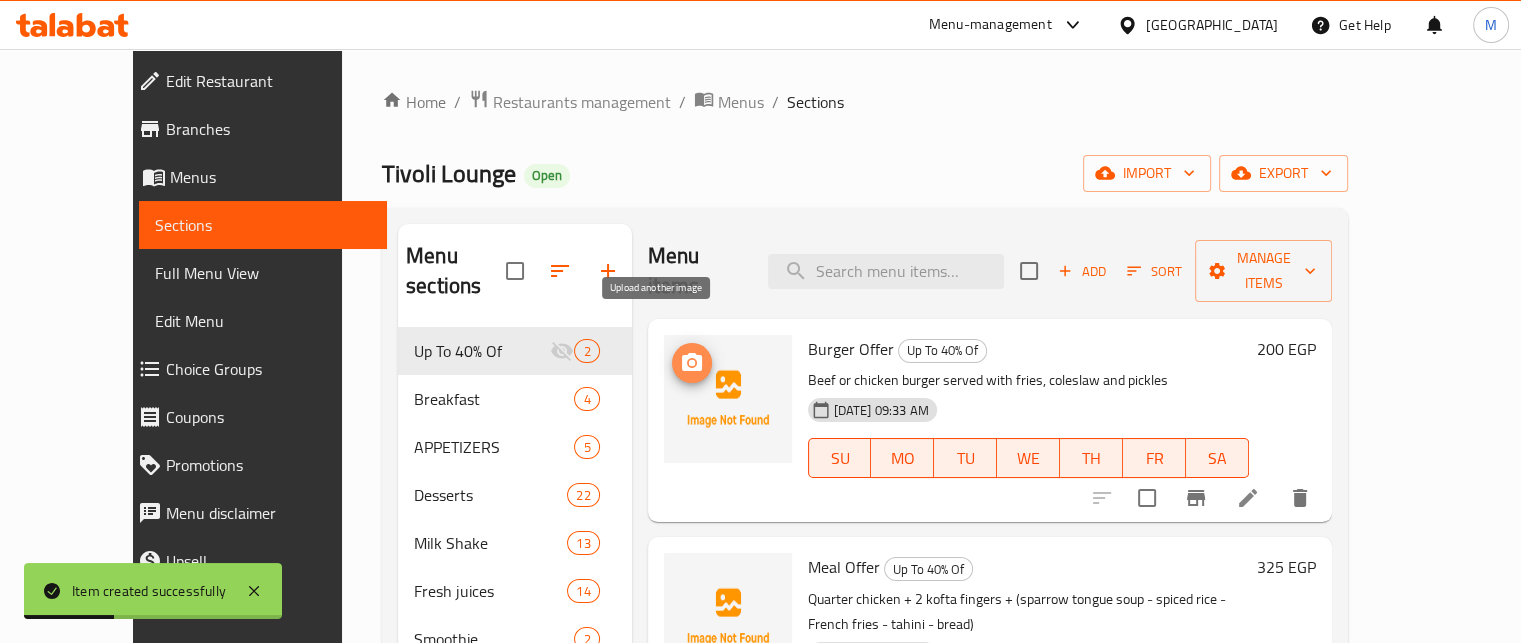 click 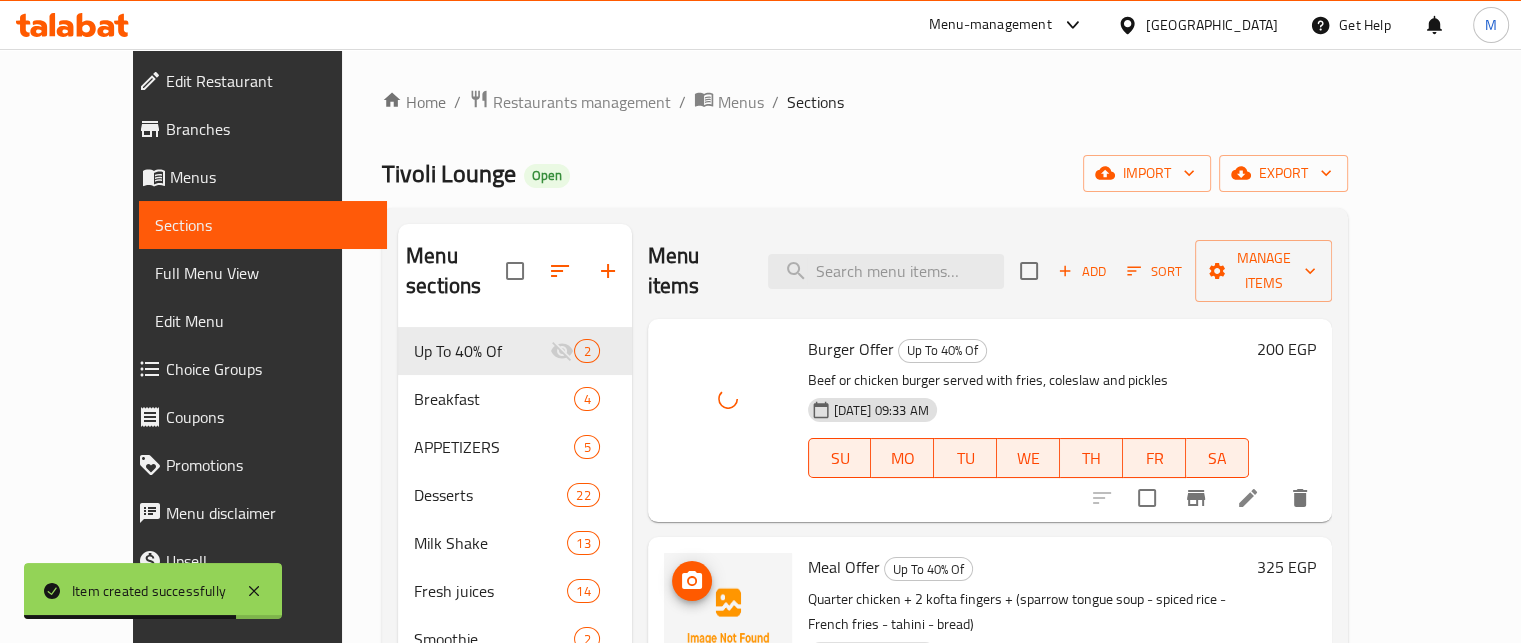 click at bounding box center (692, 581) 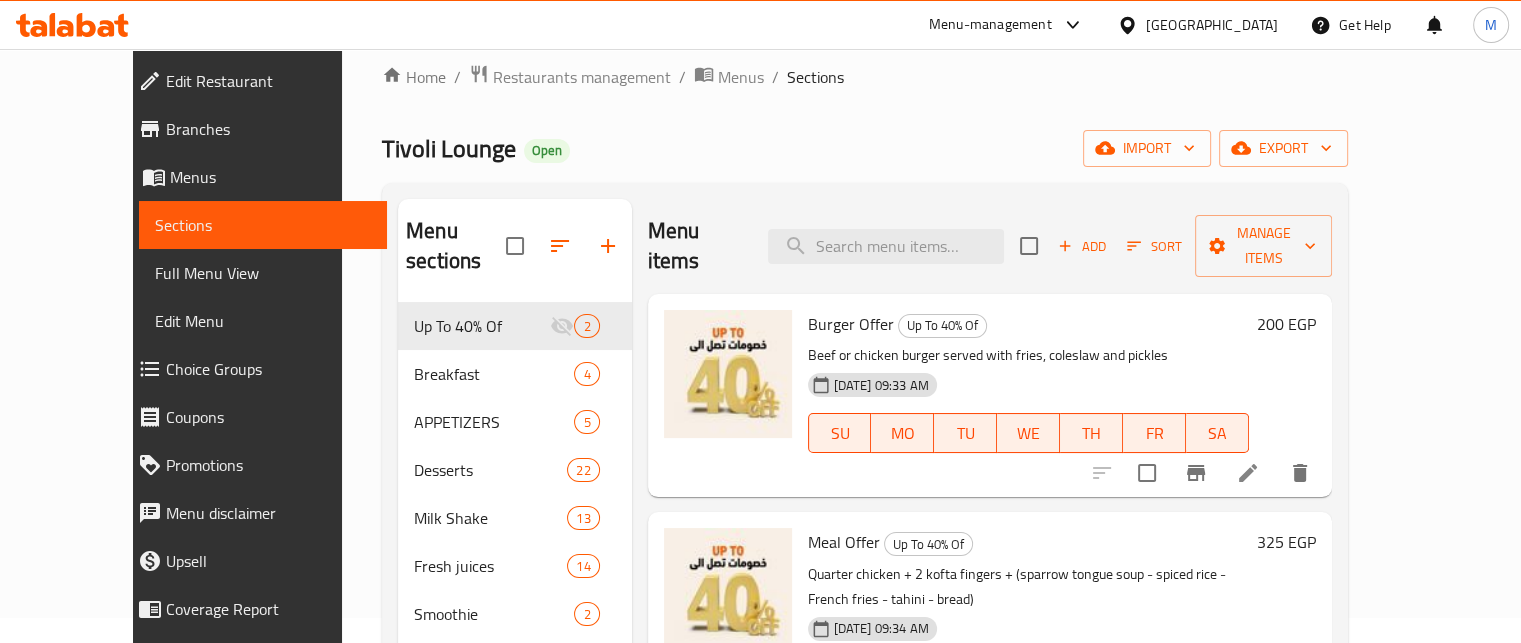 scroll, scrollTop: 0, scrollLeft: 0, axis: both 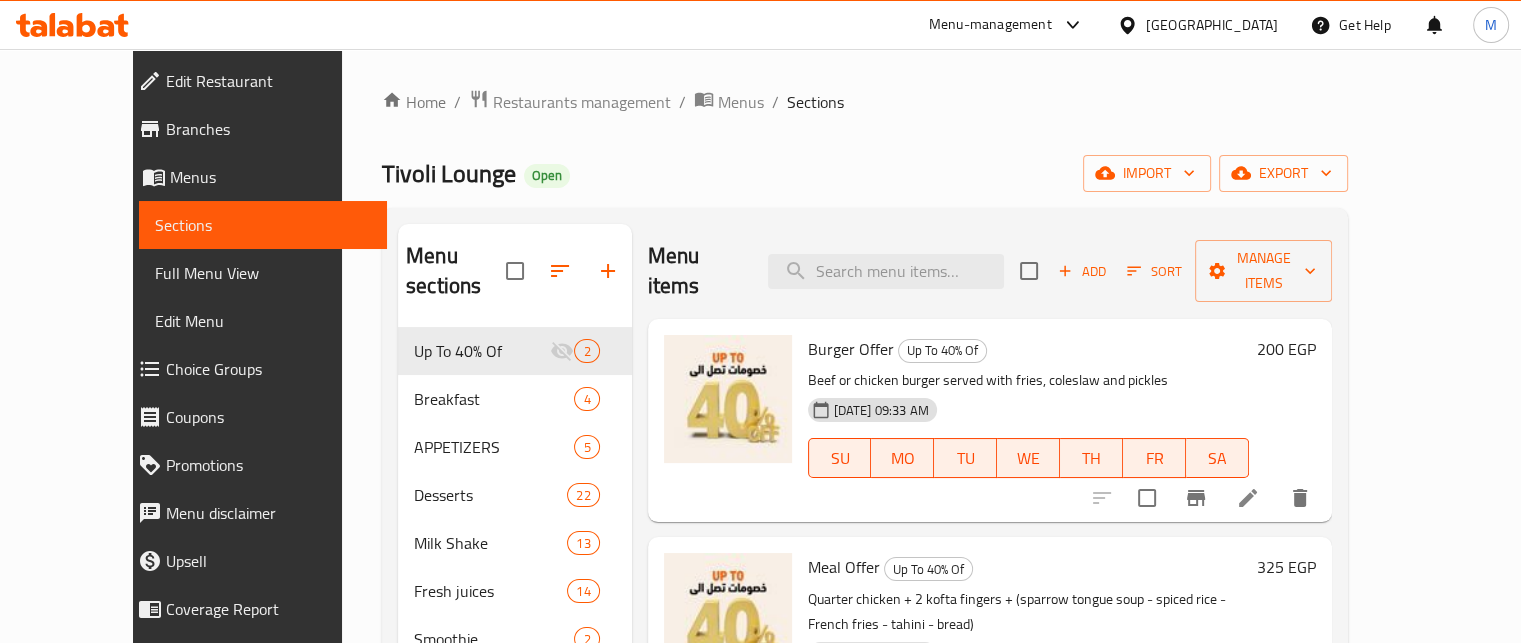 click on "Choice Groups" at bounding box center [268, 369] 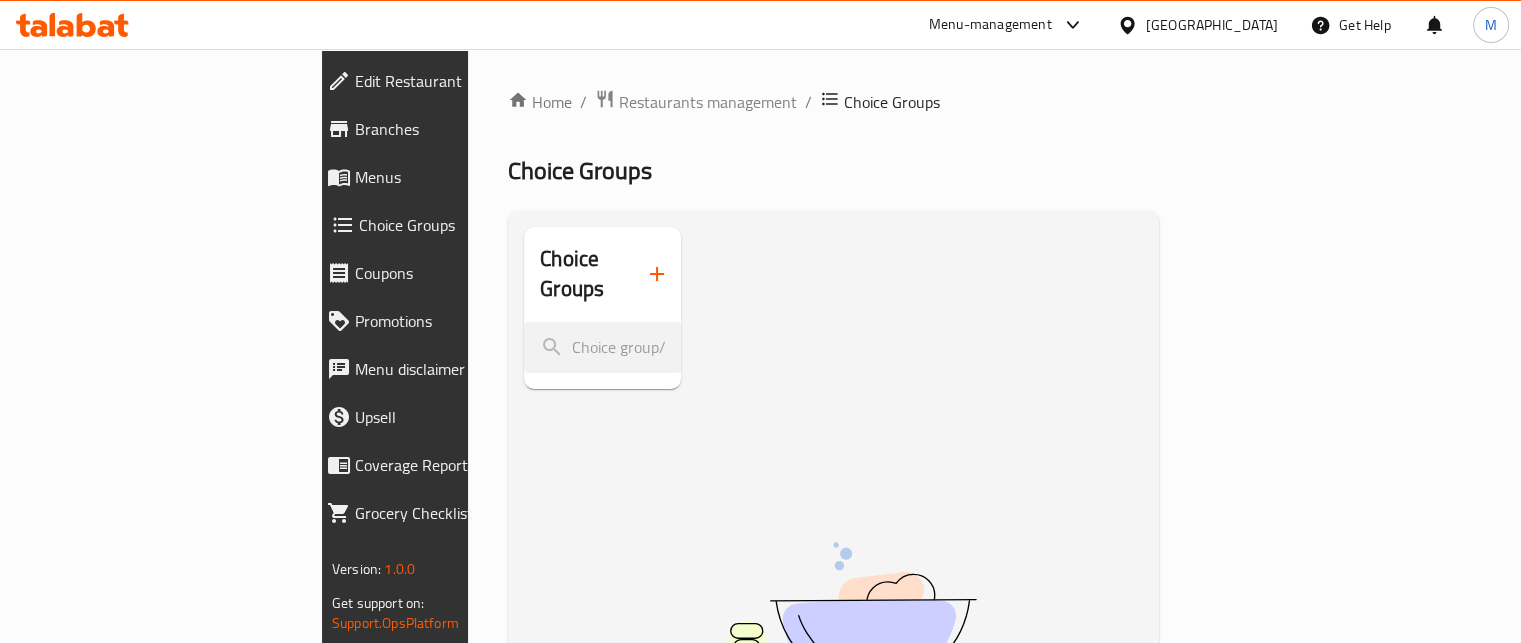 click on "Menus" at bounding box center [457, 177] 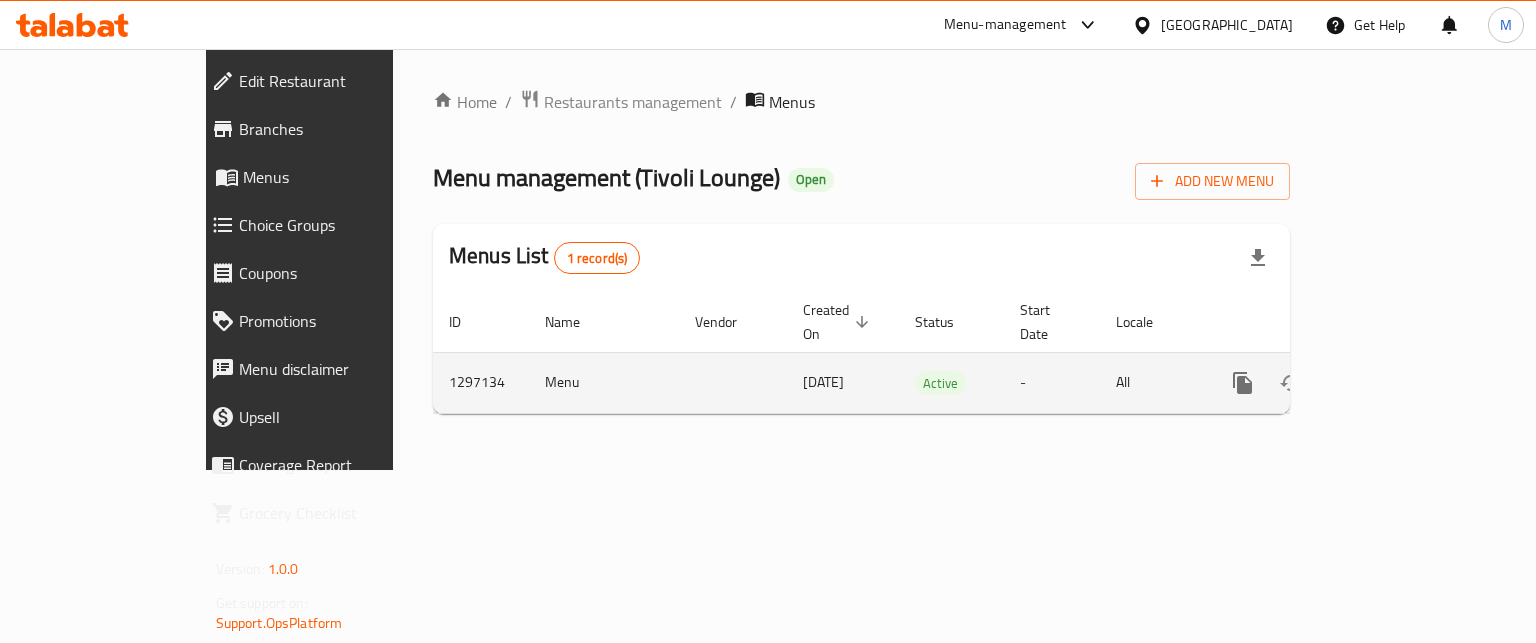 click 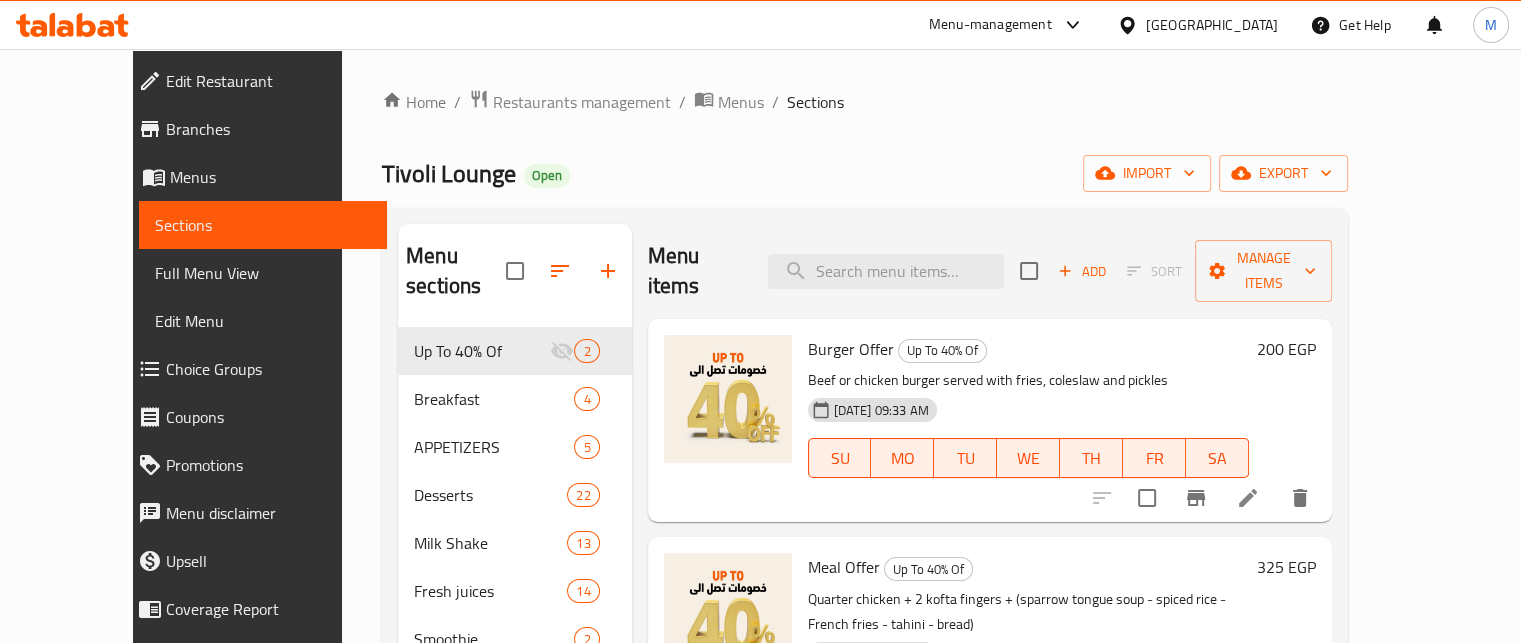 click at bounding box center [1248, 498] 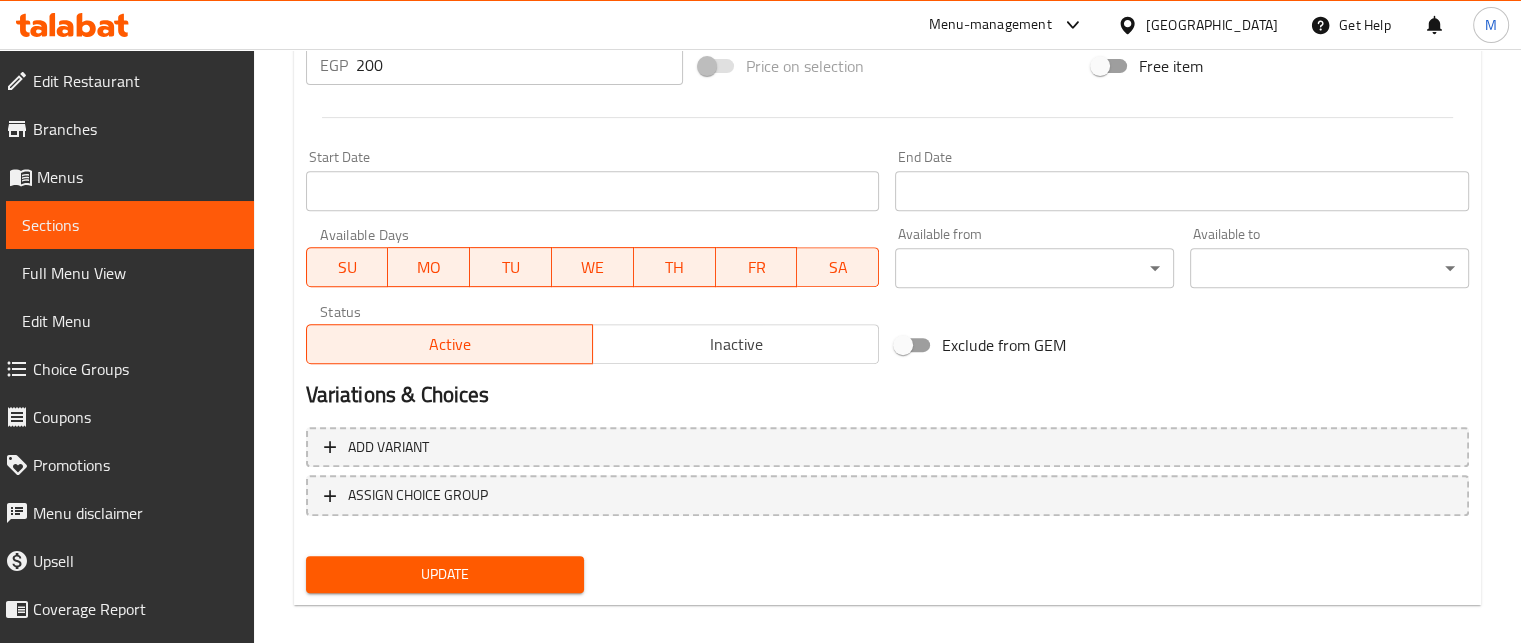 scroll, scrollTop: 797, scrollLeft: 0, axis: vertical 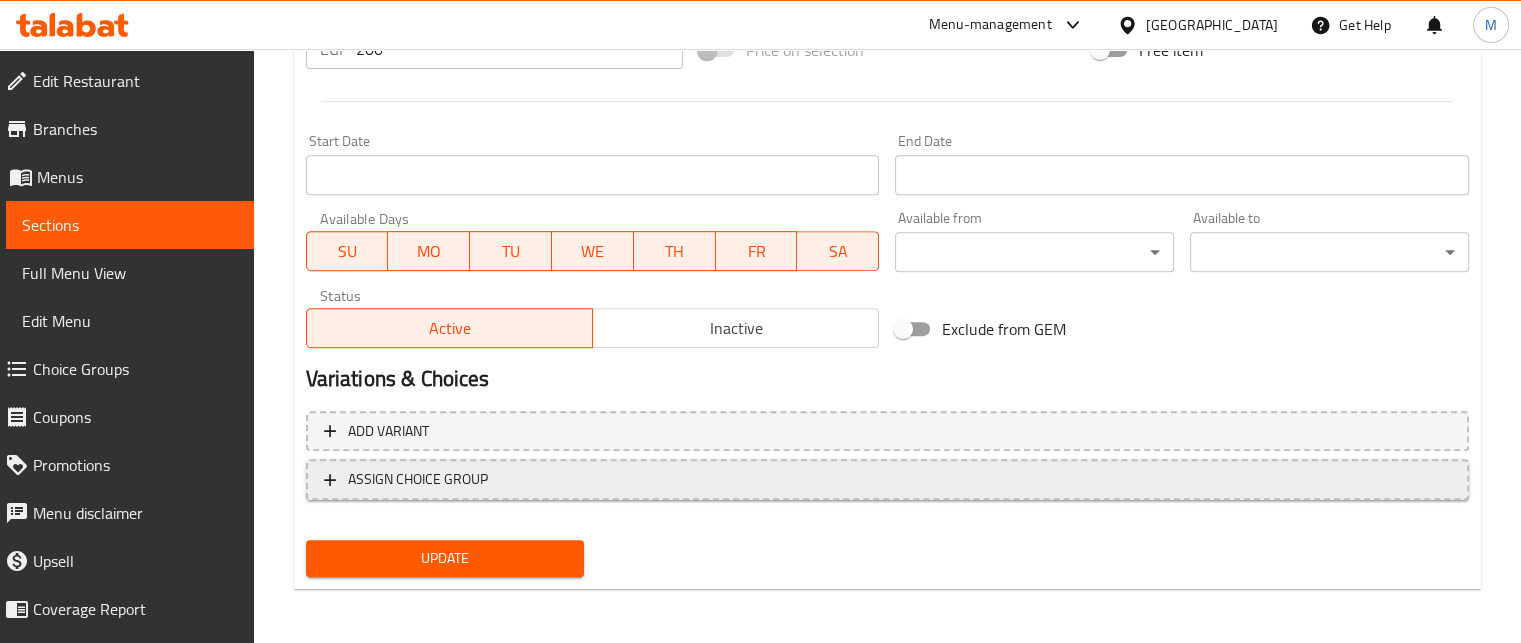 click on "ASSIGN CHOICE GROUP" at bounding box center [887, 479] 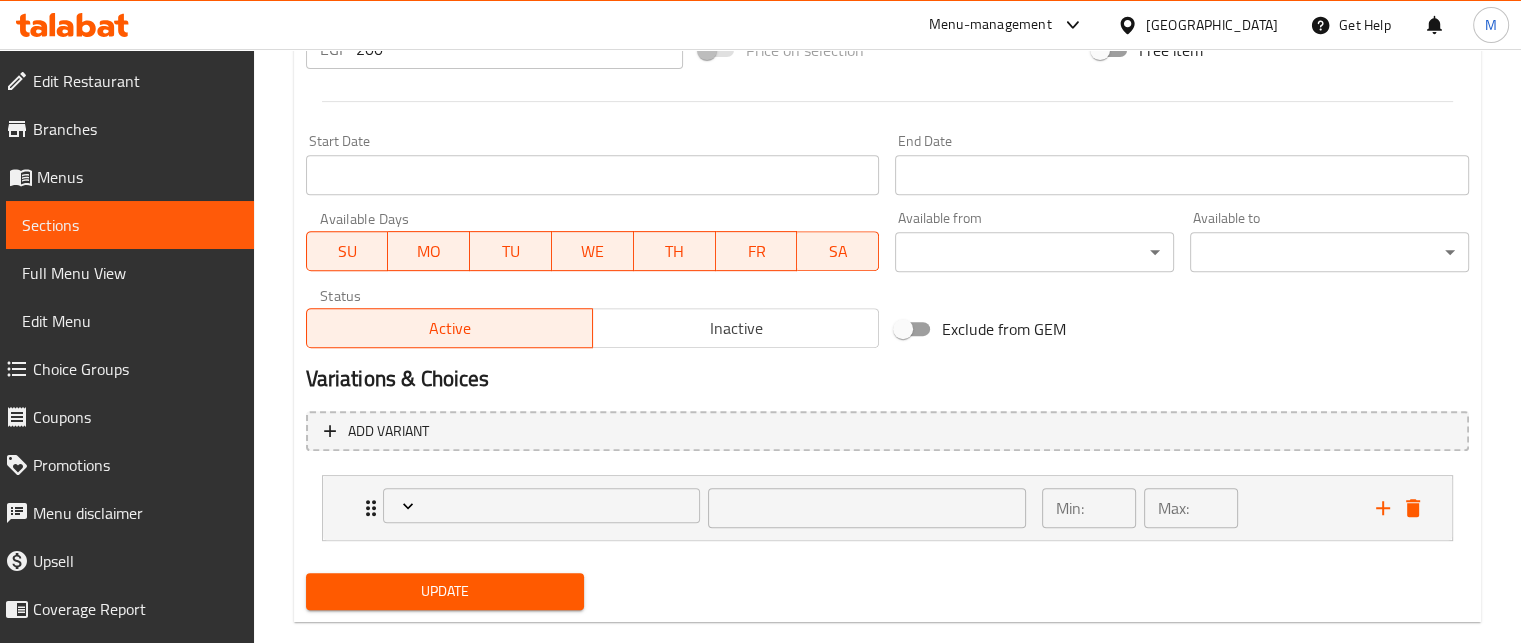 click on "Choice Groups" at bounding box center [135, 369] 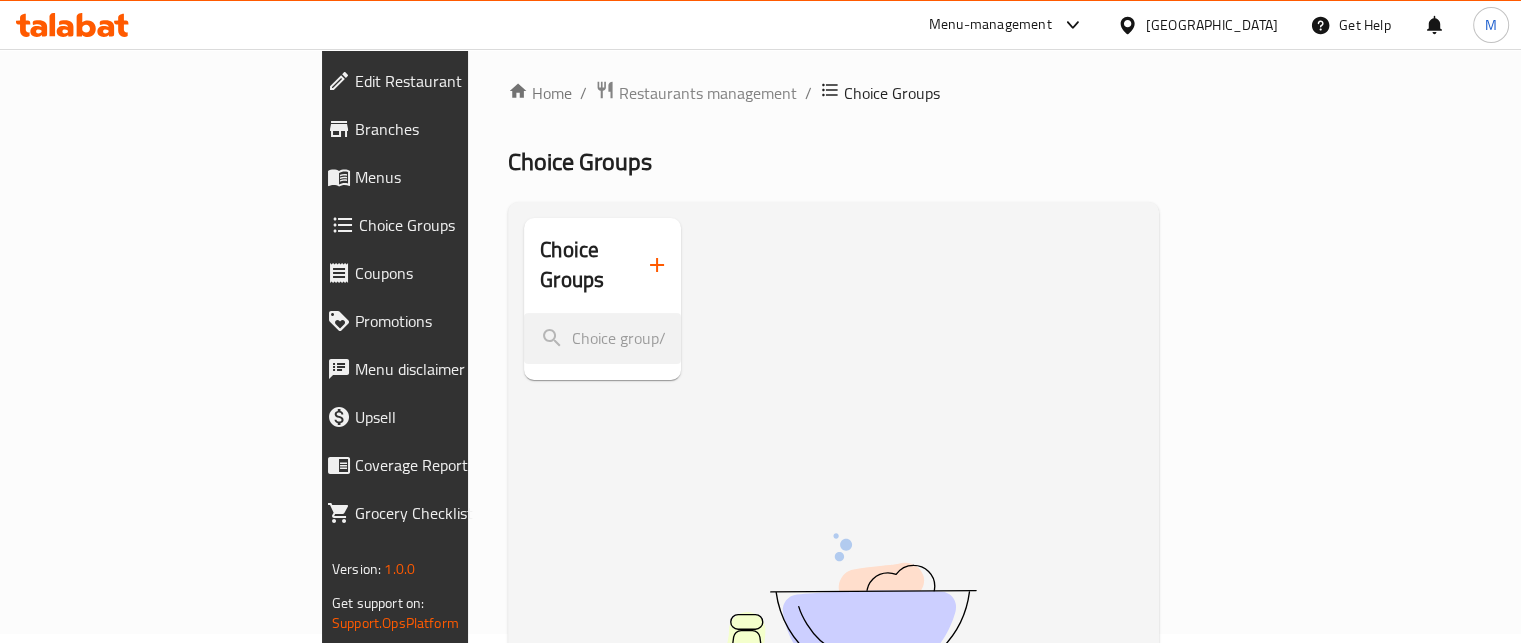 scroll, scrollTop: 0, scrollLeft: 0, axis: both 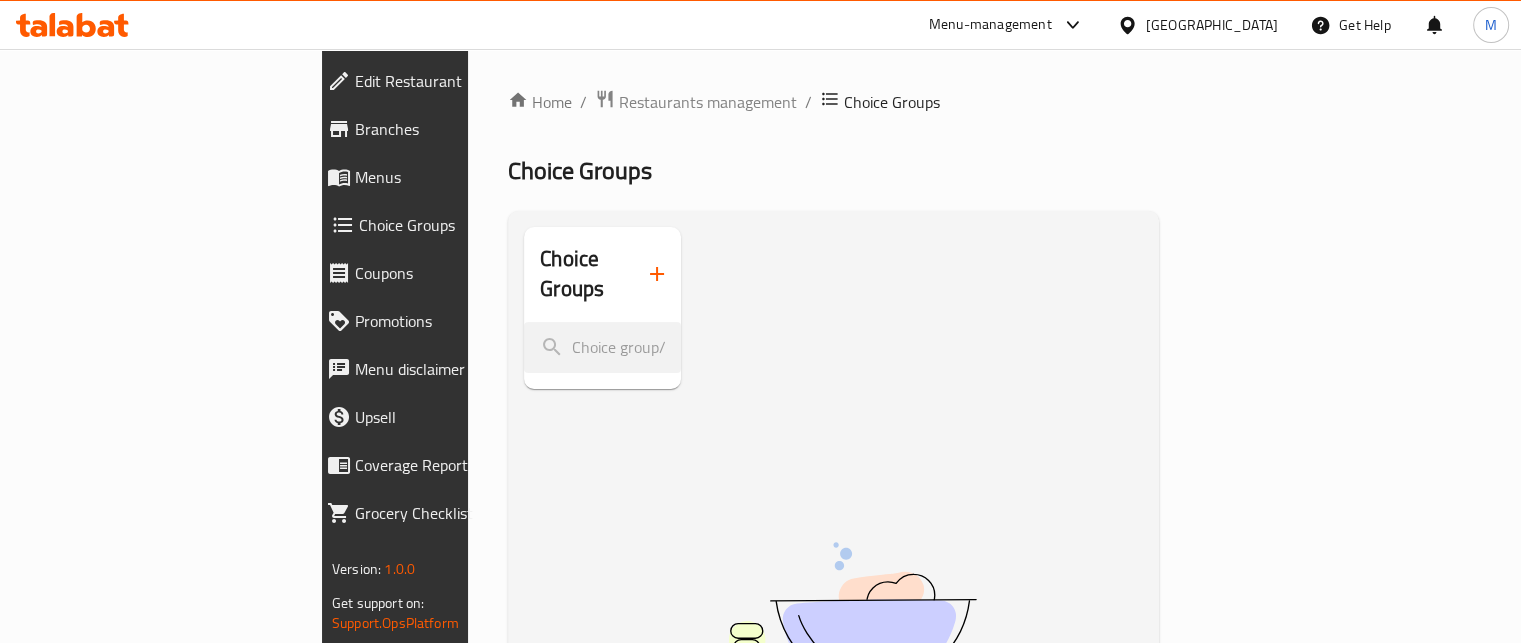 click 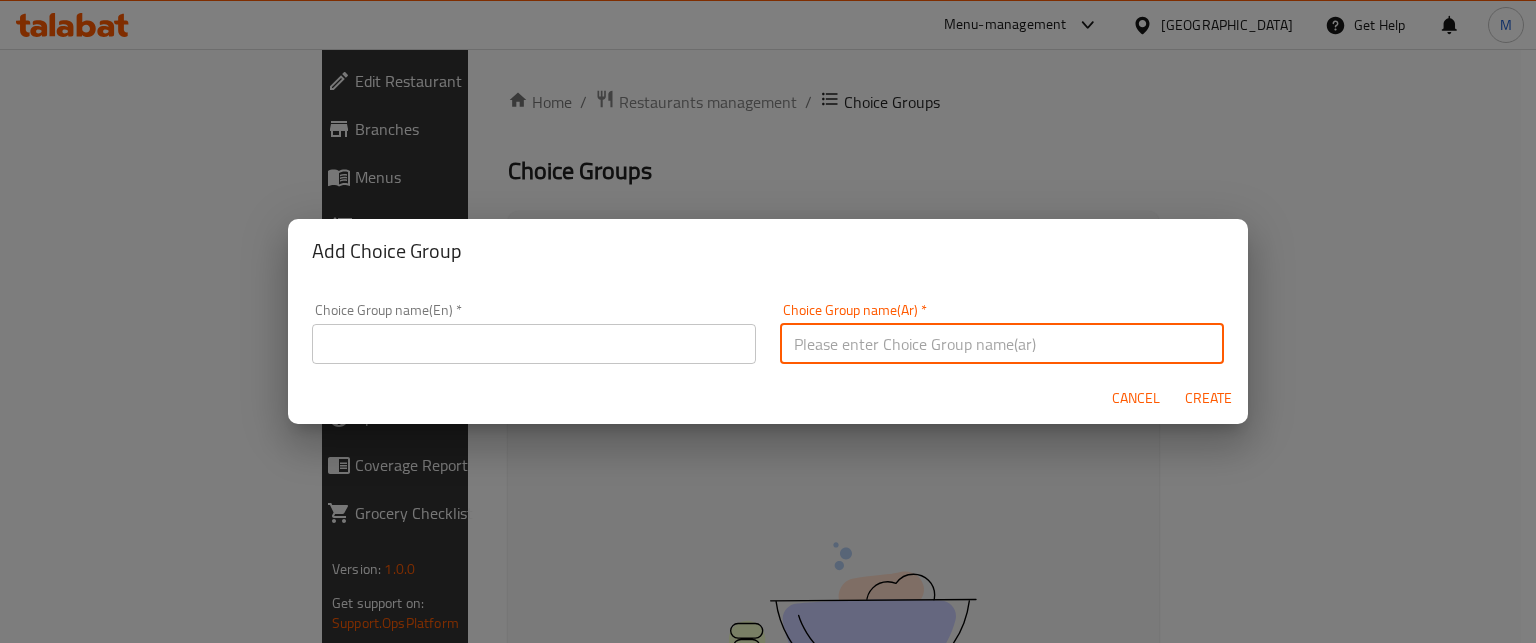 click at bounding box center (1002, 344) 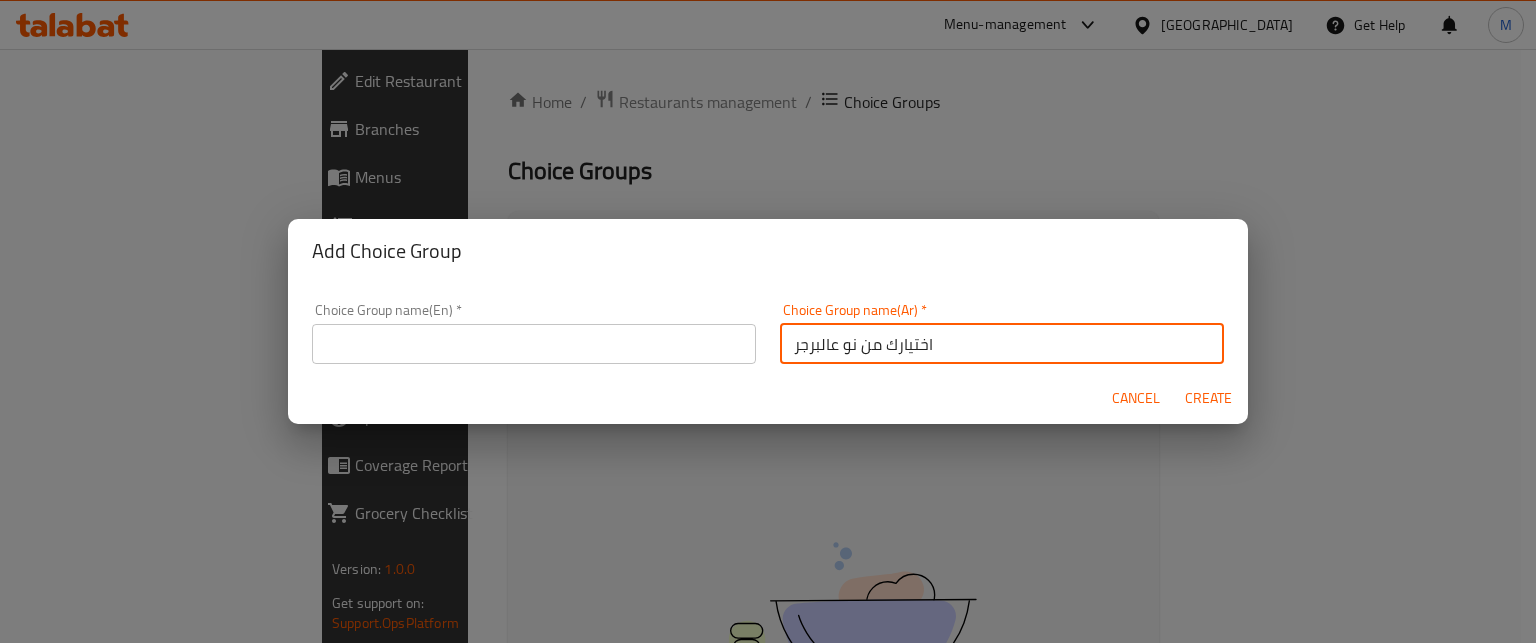 click on "اختيارك من نو عالبرجر" at bounding box center [1002, 344] 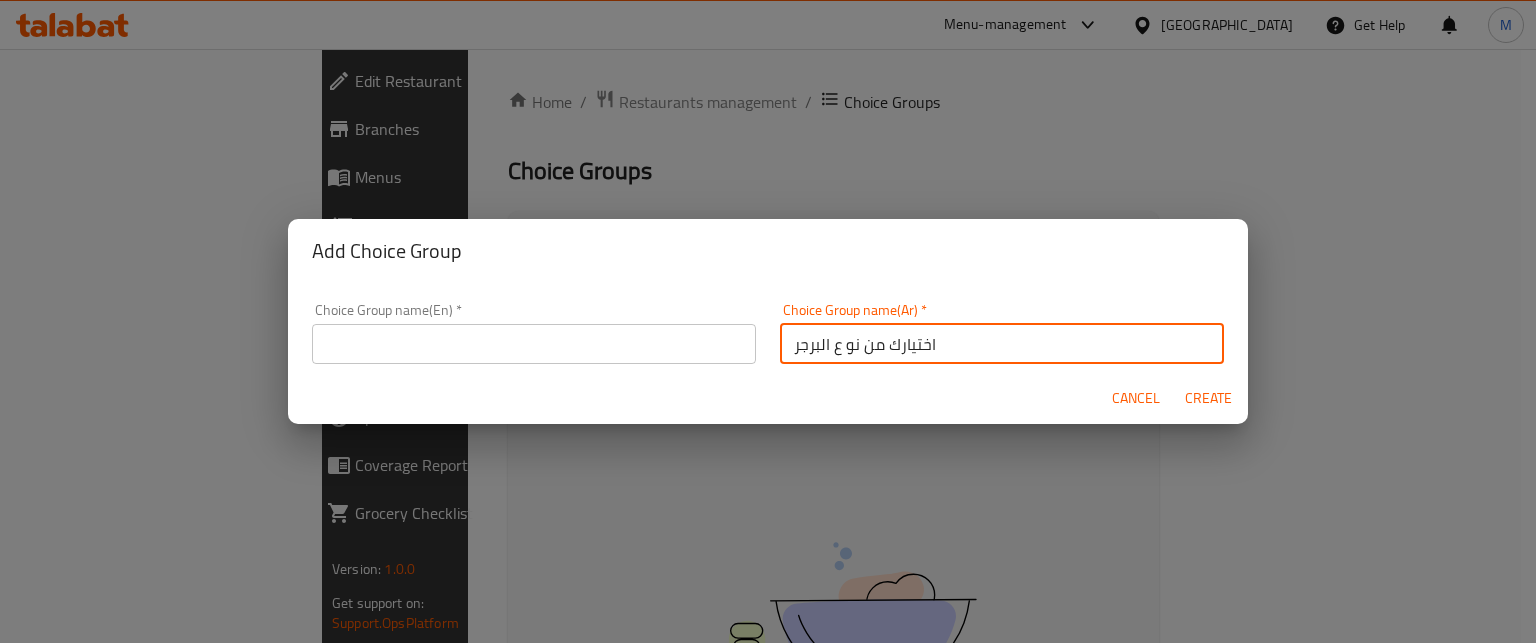 type on "اختيارك من نو ع البرجر" 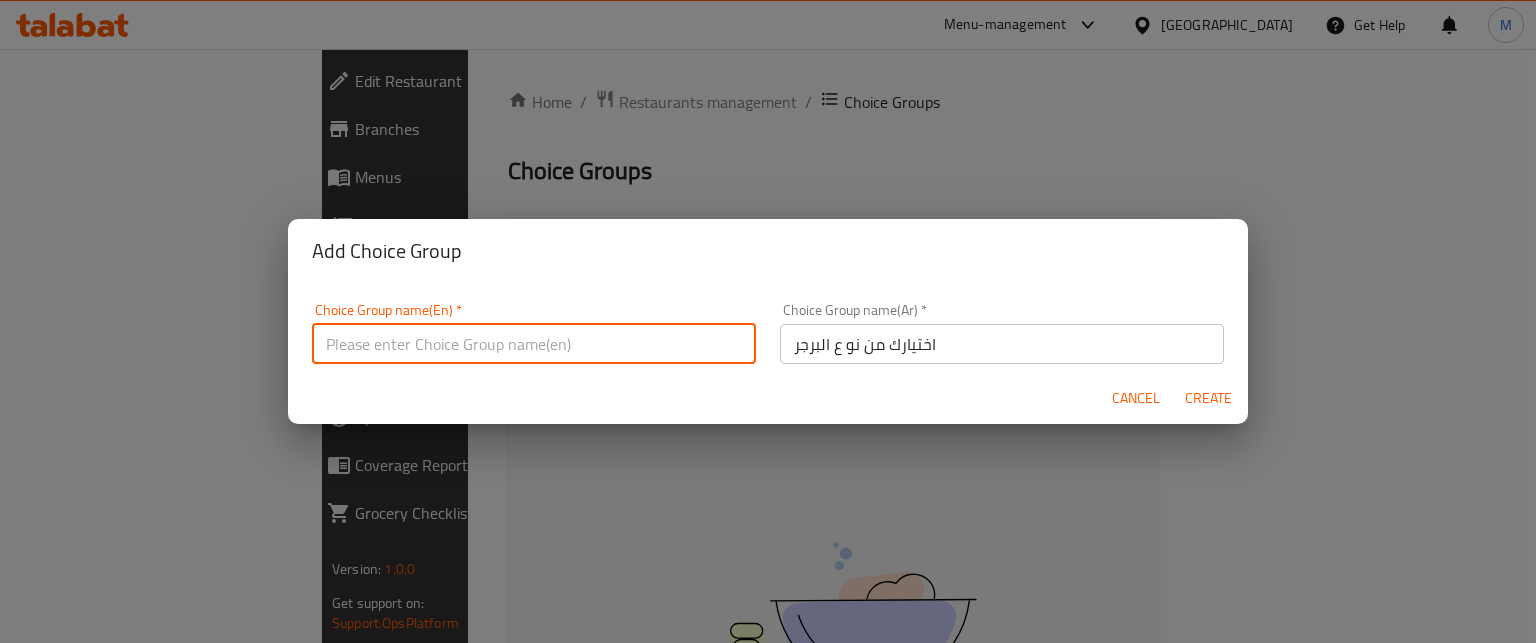 click at bounding box center (534, 344) 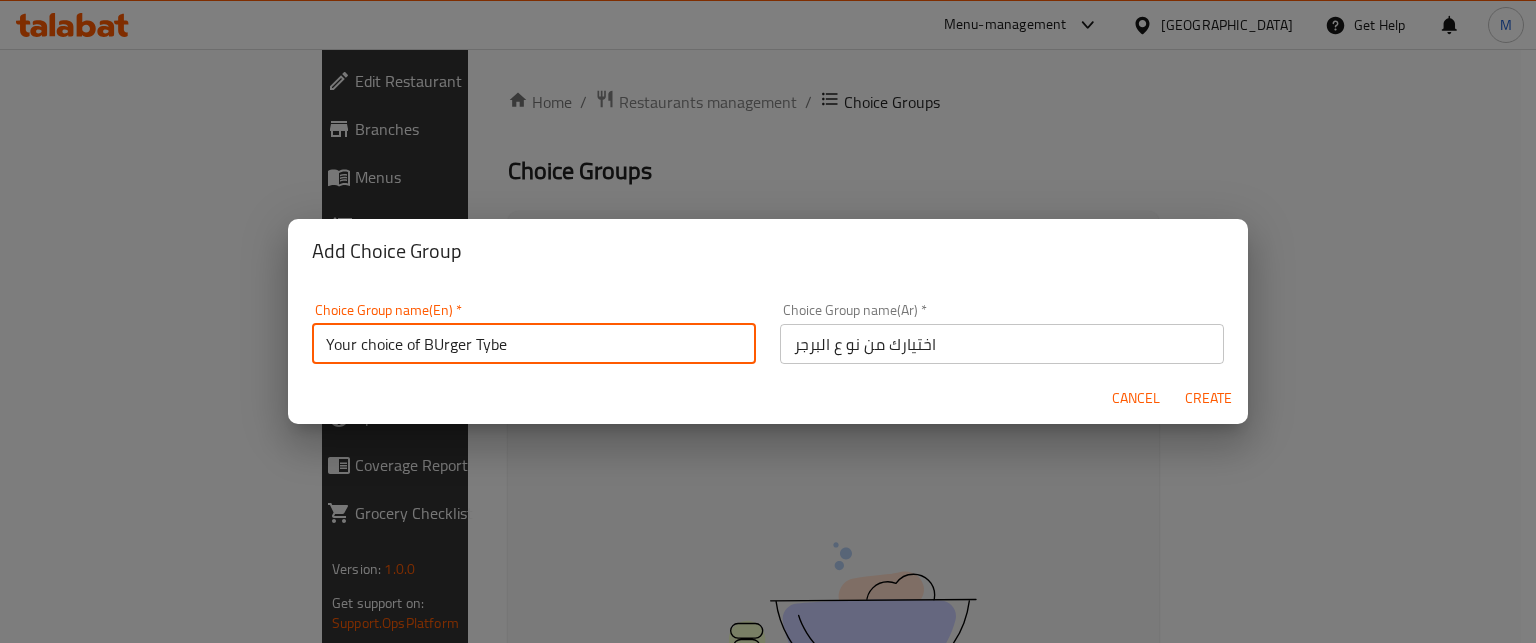 click on "Your choice of BUrger Tybe" at bounding box center [534, 344] 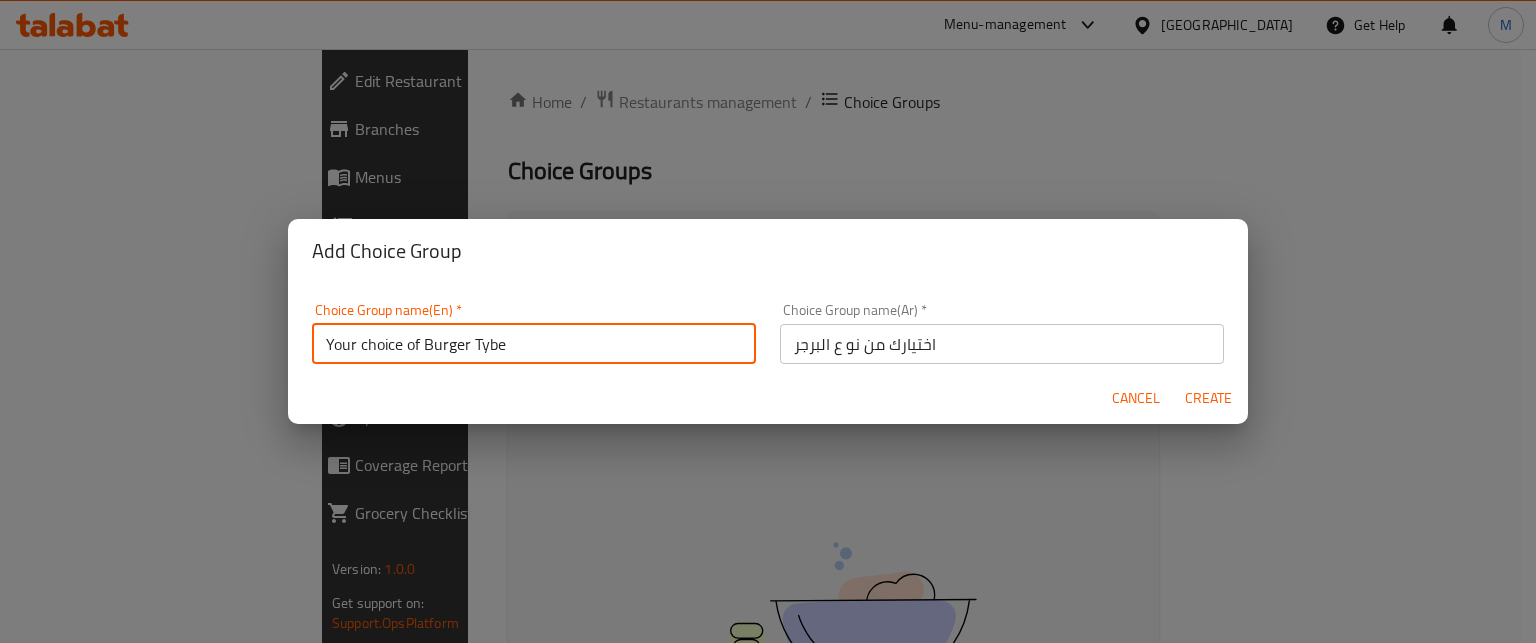 type on "Your choice of Burger Tybe" 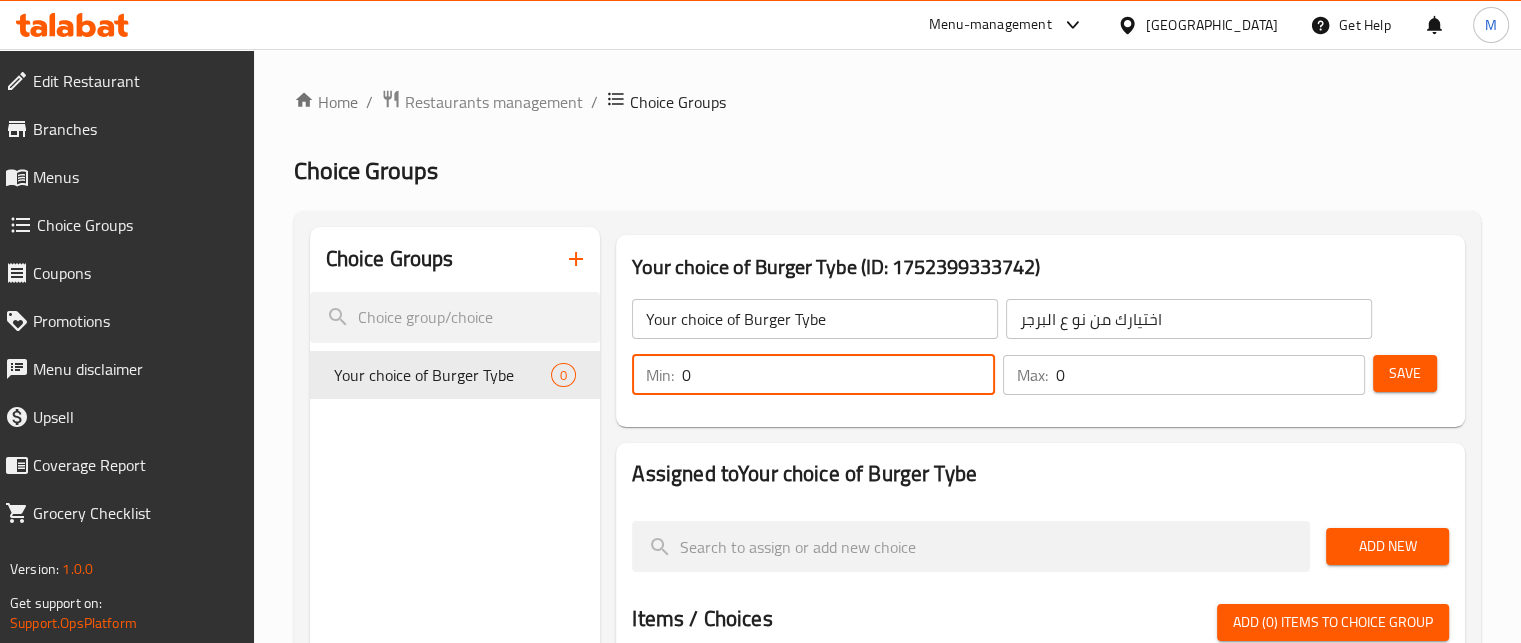 drag, startPoint x: 688, startPoint y: 375, endPoint x: 669, endPoint y: 381, distance: 19.924858 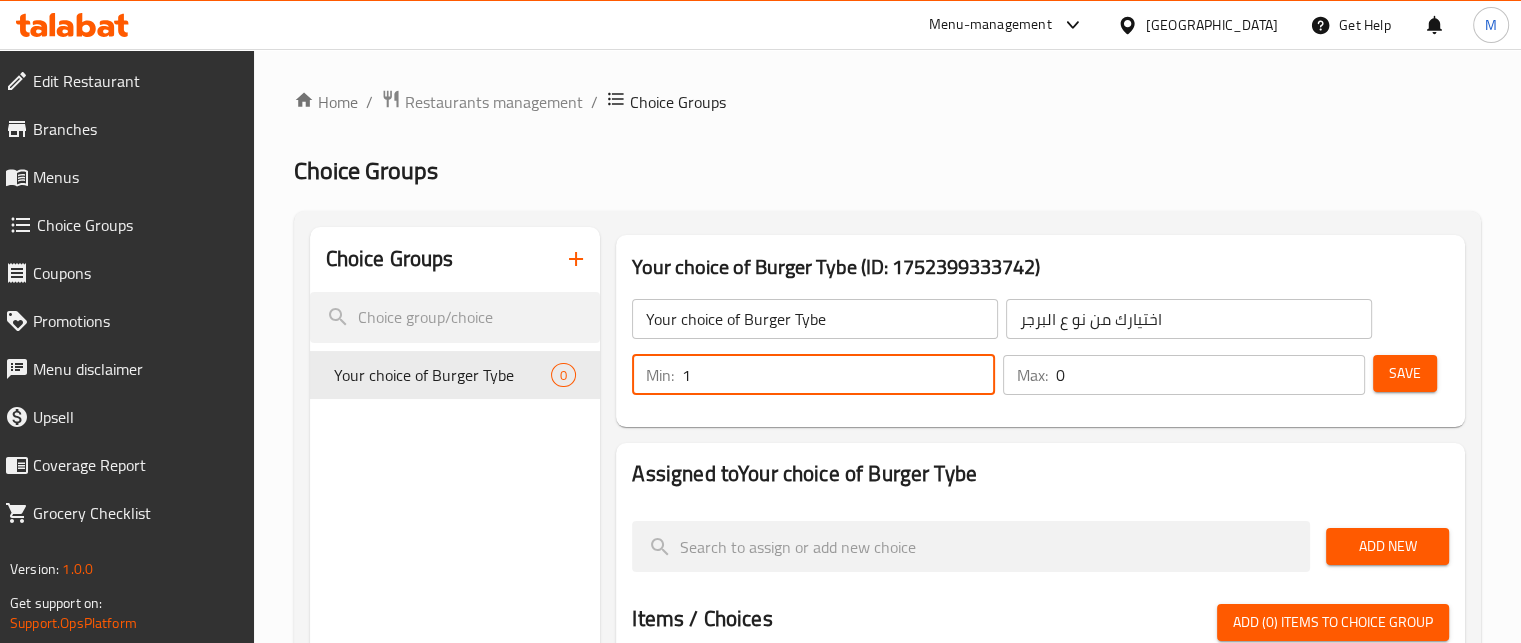 type on "1" 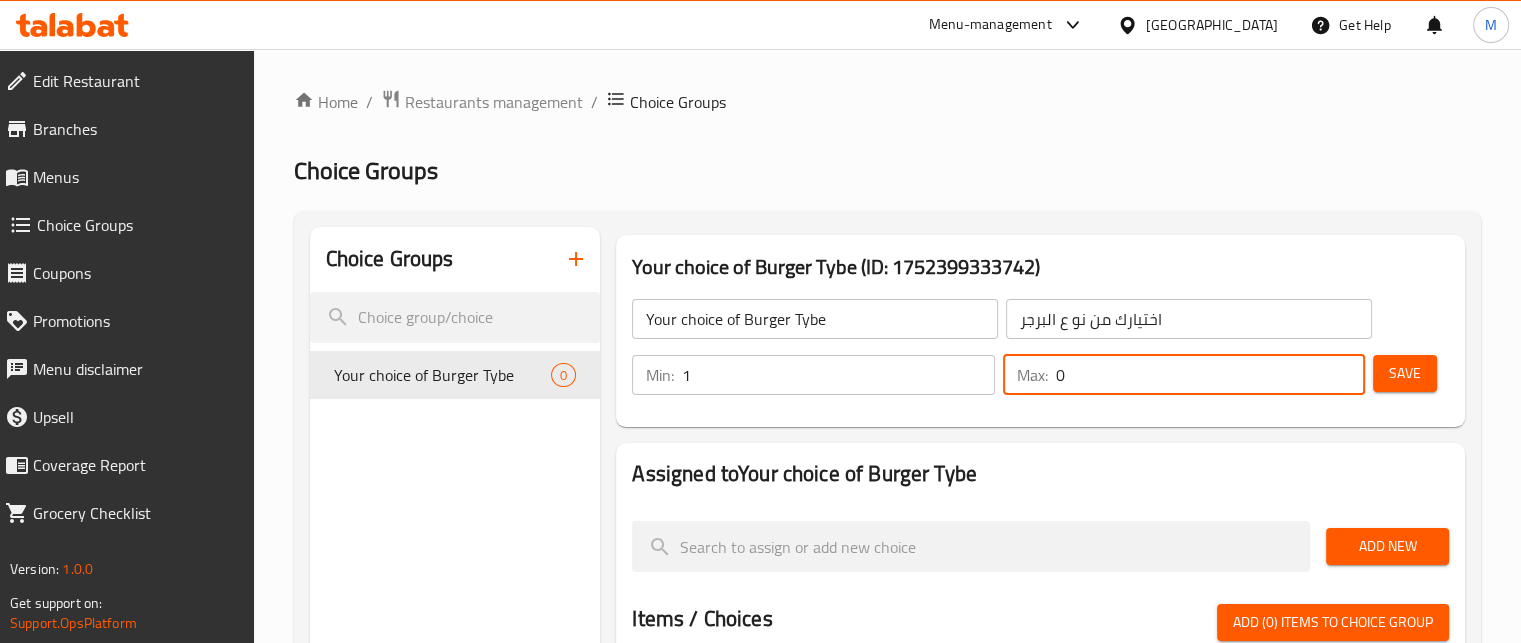 drag, startPoint x: 1045, startPoint y: 377, endPoint x: 1028, endPoint y: 377, distance: 17 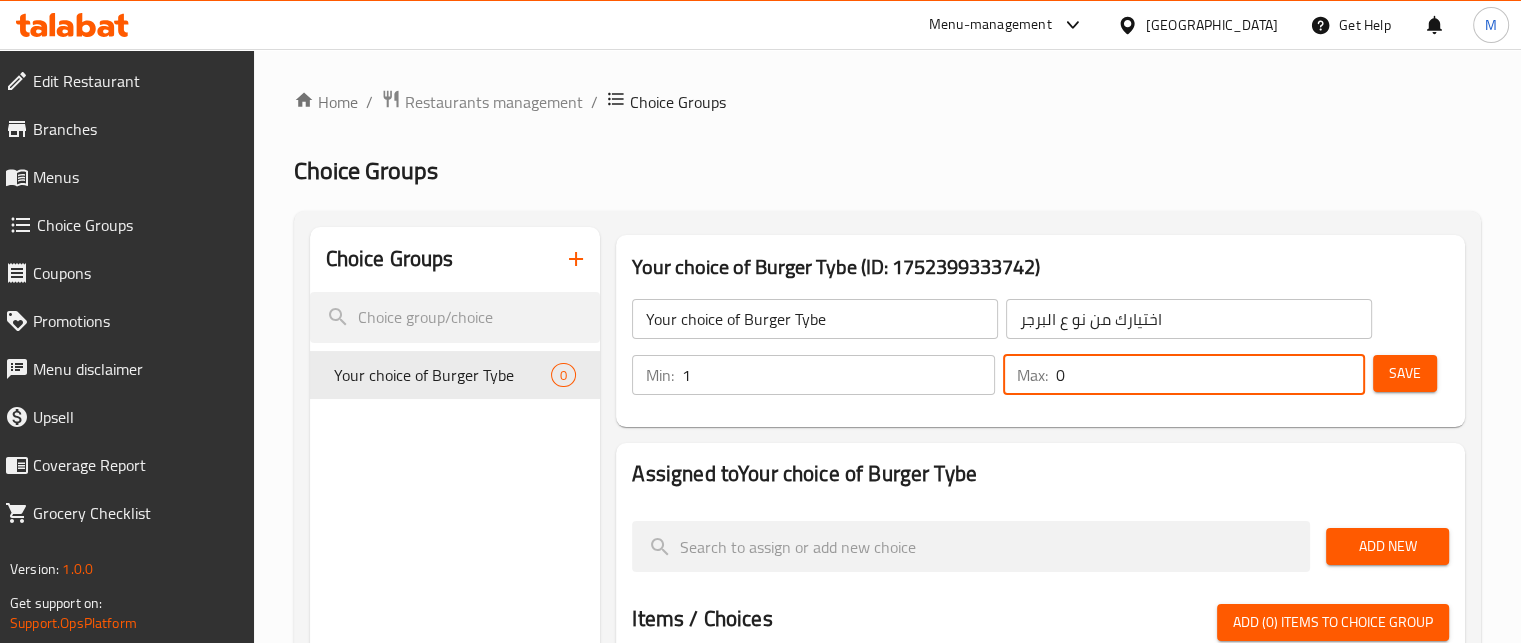 click on "Max: 0 ​" at bounding box center (1184, 375) 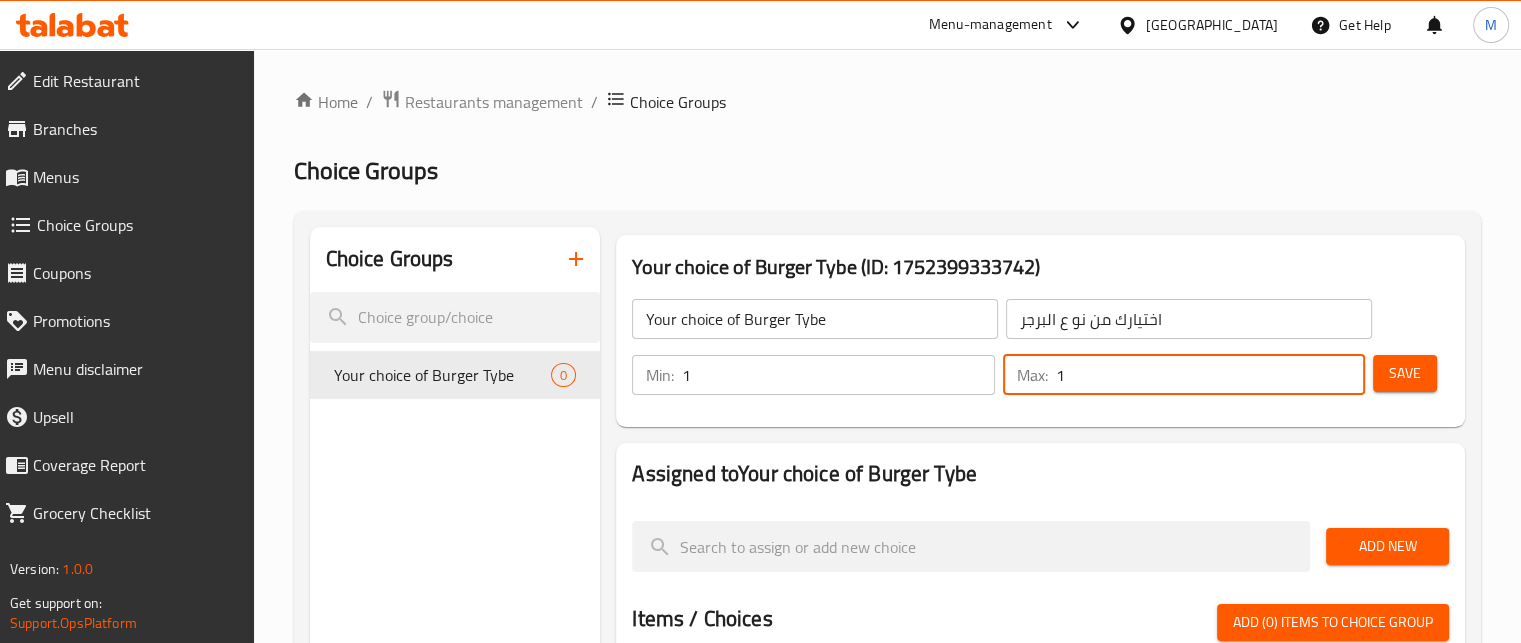 type on "1" 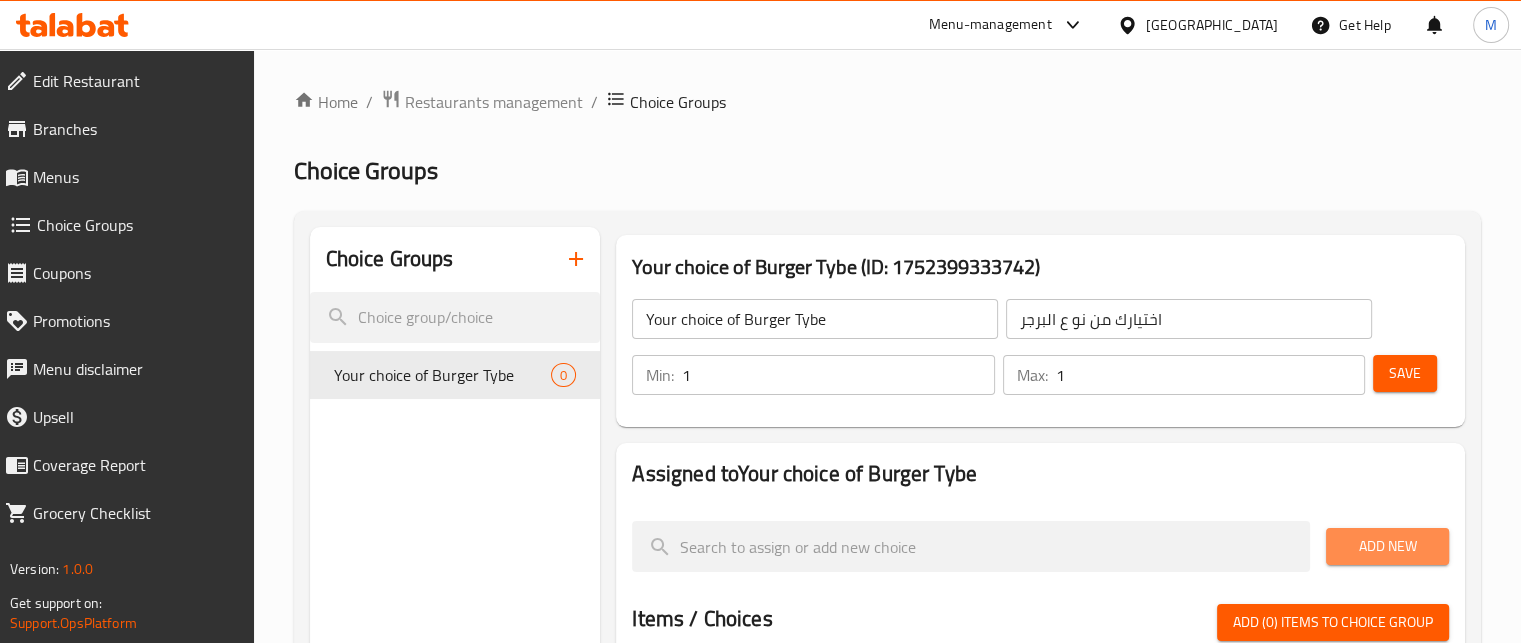 click on "Add New" at bounding box center (1387, 546) 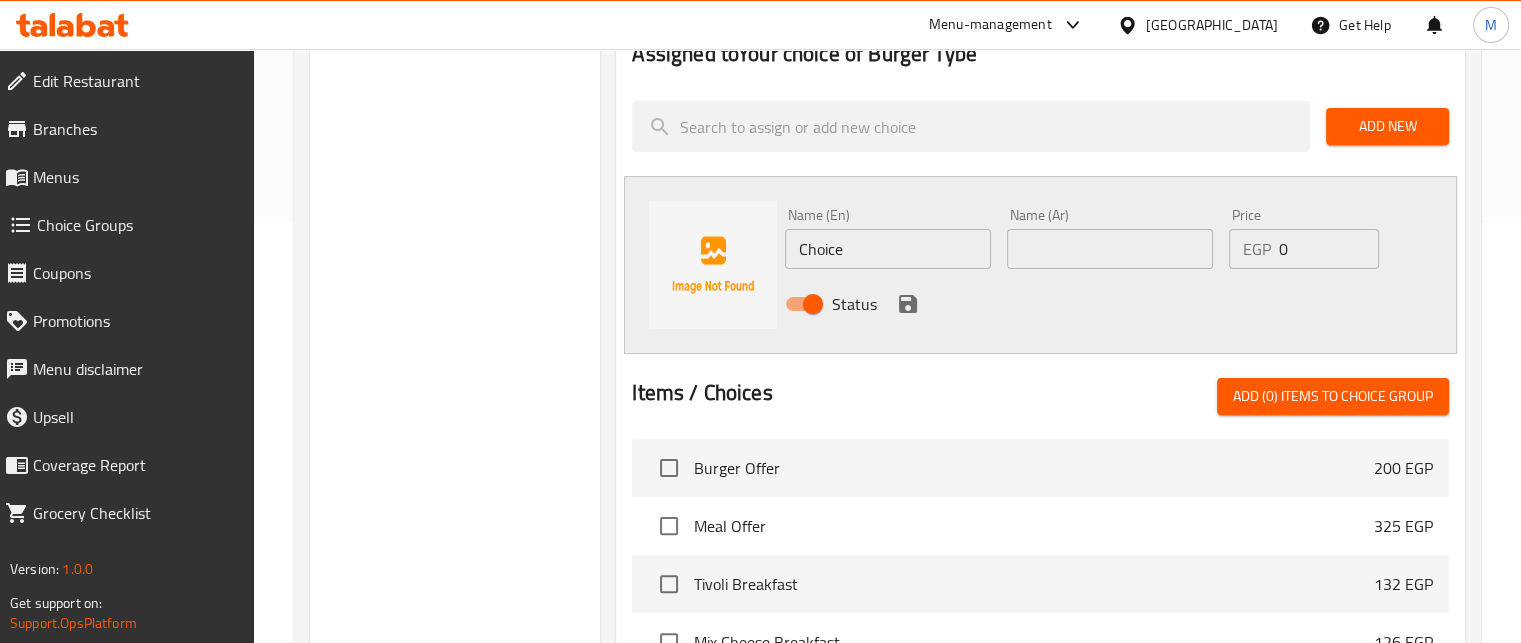 scroll, scrollTop: 416, scrollLeft: 0, axis: vertical 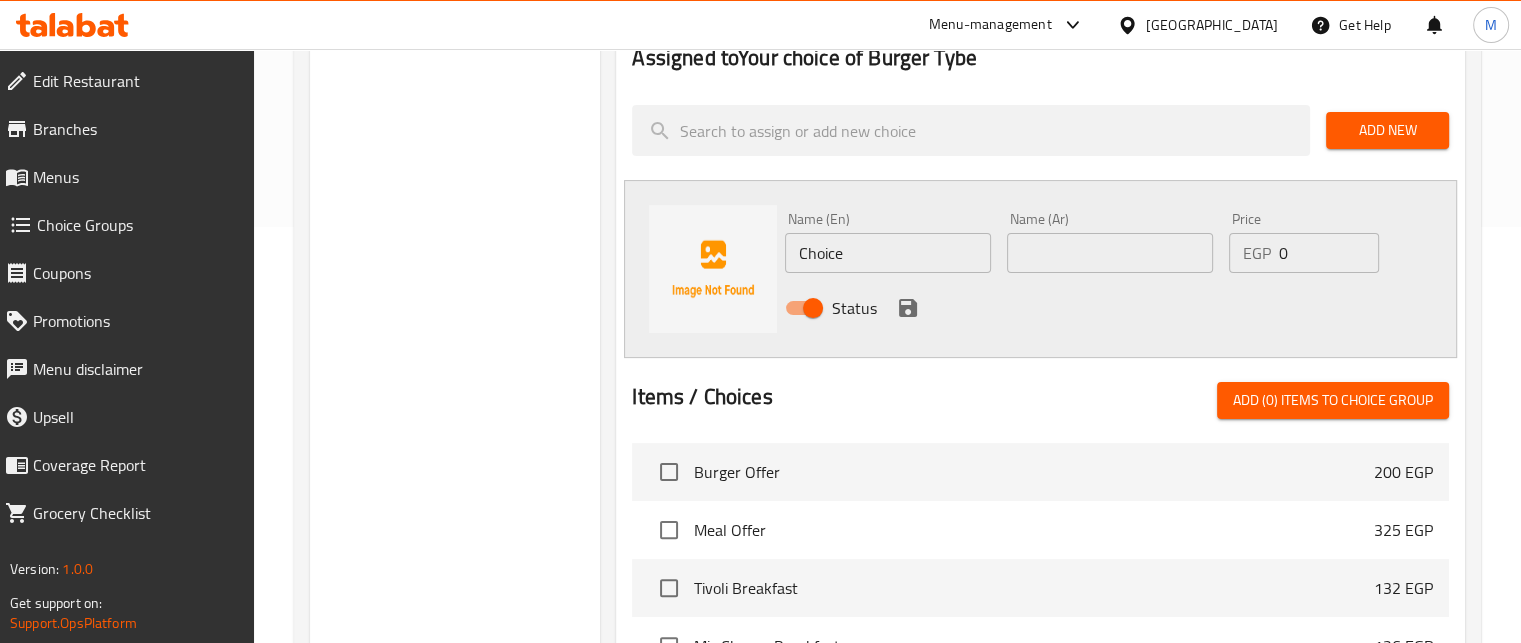 click at bounding box center [1110, 253] 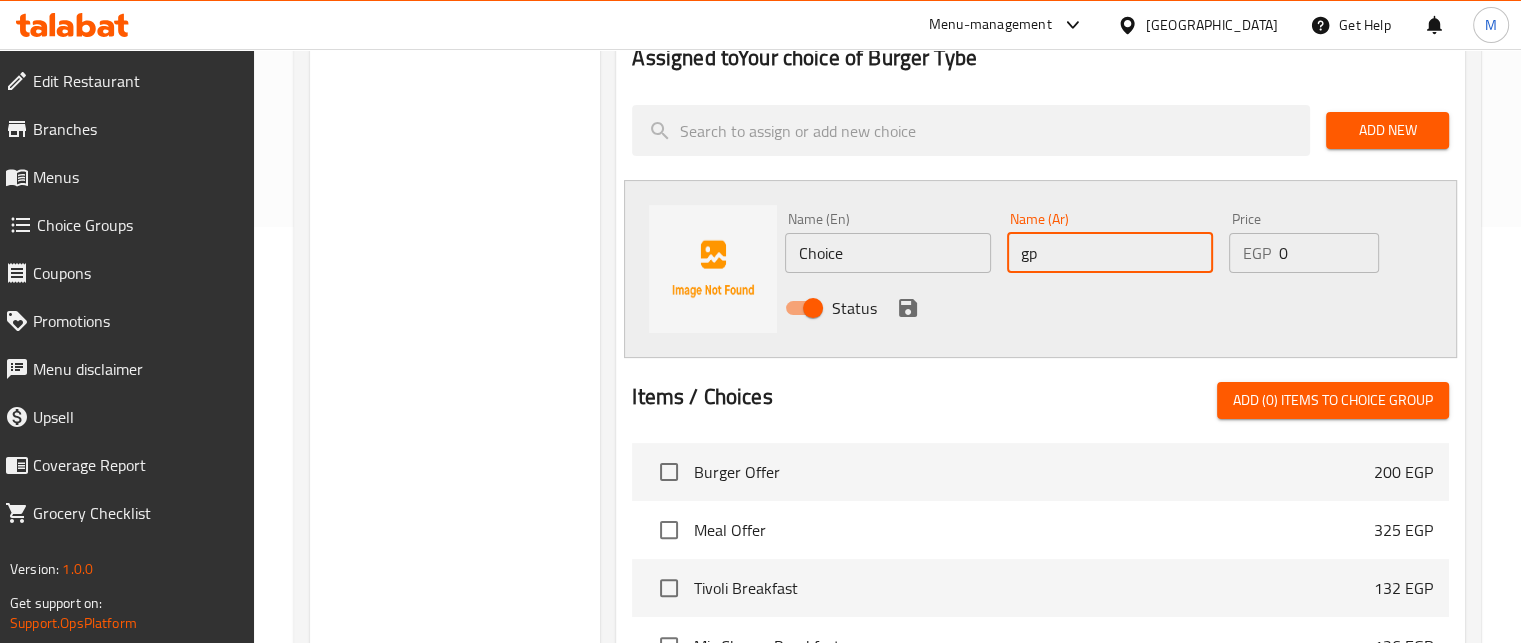 type on "g" 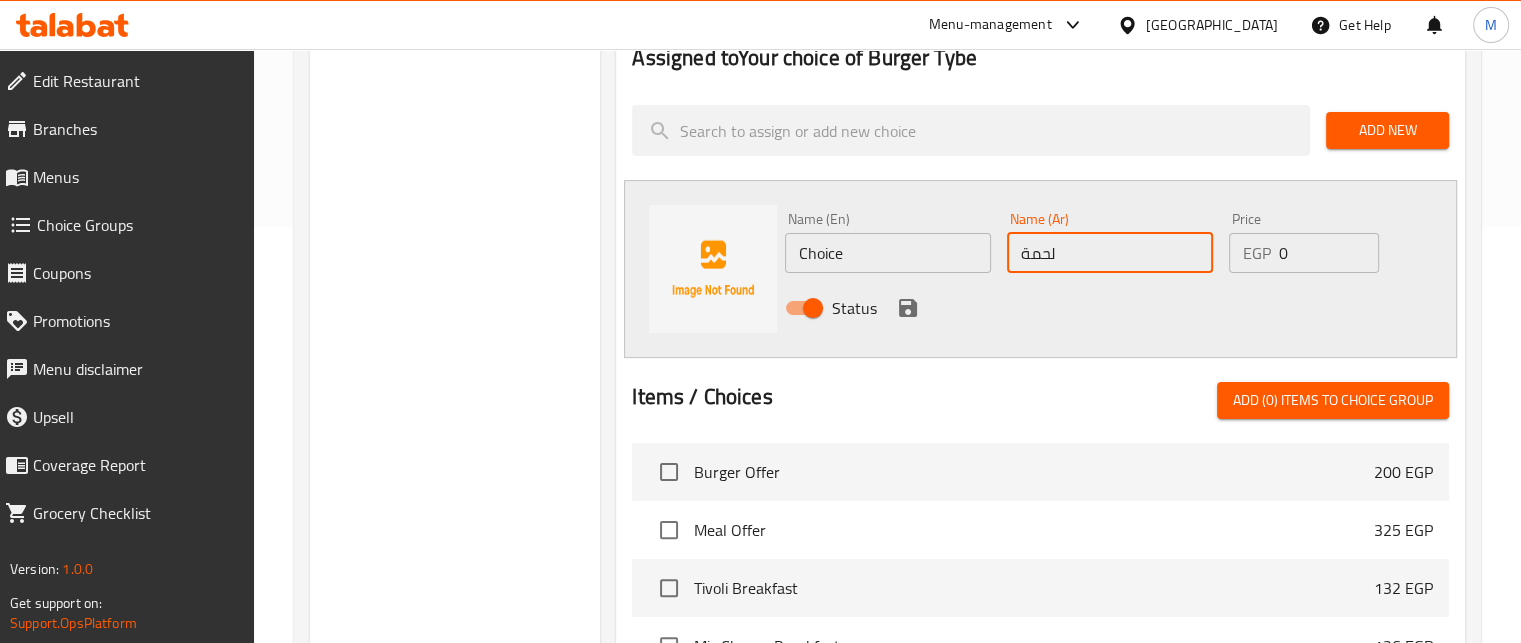 type on "لحمة" 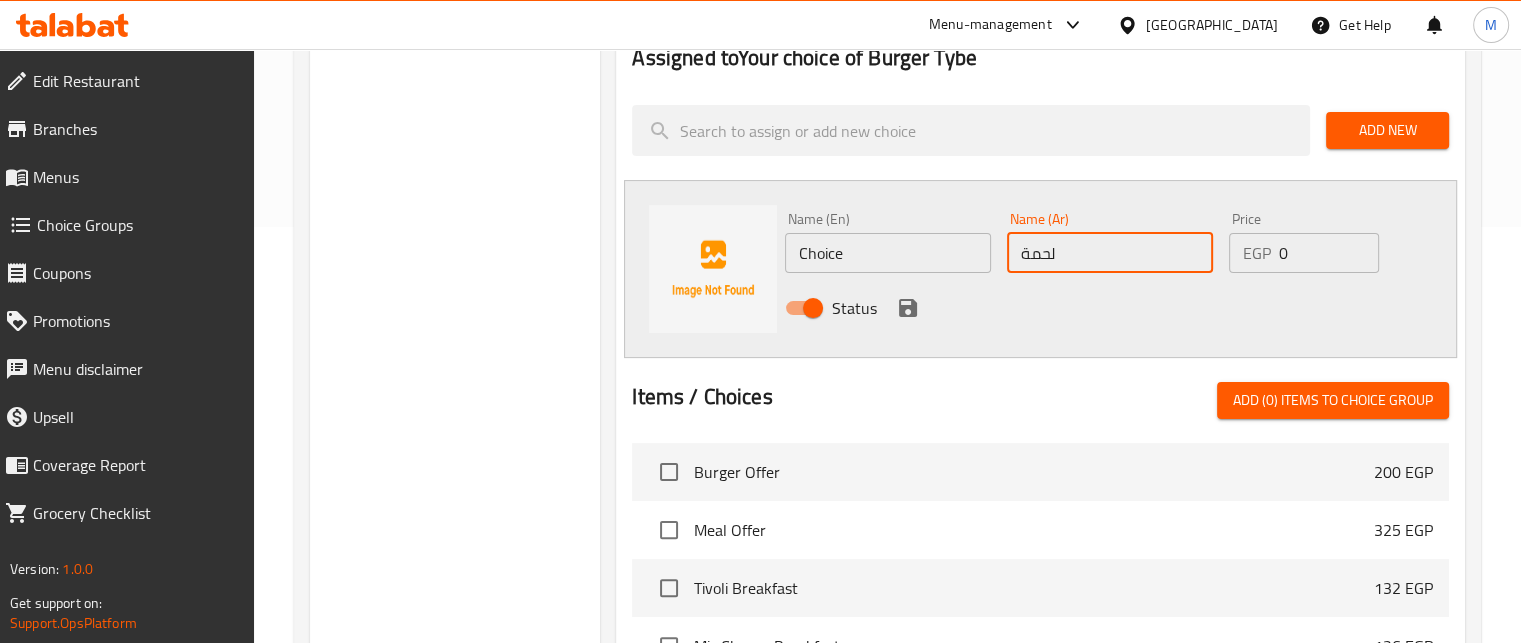 click on "Choice" at bounding box center (888, 253) 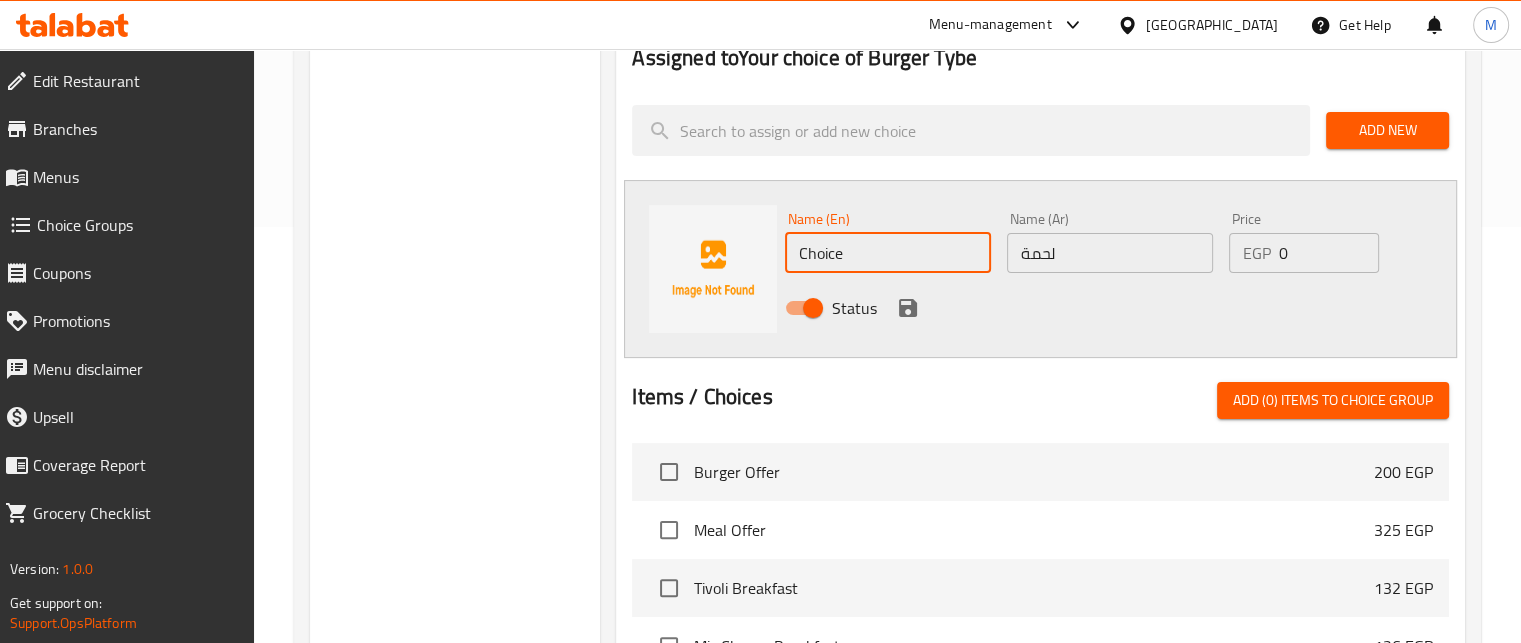 click on "Choice" at bounding box center [888, 253] 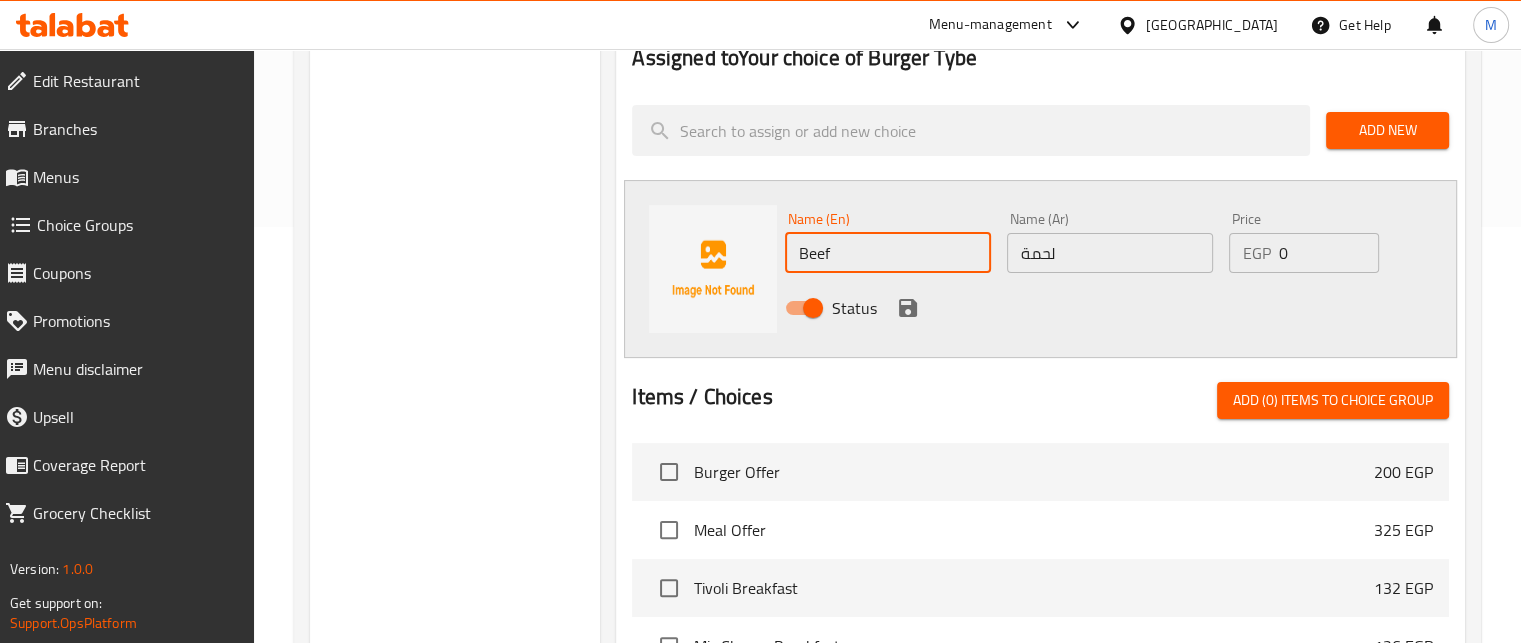 type on "Beef" 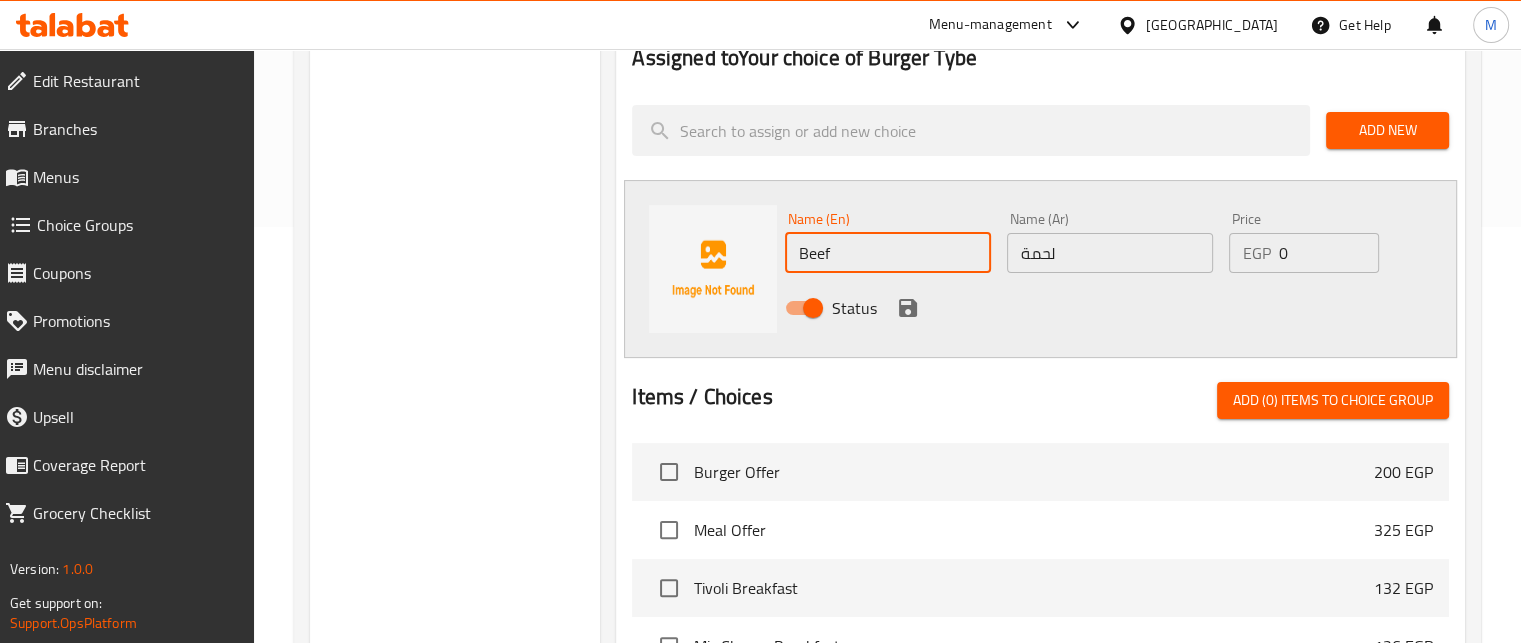 click at bounding box center (1040, 358) 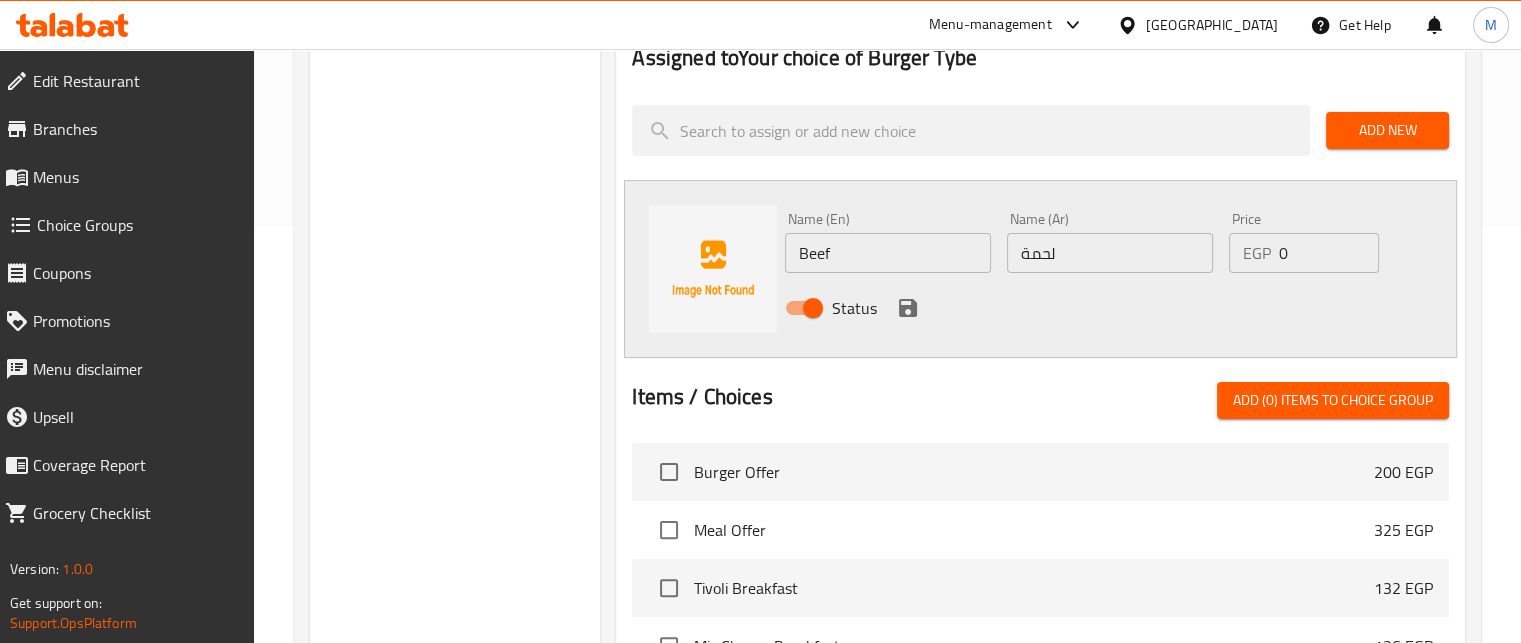 click 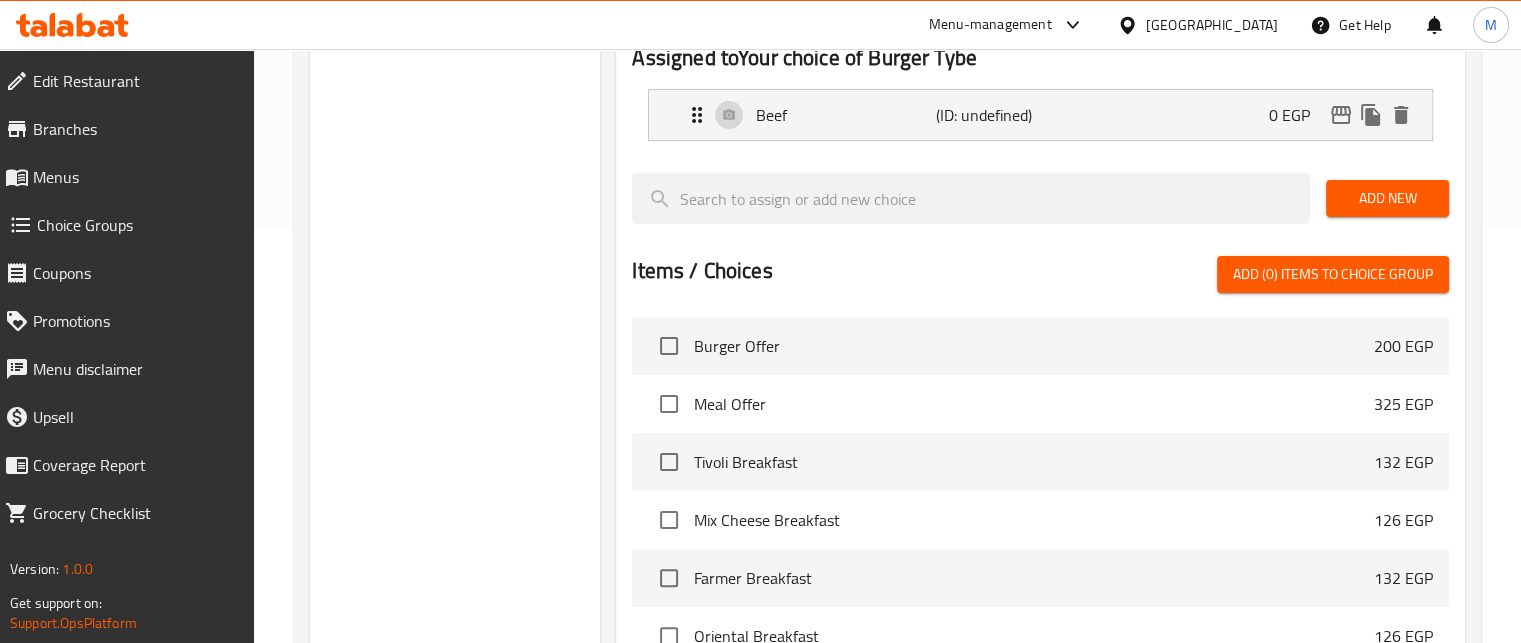 click on "Add New" at bounding box center [1387, 198] 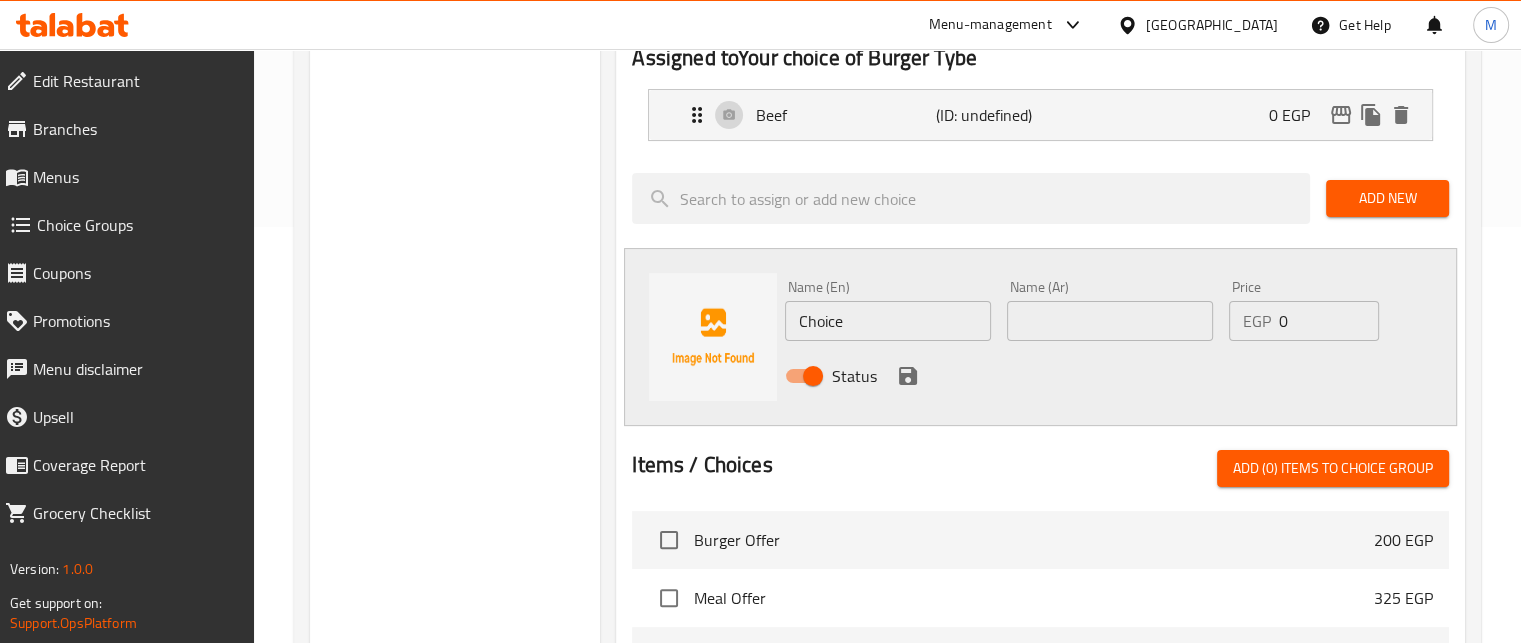 click at bounding box center (1110, 321) 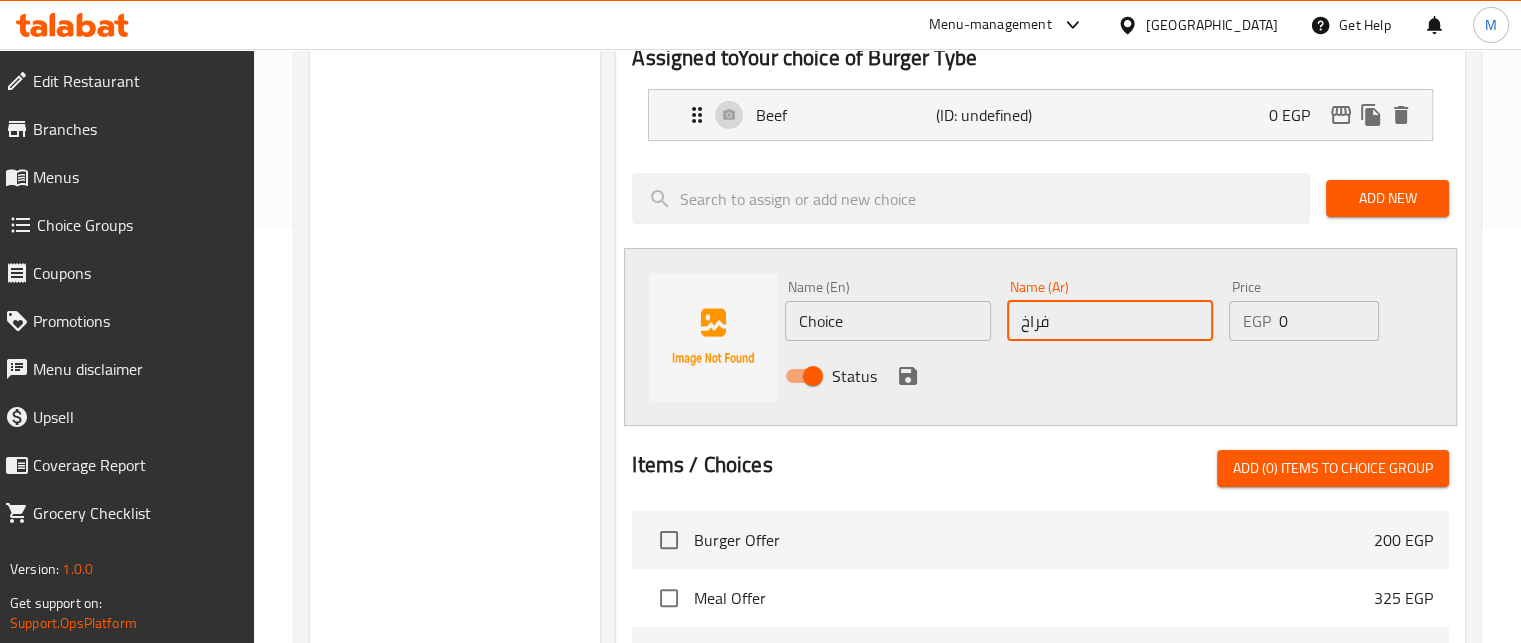 type on "فراخ" 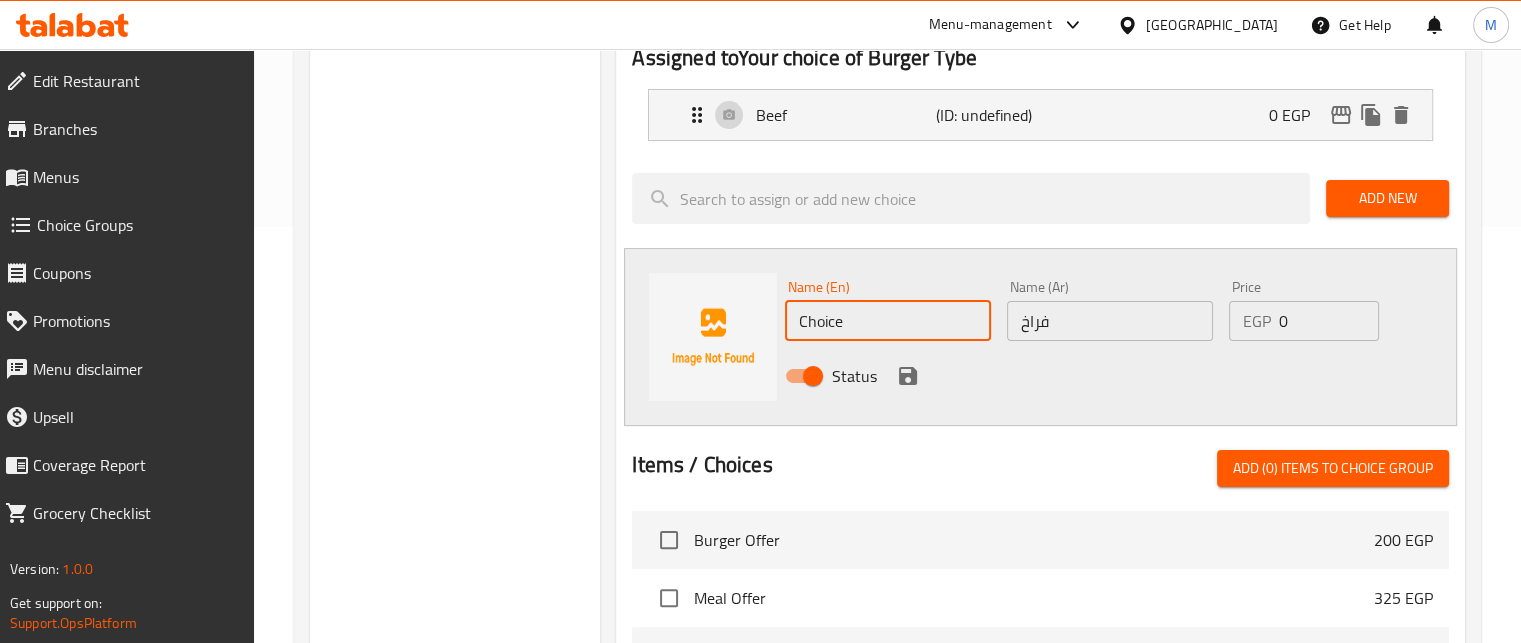 click on "Choice" at bounding box center (888, 321) 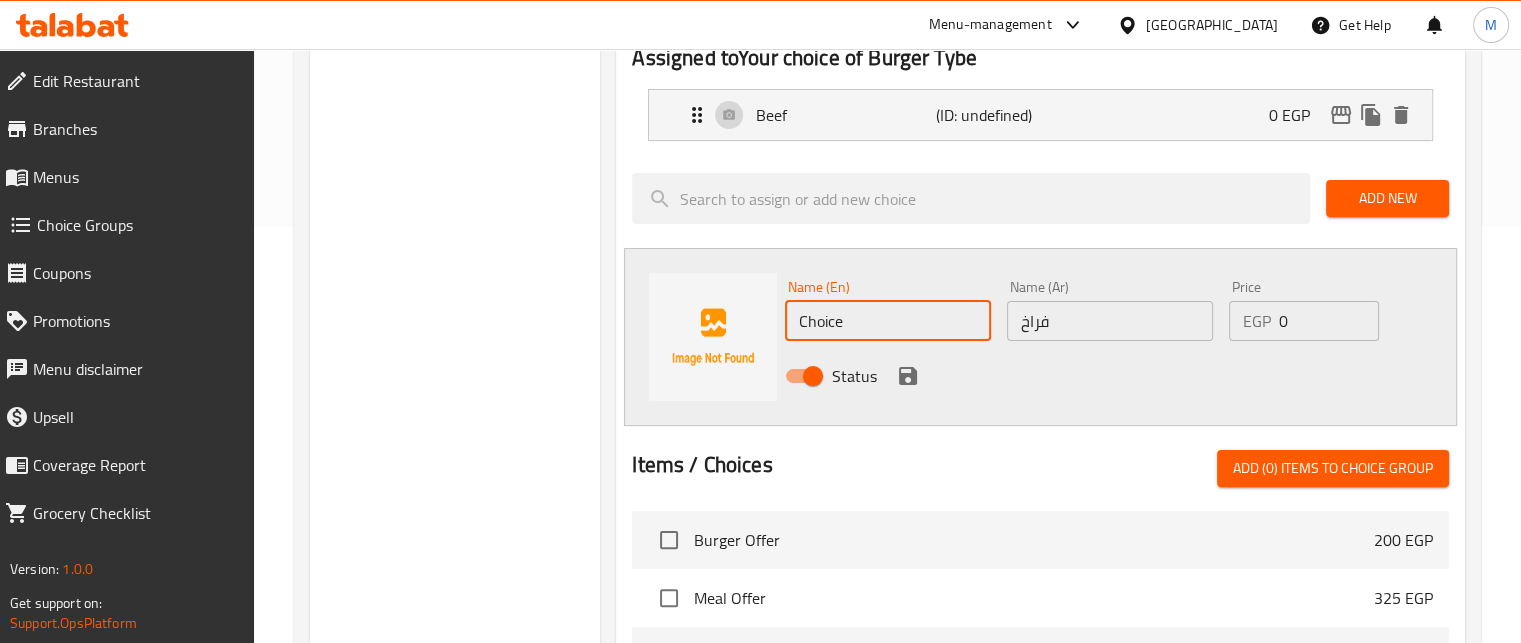 click on "Choice" at bounding box center [888, 321] 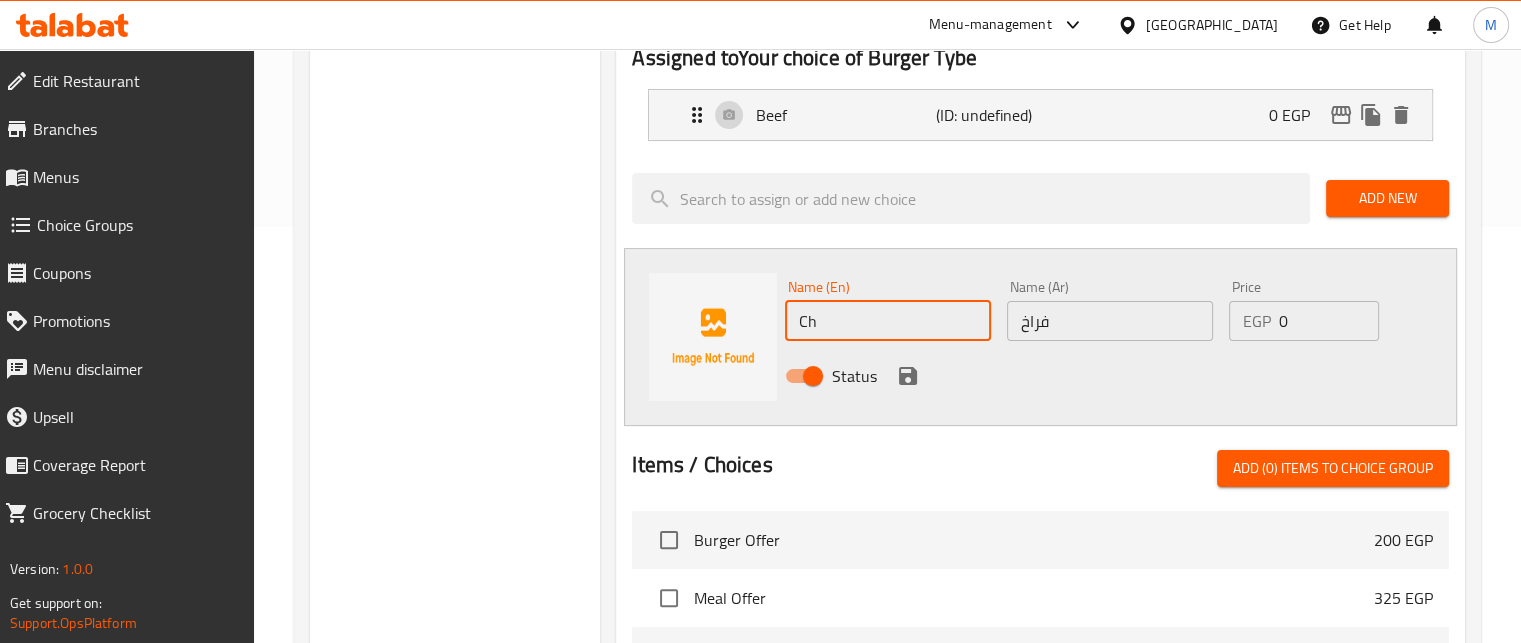 type on "Chicken" 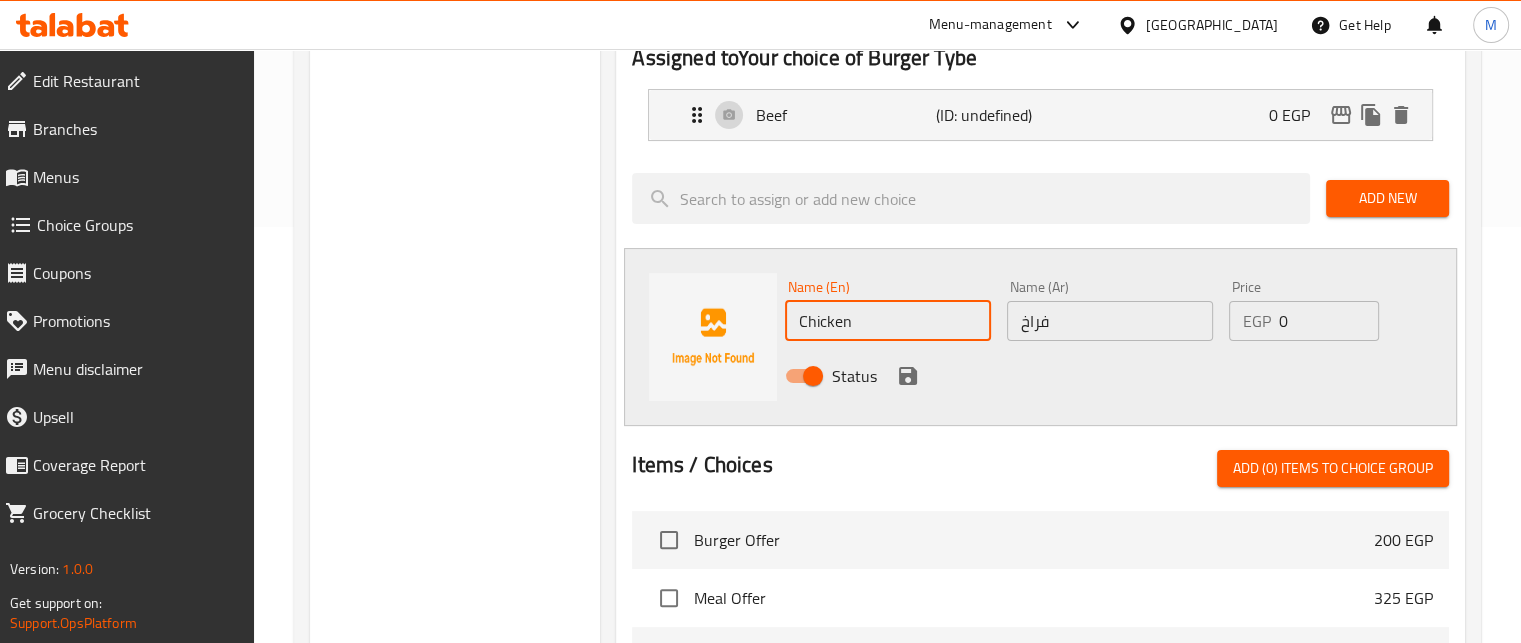 click on "Status" at bounding box center [854, 376] 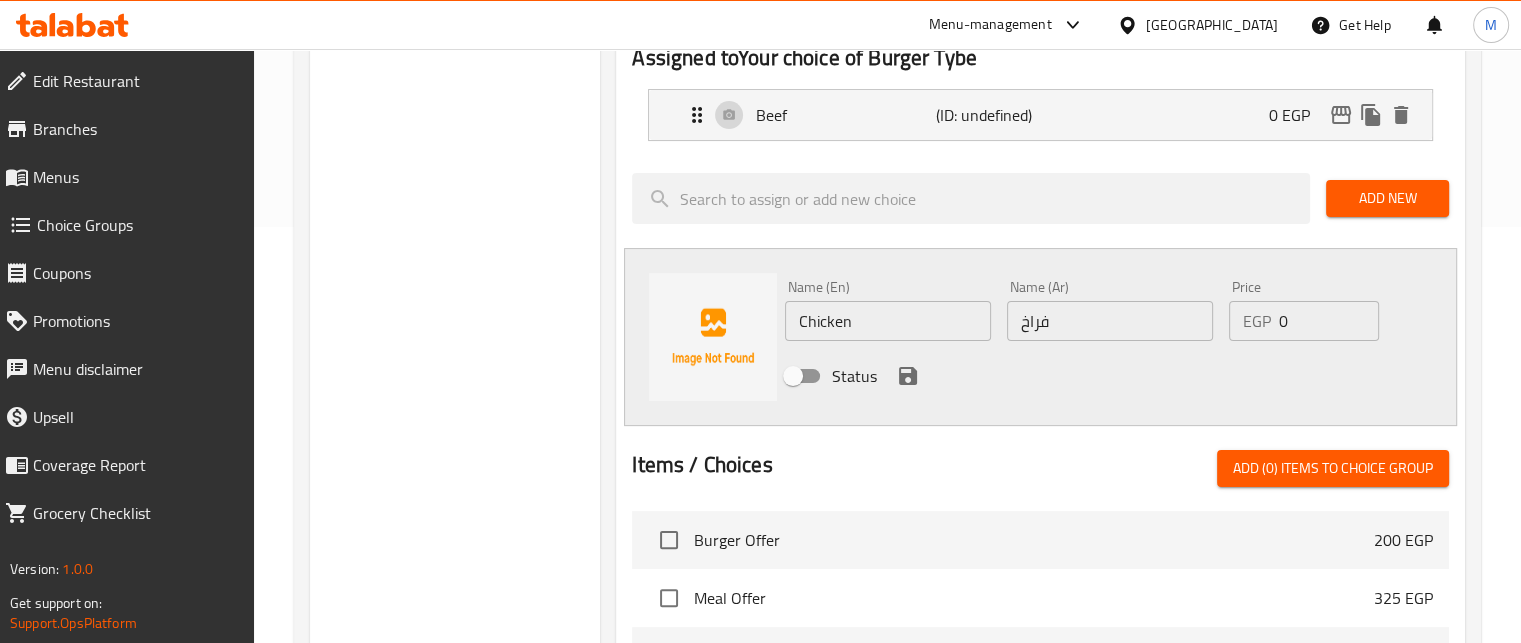 click on "Status" at bounding box center [854, 376] 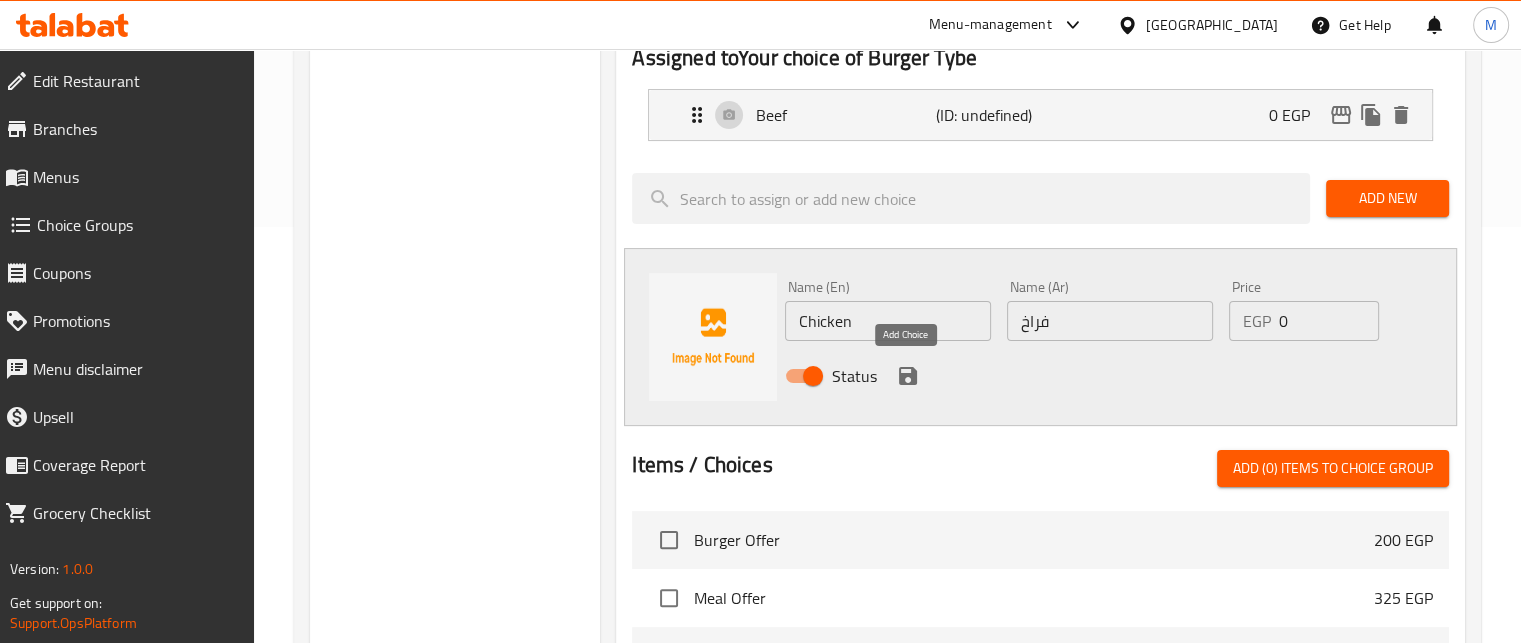 click 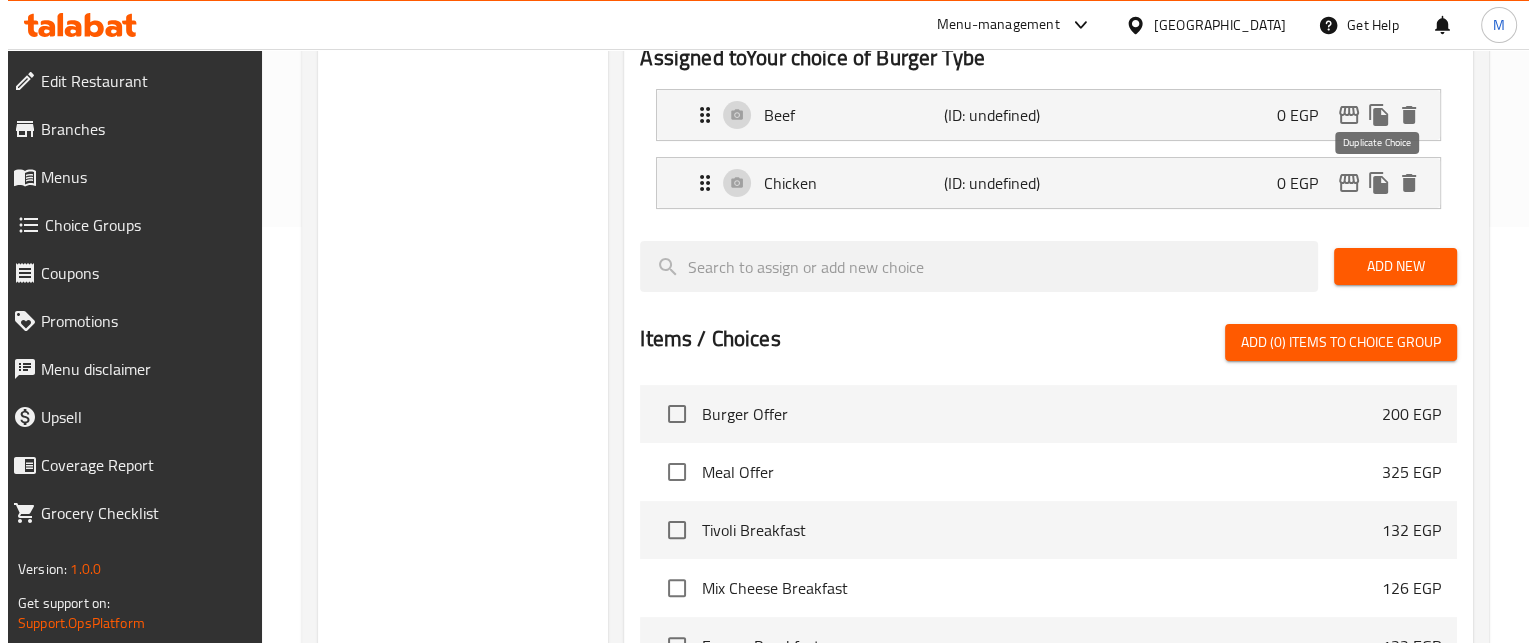 scroll, scrollTop: 0, scrollLeft: 0, axis: both 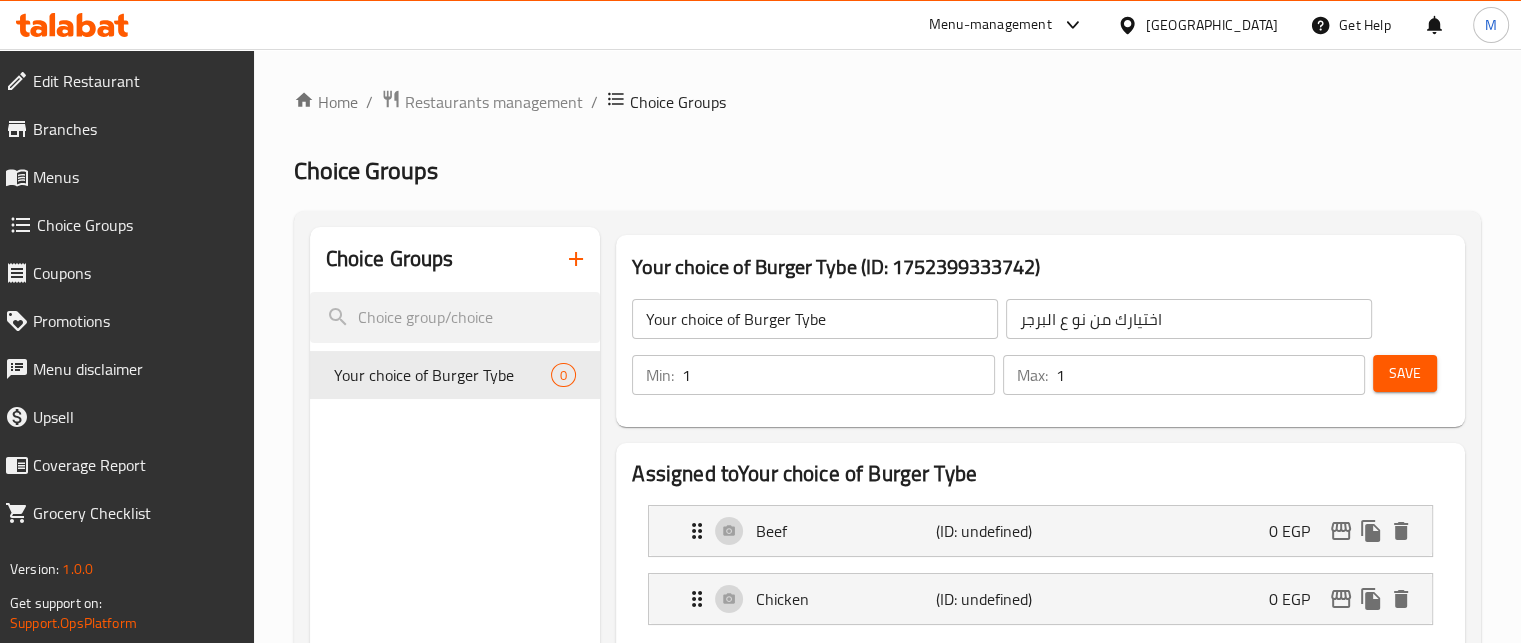 click on "Save" at bounding box center [1405, 373] 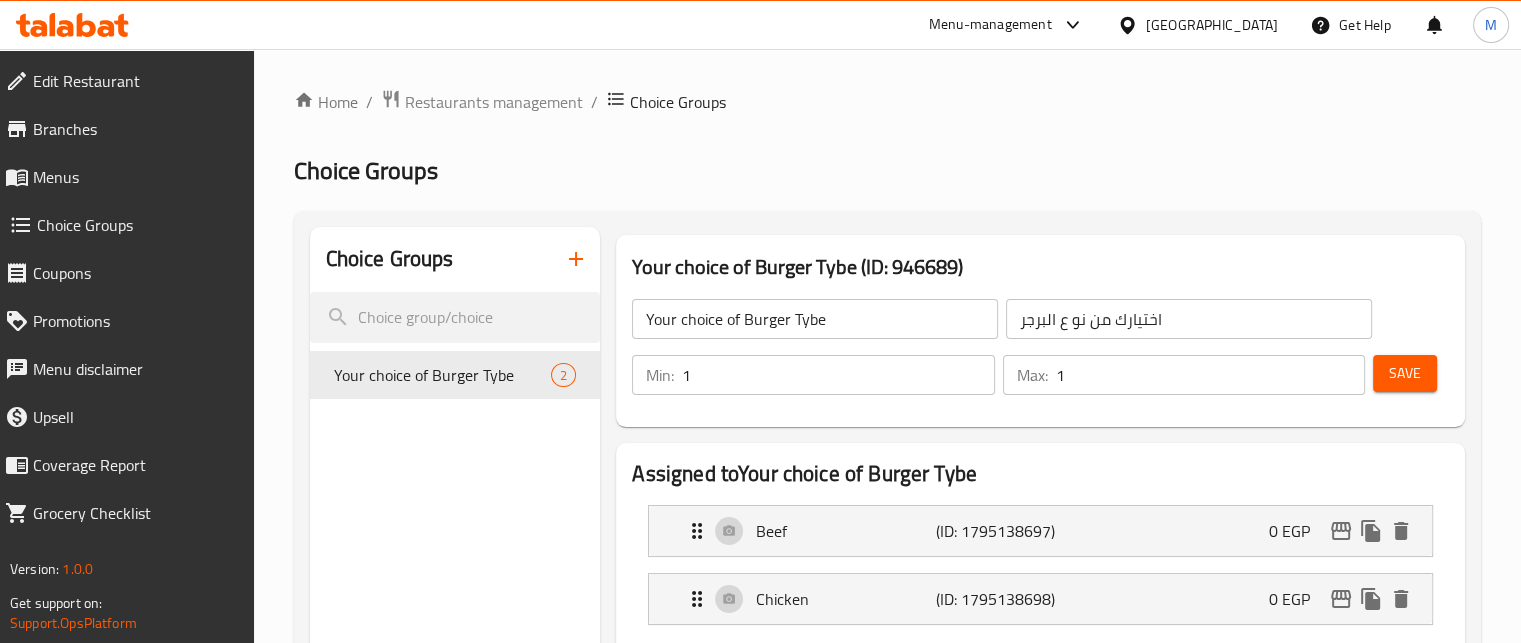 click on "Menus" at bounding box center [135, 177] 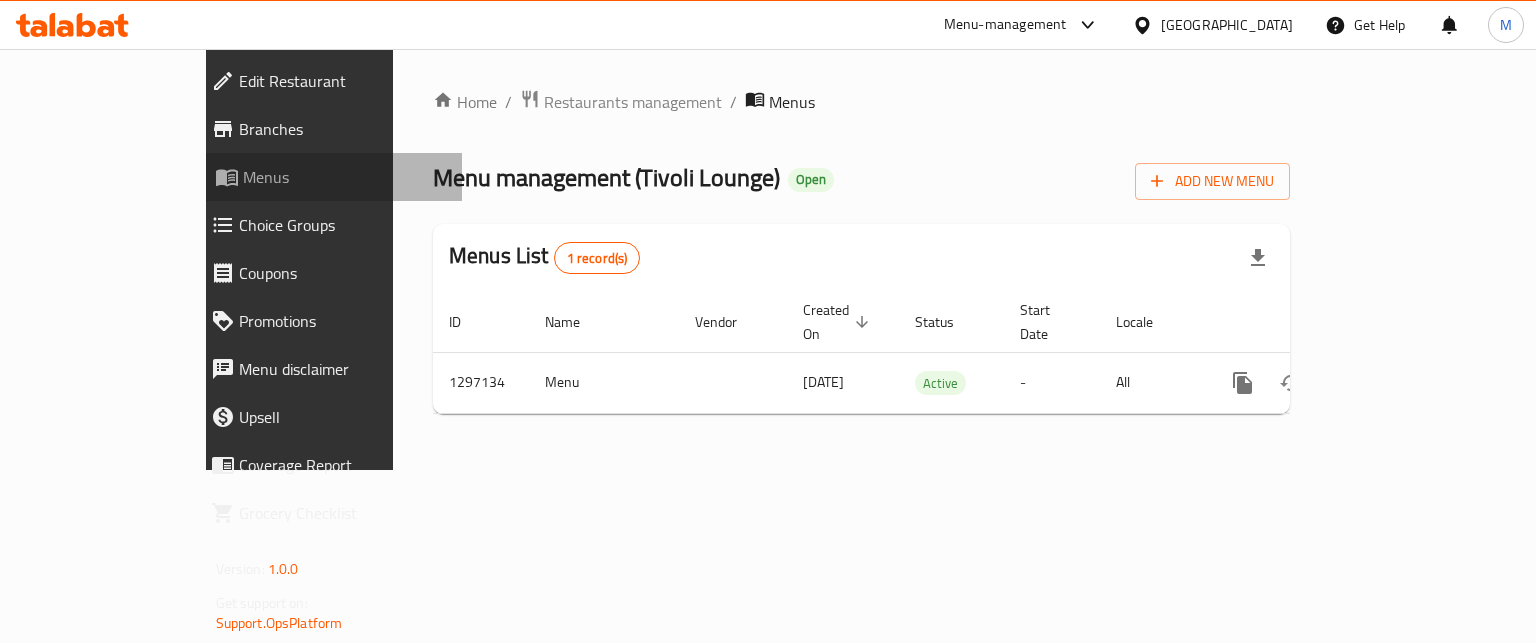 click on "Menus" at bounding box center (345, 177) 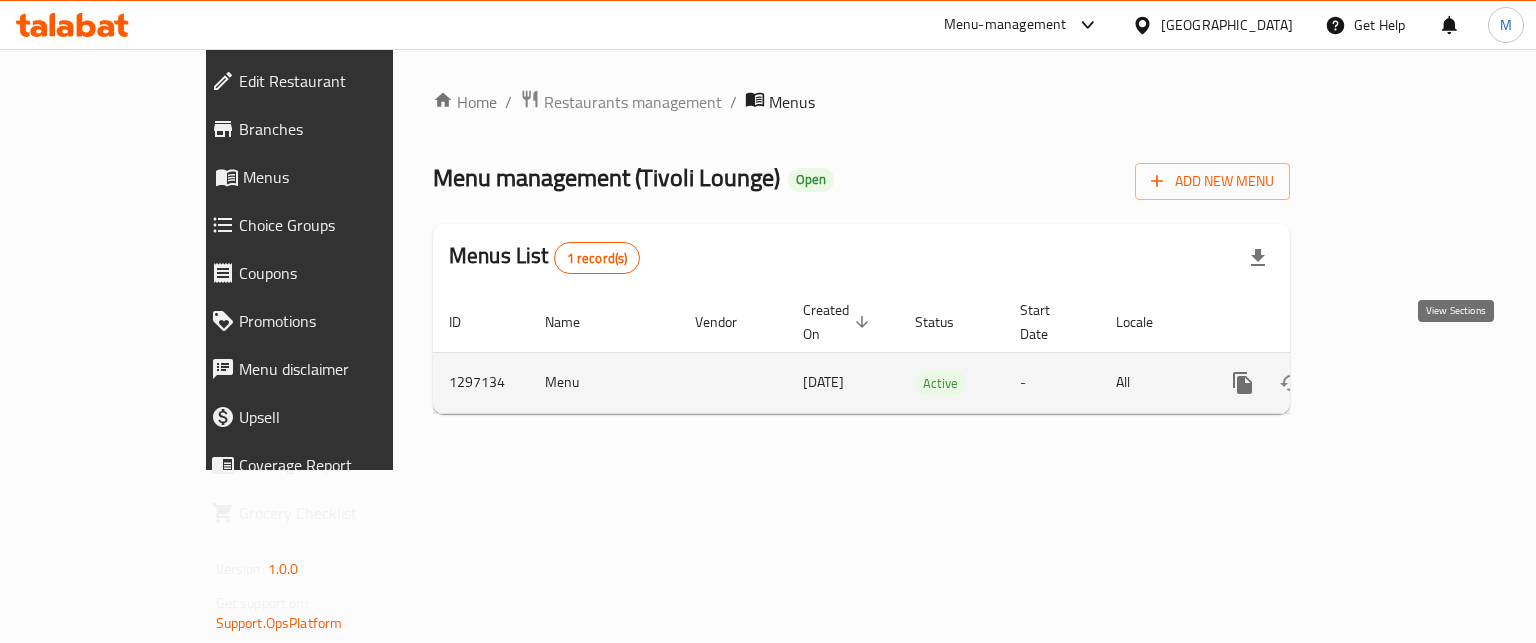 click 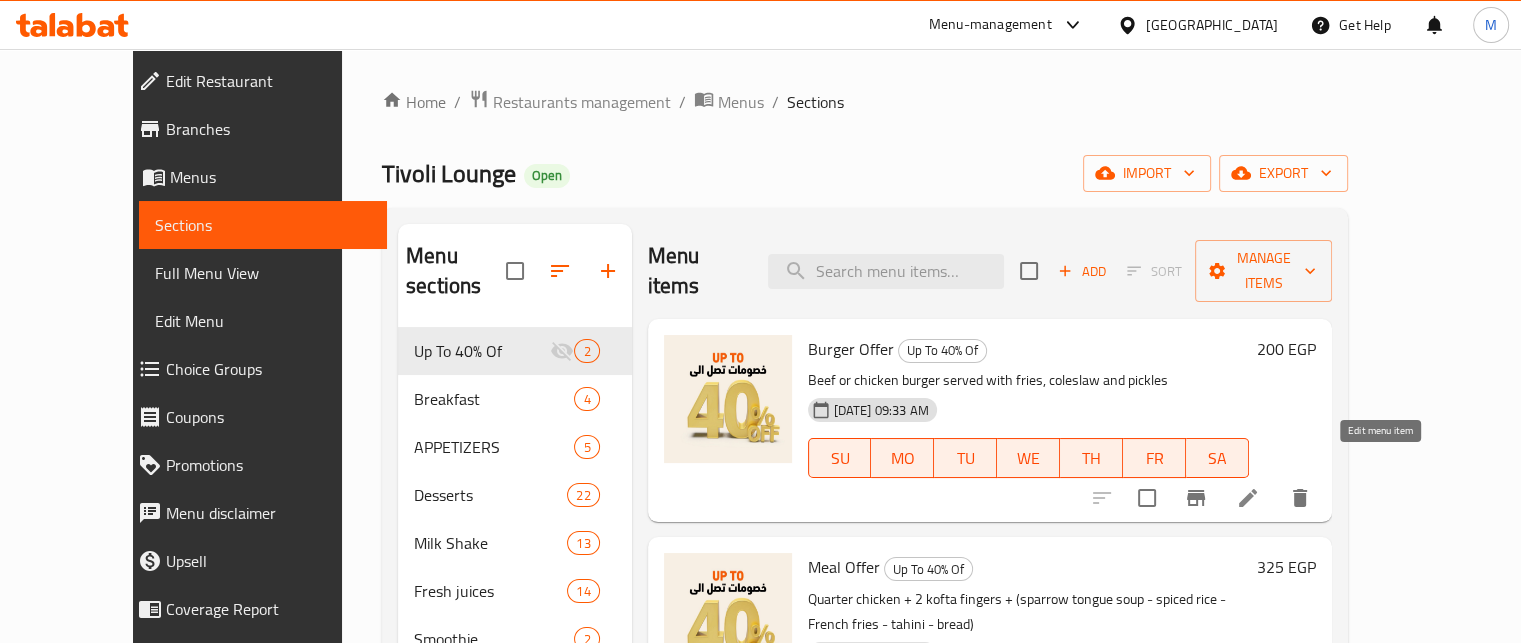 click 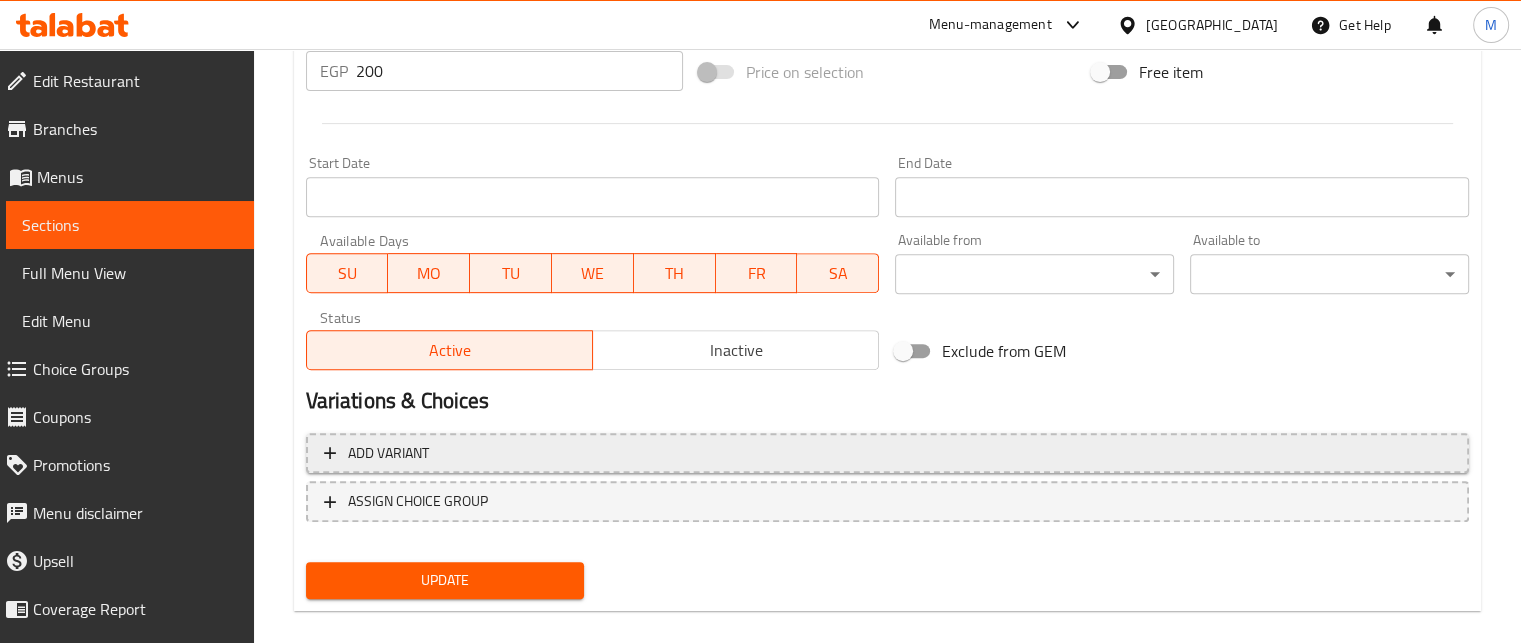 scroll, scrollTop: 797, scrollLeft: 0, axis: vertical 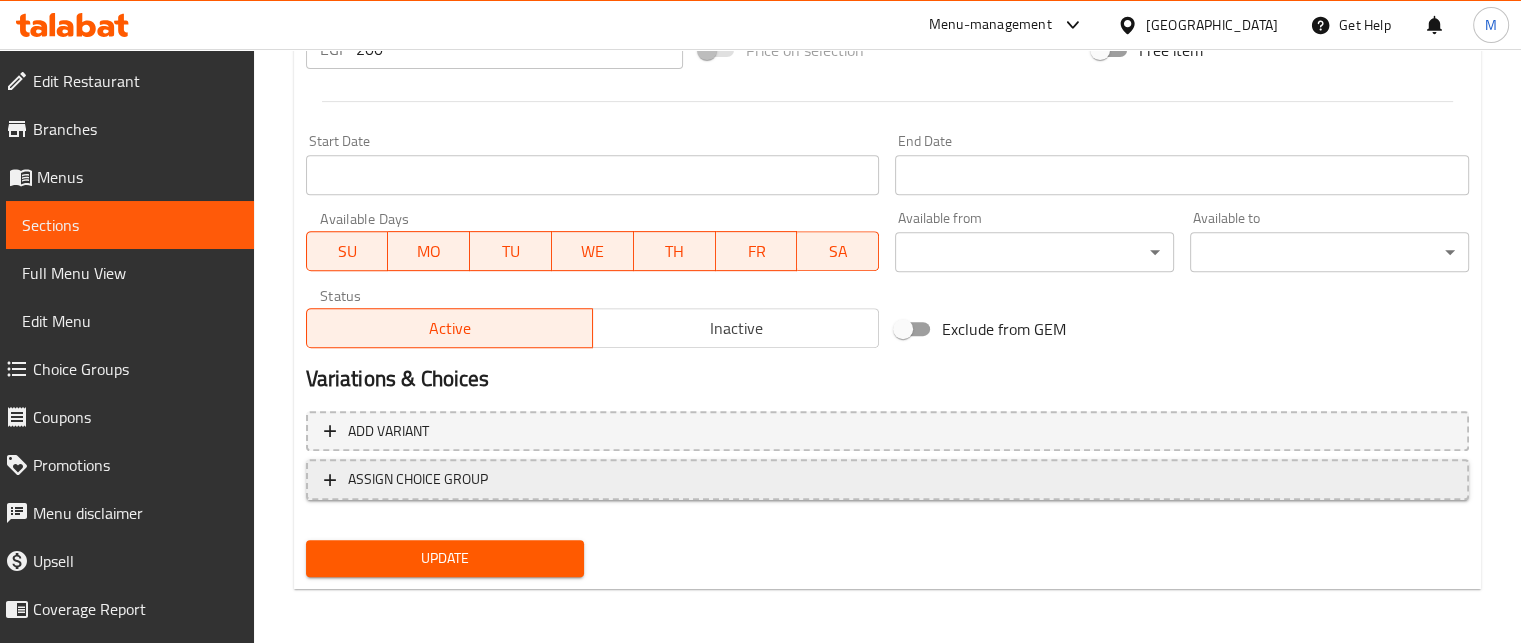 click on "ASSIGN CHOICE GROUP" at bounding box center (418, 479) 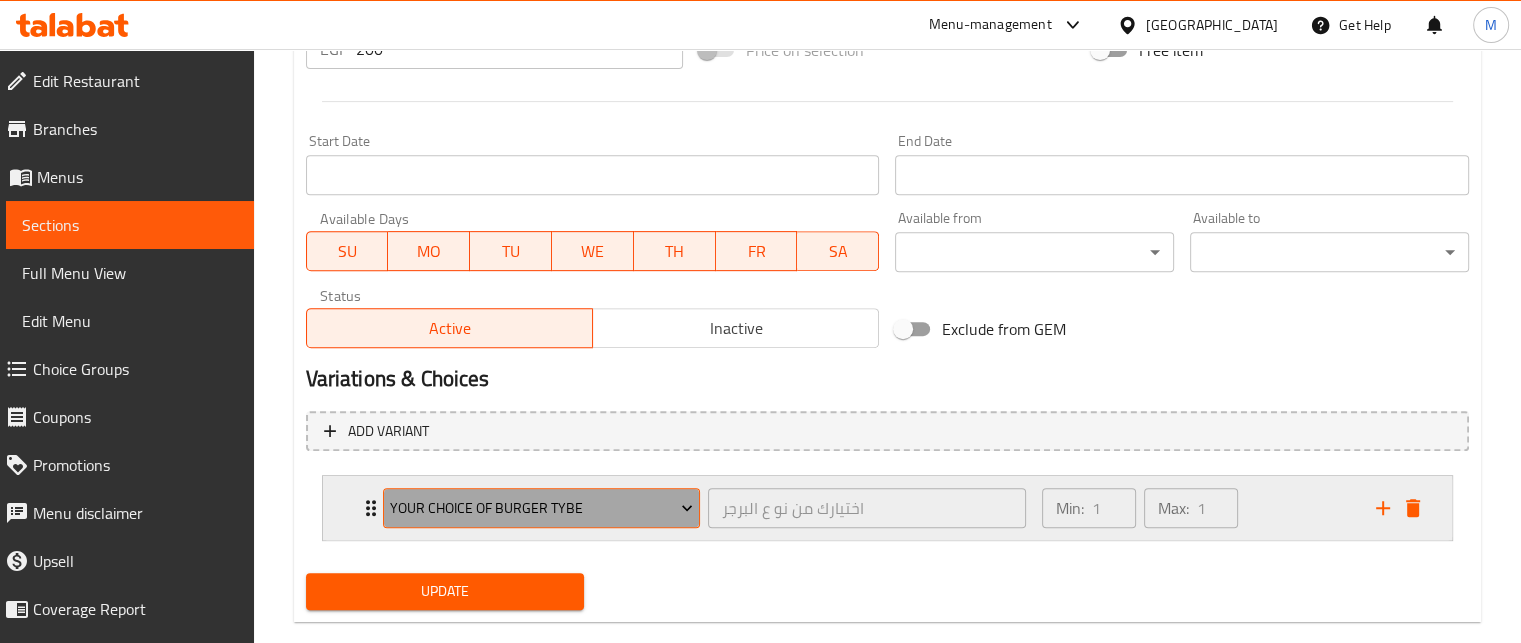 click on "Your choice of Burger Tybe" at bounding box center (541, 508) 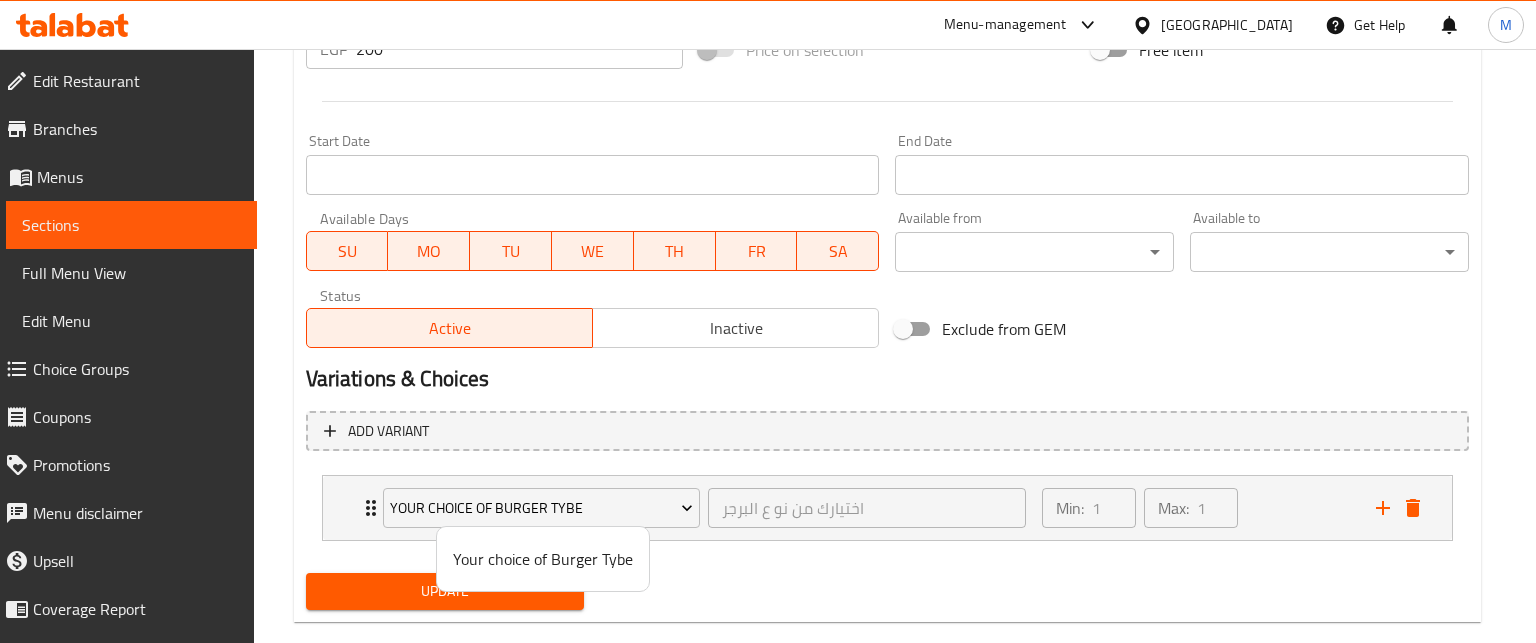 click on "Your choice of Burger Tybe" at bounding box center [543, 559] 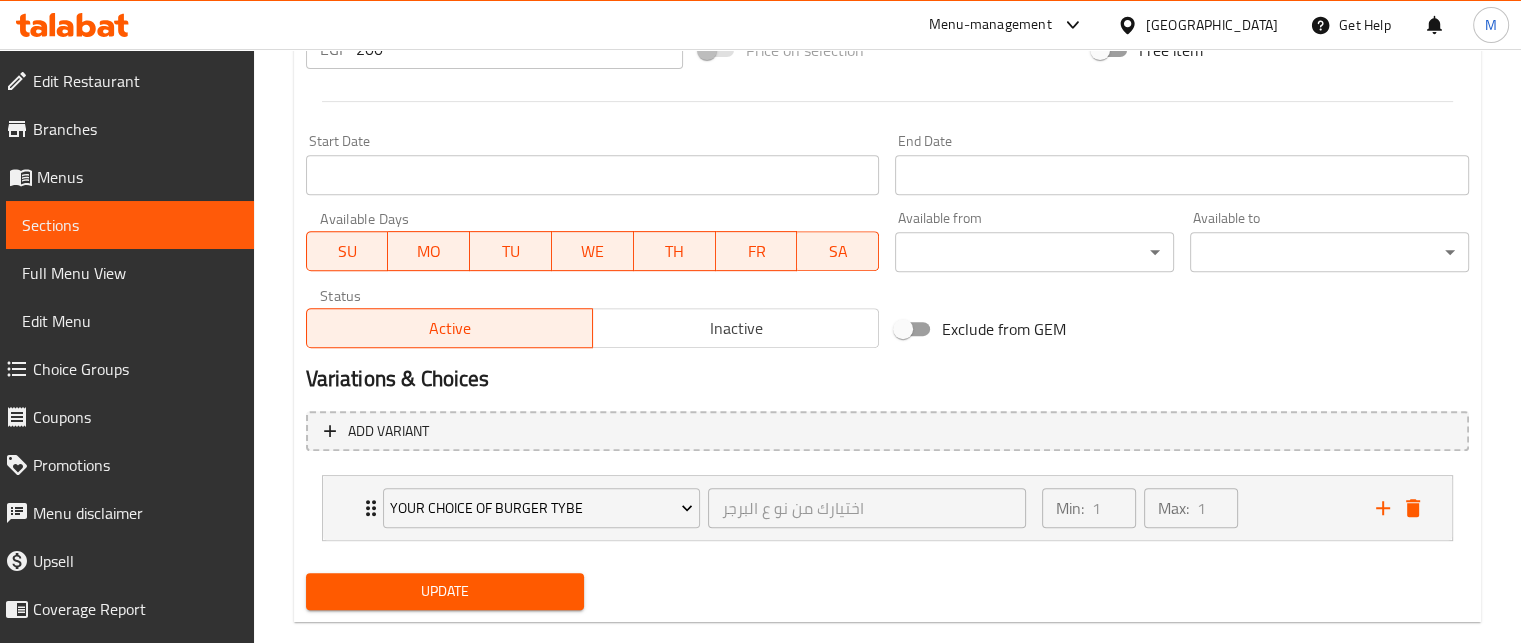 click on "Update" at bounding box center (445, 591) 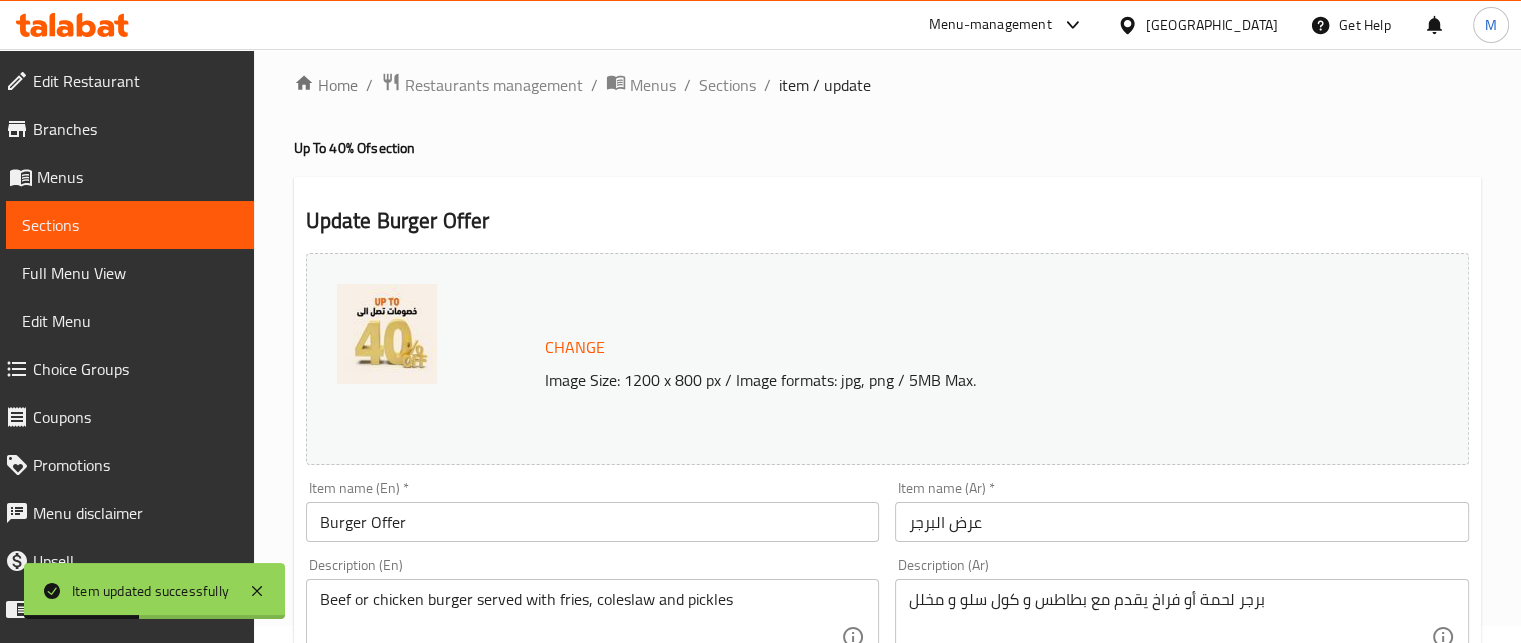 scroll, scrollTop: 0, scrollLeft: 0, axis: both 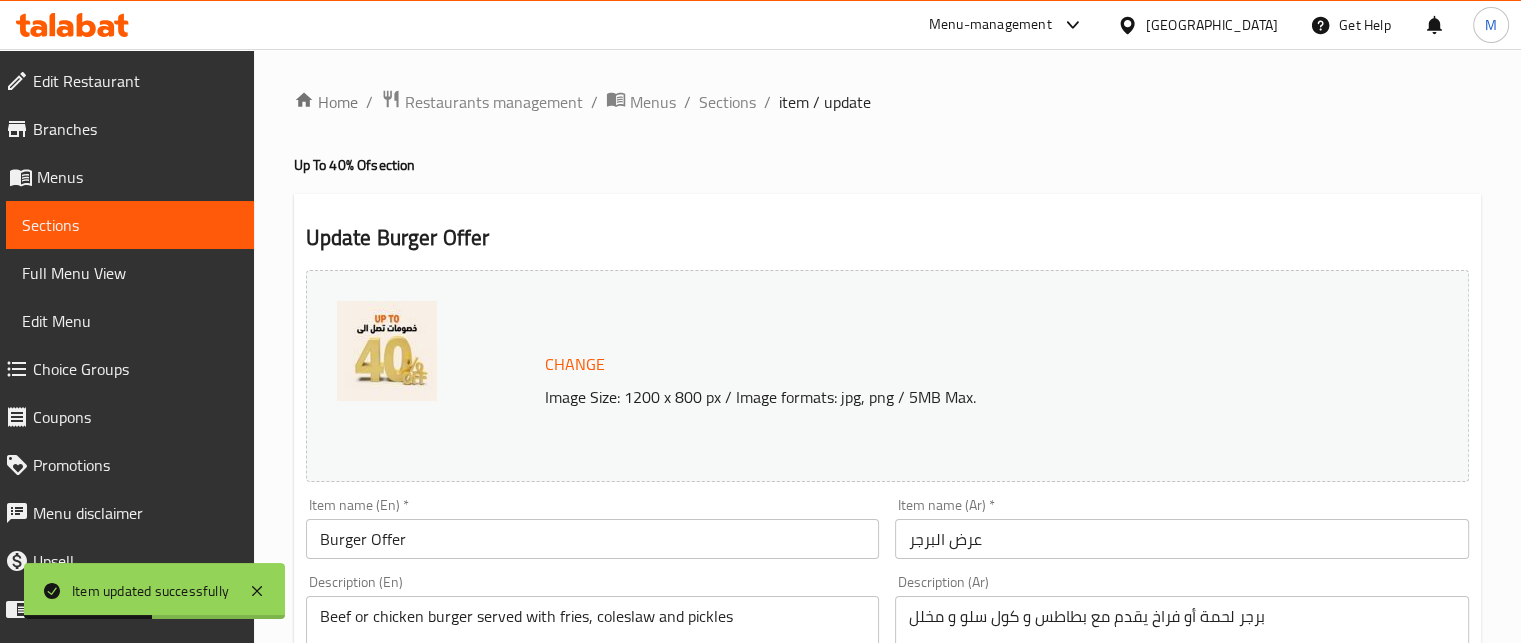 click on "Home / Restaurants management / Menus / Sections / item / update Up To 40% Of  section Update Burger Offer Change Image Size: 1200 x 800 px / Image formats: jpg, png / 5MB Max. Item name (En)   * Burger Offer Item name (En)  * Item name (Ar)   * عرض البرجر Item name (Ar)  * Description (En) Beef or chicken burger served with fries, coleslaw and pickles Description (En) Description (Ar) برجر لحمة أو فراخ يقدم مع بطاطس و كول سلو و مخلل Description (Ar) Product barcode Product barcode Product sku Product sku Price   * EGP 200 Price  * Price on selection Free item Start Date Start Date End Date End Date Available Days SU MO TU WE TH FR SA Available from ​ ​ Available to ​ ​ Status Active Inactive Exclude from GEM Variations & Choices Add variant Your choice of Burger Tybe اختيارك من نو ع البرجر ​ Min: 1 ​ Max: 1 ​ Beef (ID: 1795138697) 0 EGP Name (En) Beef Name (En) Name (Ar) لحمة Name (Ar) Price EGP 0 Price Status Chicken" at bounding box center (887, 762) 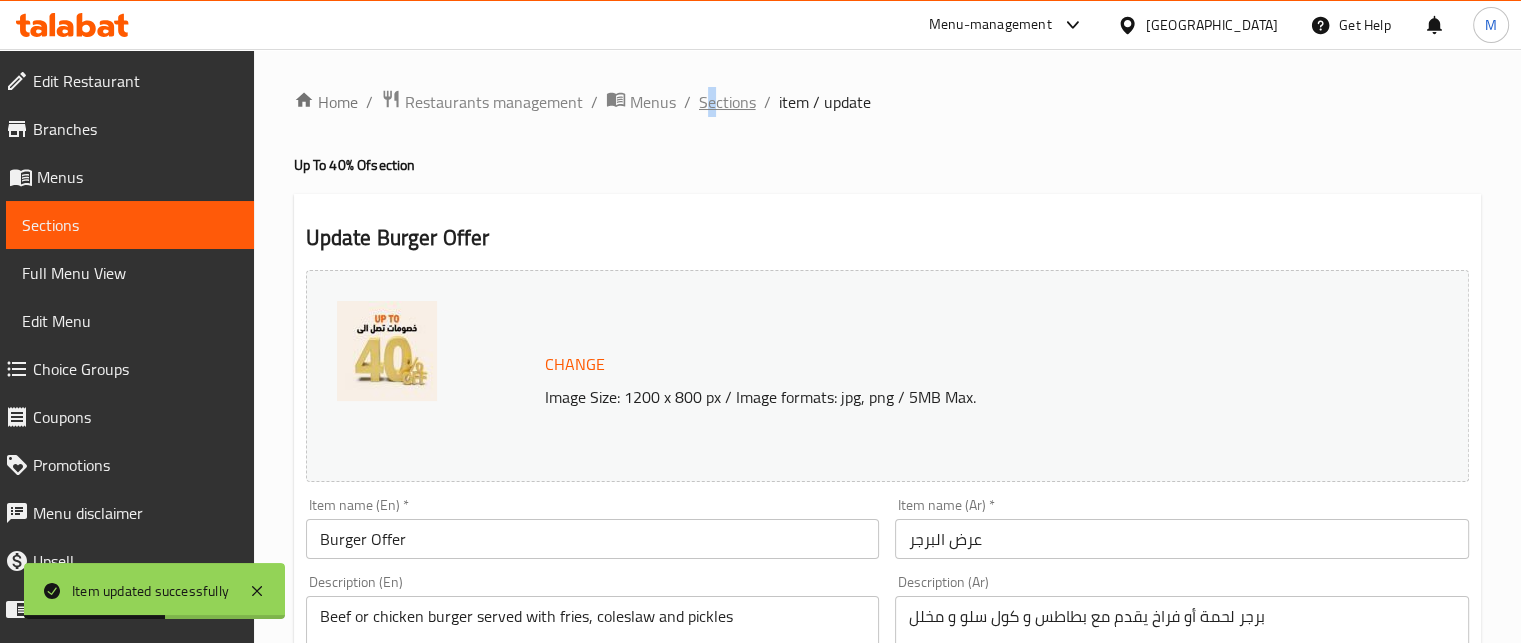 click on "Sections" at bounding box center [727, 102] 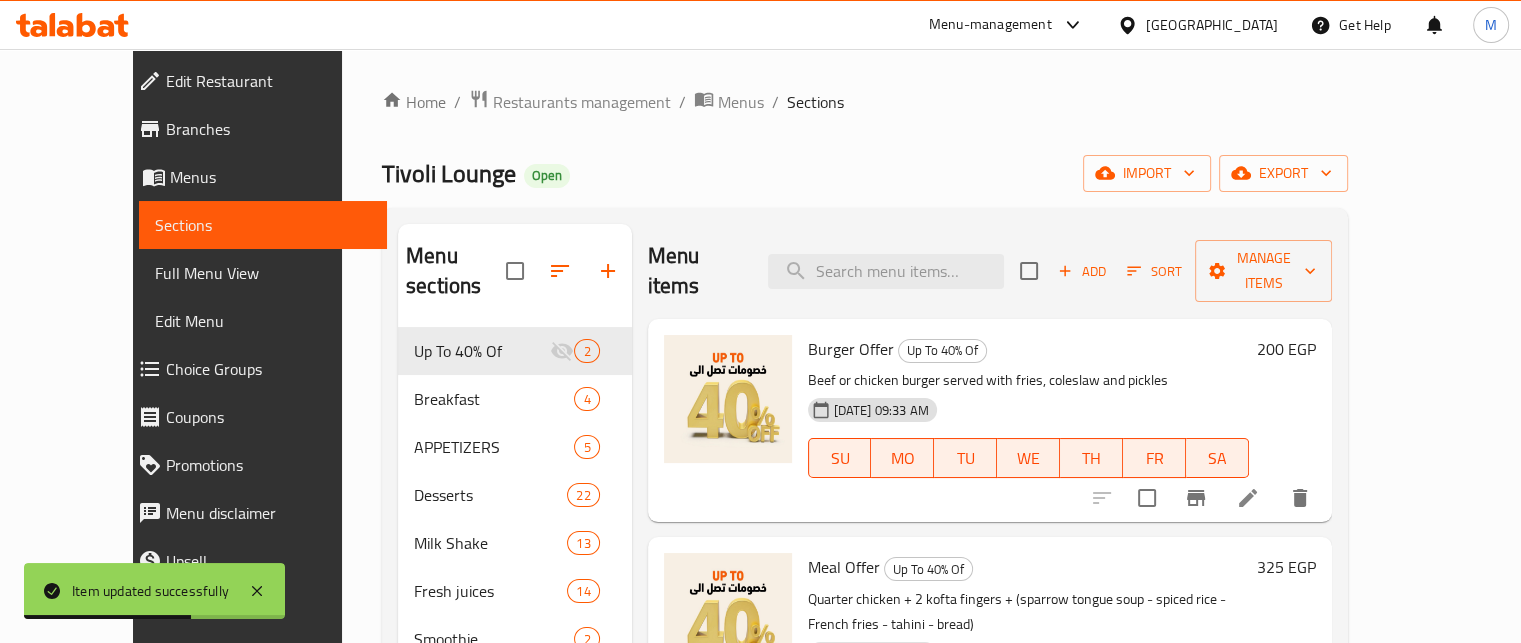 click on "Burger Offer" at bounding box center (851, 349) 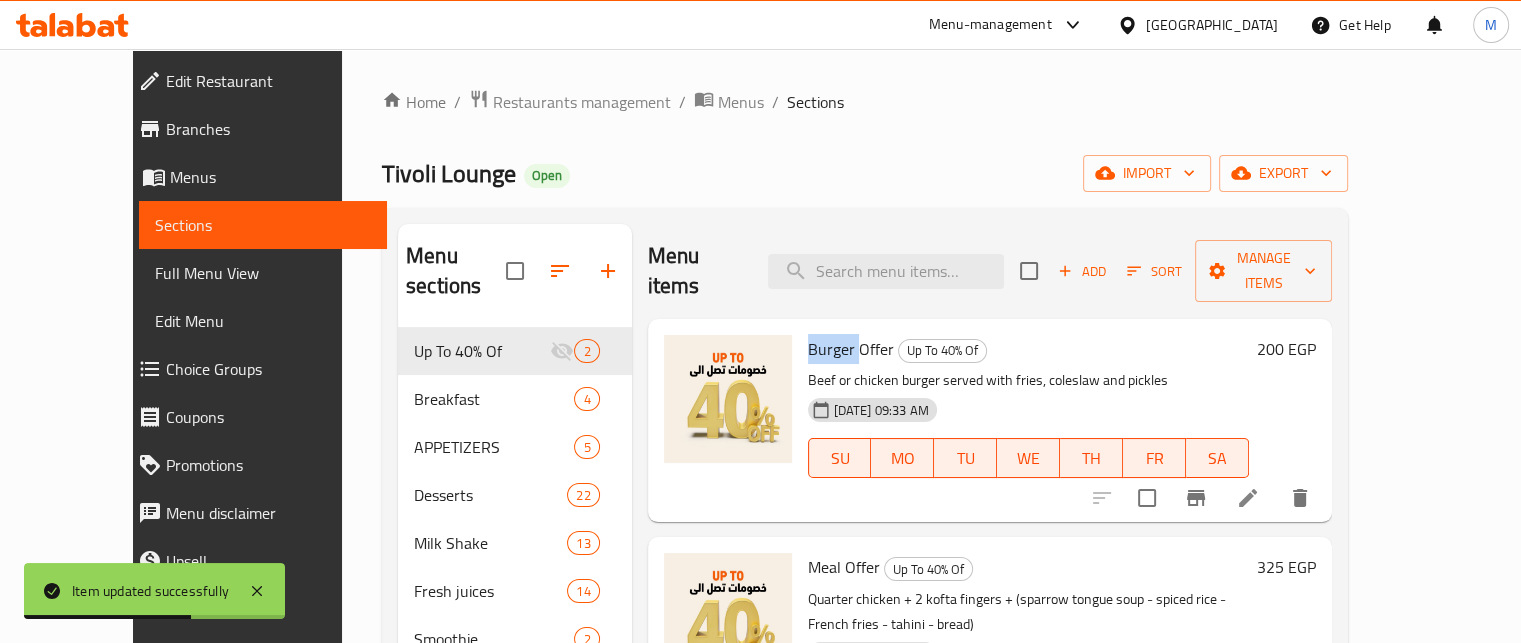 click on "Burger Offer" at bounding box center (851, 349) 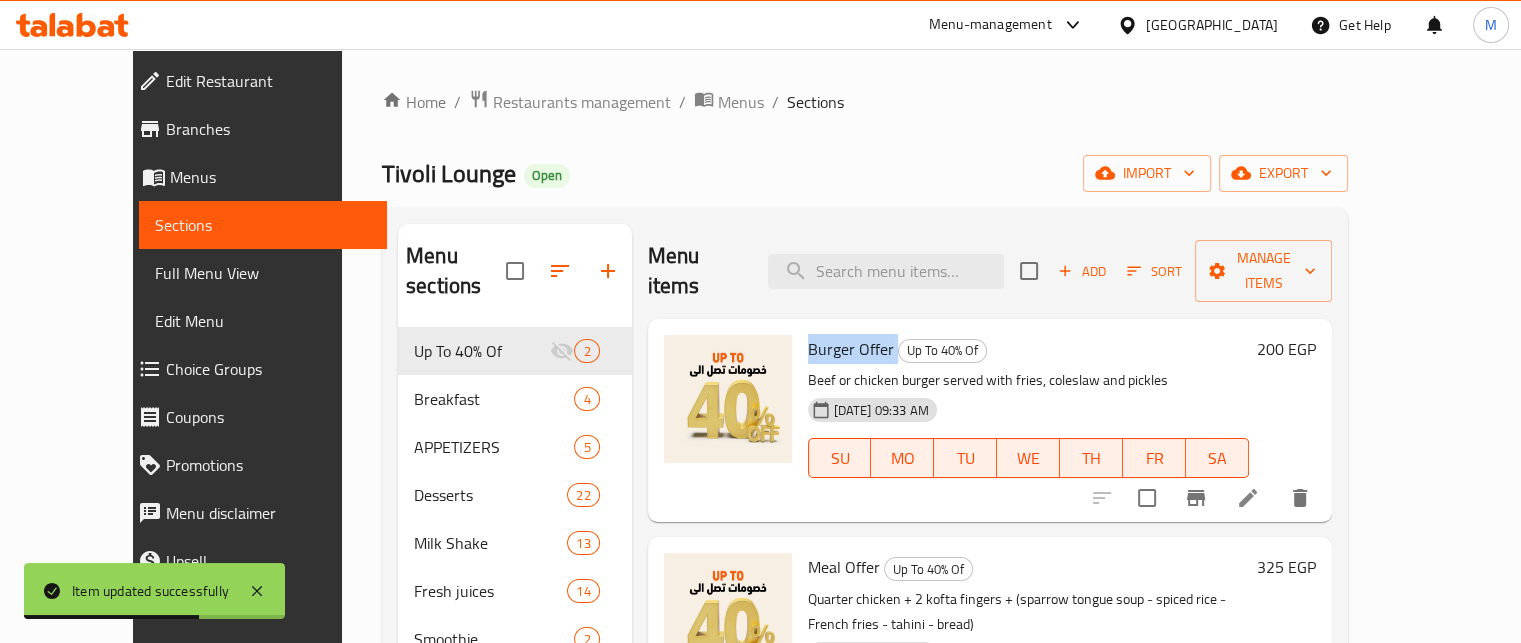 click on "Burger Offer" at bounding box center (851, 349) 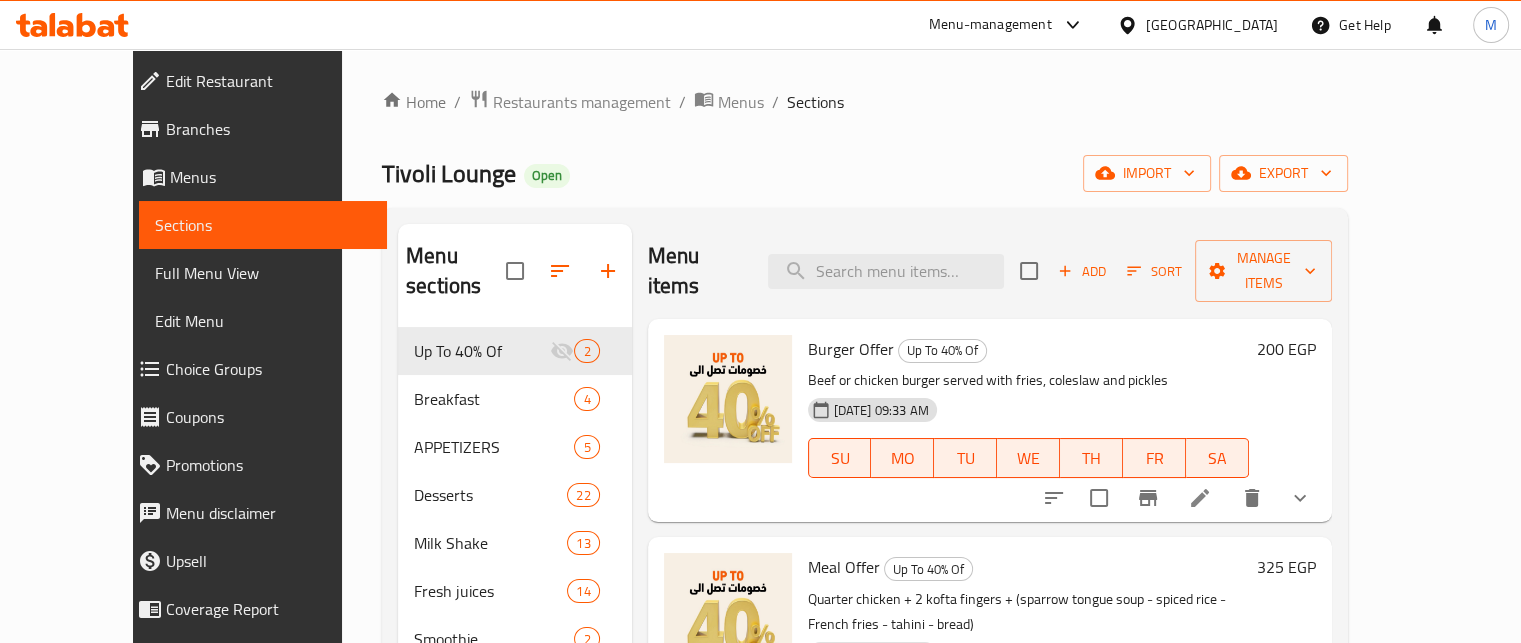 click on "Meal Offer" at bounding box center [844, 567] 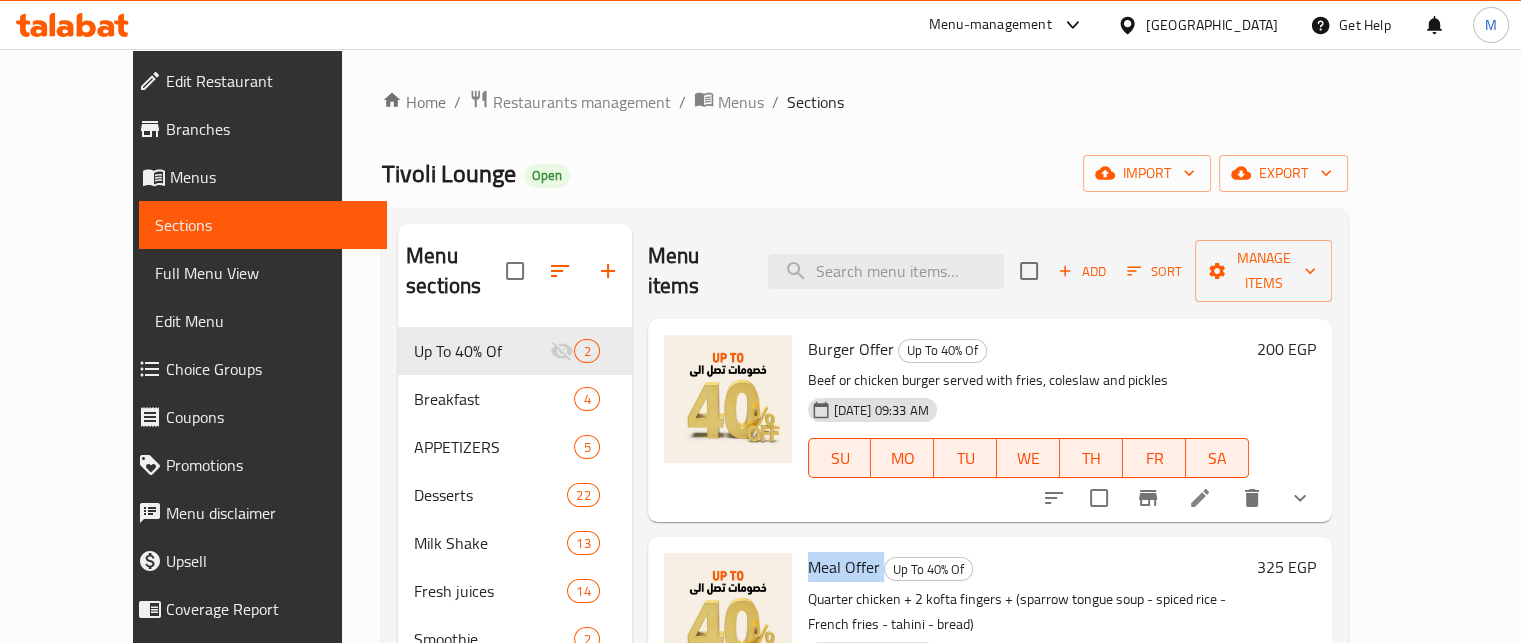 click on "Meal Offer" at bounding box center (844, 567) 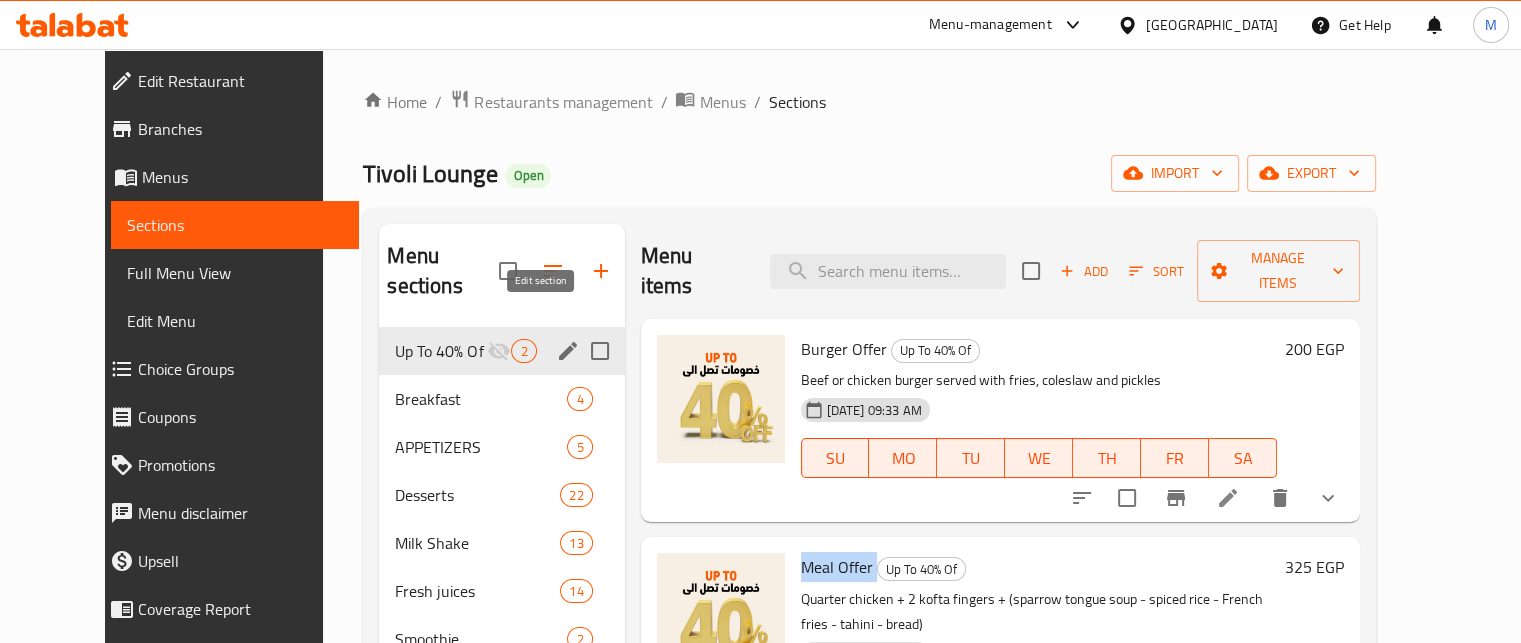 click 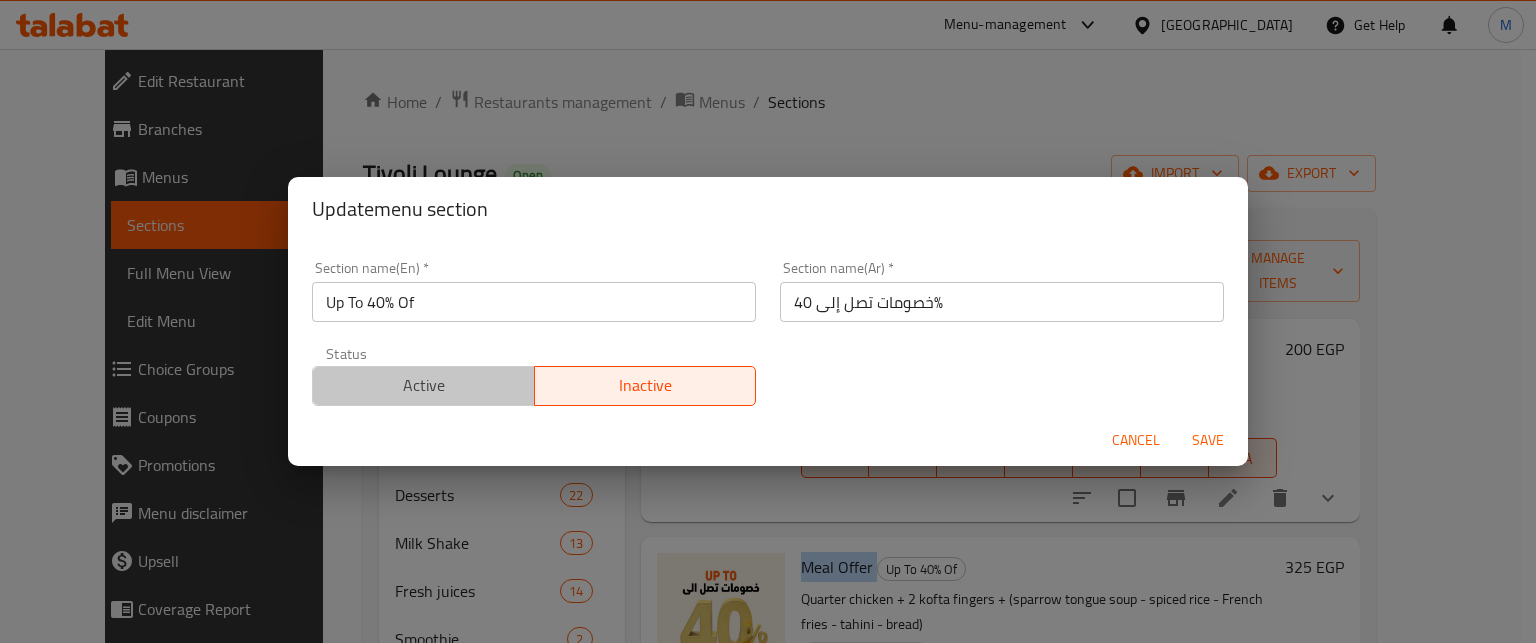 drag, startPoint x: 470, startPoint y: 384, endPoint x: 642, endPoint y: 361, distance: 173.53098 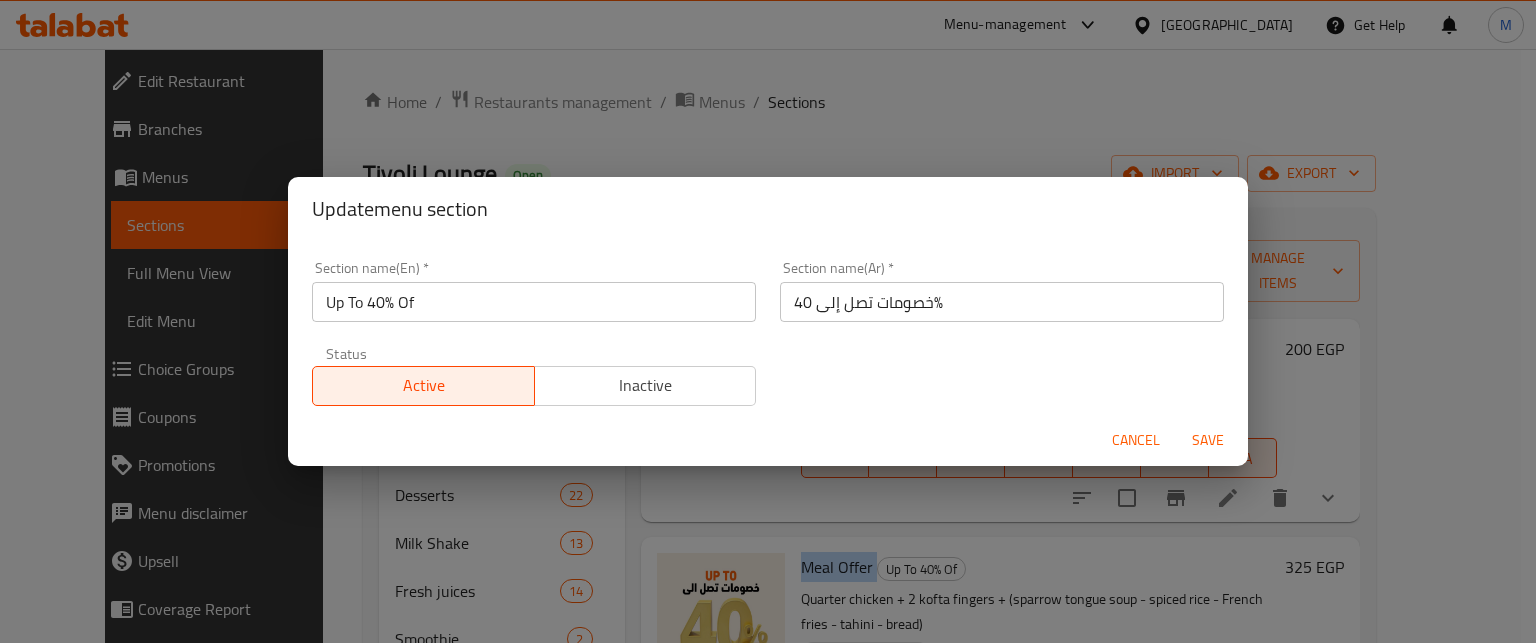 click on "Save" at bounding box center (1208, 440) 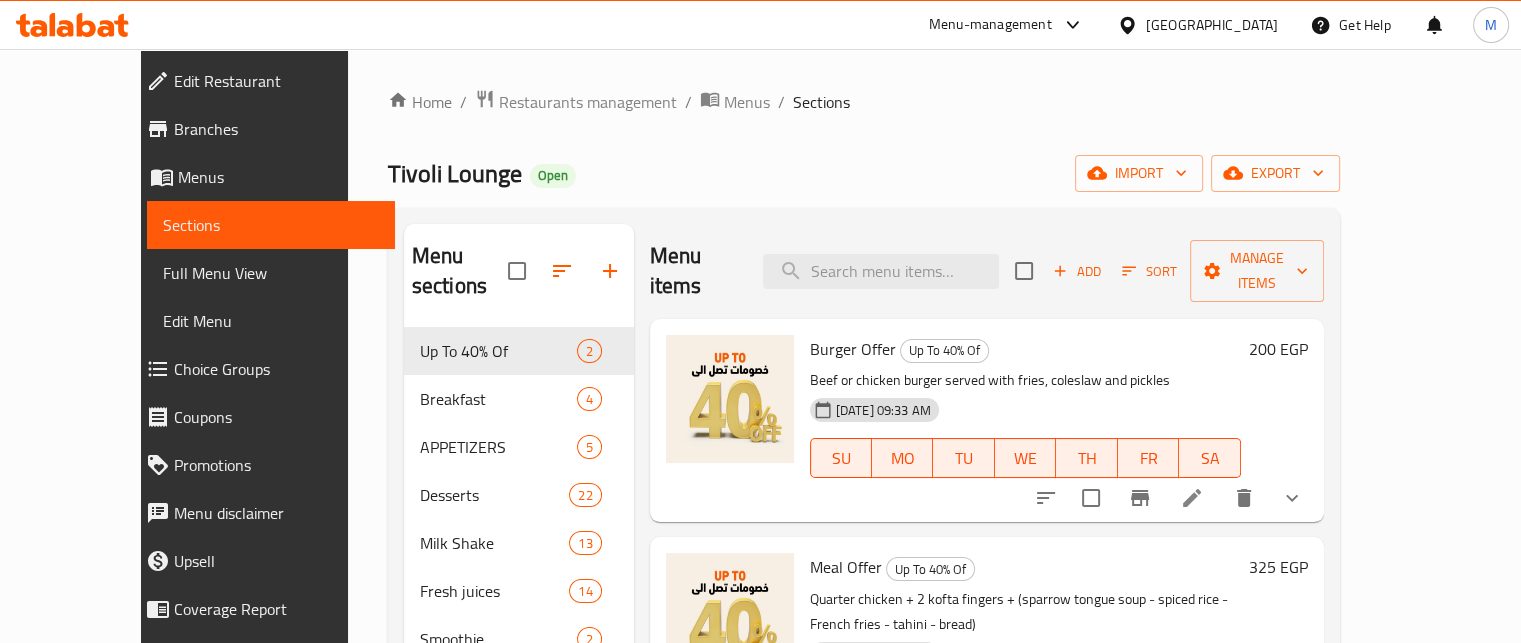 click on "Menu-management" at bounding box center (990, 25) 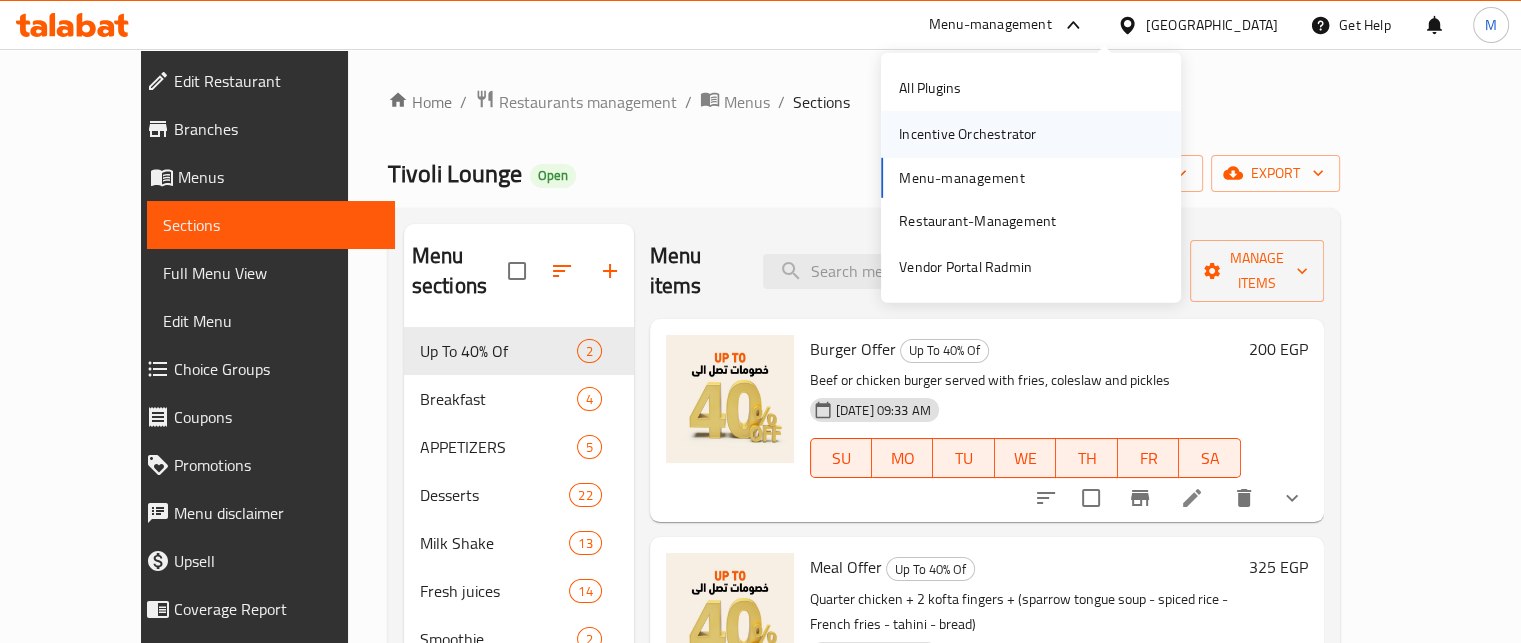 click on "Incentive Orchestrator" at bounding box center [967, 134] 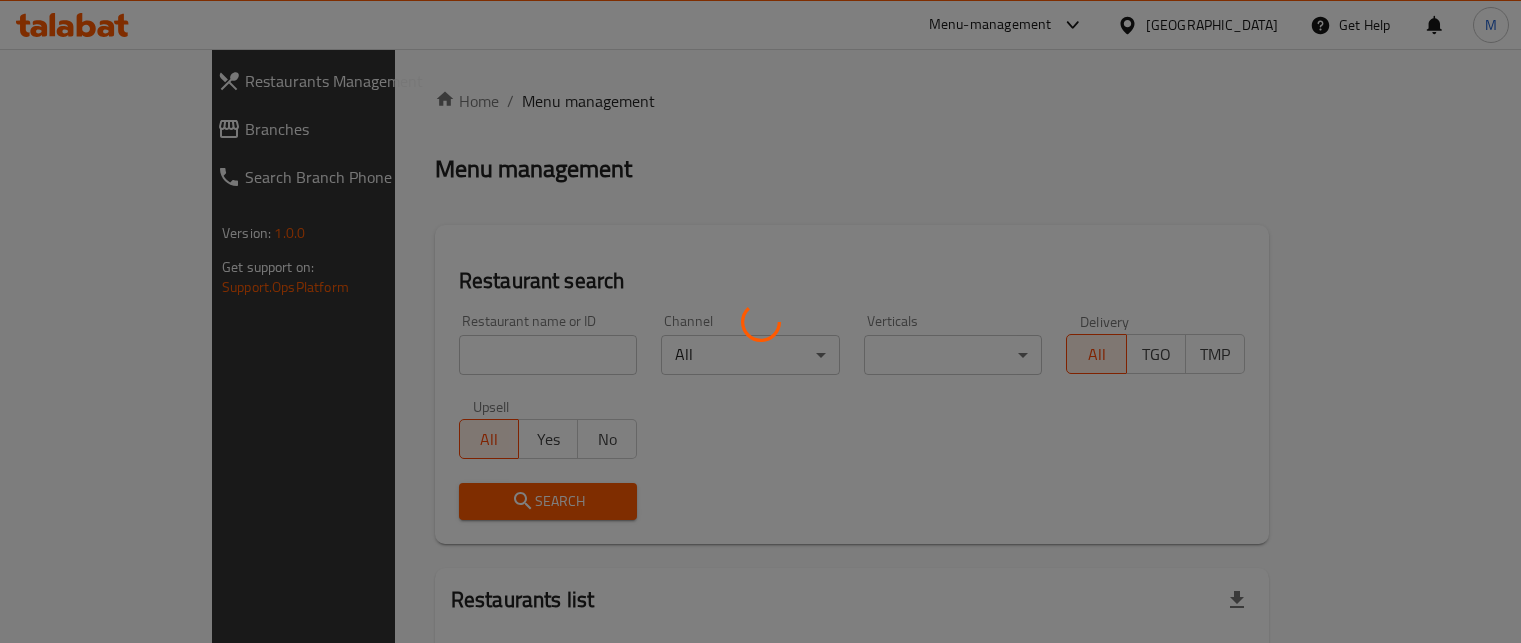 scroll, scrollTop: 0, scrollLeft: 0, axis: both 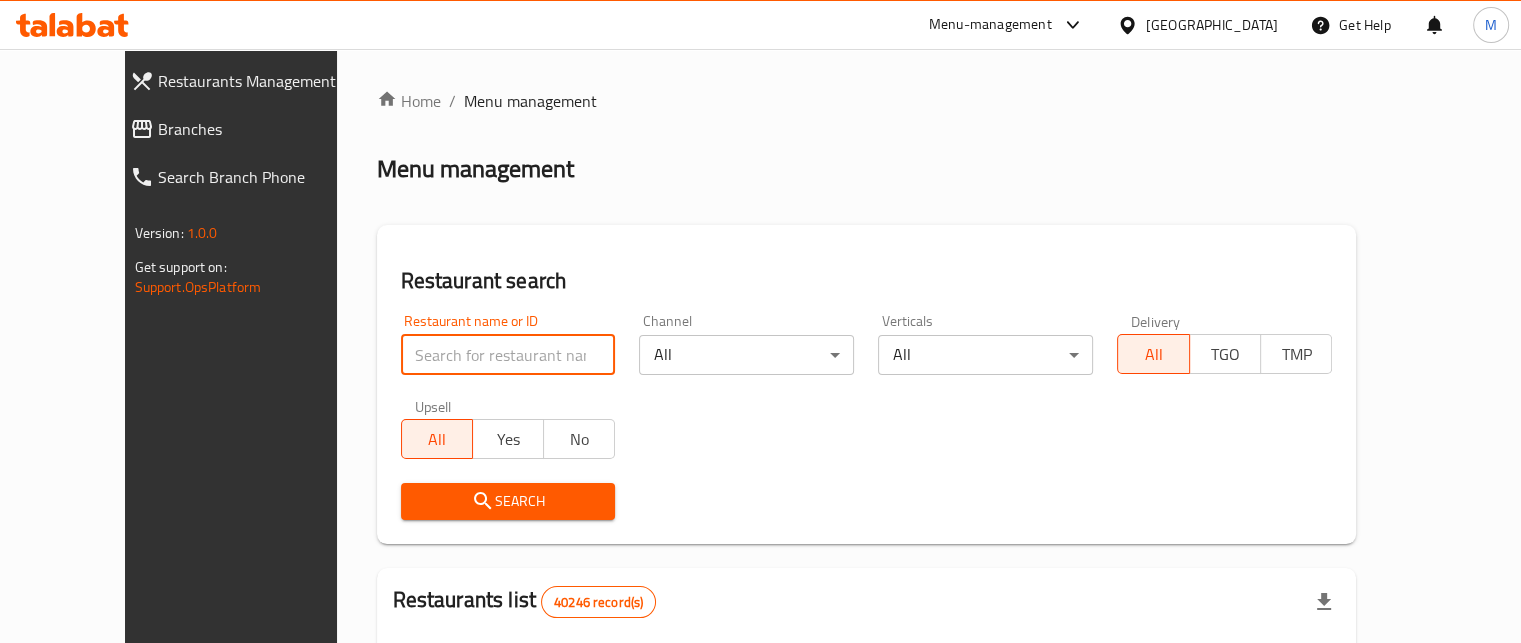 click at bounding box center [508, 355] 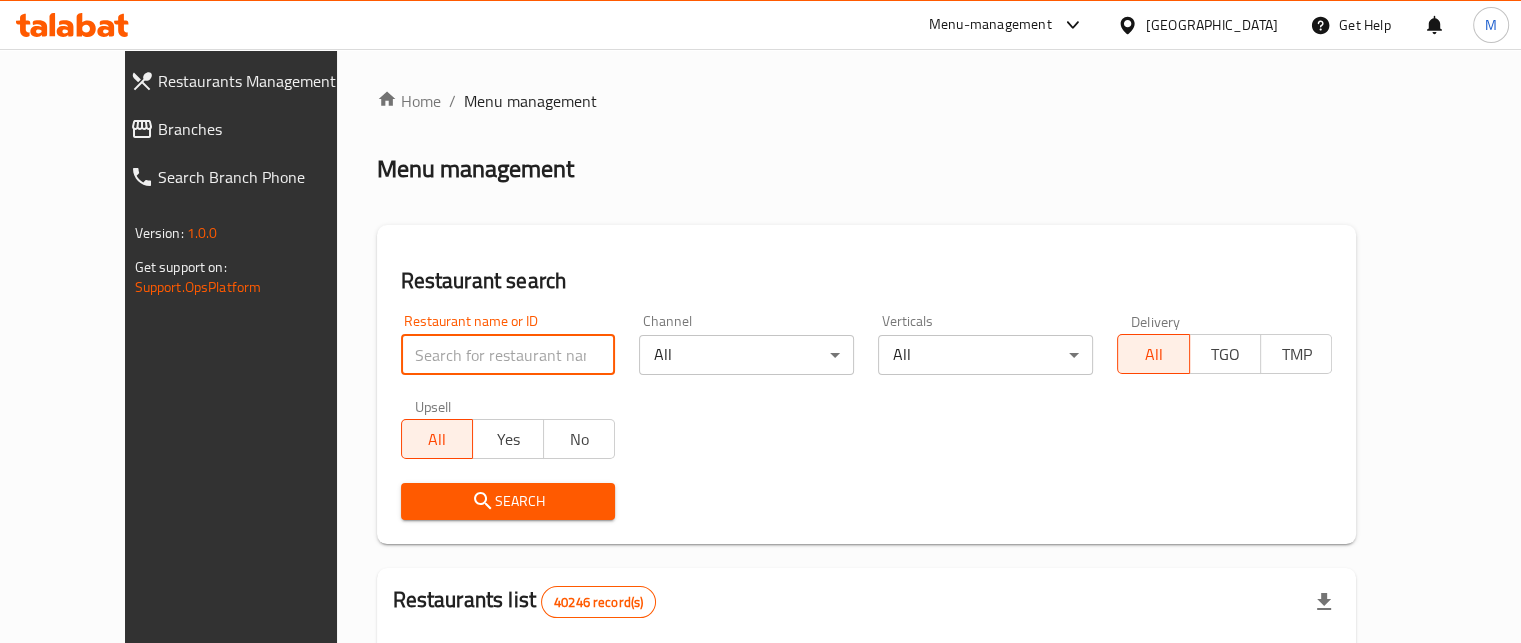 paste on "648164" 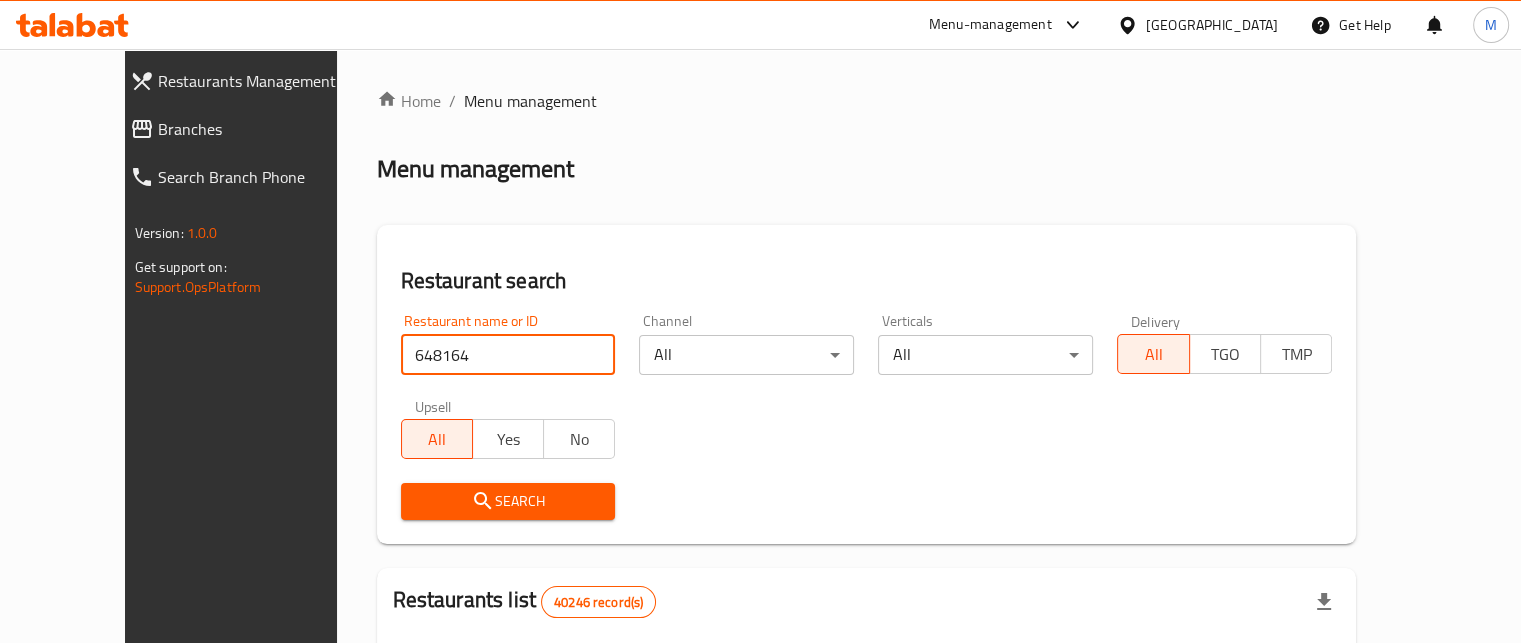 type on "648164" 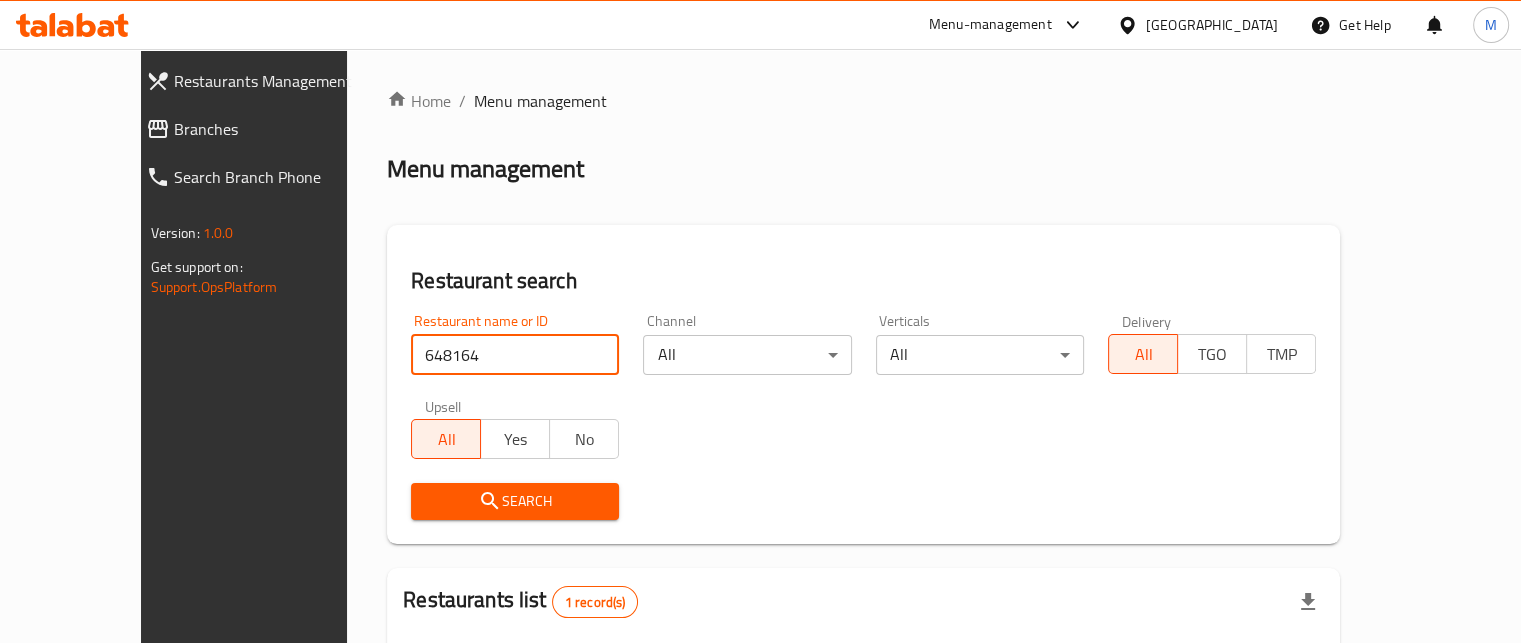 scroll, scrollTop: 208, scrollLeft: 0, axis: vertical 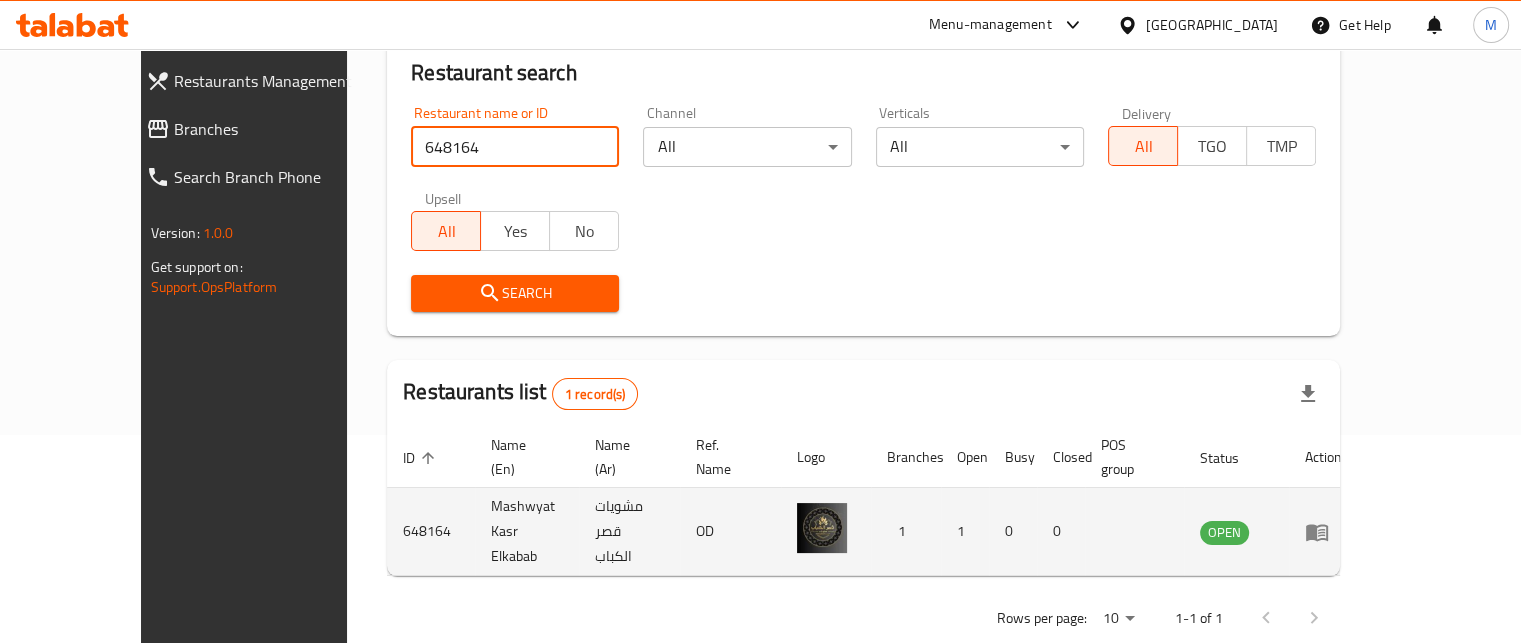 click 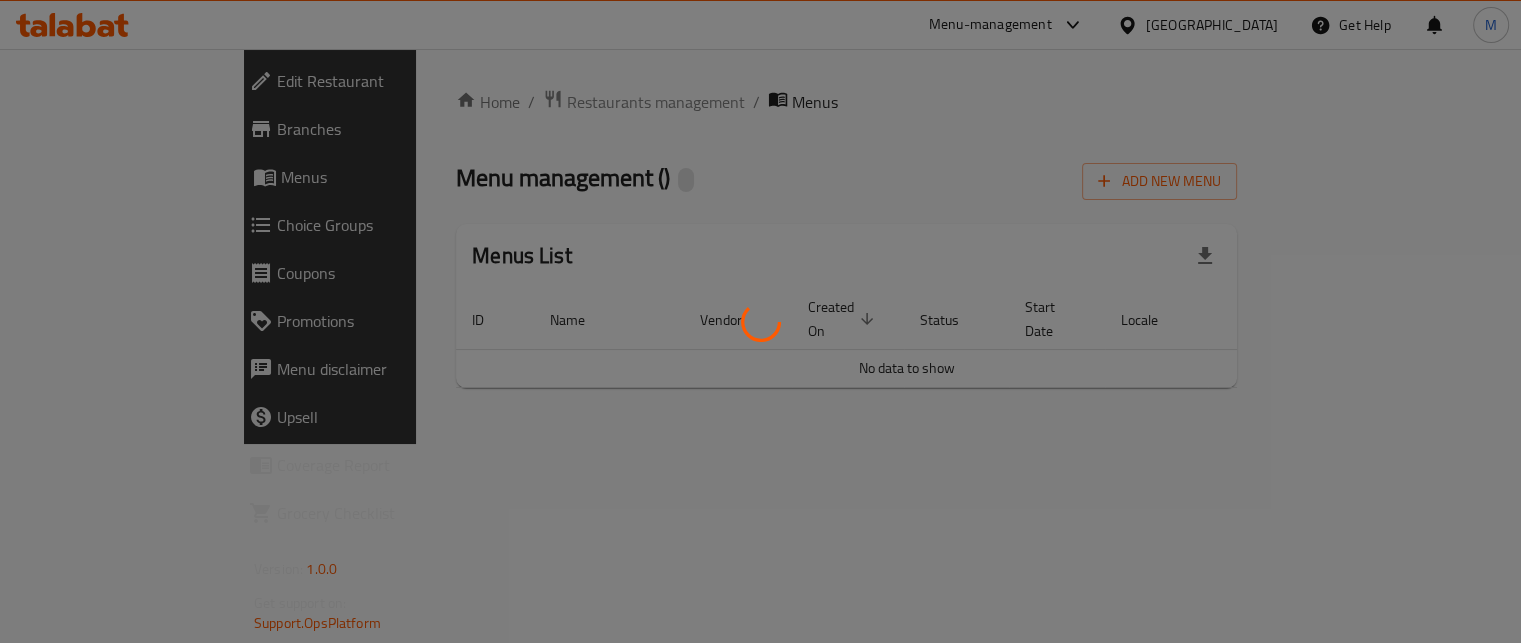 scroll, scrollTop: 0, scrollLeft: 0, axis: both 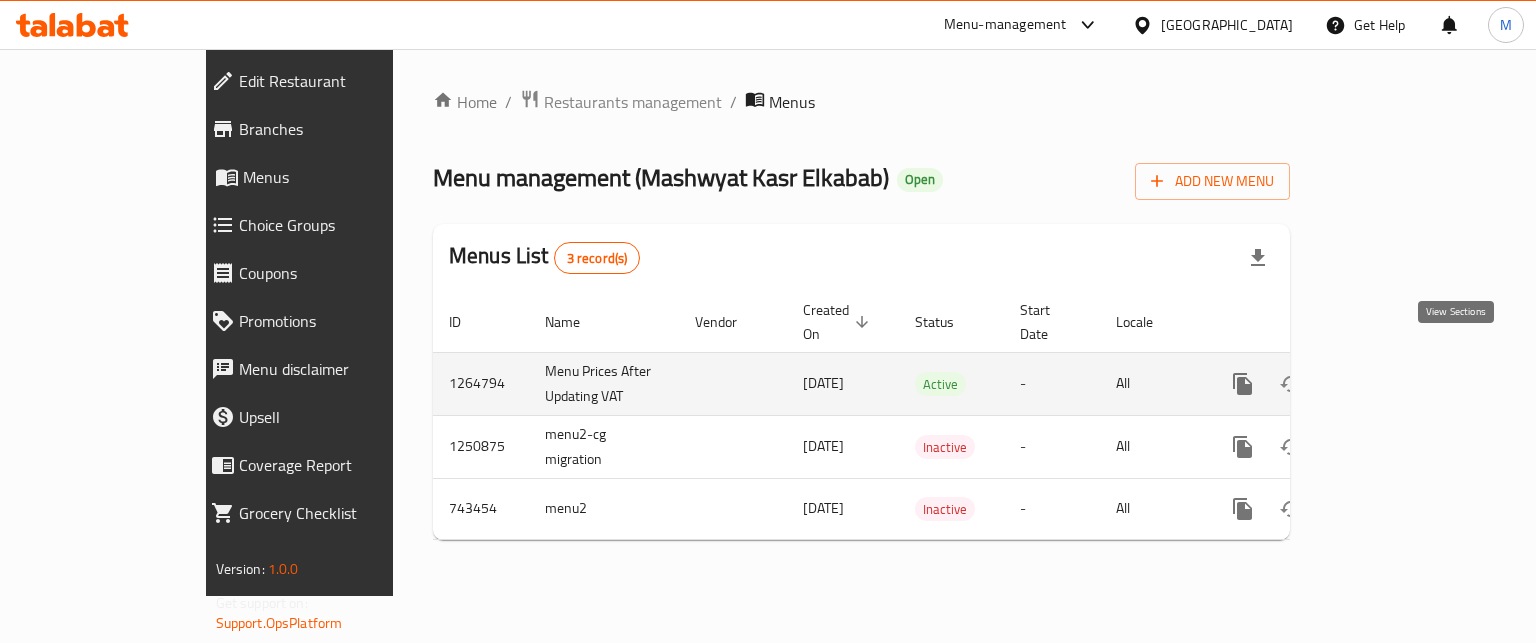 click 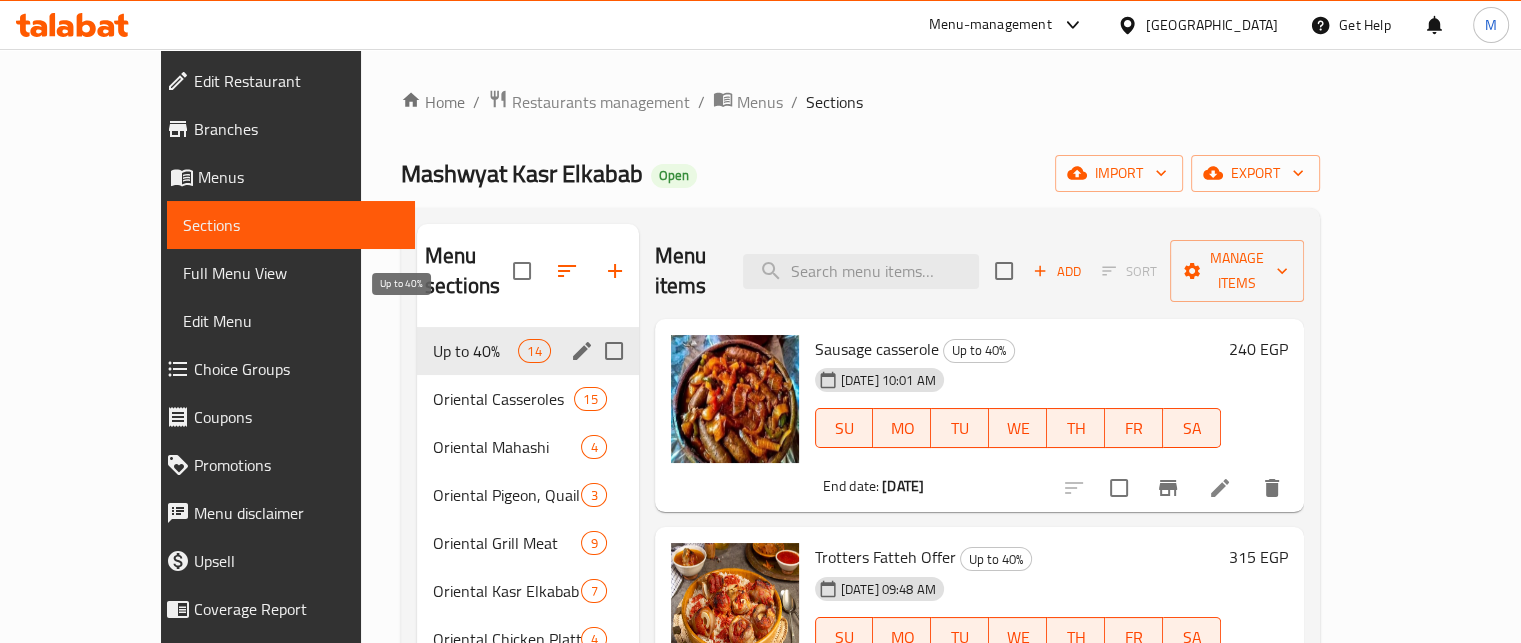 click on "Up to 40%" at bounding box center [475, 351] 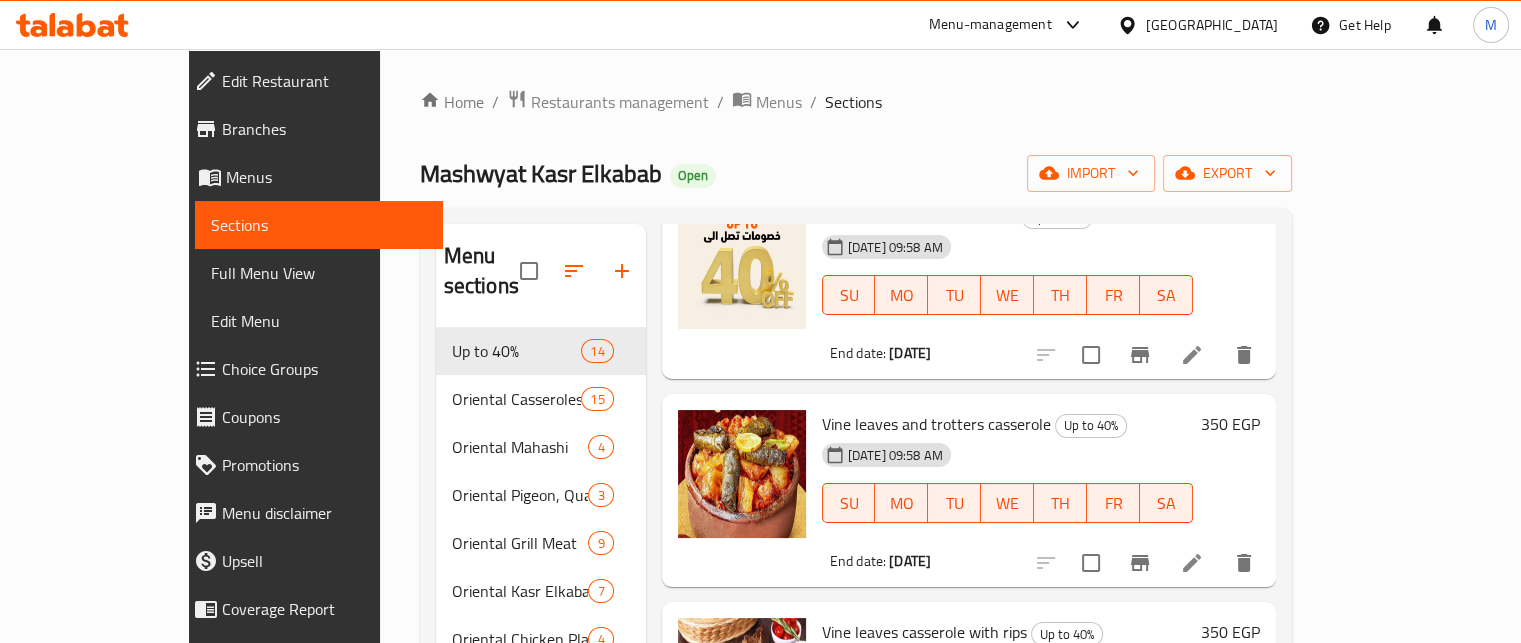 scroll, scrollTop: 2240, scrollLeft: 0, axis: vertical 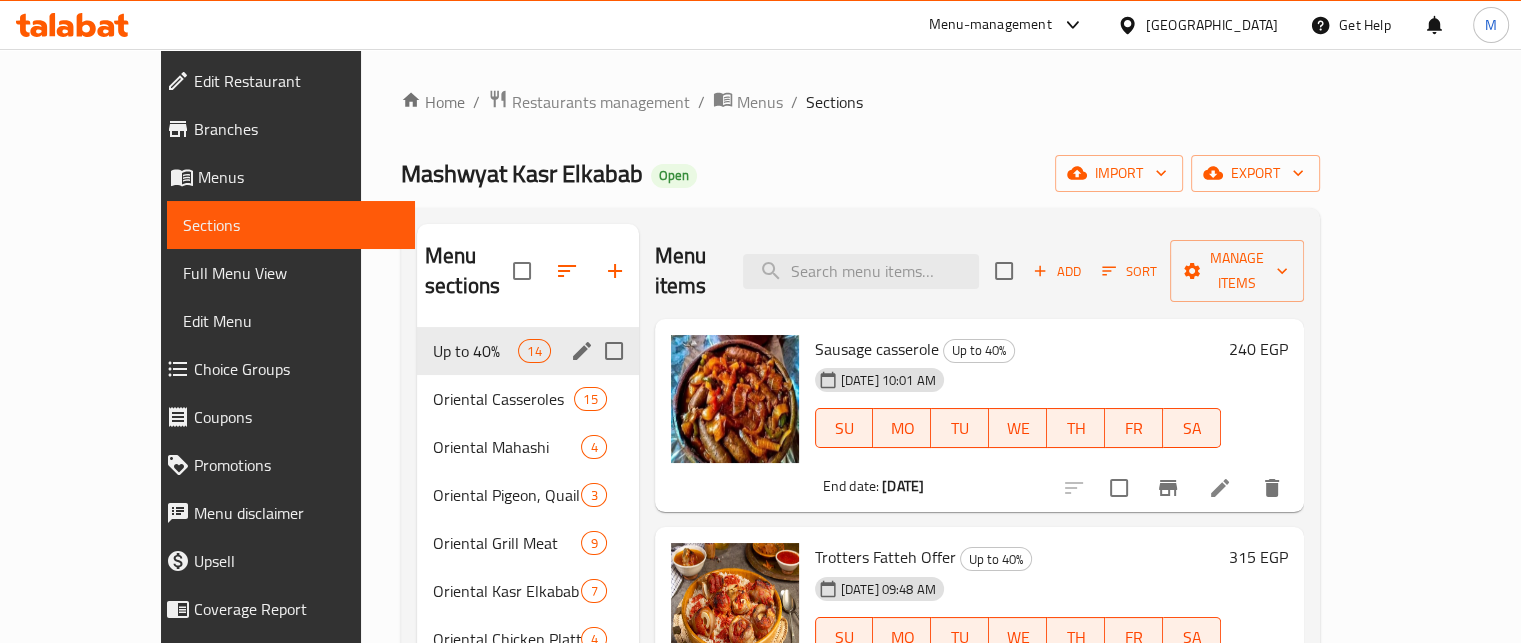click at bounding box center [614, 351] 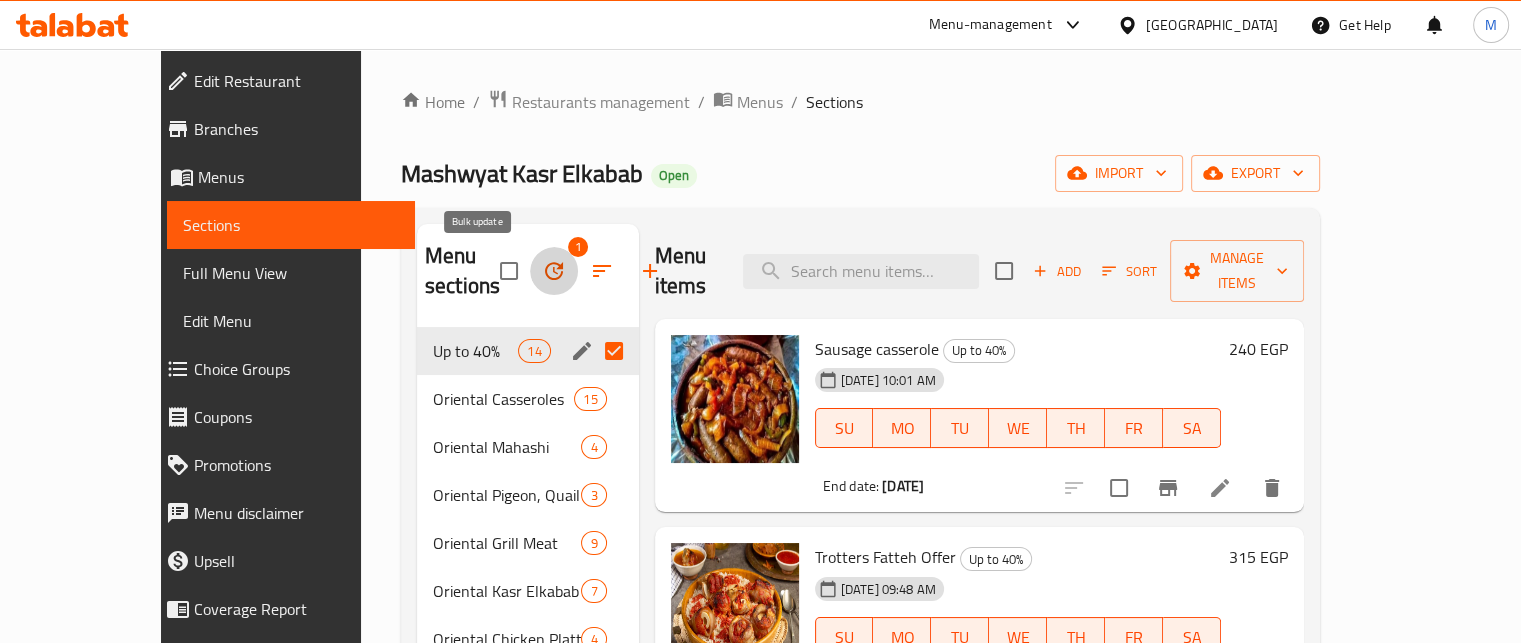 click 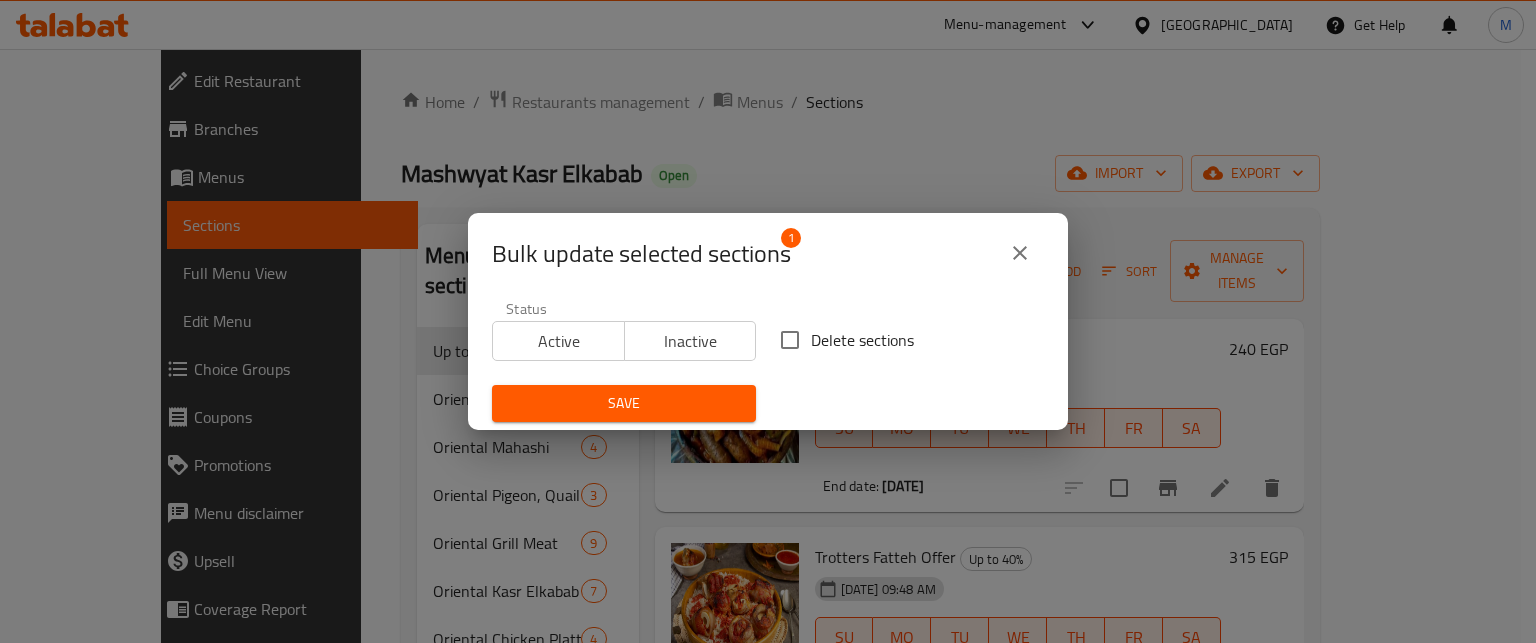 click on "Delete sections" at bounding box center [790, 340] 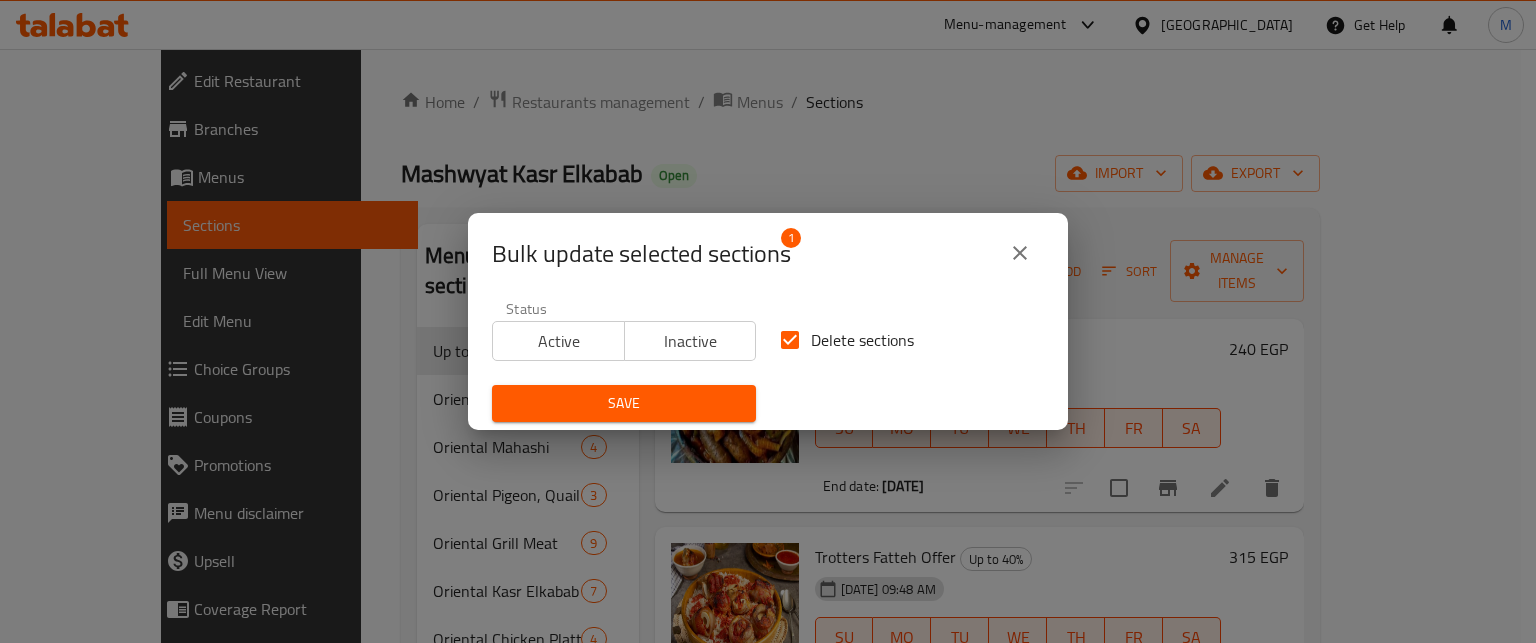 click on "Save" at bounding box center (624, 403) 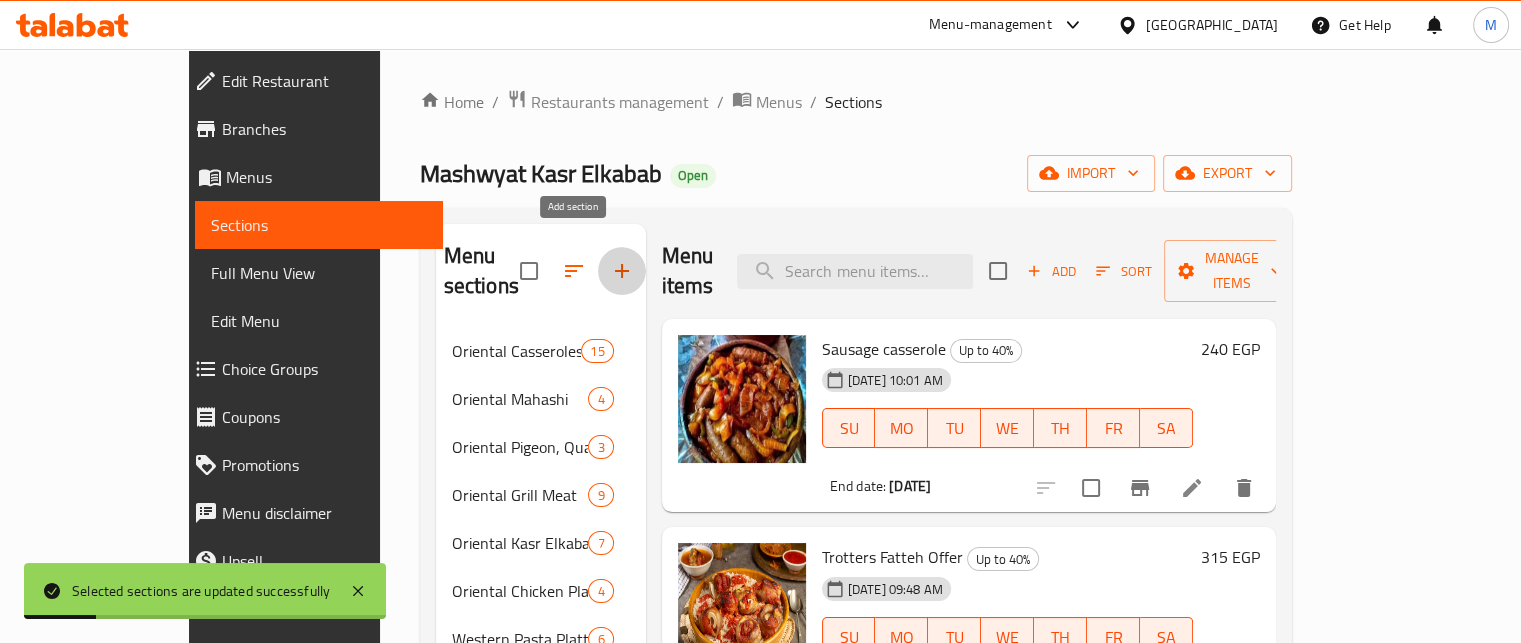 click 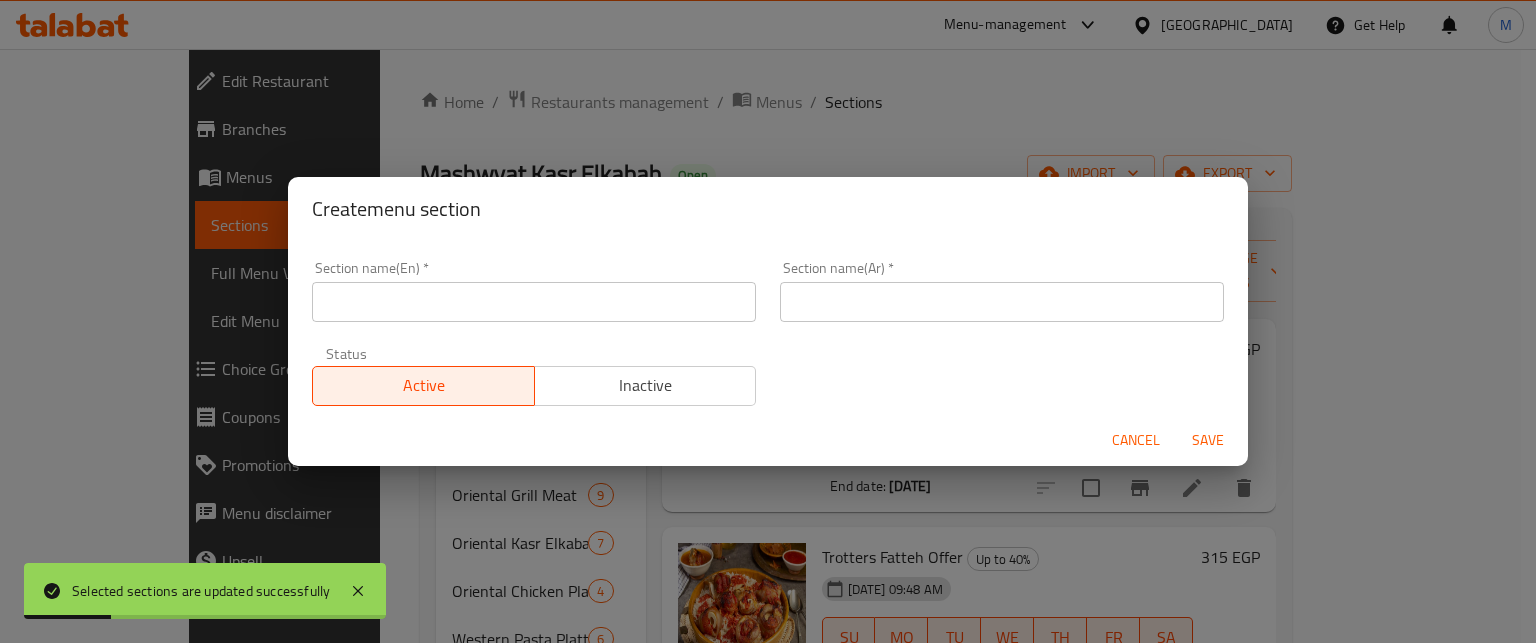 click at bounding box center (534, 302) 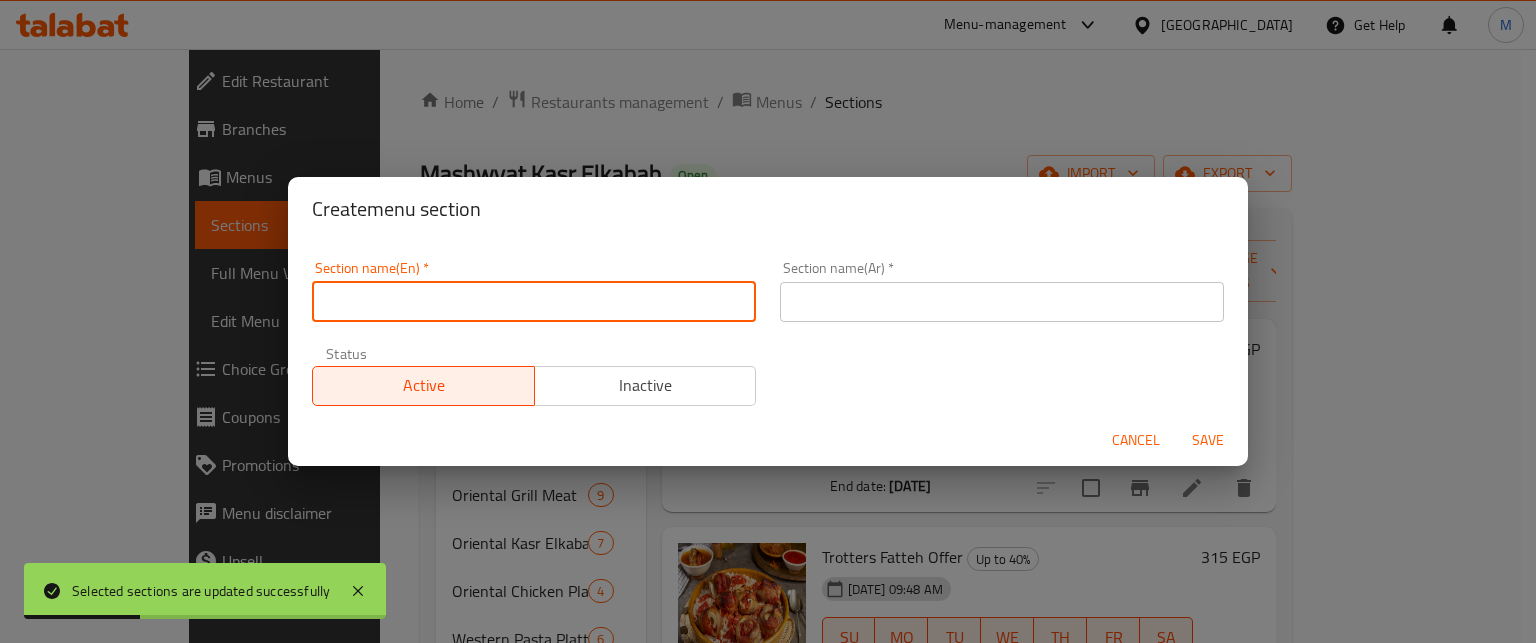 type on "Up To 40% Of" 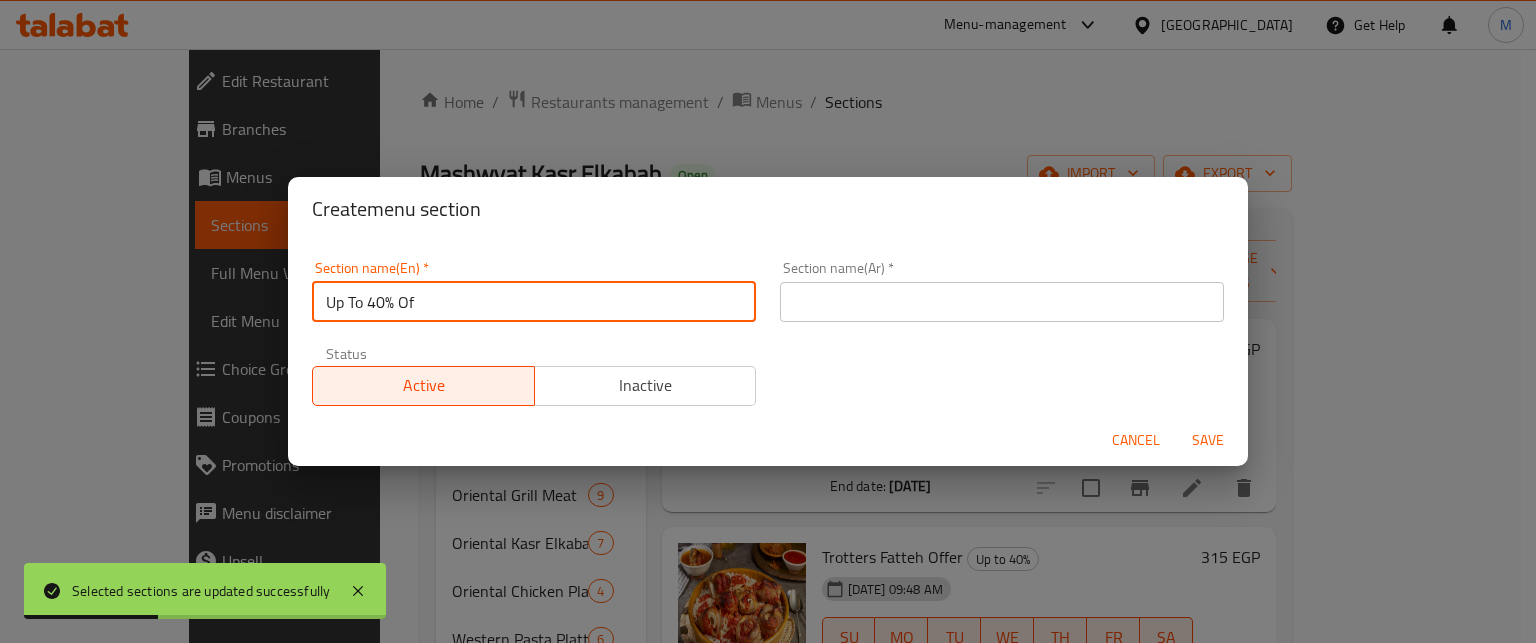 click at bounding box center [1002, 302] 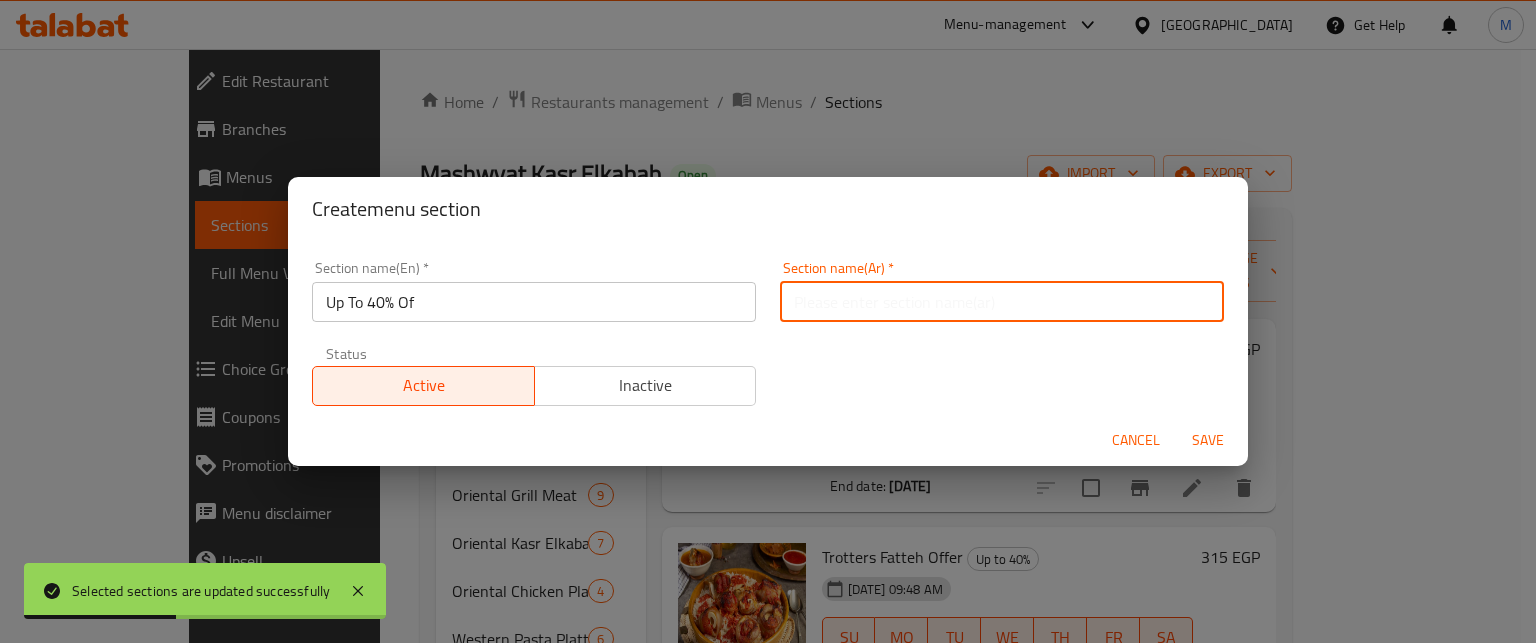 type on "خصومات تصل إلى 40%" 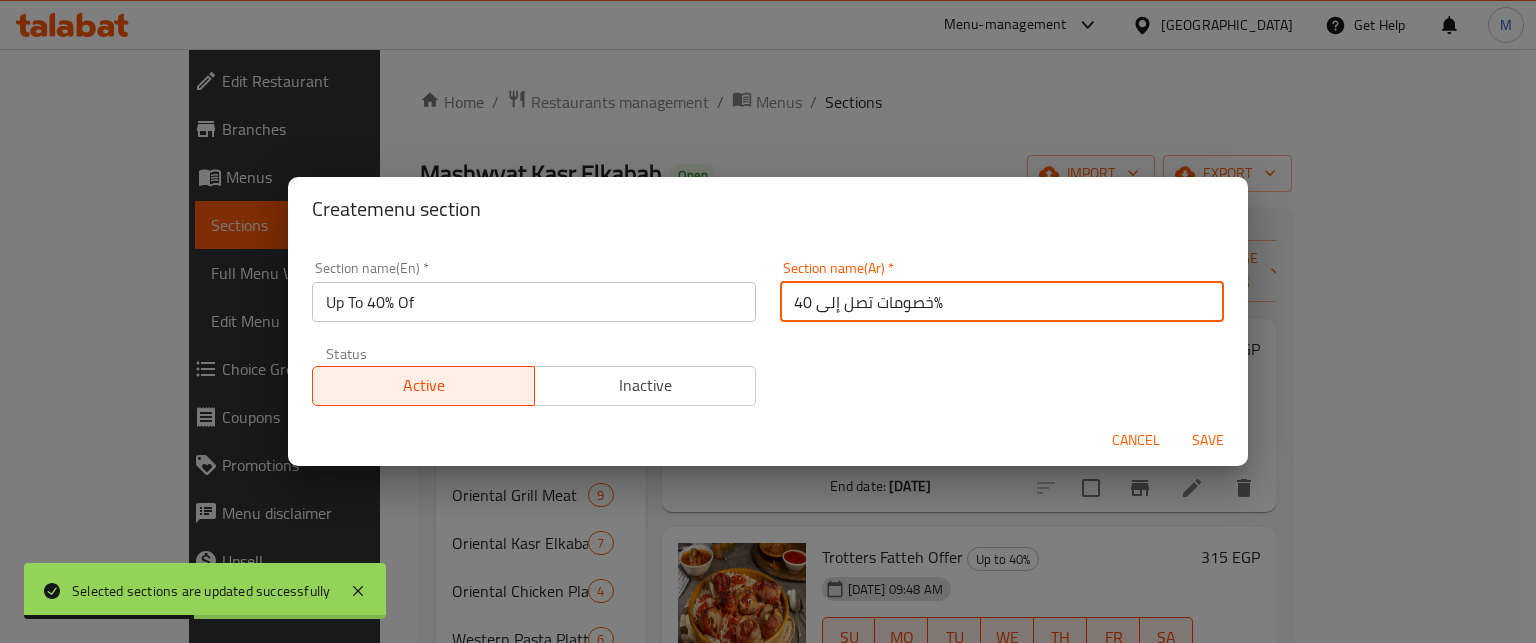 click on "Inactive" at bounding box center [646, 385] 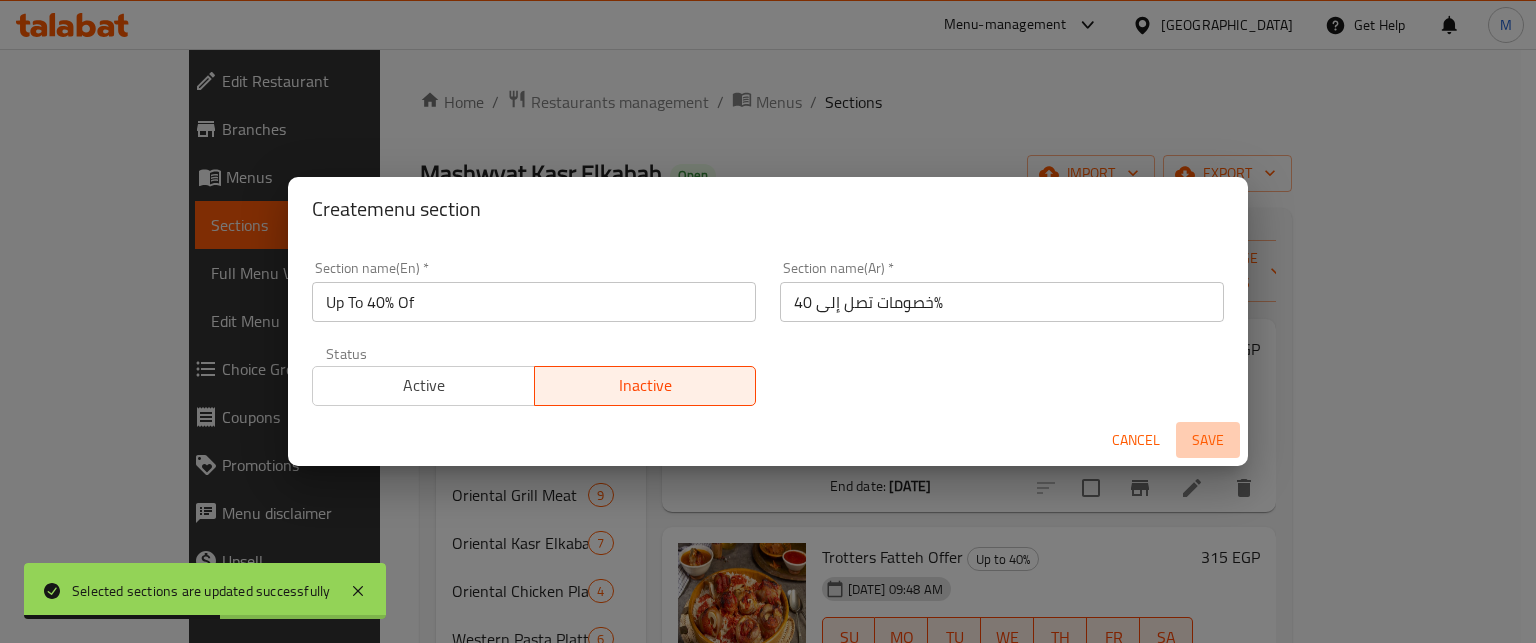 click on "Save" at bounding box center (1208, 440) 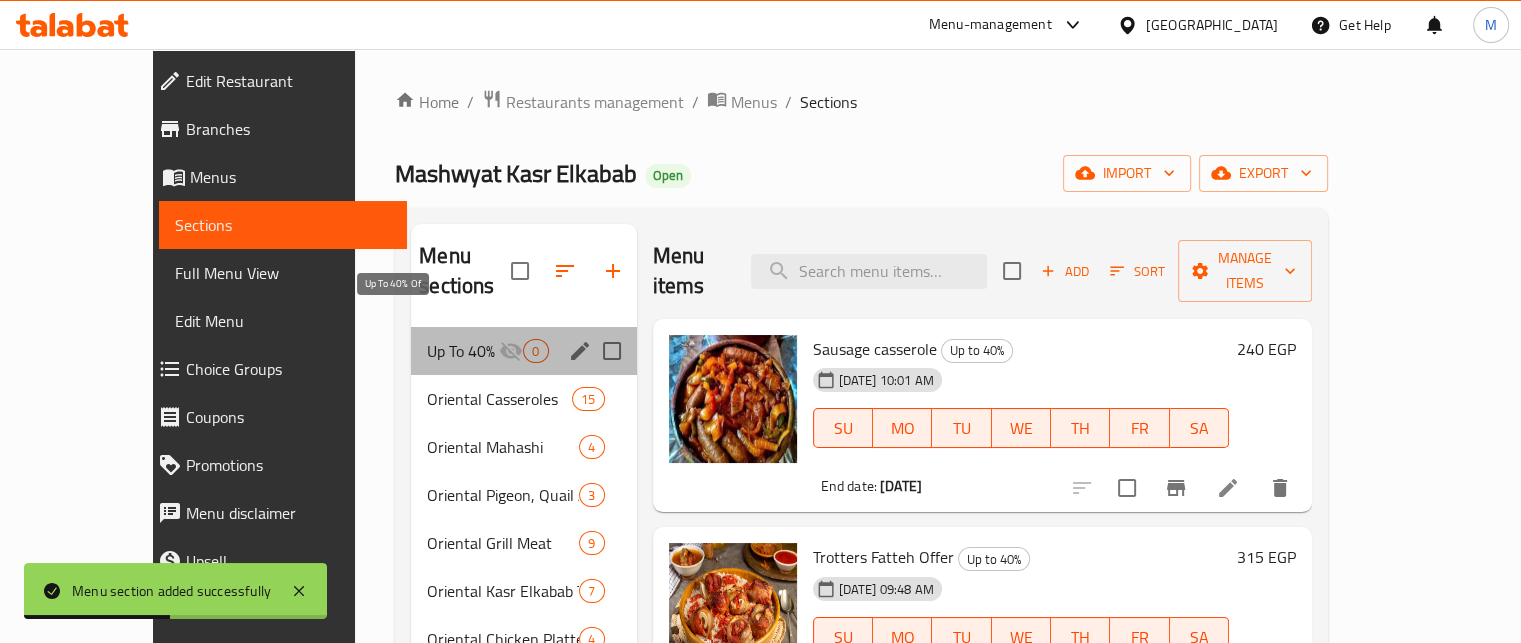 click on "Up To 40% Of" at bounding box center [463, 351] 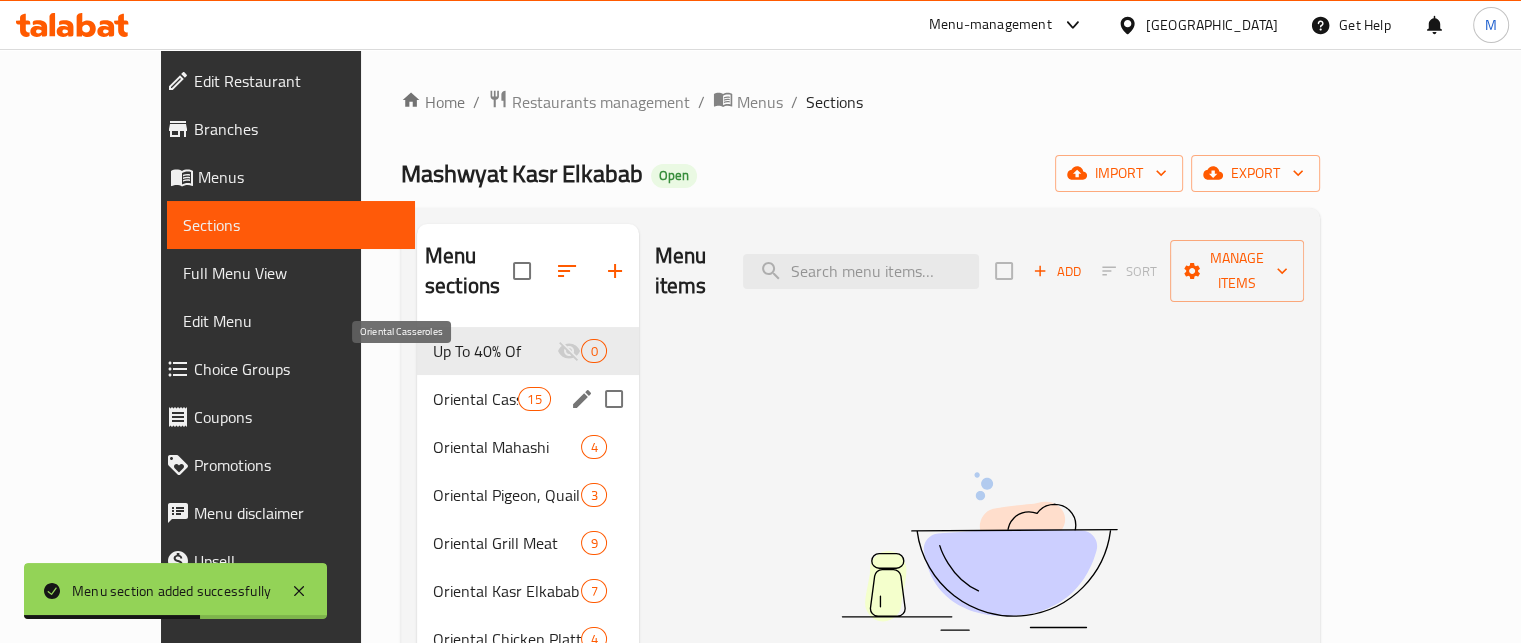 click on "Oriental Casseroles" at bounding box center (475, 399) 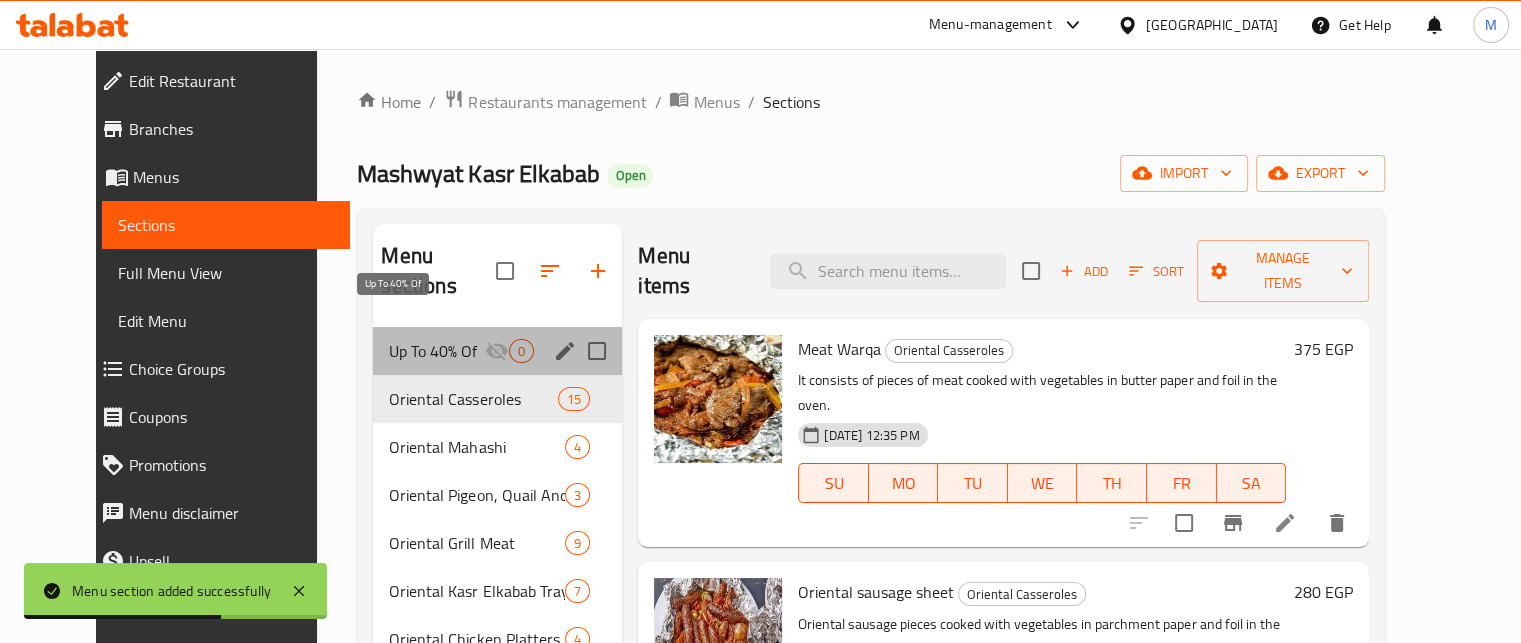 click on "Up To 40% Of" at bounding box center [437, 351] 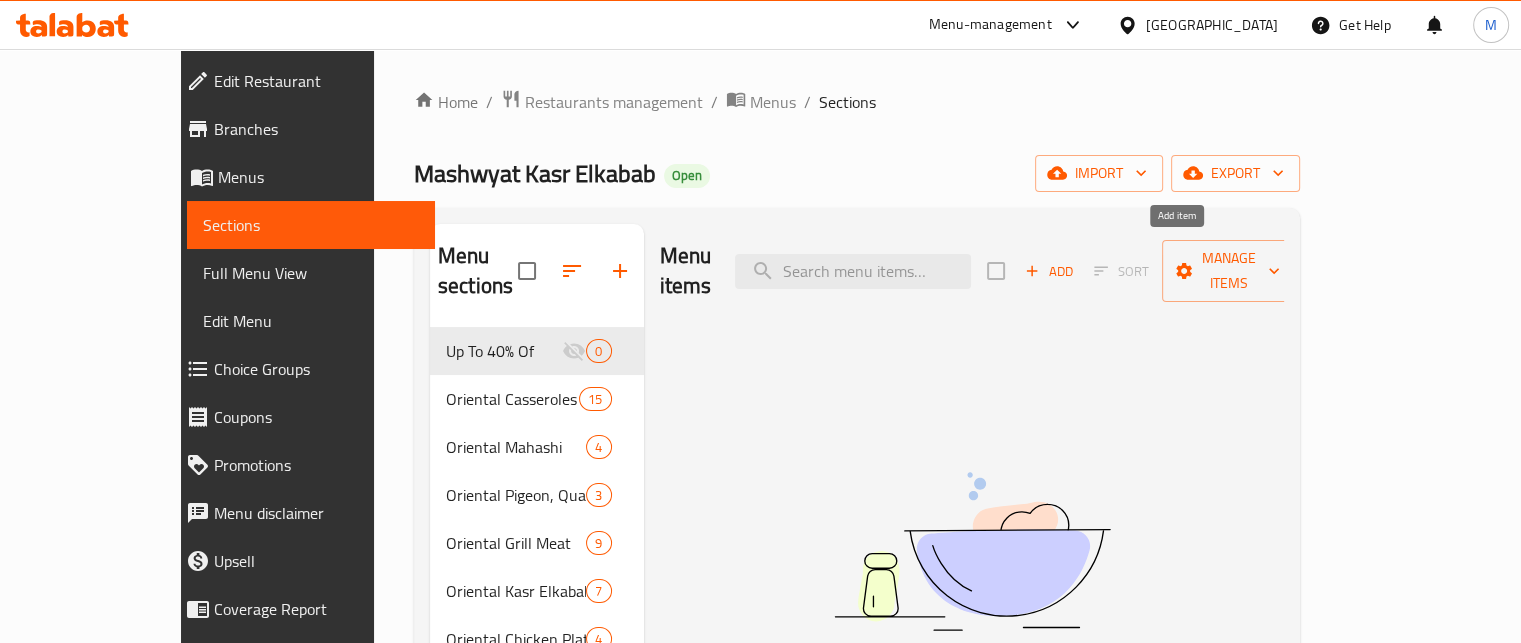 click on "Add" at bounding box center (1049, 271) 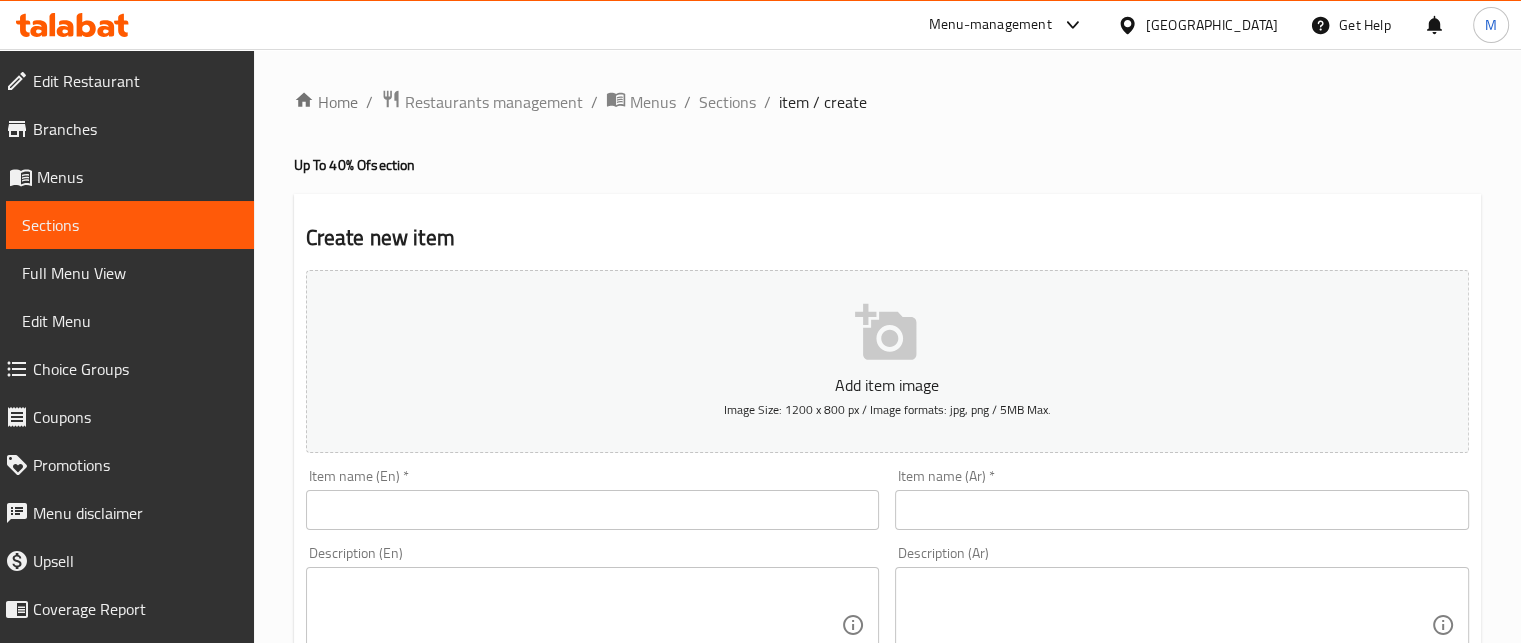 click at bounding box center (1182, 510) 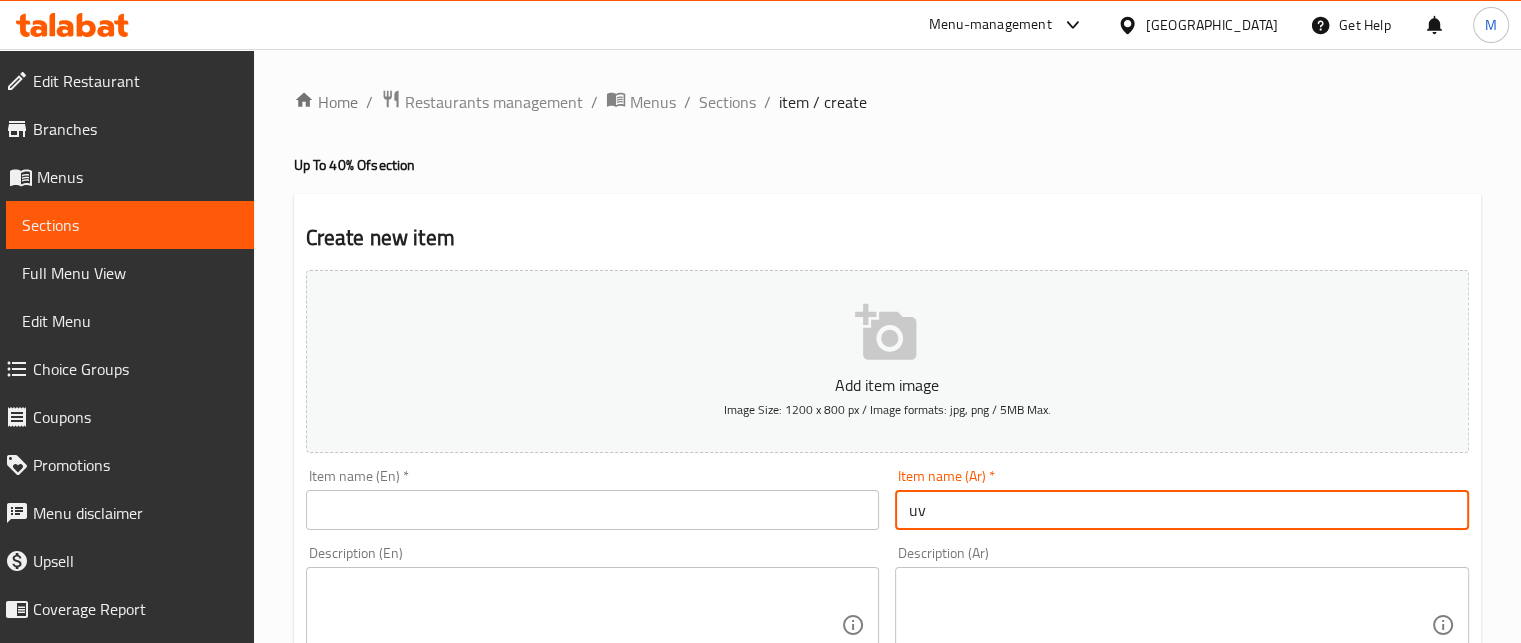 type on "u" 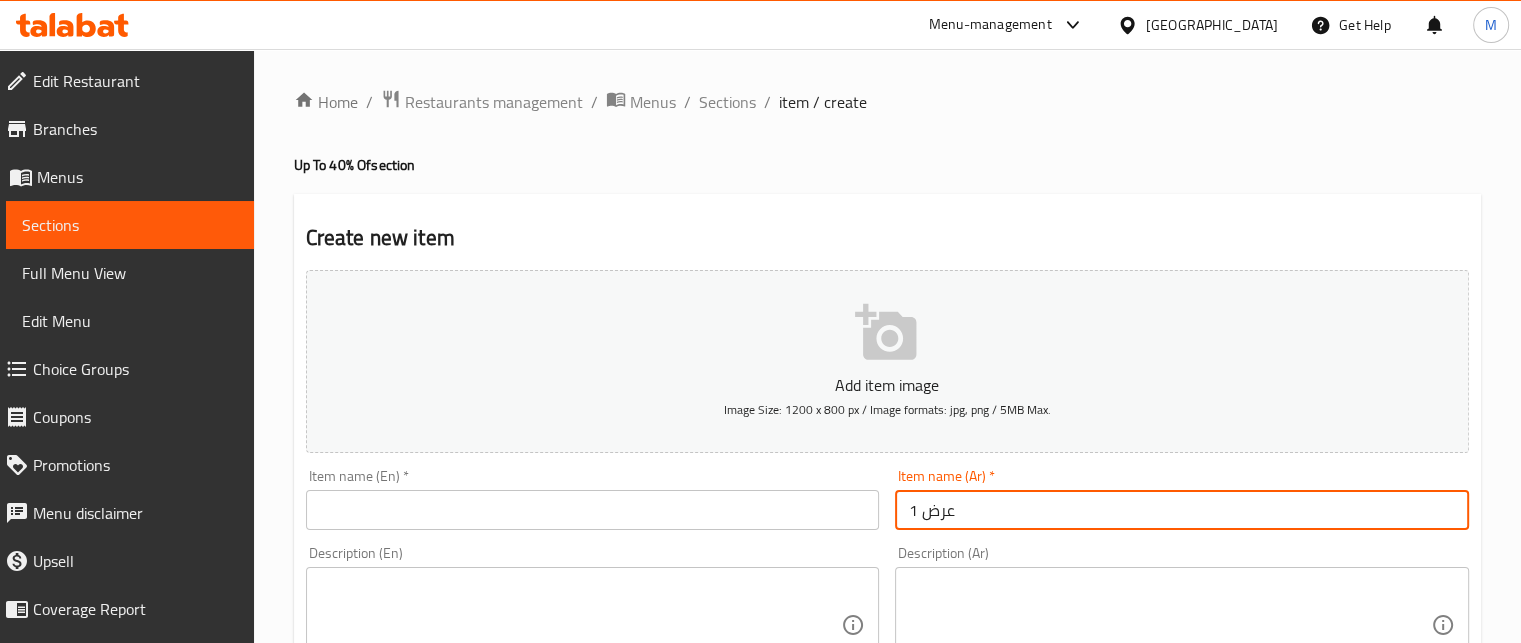 type on "عرض 1" 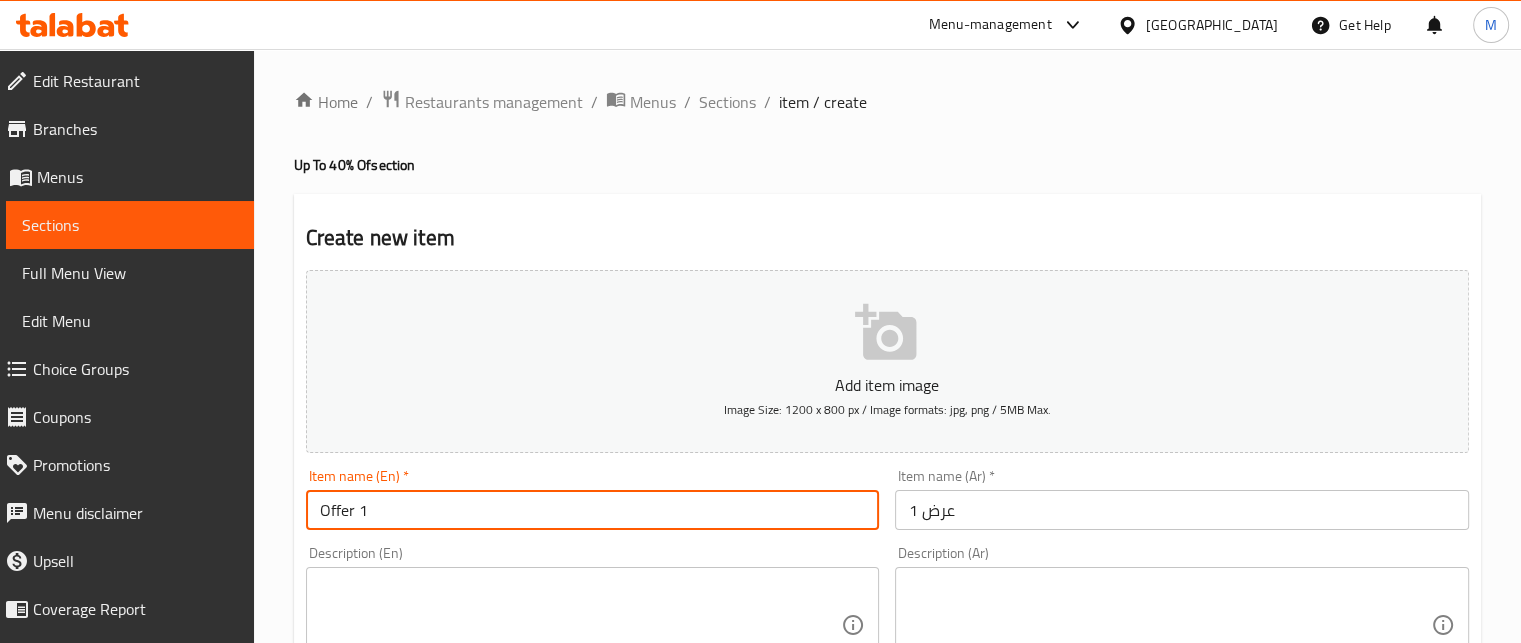 type on "Offer 1" 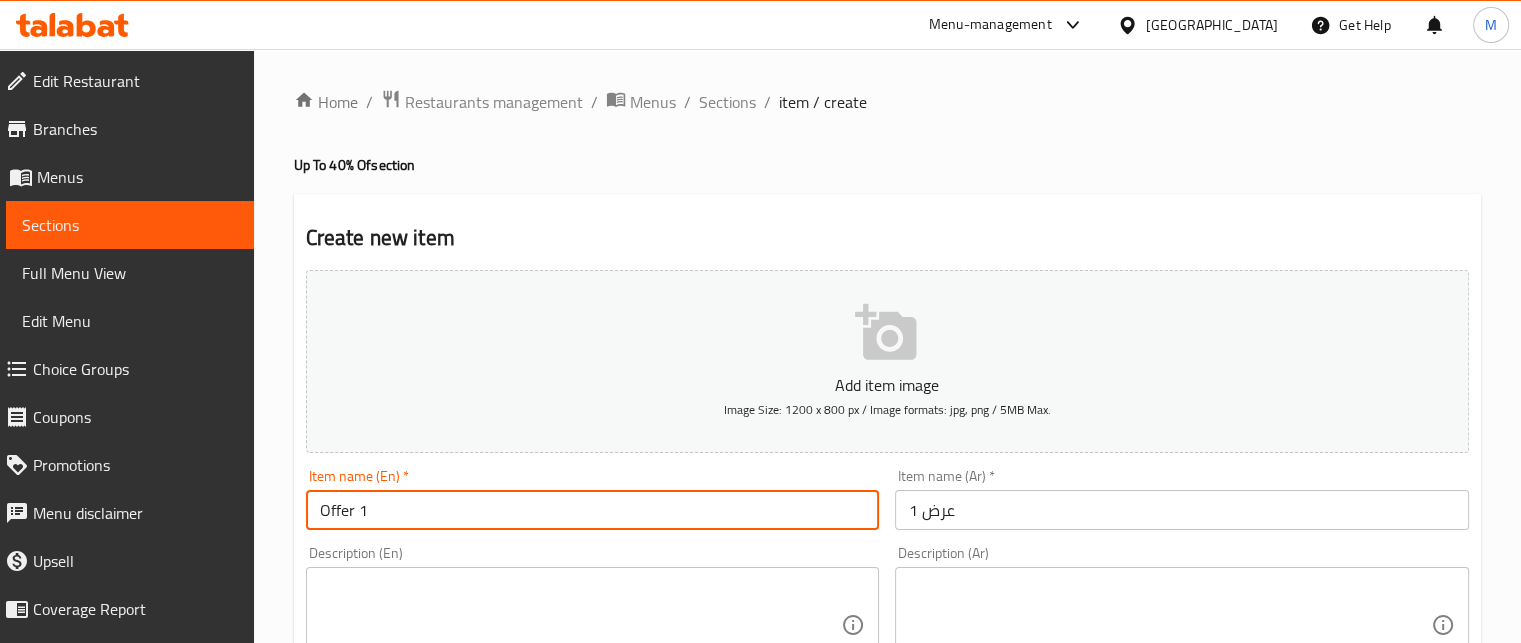 click at bounding box center [1170, 625] 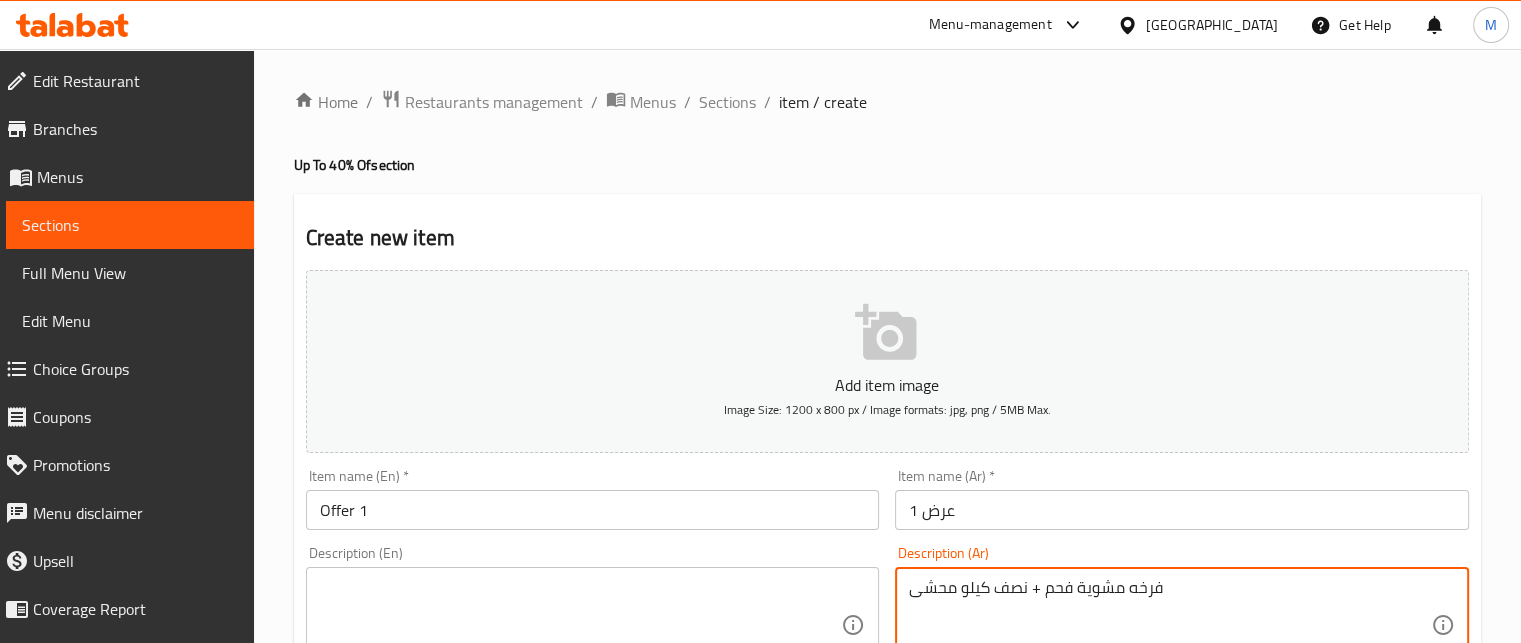 type on "فرخه مشوية فحم + نصف كيلو محشى" 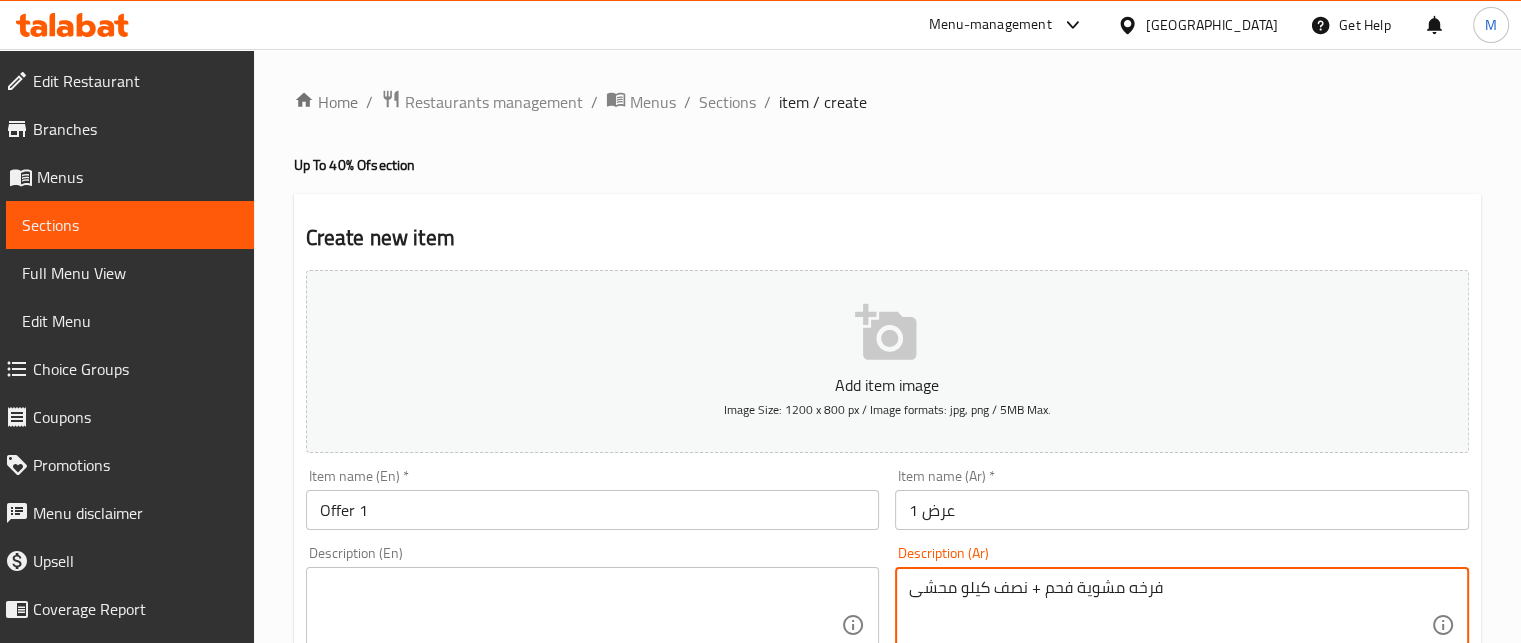 click at bounding box center [581, 625] 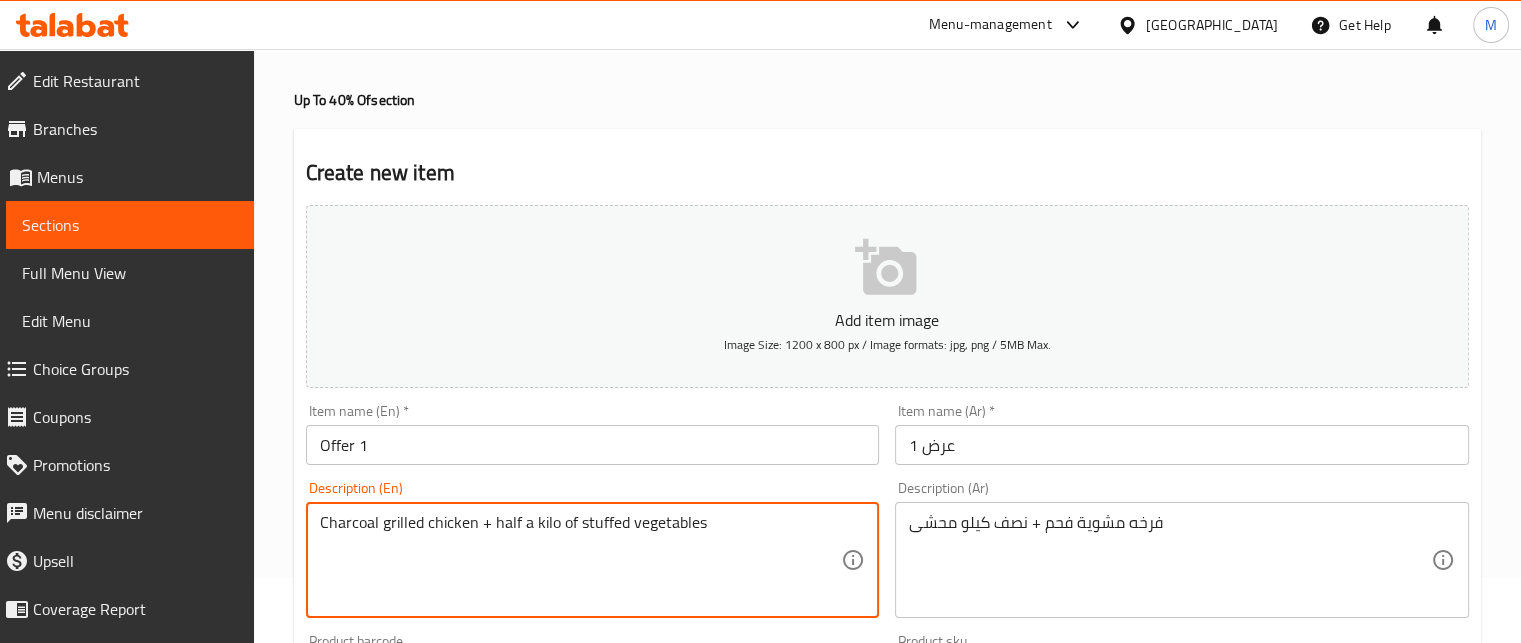 scroll, scrollTop: 110, scrollLeft: 0, axis: vertical 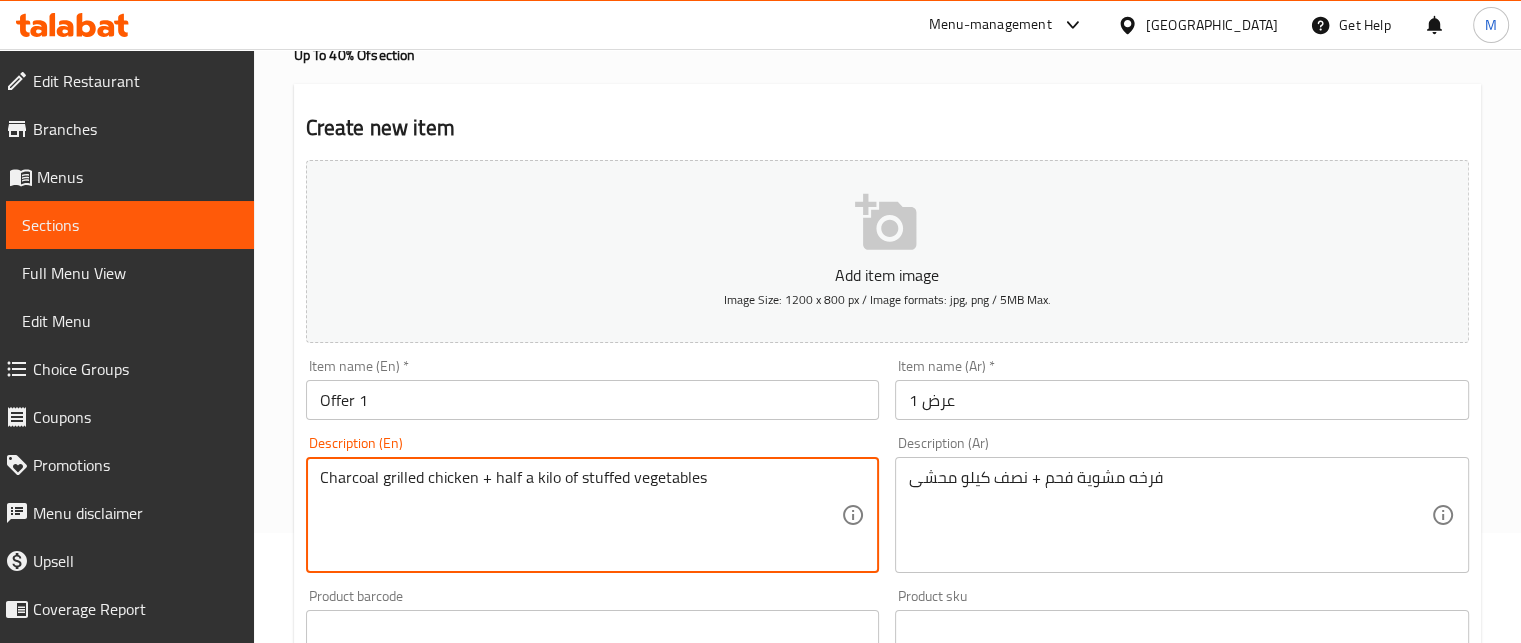 type on "Charcoal grilled chicken + half a kilo of stuffed vegetables" 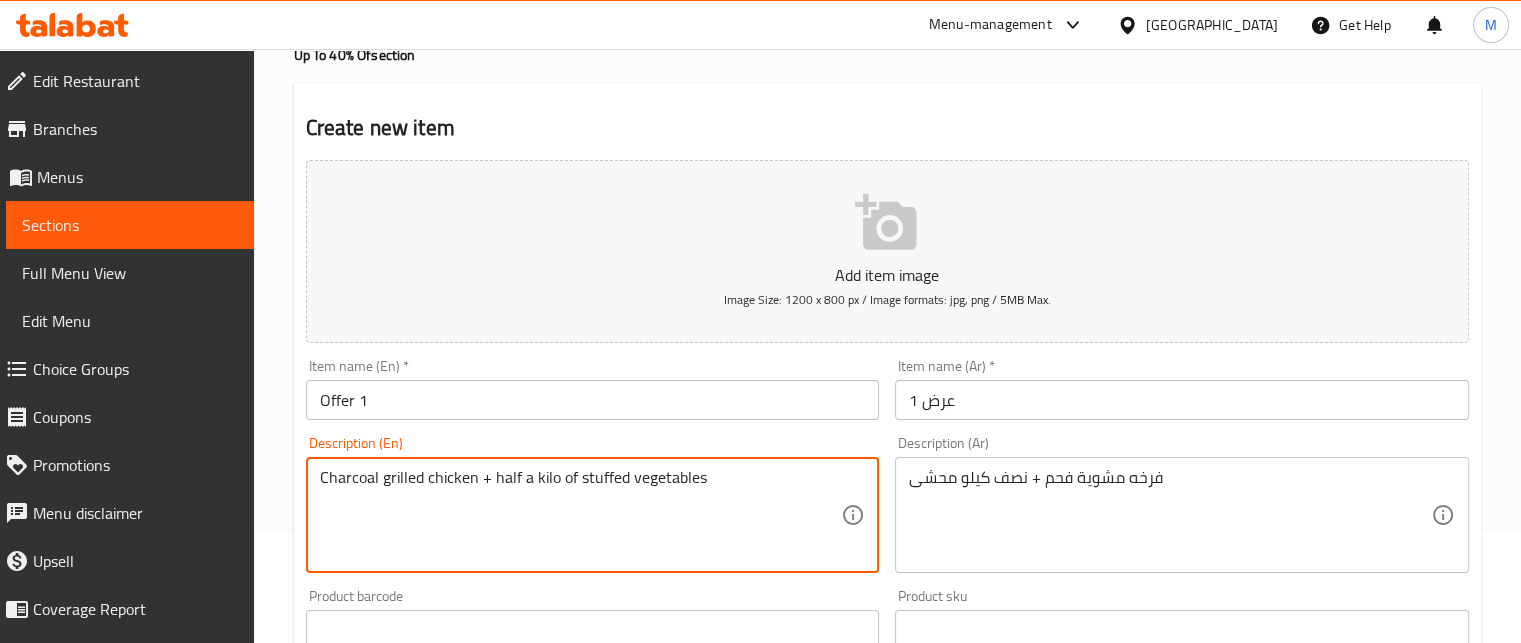 scroll, scrollTop: 673, scrollLeft: 0, axis: vertical 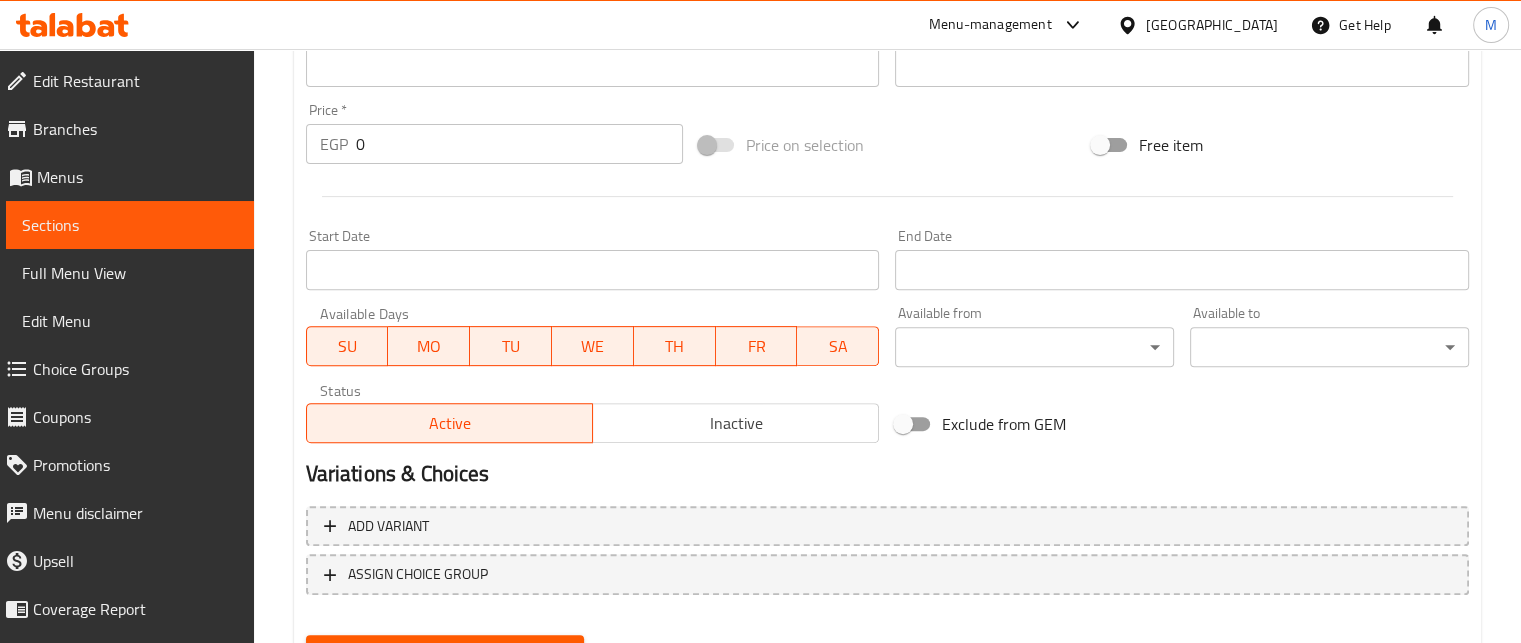 drag, startPoint x: 335, startPoint y: 139, endPoint x: 288, endPoint y: 135, distance: 47.169907 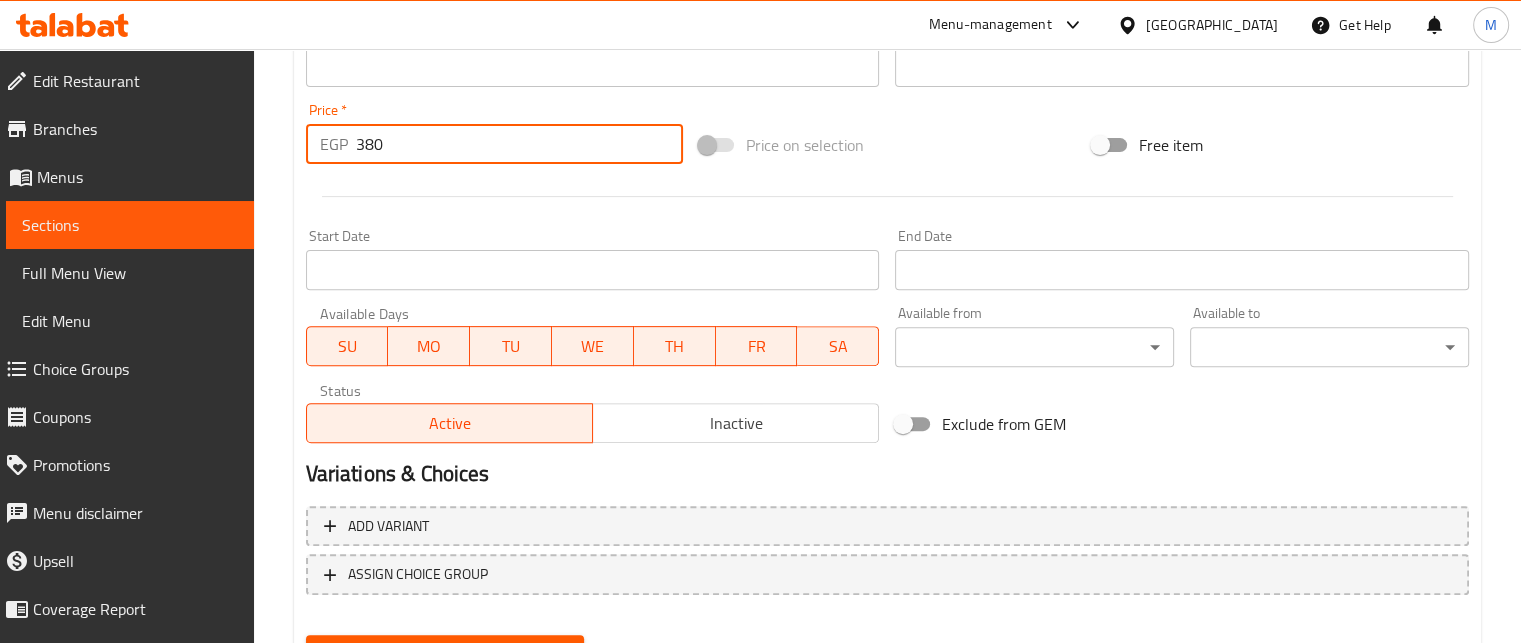 type on "380" 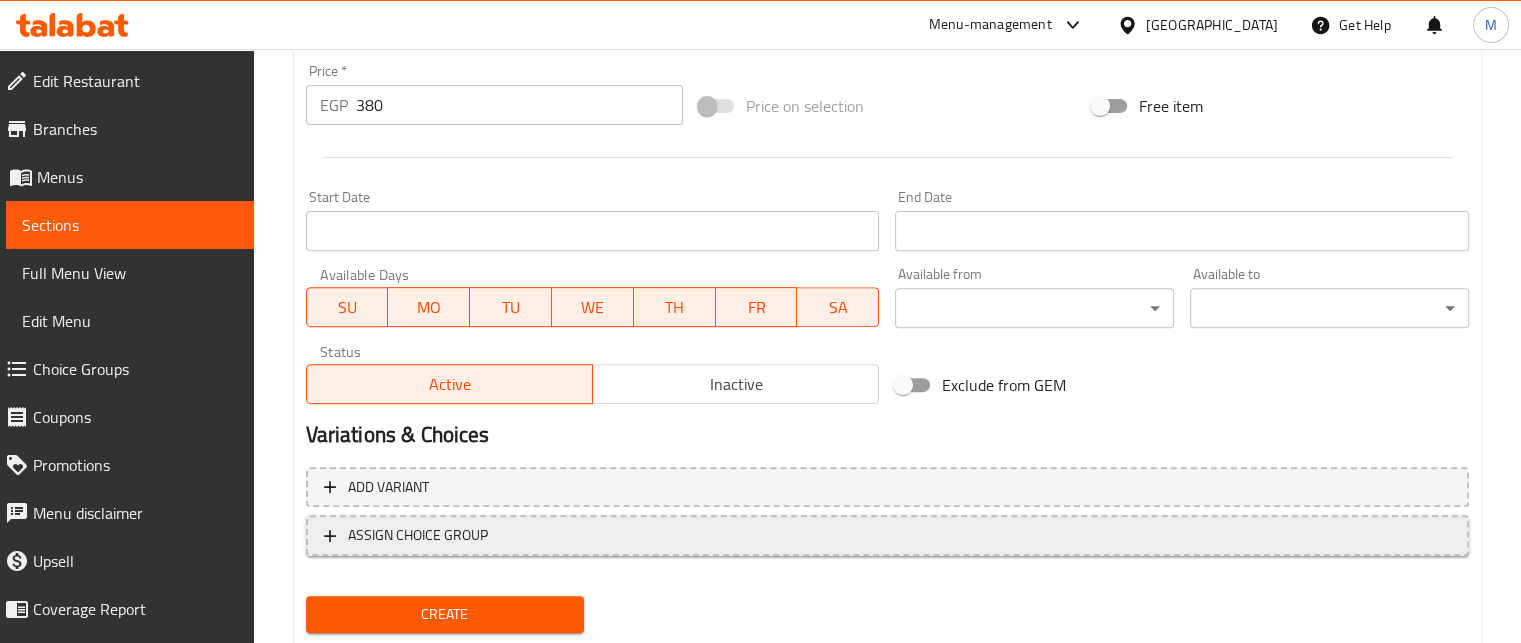 scroll, scrollTop: 769, scrollLeft: 0, axis: vertical 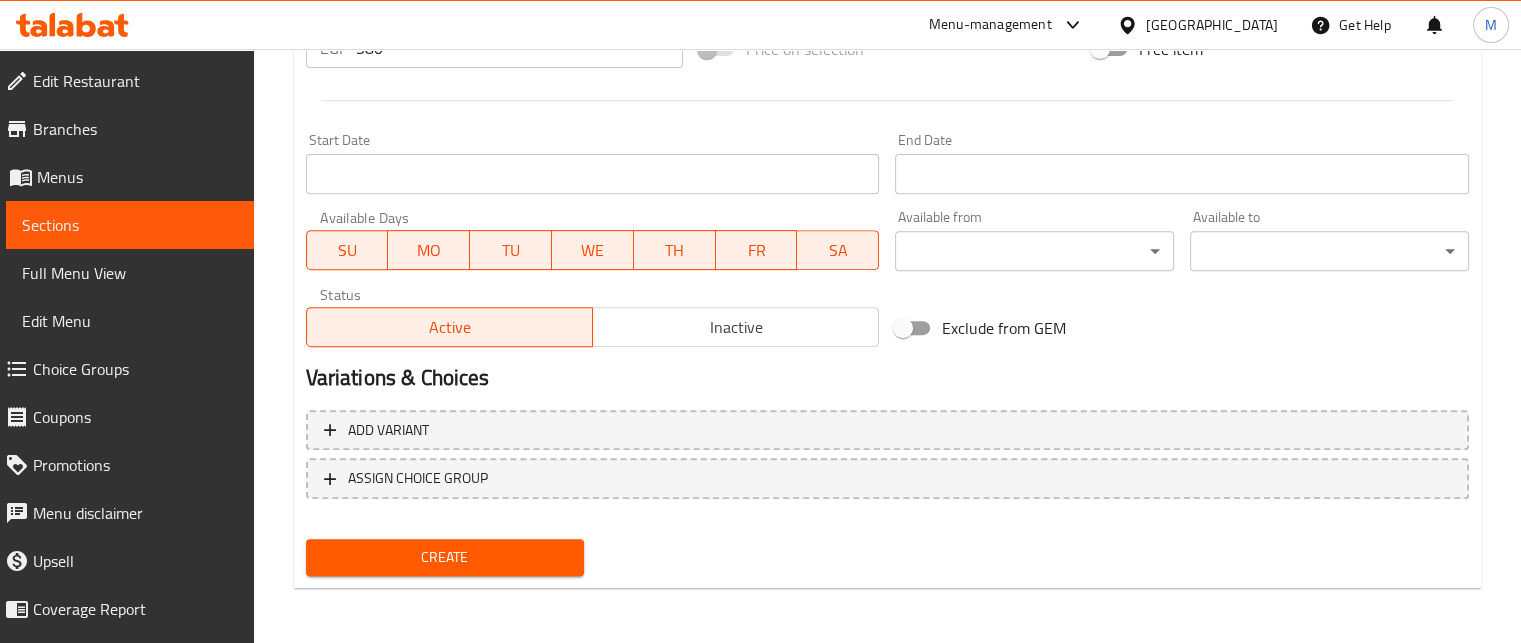 click on "Create" at bounding box center [445, 557] 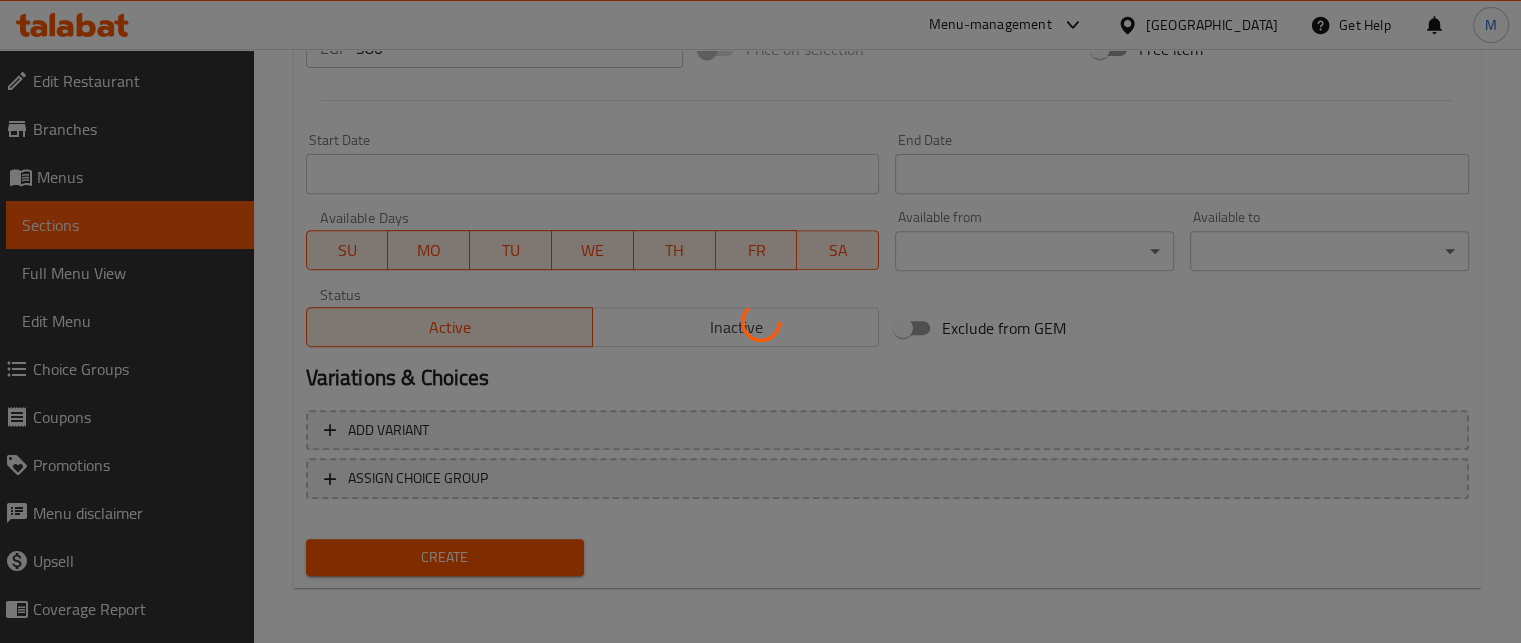 type 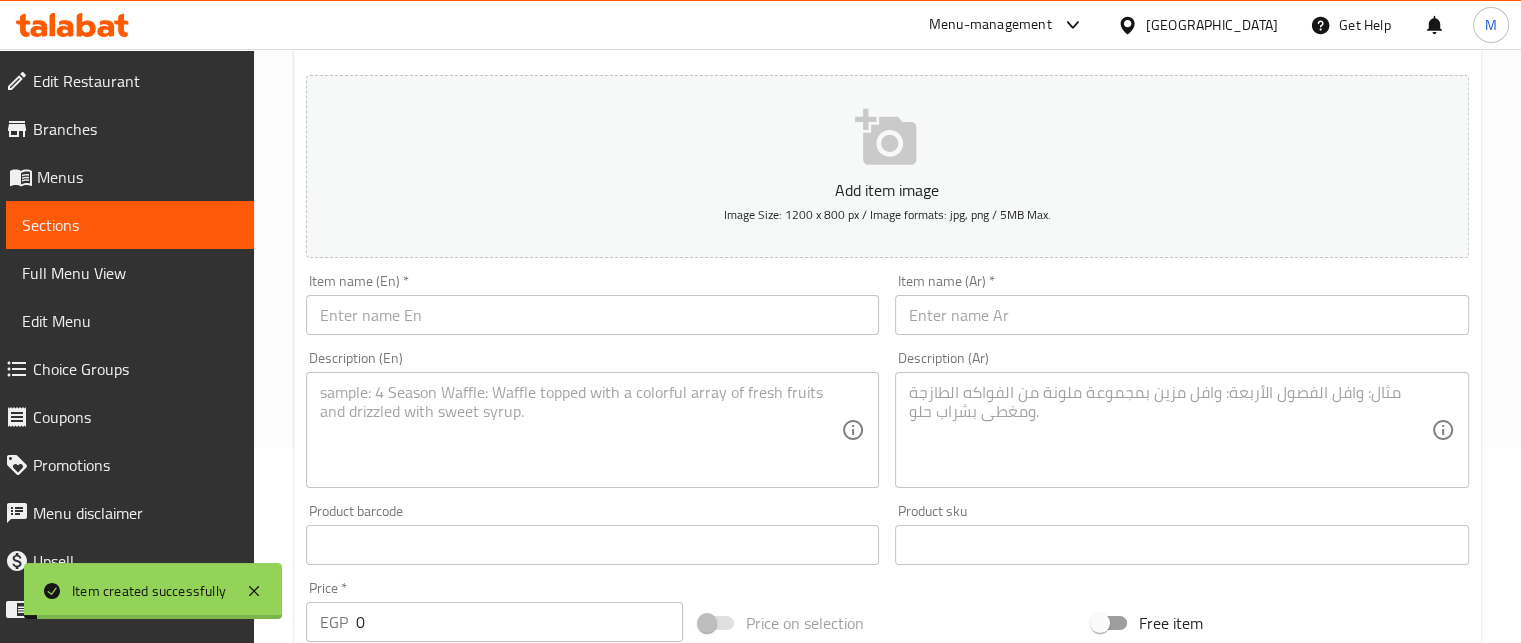 scroll, scrollTop: 0, scrollLeft: 0, axis: both 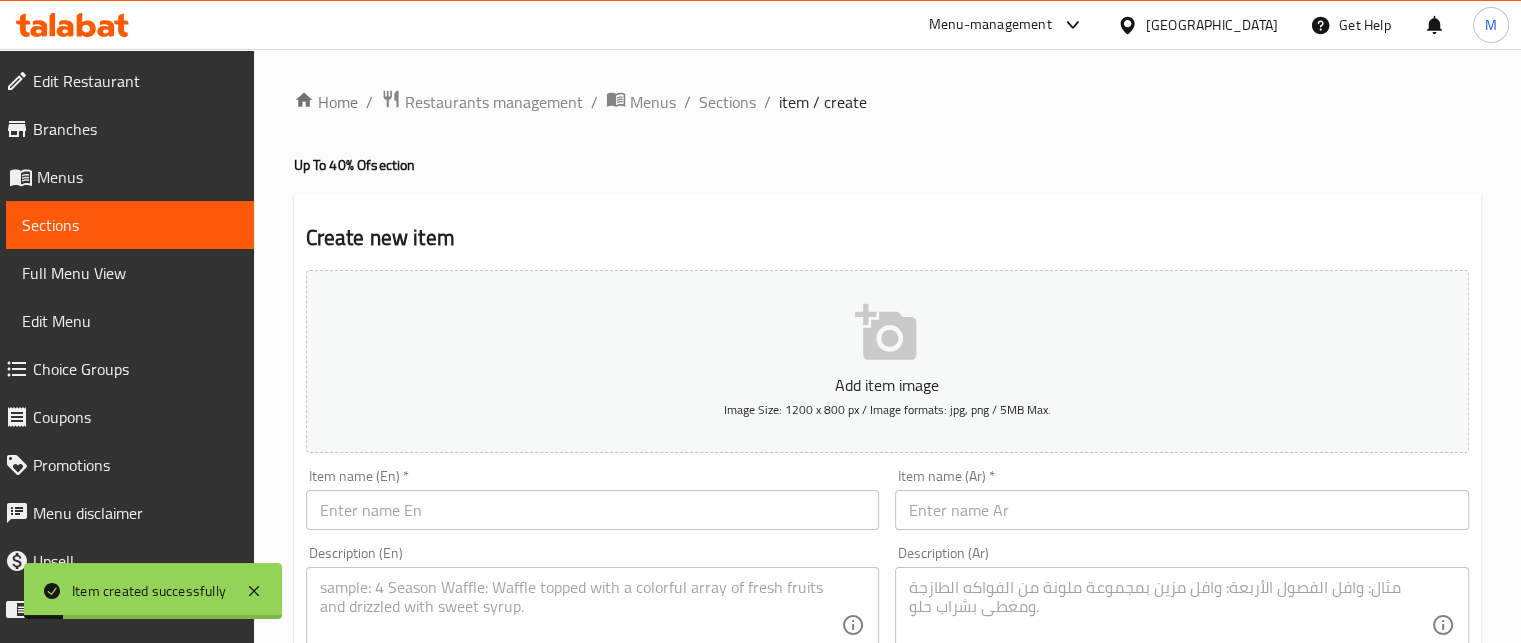click at bounding box center [1182, 510] 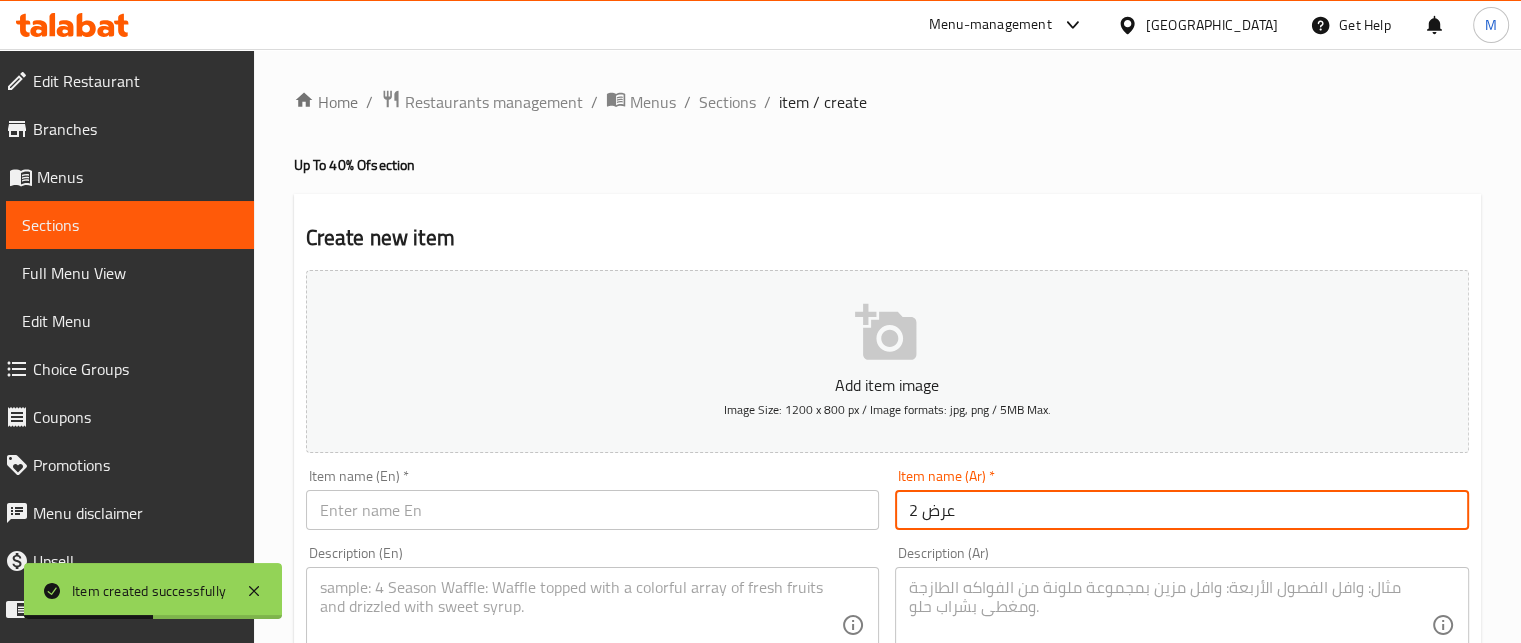 type on "عرض 2" 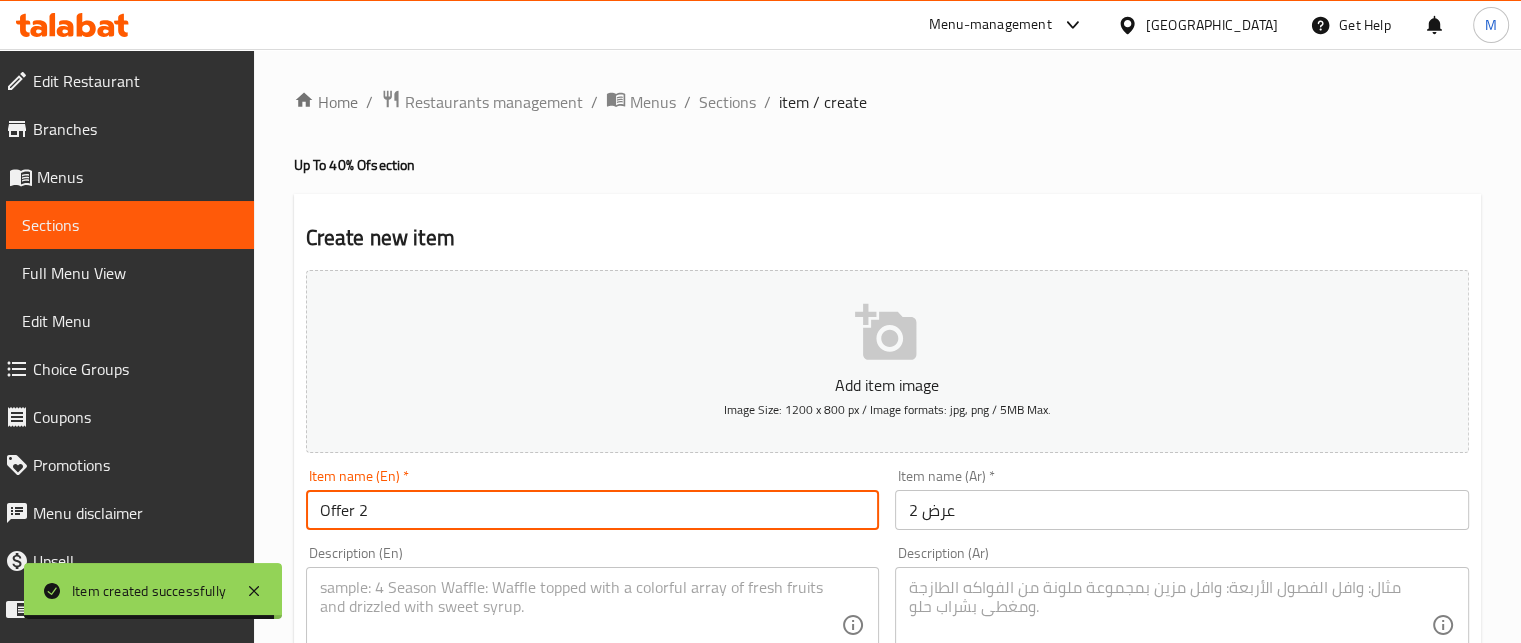 type on "Offer 2" 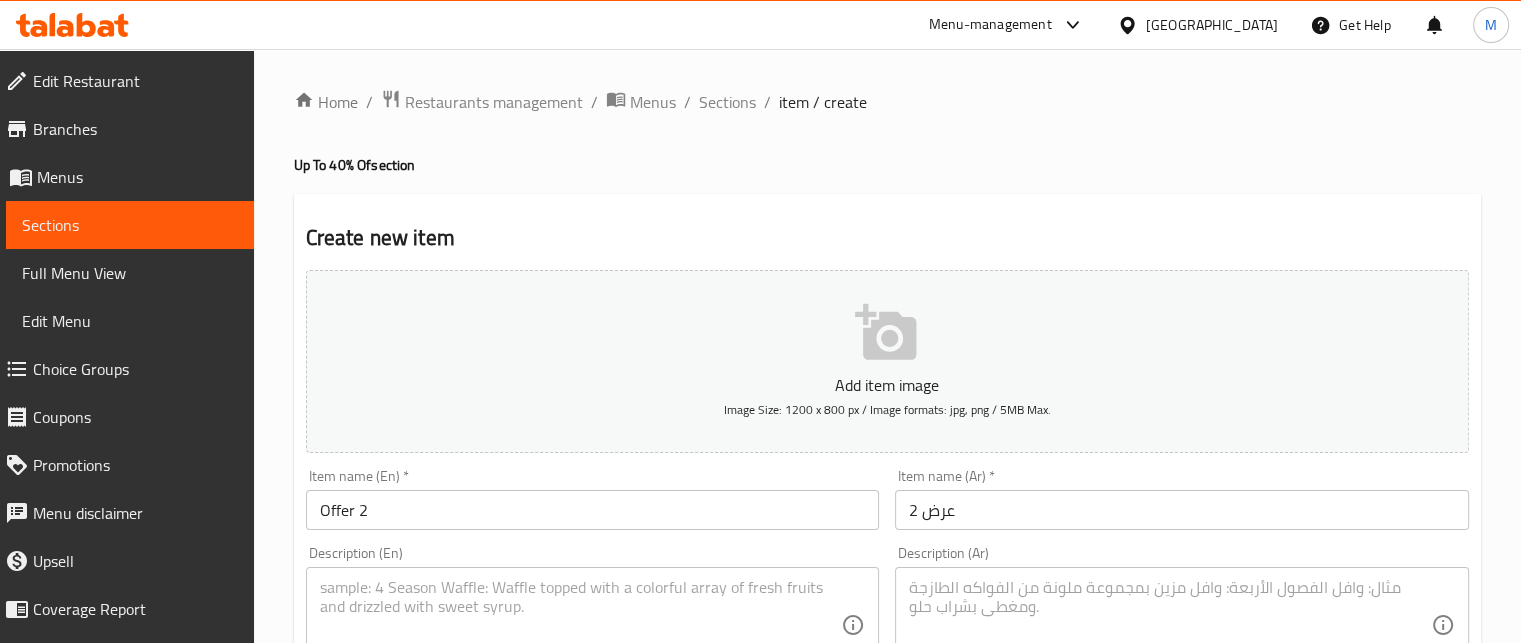 click on "Description (Ar)" at bounding box center [1182, 625] 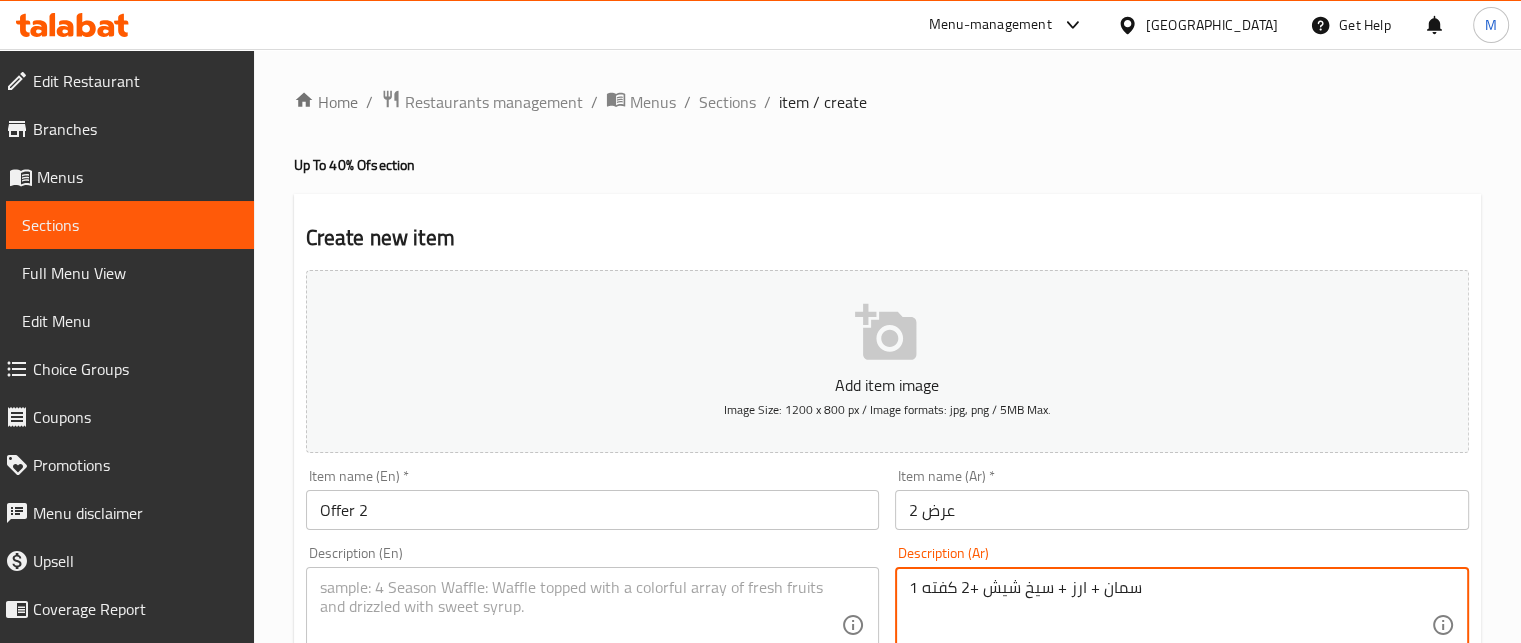 type on "1 سمان + ارز + سيخ شيش +2 كفته" 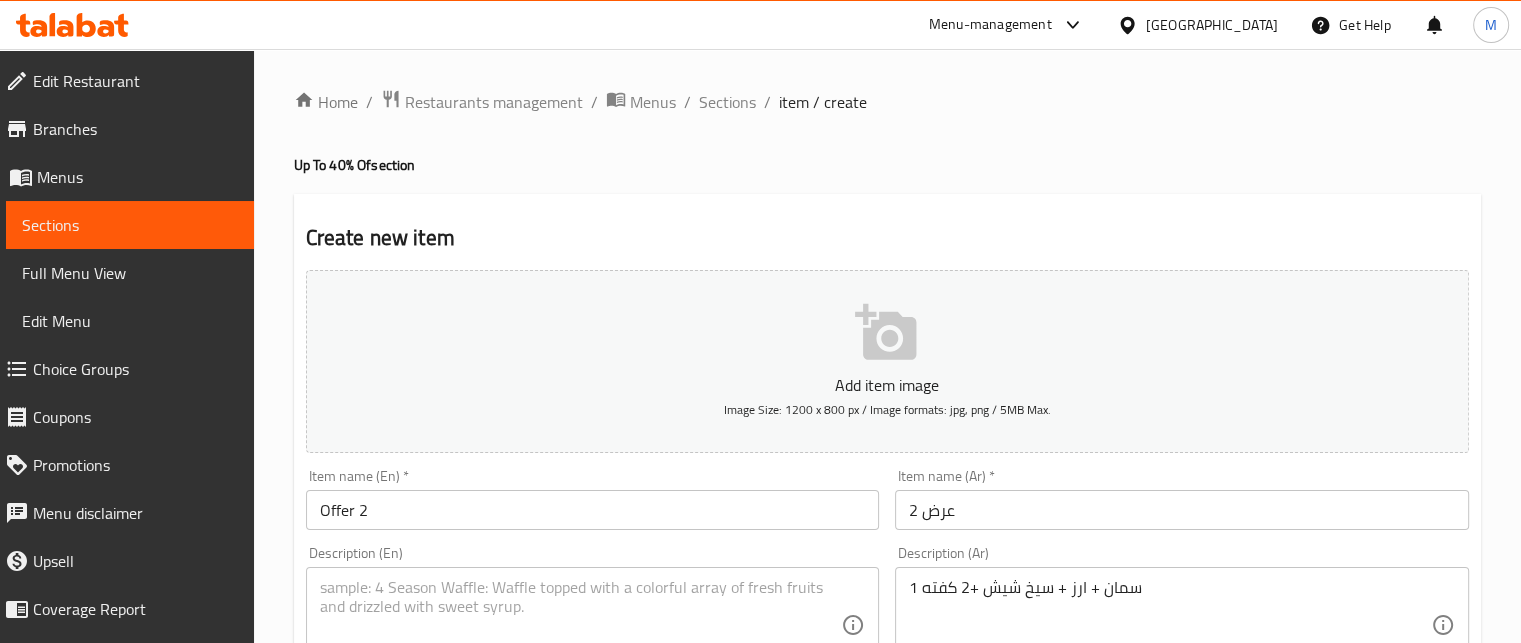 click on "Description (En)" at bounding box center [593, 625] 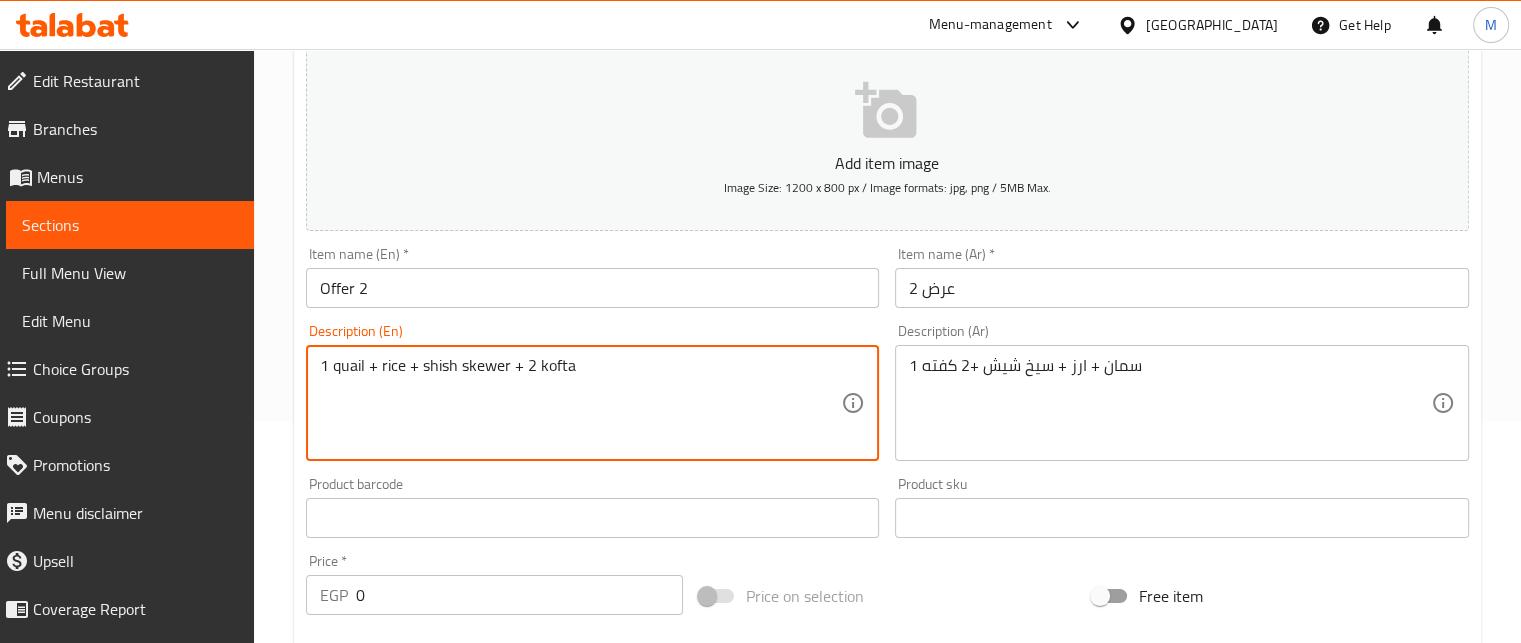 scroll, scrollTop: 229, scrollLeft: 0, axis: vertical 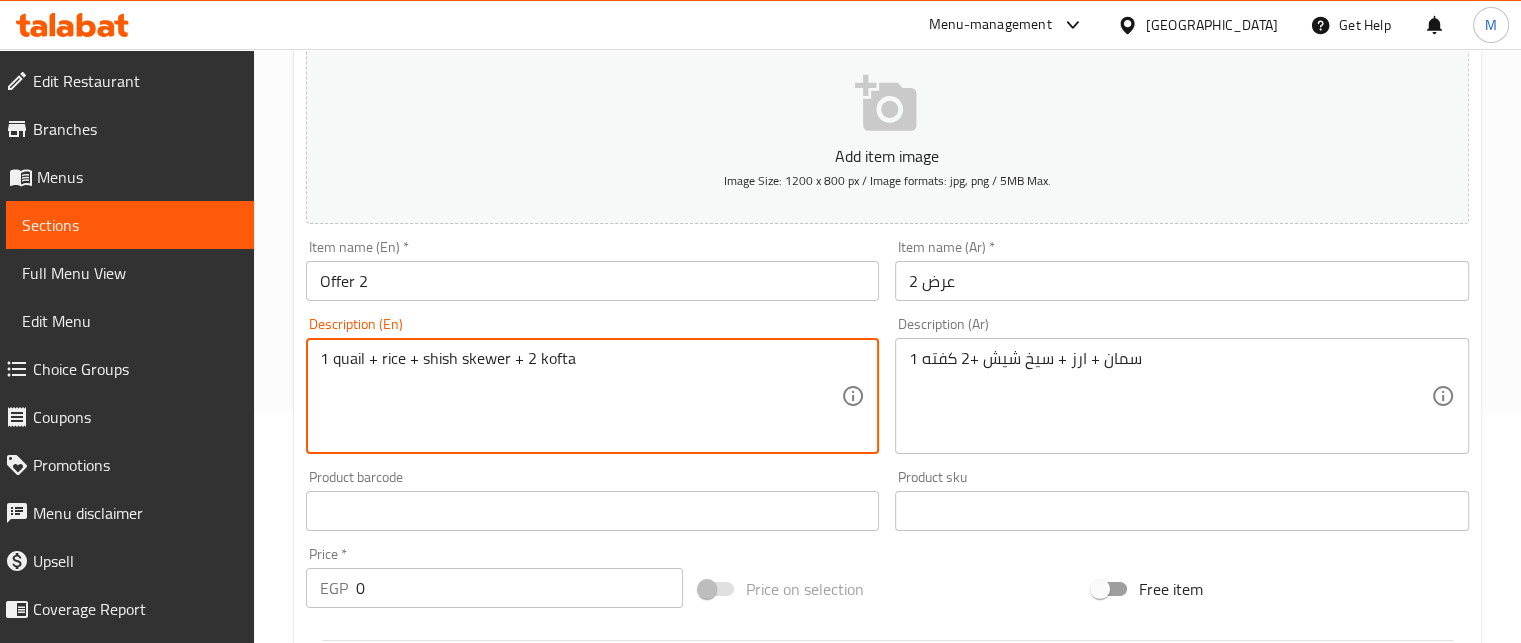 type on "1 quail + rice + shish skewer + 2 kofta" 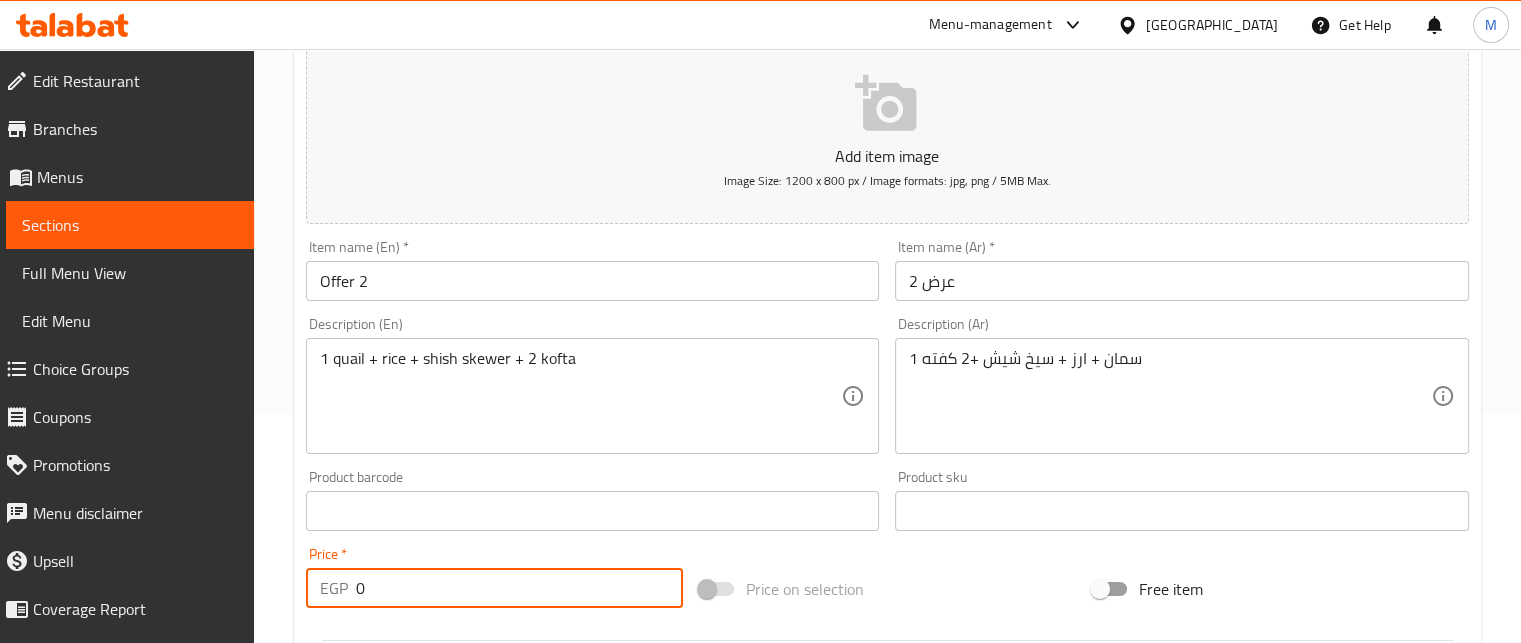 drag, startPoint x: 371, startPoint y: 582, endPoint x: 298, endPoint y: 597, distance: 74.52516 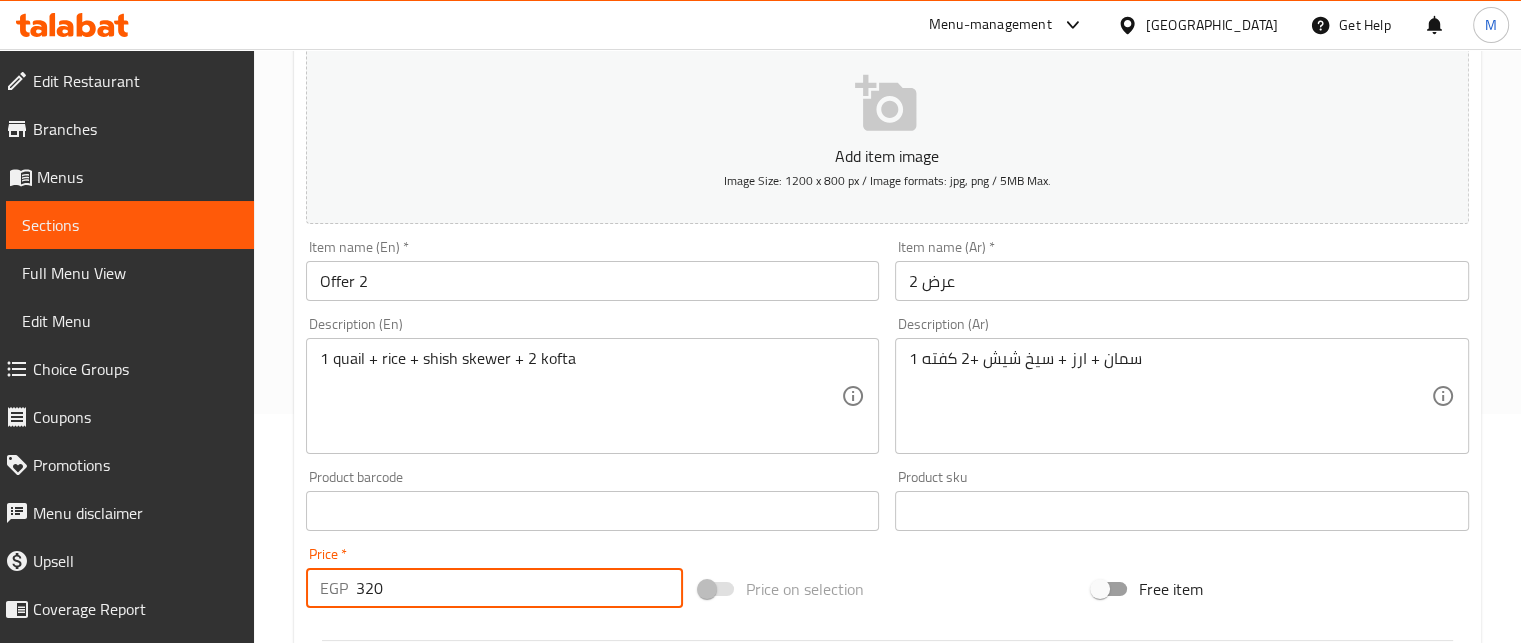 type on "320" 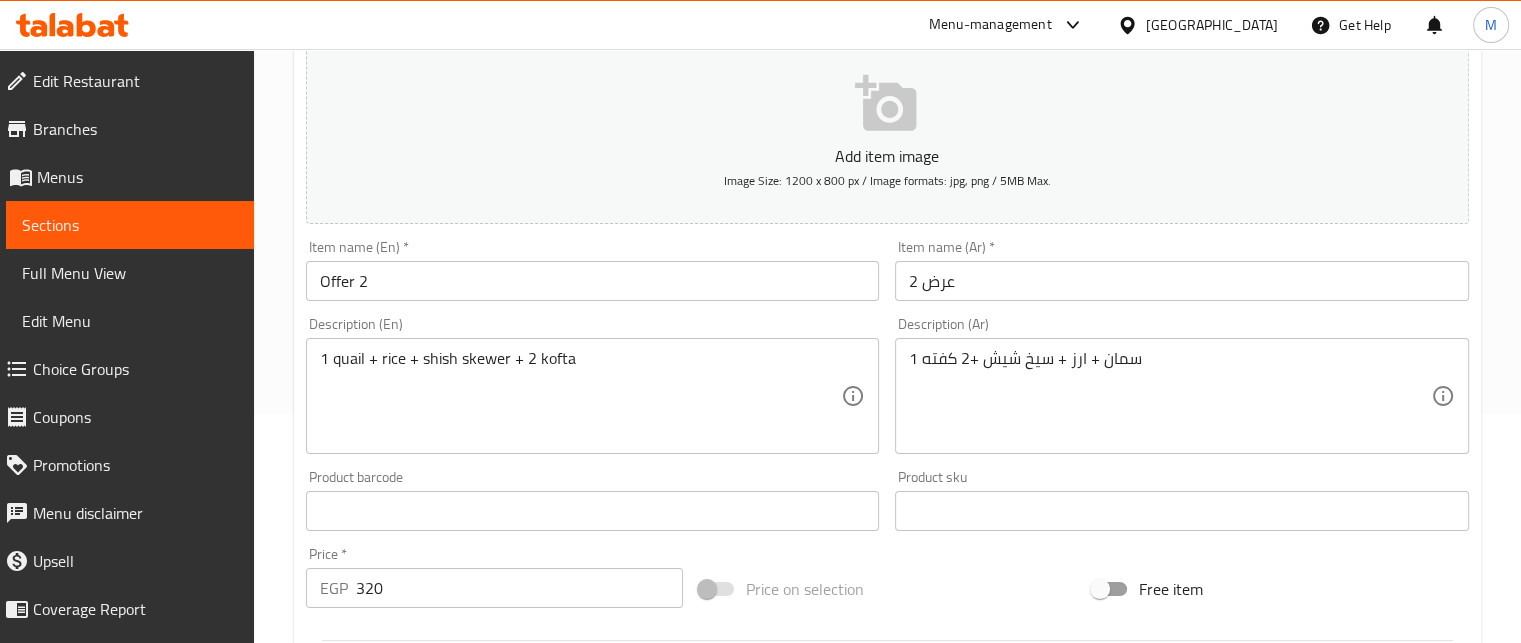 scroll, scrollTop: 769, scrollLeft: 0, axis: vertical 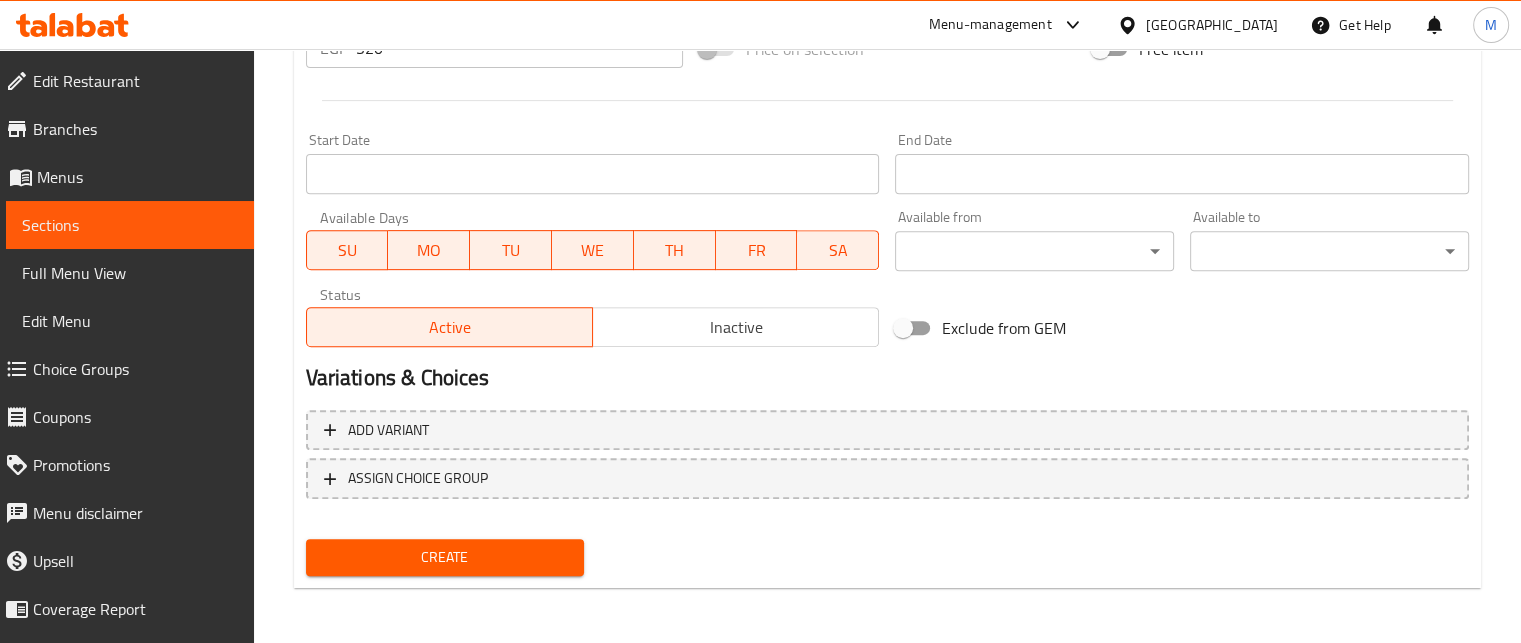 click on "Create" at bounding box center [445, 557] 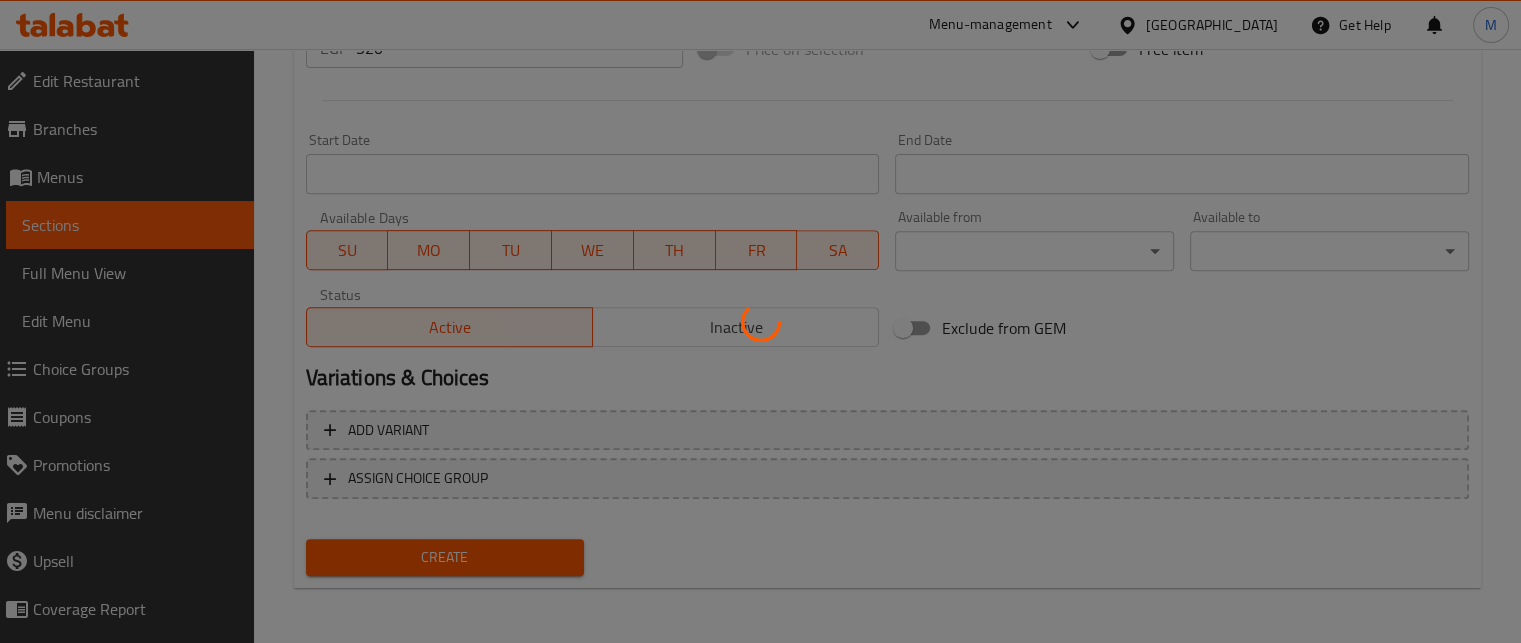 type 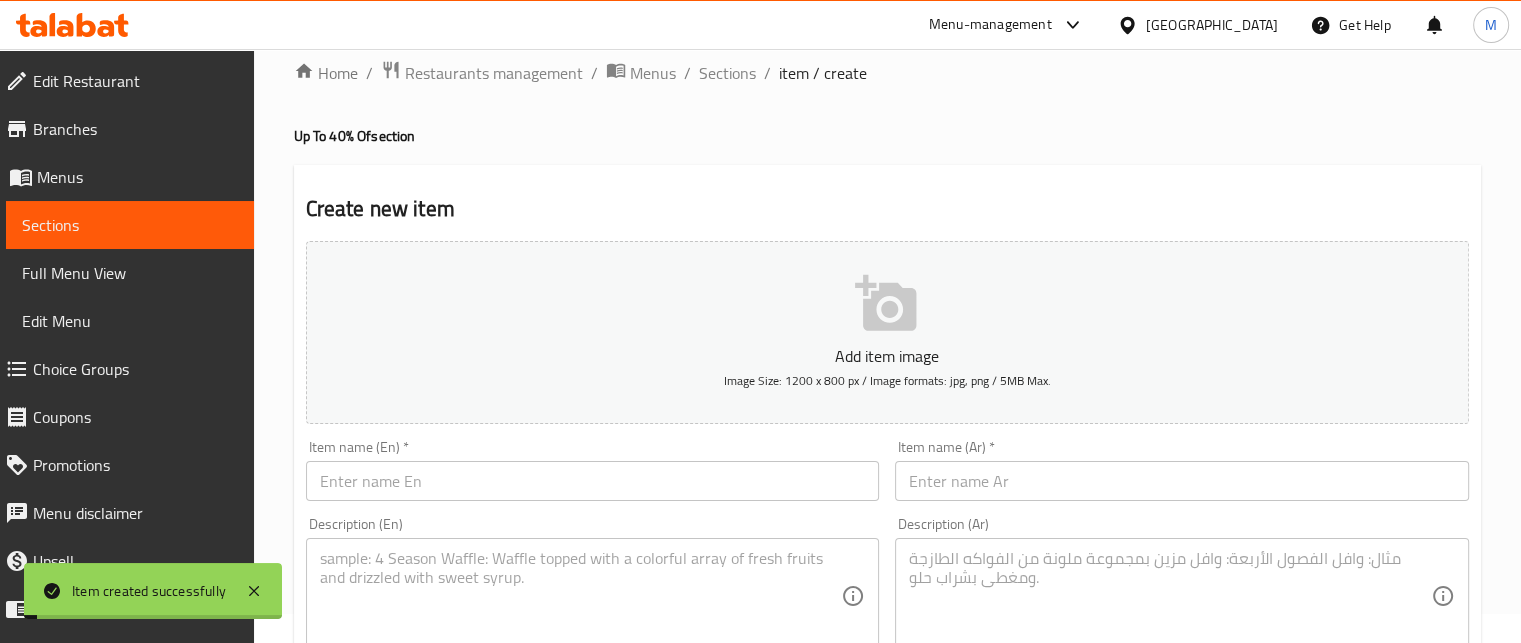scroll, scrollTop: 0, scrollLeft: 0, axis: both 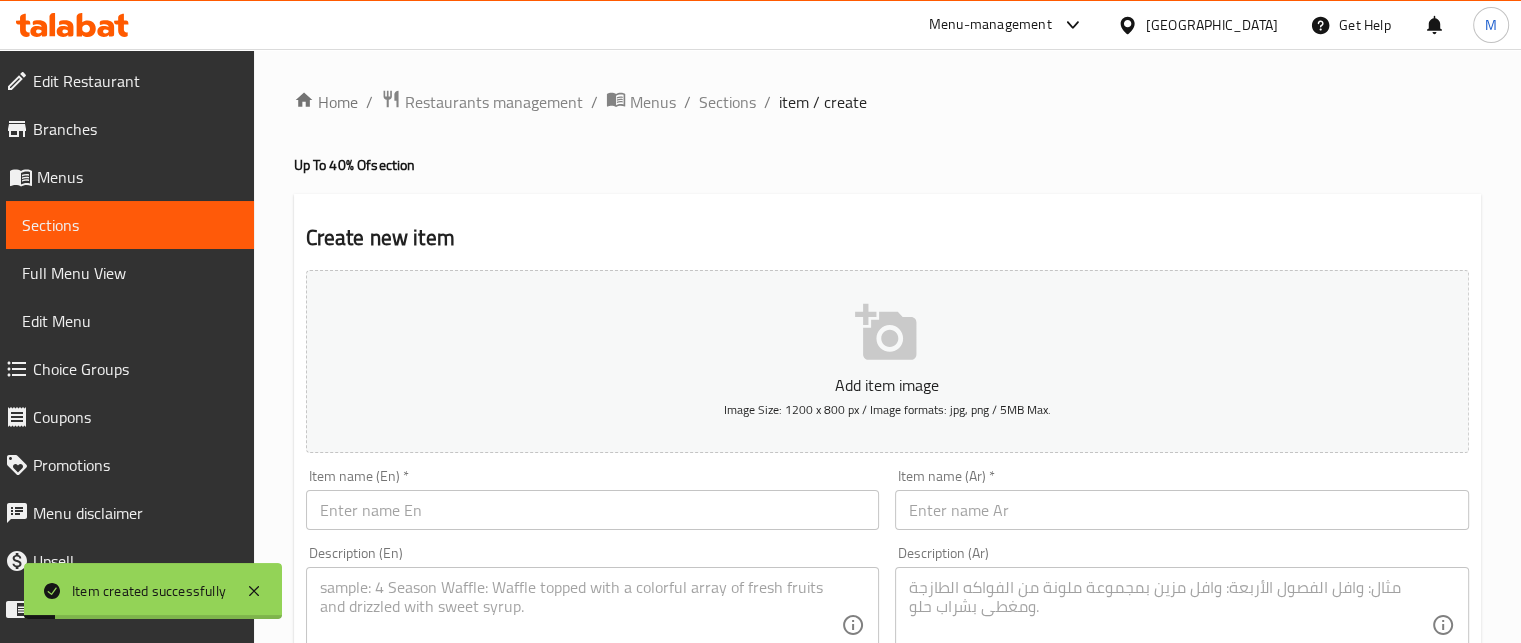 click at bounding box center (1182, 510) 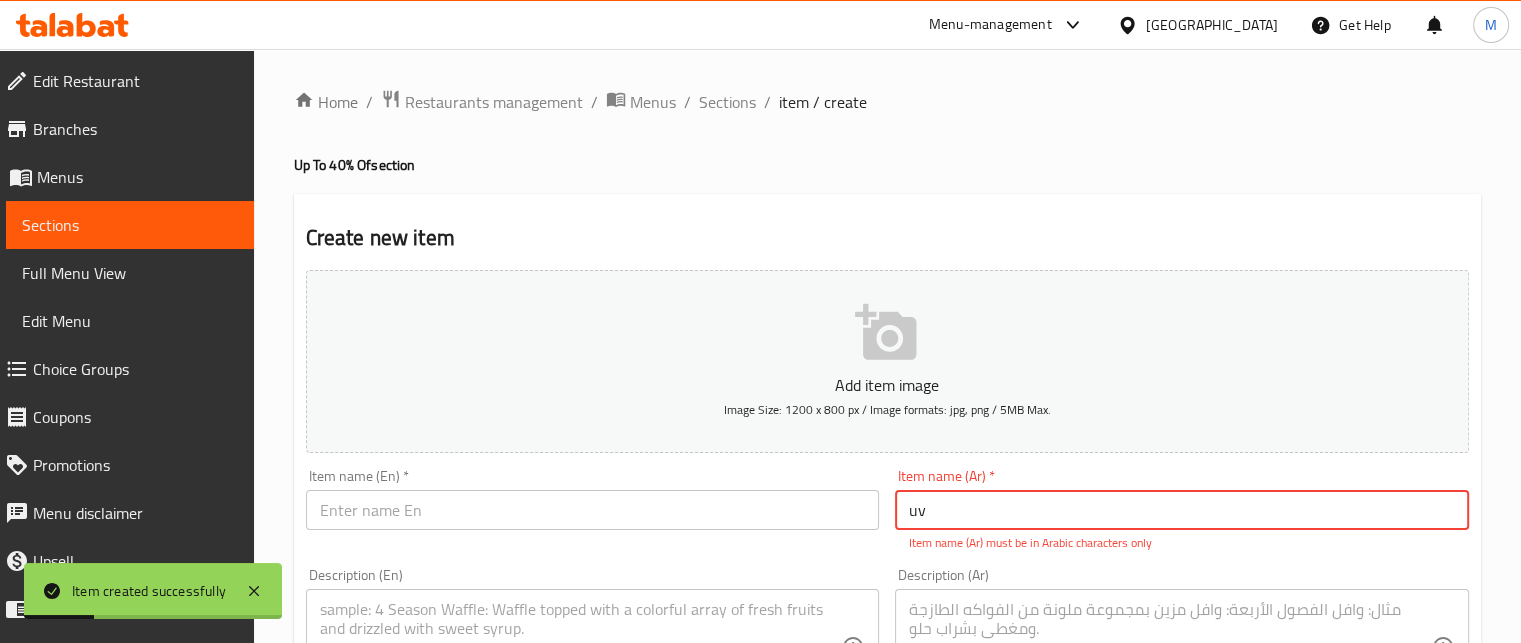 type on "u" 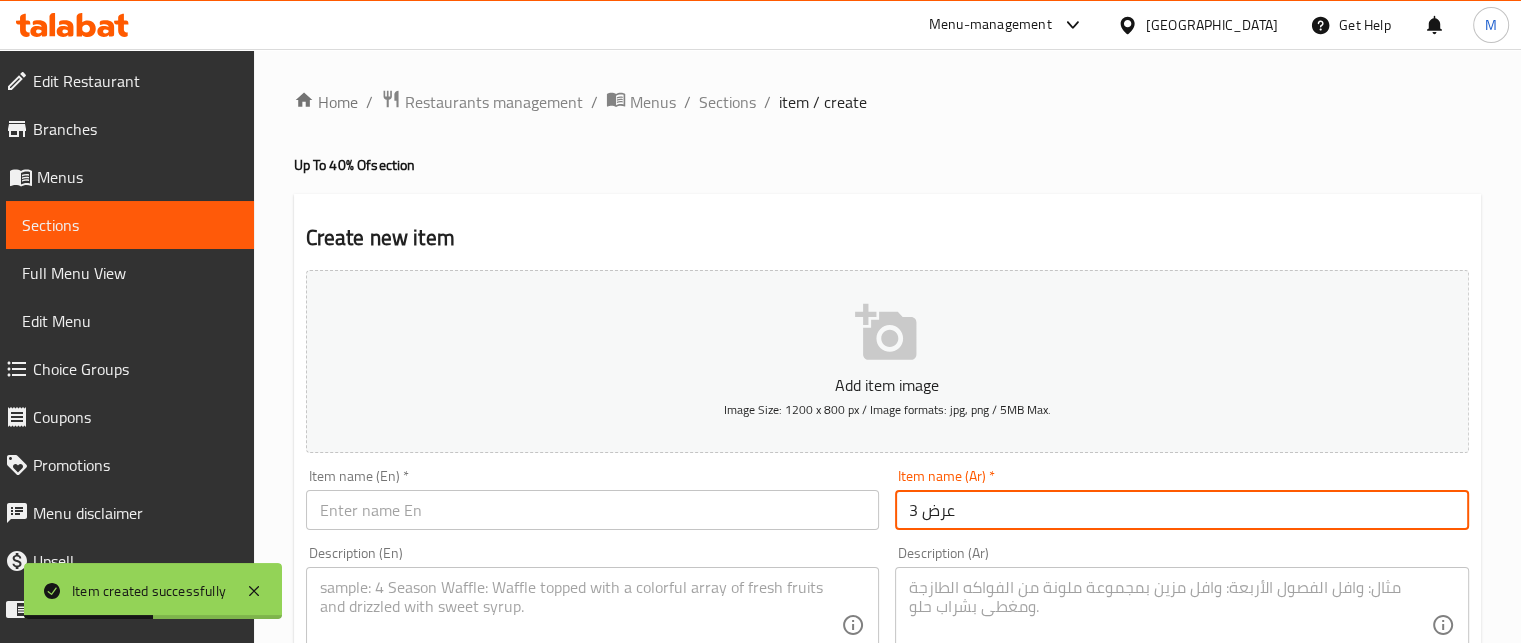 type on "عرض 3" 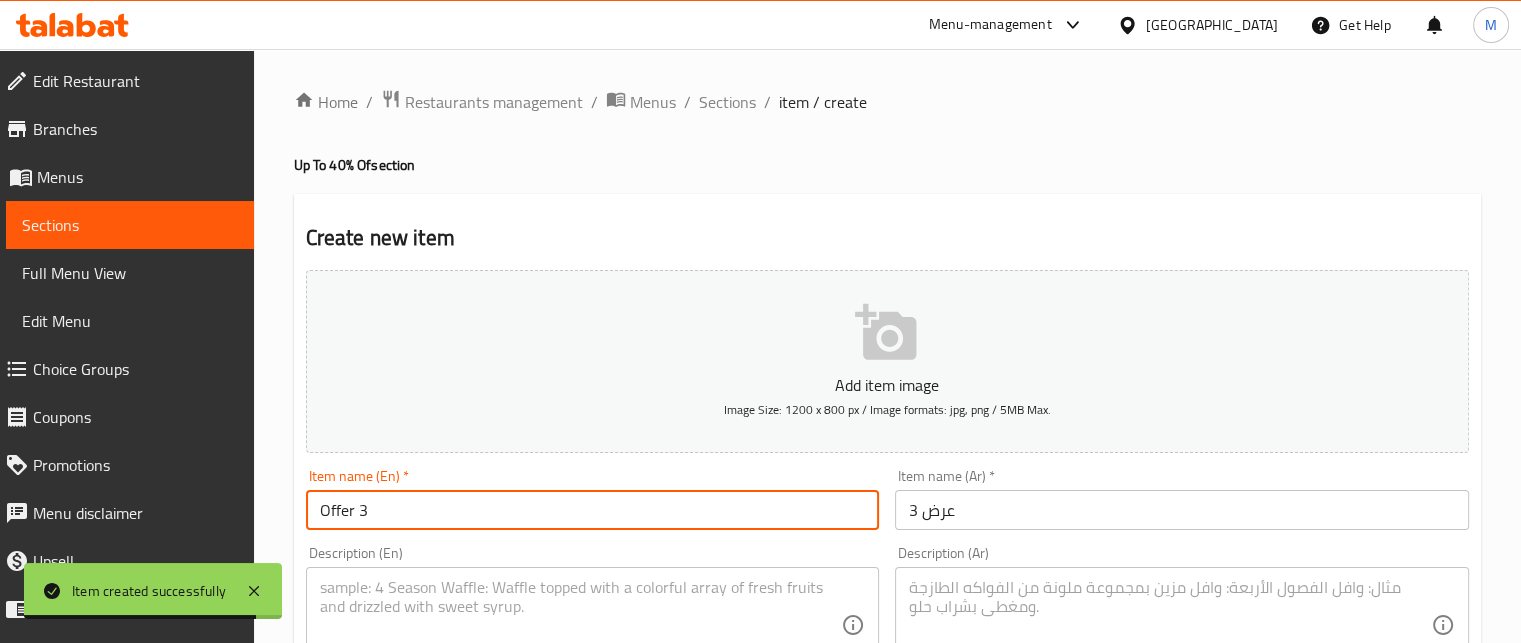 type on "Offer 3" 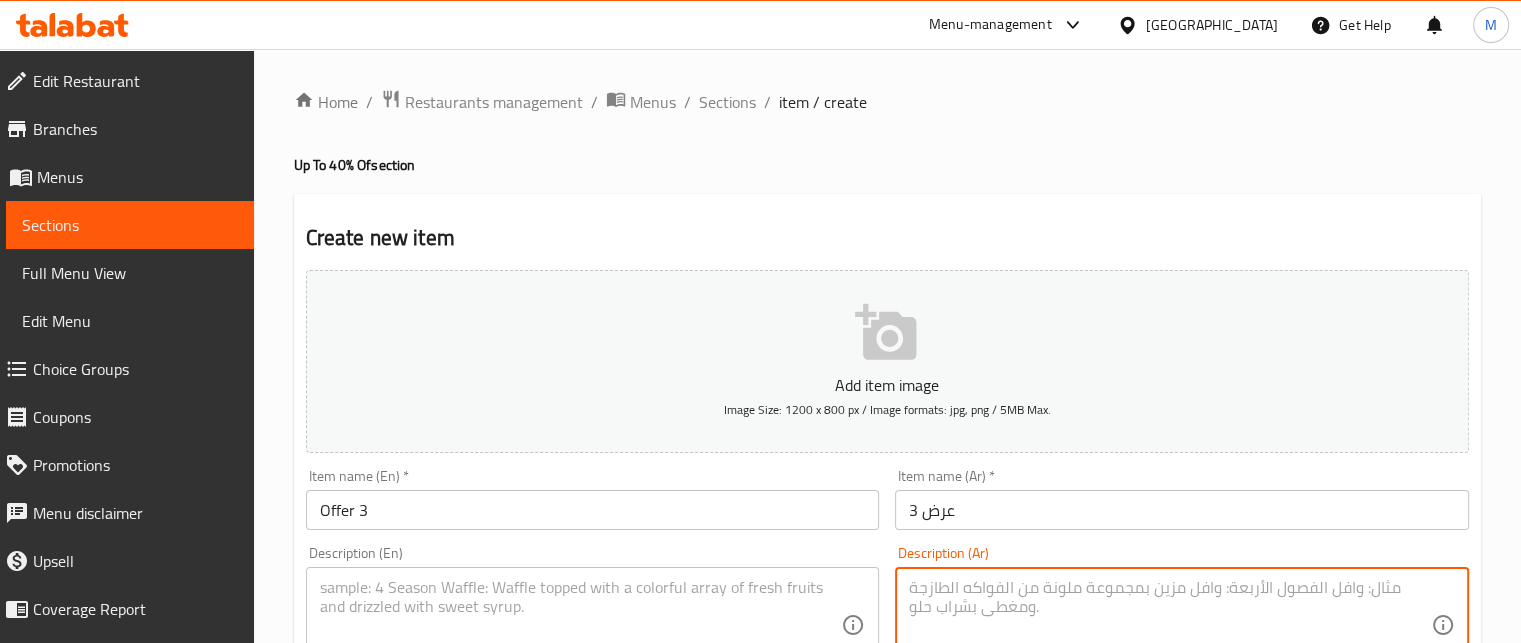 scroll, scrollTop: 8, scrollLeft: 0, axis: vertical 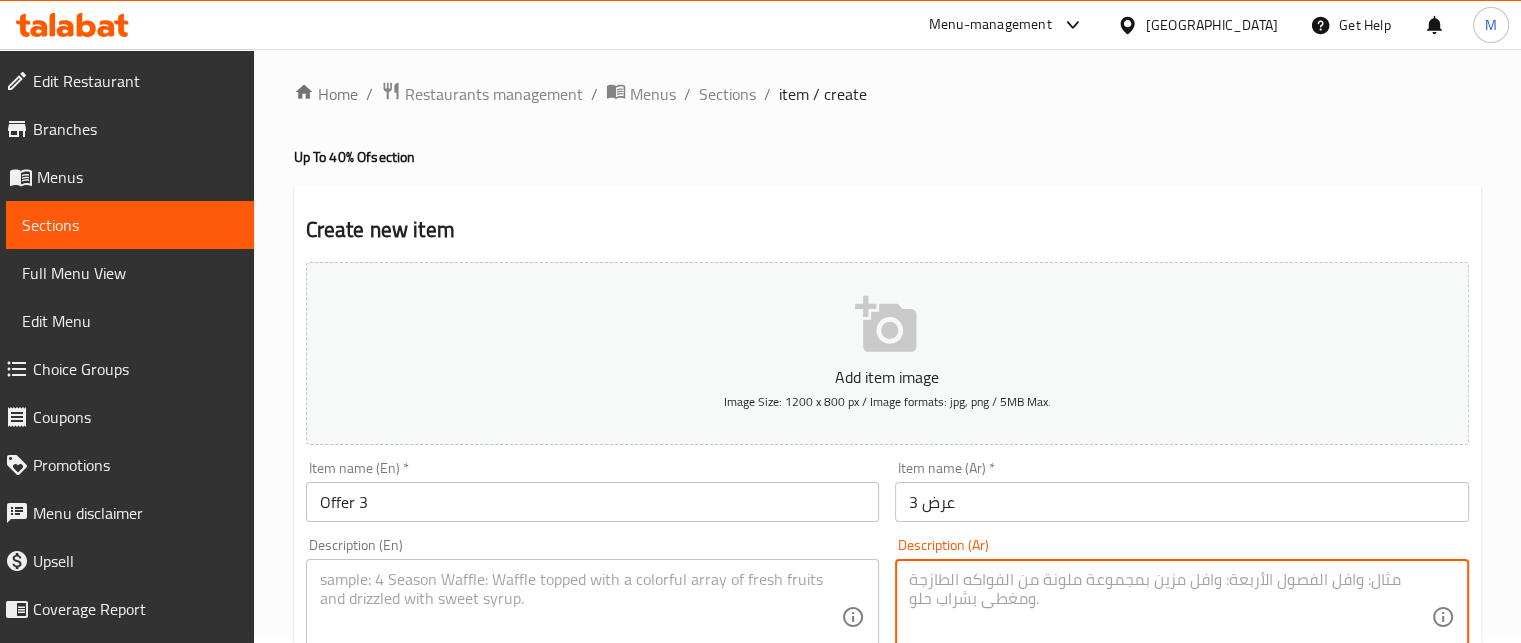 click at bounding box center (1170, 617) 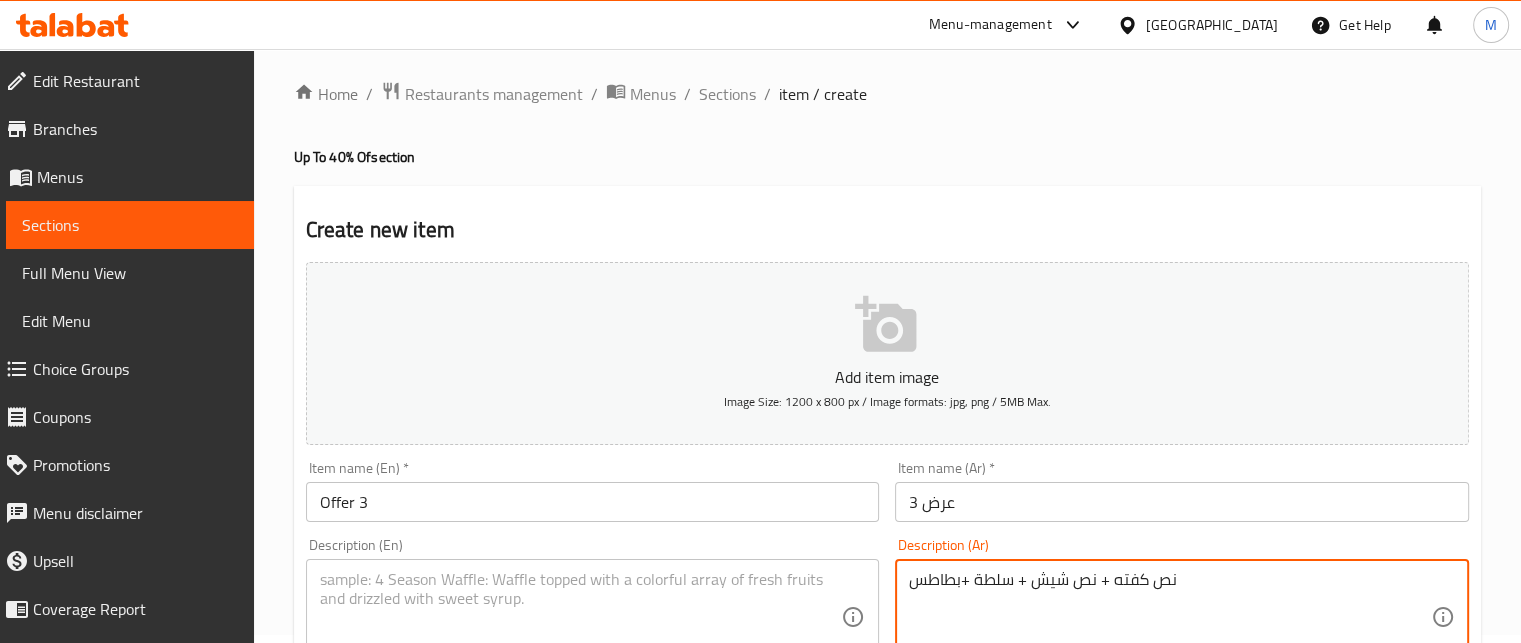 type on "نص كفته + نص شيش + سلطة +بطاطس" 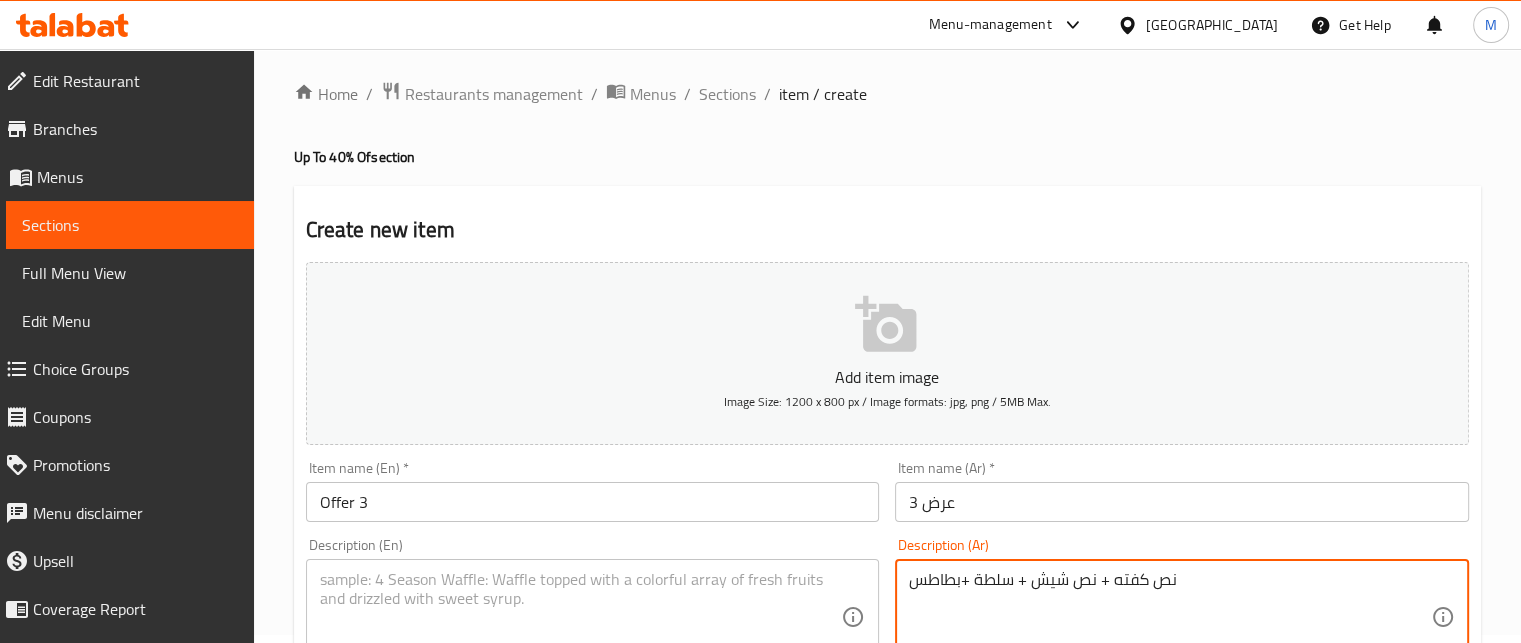 click at bounding box center (581, 617) 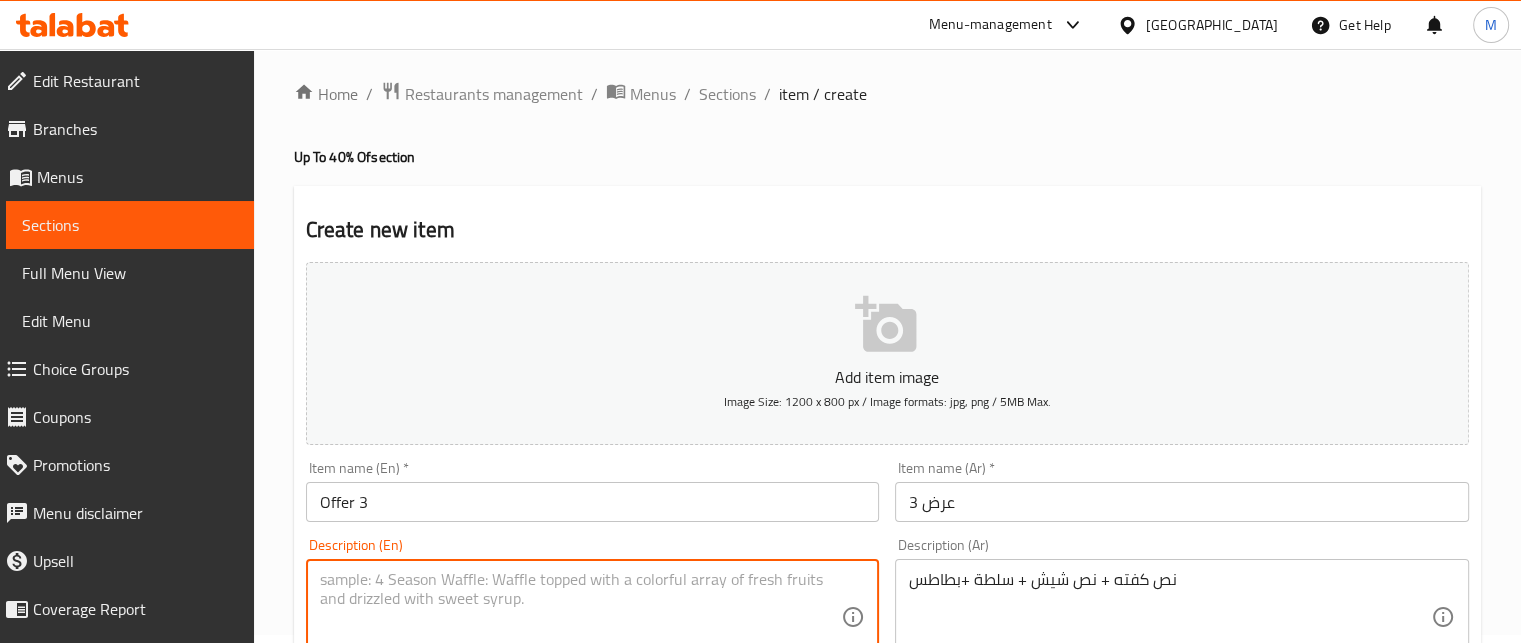 paste on "Half kofta + half shish + salad + potatoes" 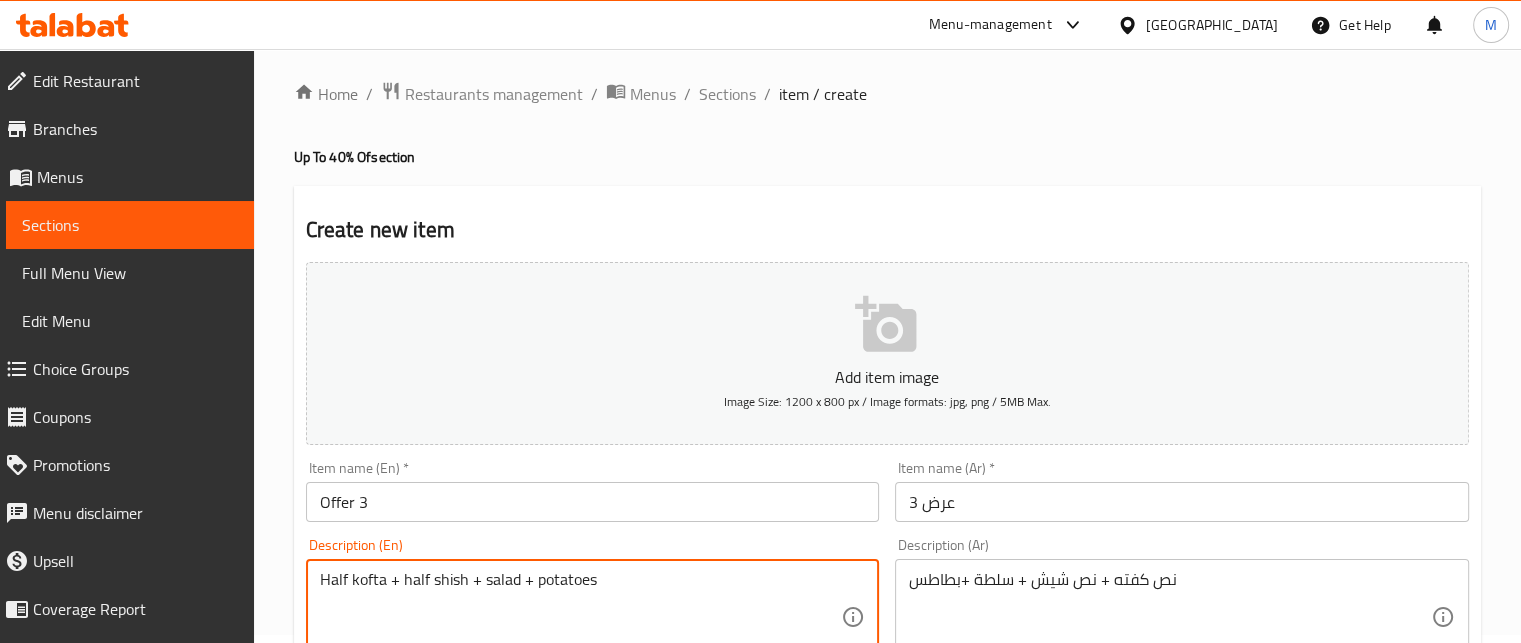 type on "Half kofta + half shish + salad + potatoes" 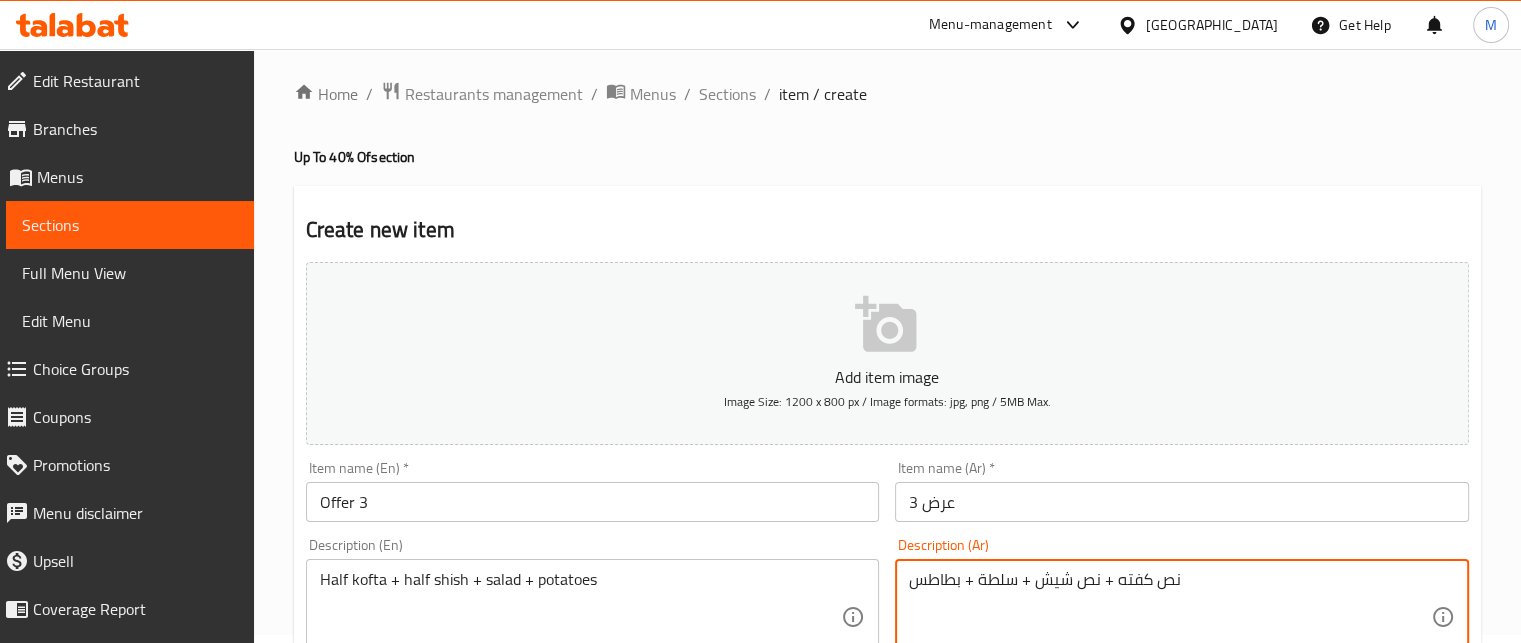 type on "نص كفته + نص شيش + سلطة + بطاطس" 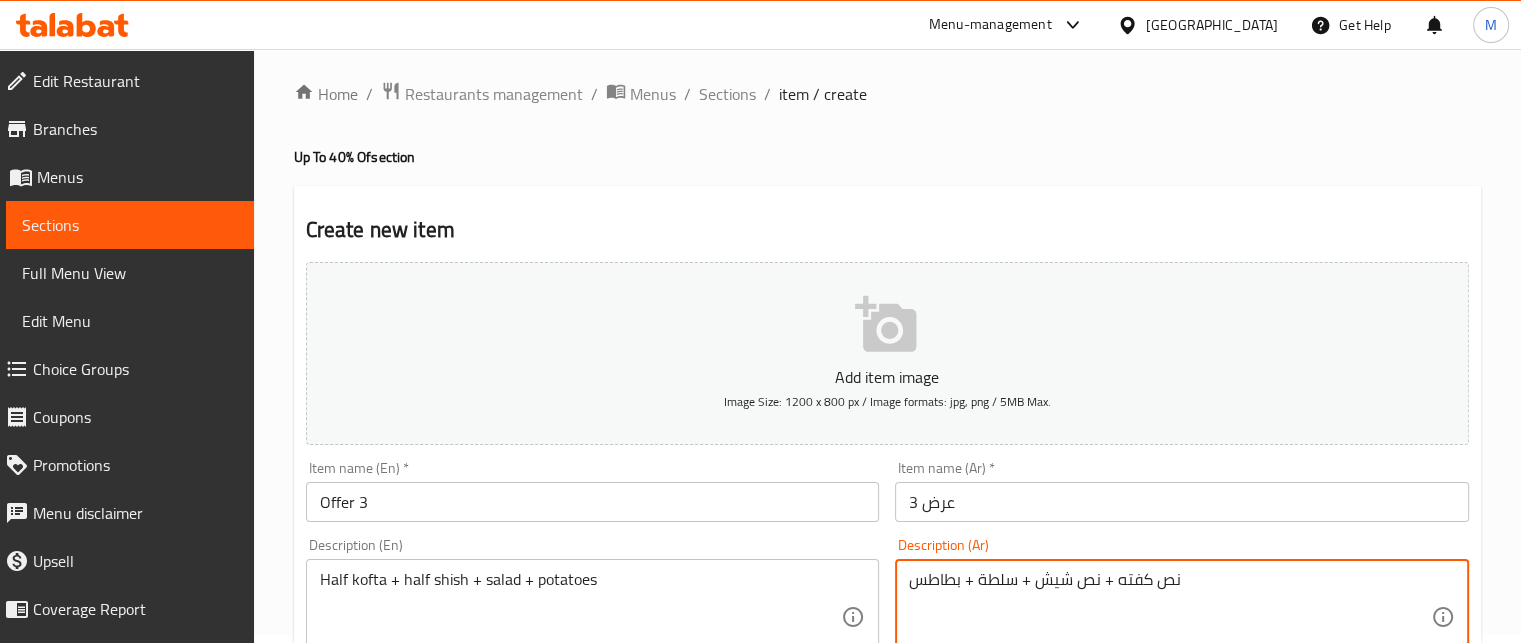 scroll, scrollTop: 570, scrollLeft: 0, axis: vertical 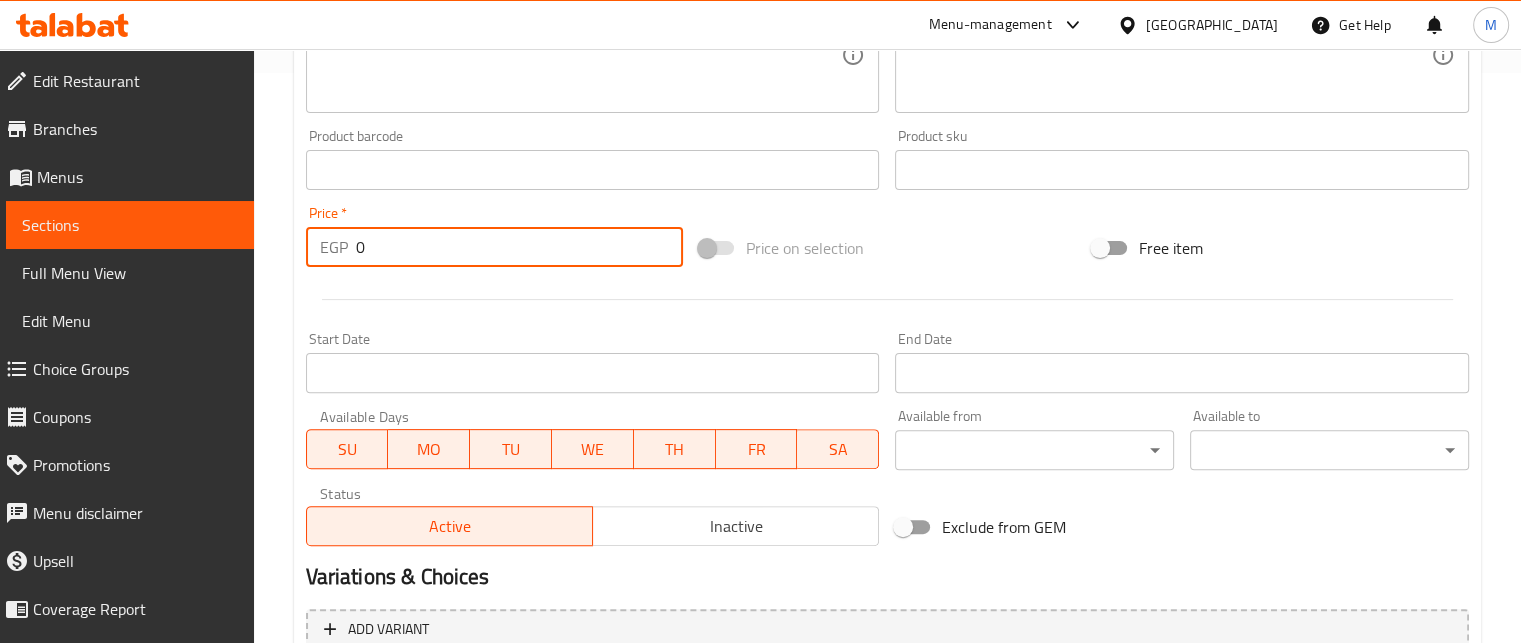 drag, startPoint x: 360, startPoint y: 254, endPoint x: 314, endPoint y: 264, distance: 47.07441 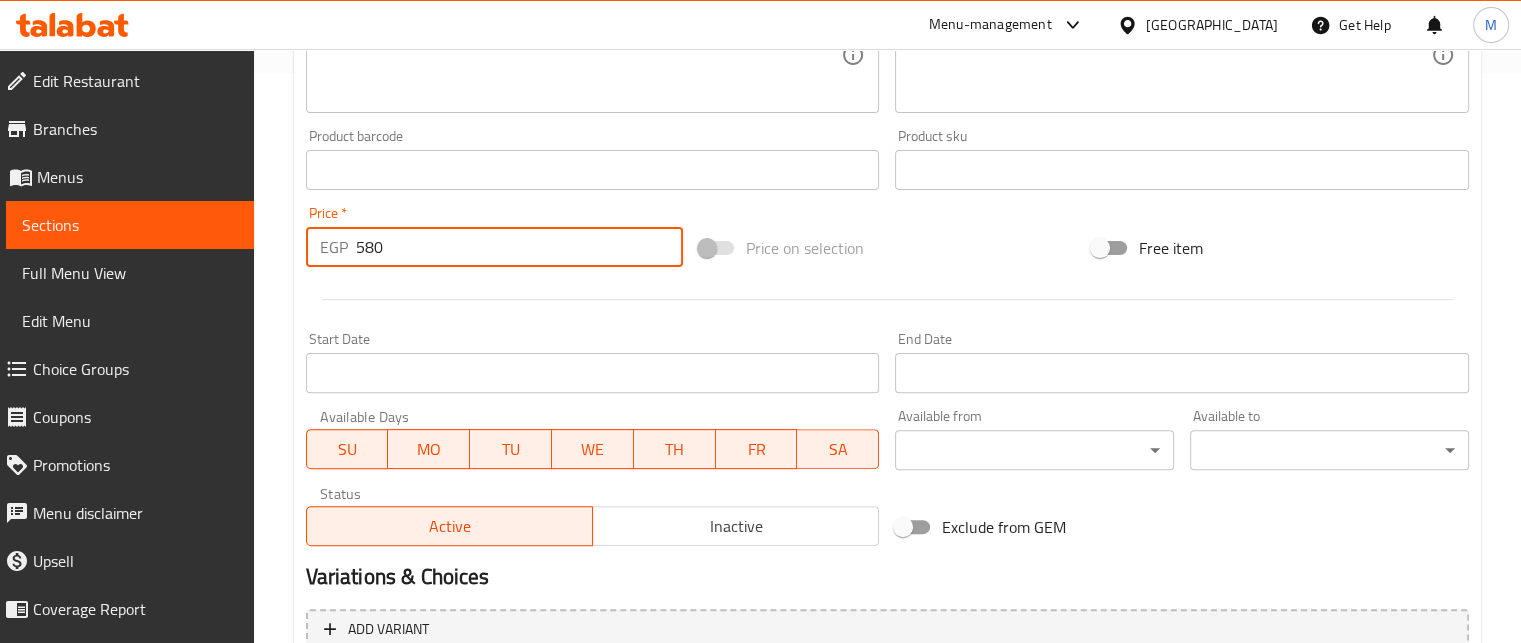 type on "580" 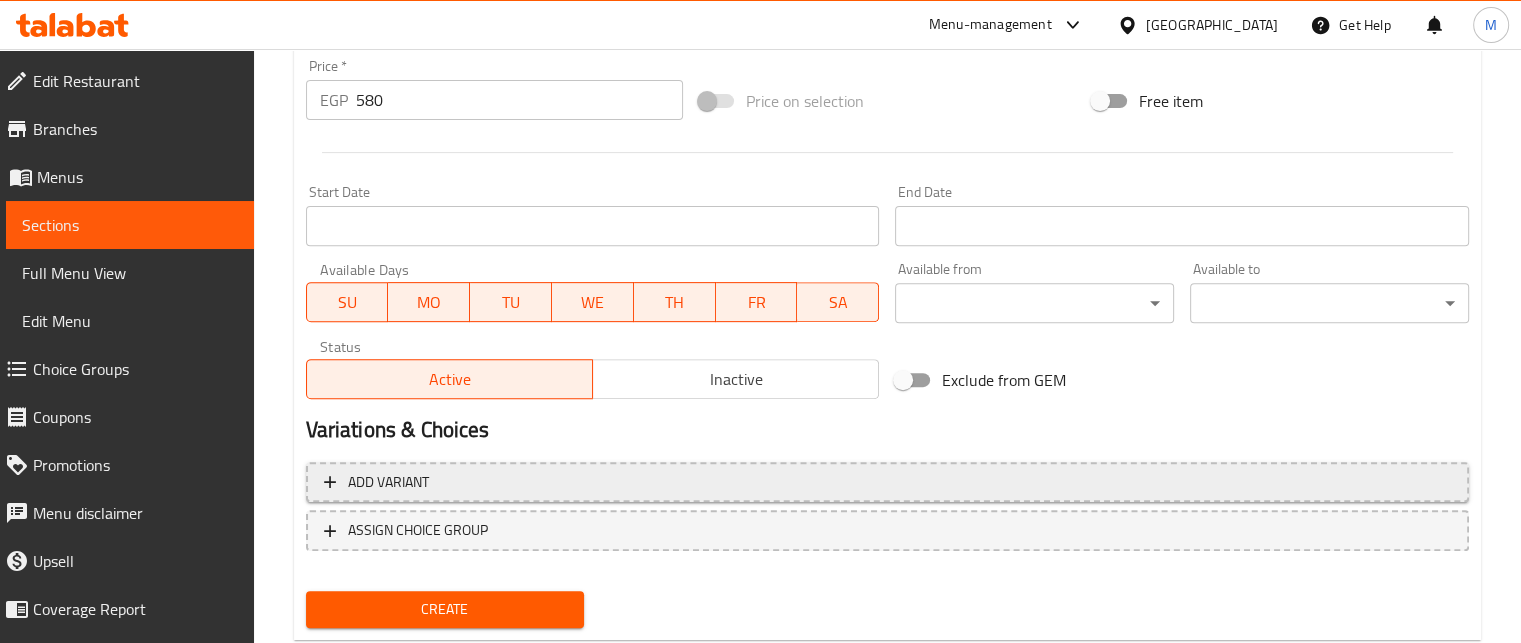 scroll, scrollTop: 769, scrollLeft: 0, axis: vertical 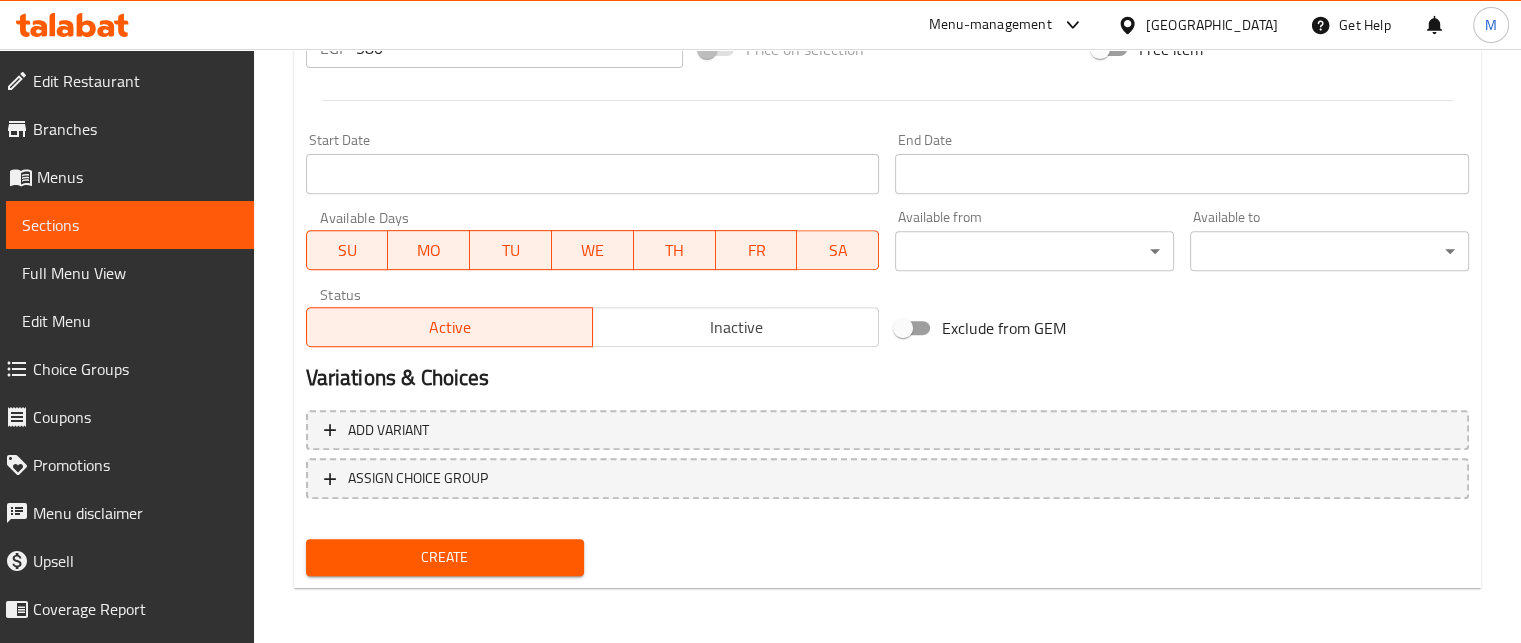 click on "Create" at bounding box center [445, 557] 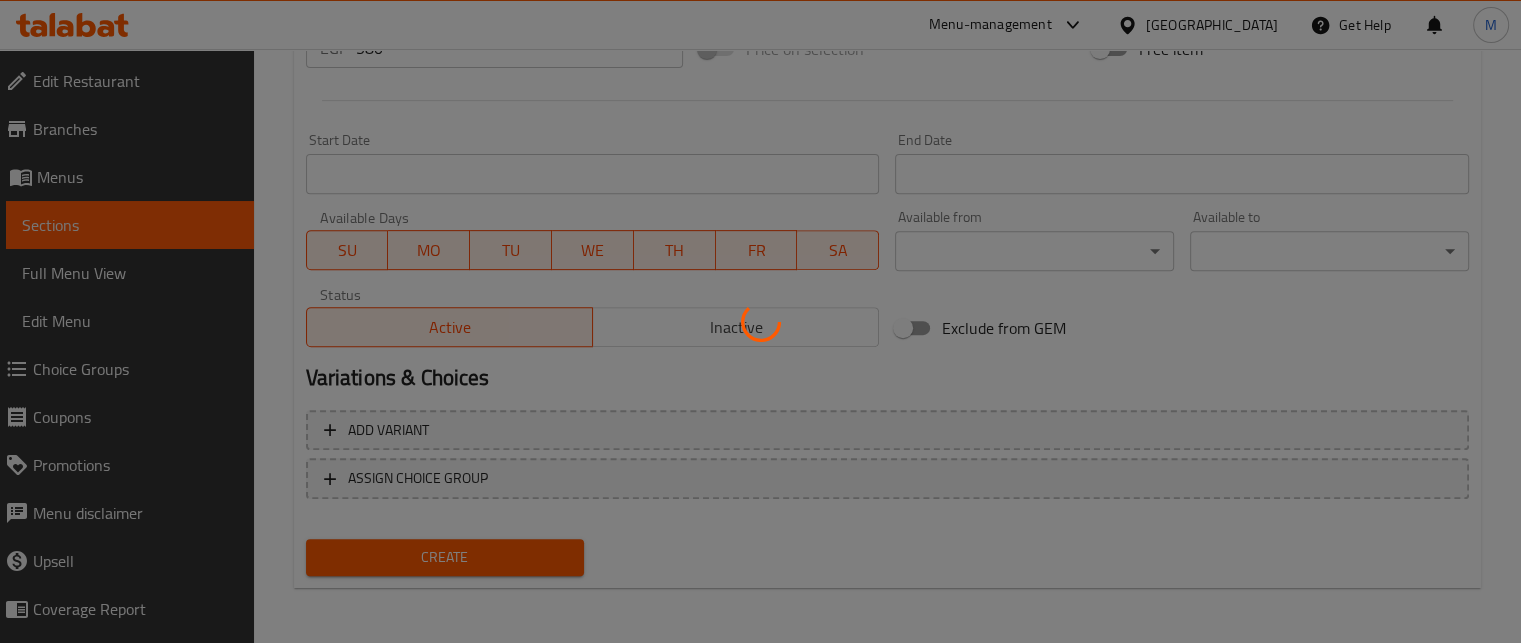 type 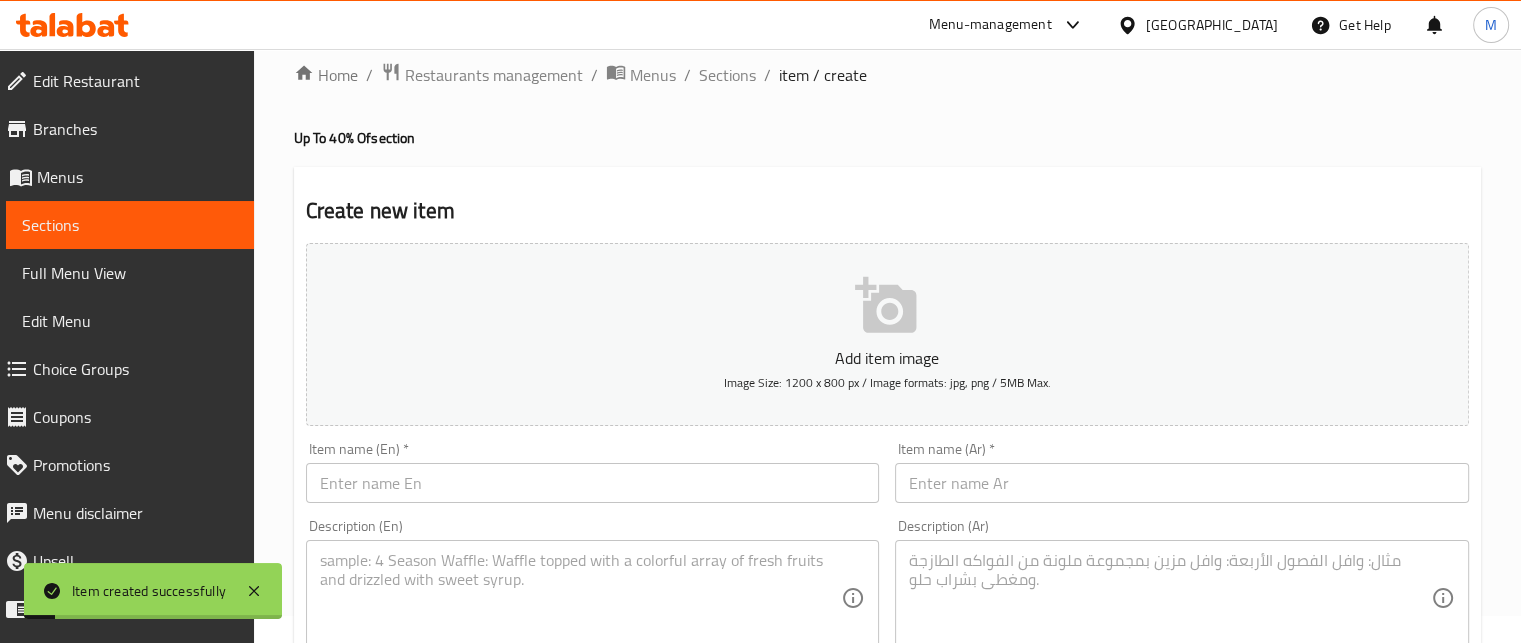 scroll, scrollTop: 0, scrollLeft: 0, axis: both 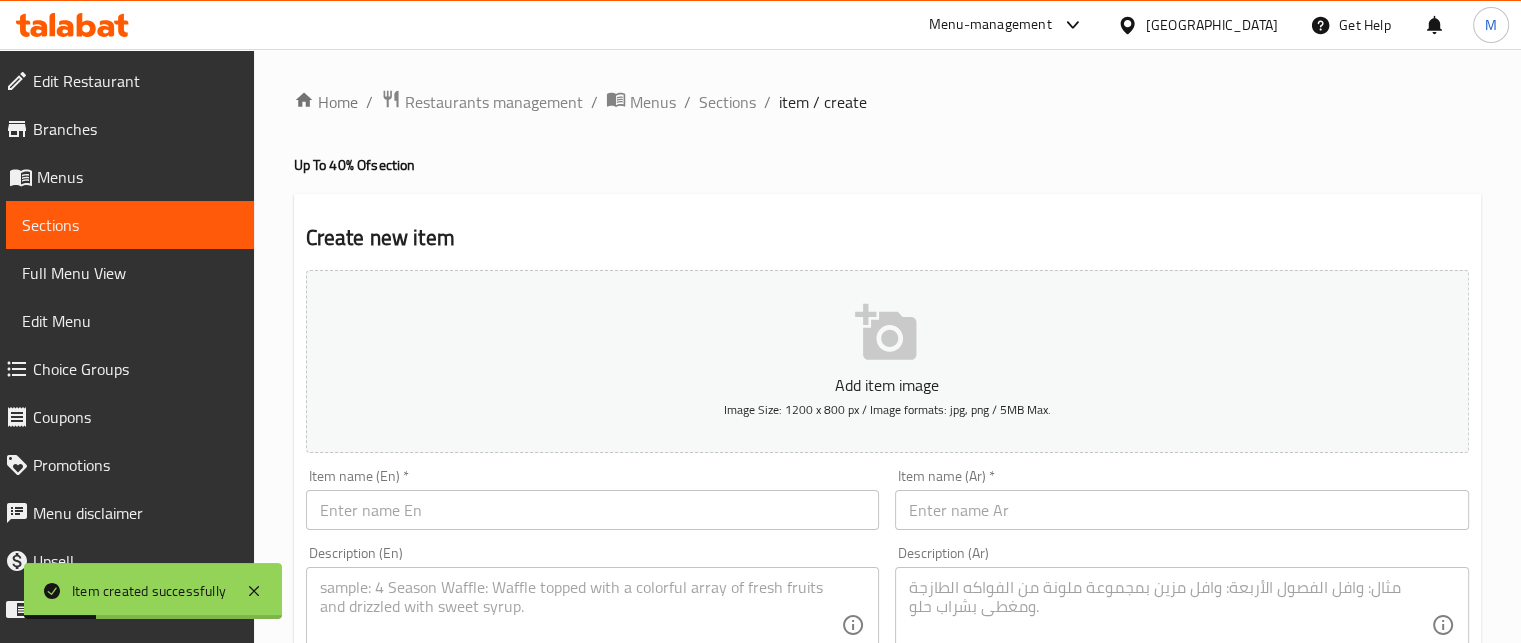 click at bounding box center (1182, 510) 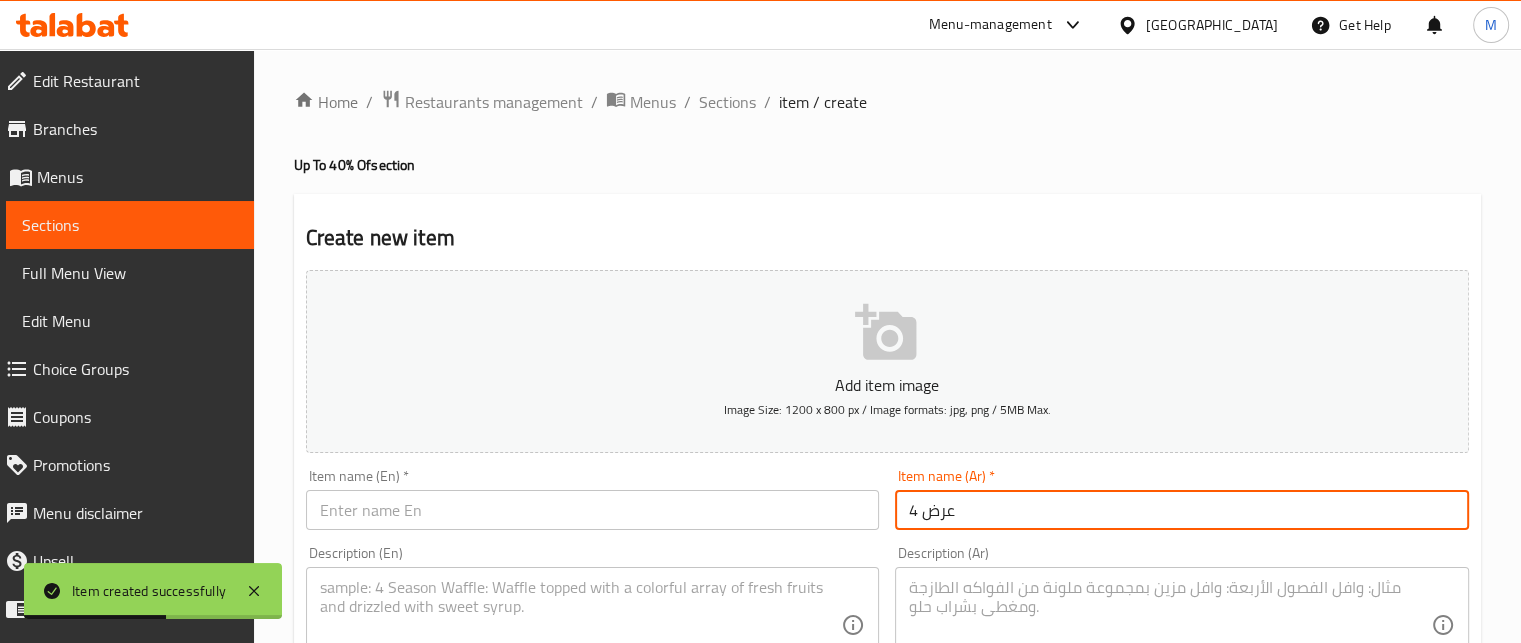 type on "عرض 4" 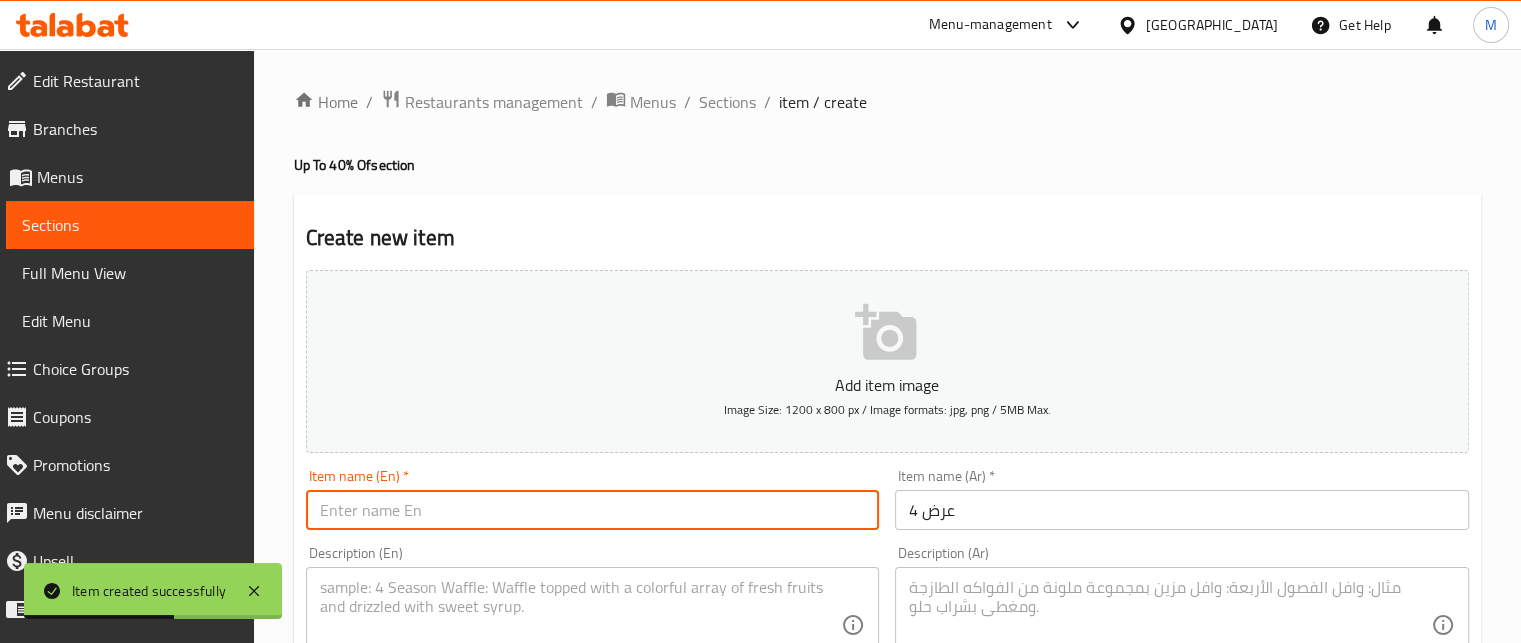 click at bounding box center [593, 510] 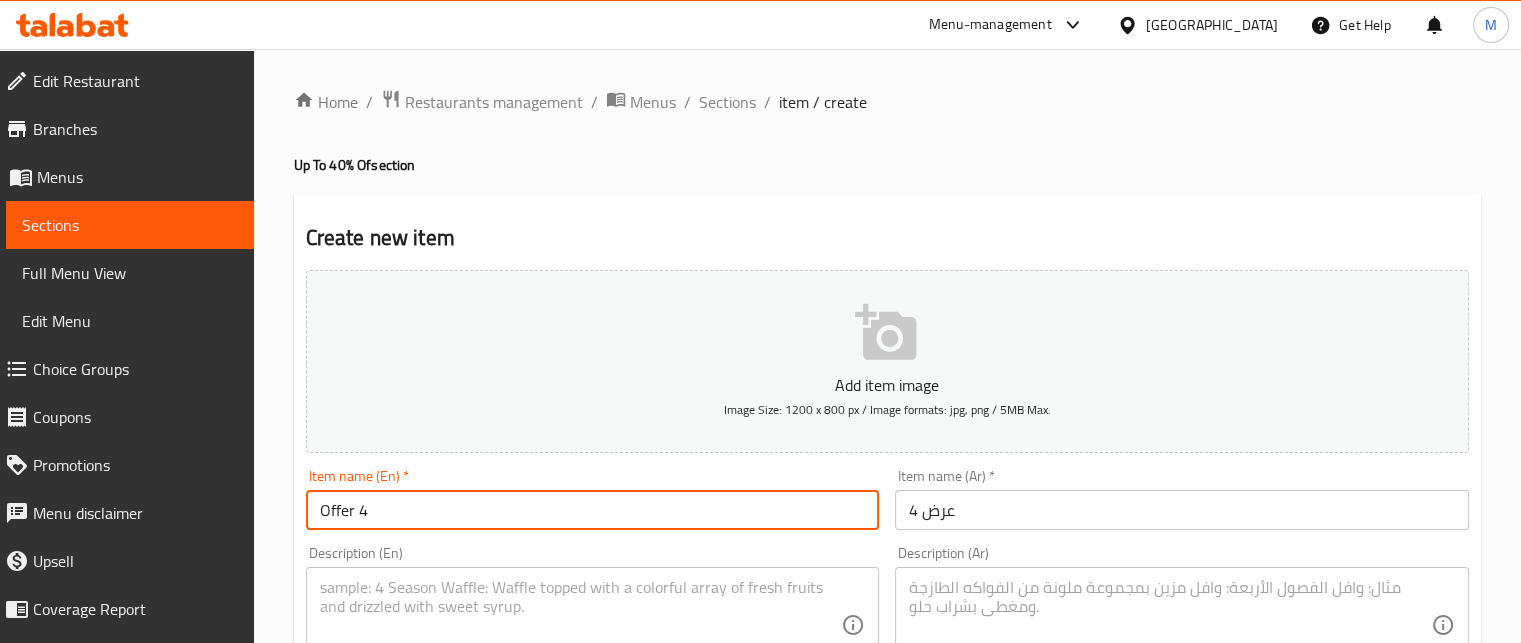type on "Offer 4" 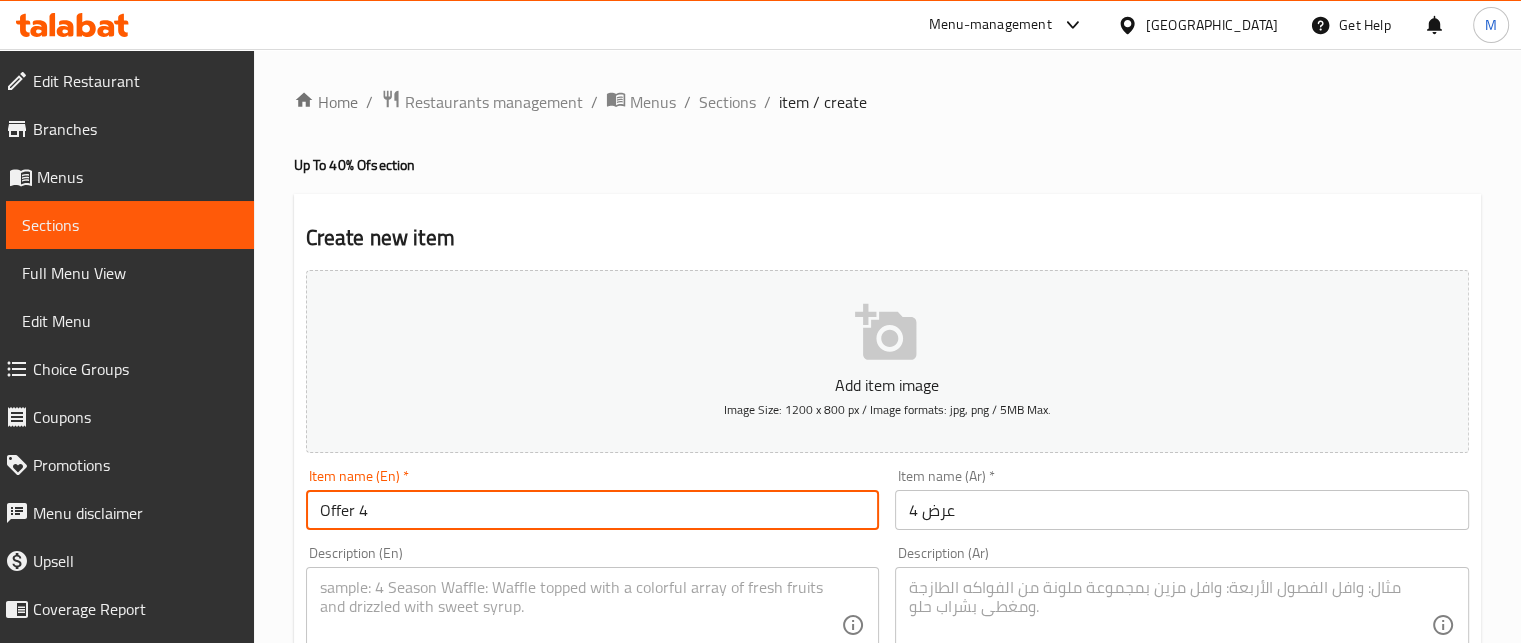 click at bounding box center [1170, 625] 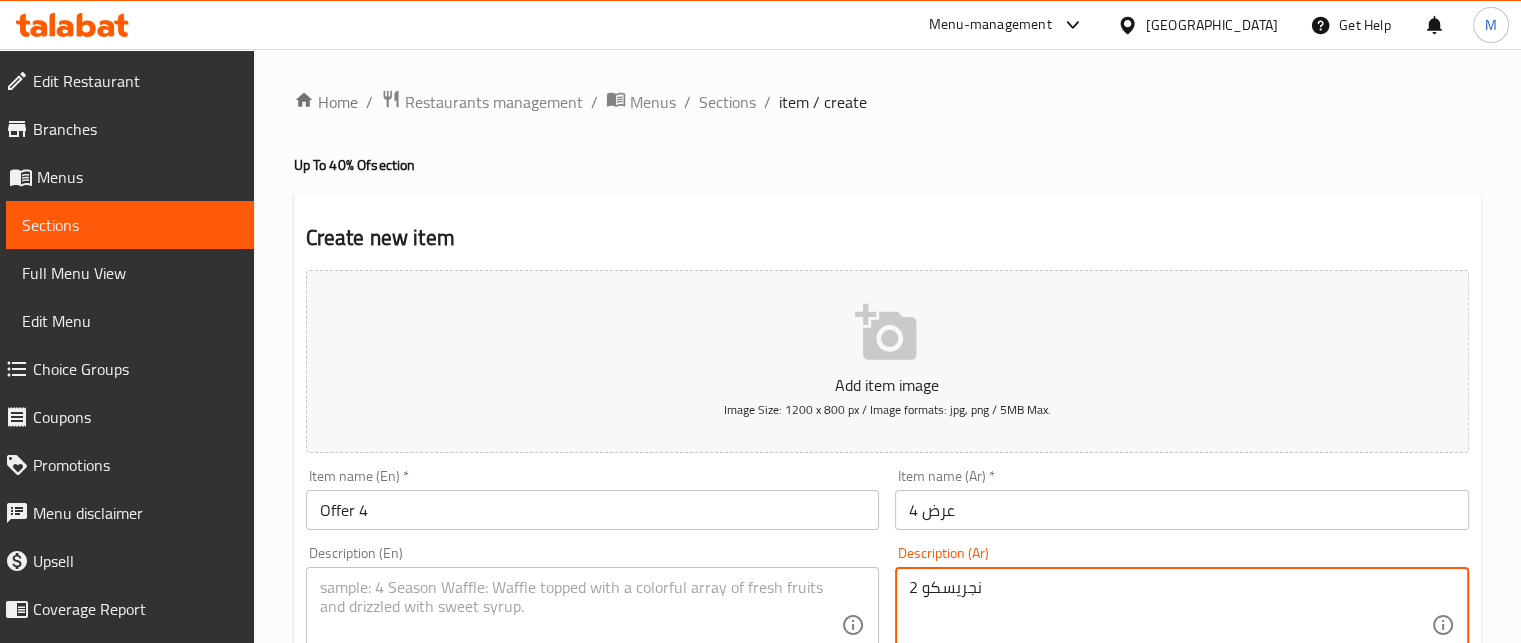 click on "2 نجريسكو" at bounding box center (1170, 625) 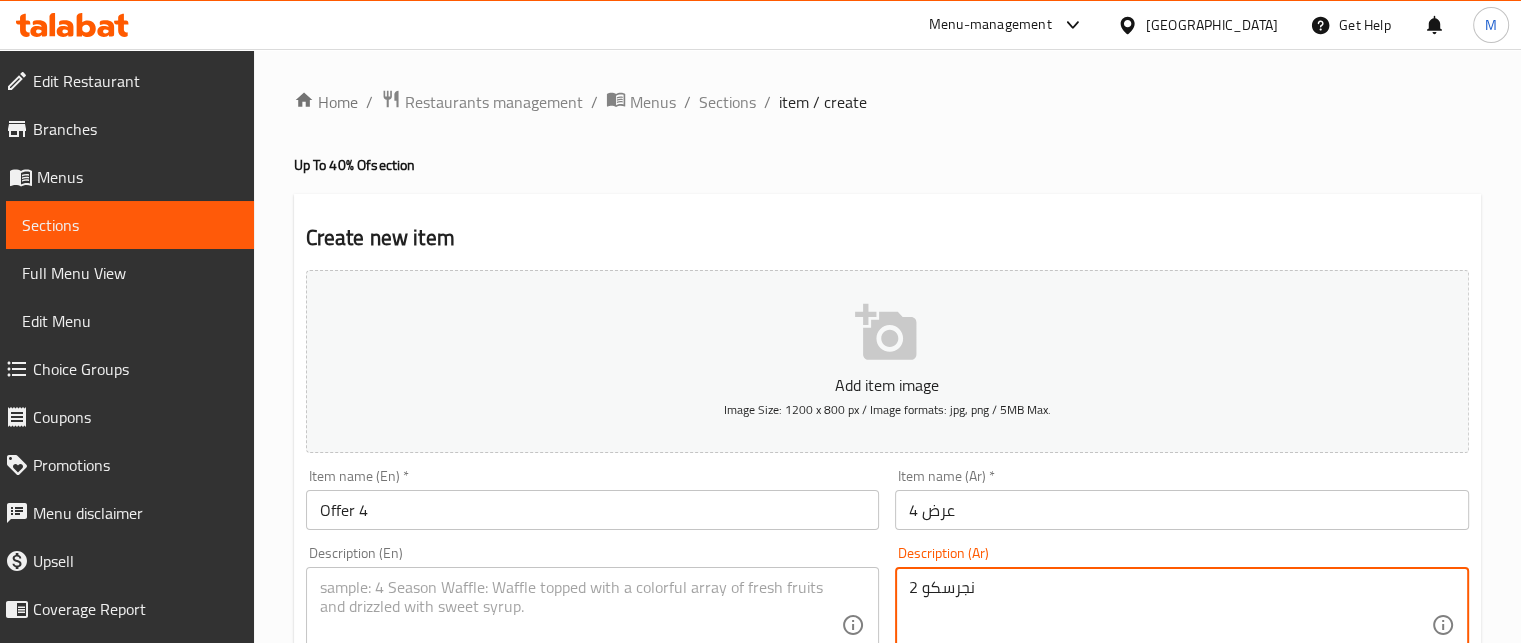 type on "2 نجرسكو" 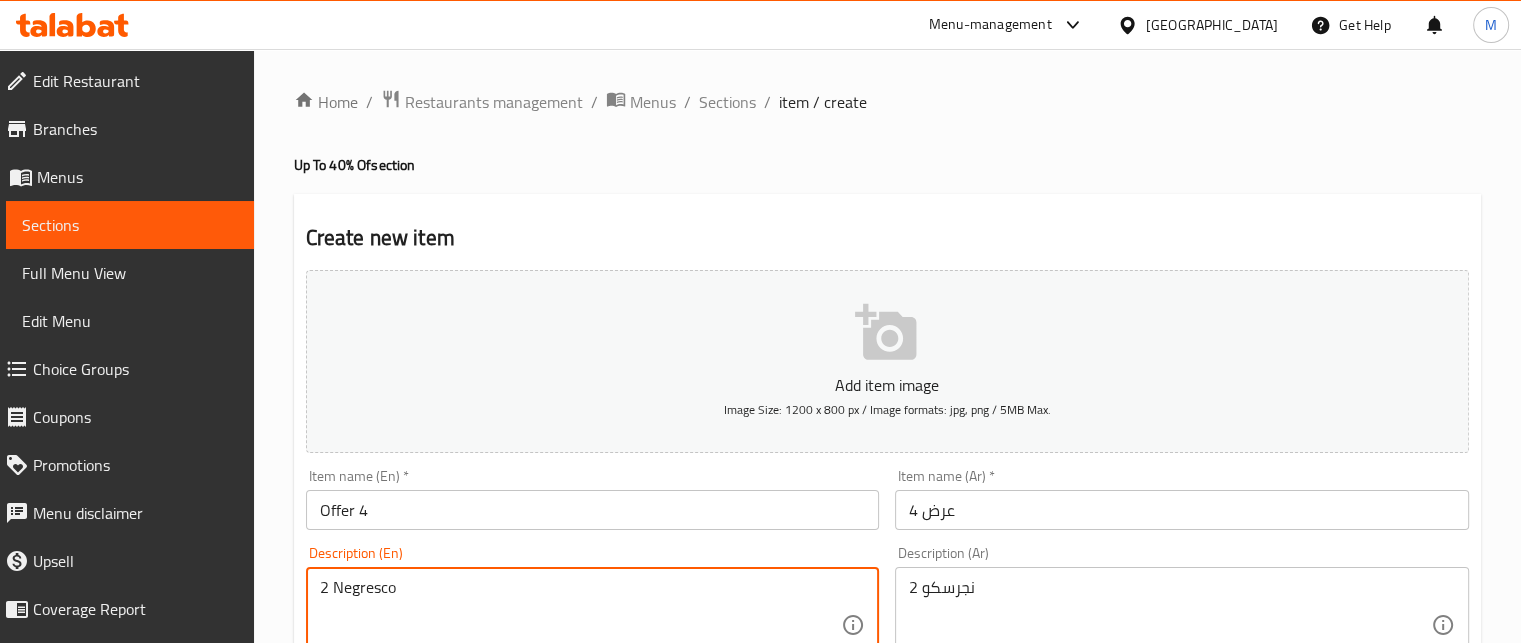 type on "2 Negresco" 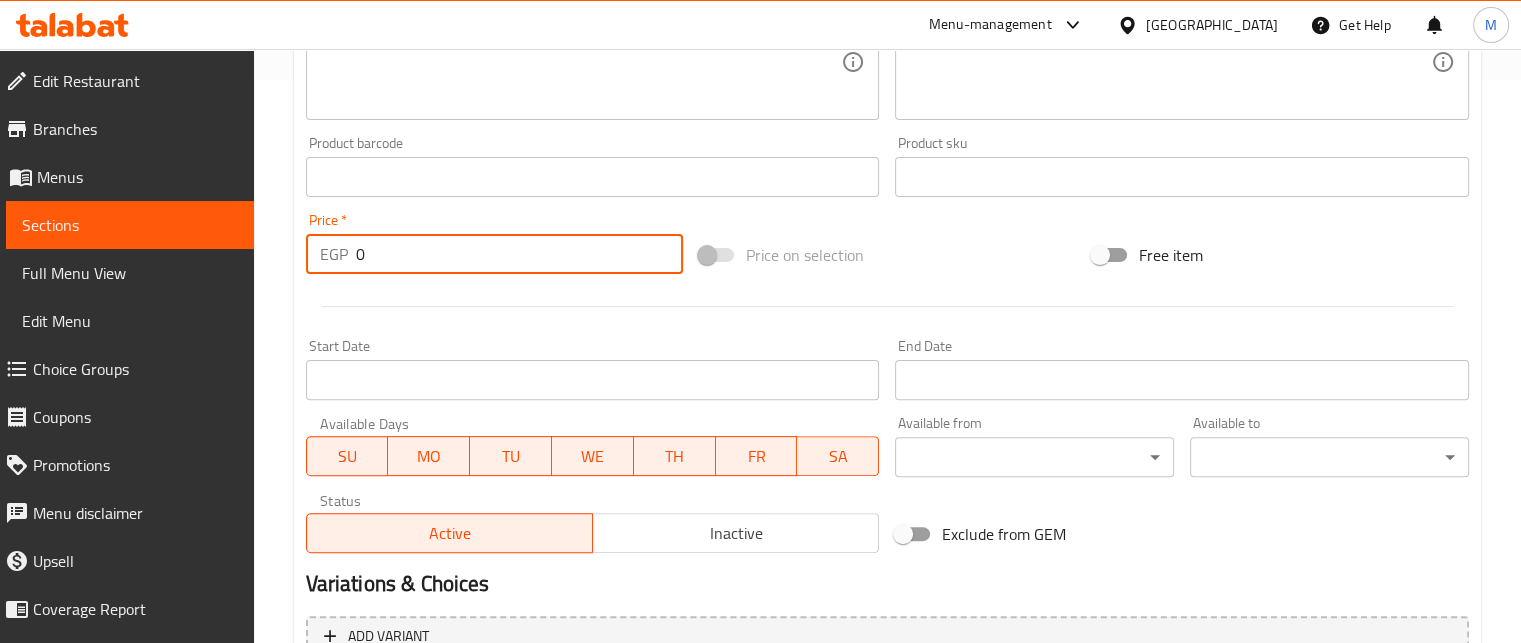 drag, startPoint x: 323, startPoint y: 255, endPoint x: 291, endPoint y: 255, distance: 32 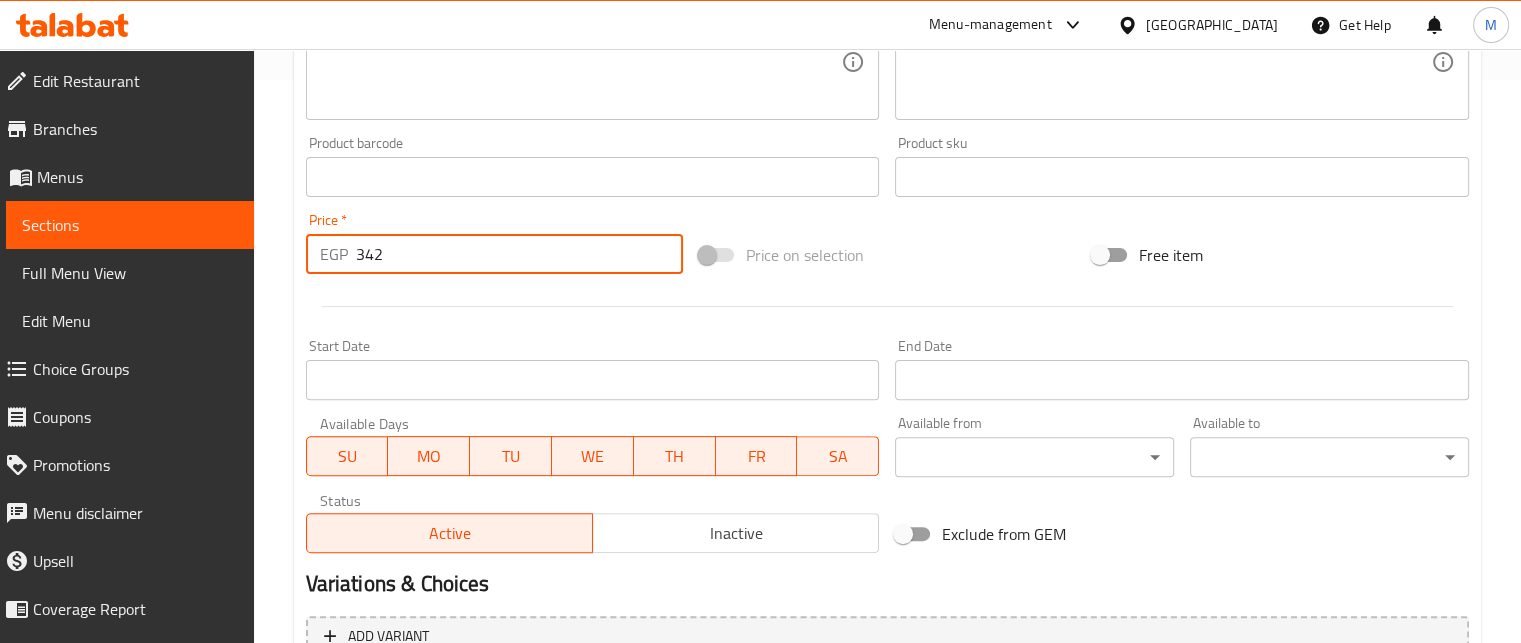 type on "342" 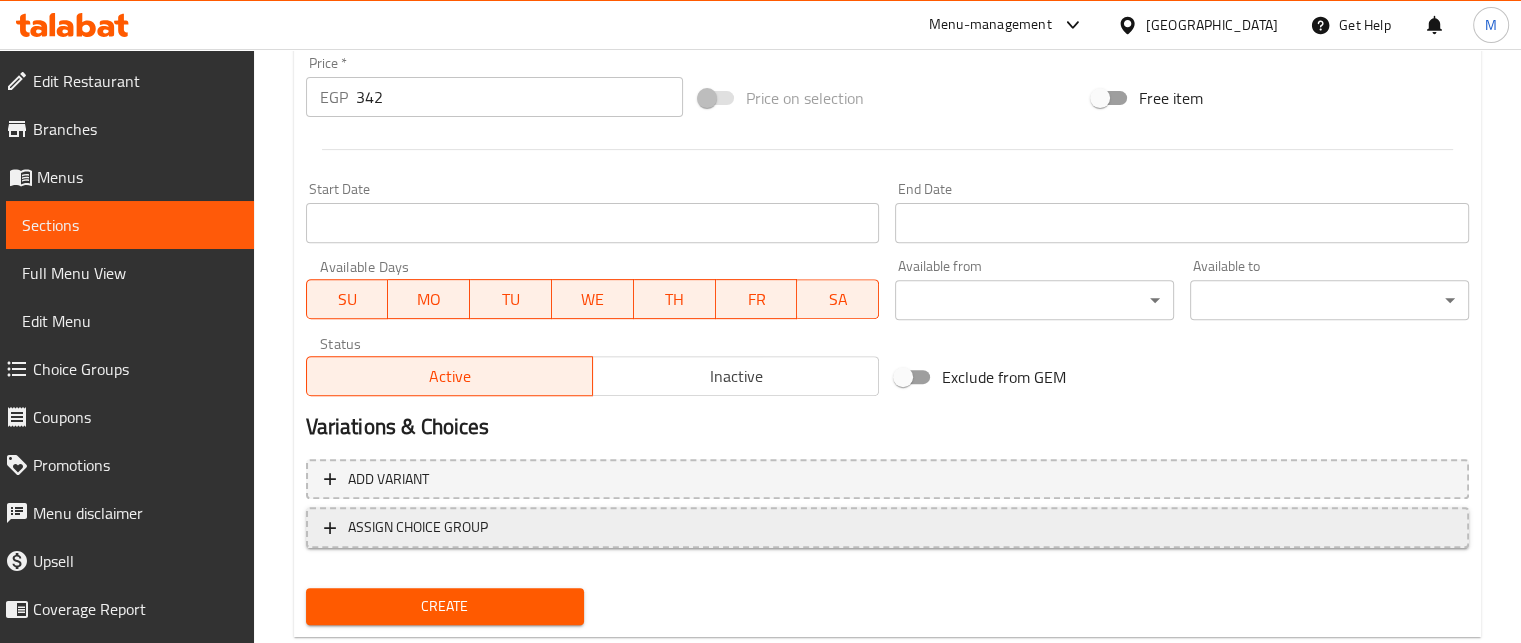 scroll, scrollTop: 769, scrollLeft: 0, axis: vertical 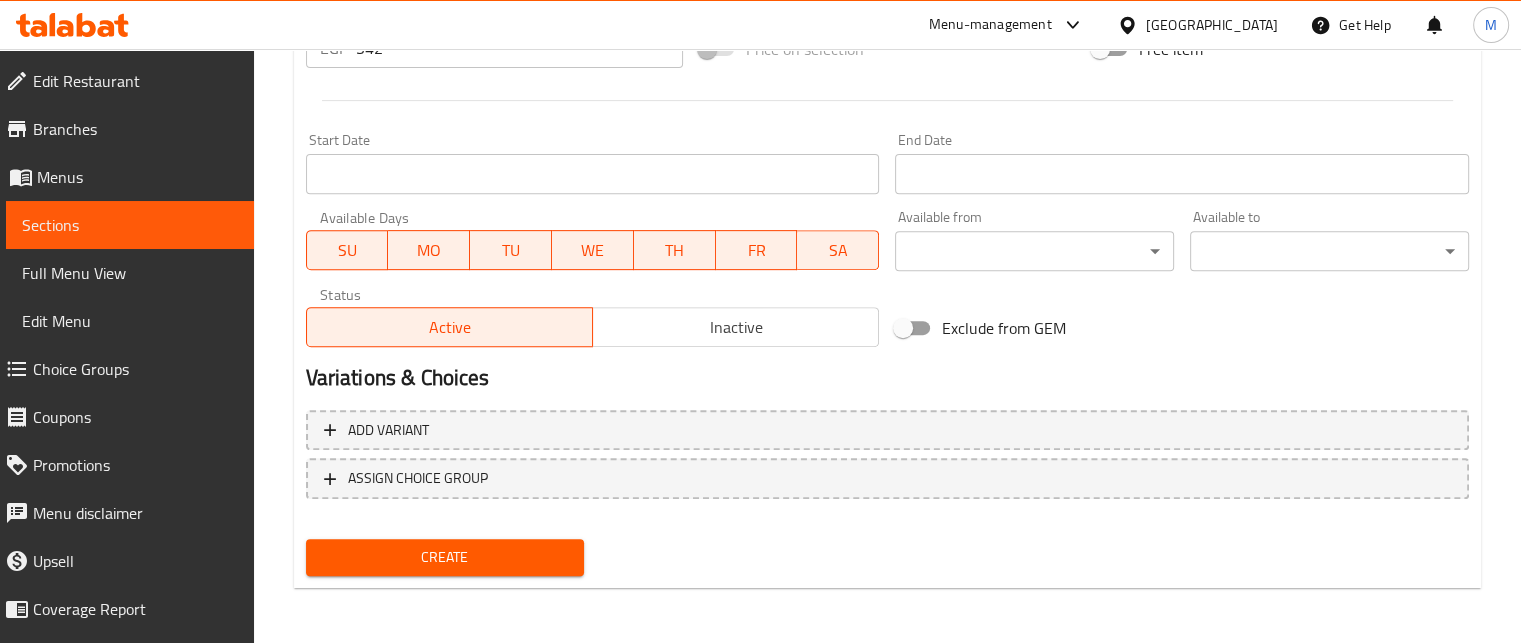 click on "Create" at bounding box center [445, 557] 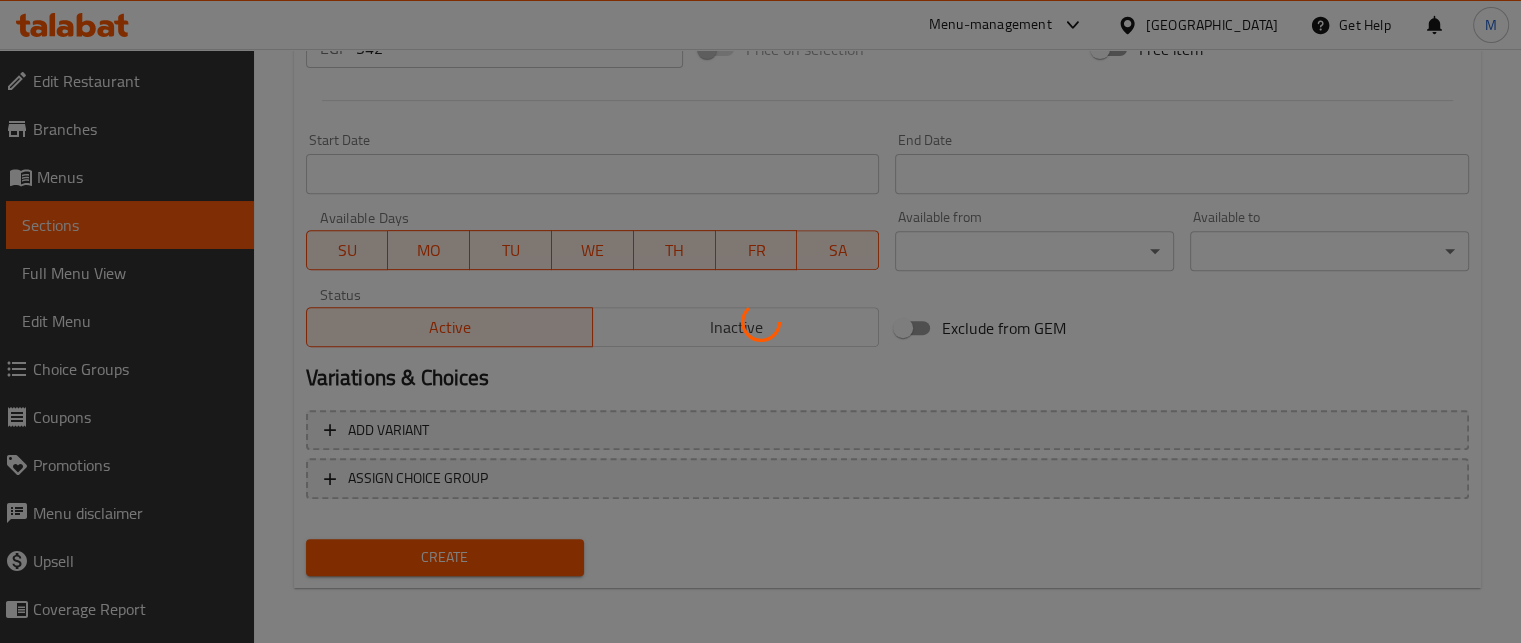 type 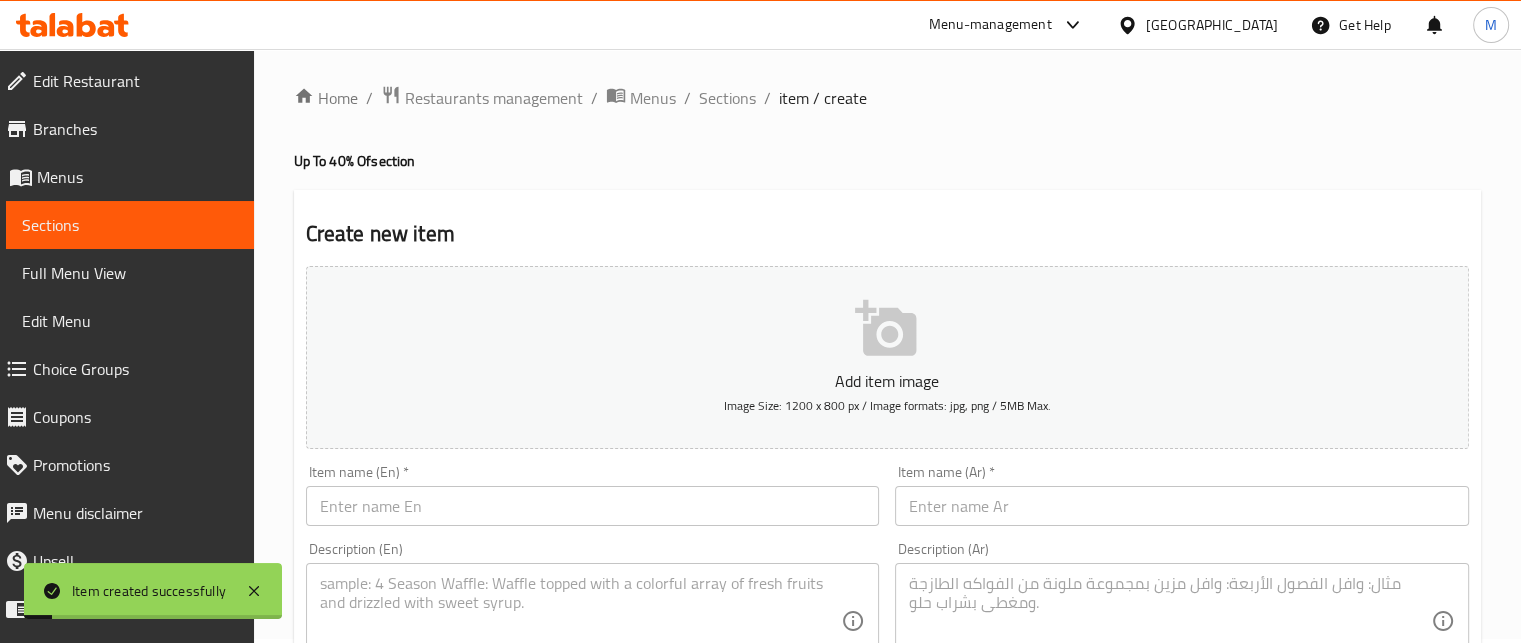 scroll, scrollTop: 0, scrollLeft: 0, axis: both 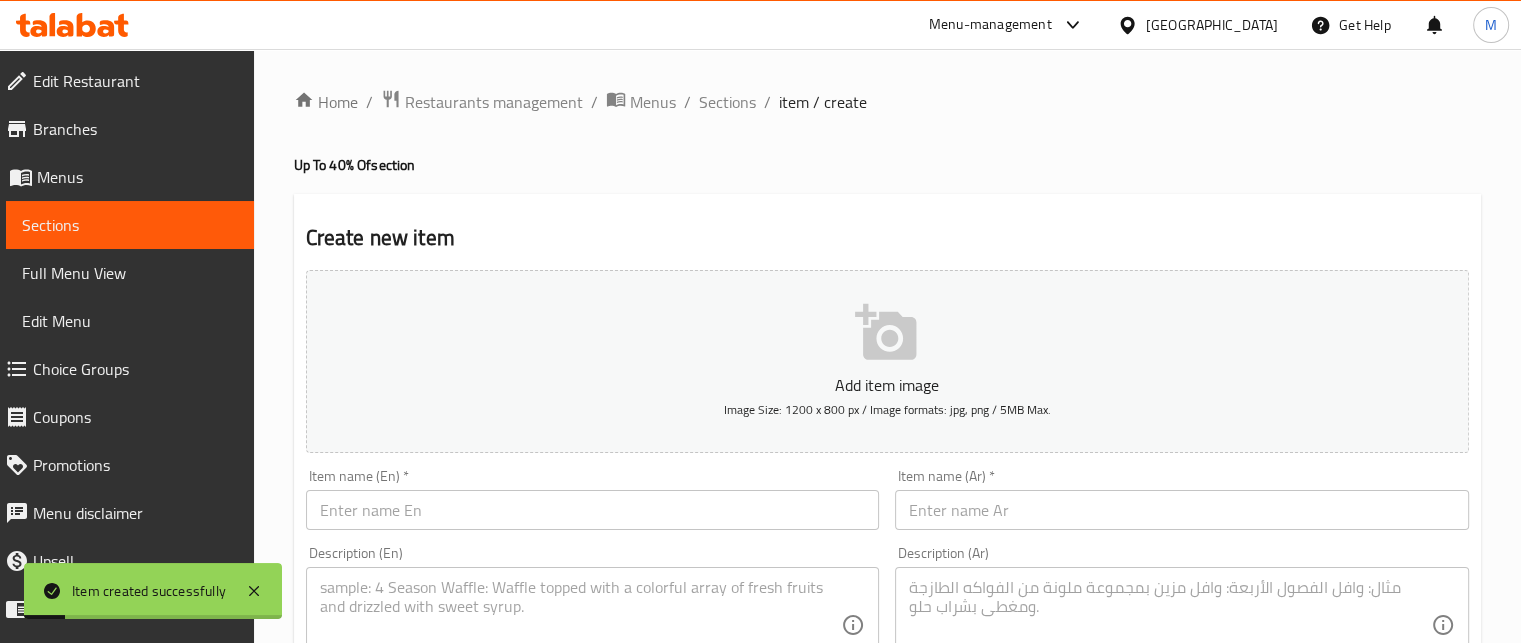 click at bounding box center [1182, 510] 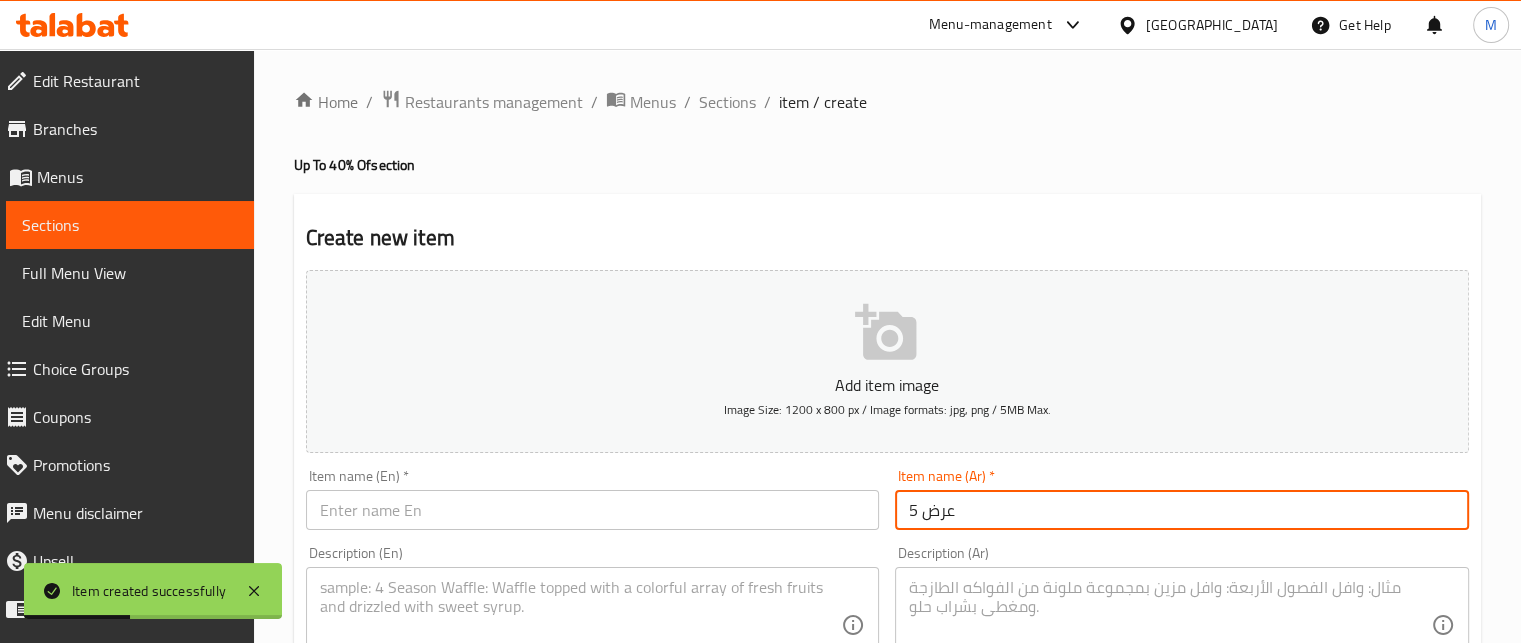 type on "عرض 5" 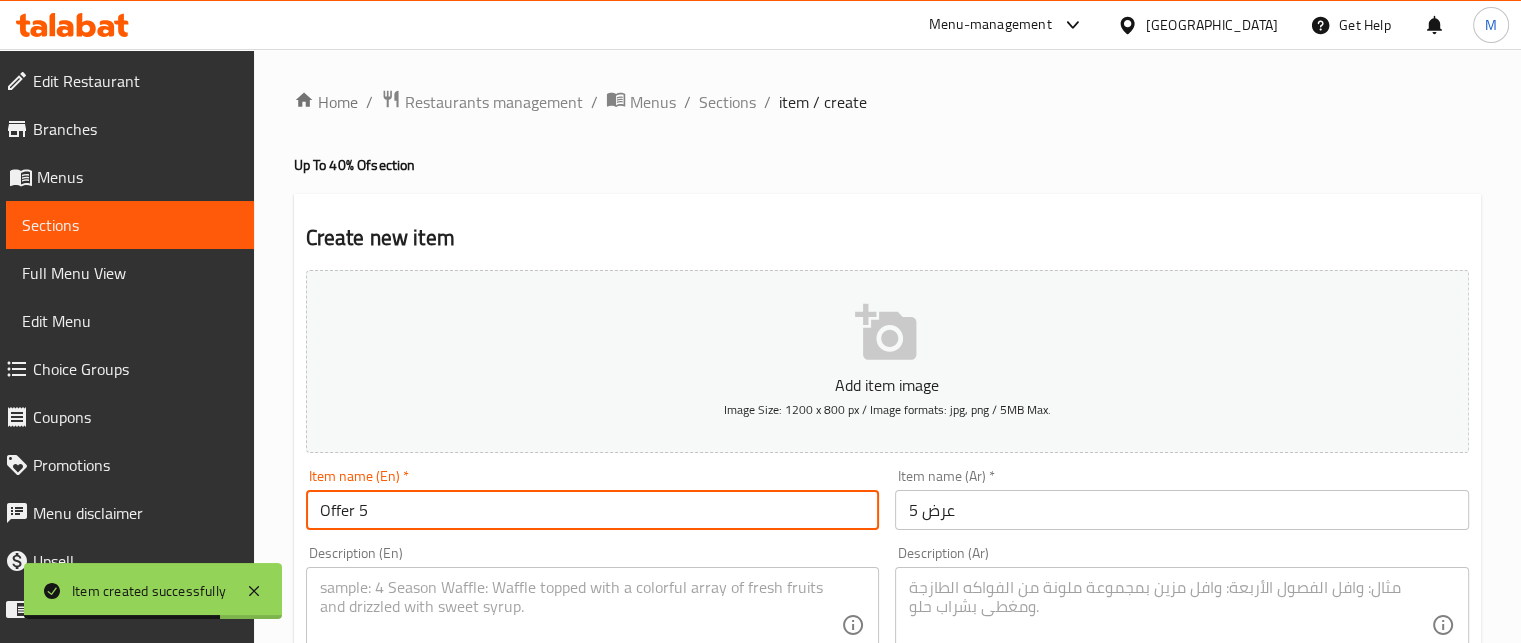 type on "Offer 5" 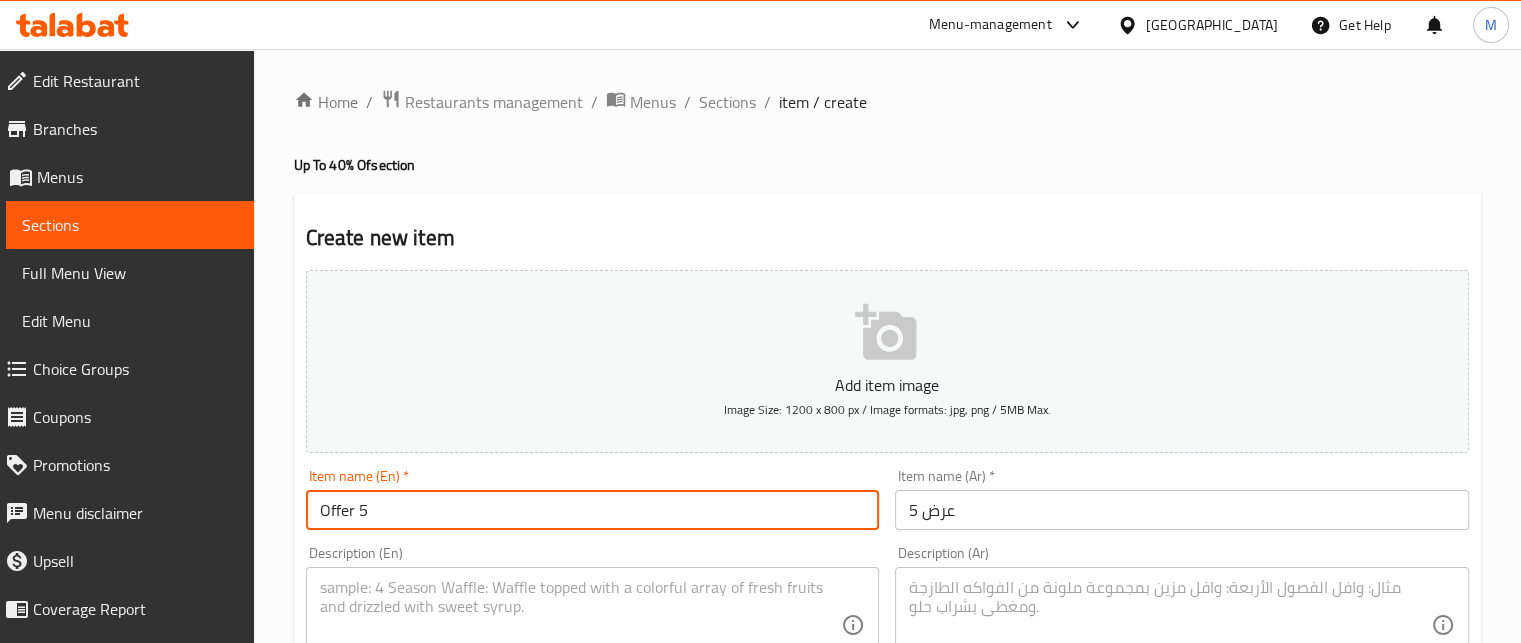 click at bounding box center [1170, 625] 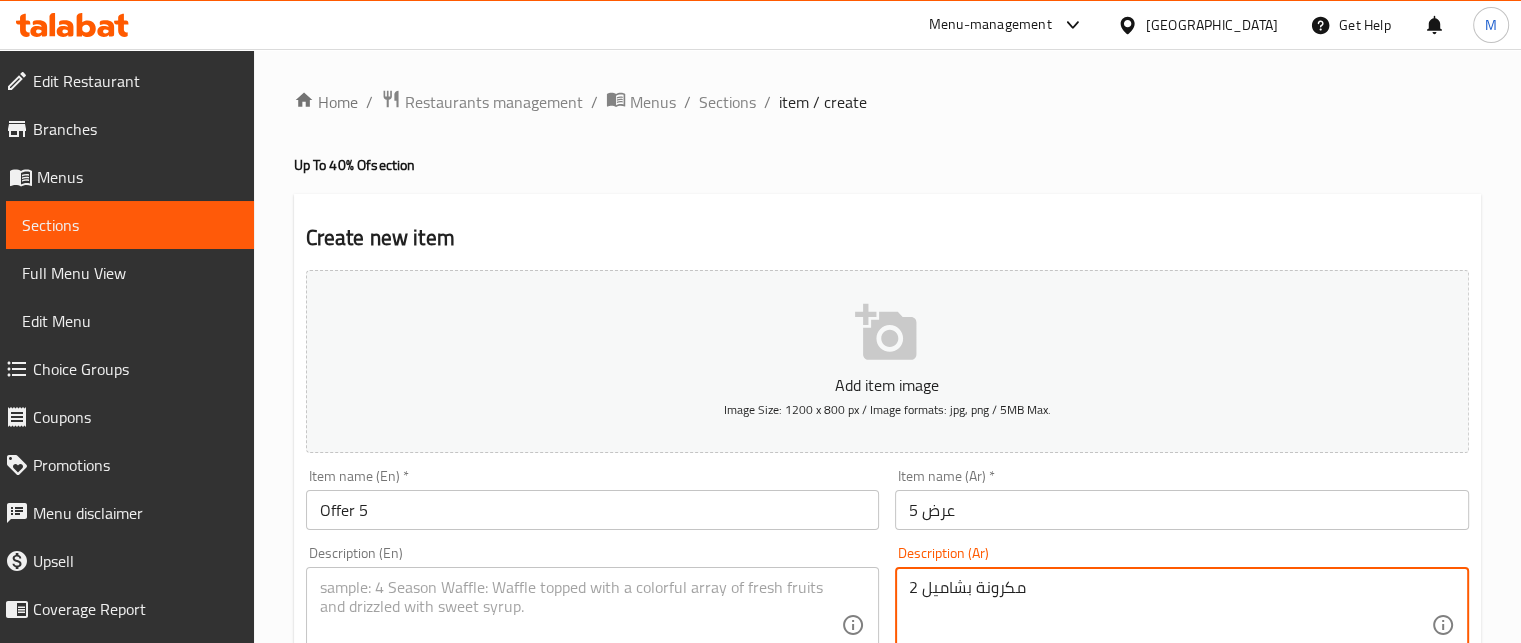 type on "2 مكرونة بشاميل" 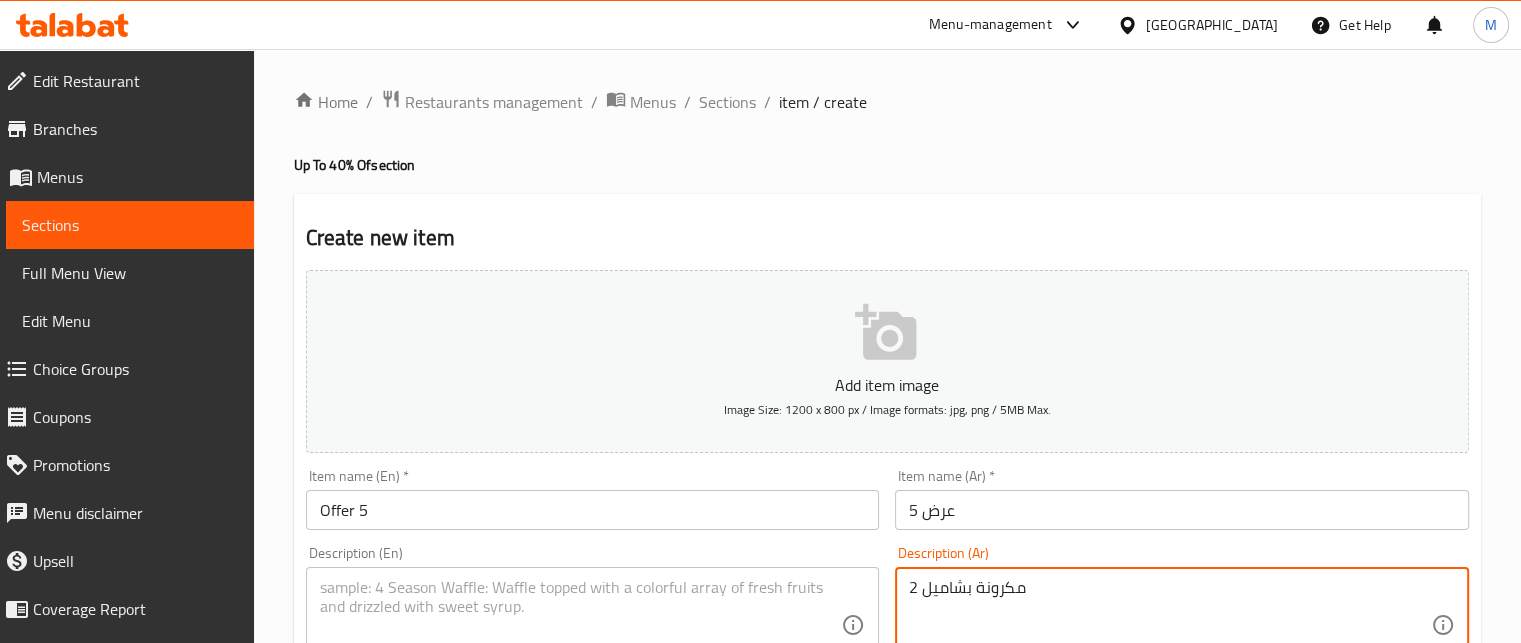 click at bounding box center (581, 625) 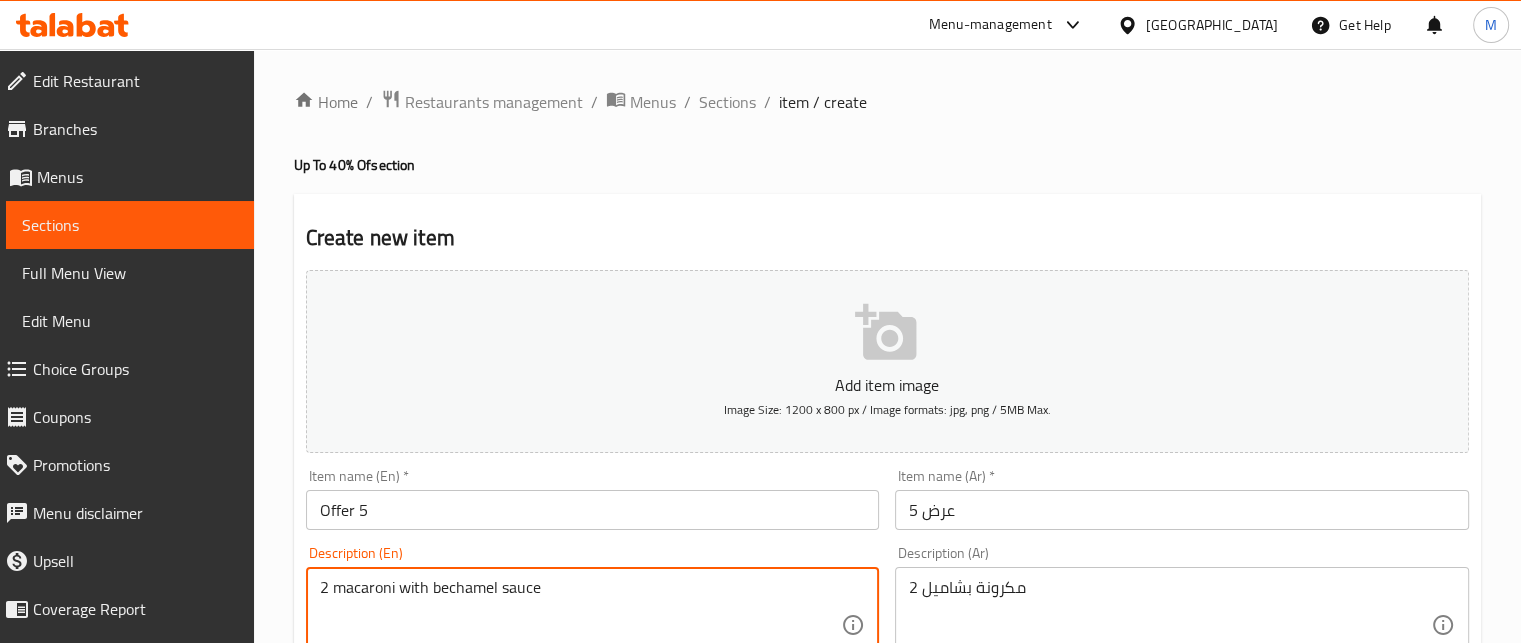 type on "2 macaroni with bechamel sauce" 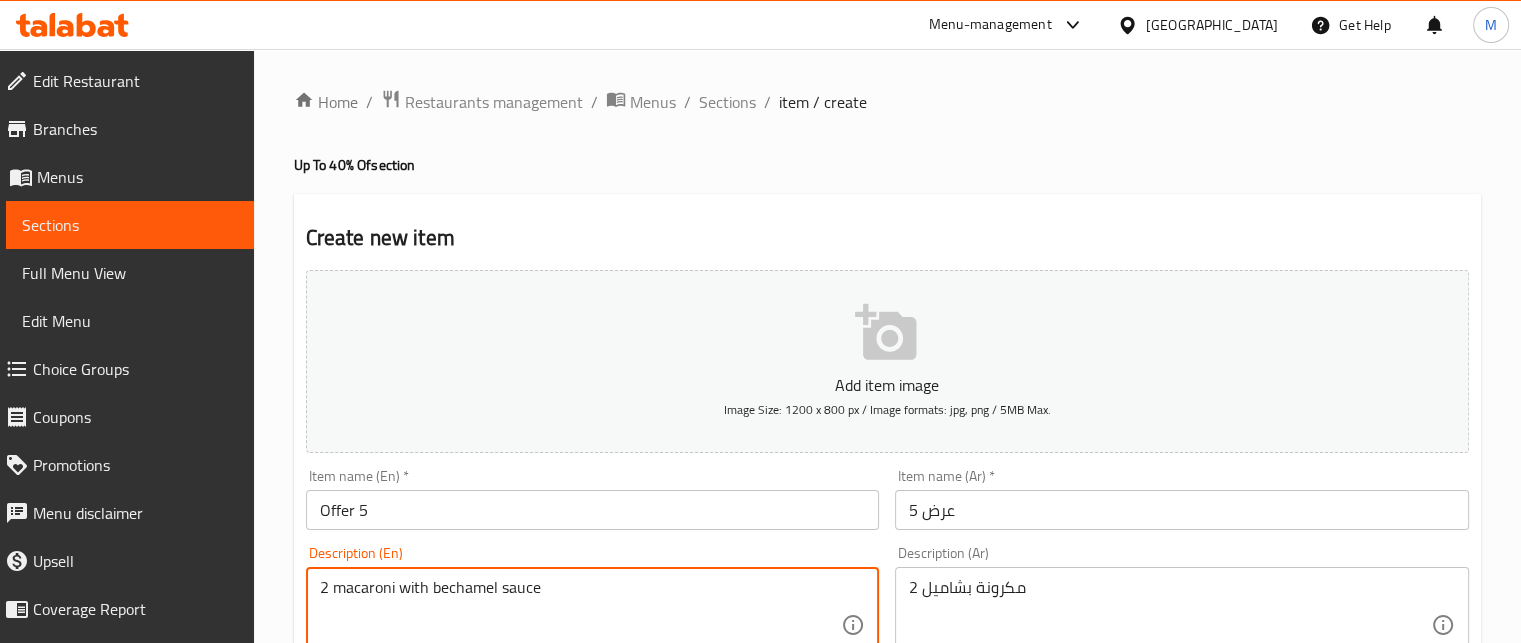 scroll, scrollTop: 563, scrollLeft: 0, axis: vertical 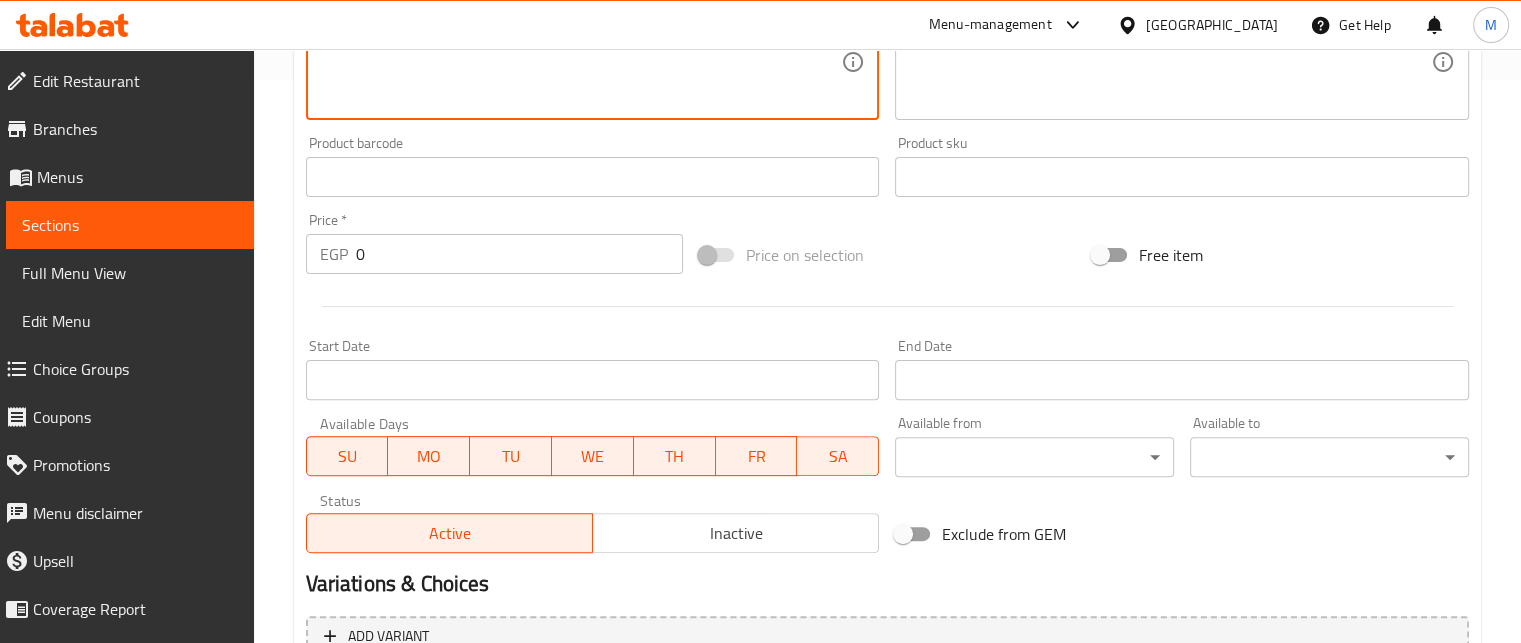 drag, startPoint x: 352, startPoint y: 272, endPoint x: 336, endPoint y: 274, distance: 16.124516 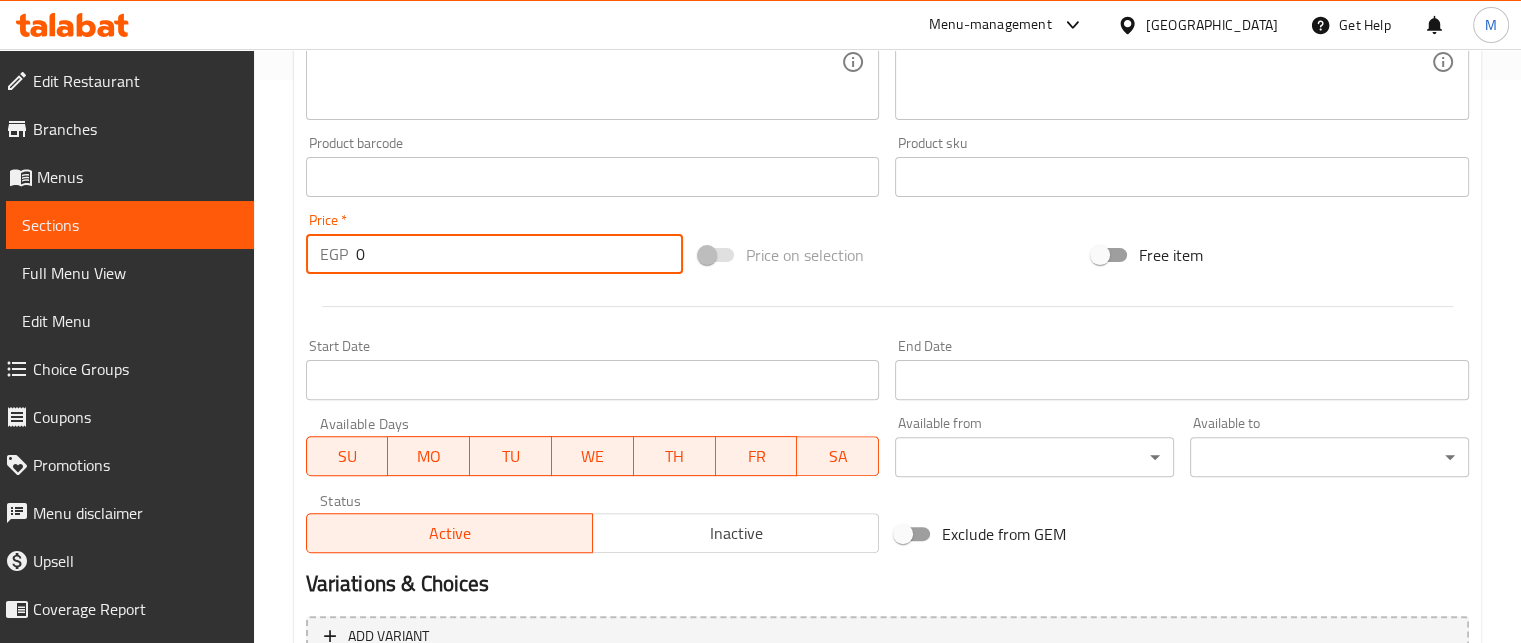 paste on "30" 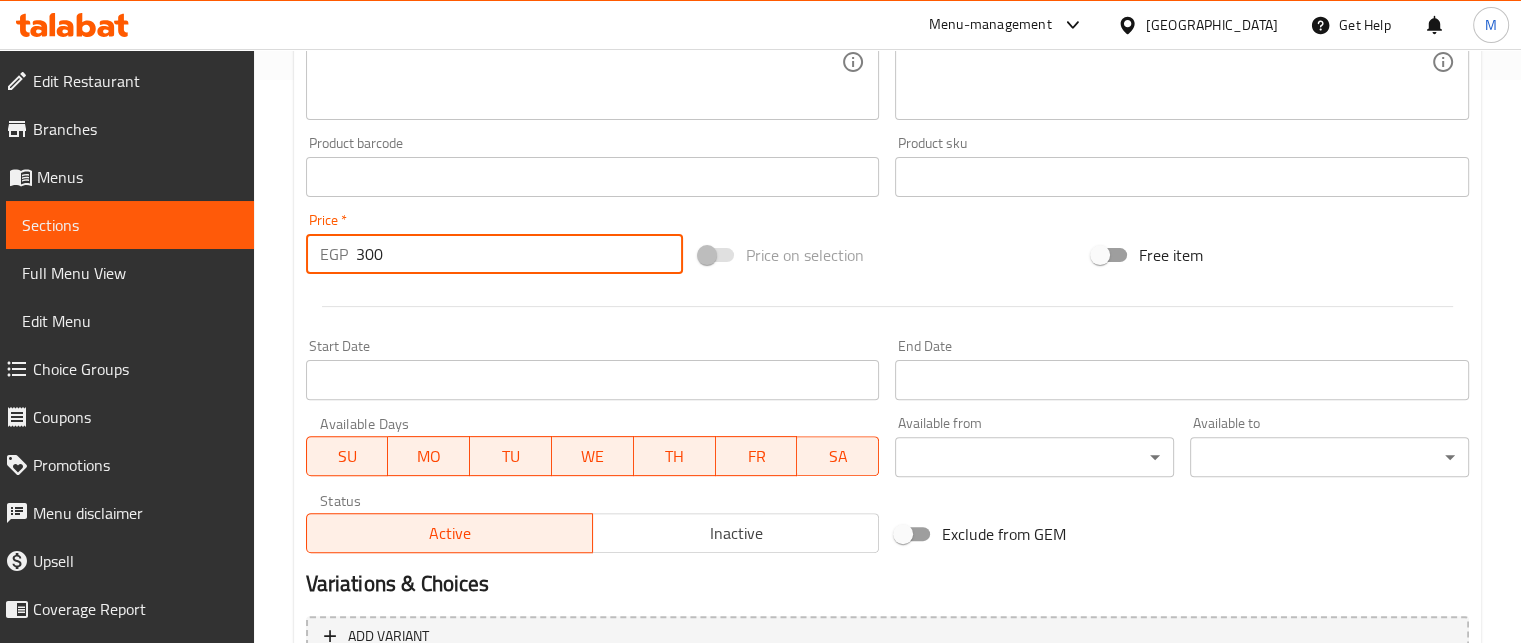 type on "300" 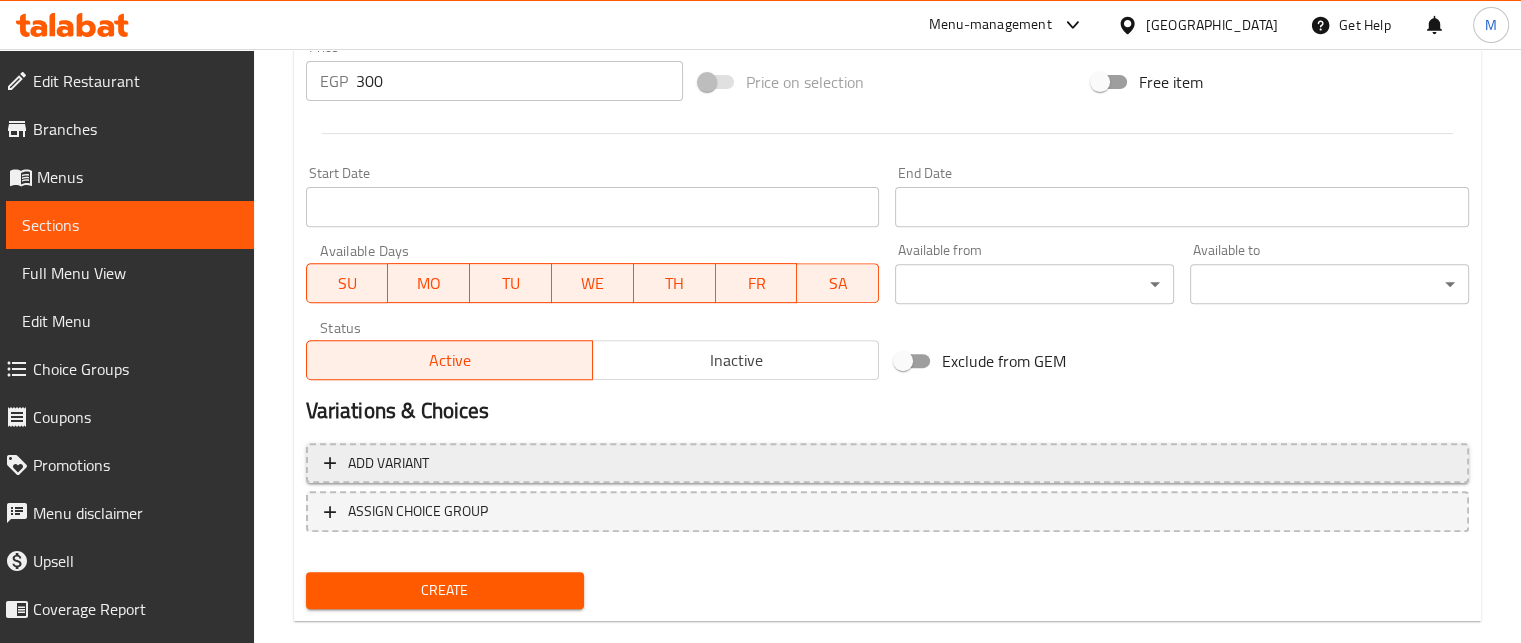 scroll, scrollTop: 769, scrollLeft: 0, axis: vertical 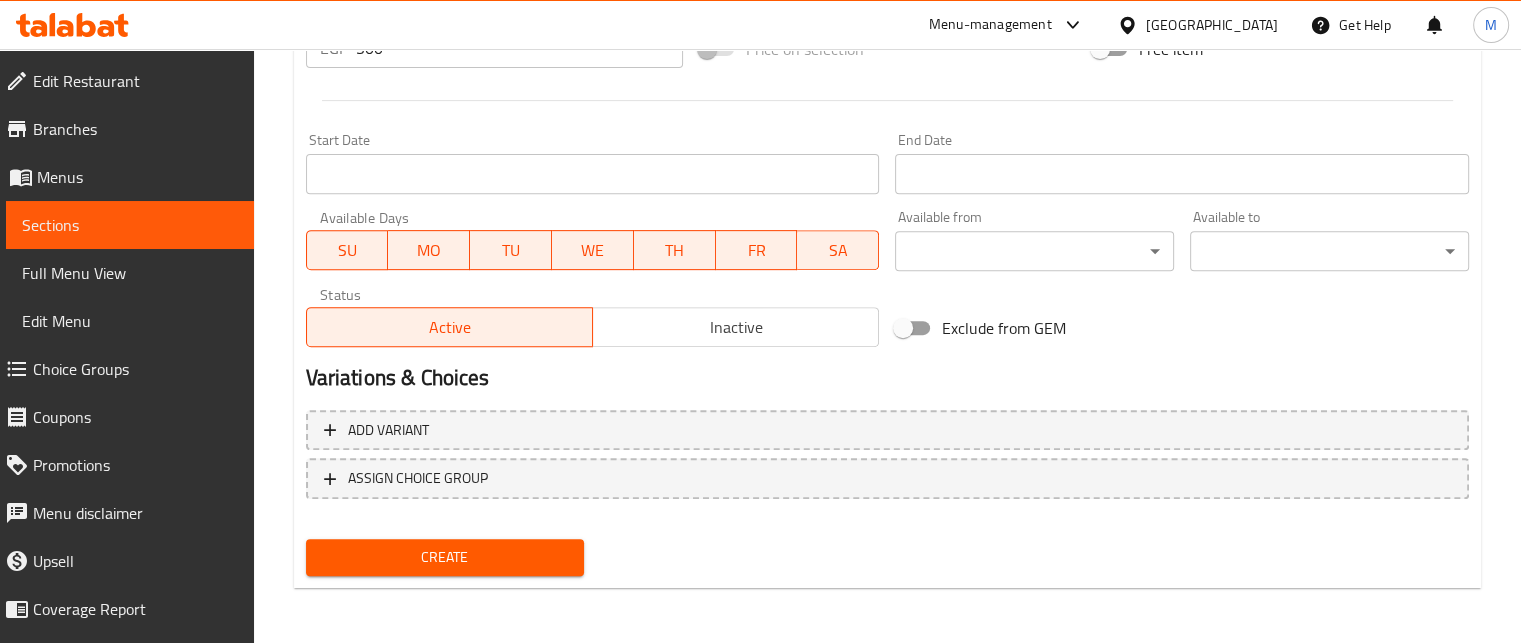 click on "Create" at bounding box center (445, 557) 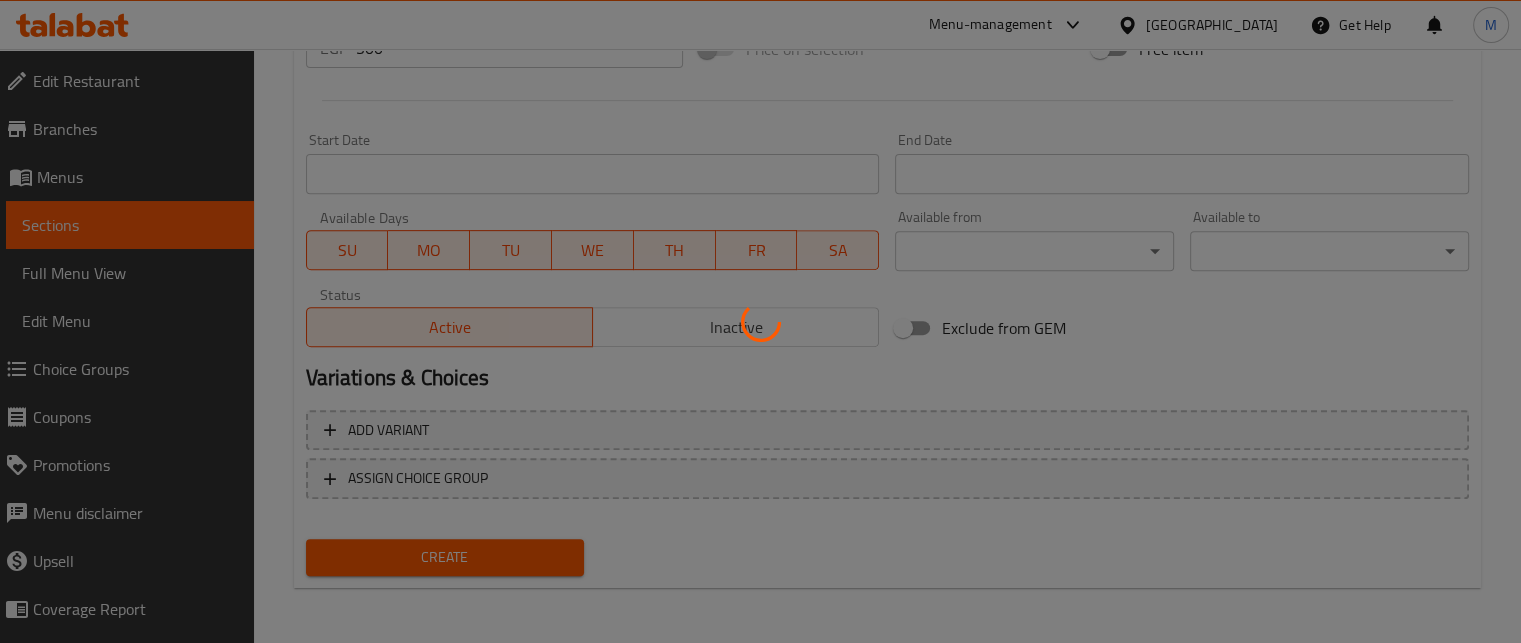 type 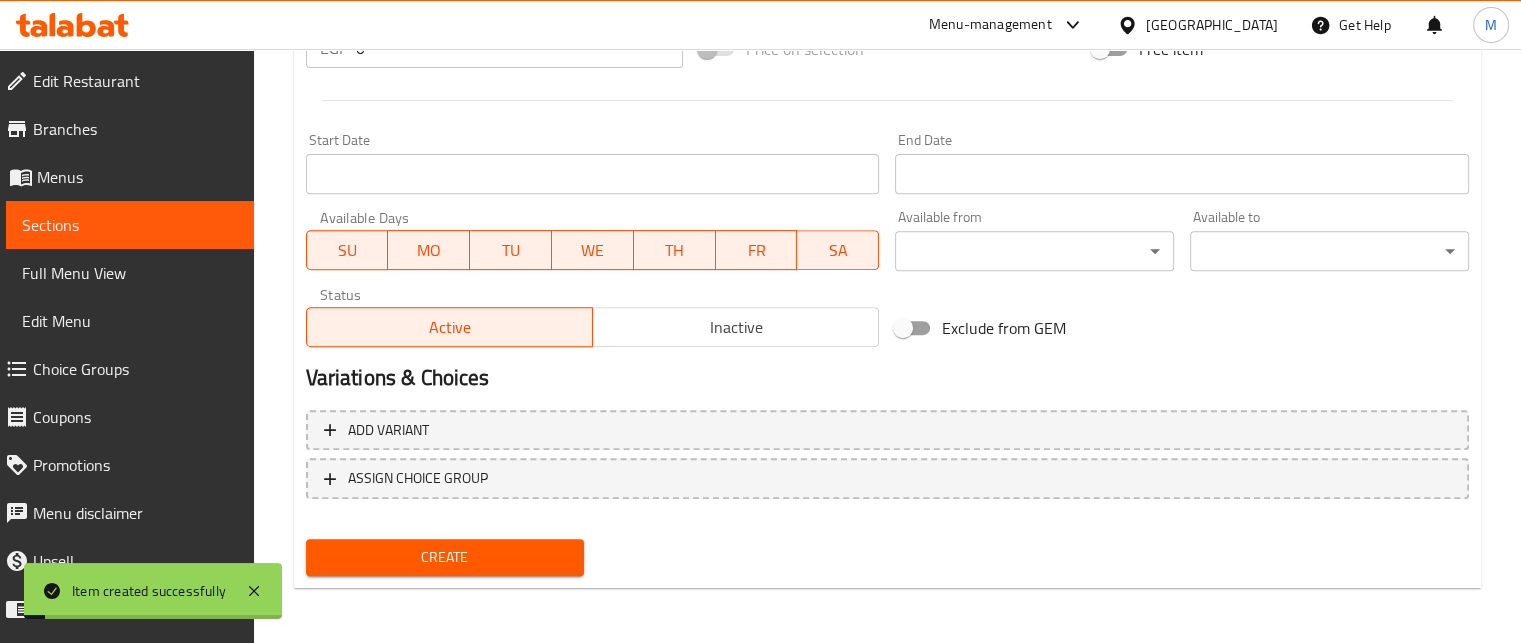 scroll, scrollTop: 207, scrollLeft: 0, axis: vertical 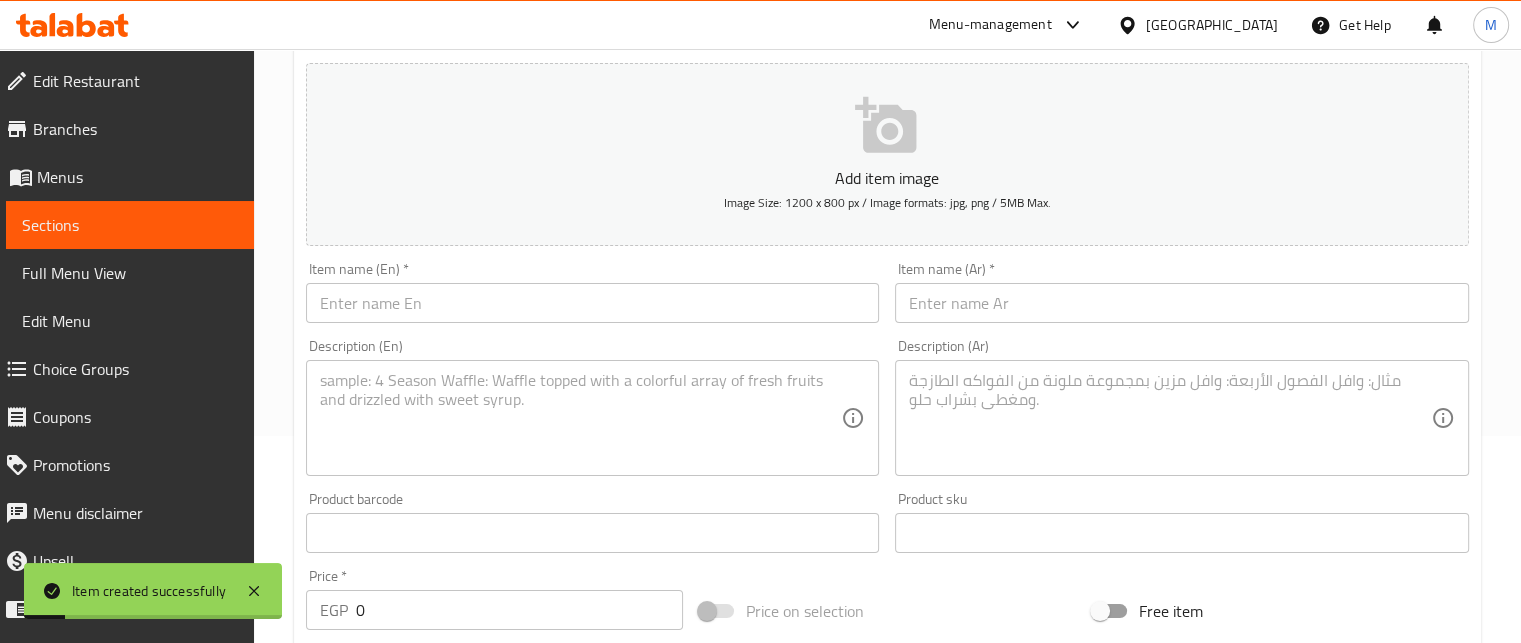click at bounding box center (1182, 303) 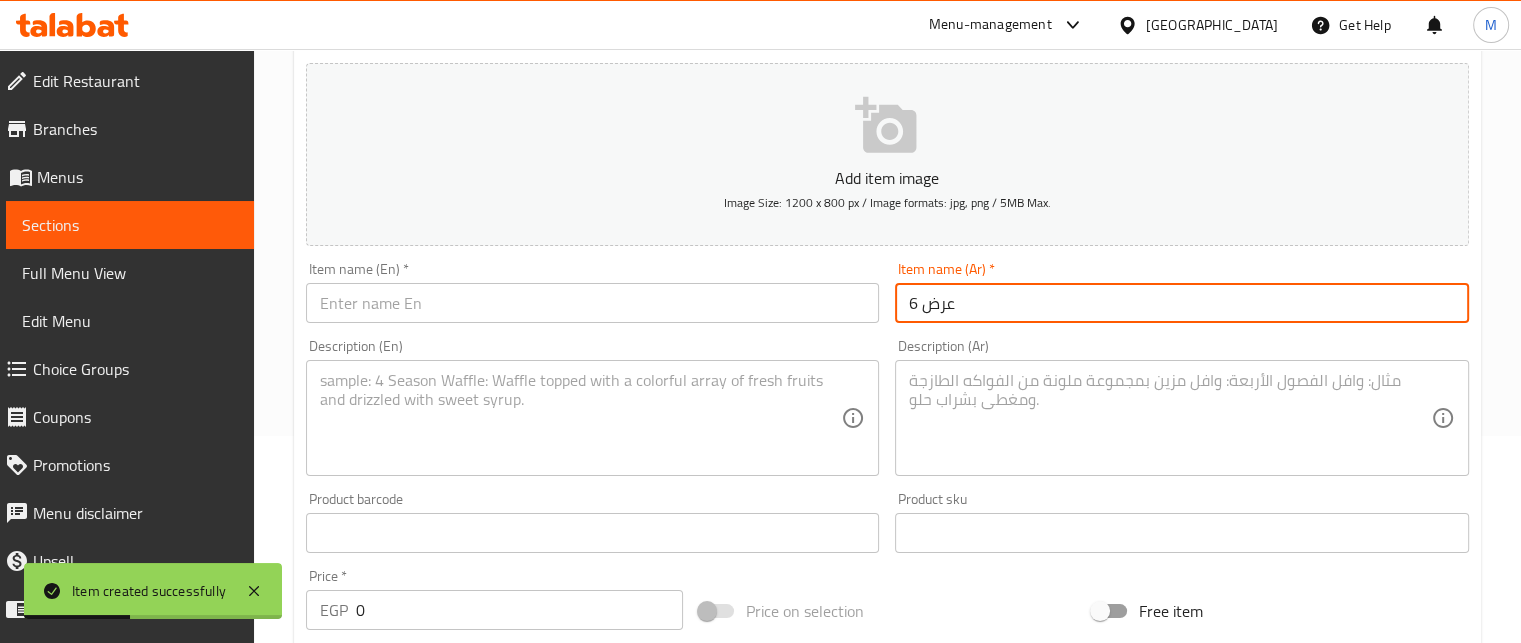 type on "عرض 6" 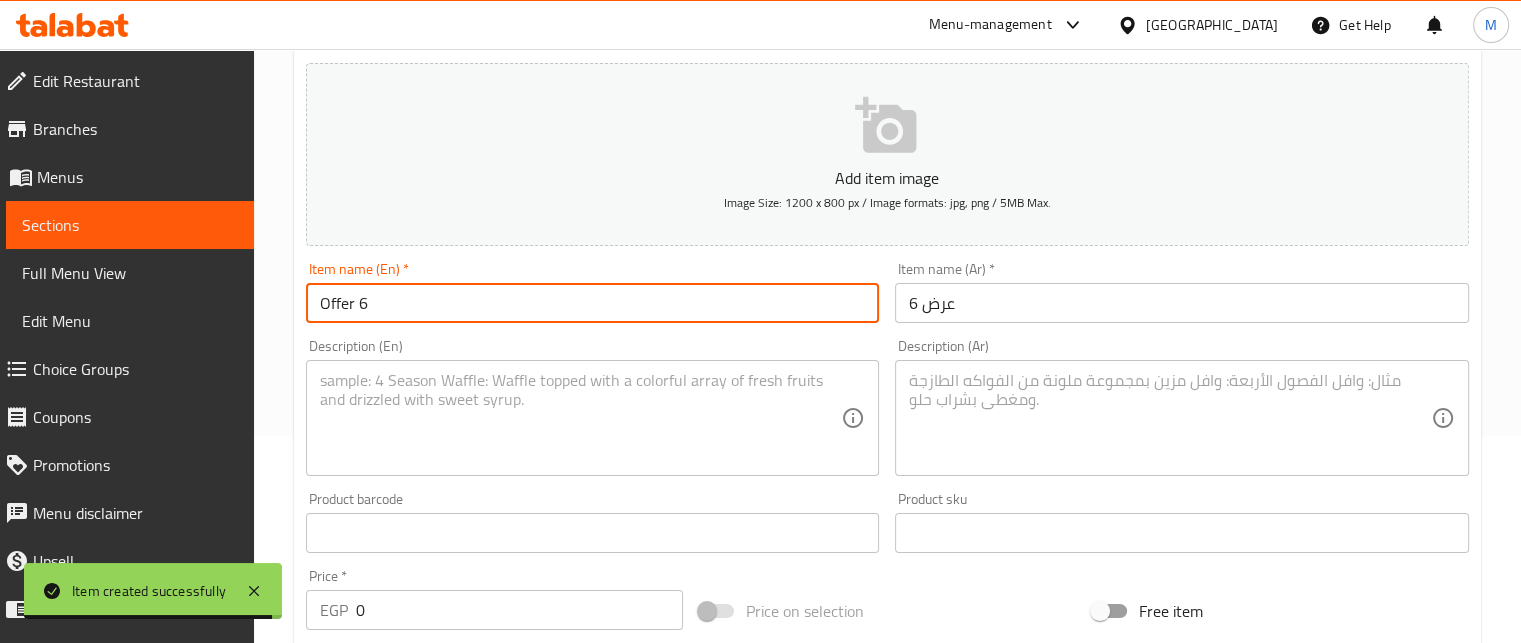 type on "Offer 6" 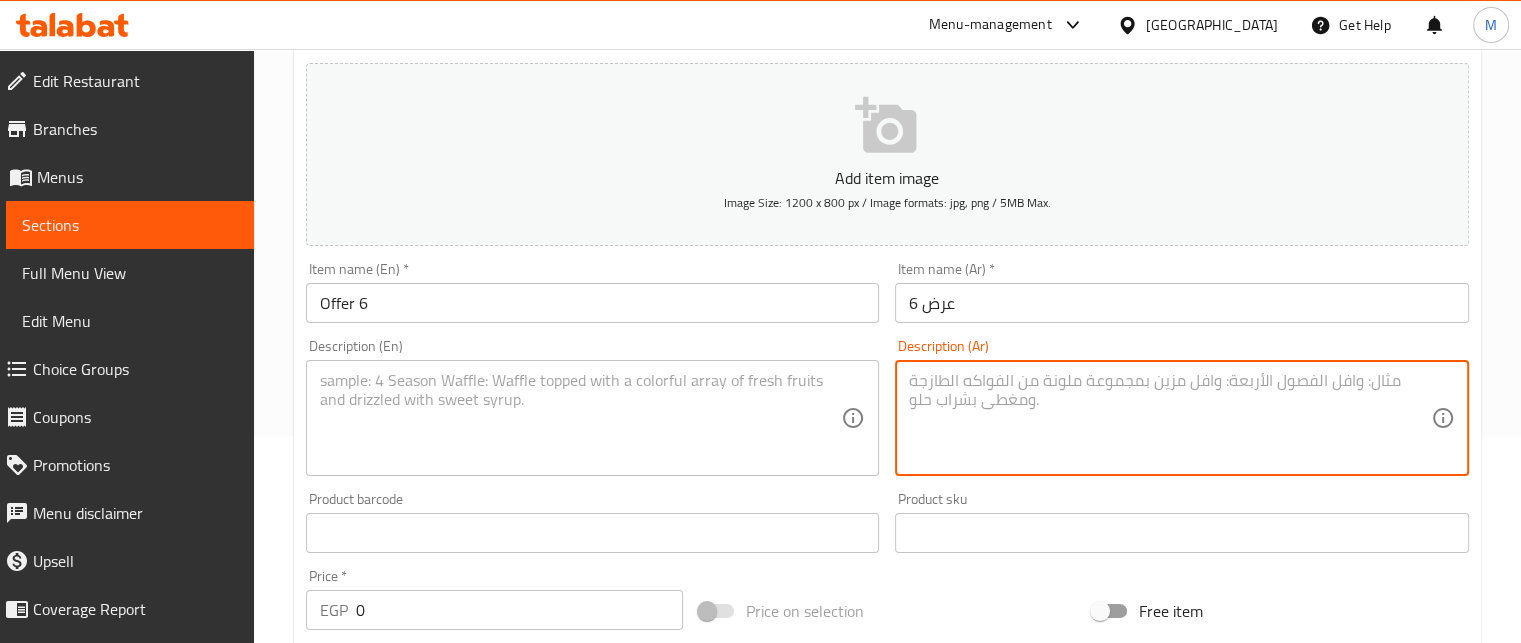 click at bounding box center (1170, 418) 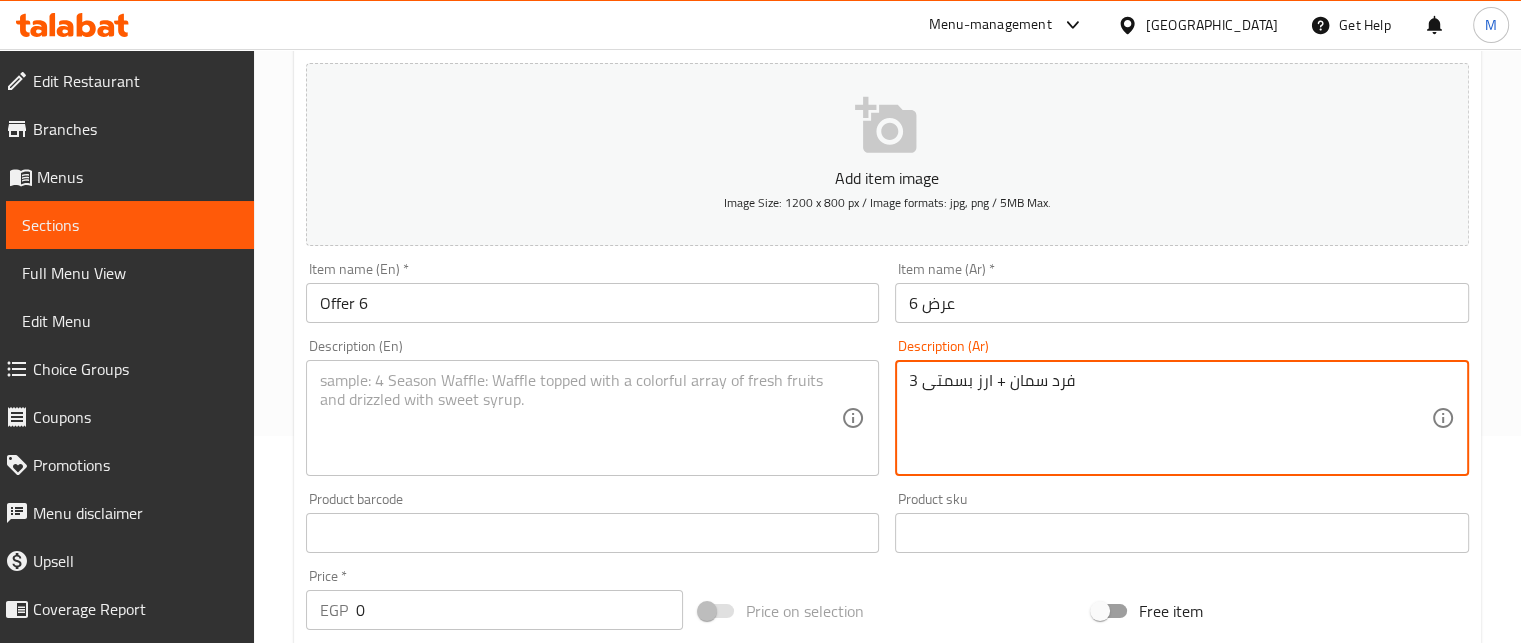 type on "3 فرد سمان + ارز بسمتى" 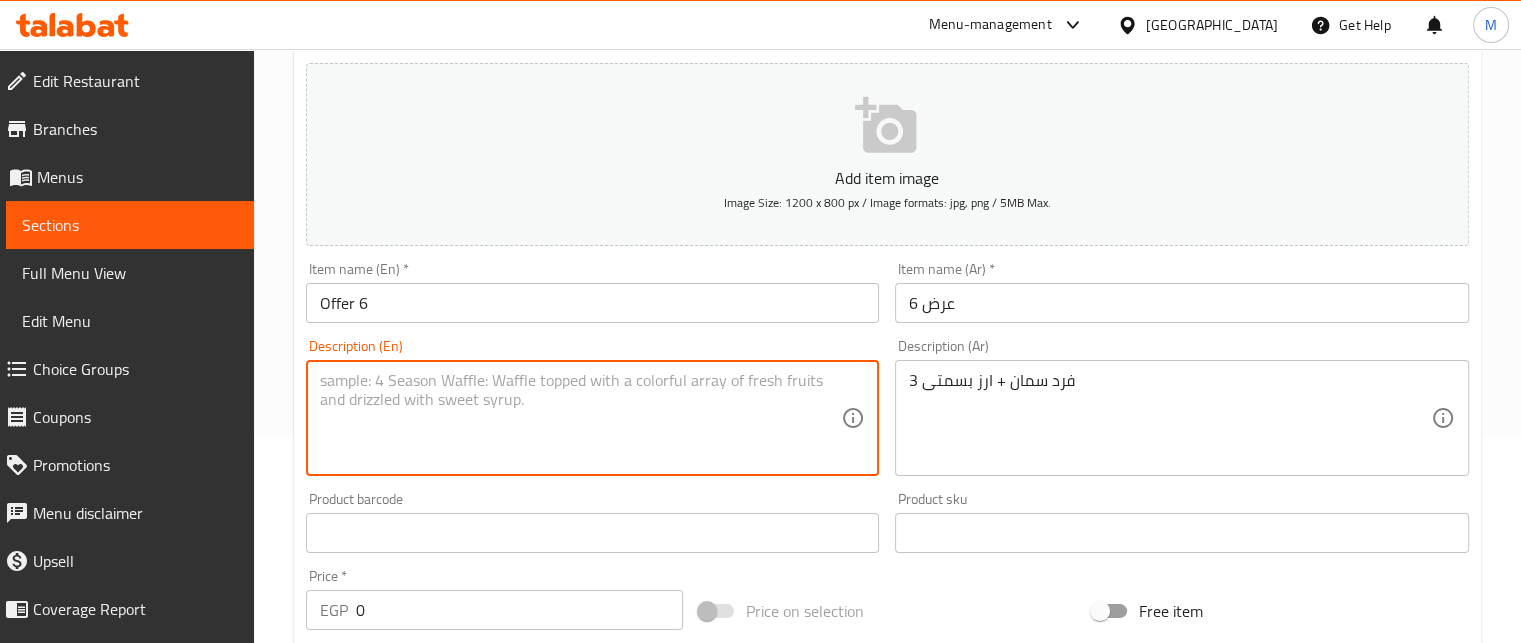 click at bounding box center [581, 418] 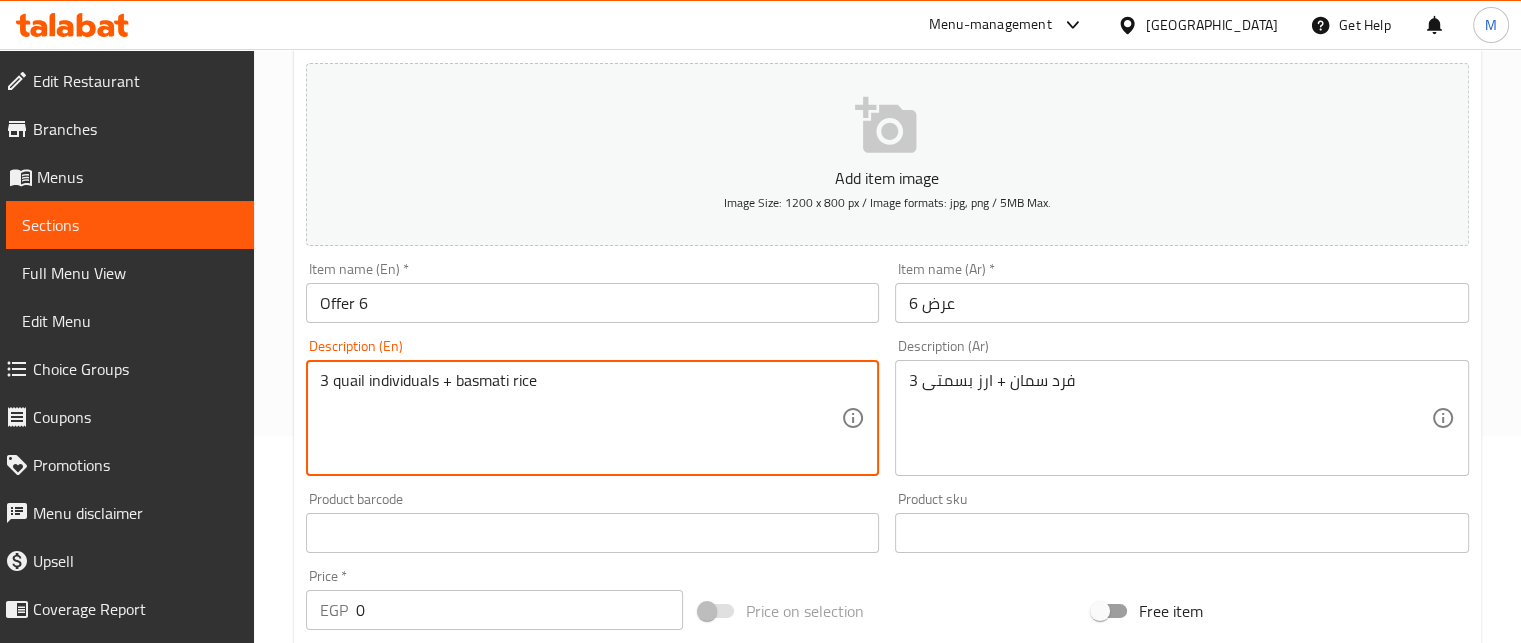 type on "3 quail individuals + basmati rice" 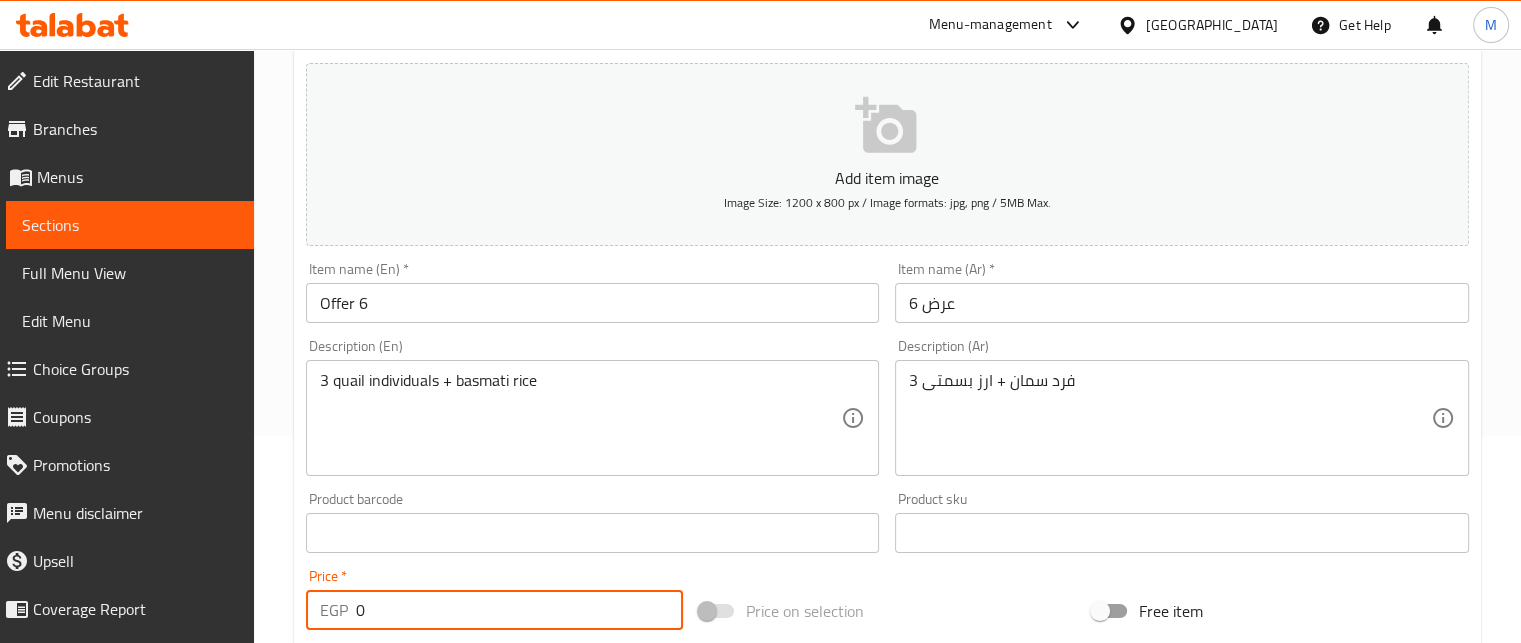 drag, startPoint x: 360, startPoint y: 600, endPoint x: 315, endPoint y: 606, distance: 45.39824 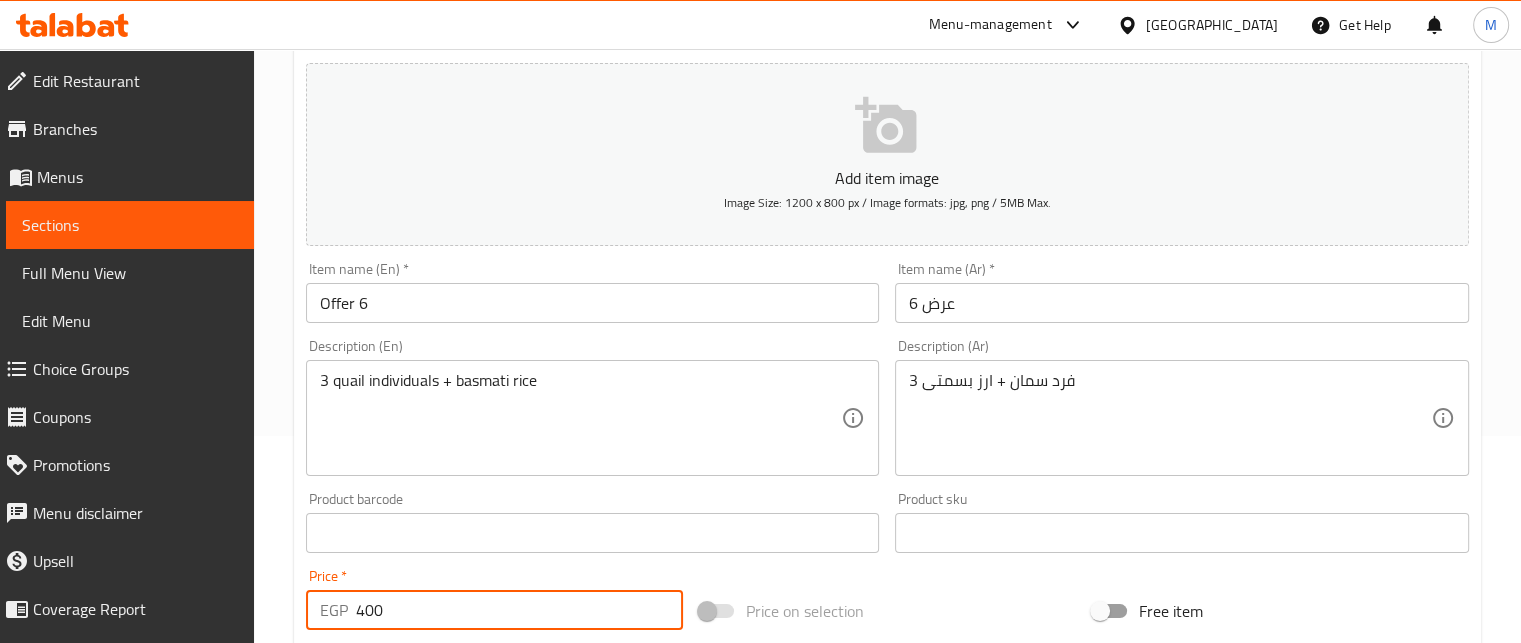 type on "400" 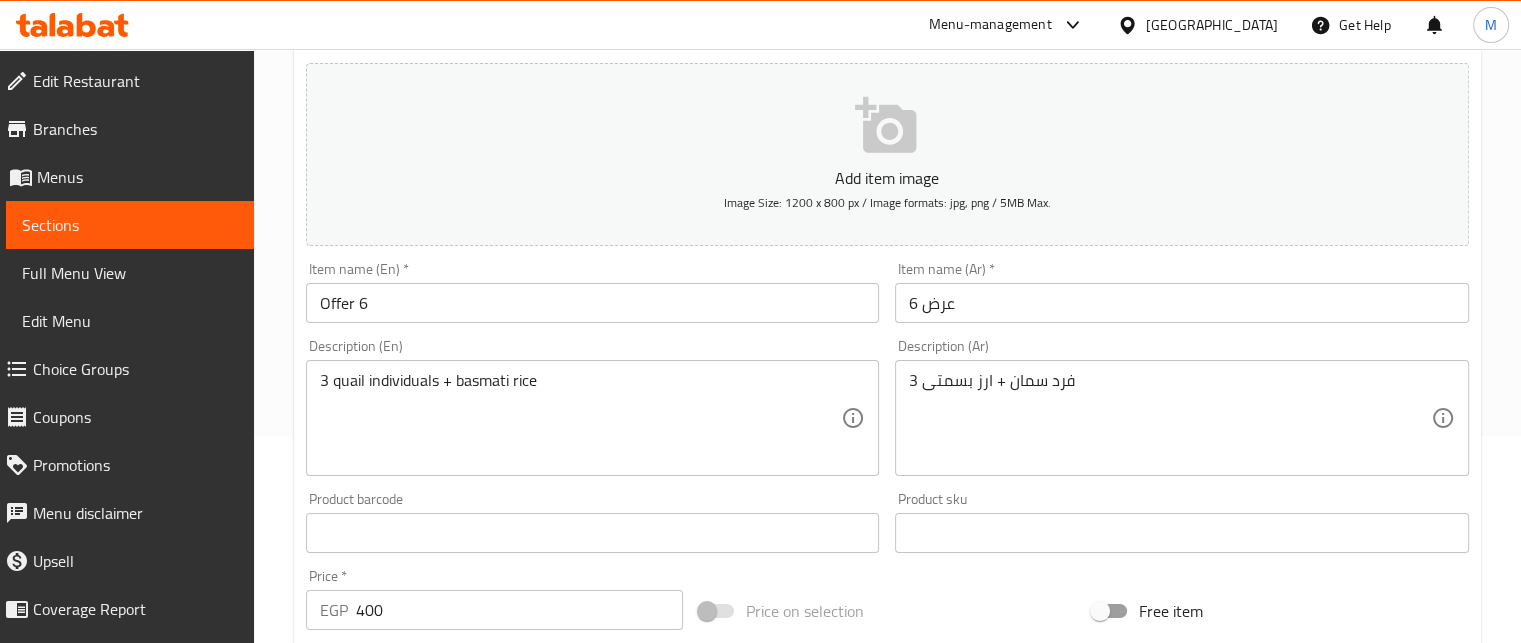 scroll, scrollTop: 769, scrollLeft: 0, axis: vertical 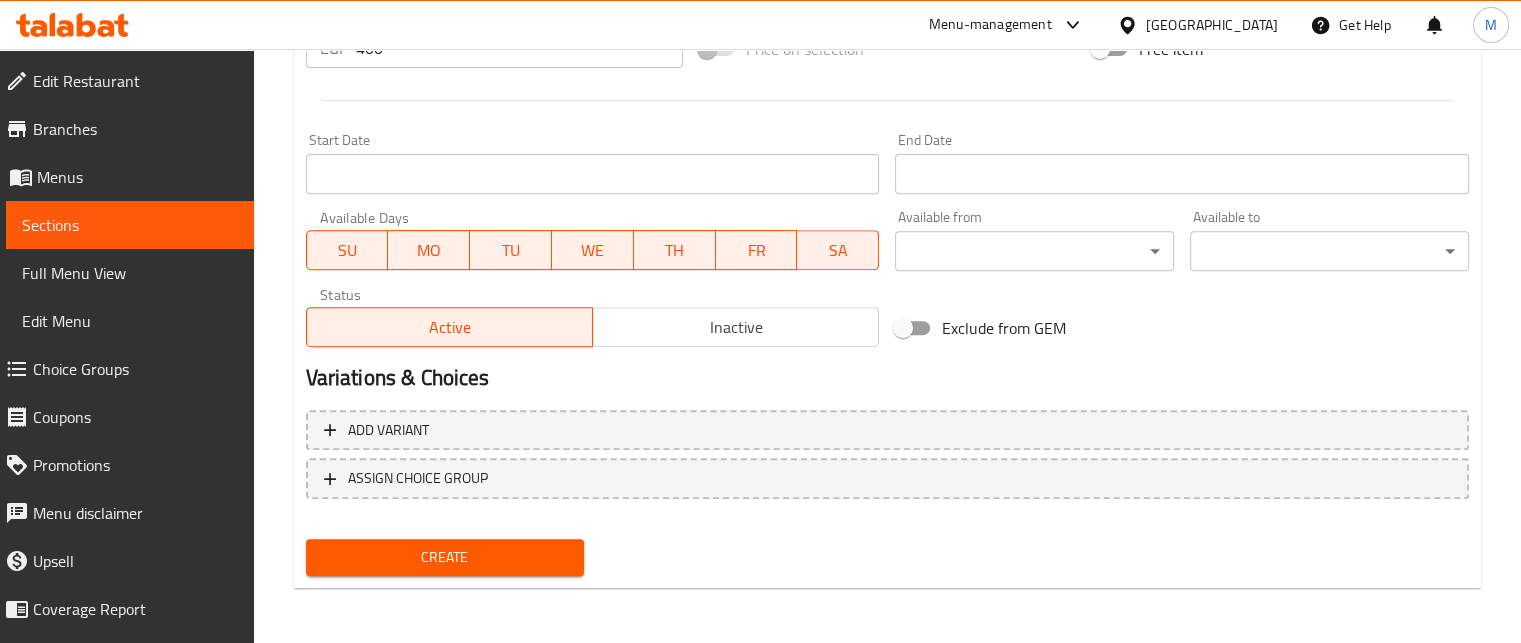 click on "Create" at bounding box center [445, 557] 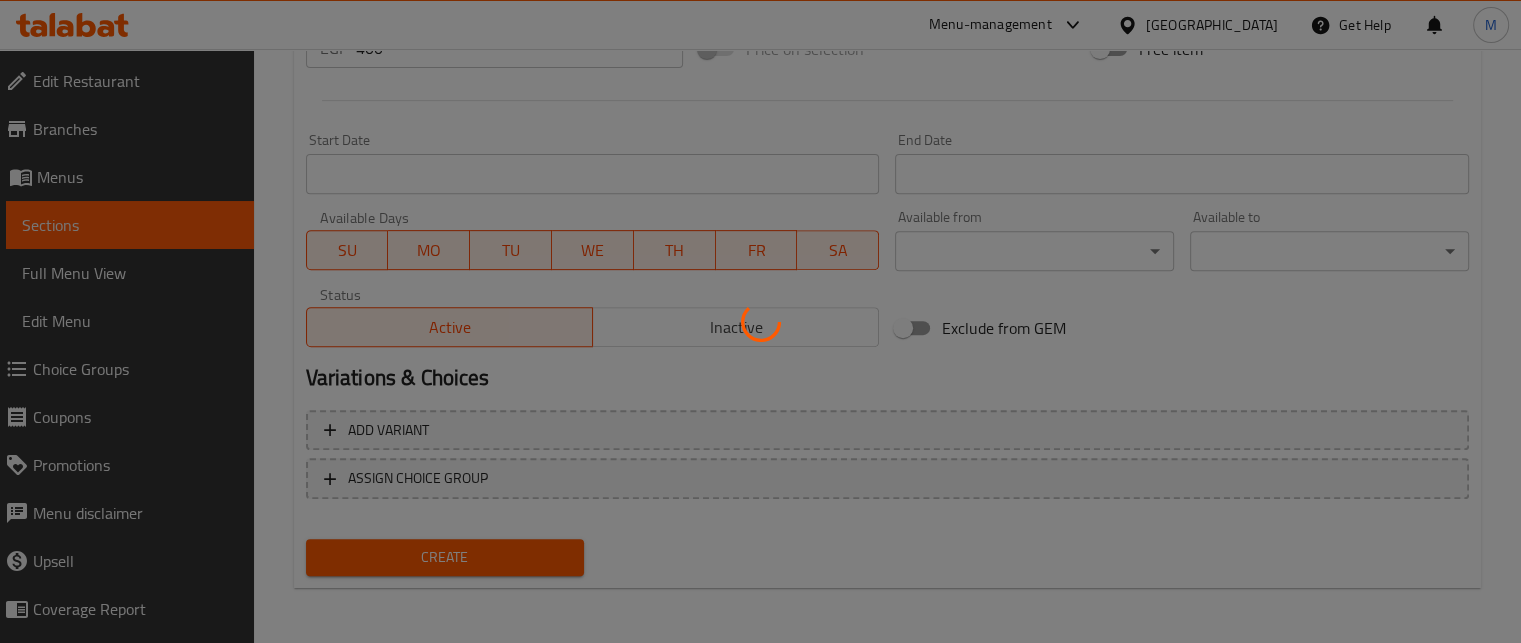 type 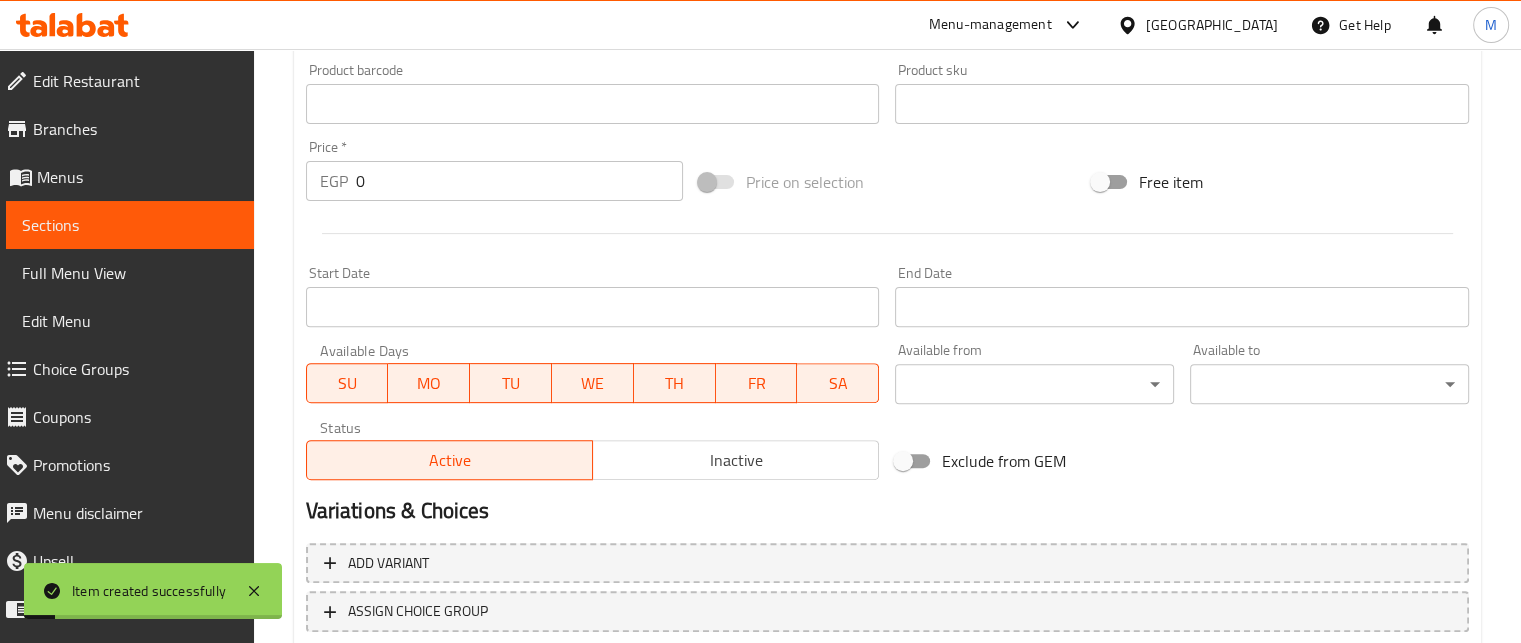 scroll, scrollTop: 207, scrollLeft: 0, axis: vertical 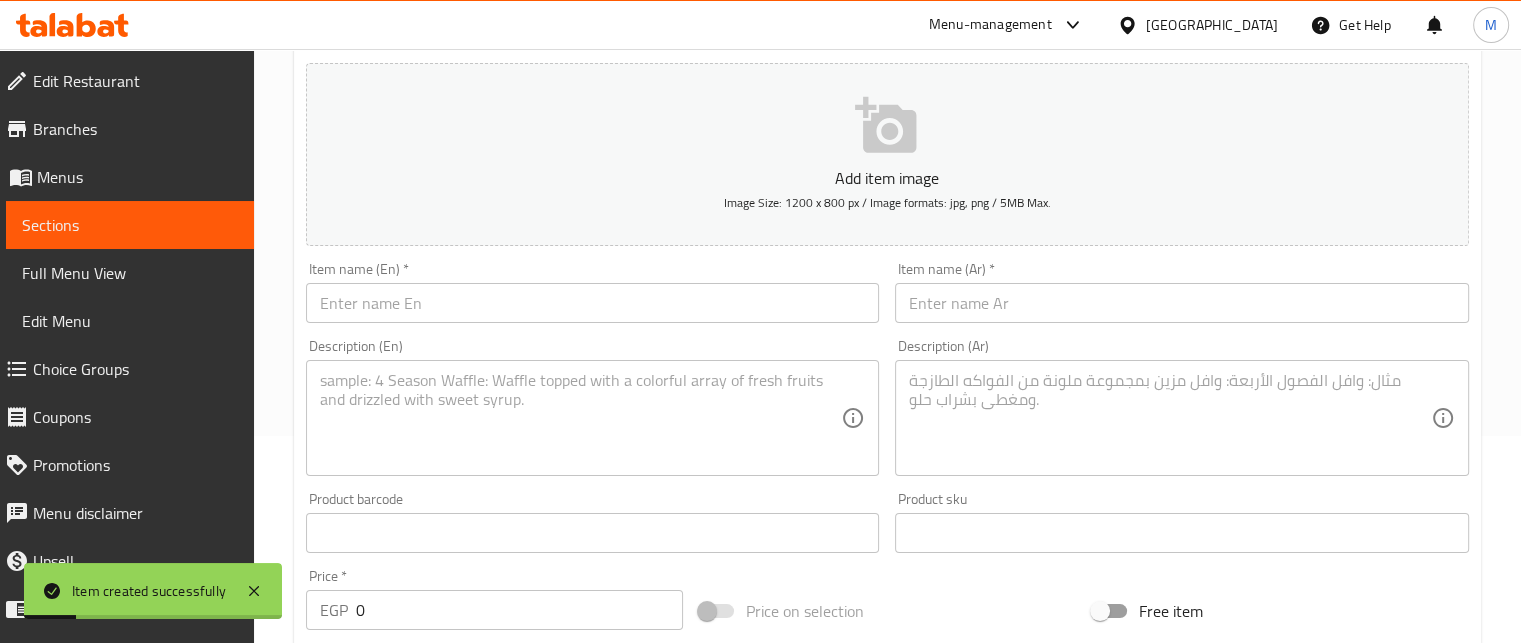 click on "Item name (Ar)   * Item name (Ar)  *" at bounding box center (1182, 292) 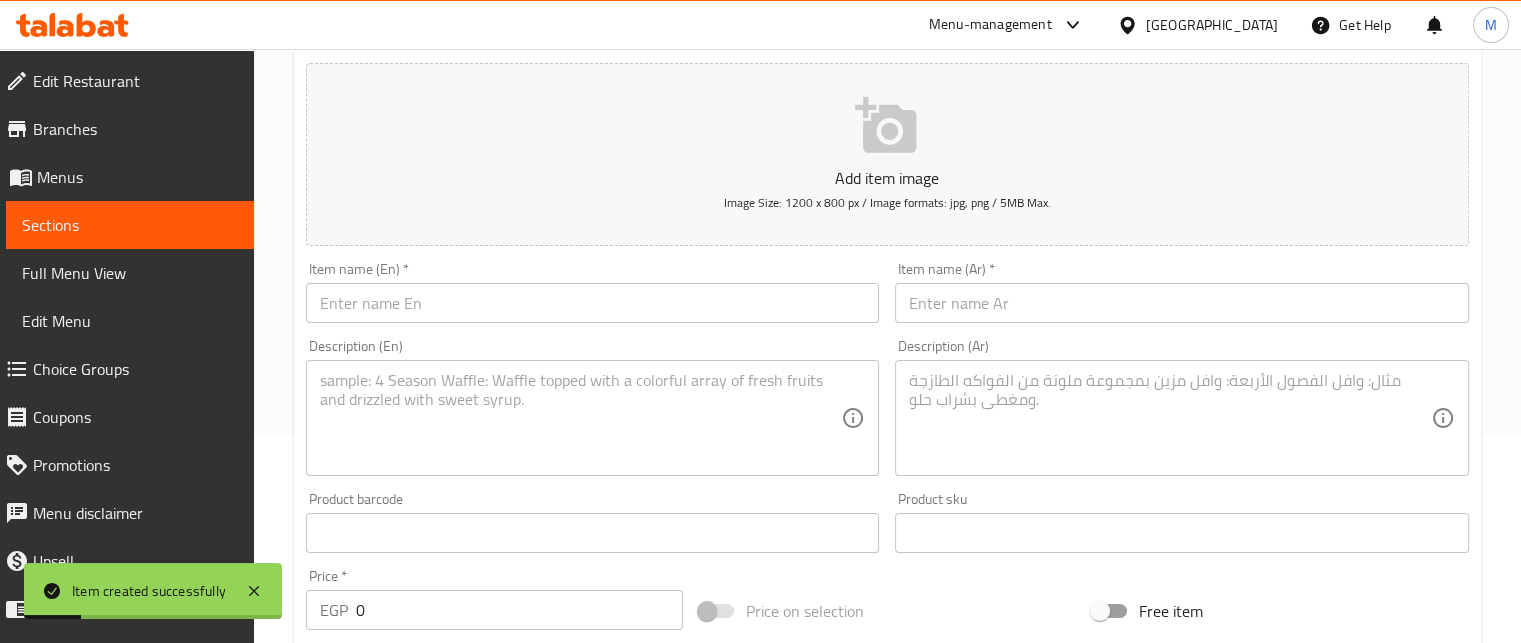 click at bounding box center [1182, 303] 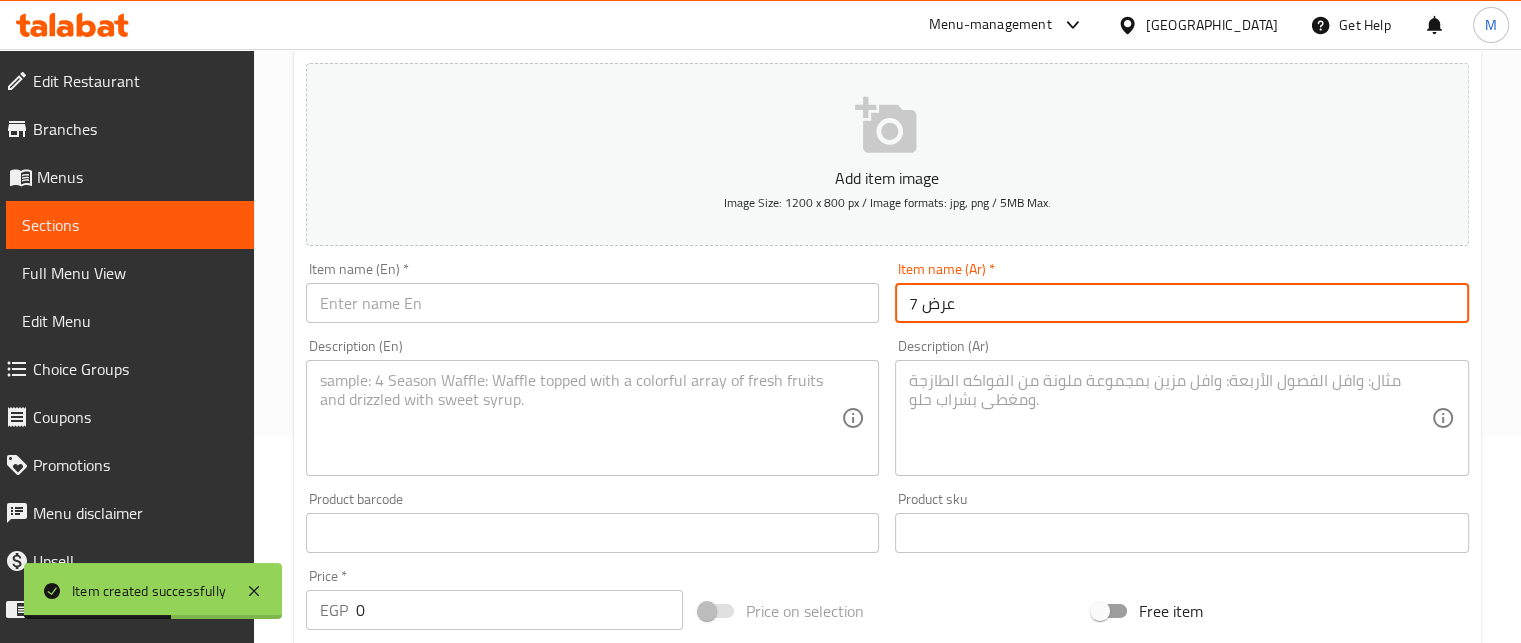 type on "عرض 7" 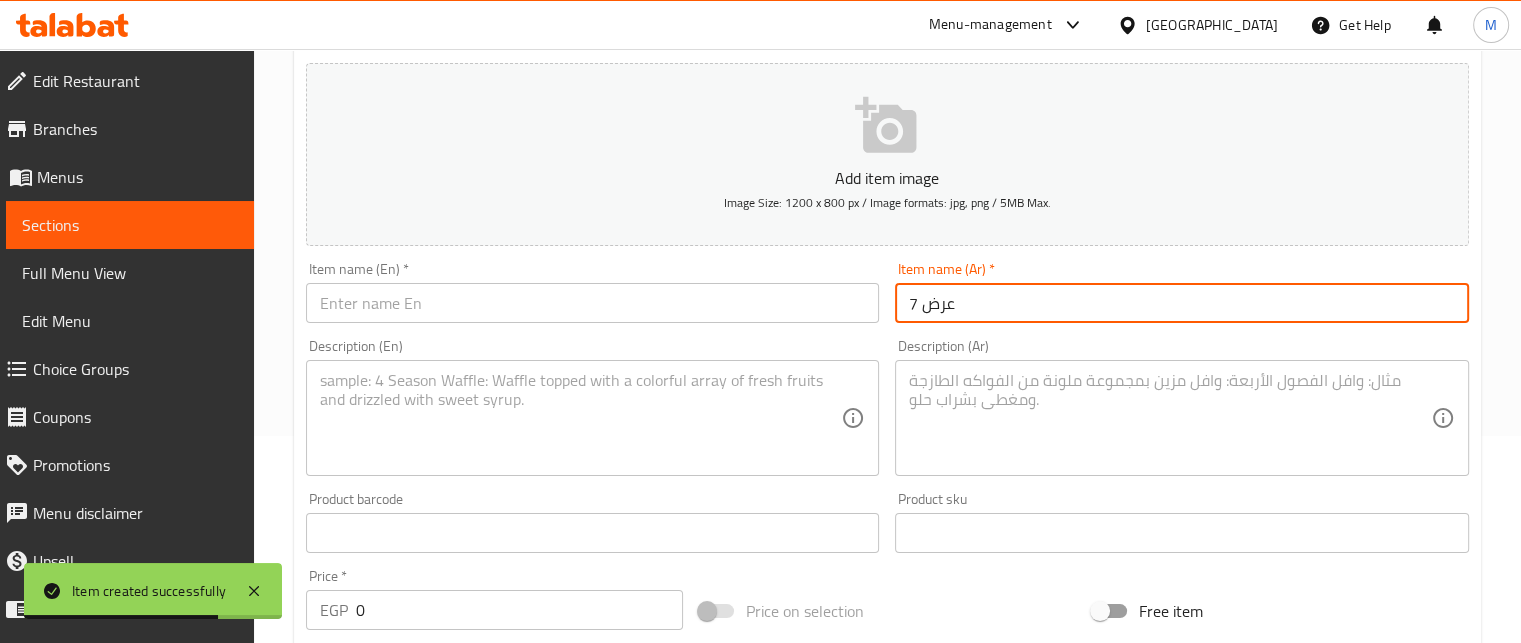 click at bounding box center [593, 303] 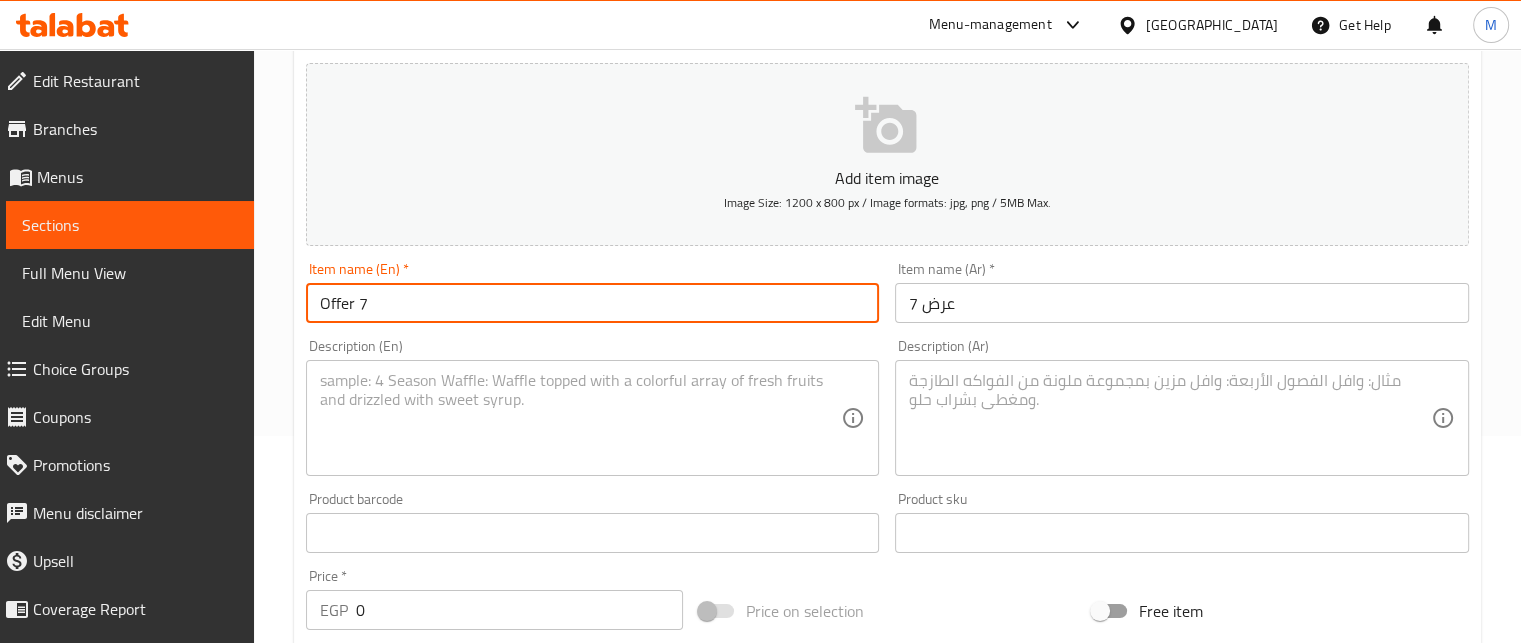 type on "Offer 7" 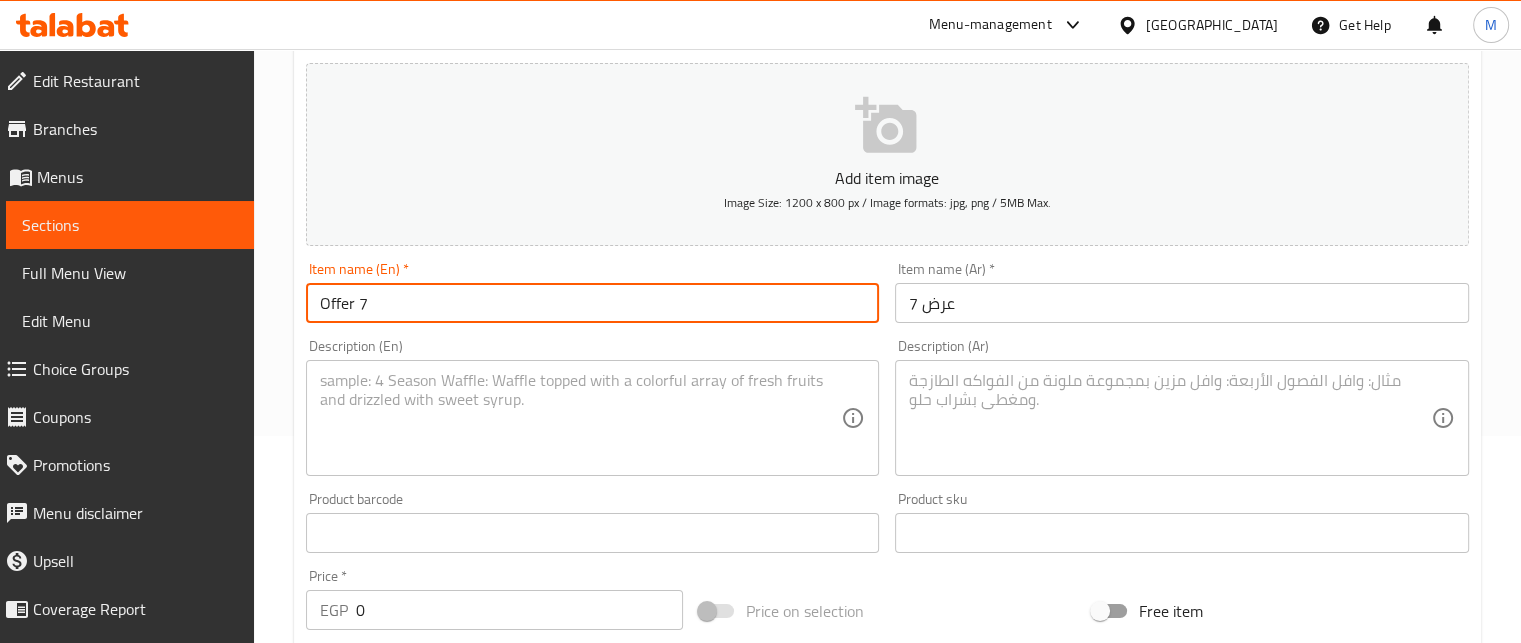 click at bounding box center (1170, 418) 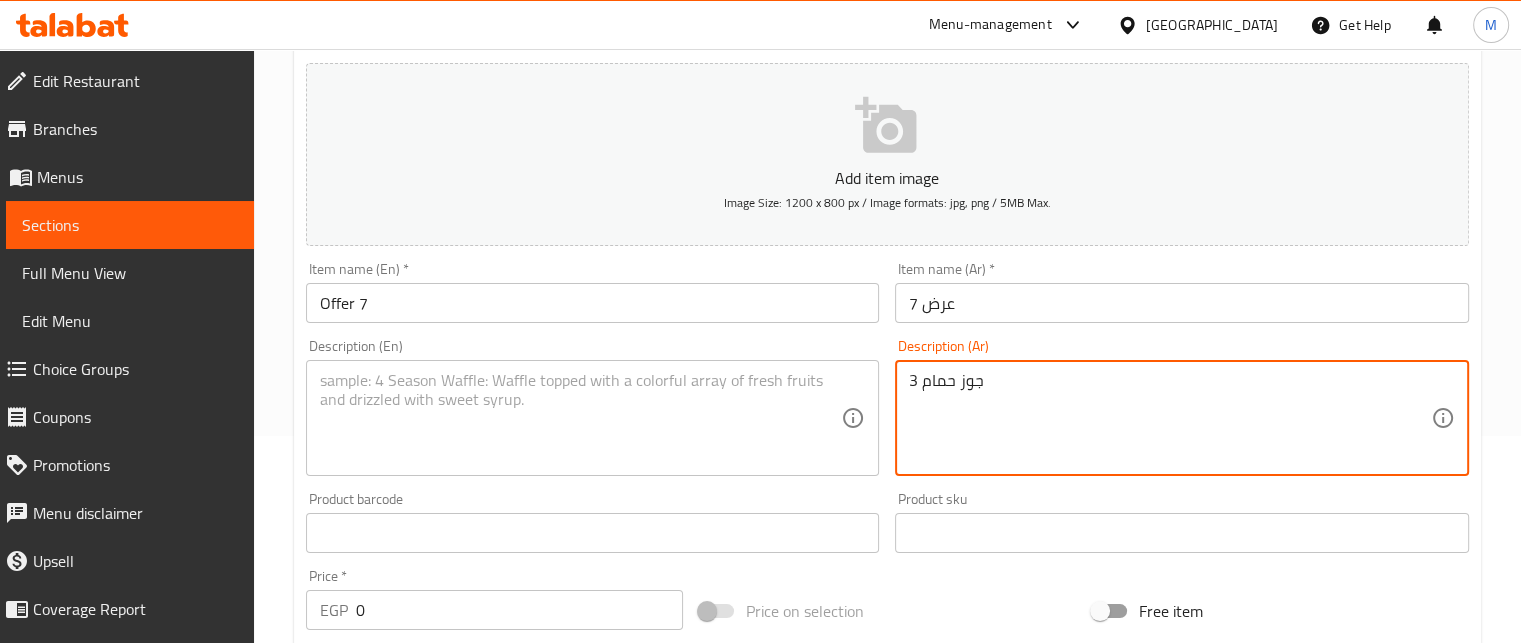 type on "3 جوز حمام" 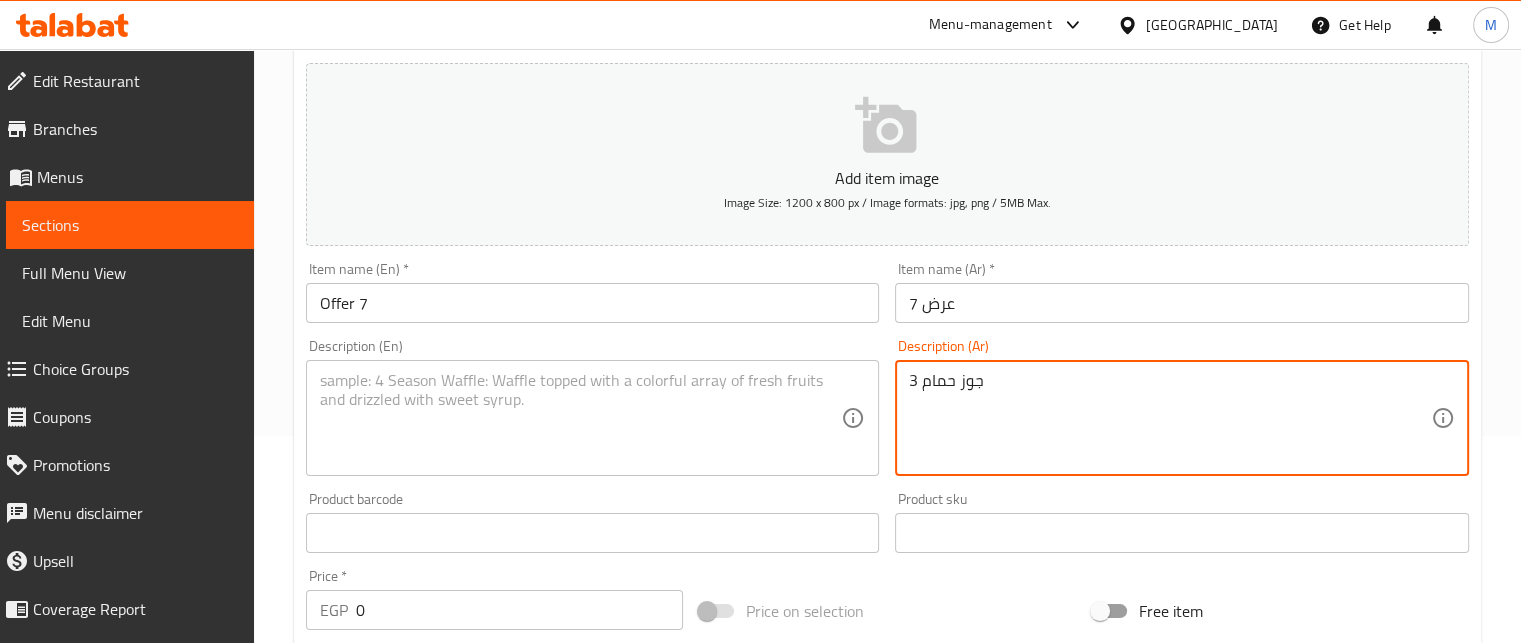 click at bounding box center [581, 418] 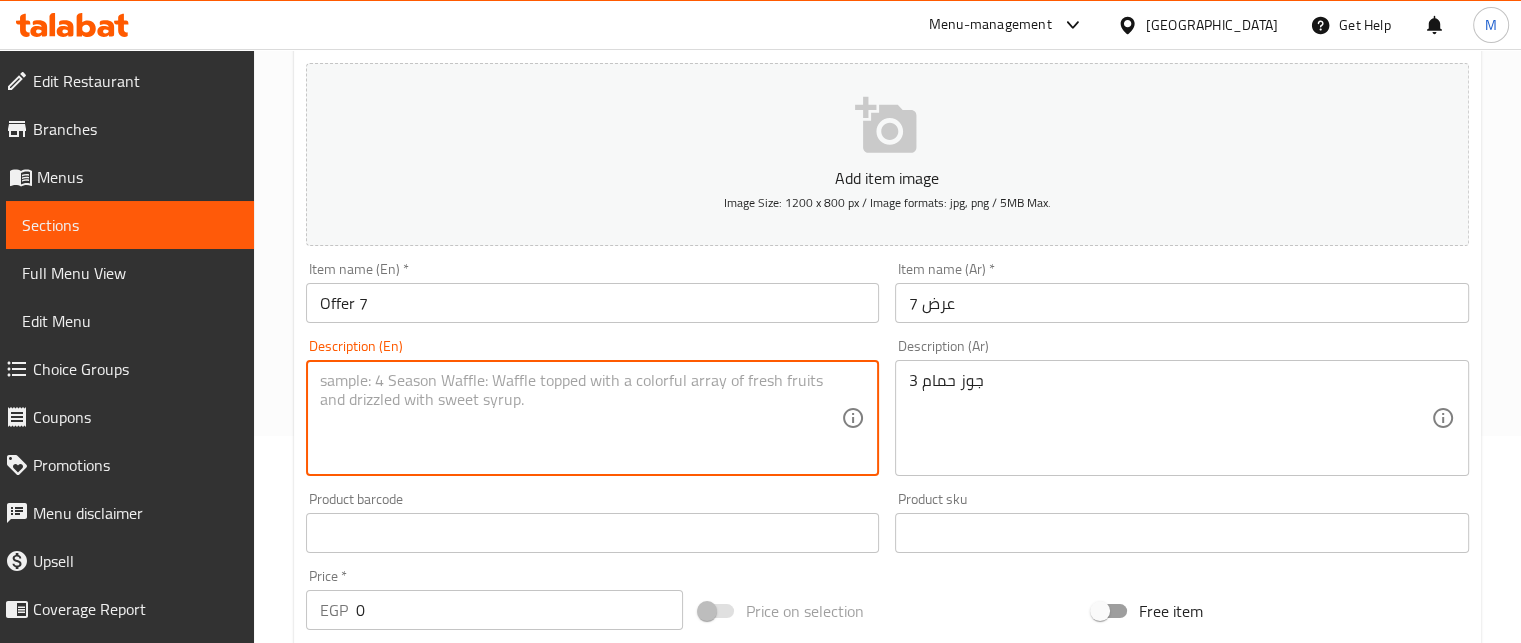 paste on "Pigeon" 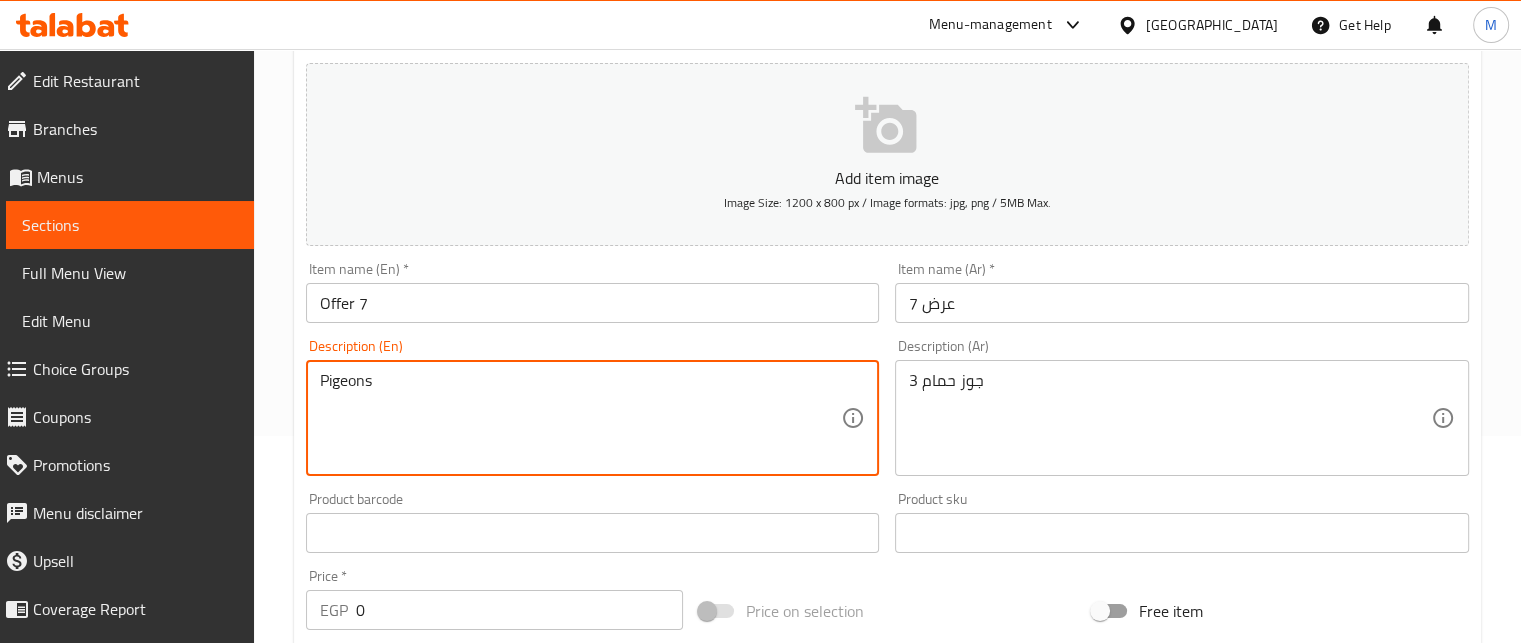 click on "Pigeons Description (En)" at bounding box center (593, 418) 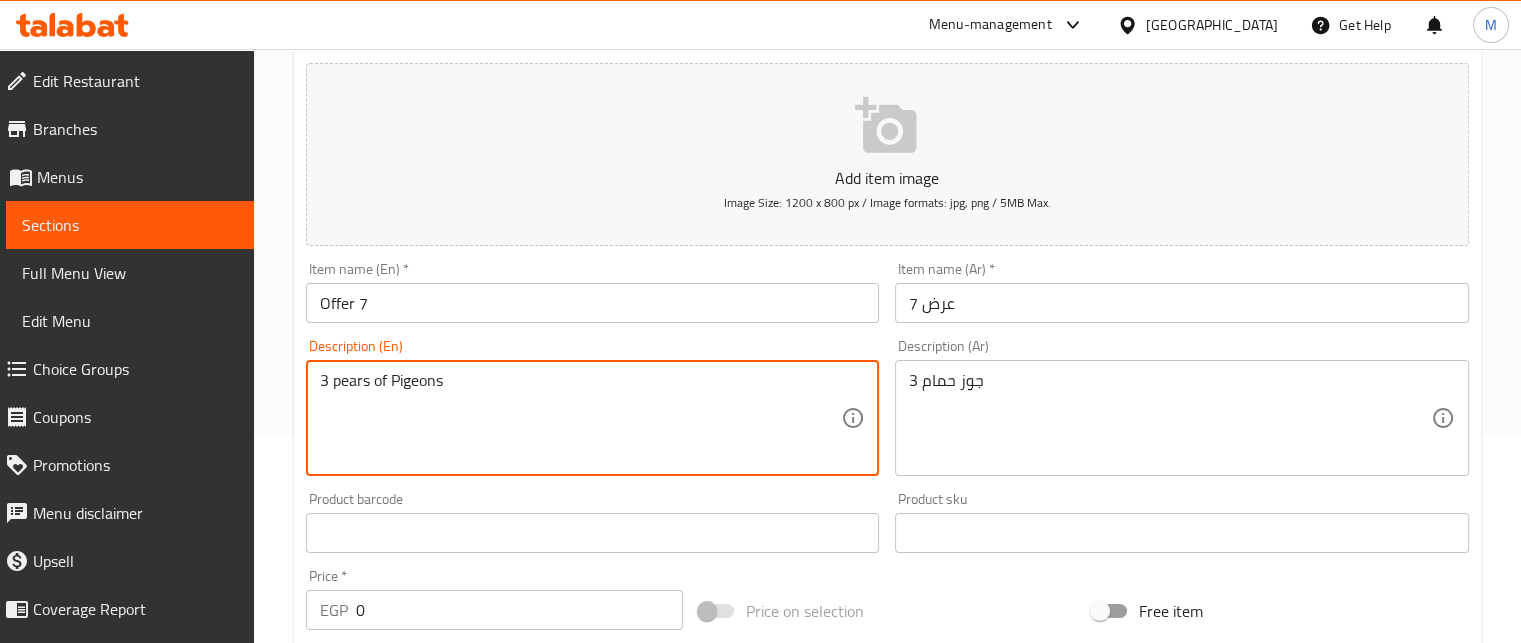 click on "3 pears of Pigeons" at bounding box center [581, 418] 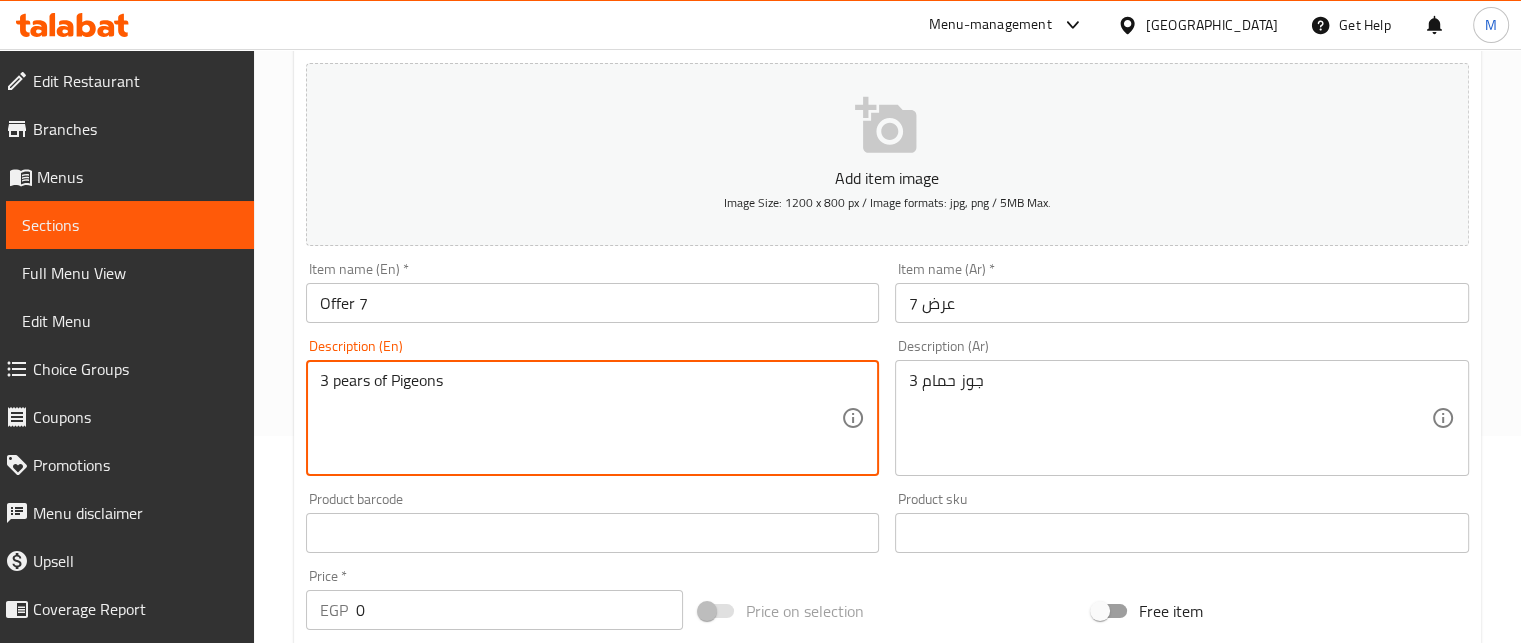 paste on "ai" 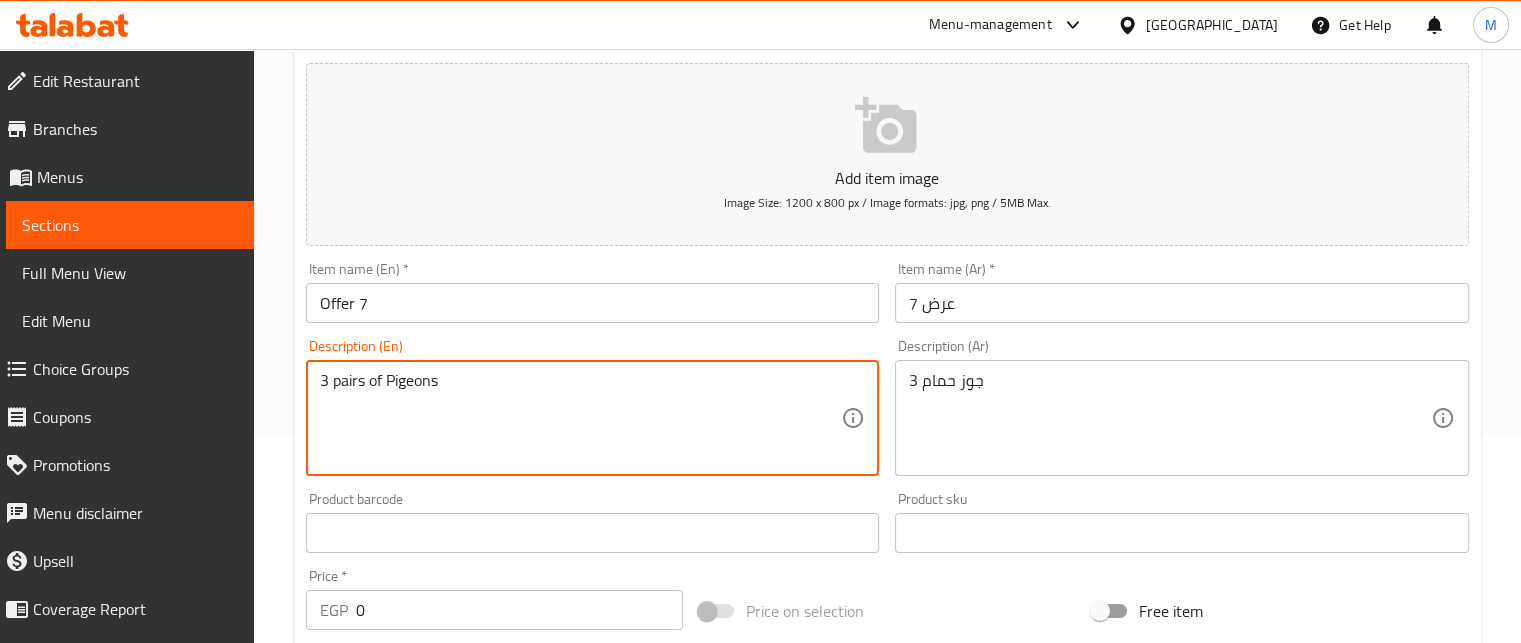 click on "3 pairs of Pigeons" at bounding box center (581, 418) 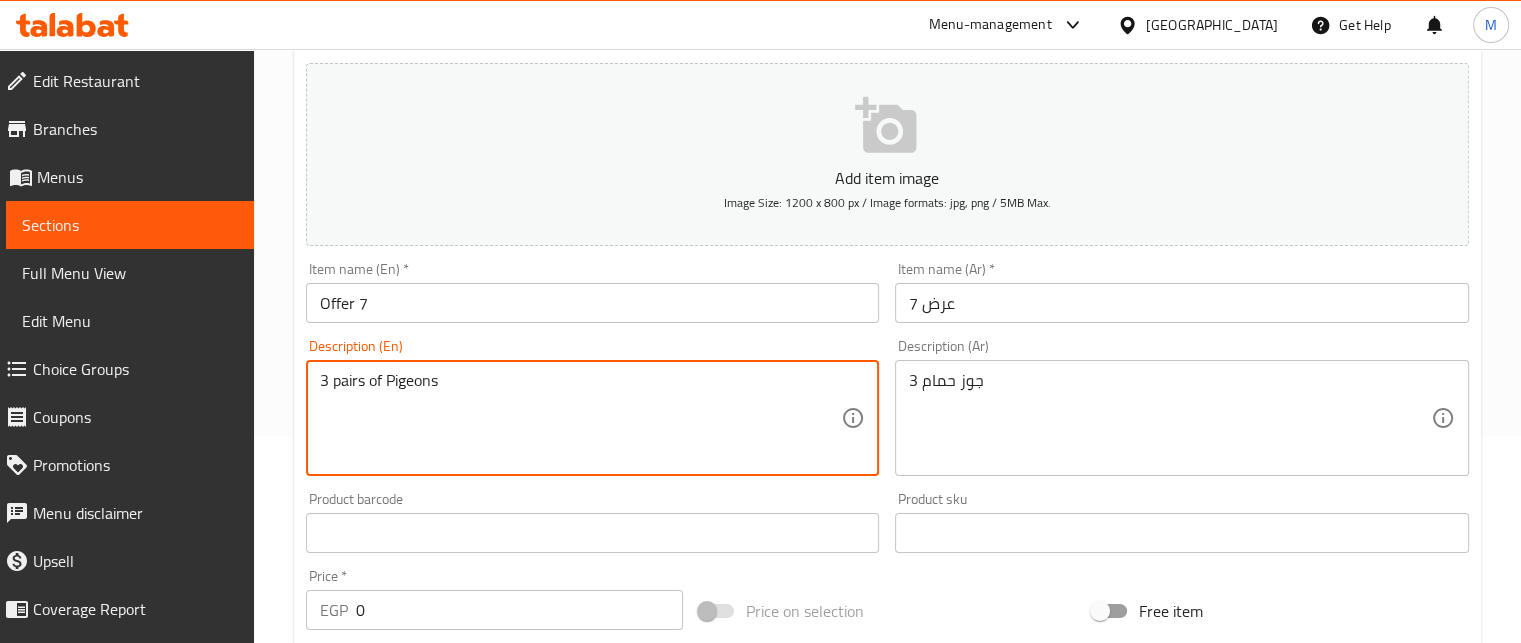 drag, startPoint x: 372, startPoint y: 612, endPoint x: 334, endPoint y: 612, distance: 38 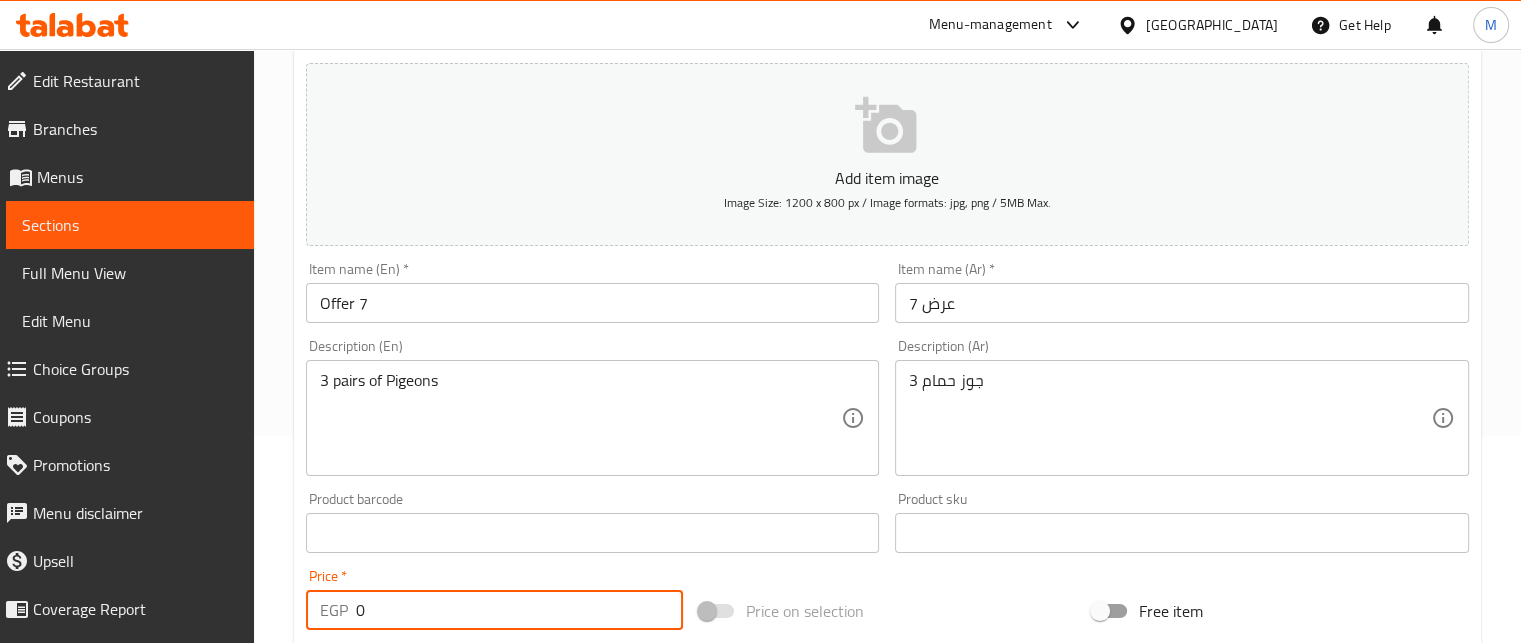 paste on "639" 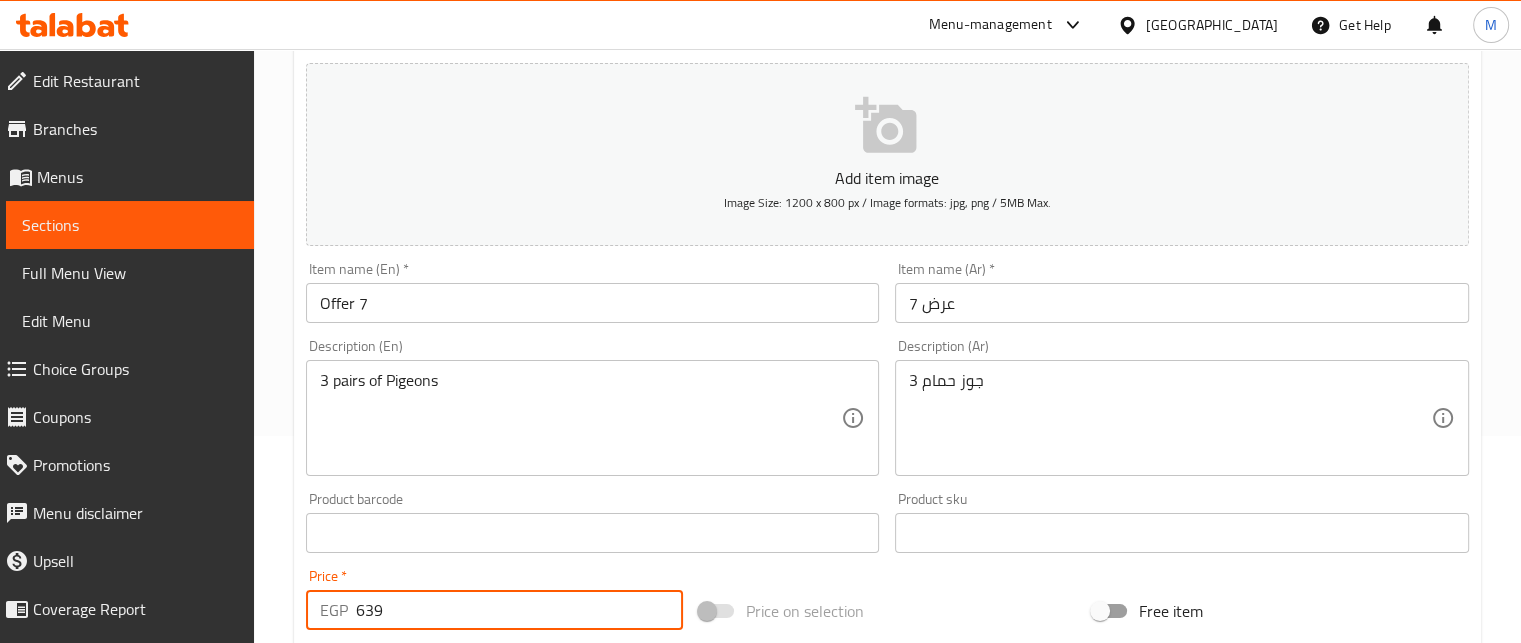 type on "639" 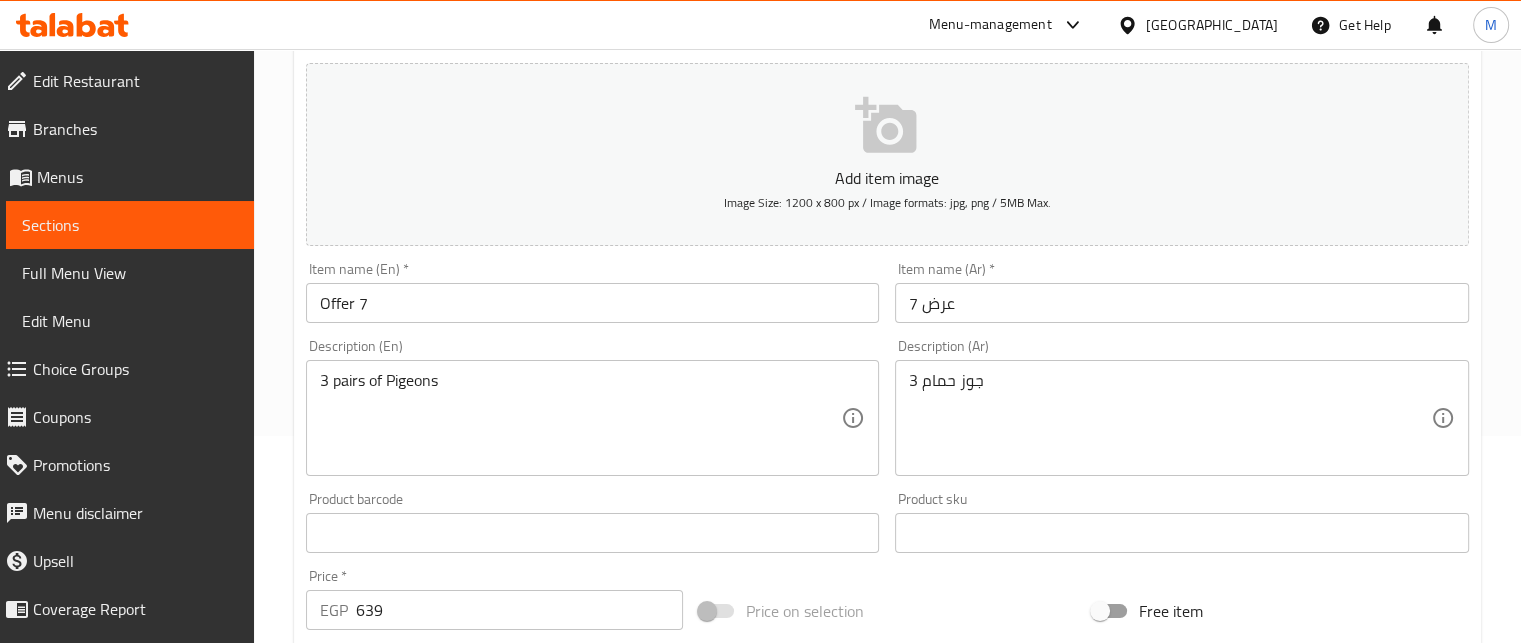scroll, scrollTop: 769, scrollLeft: 0, axis: vertical 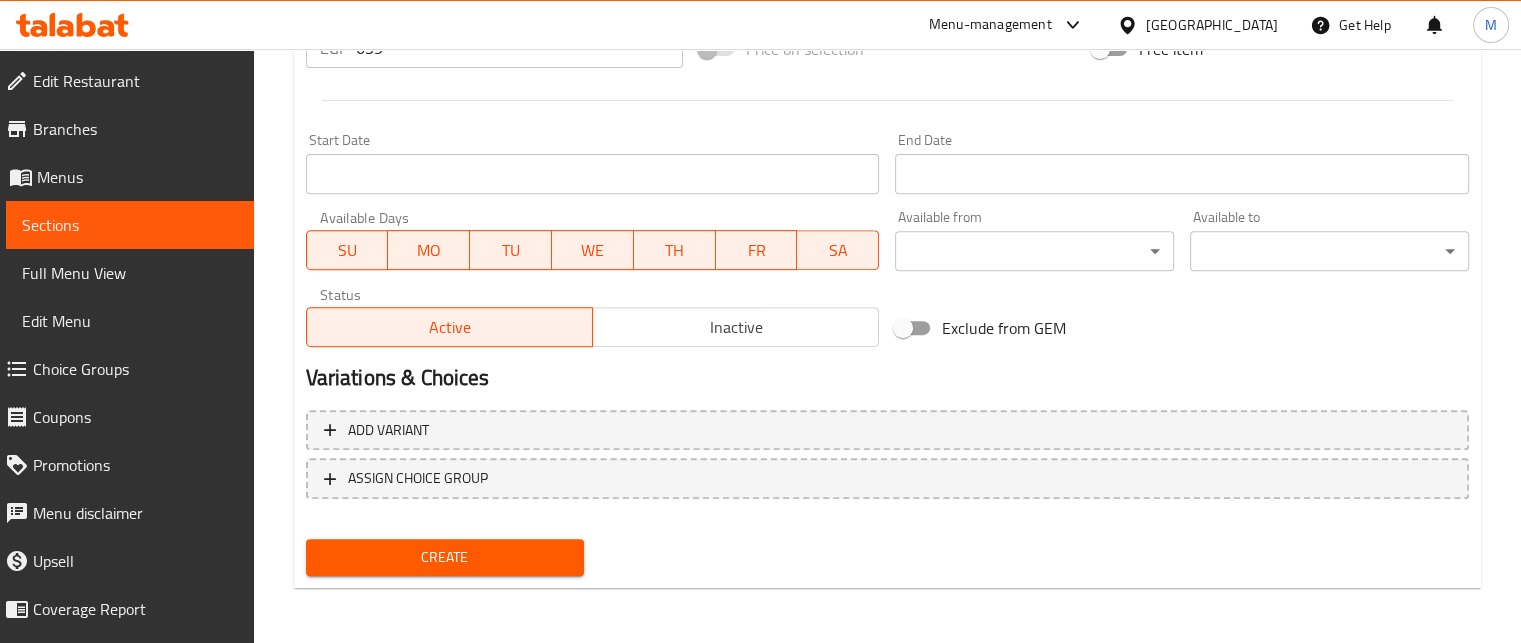 click on "Create" at bounding box center (445, 557) 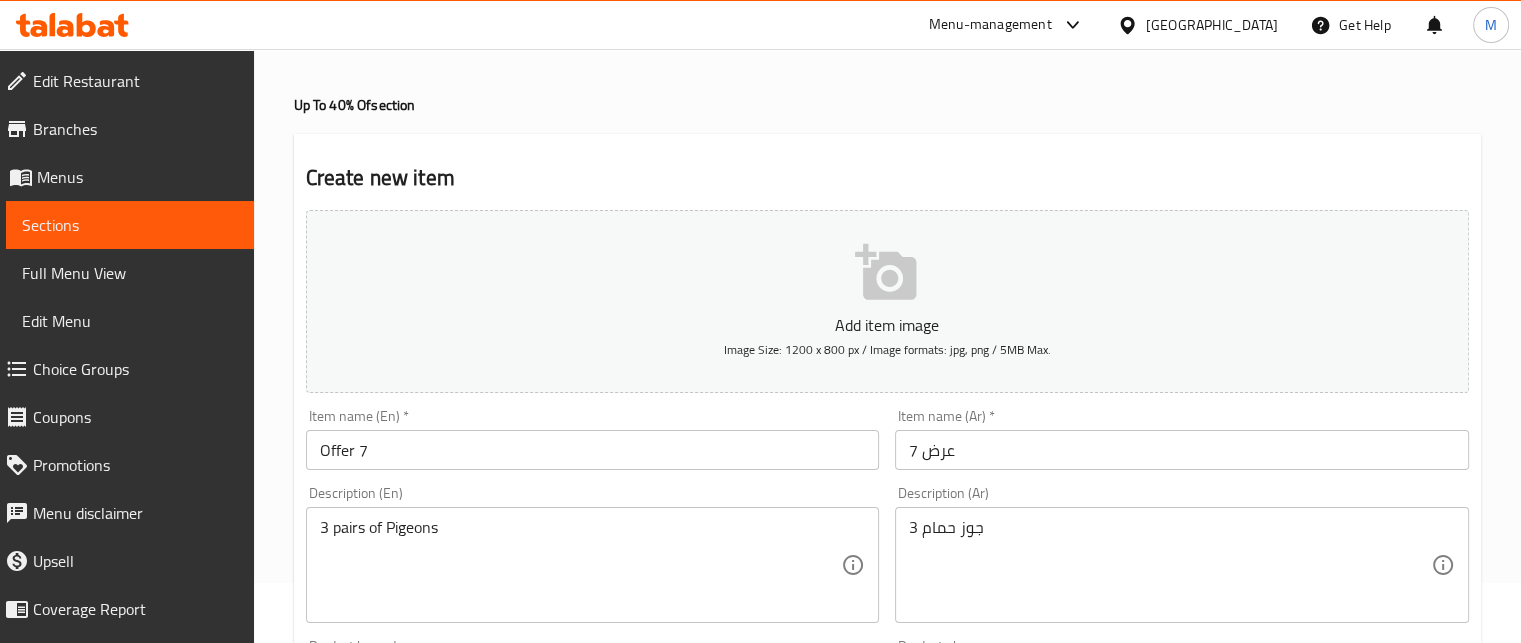 scroll, scrollTop: 0, scrollLeft: 0, axis: both 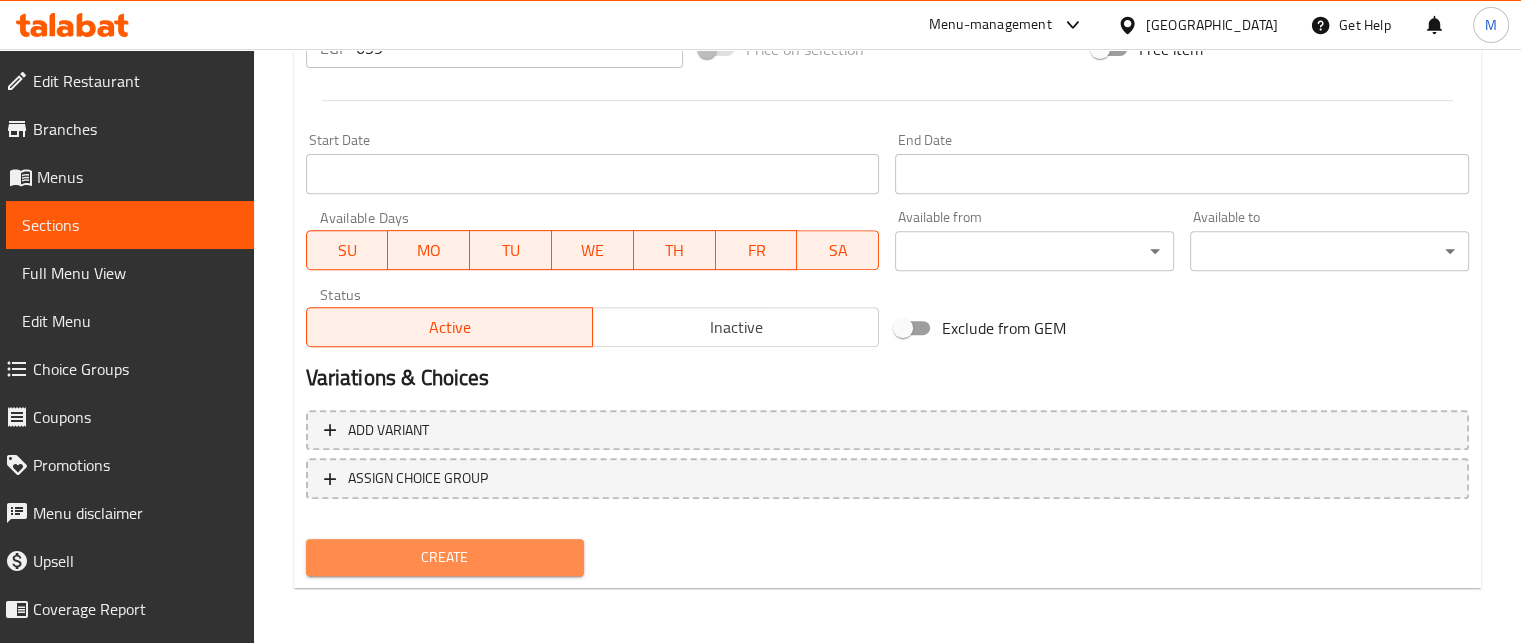 click on "Create" at bounding box center [445, 557] 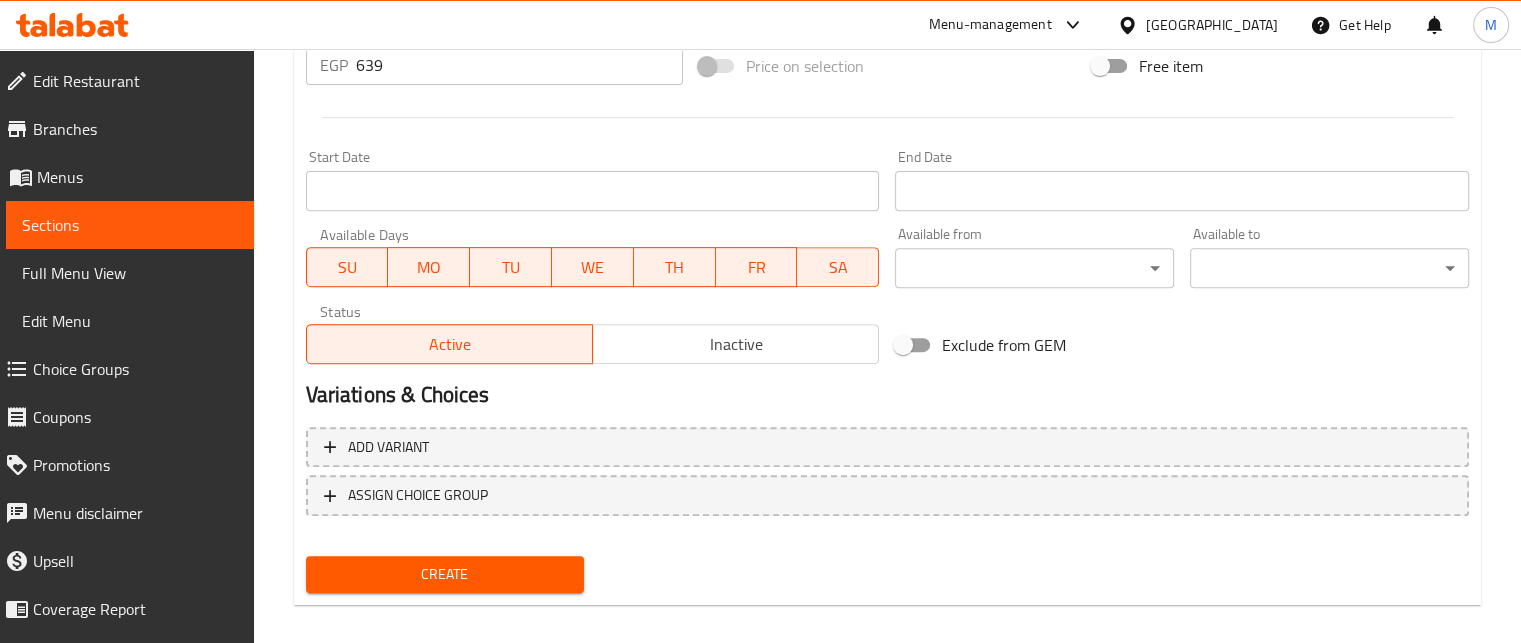 scroll, scrollTop: 769, scrollLeft: 0, axis: vertical 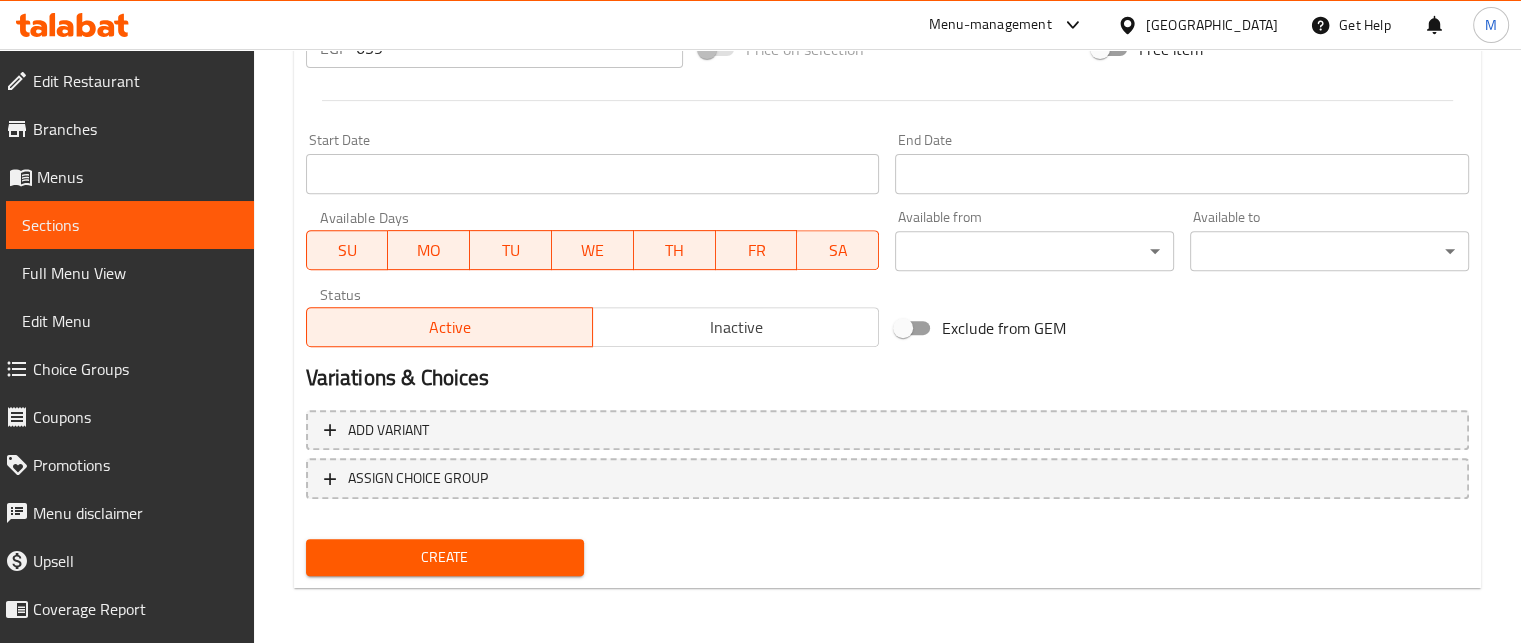 click on "Create" at bounding box center (445, 557) 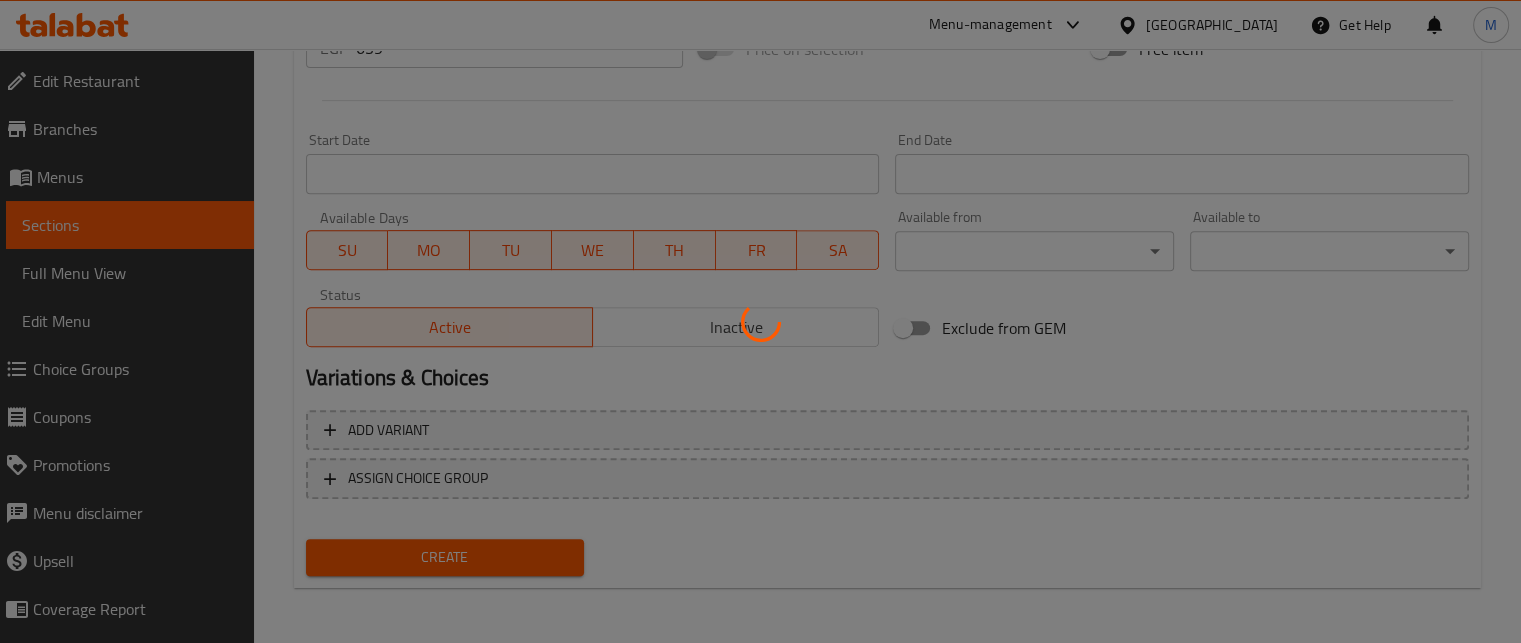 type 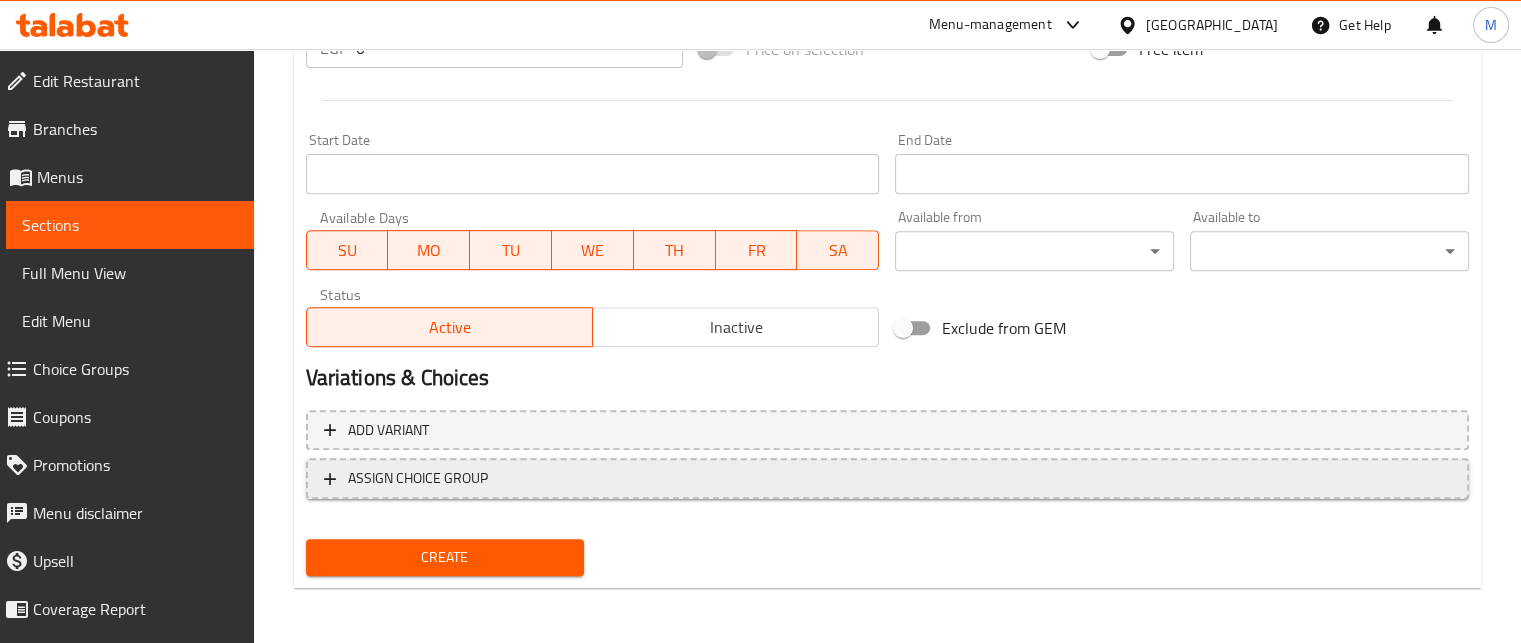 scroll, scrollTop: 0, scrollLeft: 0, axis: both 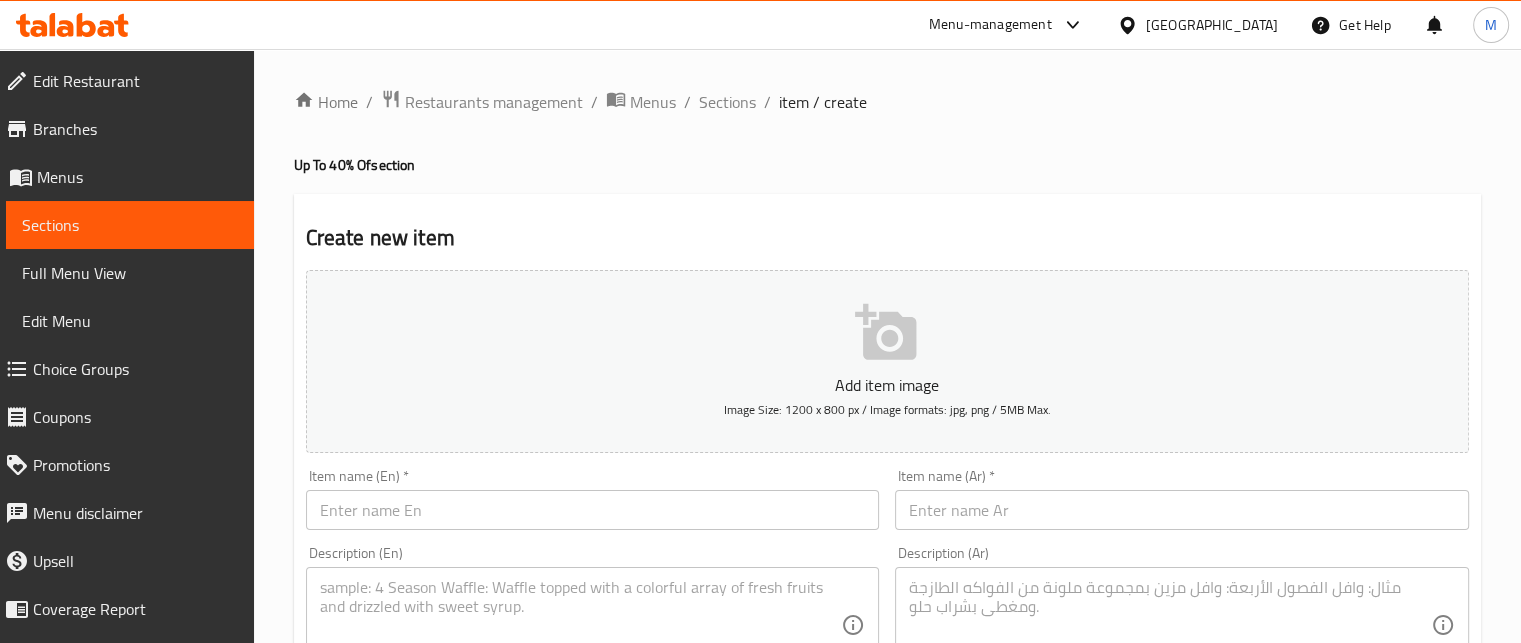 click at bounding box center (1182, 510) 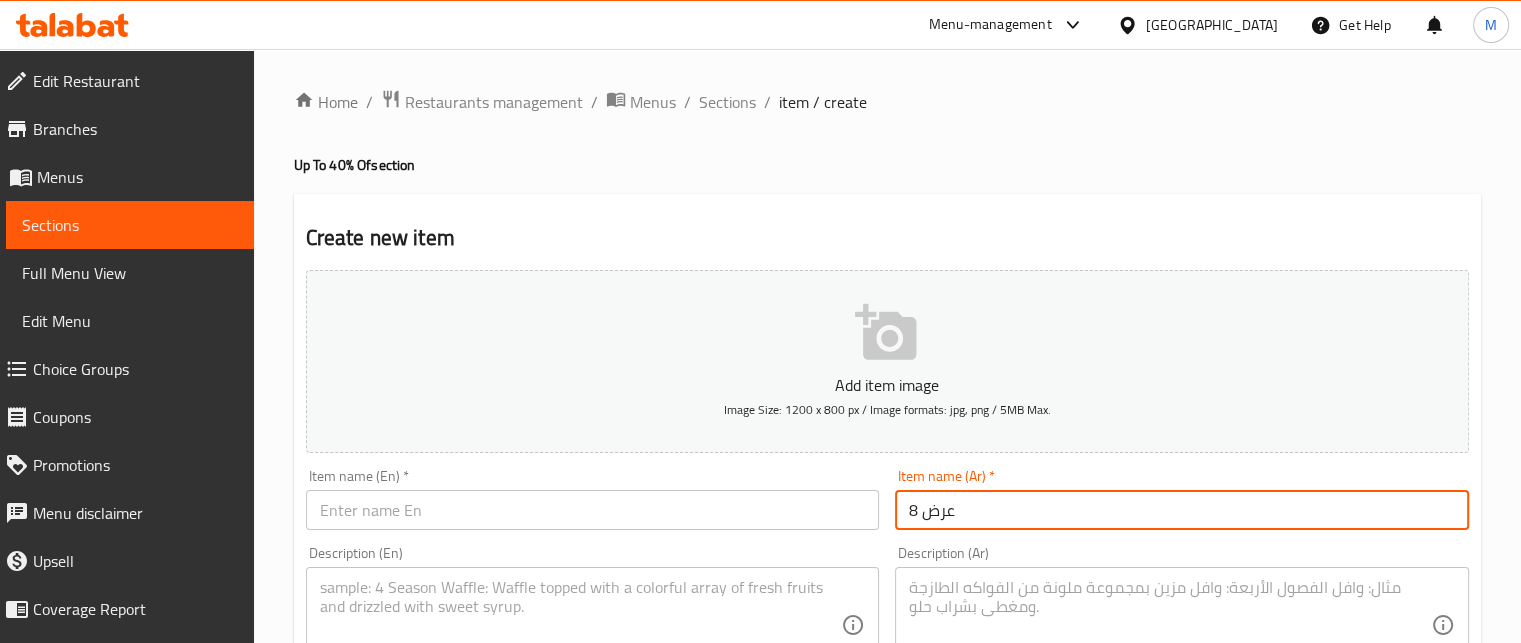 type on "عرض 8" 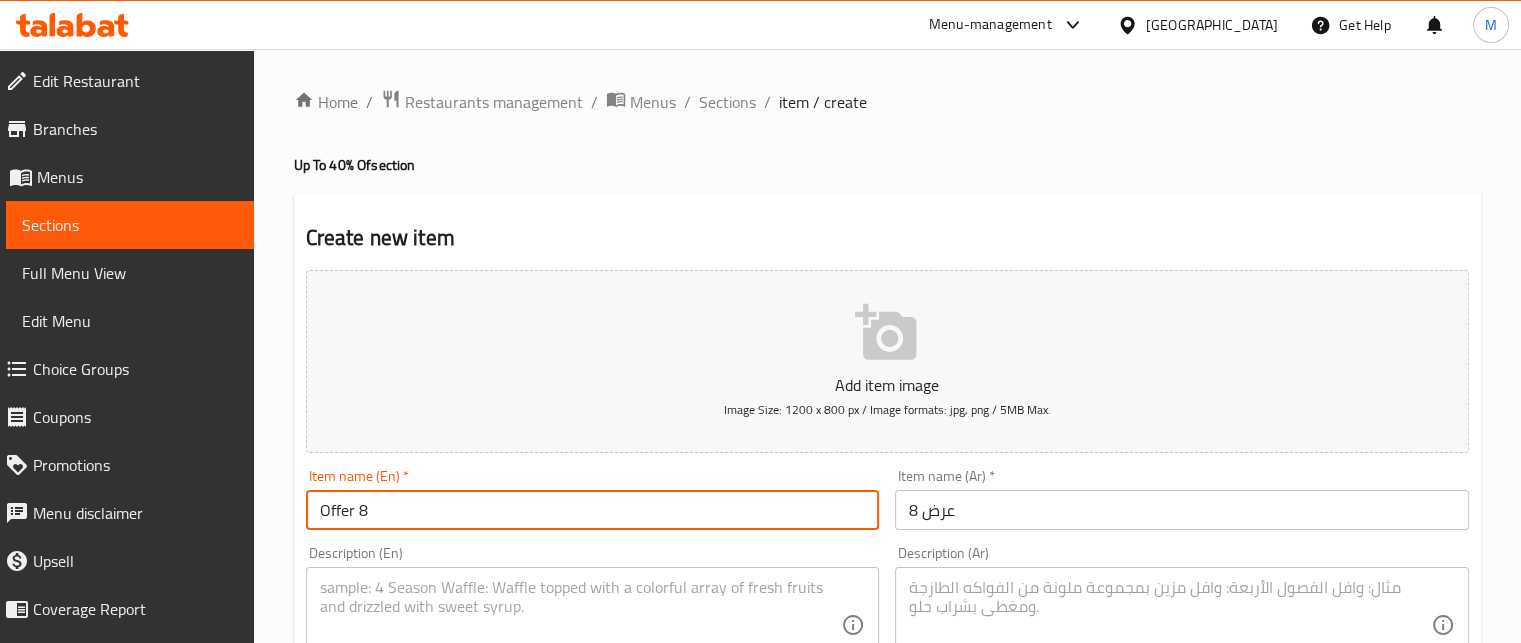 type on "Offer 8" 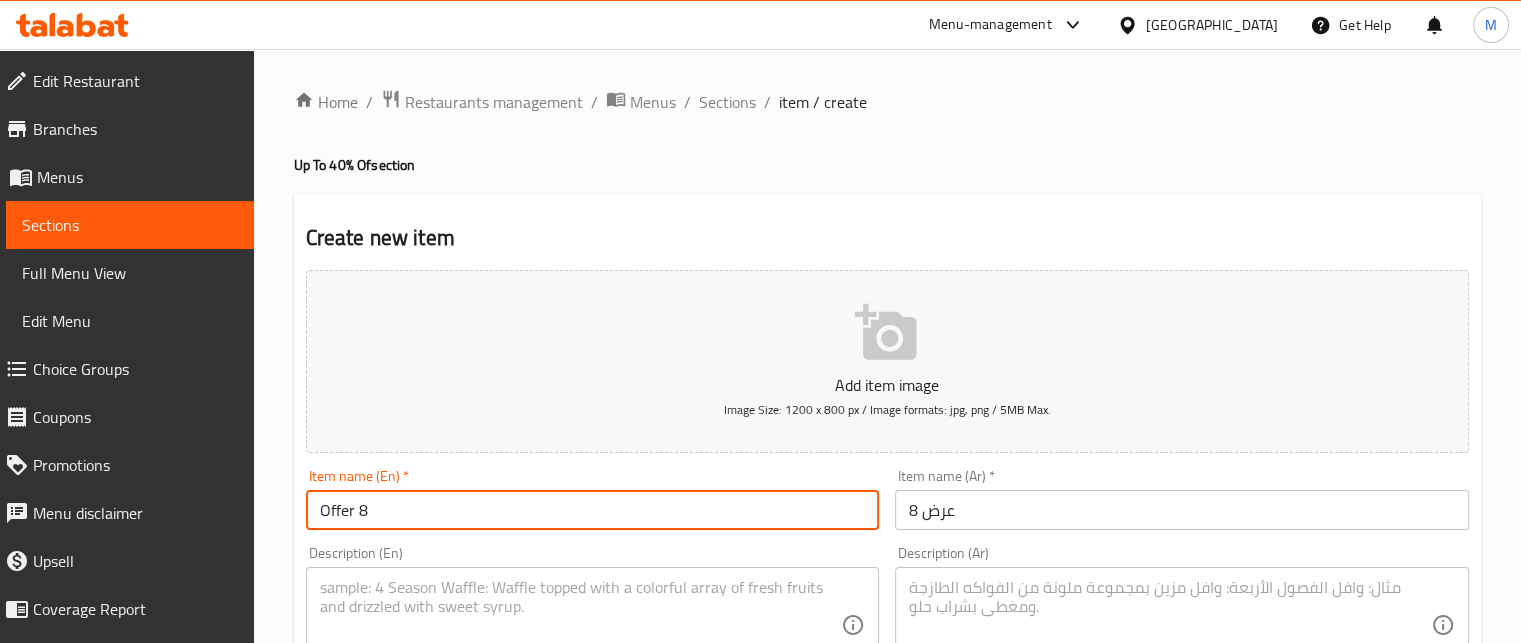 click at bounding box center [1170, 625] 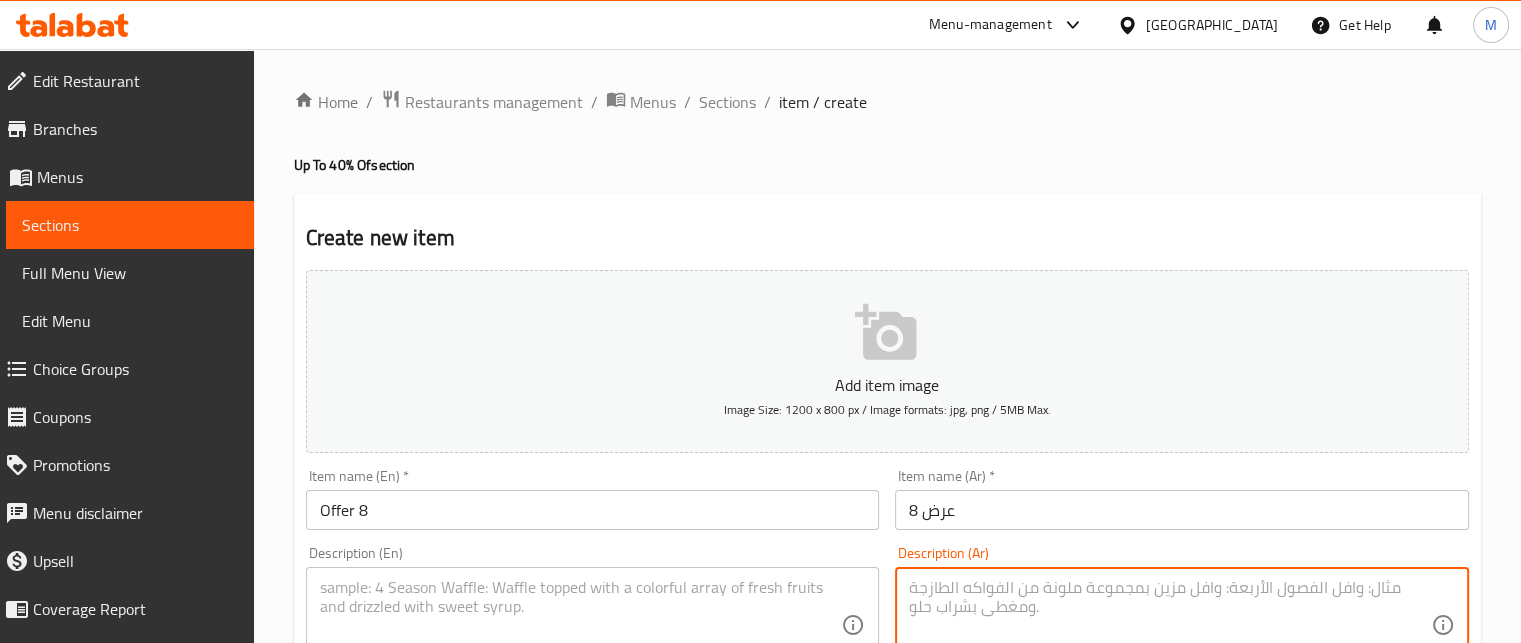 paste on "6 فرد حمام" 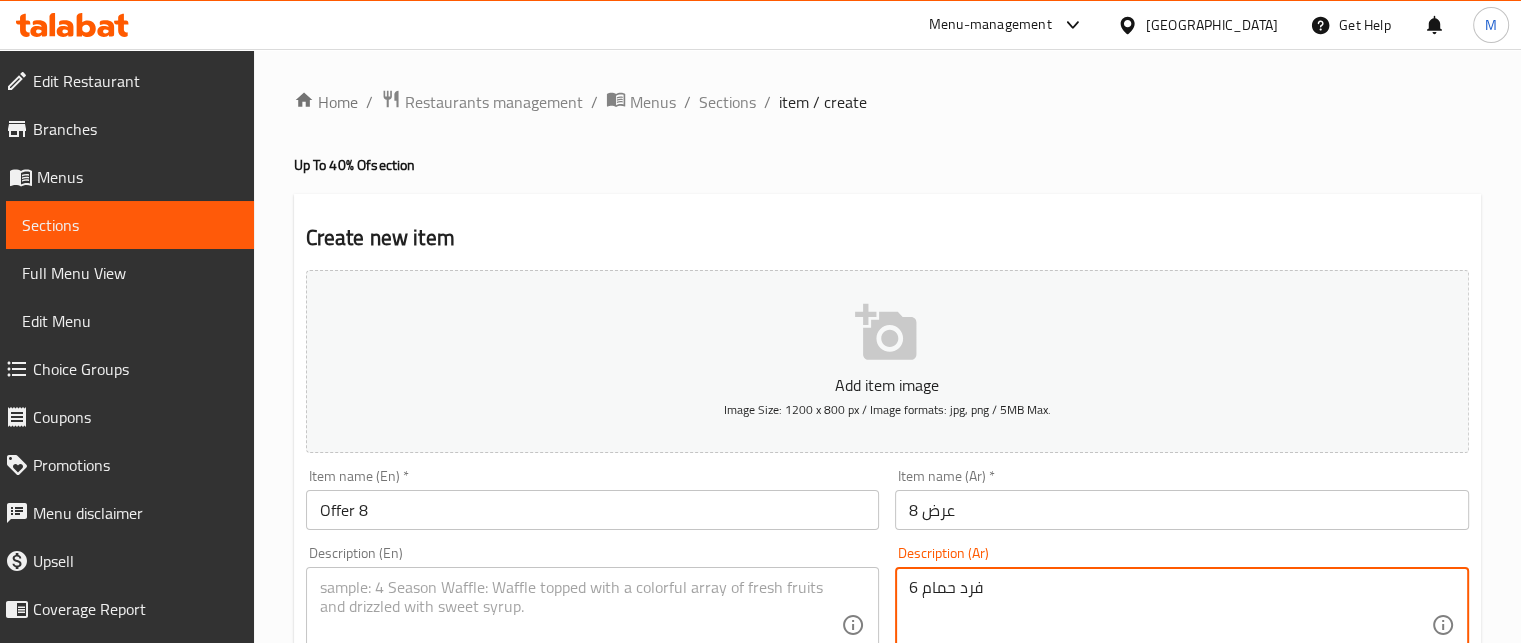 type on "6 فرد حمام" 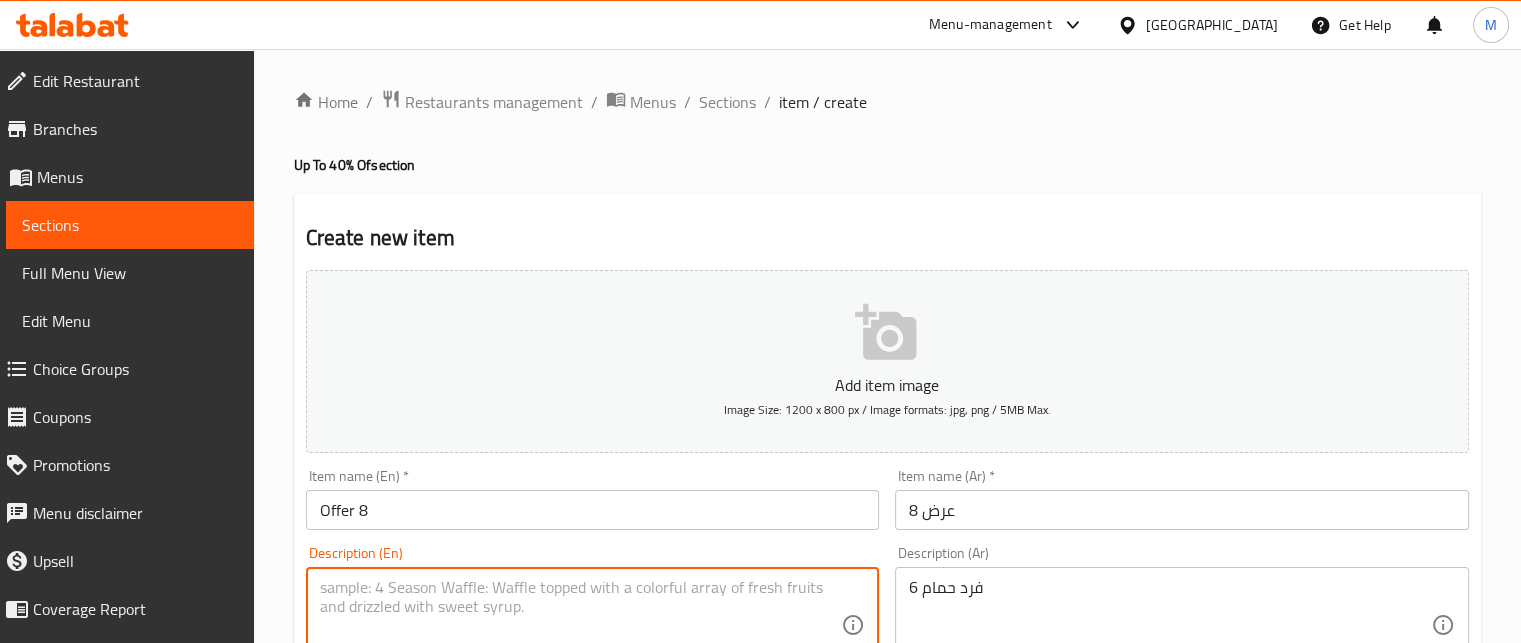 click at bounding box center [581, 625] 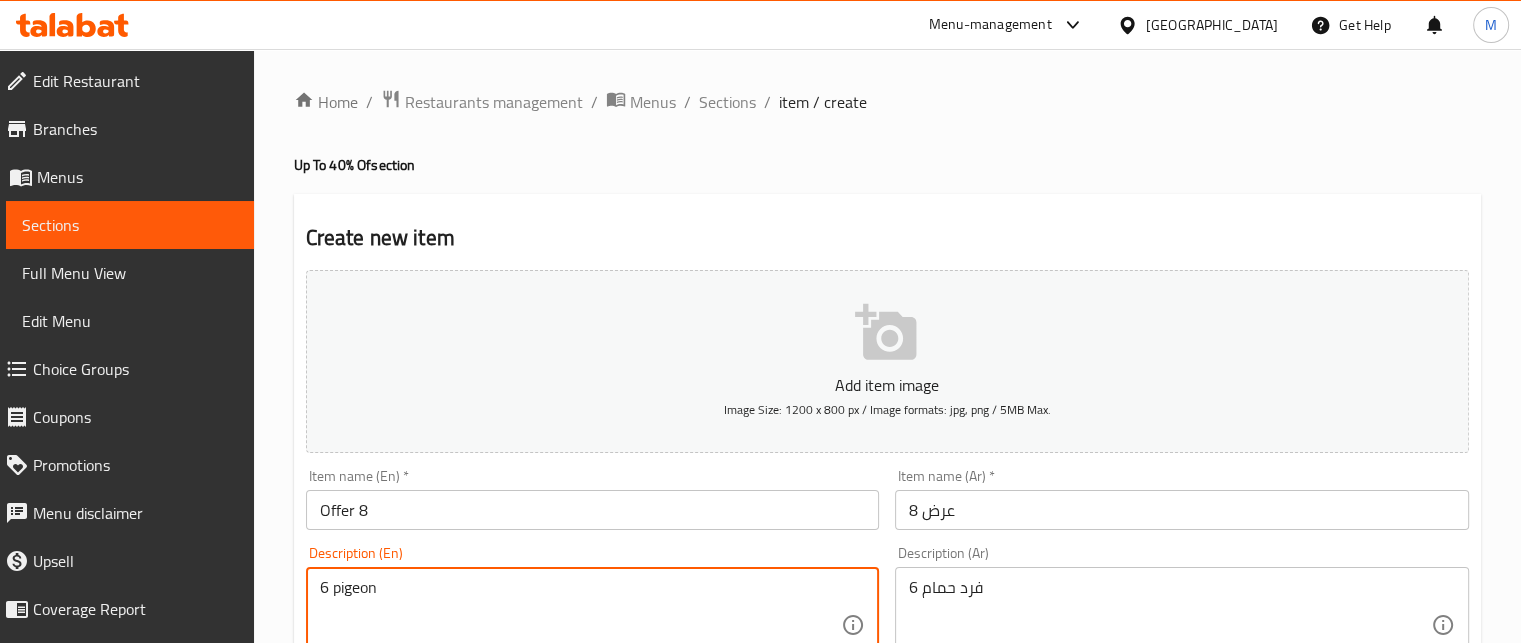 type on "6 pigeon" 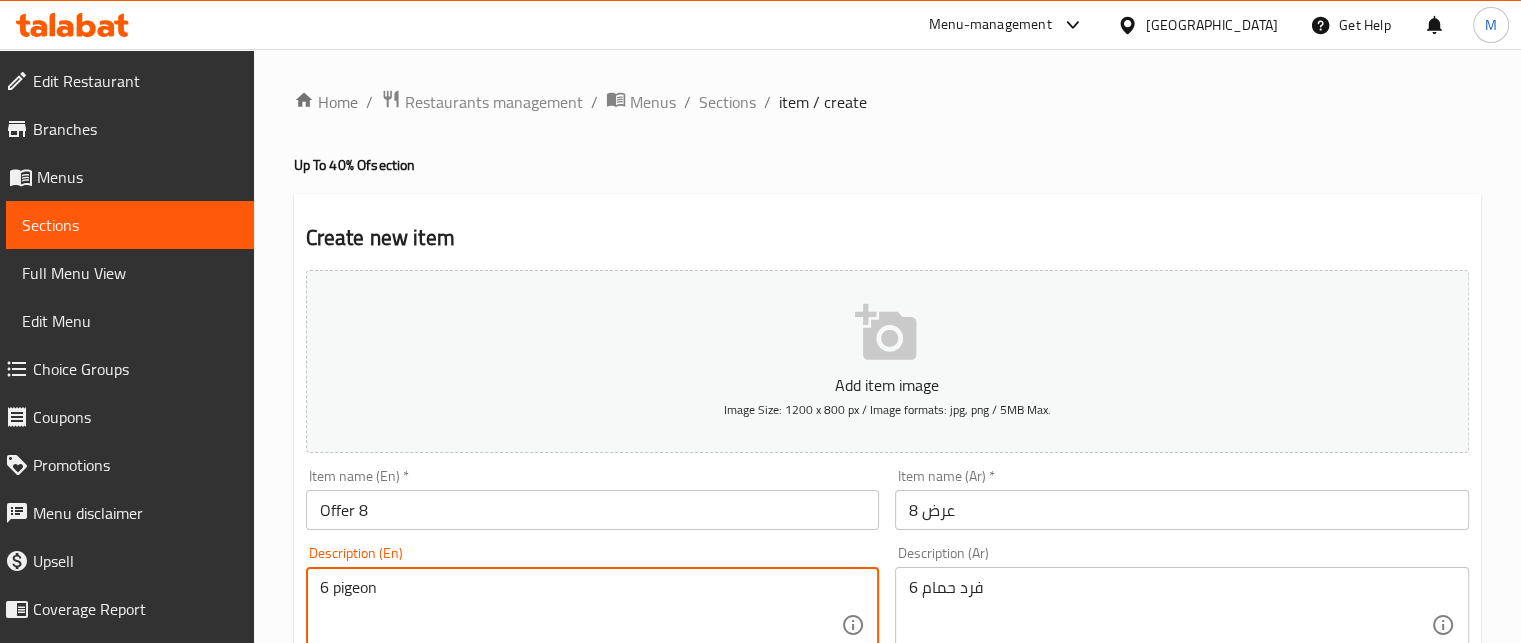 scroll, scrollTop: 563, scrollLeft: 0, axis: vertical 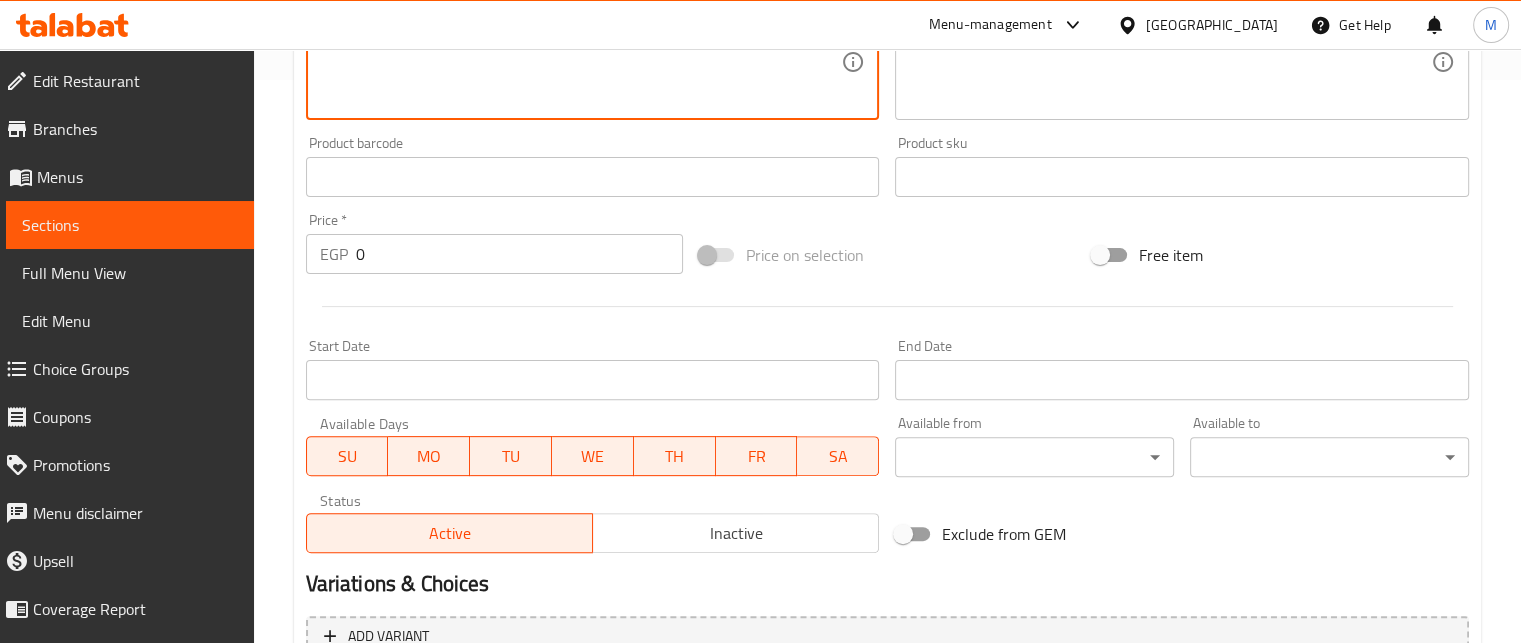 click on "EGP 0 Price  *" at bounding box center (494, 254) 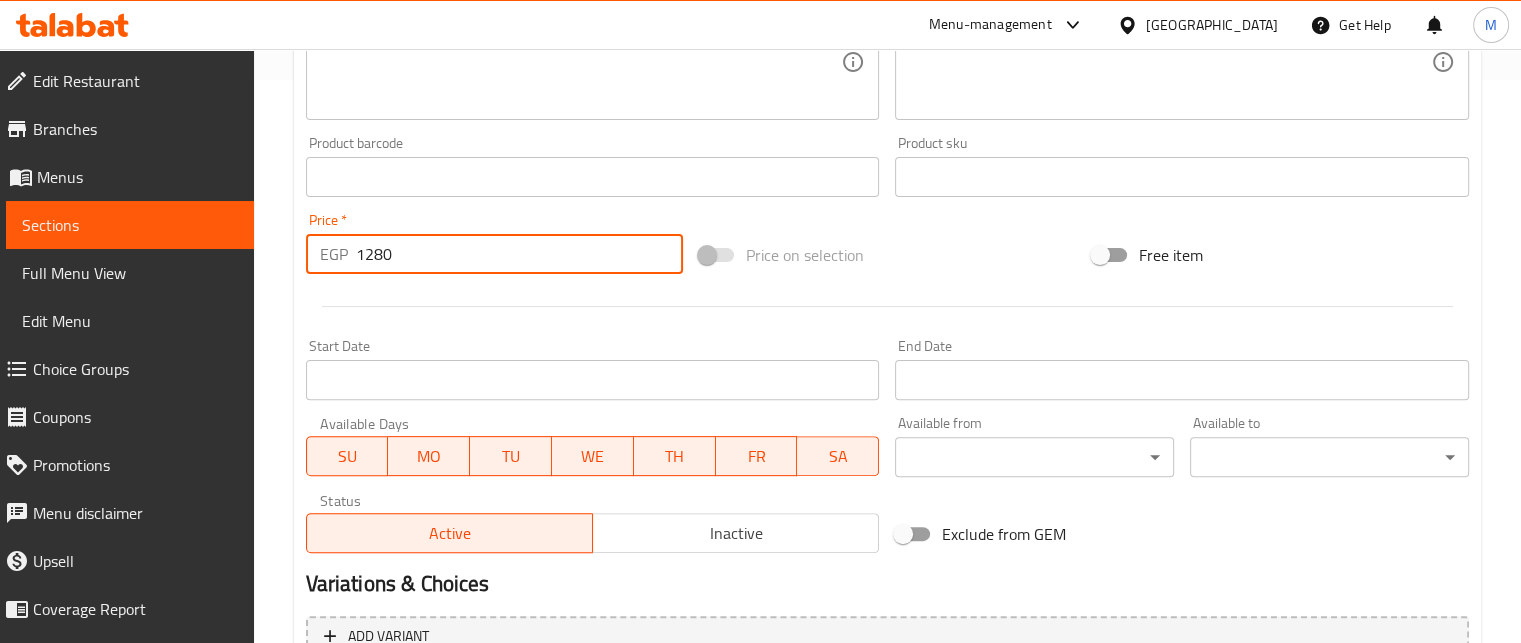 type on "1280" 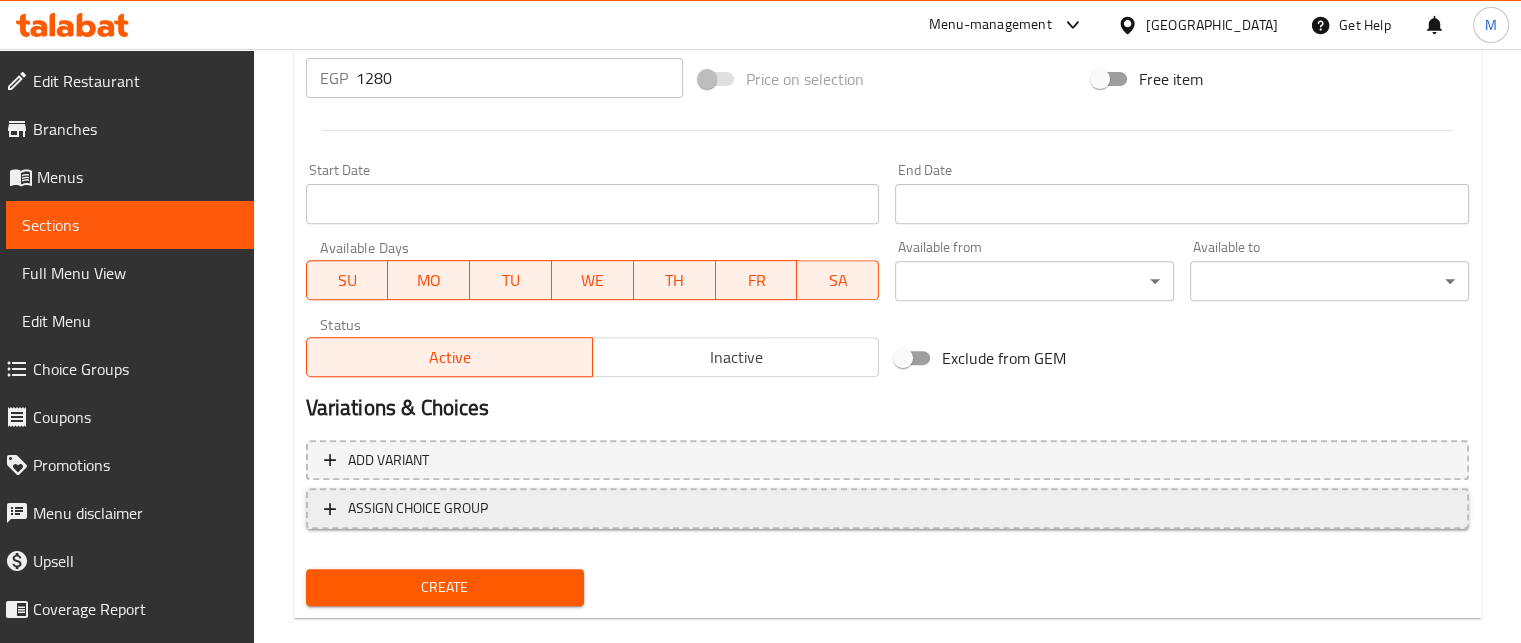 scroll, scrollTop: 769, scrollLeft: 0, axis: vertical 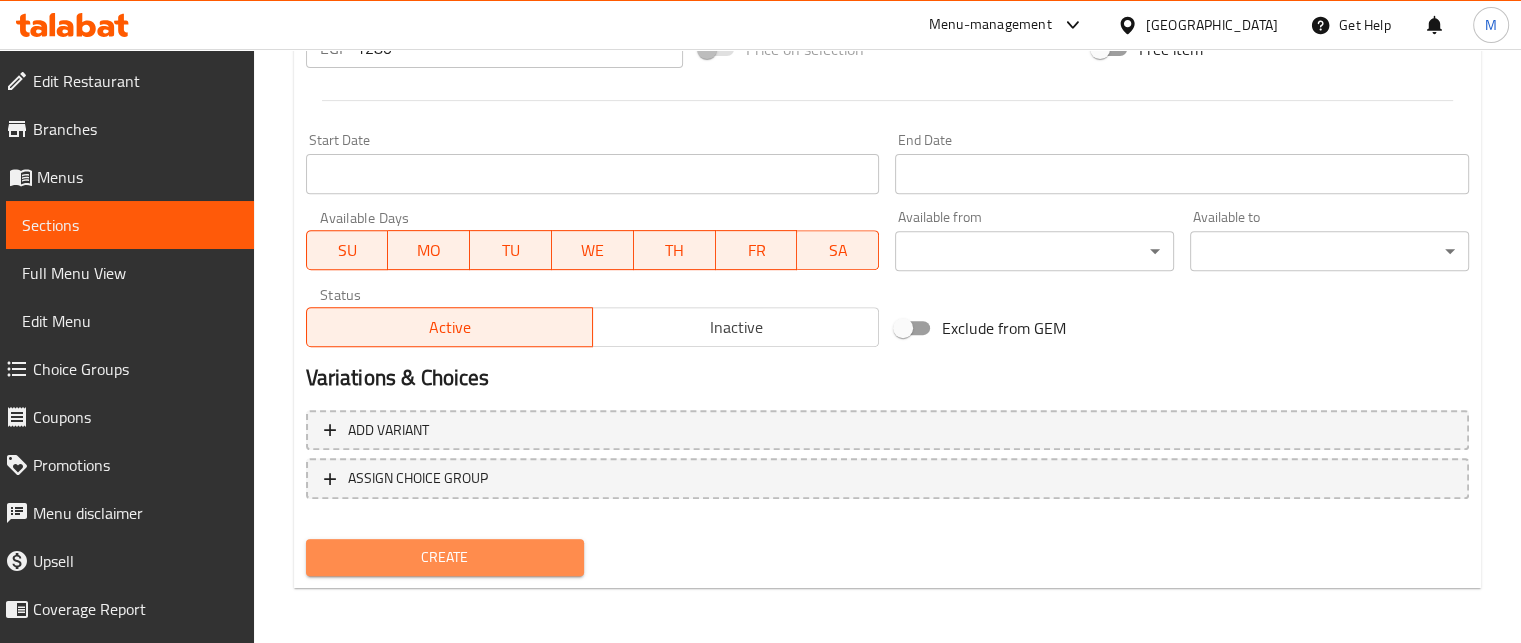 click on "Create" at bounding box center [445, 557] 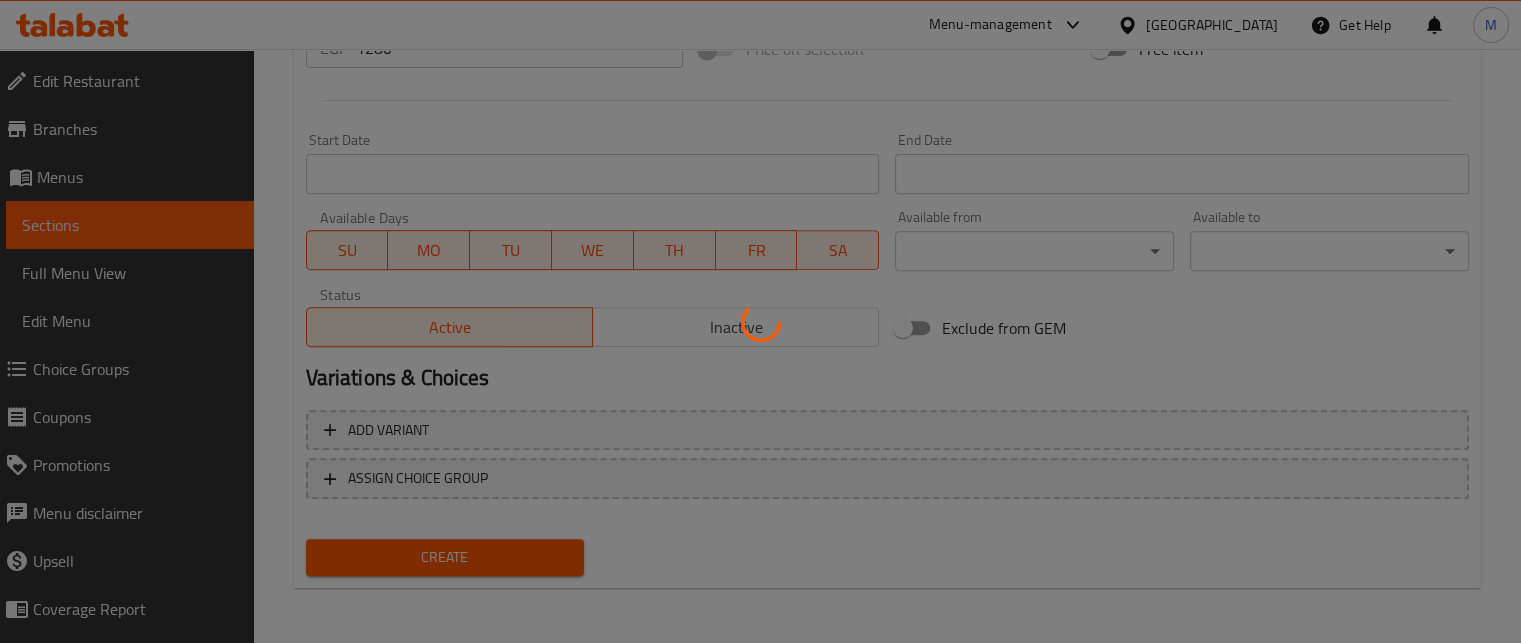 type 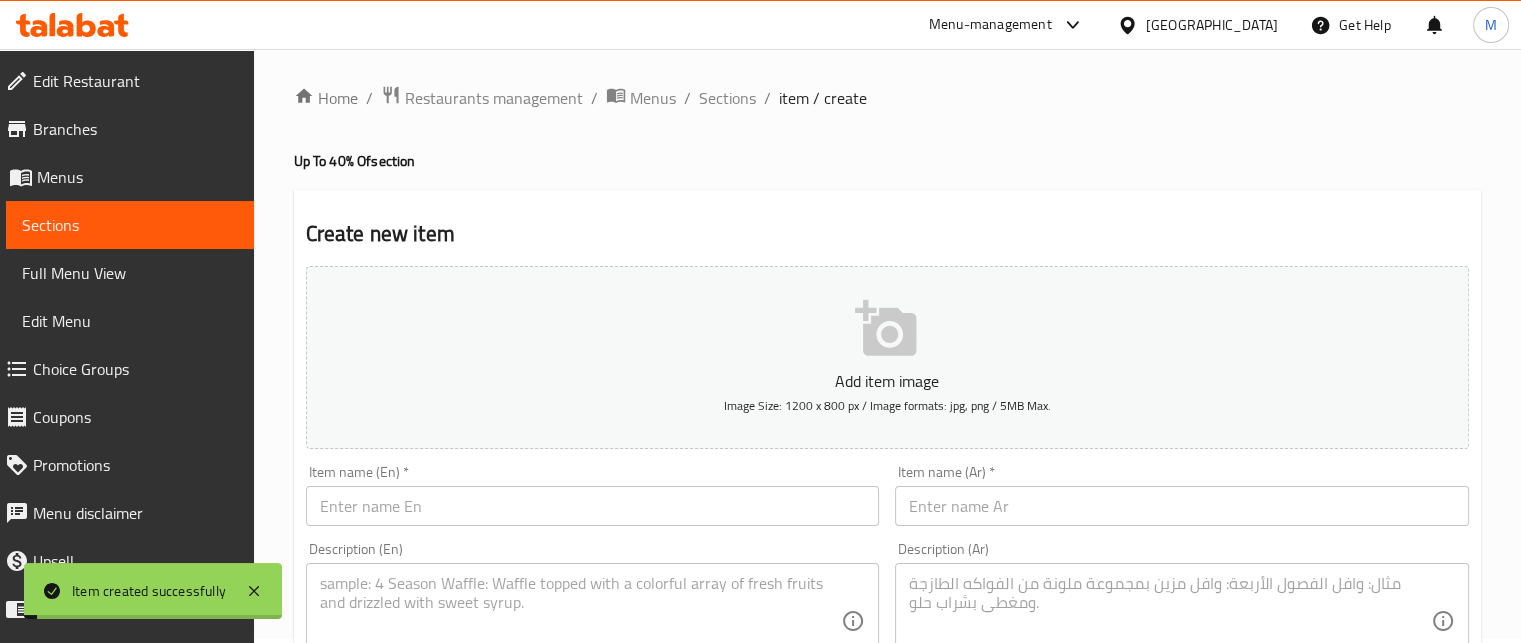 scroll, scrollTop: 0, scrollLeft: 0, axis: both 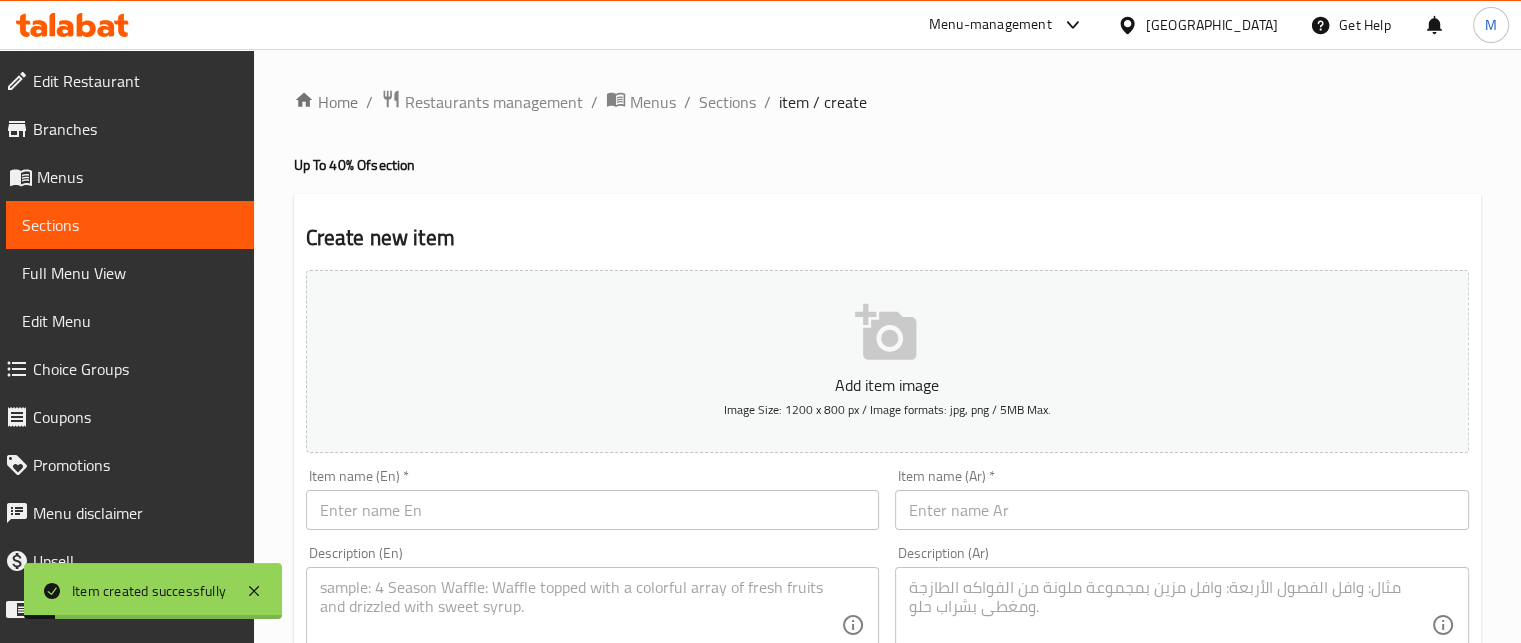 click on "Home / Restaurants management / Menus / Sections / item / create Up To 40% Of  section Create new item Add item image Image Size: 1200 x 800 px / Image formats: jpg, png / 5MB Max. Item name (En)   * Item name (En)  * Item name (Ar)   * Item name (Ar)  * Description (En) Description (En) Description (Ar) Description (Ar) Product barcode Product barcode Product sku Product sku Price   * EGP 0 Price  * Price on selection Free item Start Date Start Date End Date End Date Available Days SU MO TU WE TH FR SA Available from ​ ​ Available to ​ ​ Status Active Inactive Exclude from GEM Variations & Choices Add variant ASSIGN CHOICE GROUP Create" at bounding box center (887, 731) 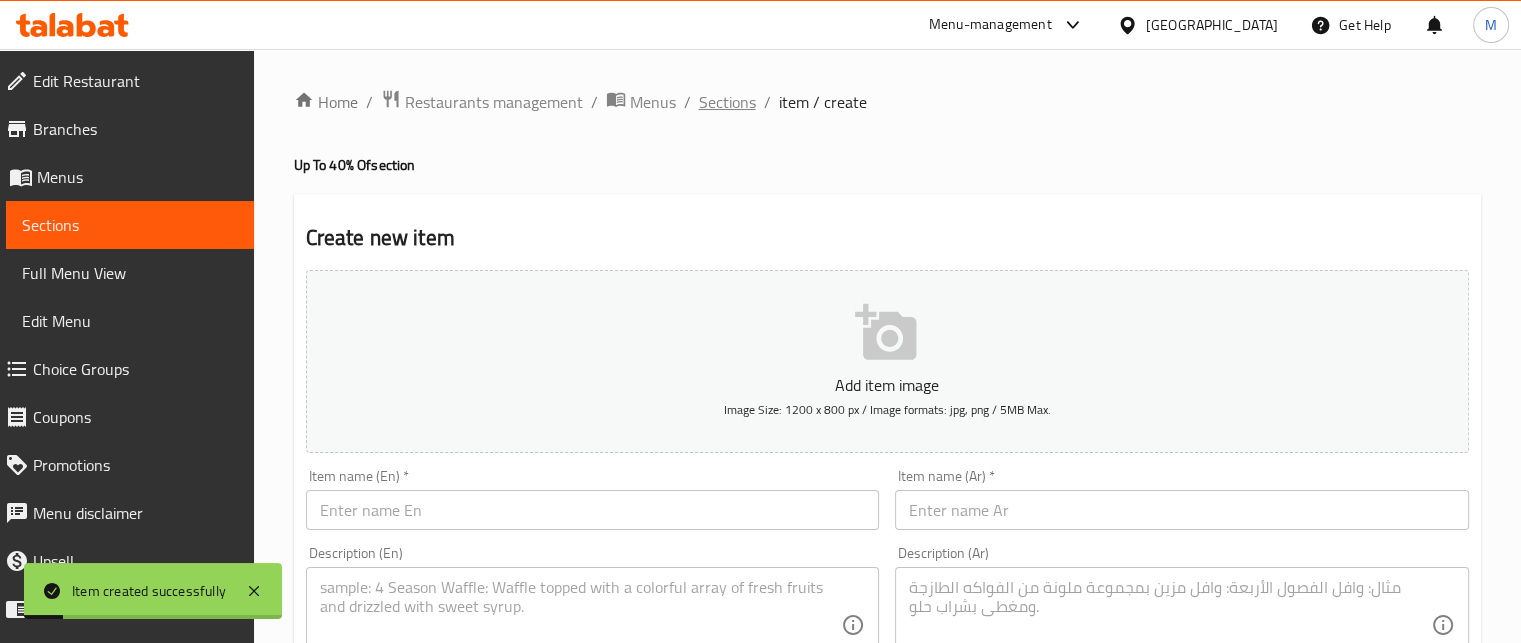 click on "Sections" at bounding box center (727, 102) 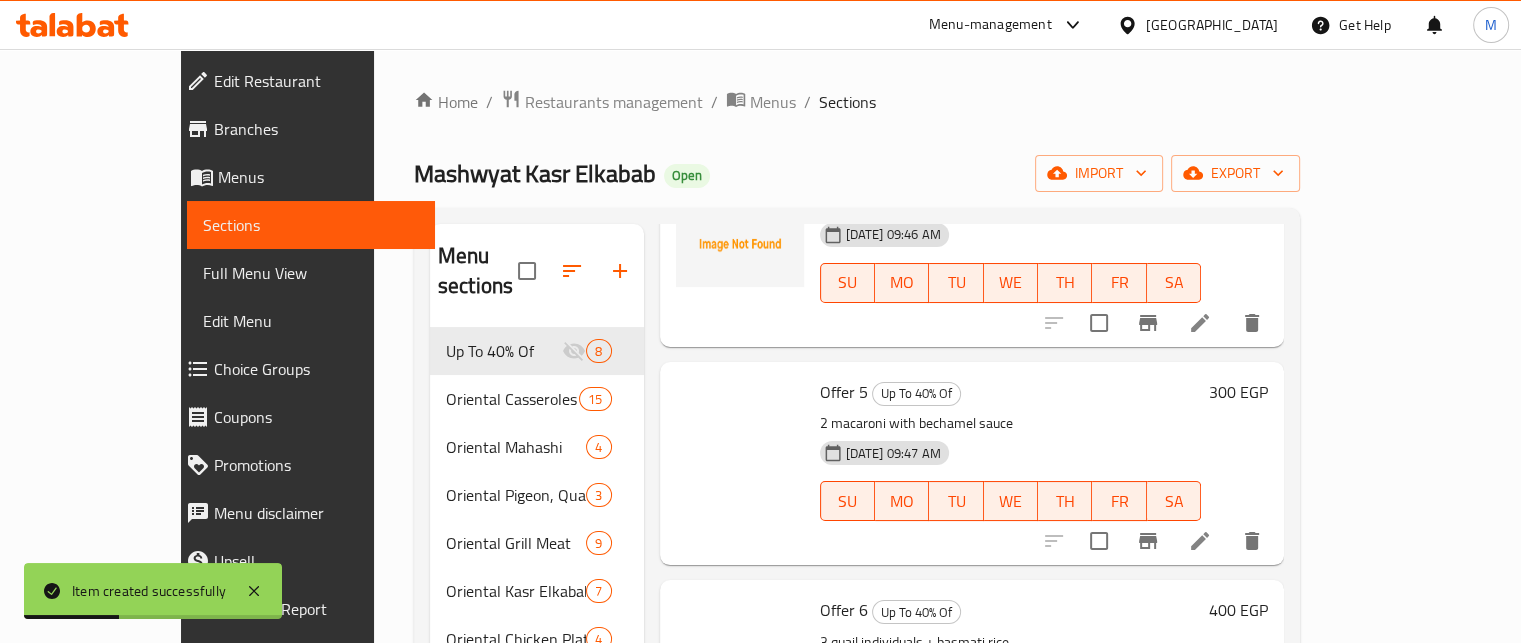 scroll, scrollTop: 948, scrollLeft: 0, axis: vertical 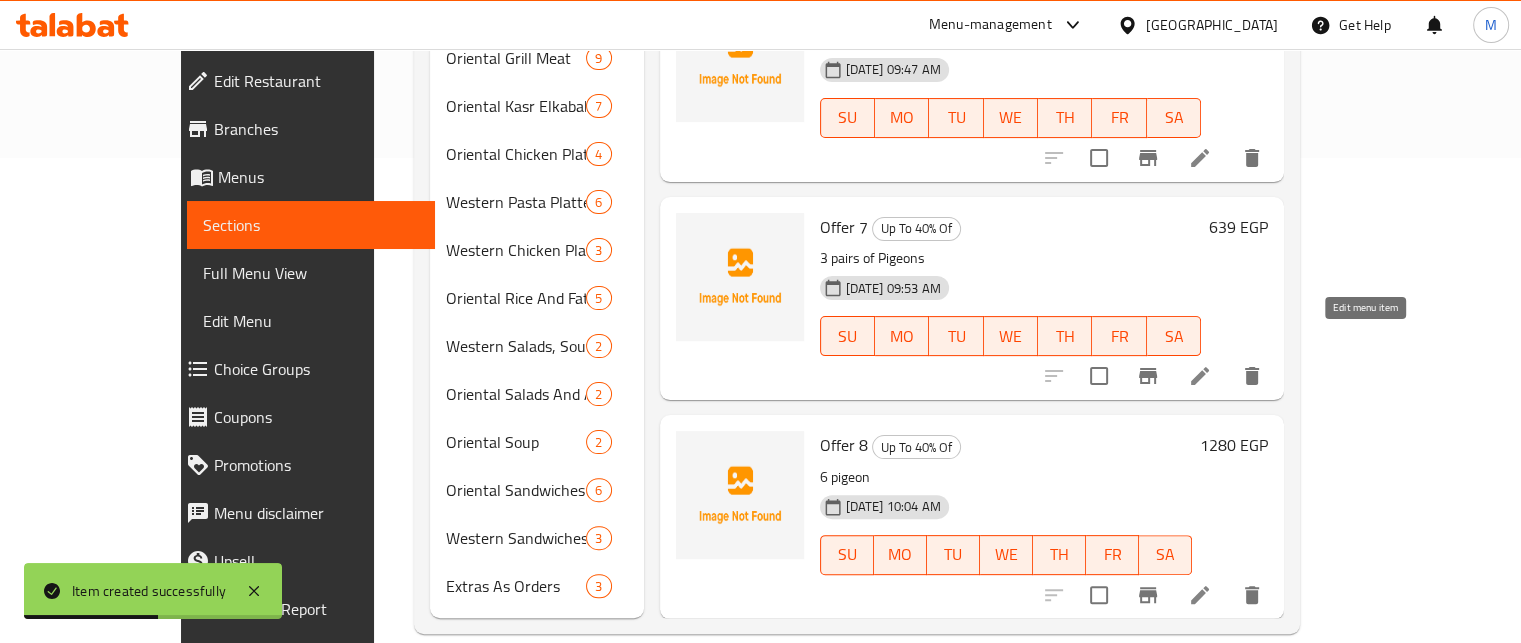 click 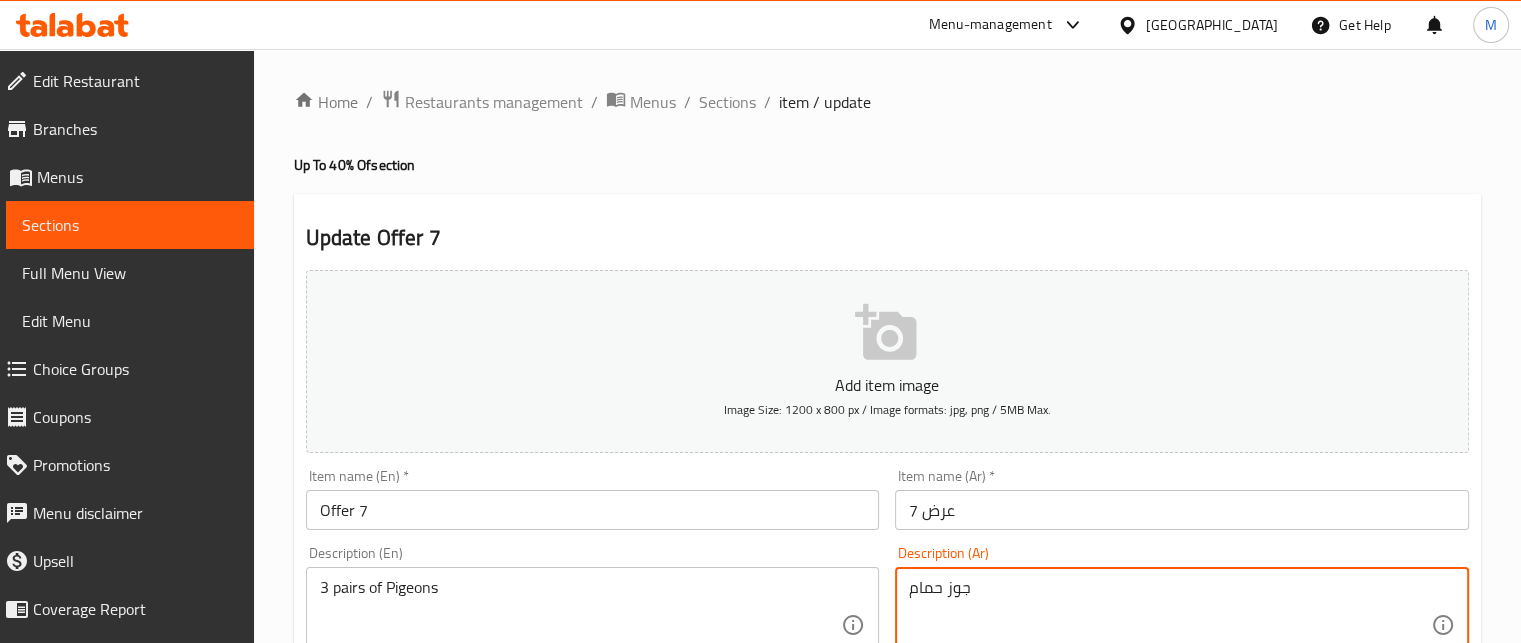 type on "جوز حمام" 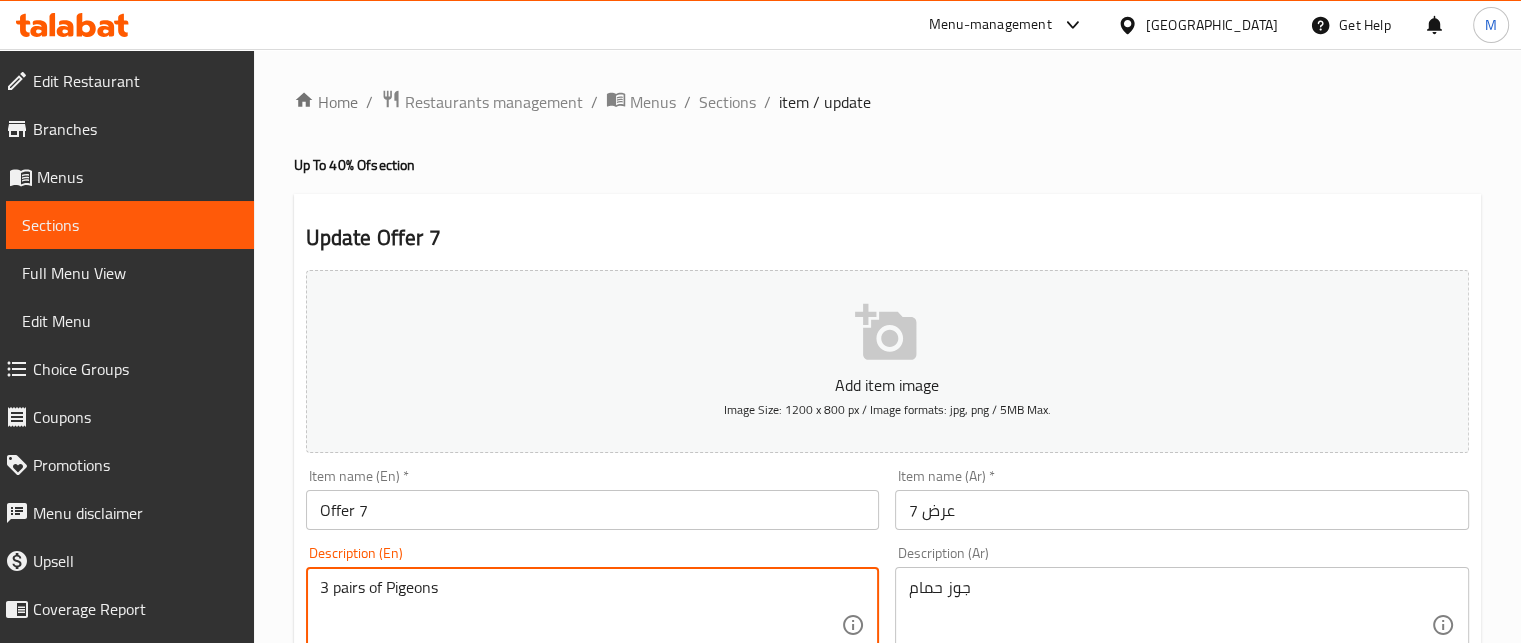 drag, startPoint x: 326, startPoint y: 588, endPoint x: 308, endPoint y: 583, distance: 18.681541 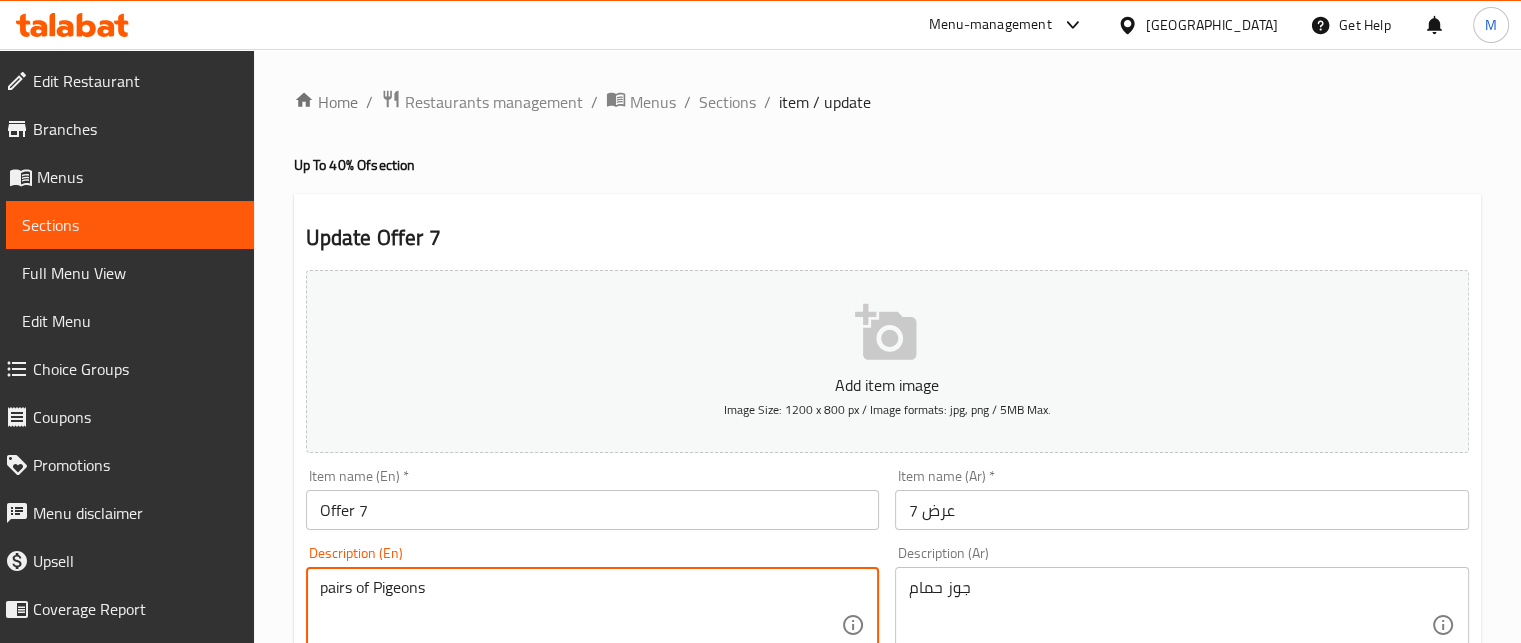 click on "pairs of Pigeons" at bounding box center (581, 625) 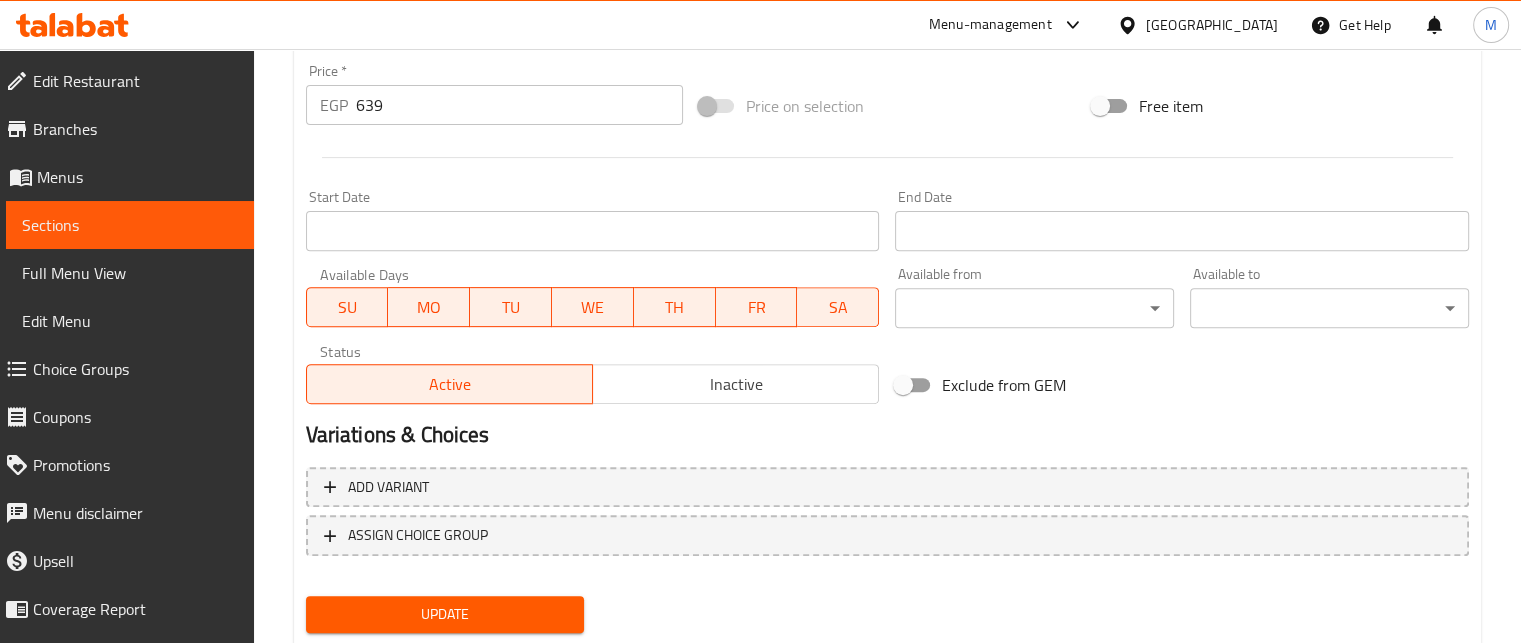 scroll, scrollTop: 769, scrollLeft: 0, axis: vertical 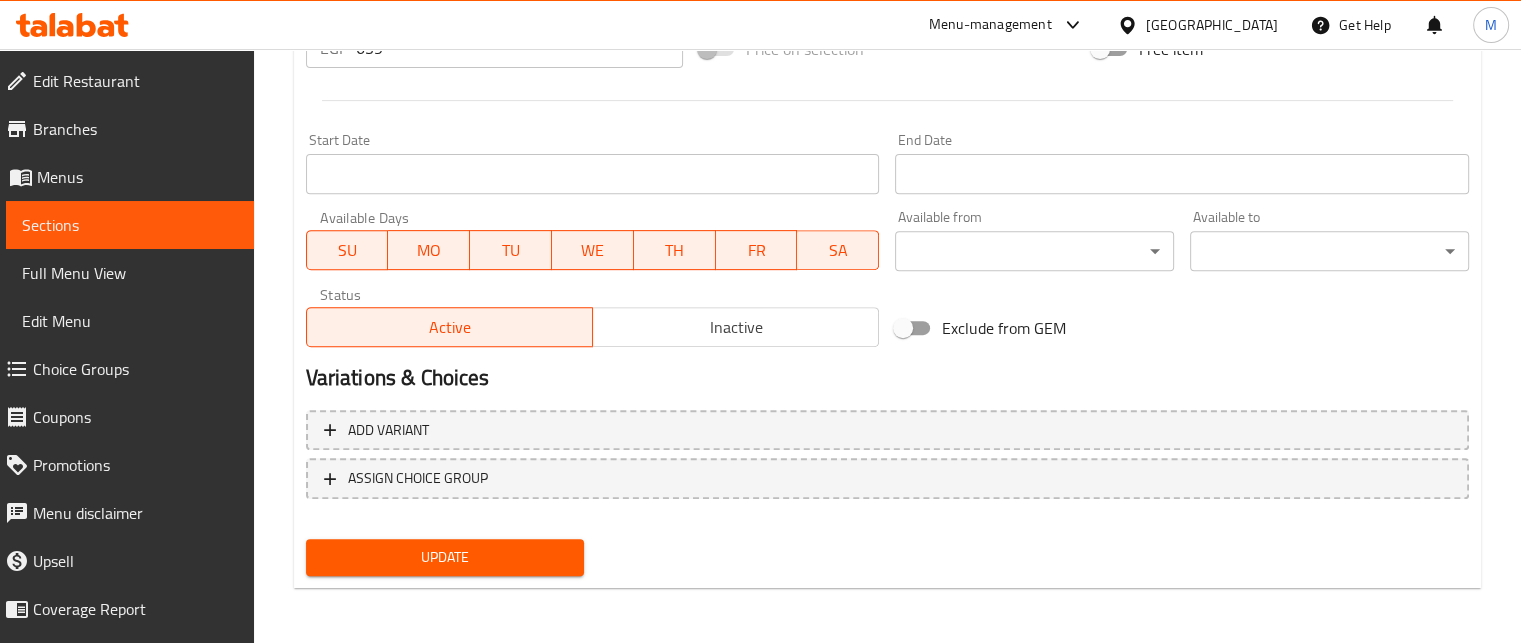 type on "pairs of Pigeons" 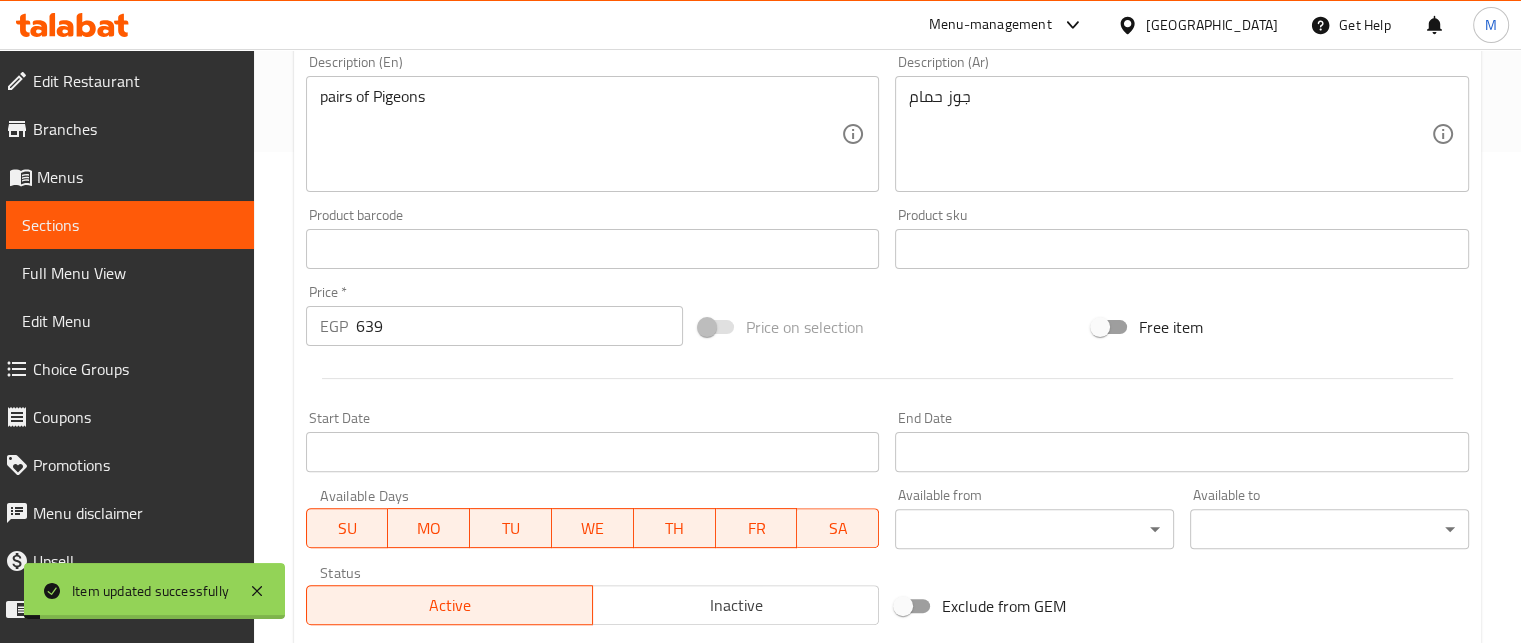 scroll, scrollTop: 0, scrollLeft: 0, axis: both 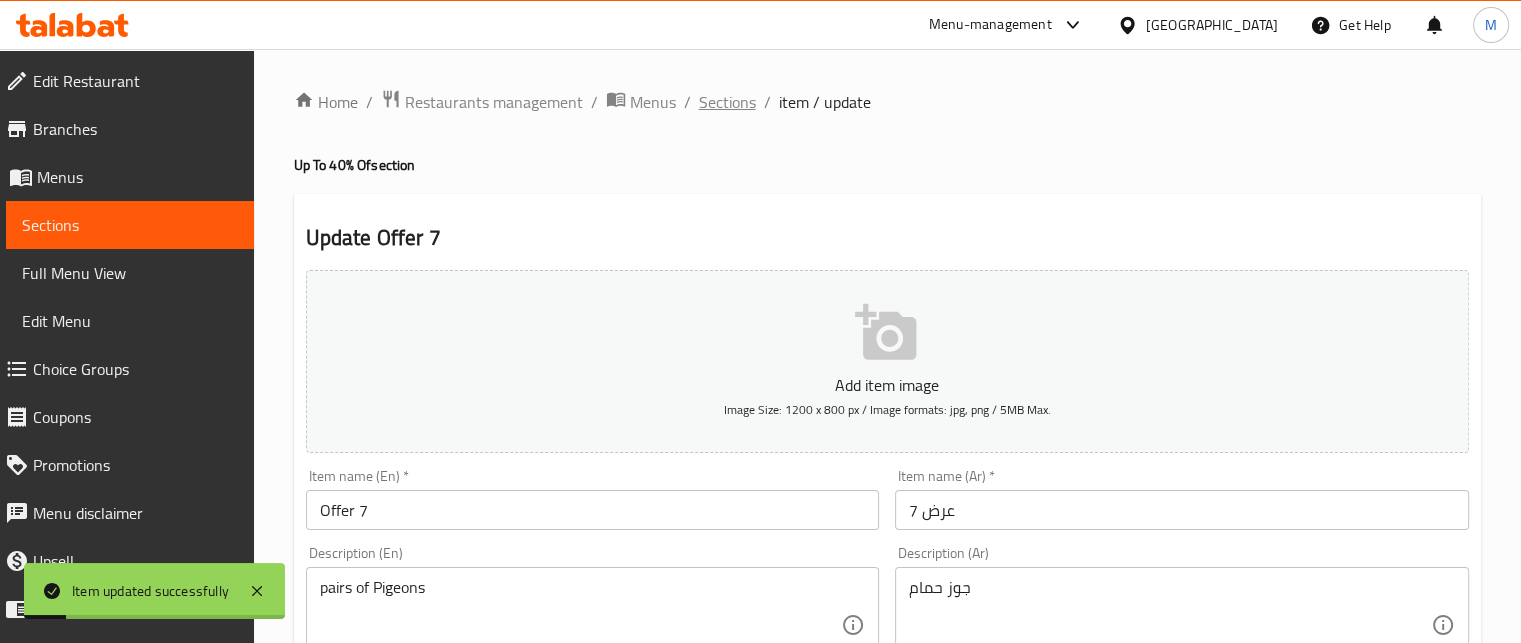 click on "Sections" at bounding box center (727, 102) 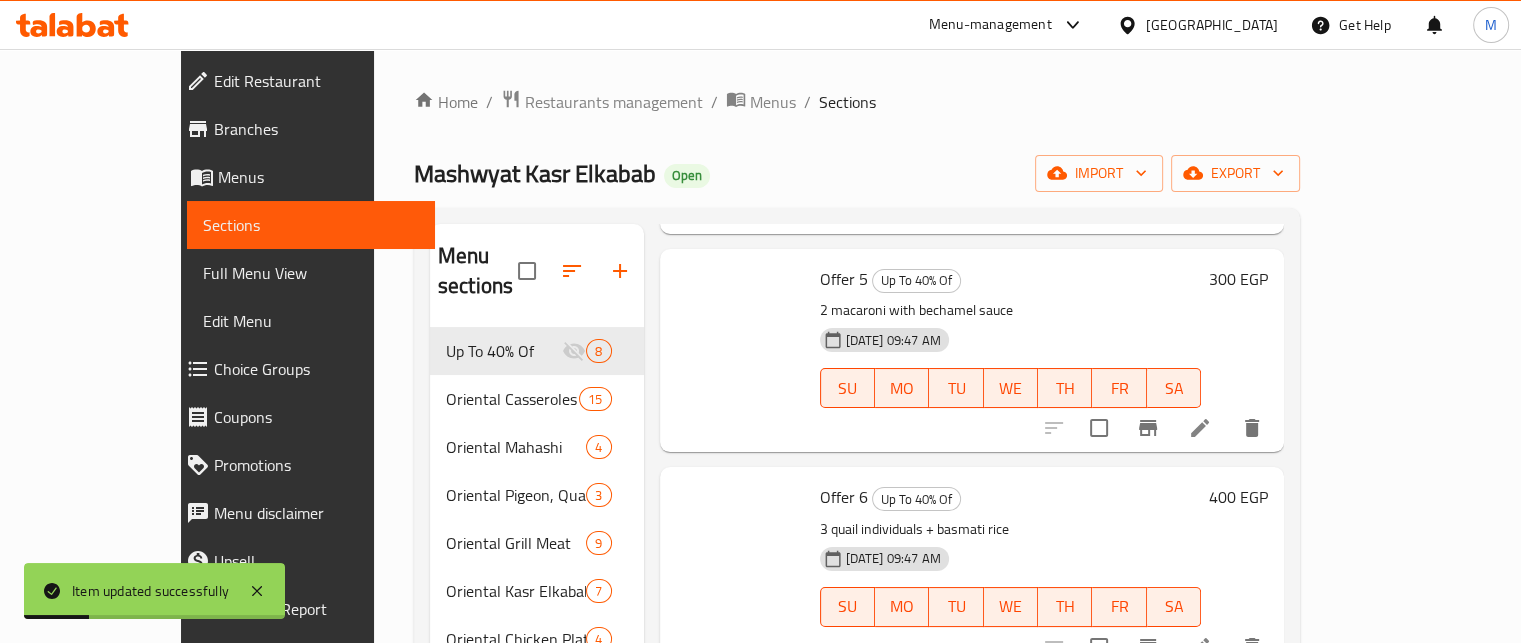 scroll, scrollTop: 948, scrollLeft: 0, axis: vertical 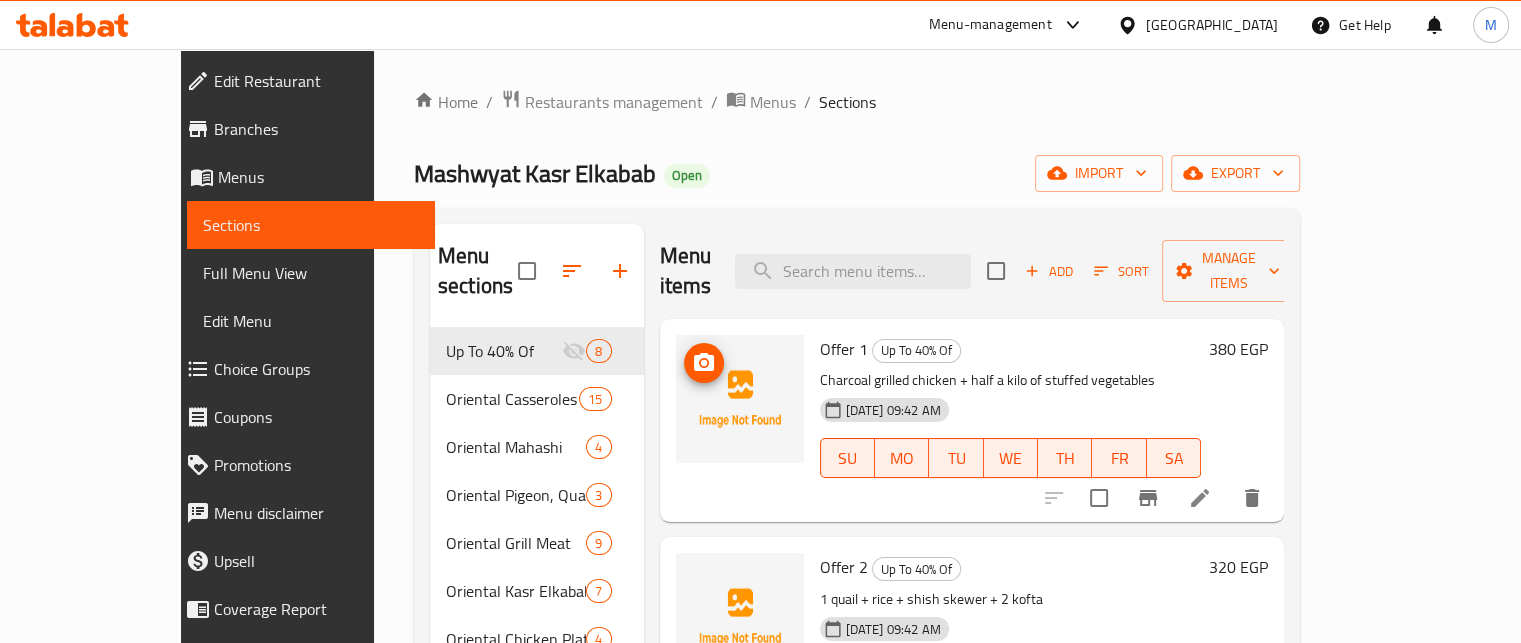 click 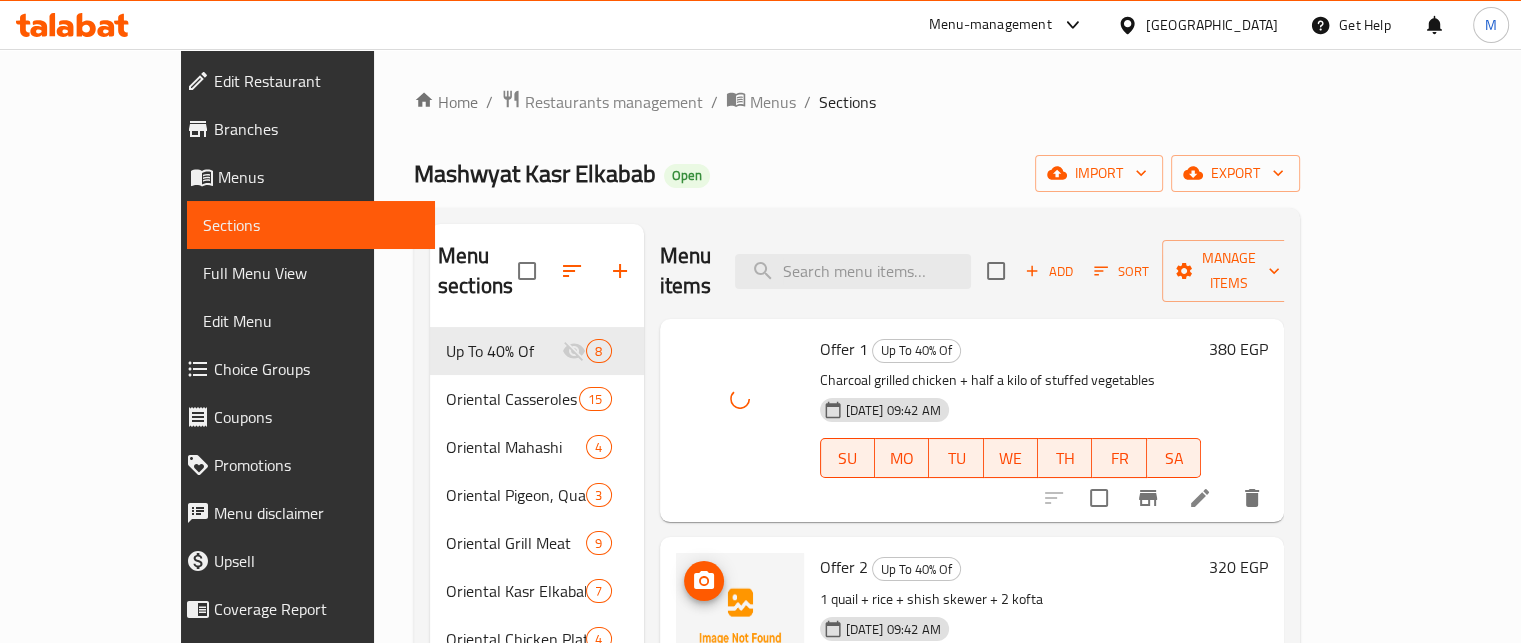 click 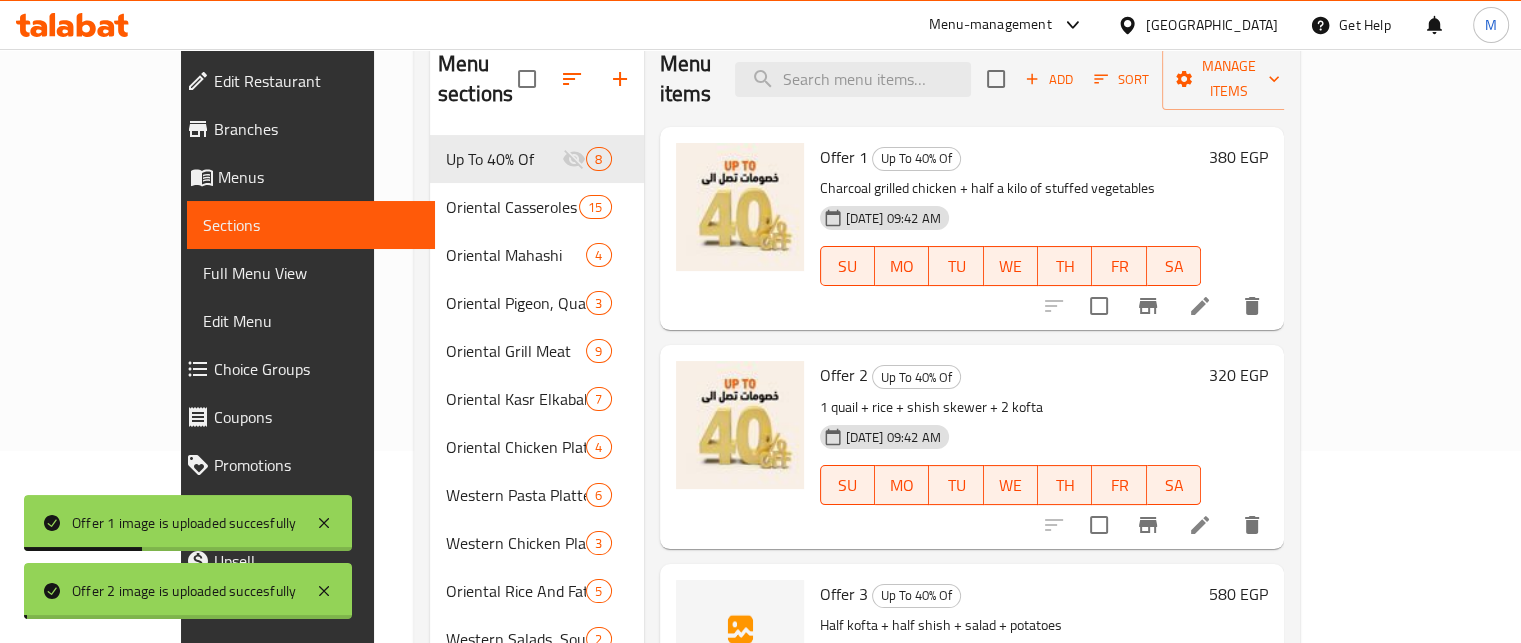 scroll, scrollTop: 243, scrollLeft: 0, axis: vertical 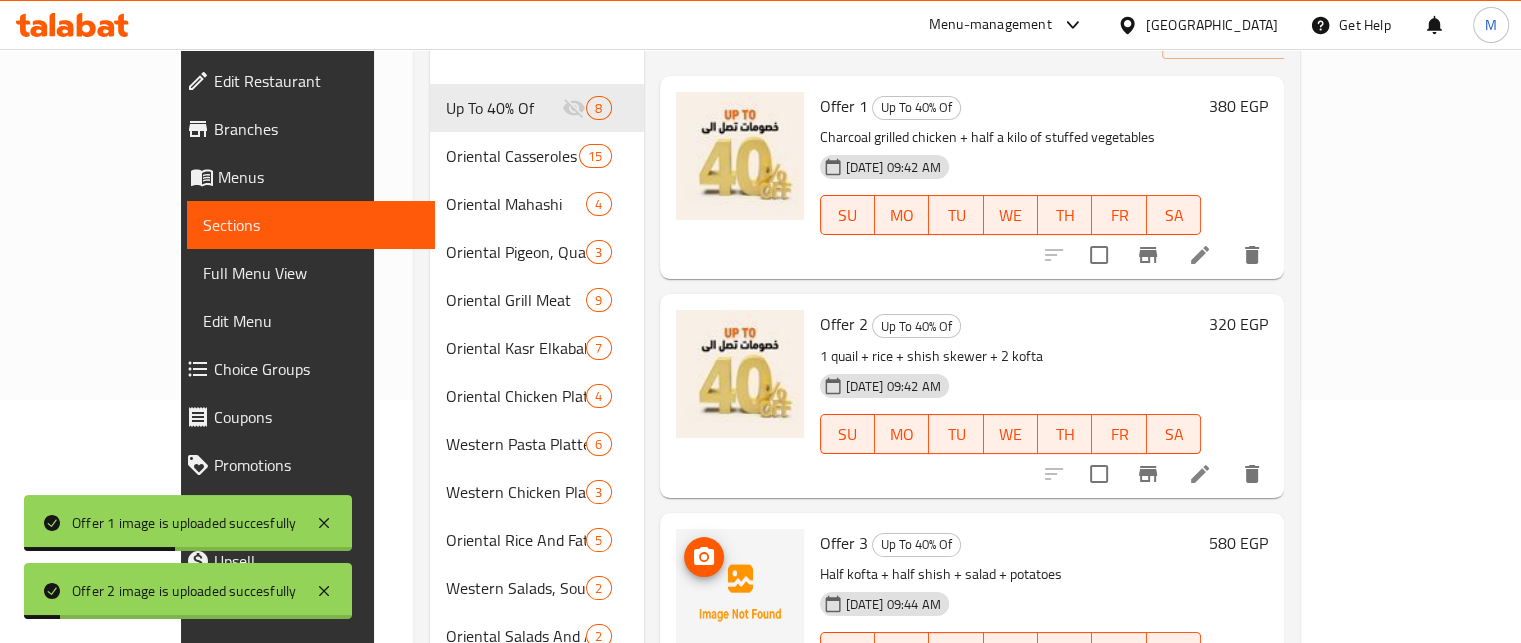 click 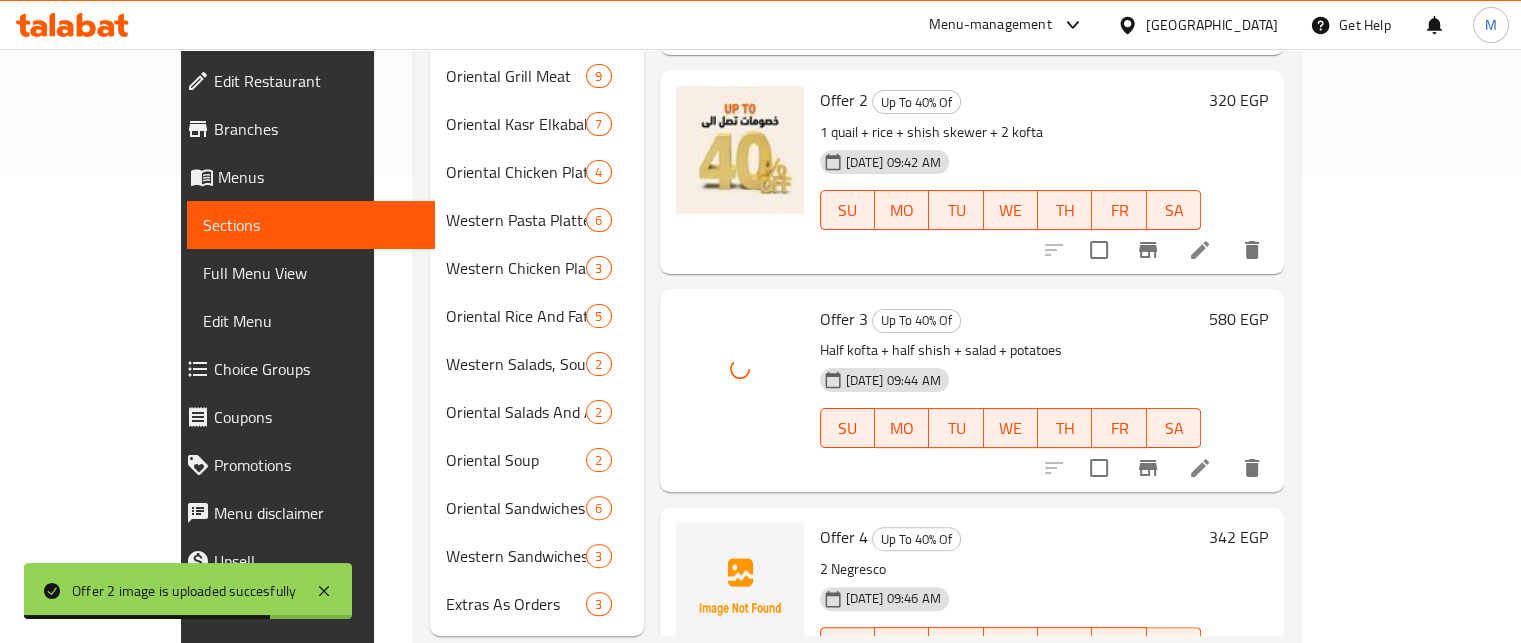 scroll, scrollTop: 485, scrollLeft: 0, axis: vertical 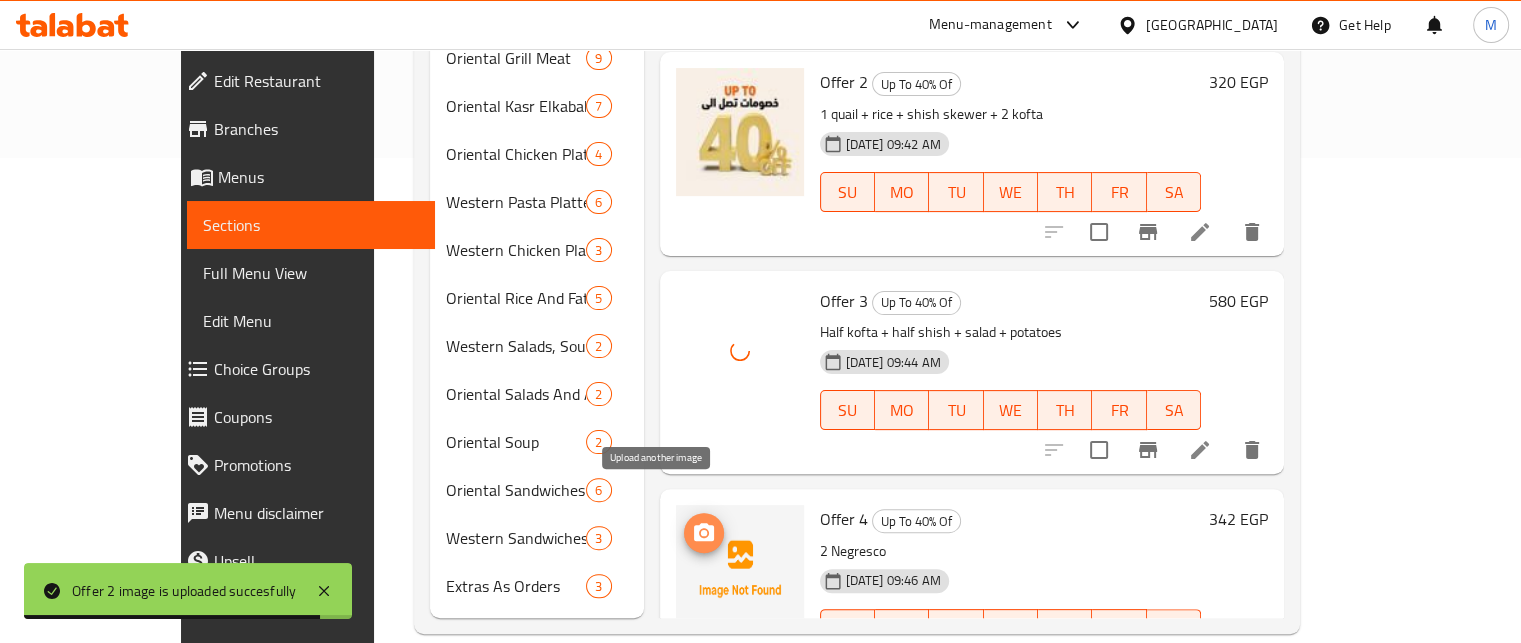 click 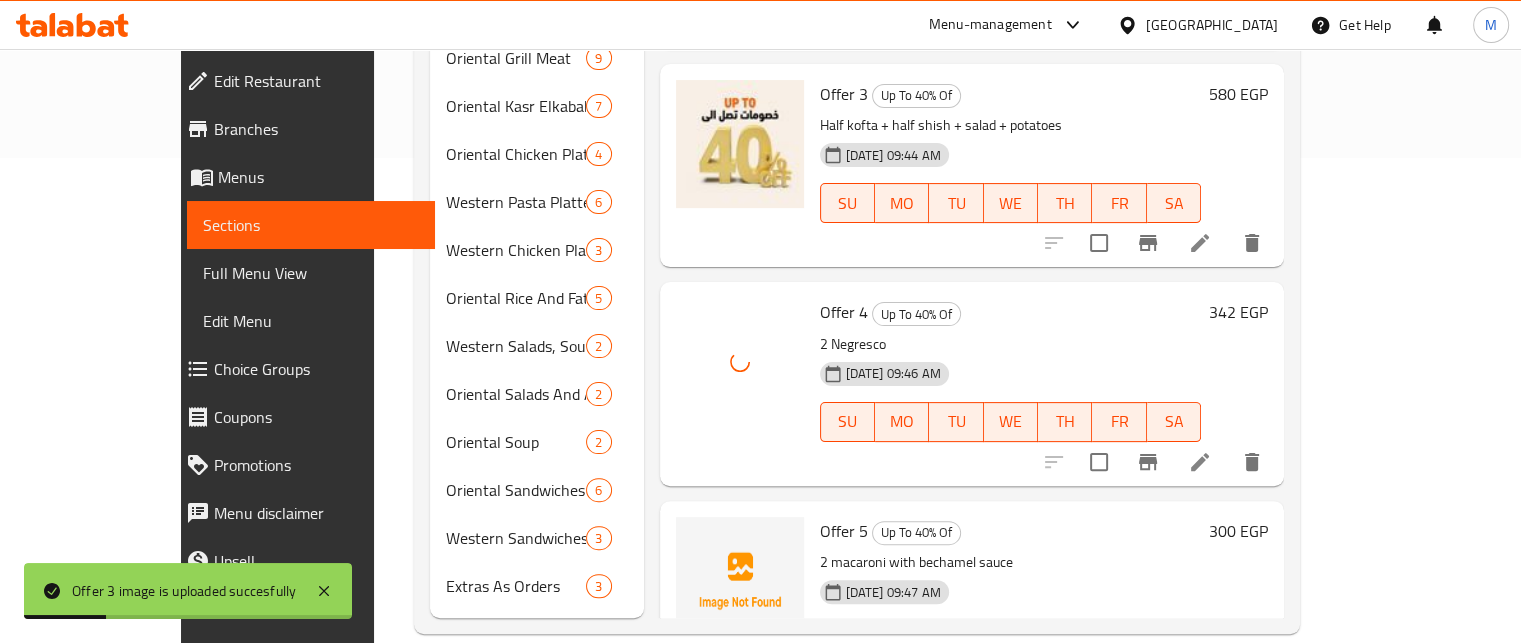scroll, scrollTop: 214, scrollLeft: 0, axis: vertical 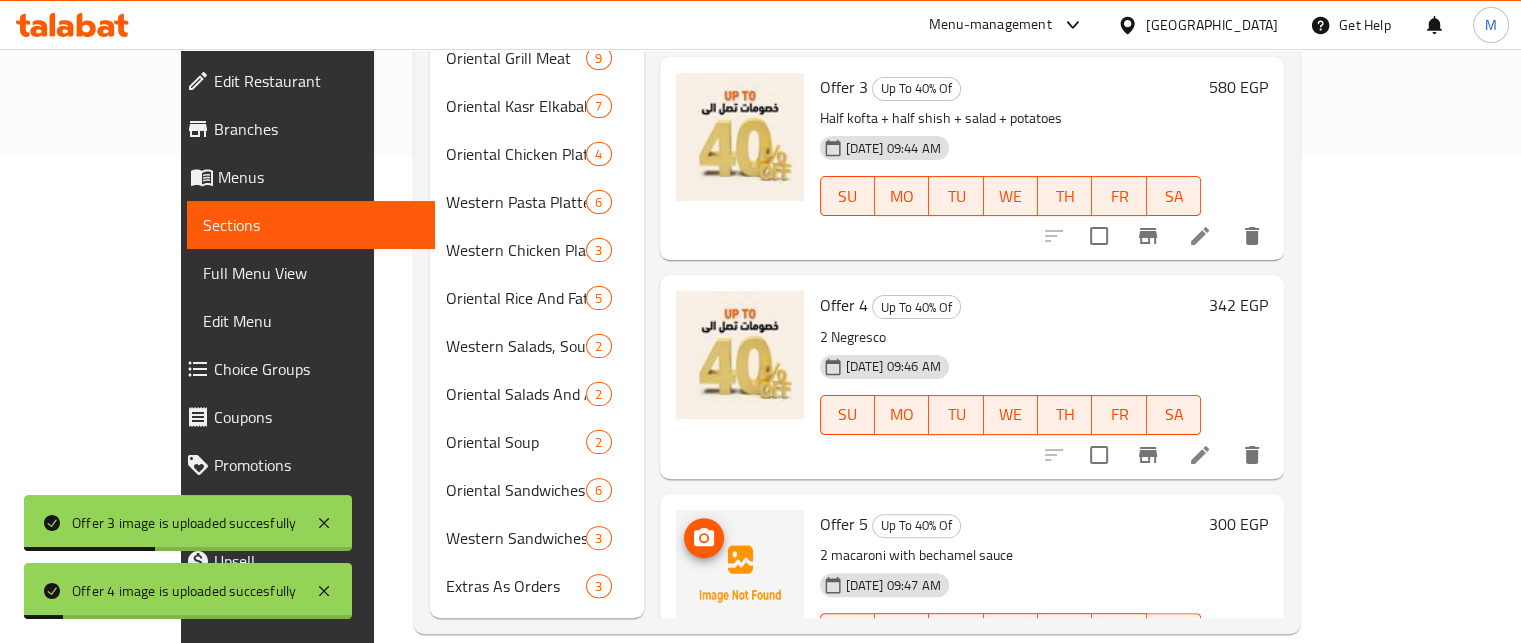 click 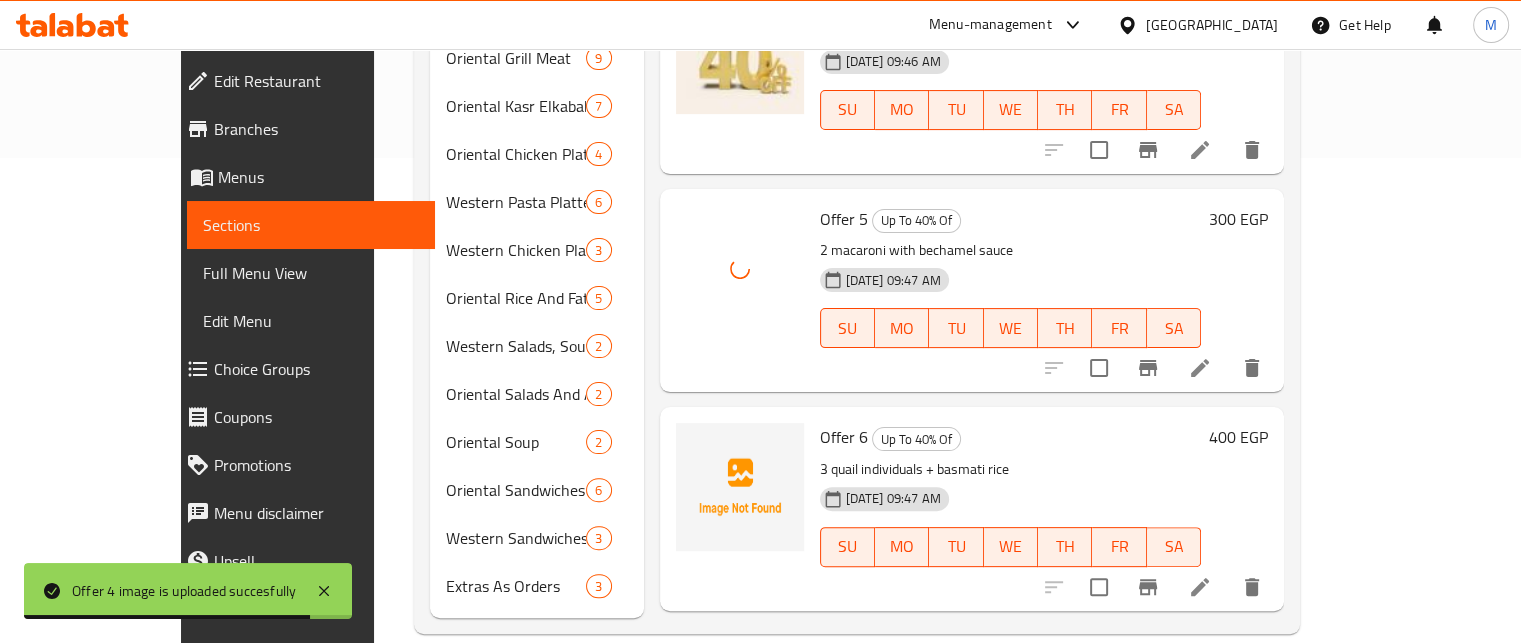 scroll, scrollTop: 571, scrollLeft: 0, axis: vertical 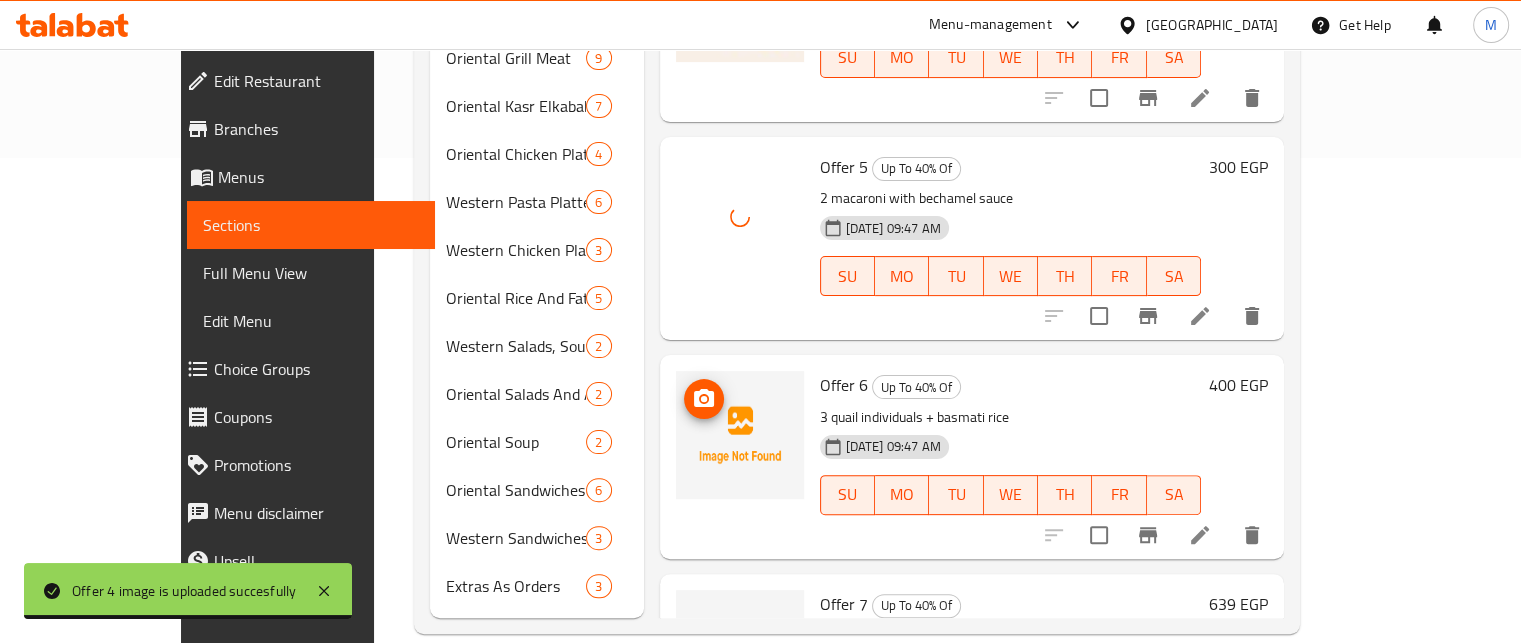 click 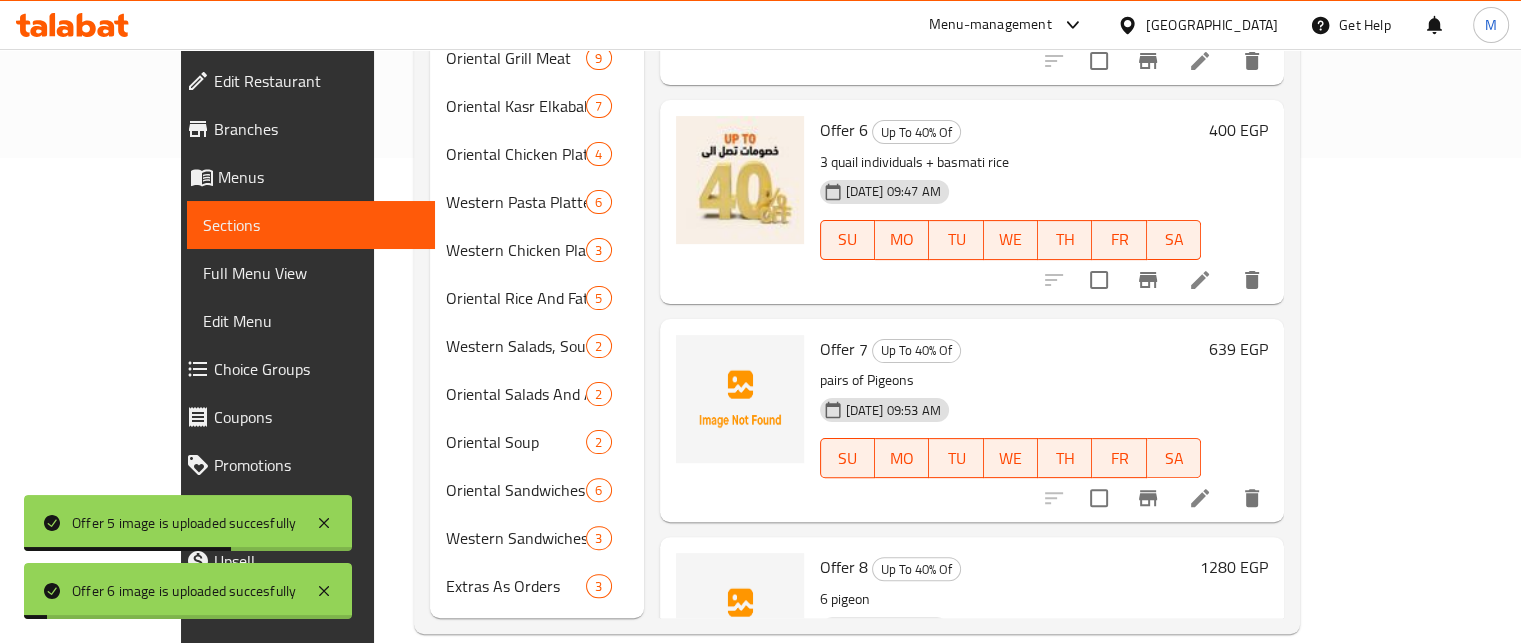 scroll, scrollTop: 835, scrollLeft: 0, axis: vertical 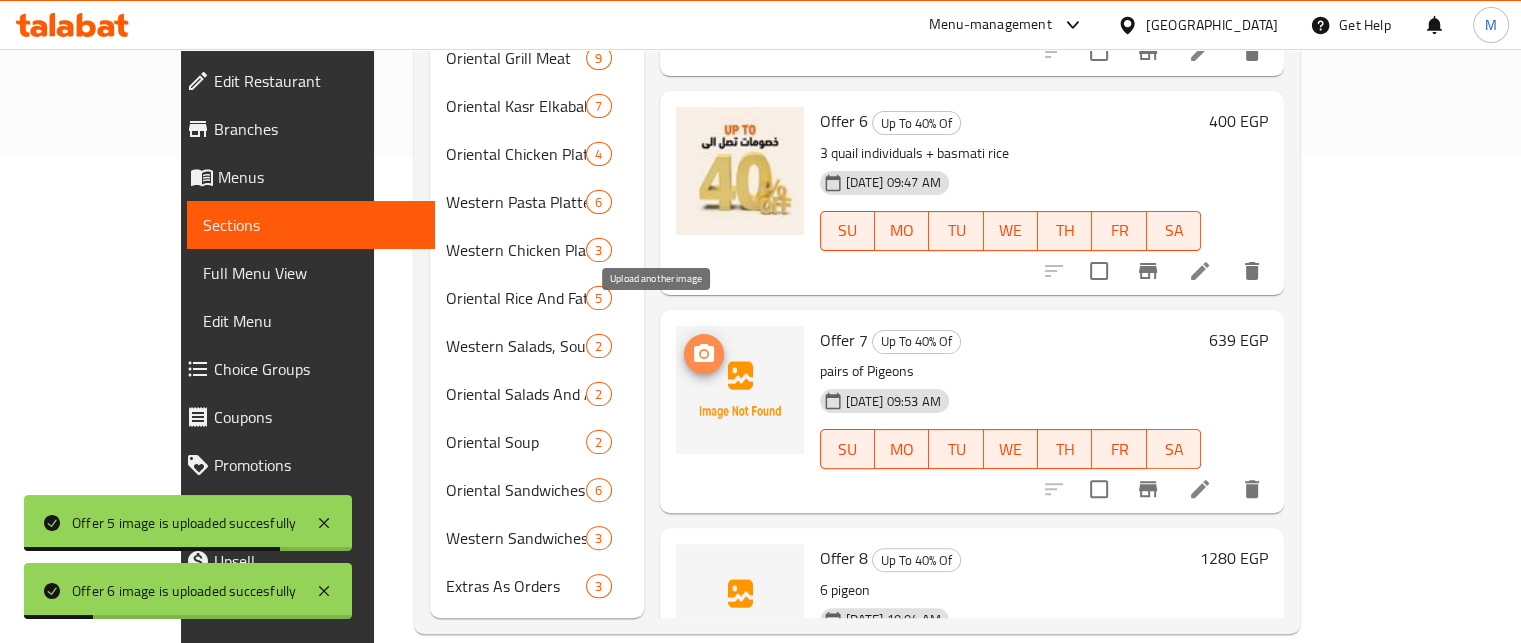 click 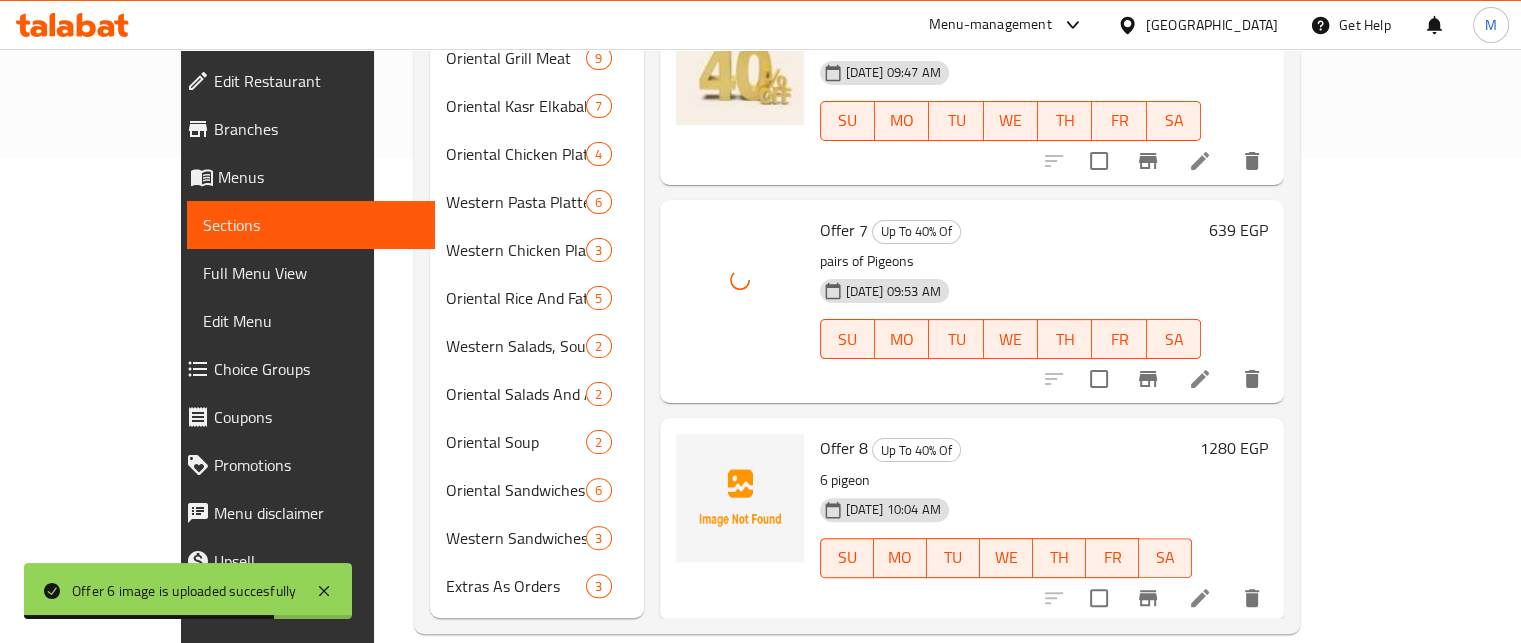 scroll, scrollTop: 948, scrollLeft: 0, axis: vertical 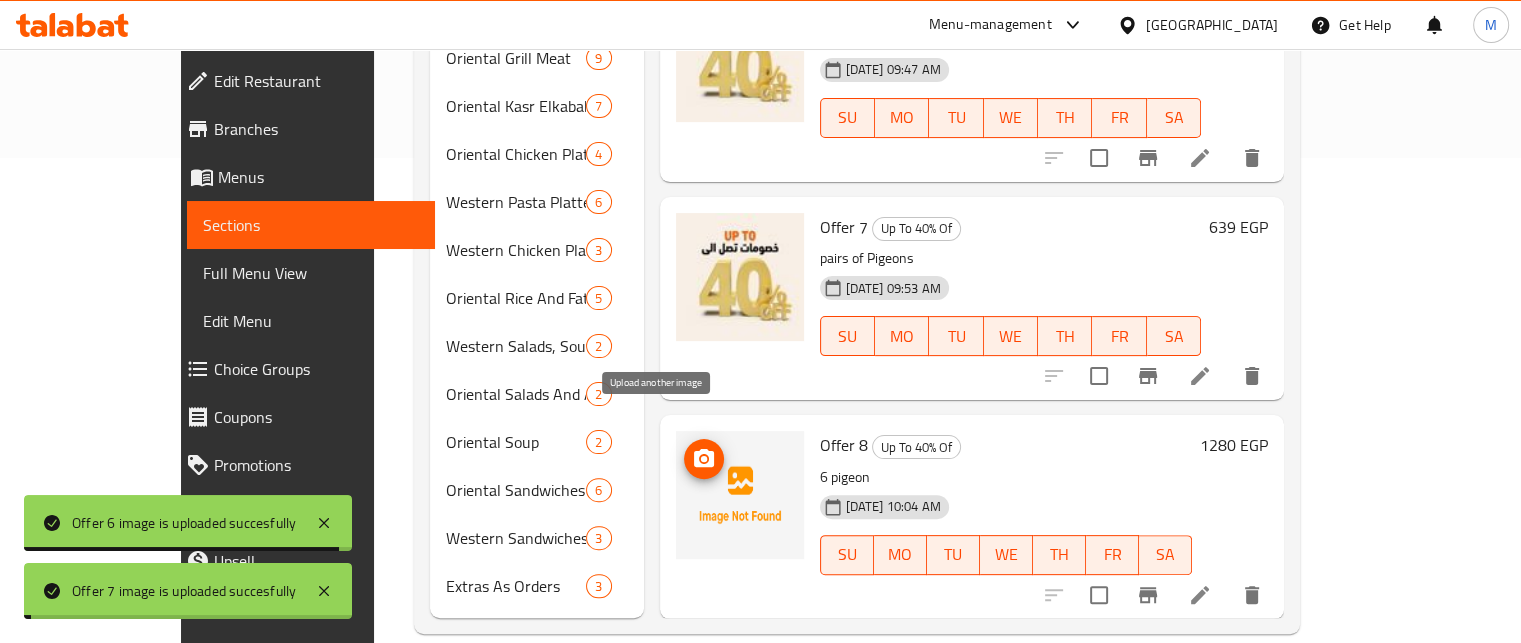 click 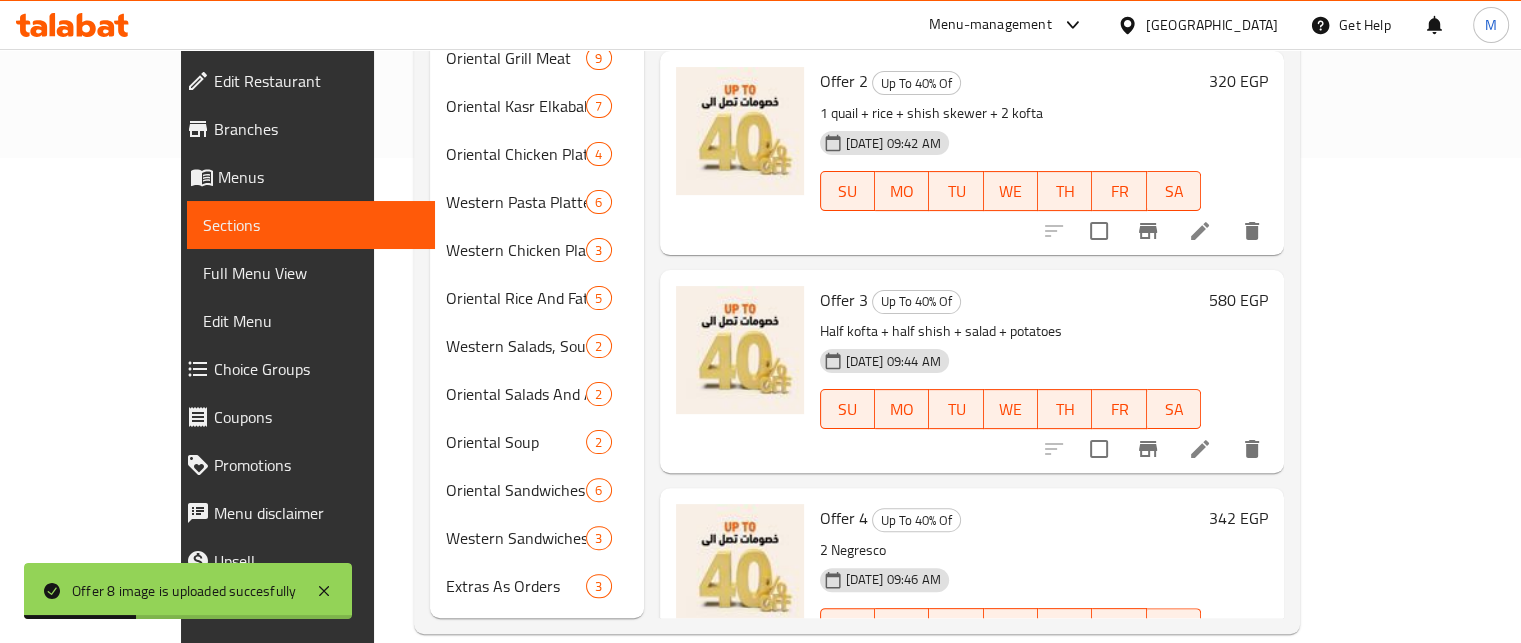 scroll, scrollTop: 0, scrollLeft: 0, axis: both 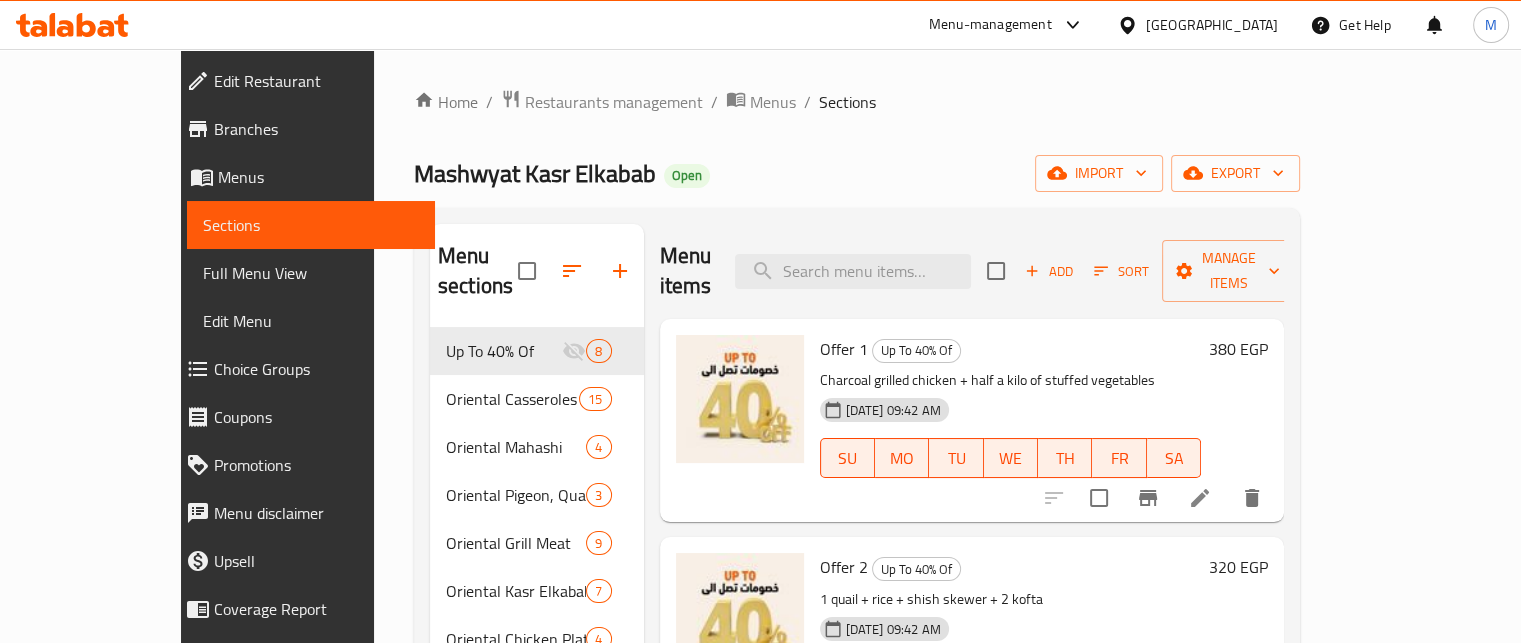 click on "Offer 1" at bounding box center [844, 349] 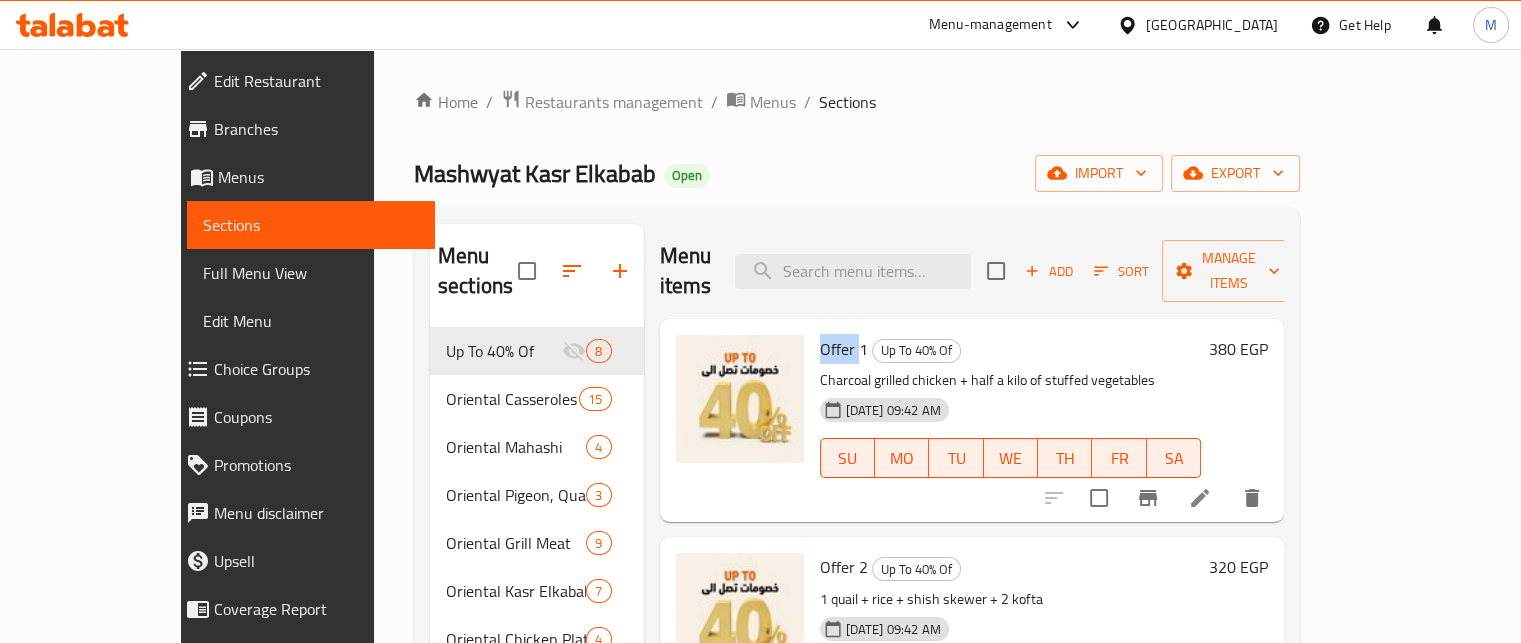 click on "Offer 1" at bounding box center (844, 349) 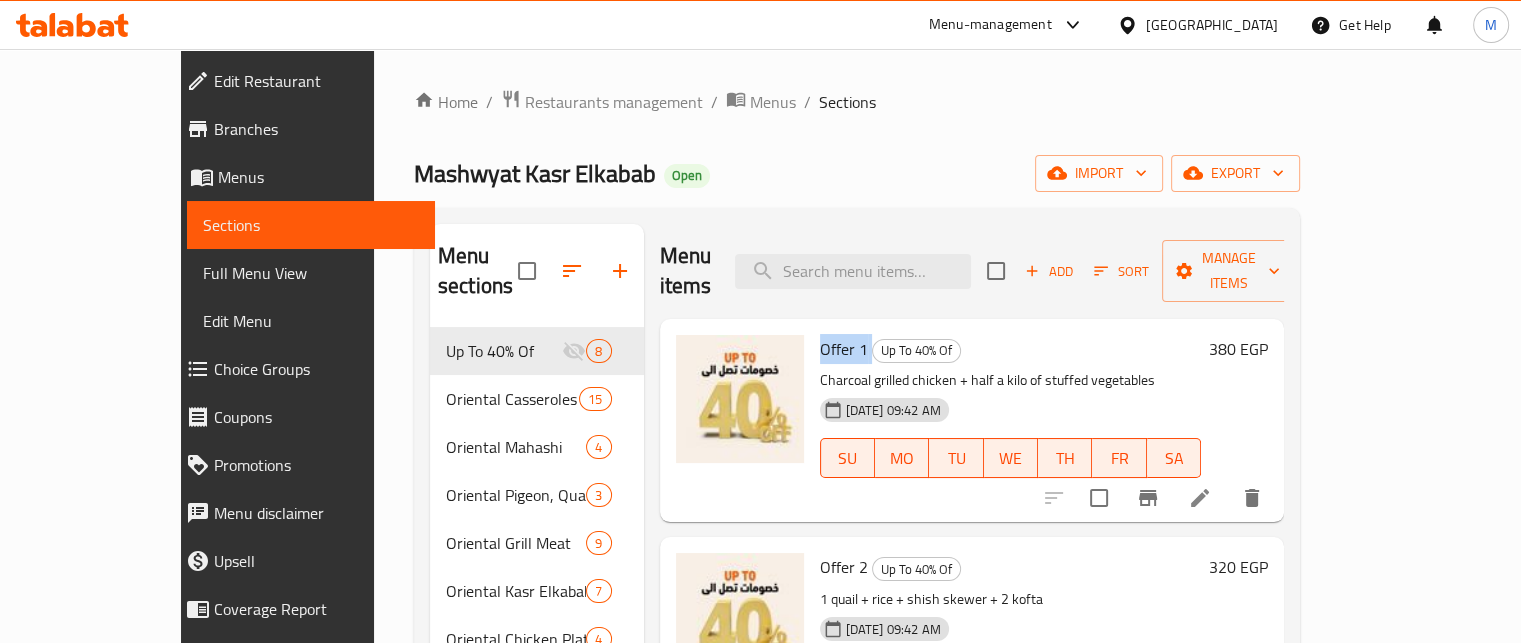 click on "Offer 1" at bounding box center (844, 349) 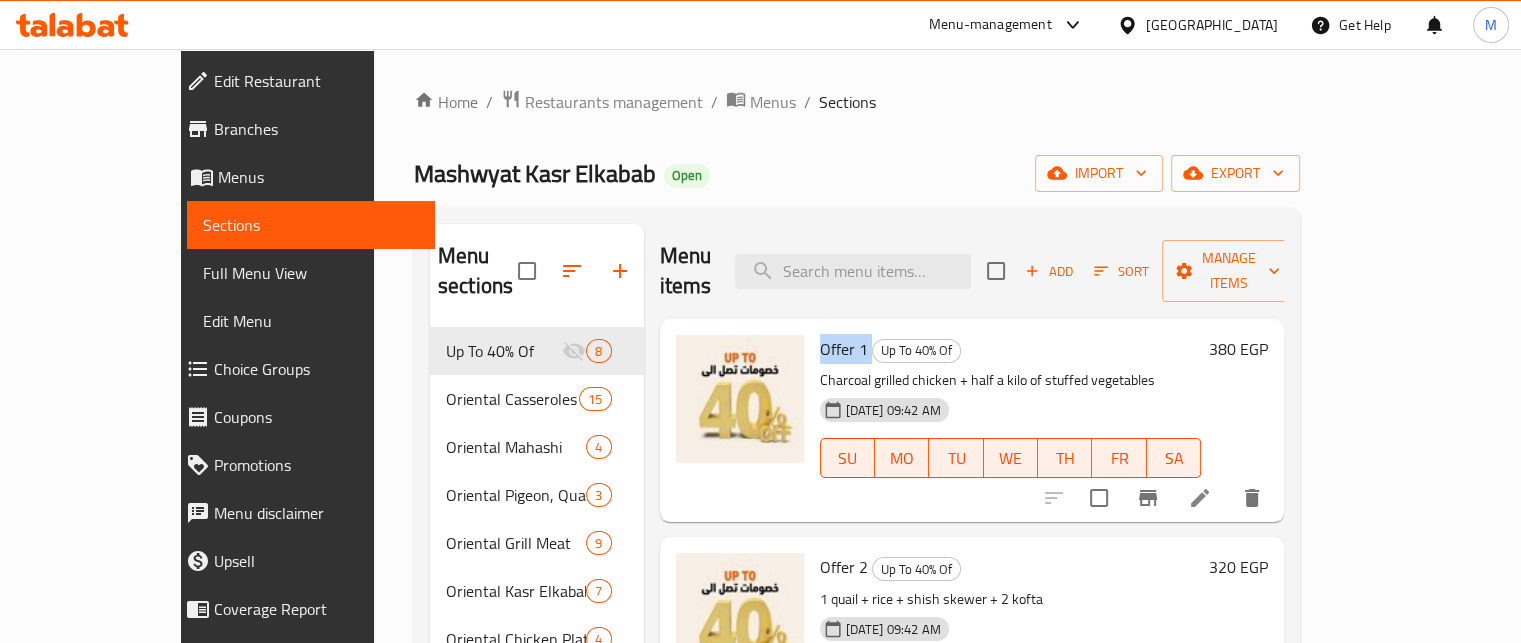 copy on "Offer 1" 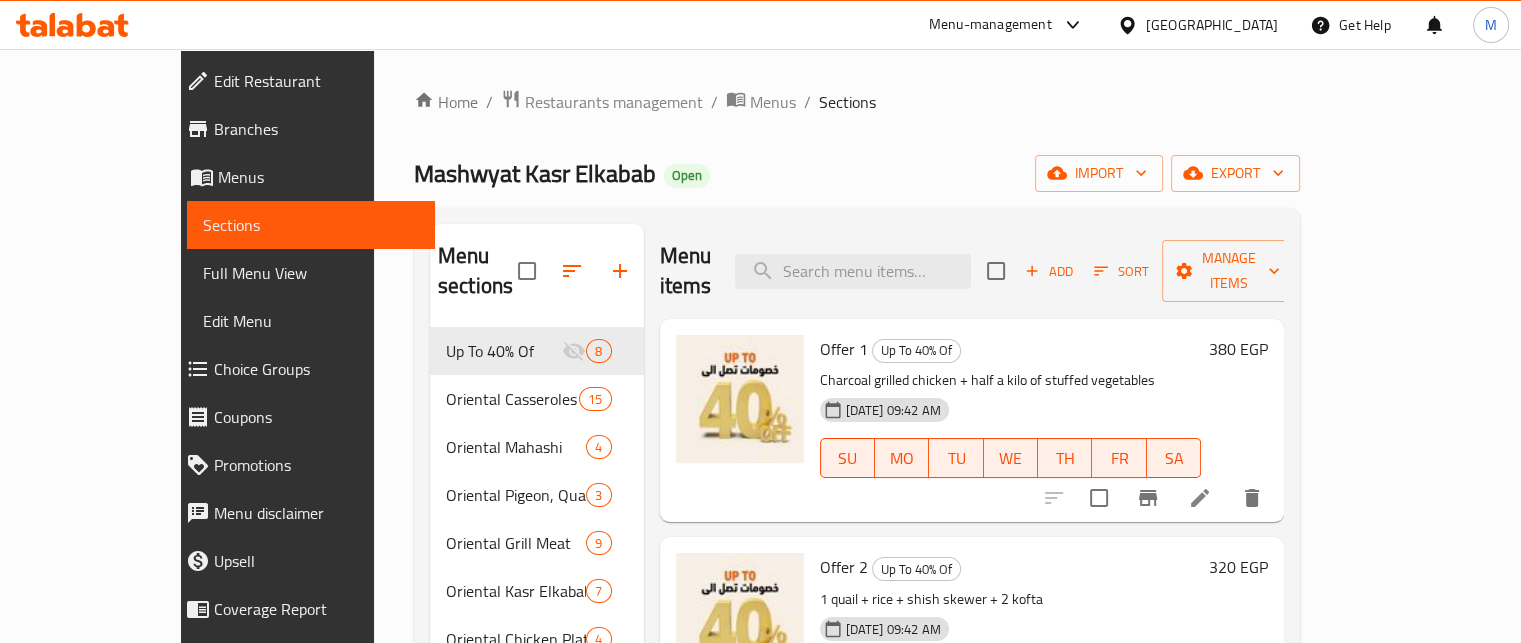 click on "Offer 2" at bounding box center [844, 567] 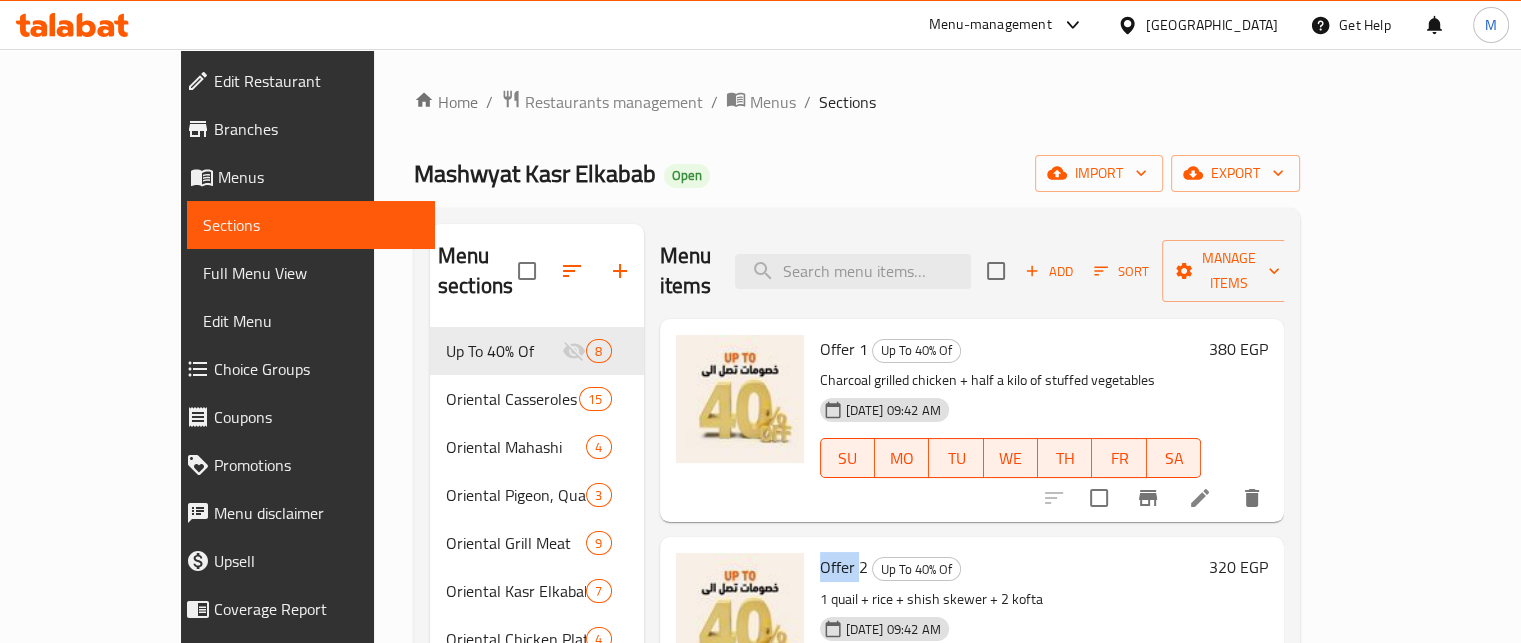 click on "Offer 2" at bounding box center [844, 567] 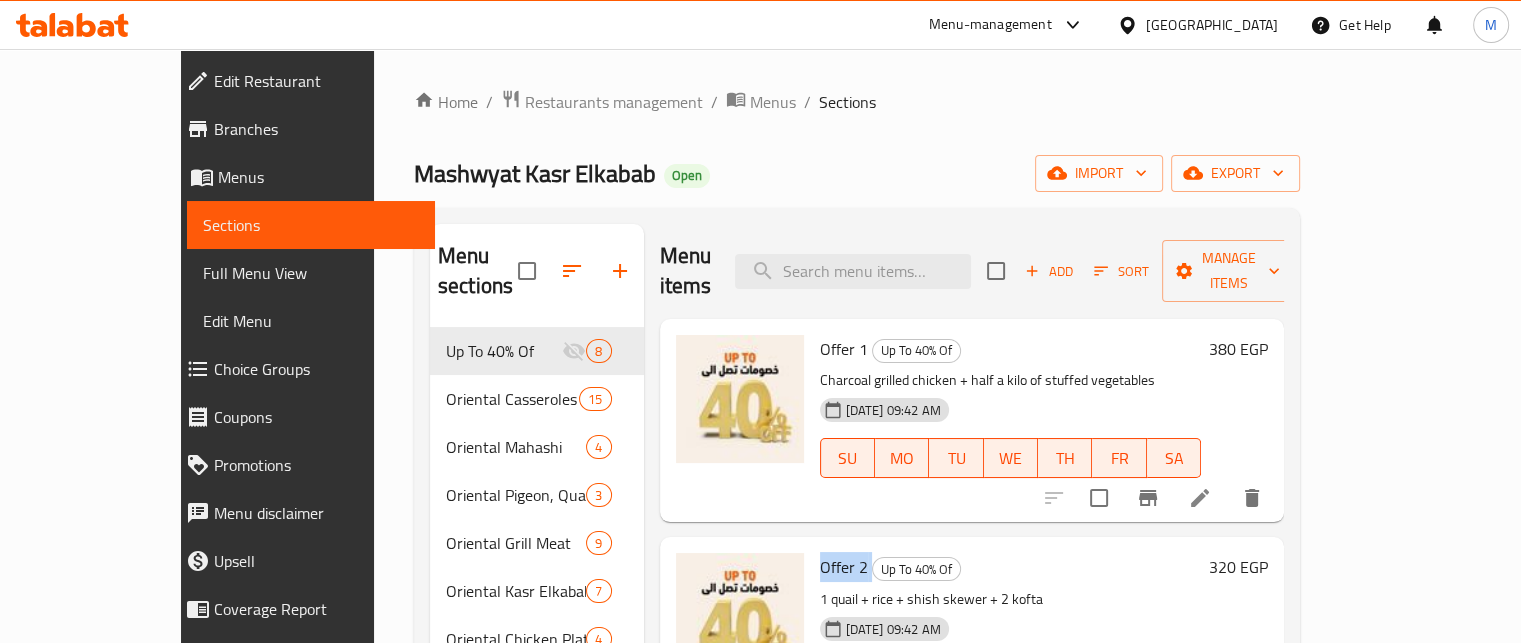 click on "Offer 2" at bounding box center [844, 567] 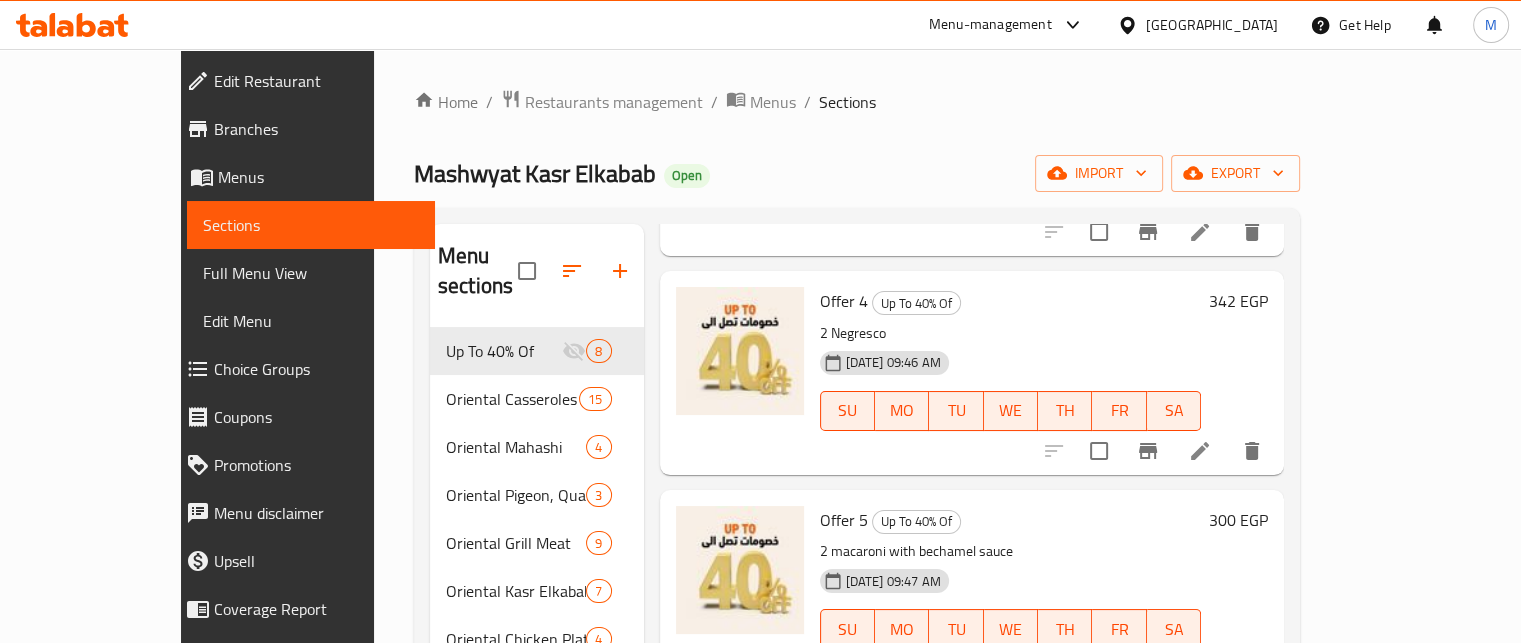 scroll, scrollTop: 0, scrollLeft: 0, axis: both 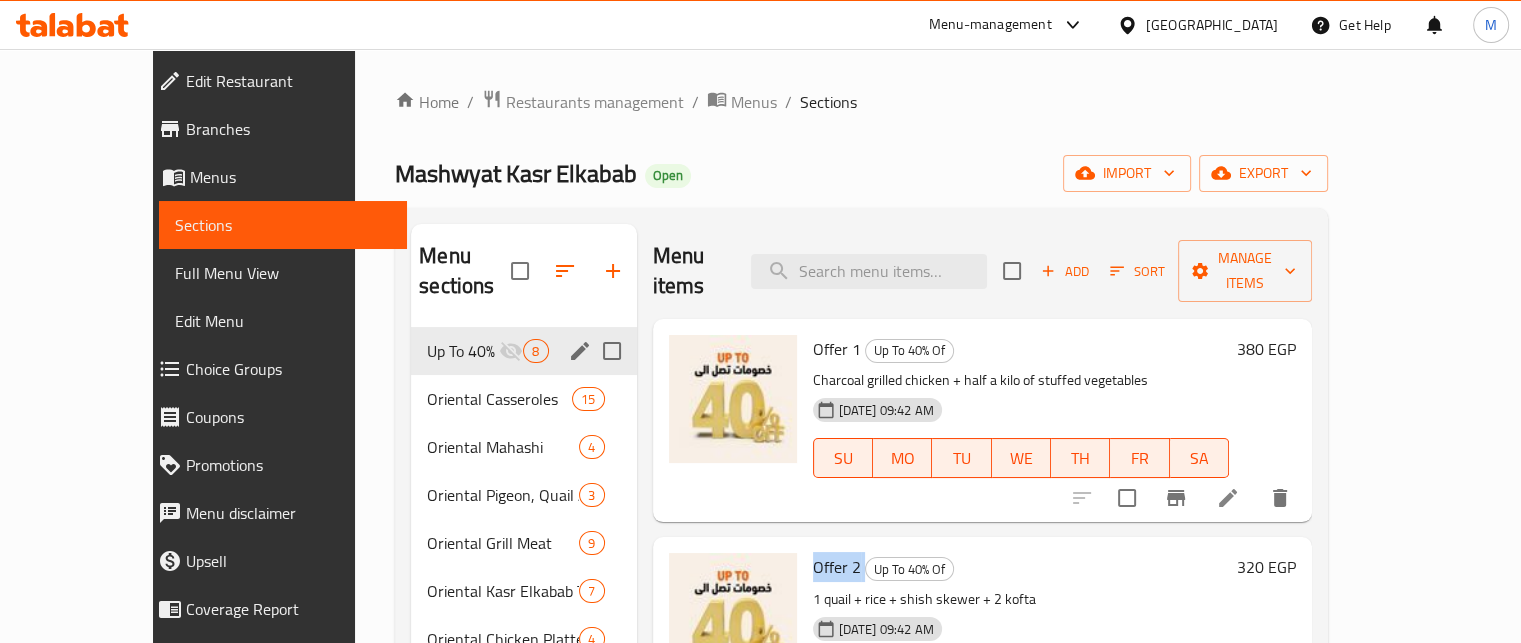 click 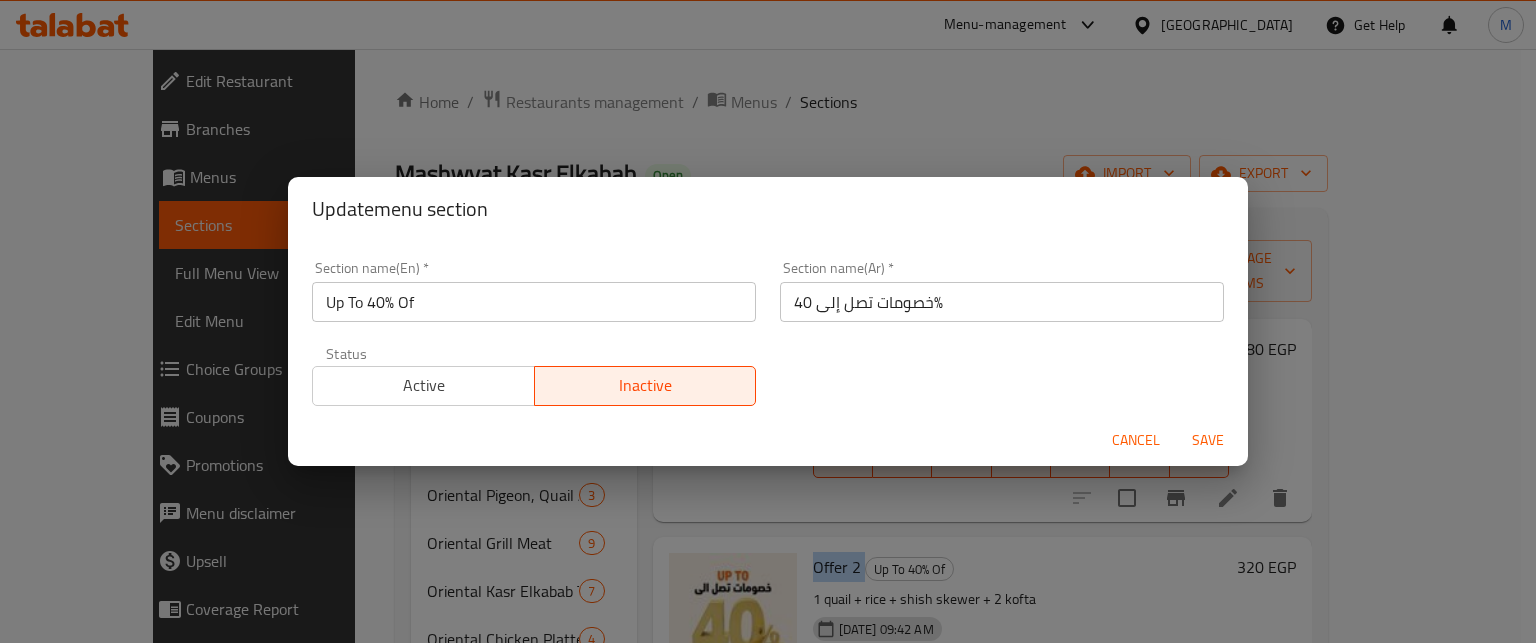 click on "Active" at bounding box center [424, 385] 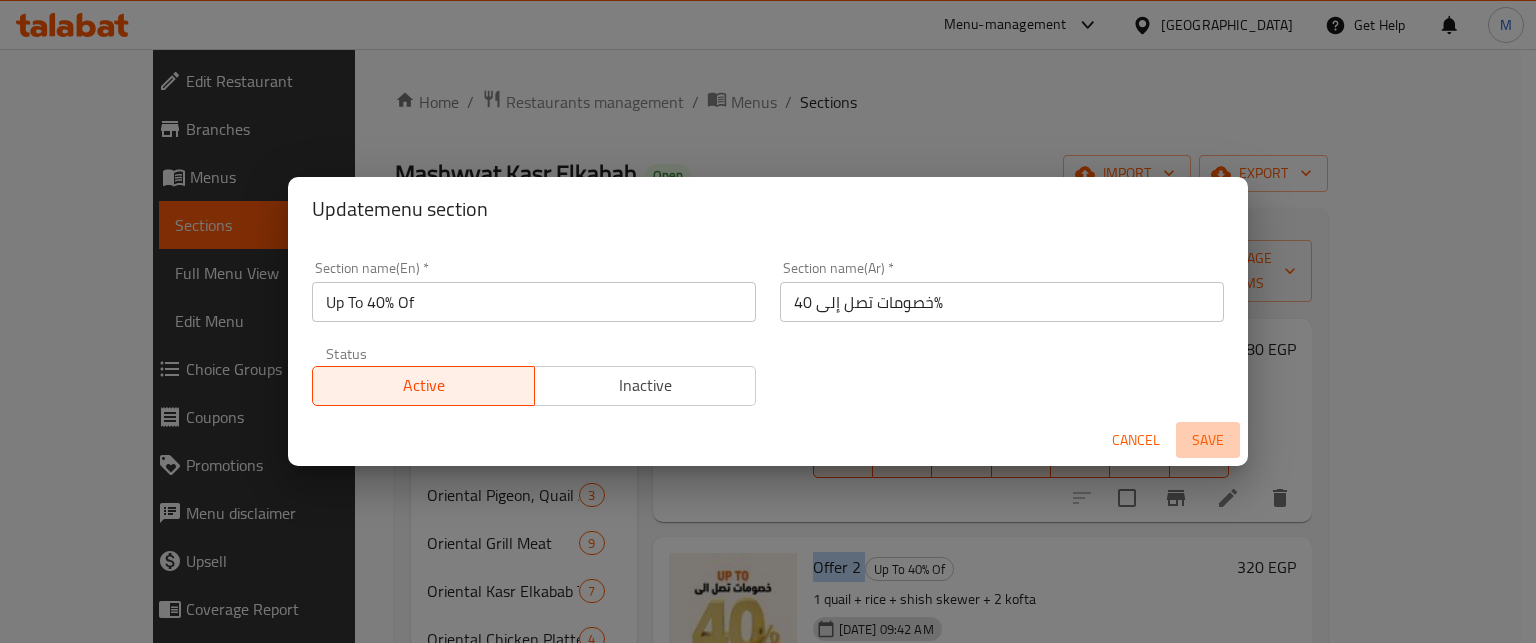 click on "Save" at bounding box center [1208, 440] 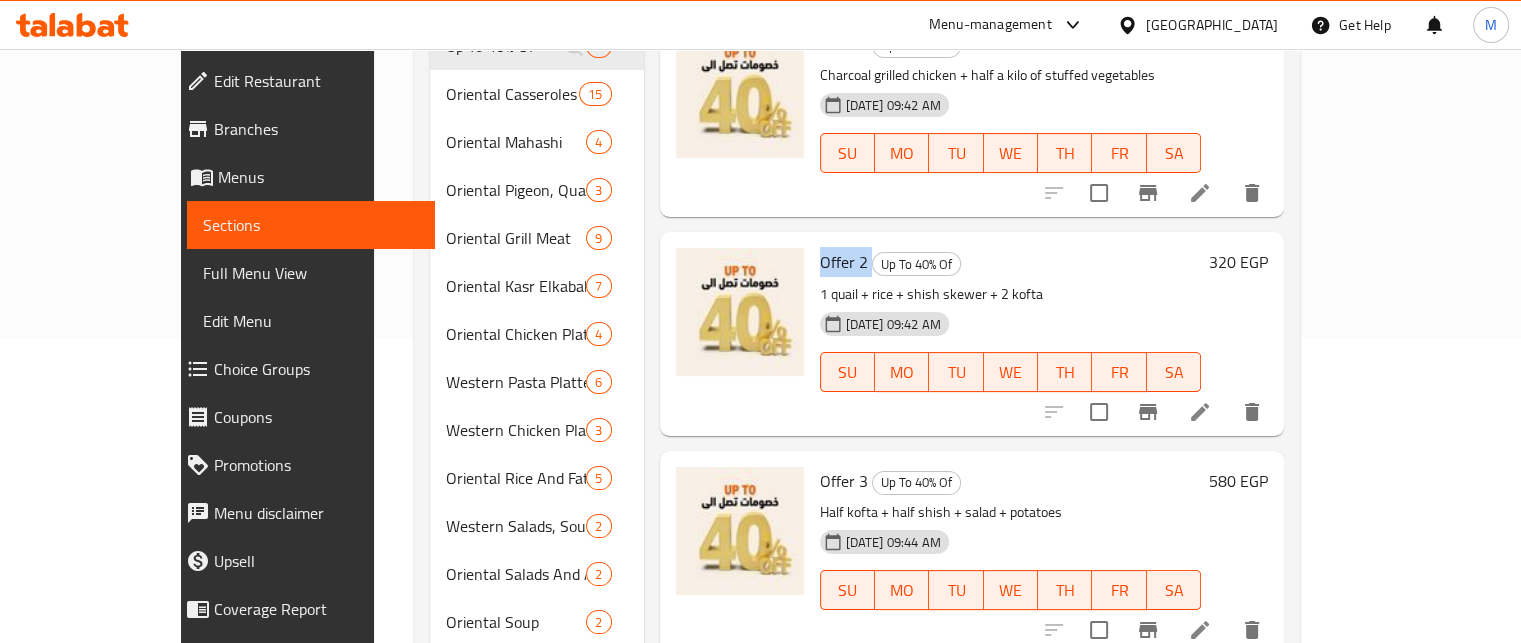 scroll, scrollTop: 312, scrollLeft: 0, axis: vertical 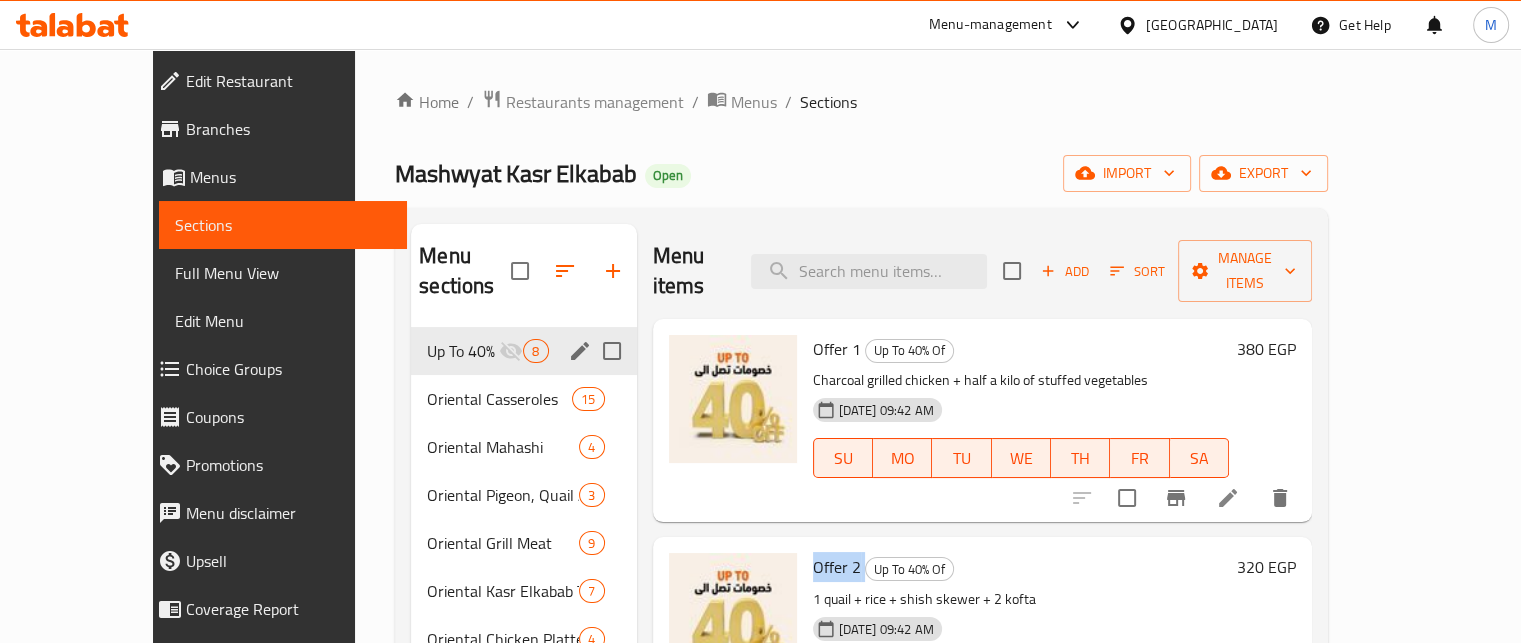 click 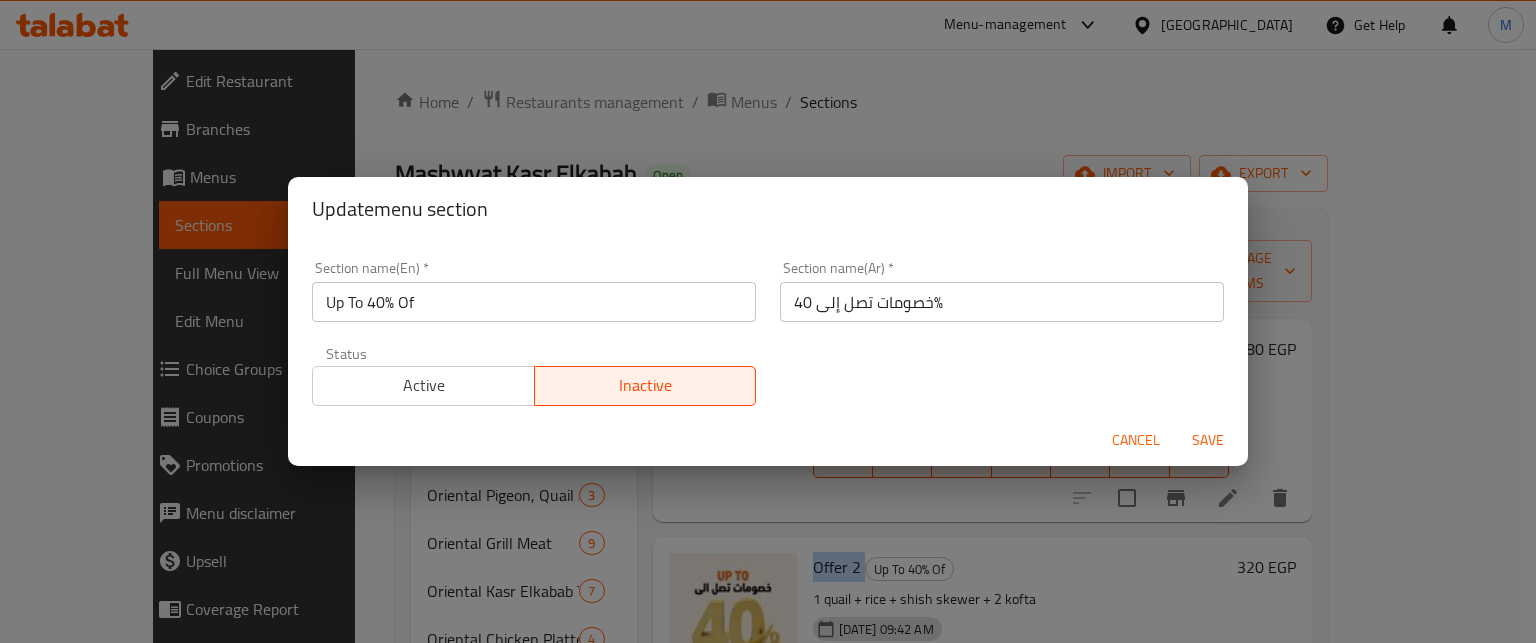 click on "Active" at bounding box center (424, 385) 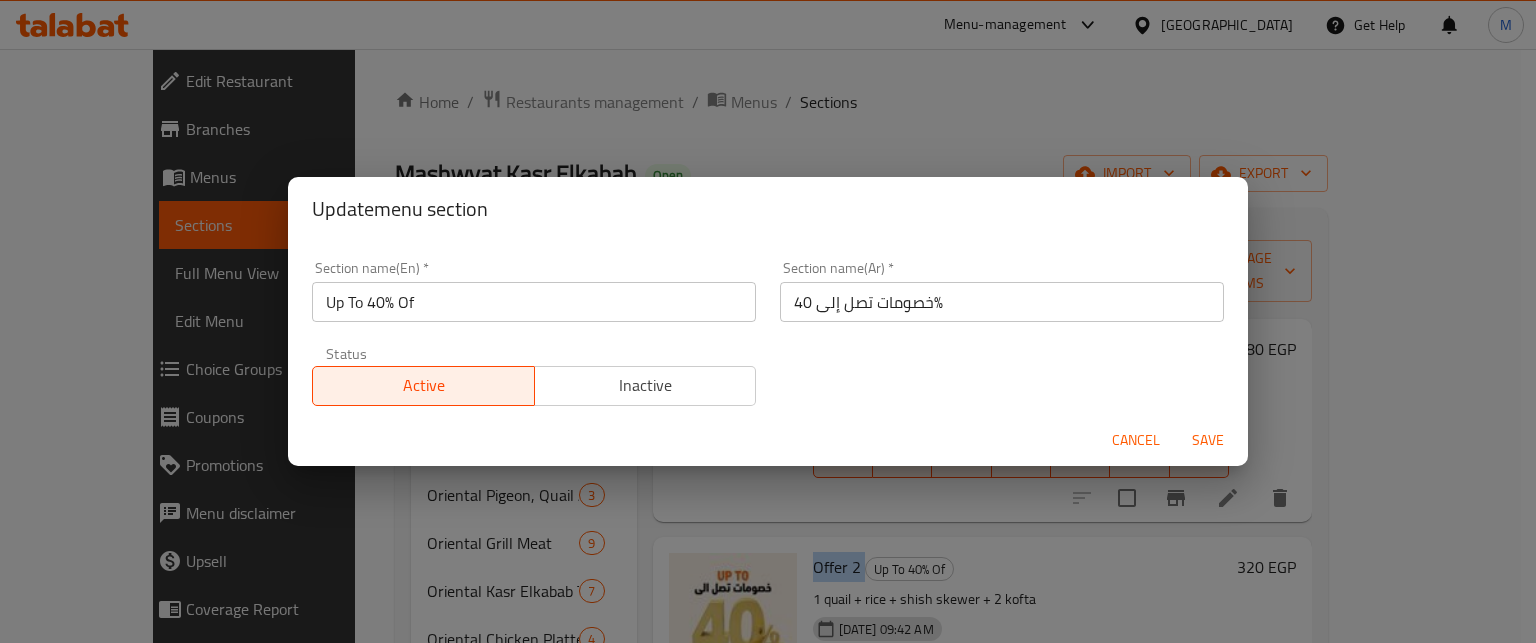 click on "Save" at bounding box center [1208, 440] 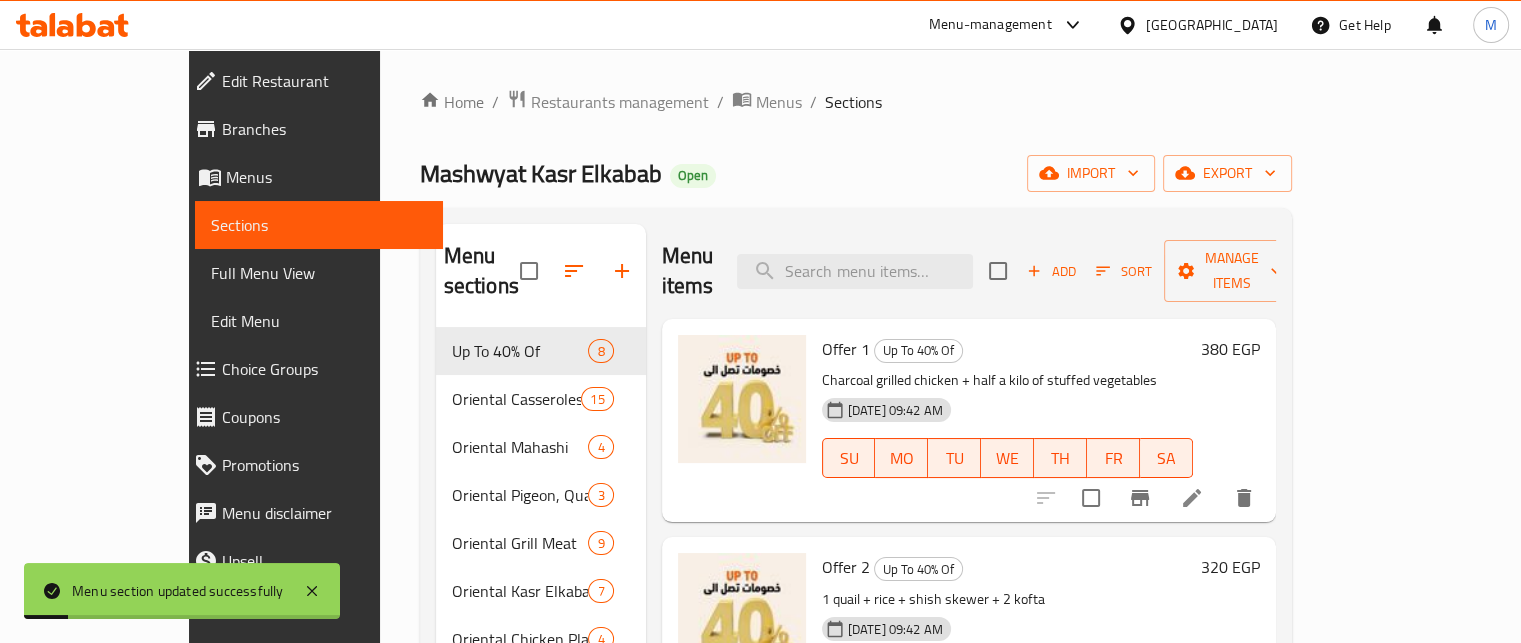 click on "Mashwyat Kasr Elkabab" at bounding box center [541, 173] 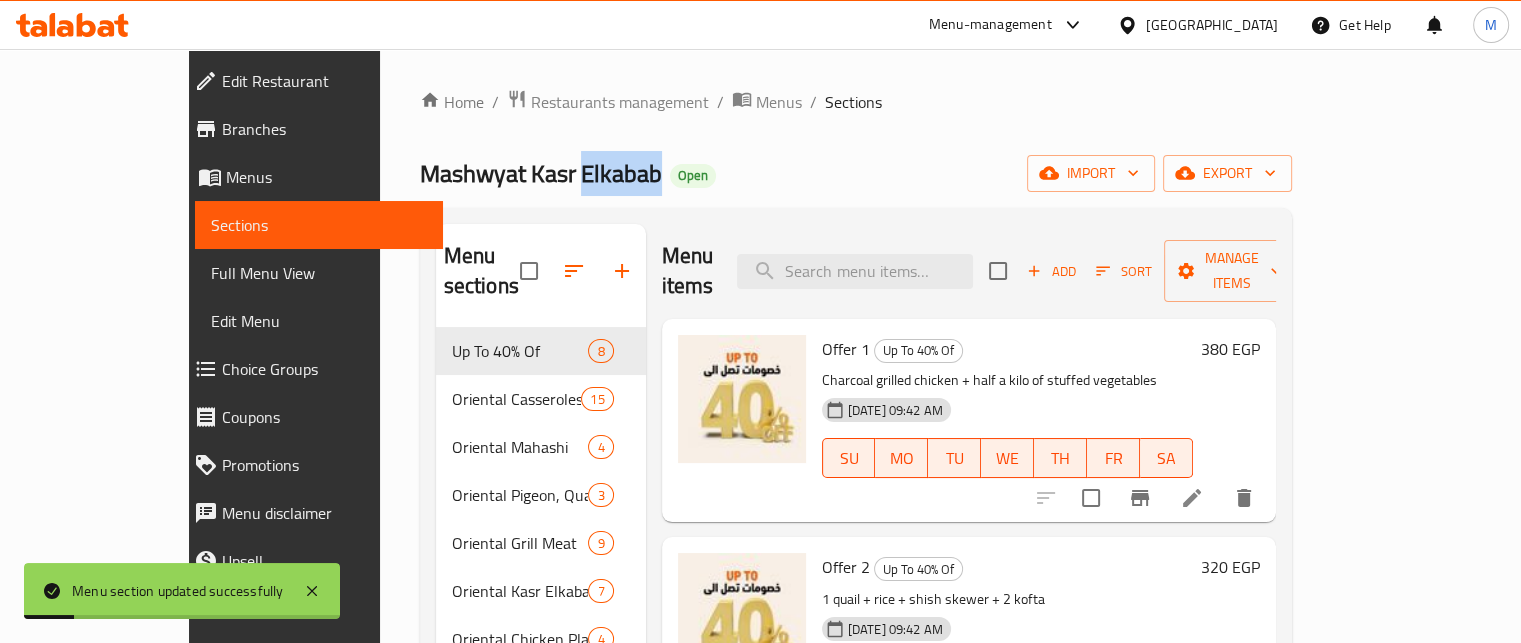 click on "Mashwyat Kasr Elkabab" at bounding box center (541, 173) 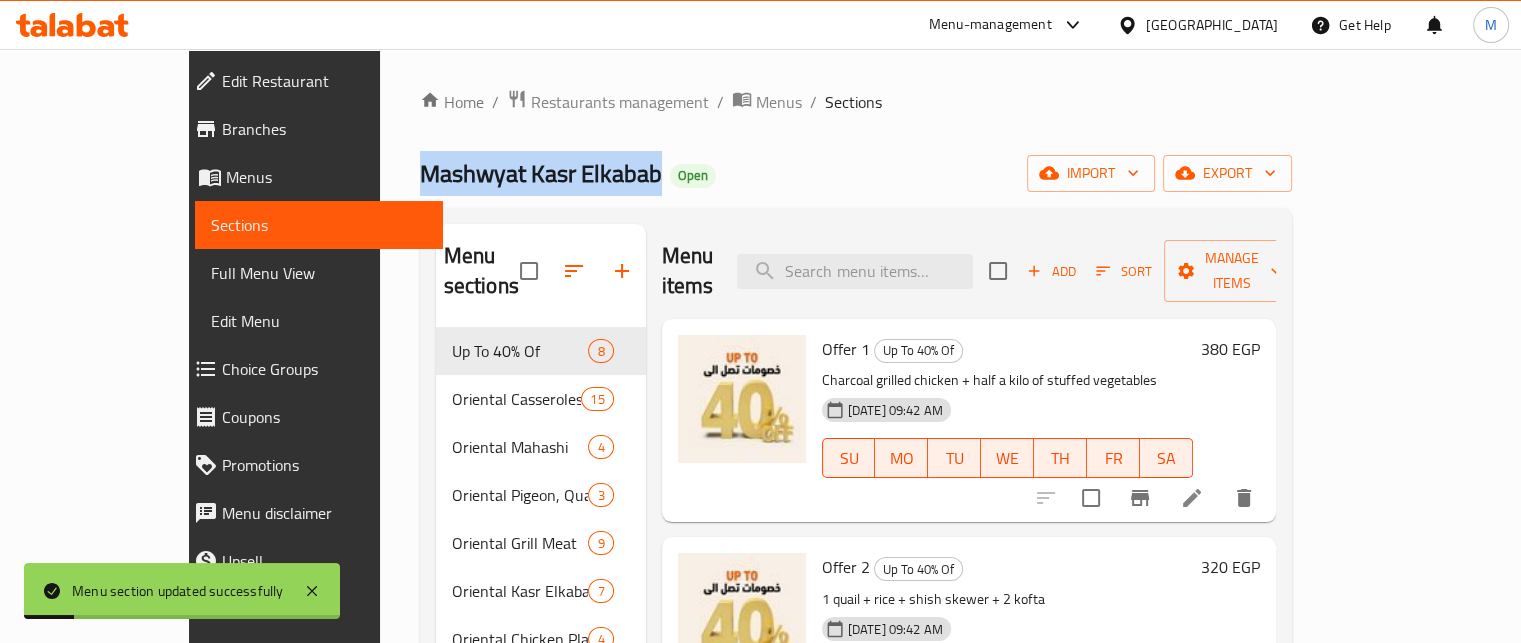 click on "Mashwyat Kasr Elkabab" at bounding box center (541, 173) 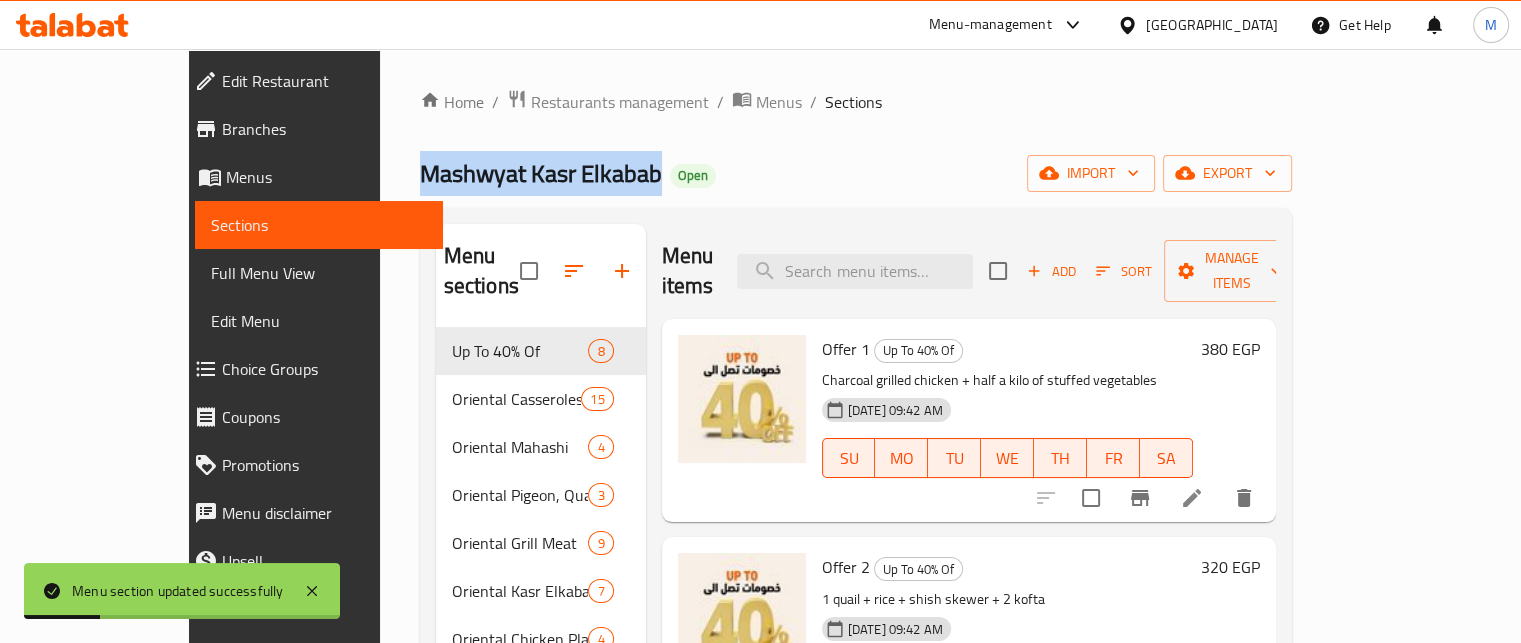 copy on "Mashwyat Kasr Elkabab" 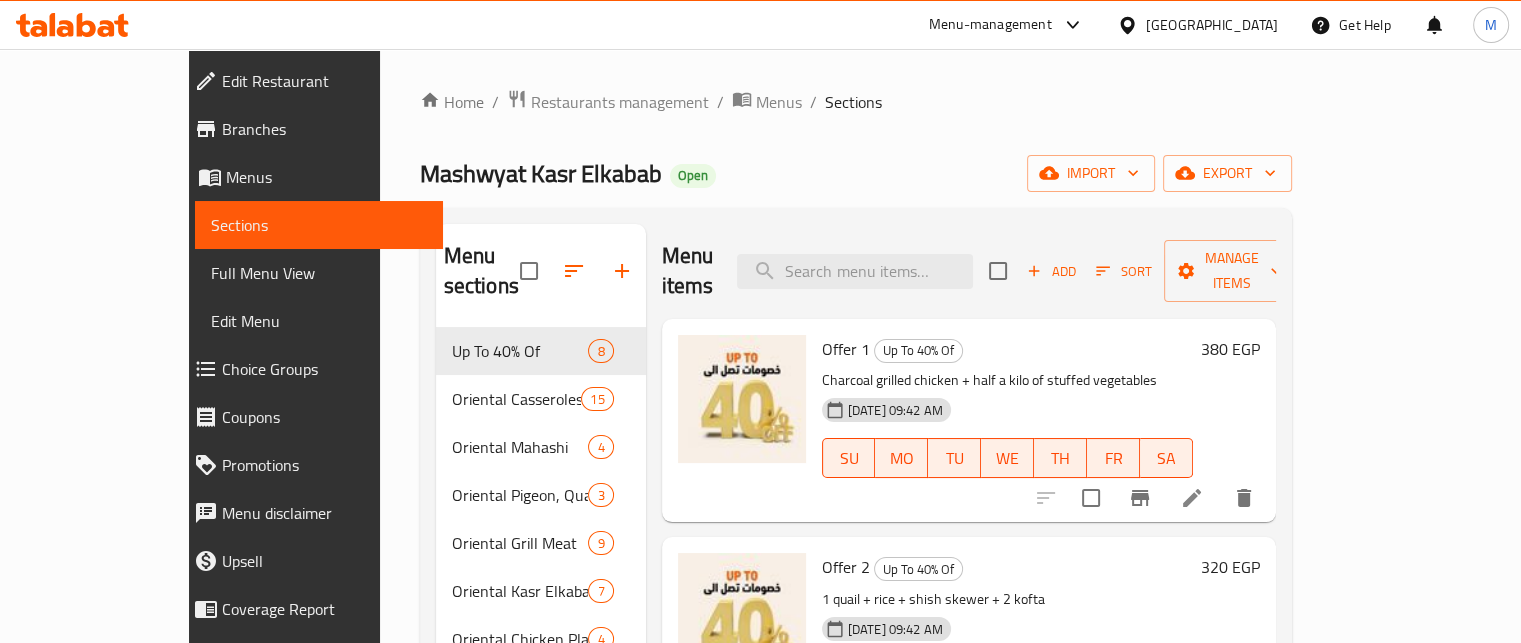 click on "Menu-management" at bounding box center [990, 25] 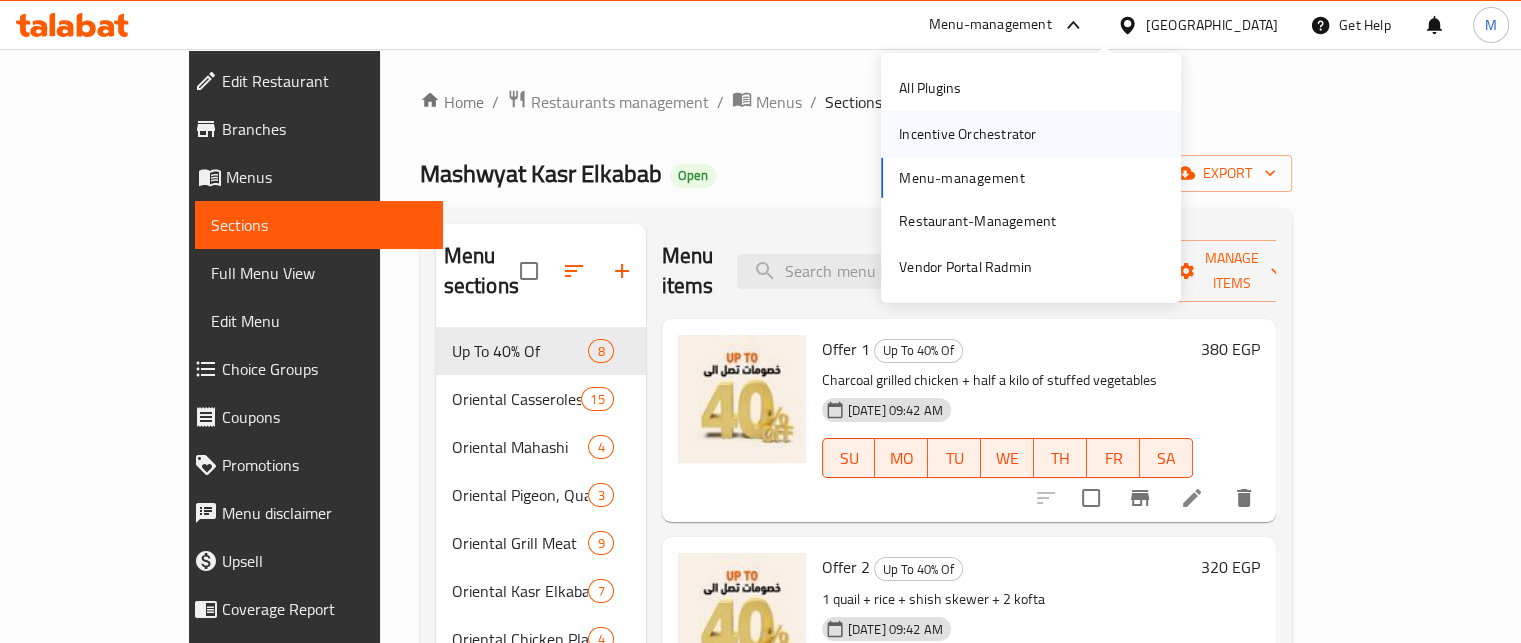 click on "Incentive Orchestrator" at bounding box center [967, 134] 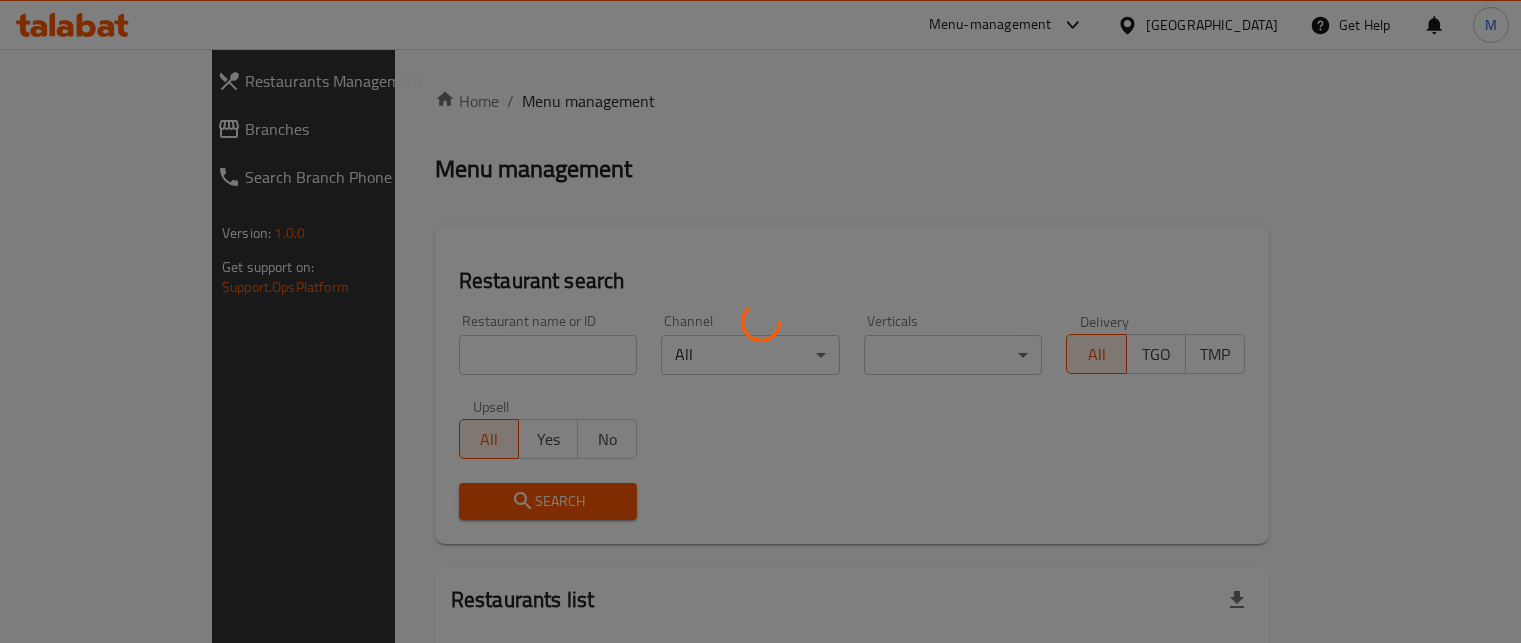 scroll, scrollTop: 0, scrollLeft: 0, axis: both 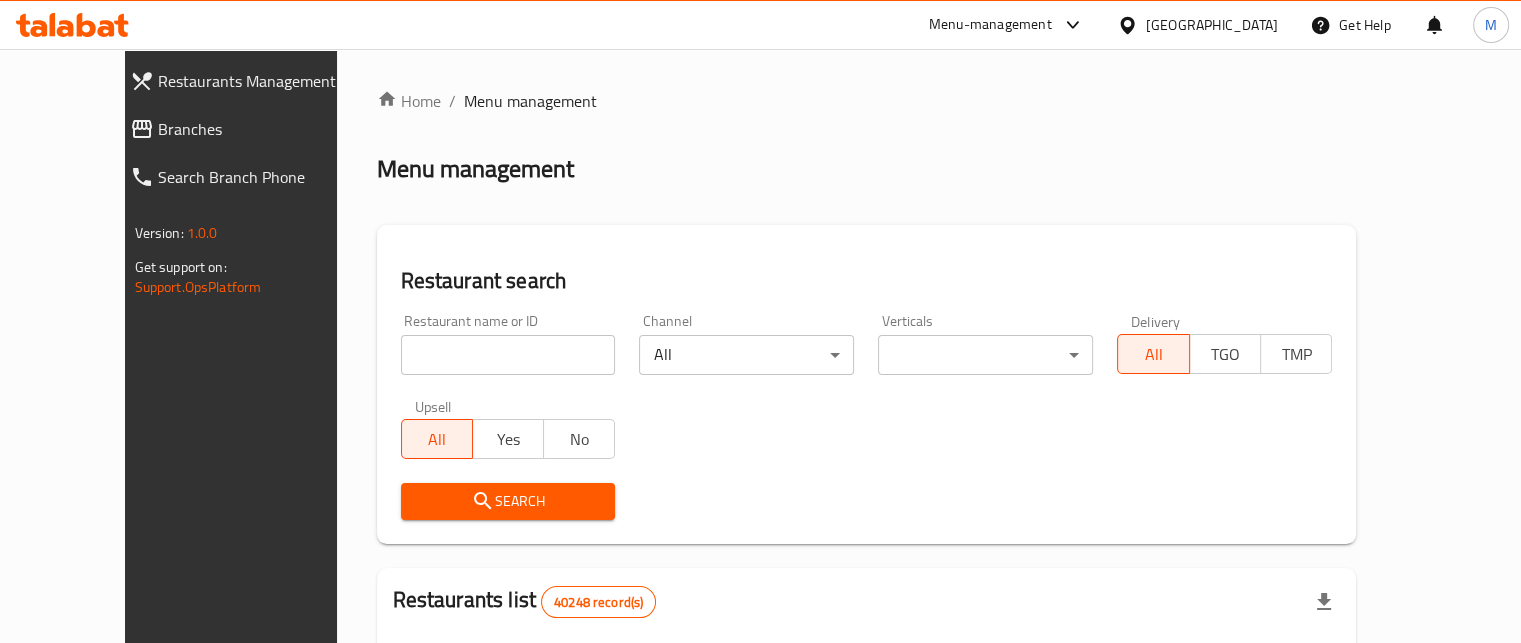 click at bounding box center (508, 355) 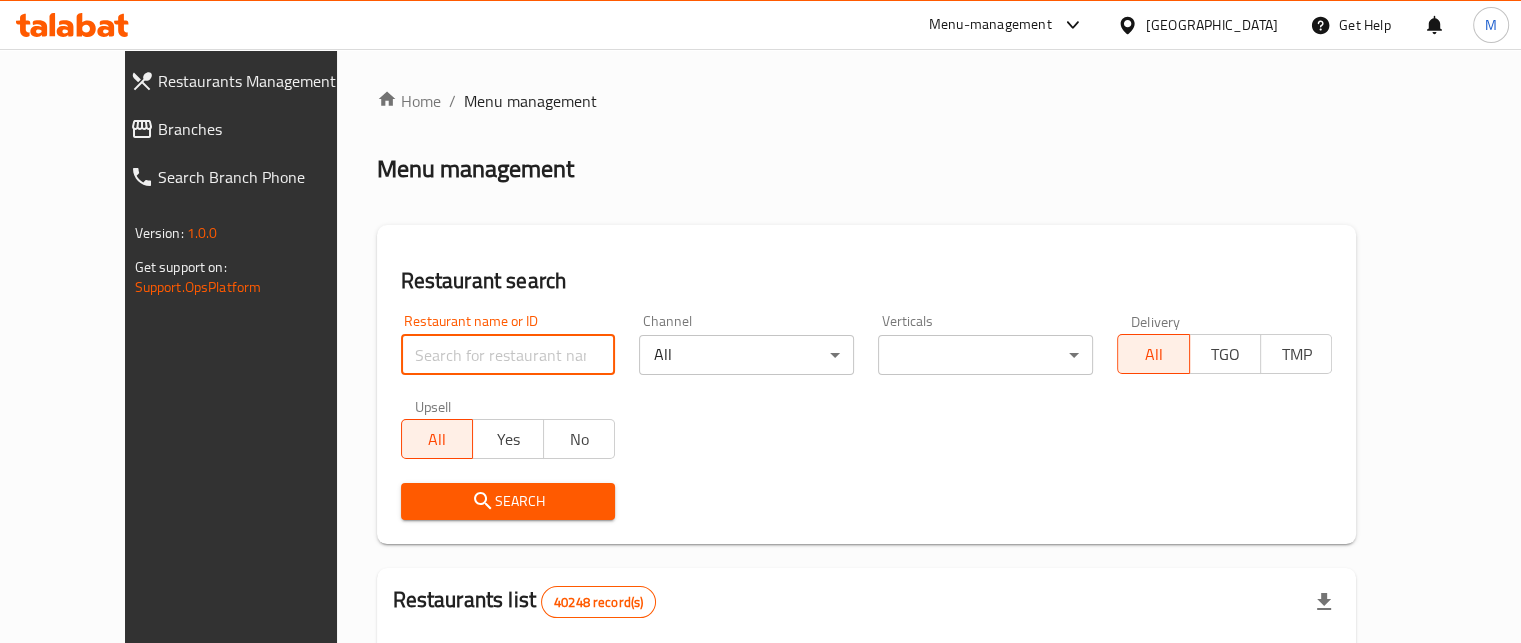 paste on "687594" 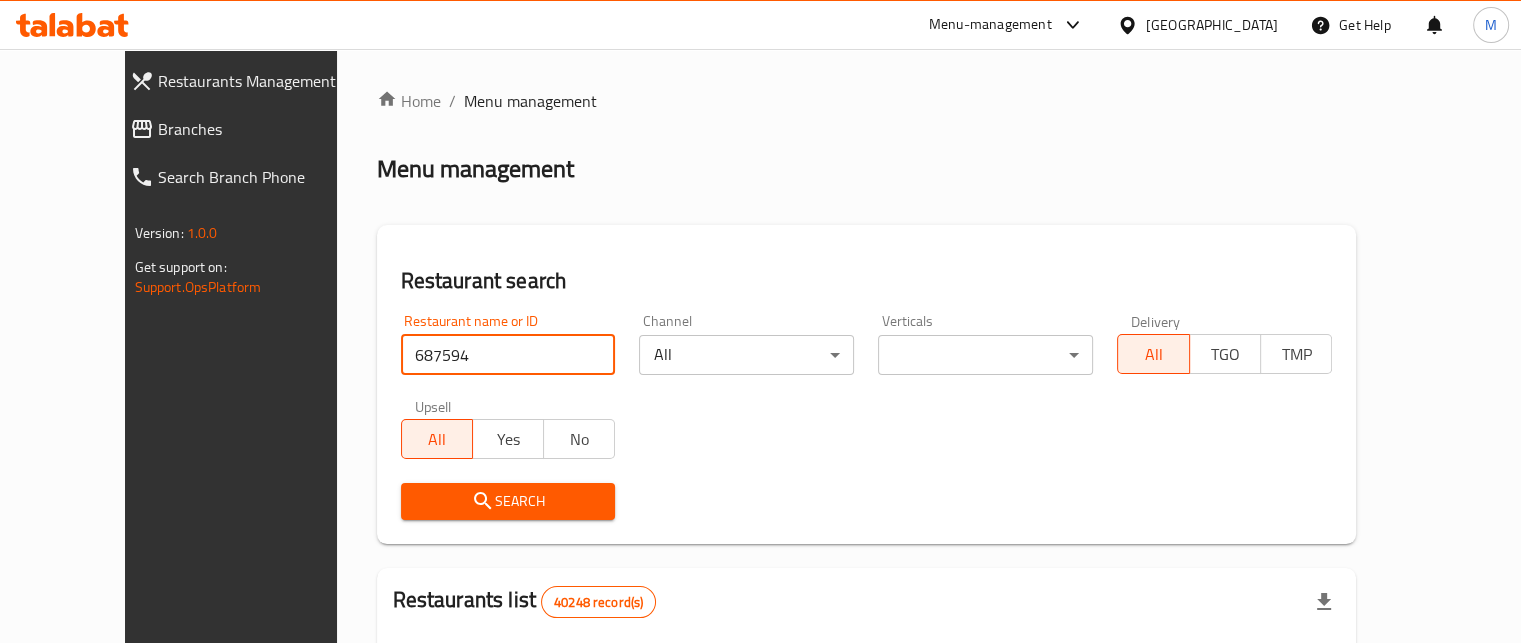 type on "687594" 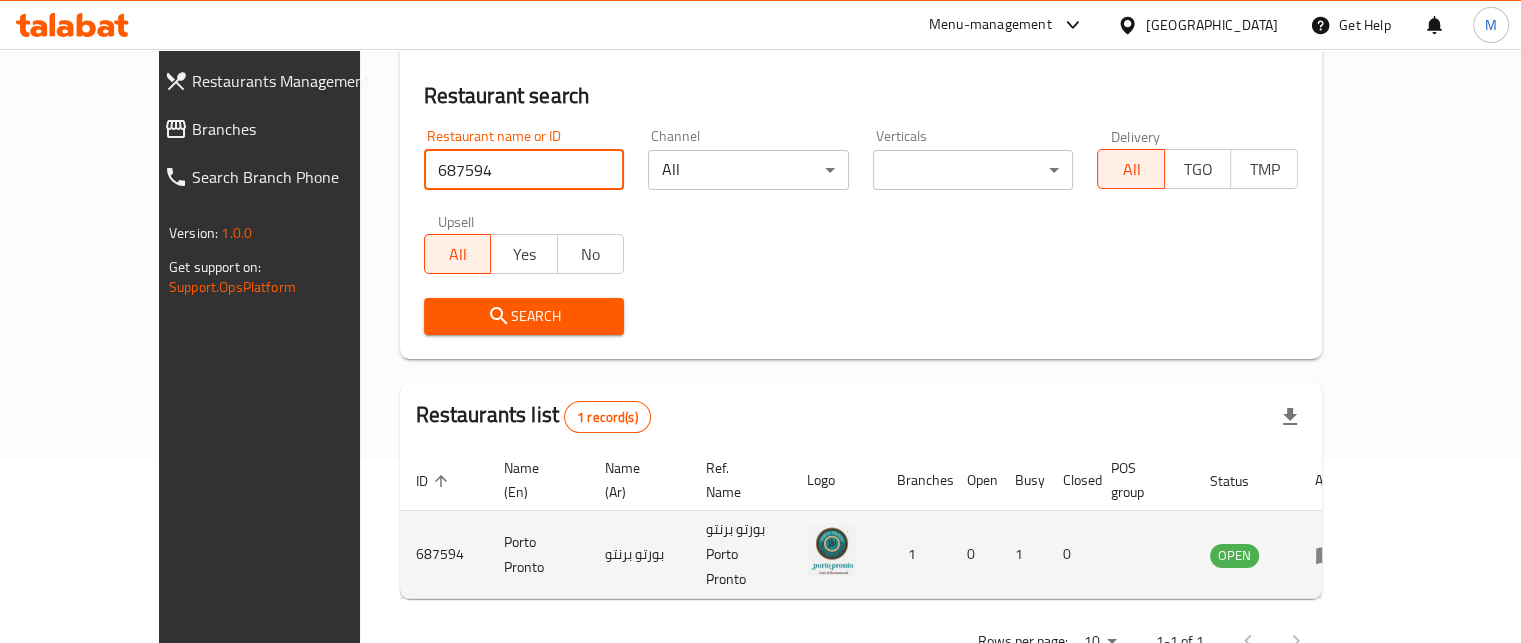 scroll, scrollTop: 208, scrollLeft: 0, axis: vertical 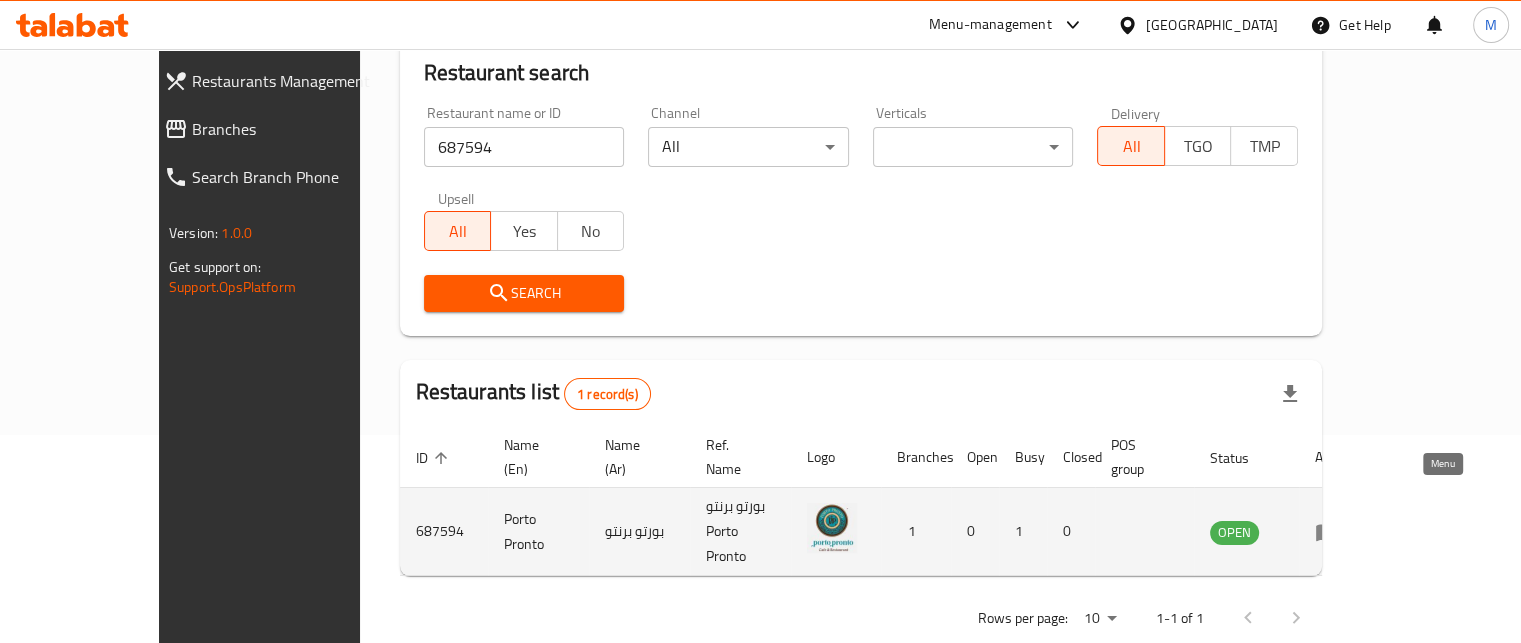 click 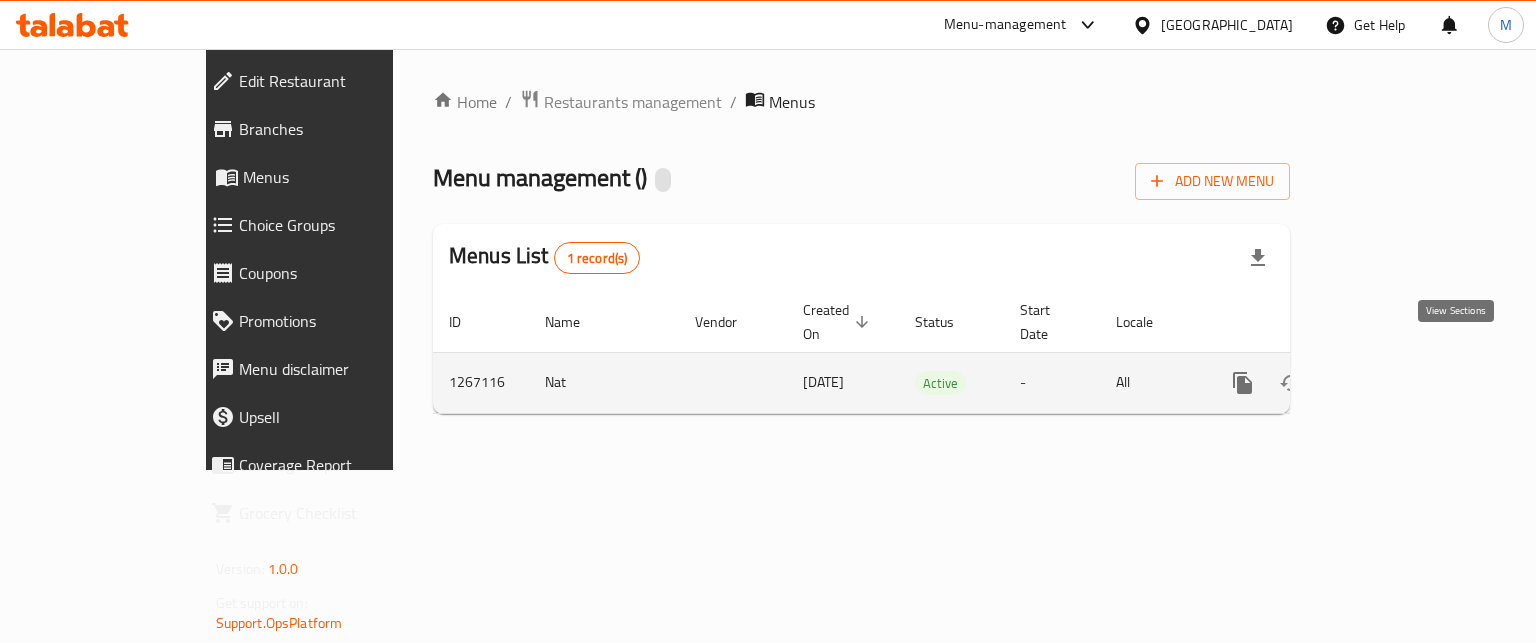 click 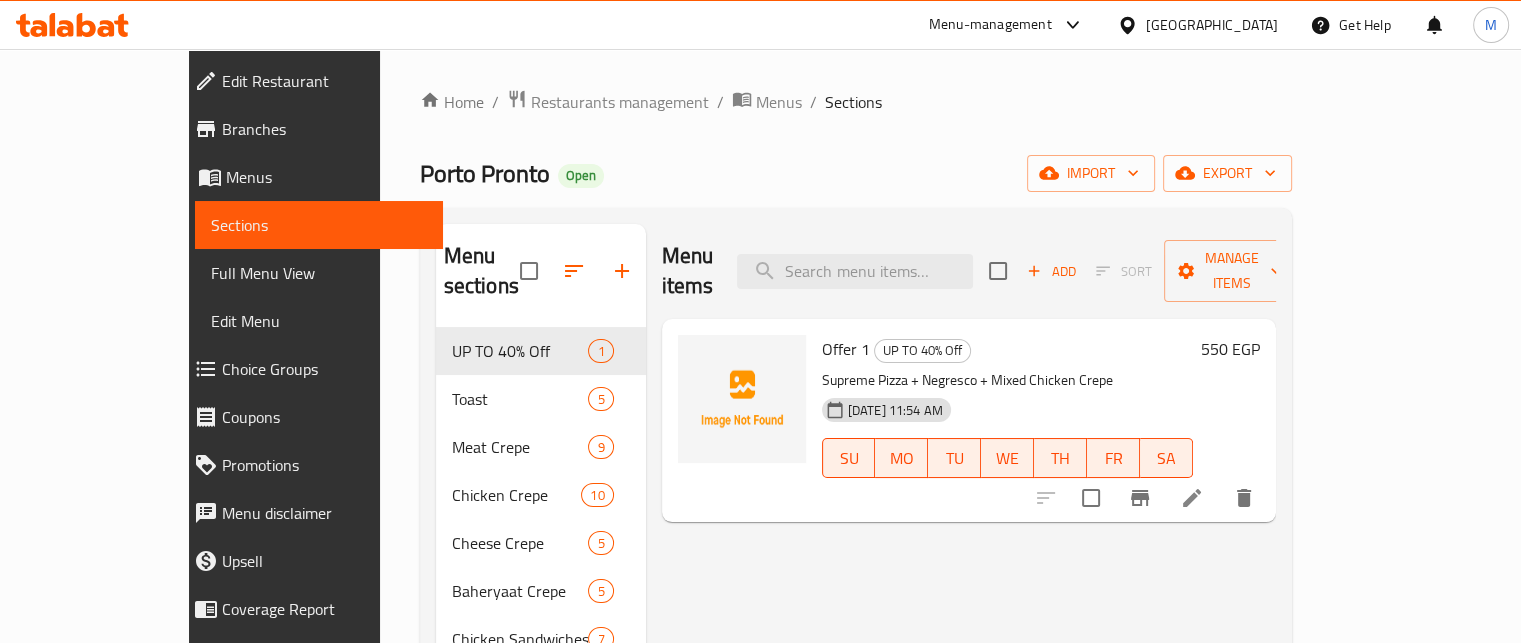 click on "Porto Pronto" at bounding box center [485, 173] 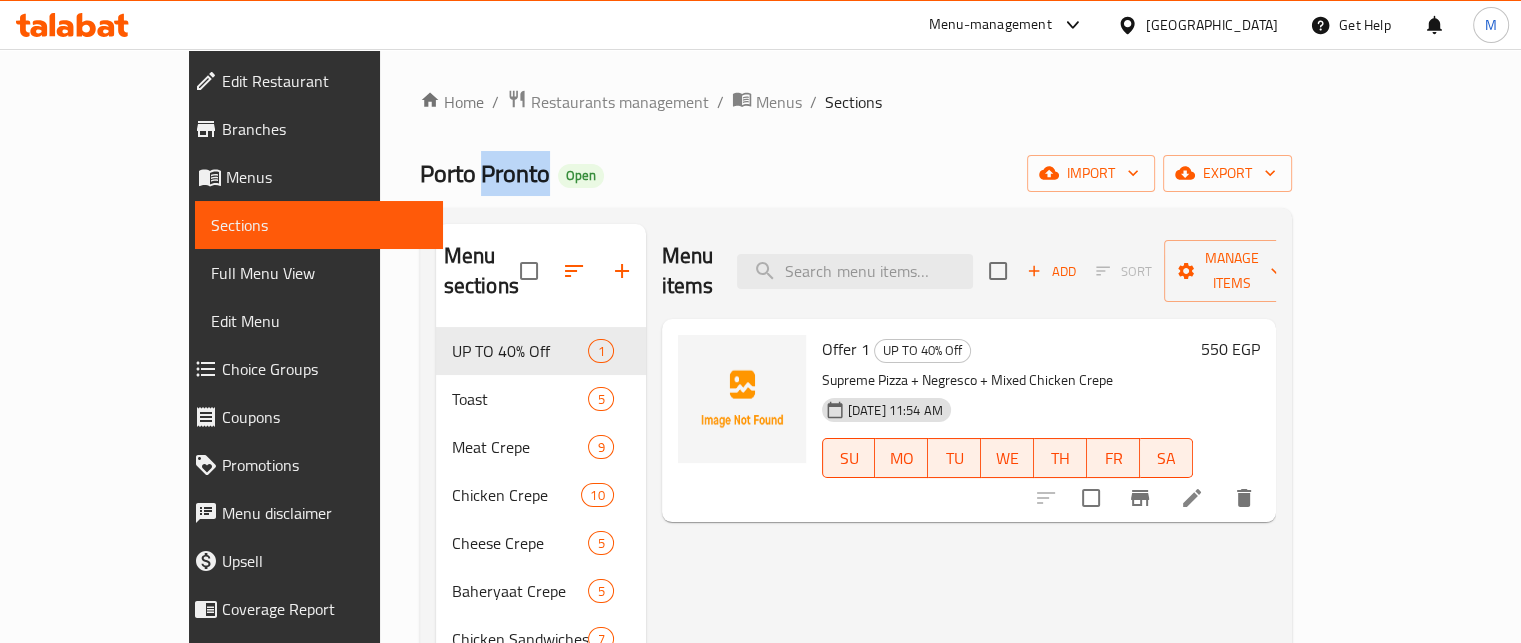 click on "Porto Pronto" at bounding box center (485, 173) 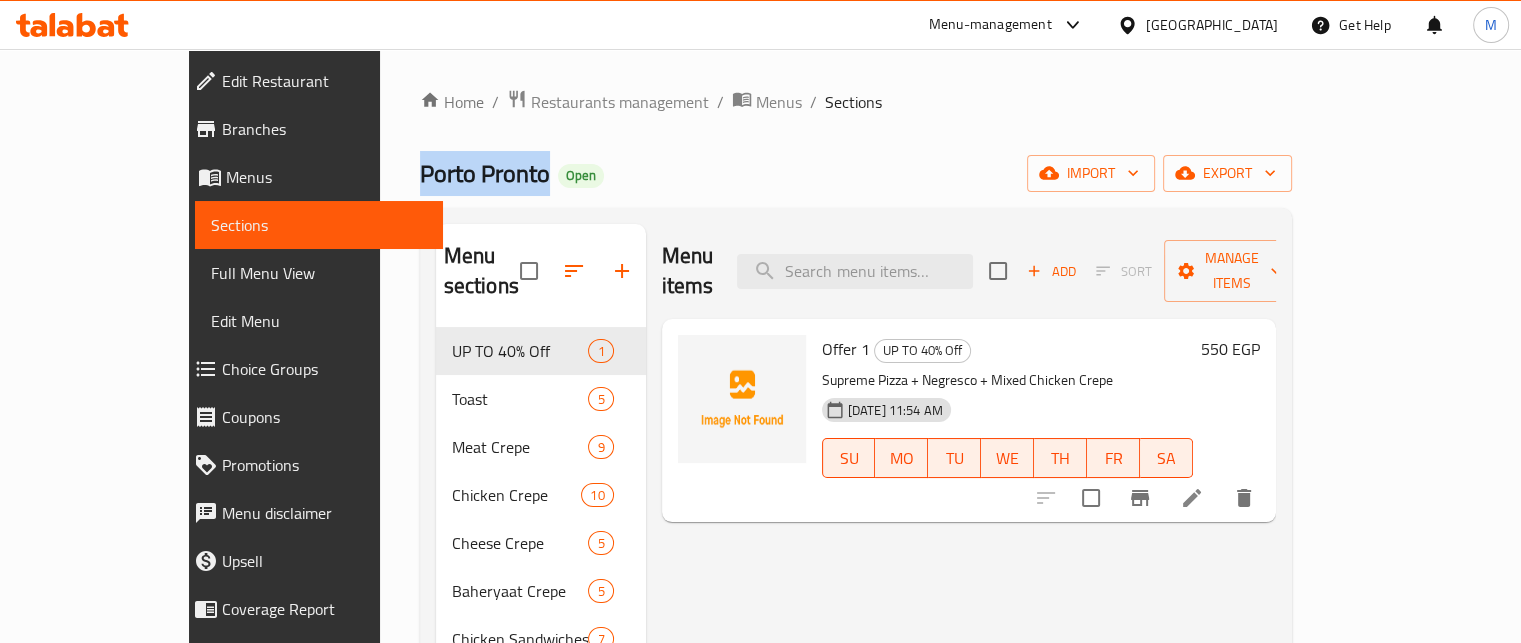click on "Porto Pronto" at bounding box center [485, 173] 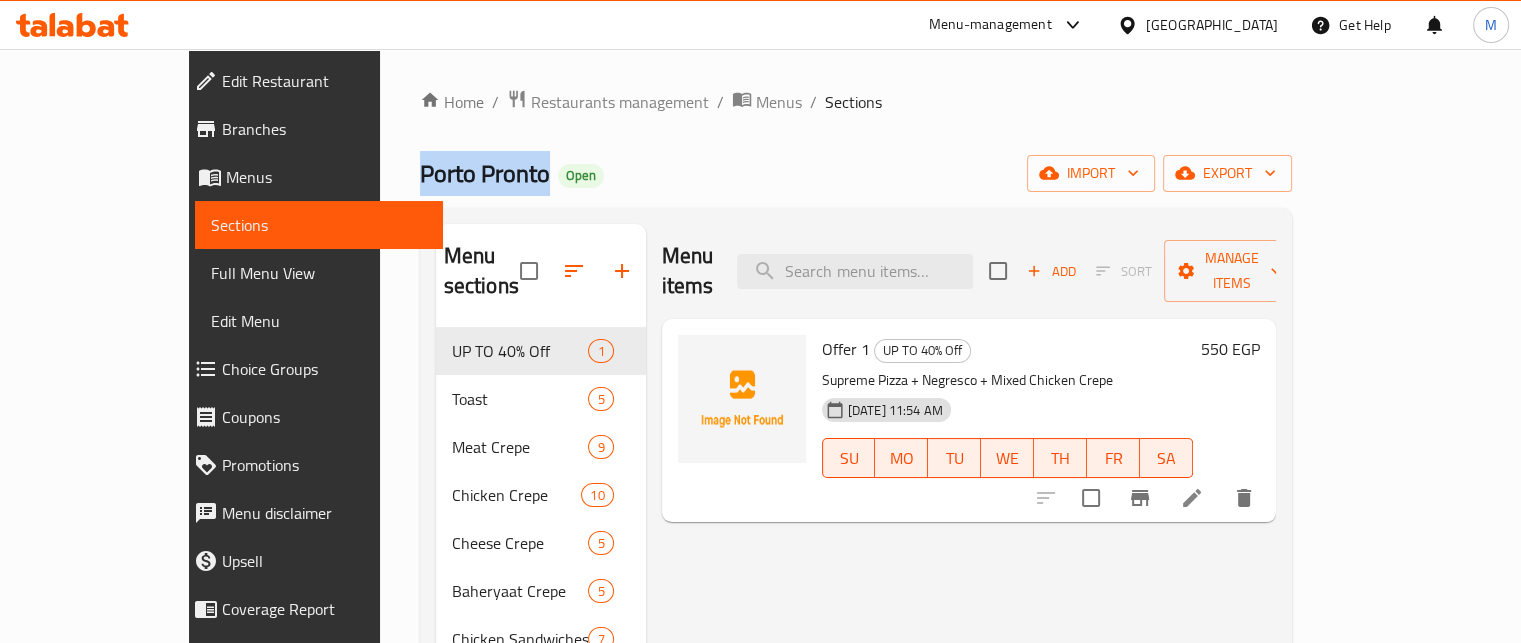 copy on "Porto Pronto" 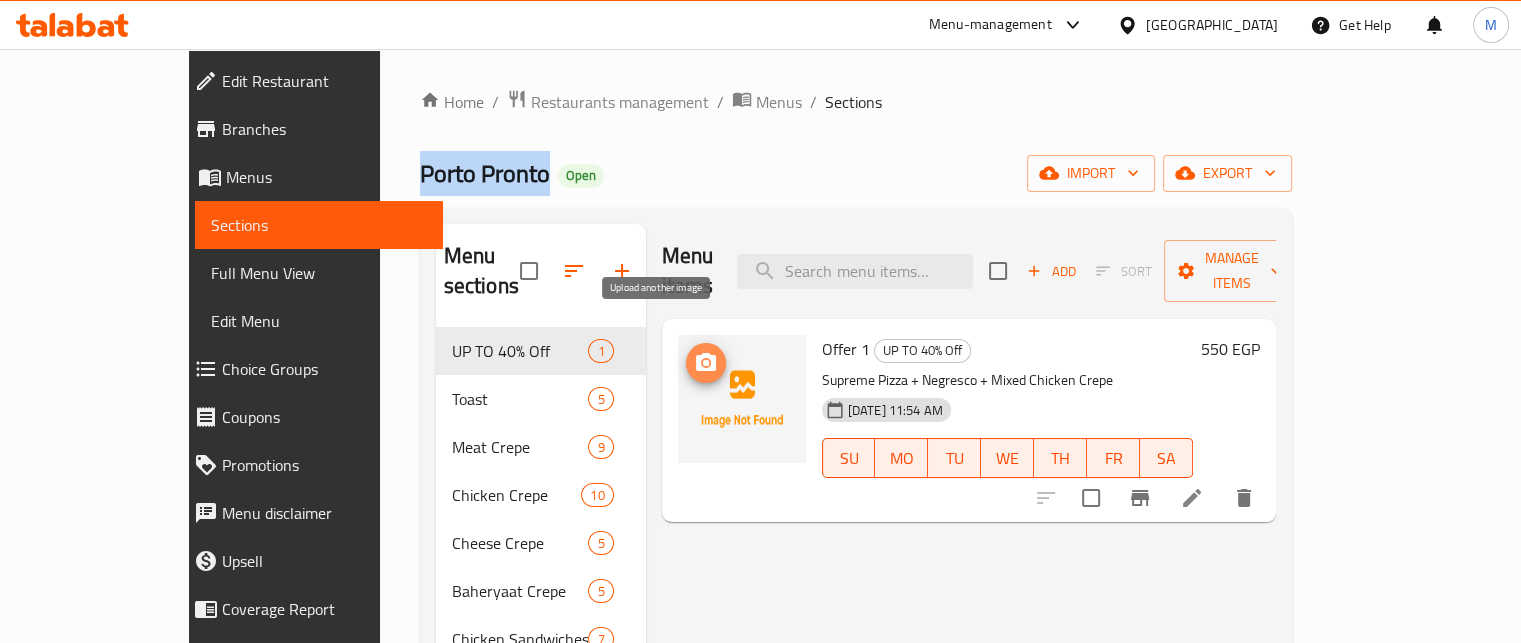click 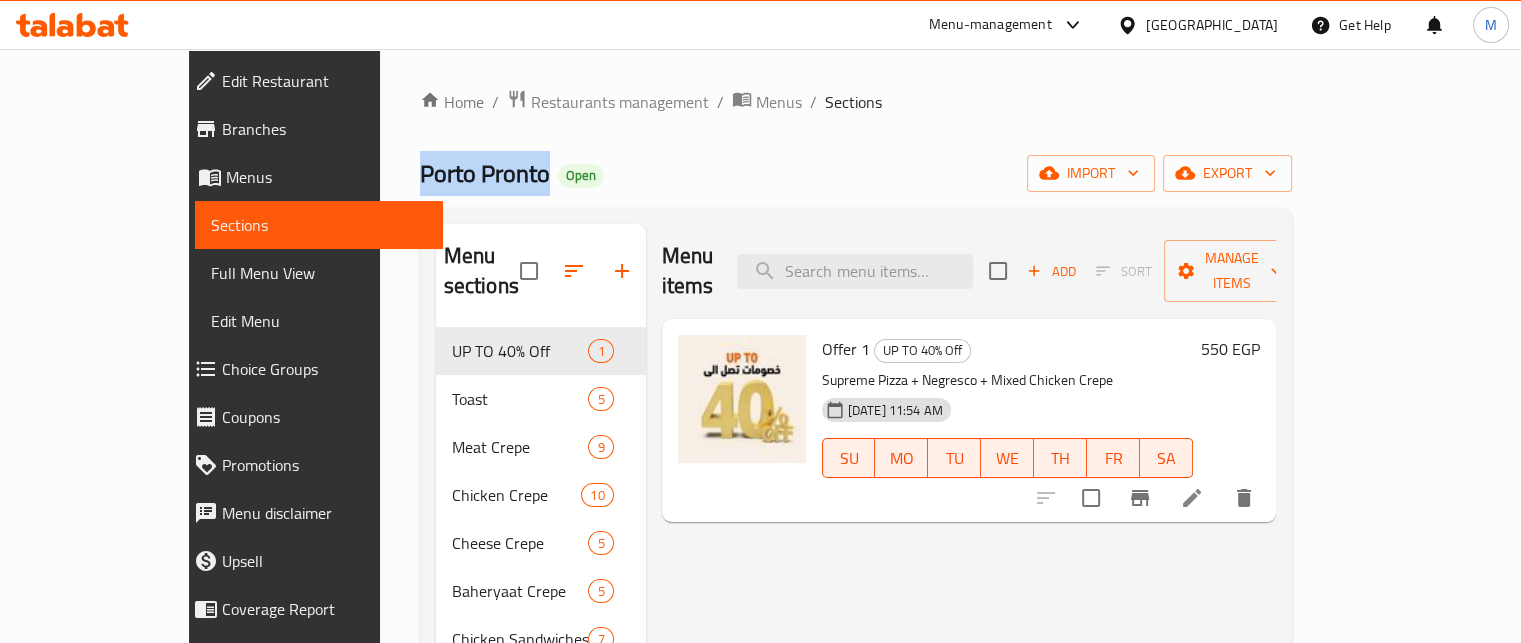 click on "Branches" at bounding box center (324, 129) 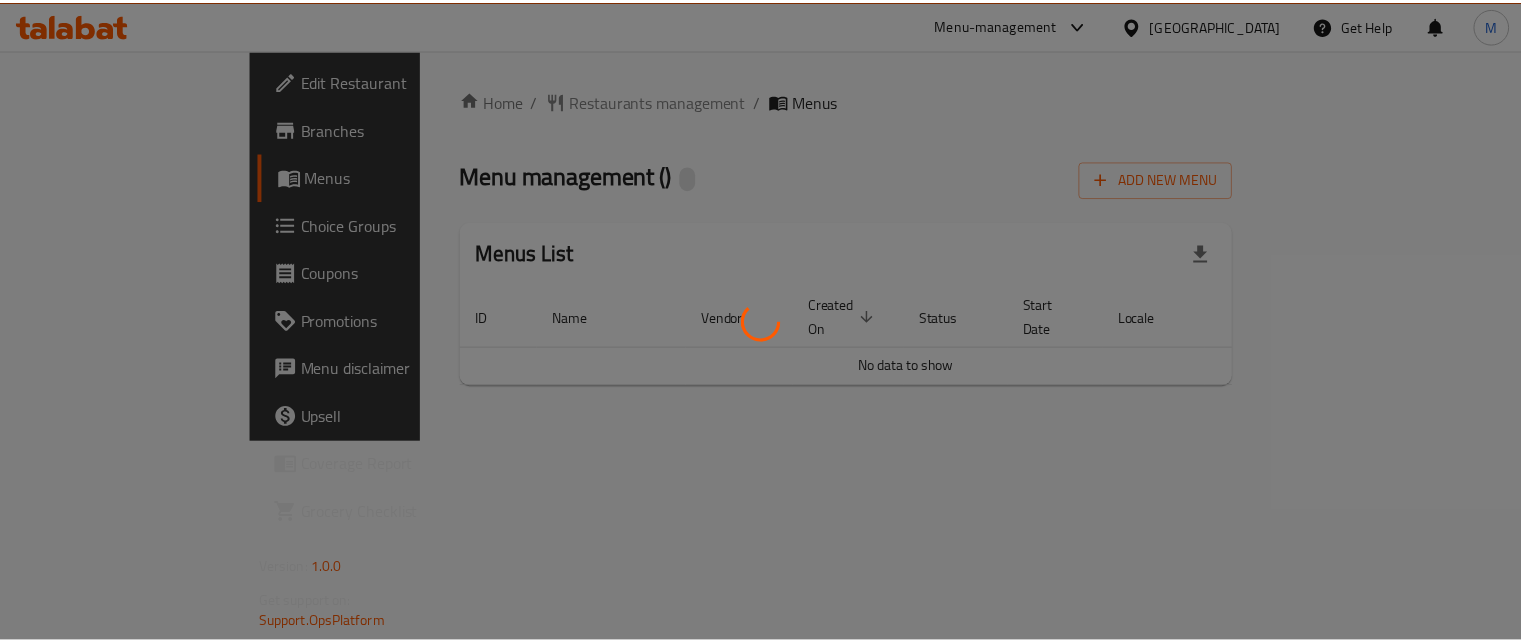 scroll, scrollTop: 0, scrollLeft: 0, axis: both 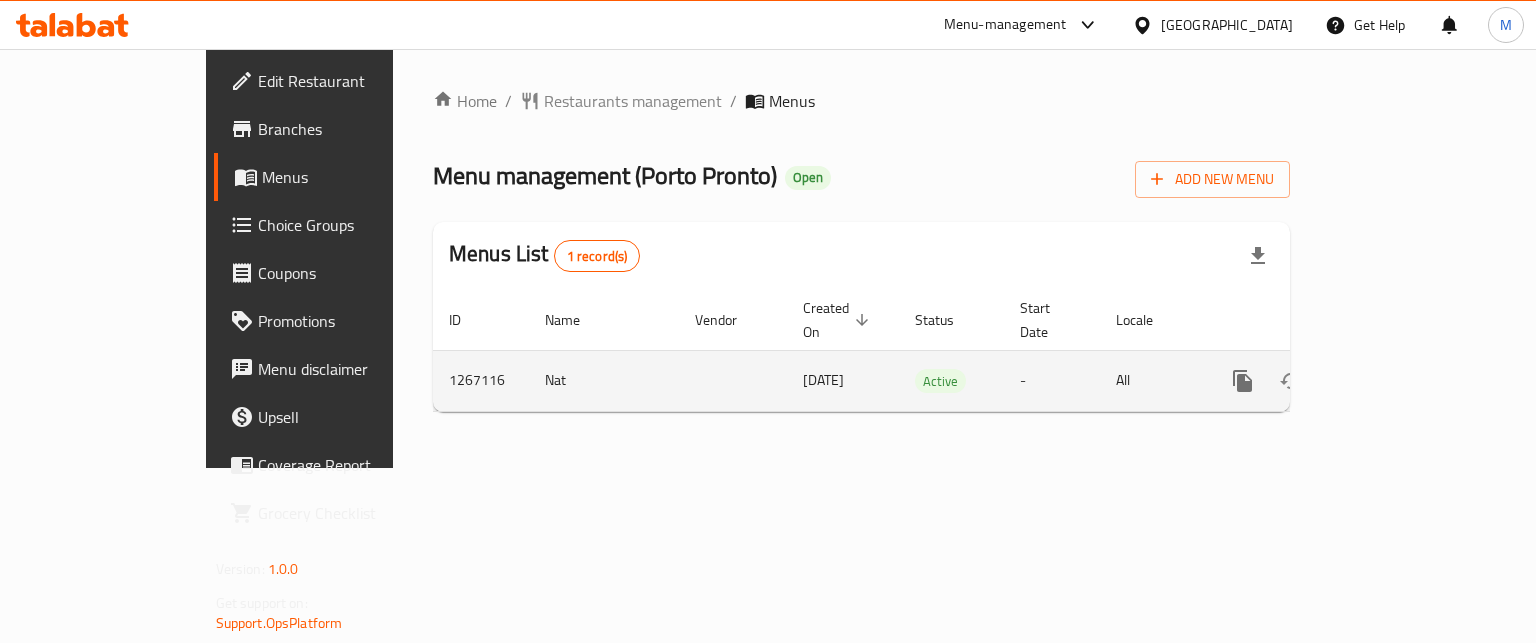 click 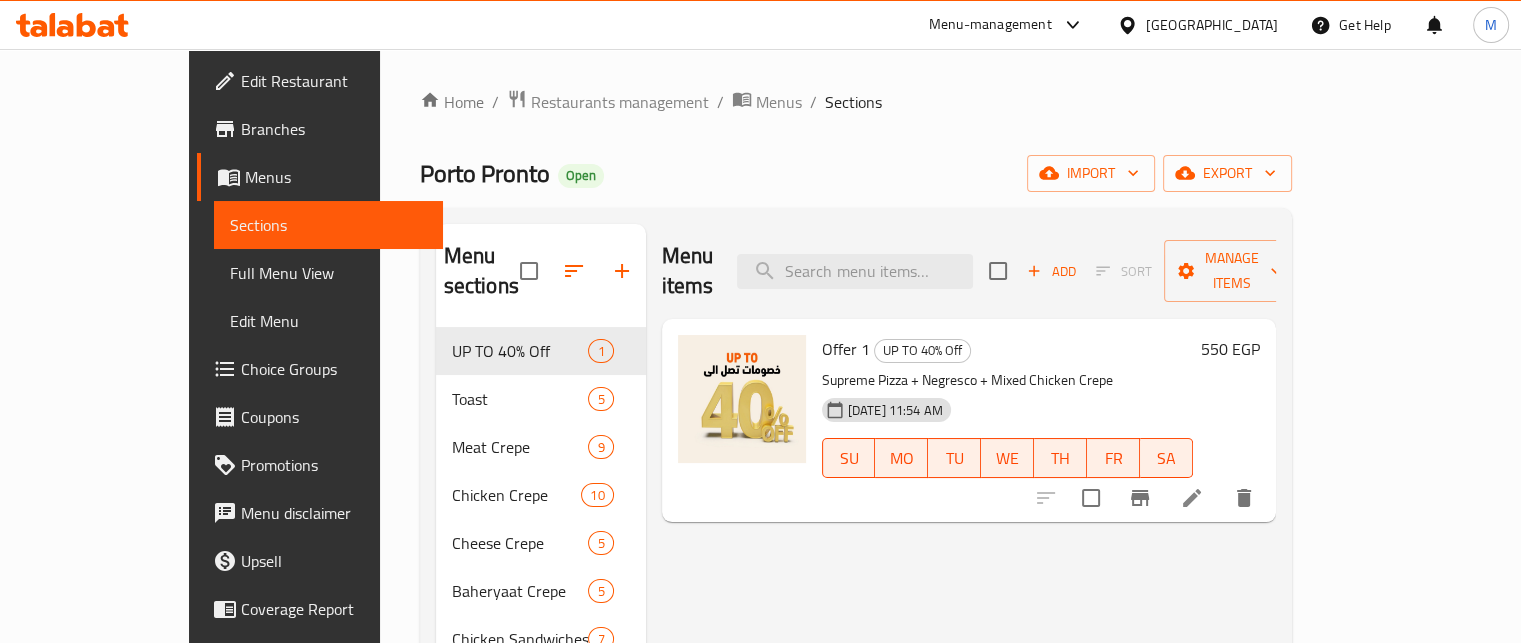 click on "Offer 1" at bounding box center [846, 349] 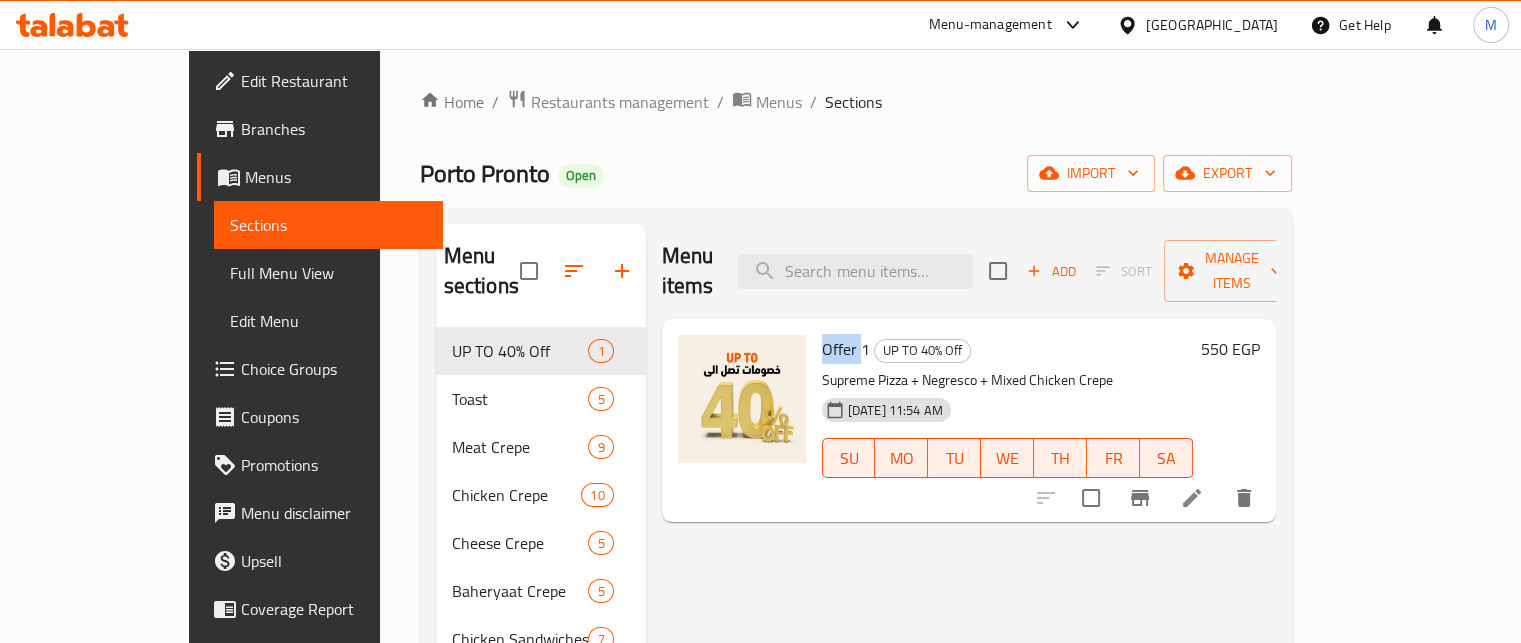 click on "Offer 1" at bounding box center [846, 349] 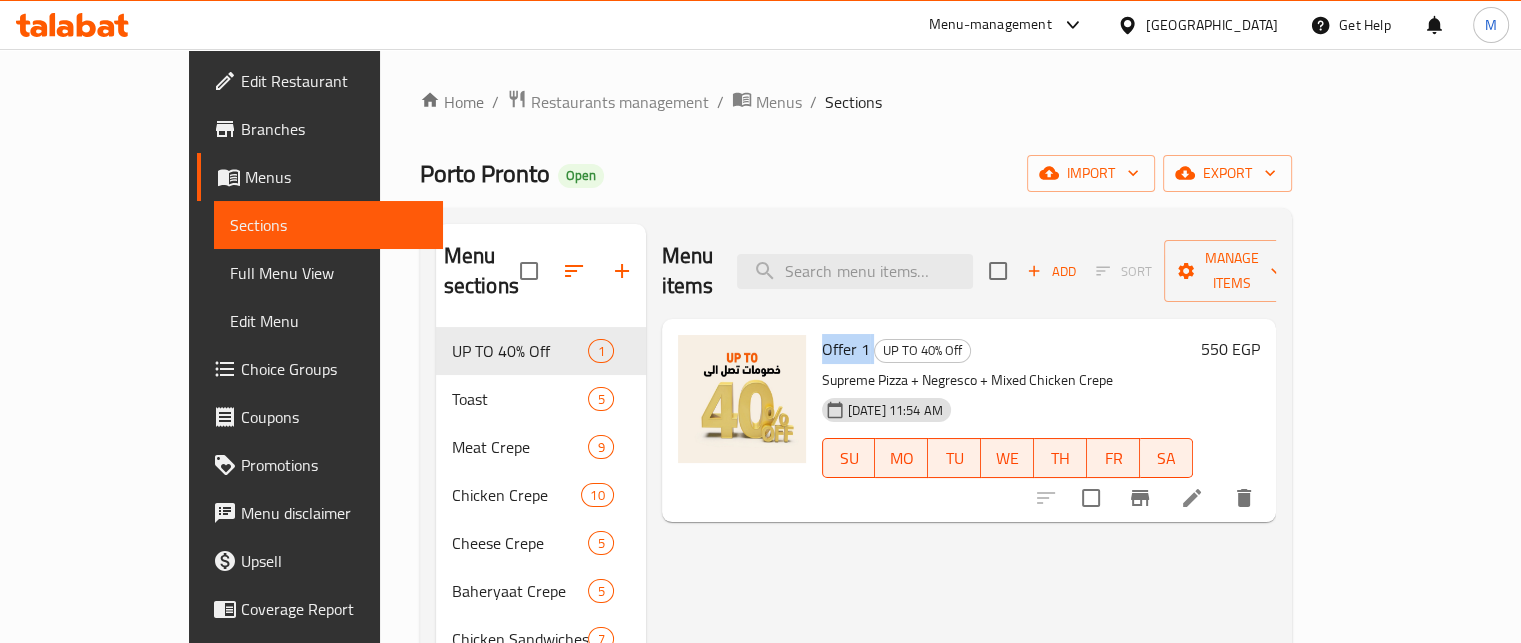 click on "Offer 1" at bounding box center (846, 349) 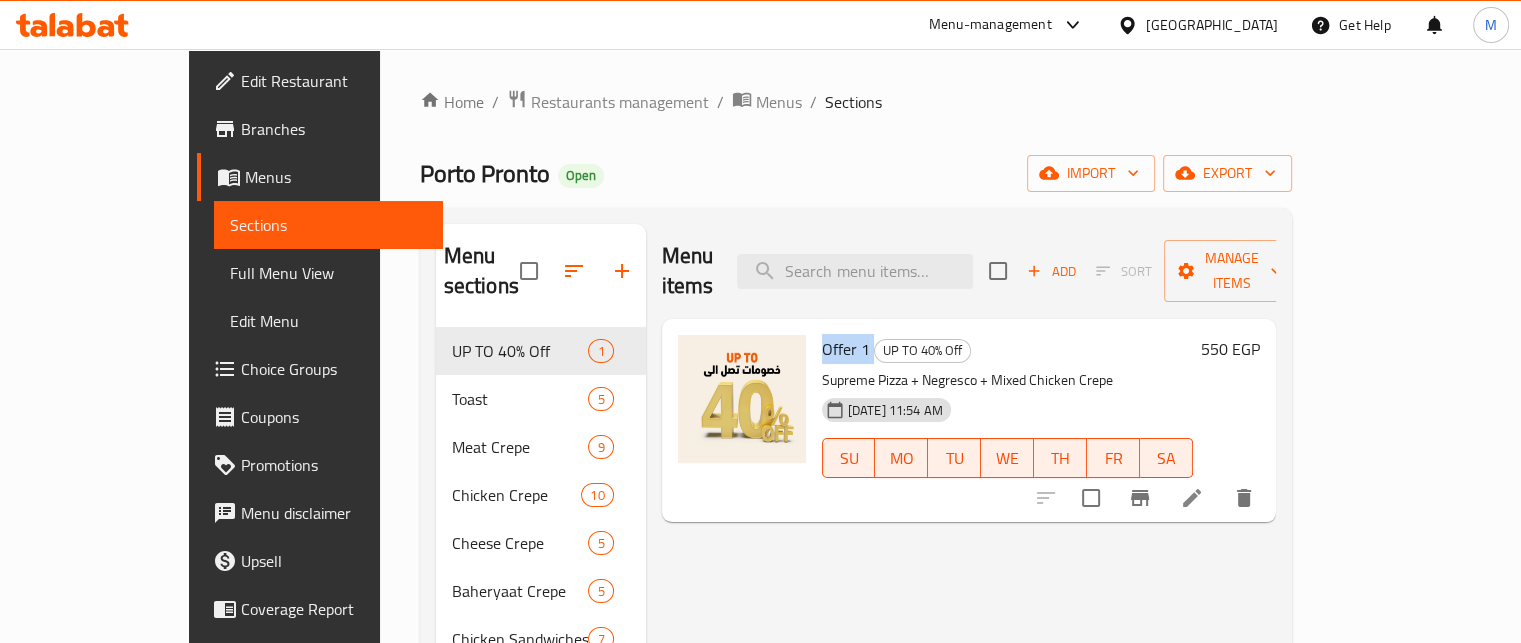 copy on "Offer 1" 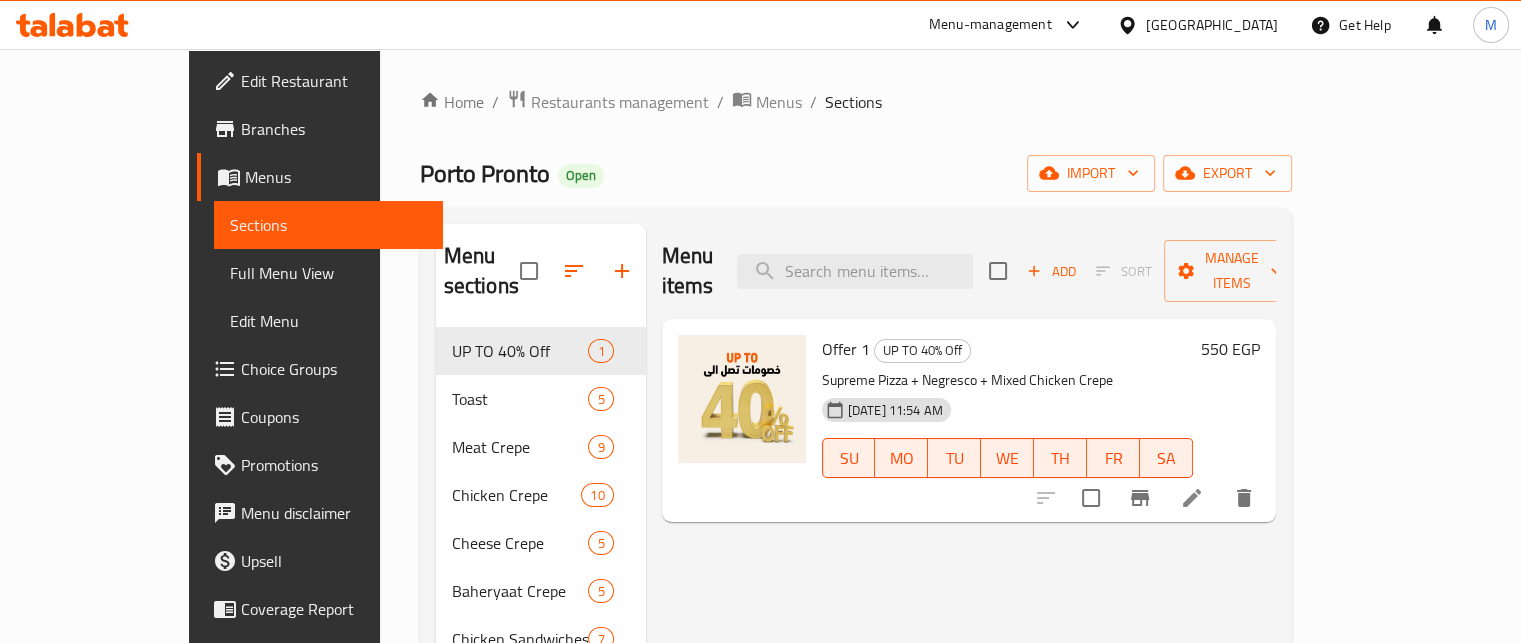 click on "Menu-management" at bounding box center [990, 25] 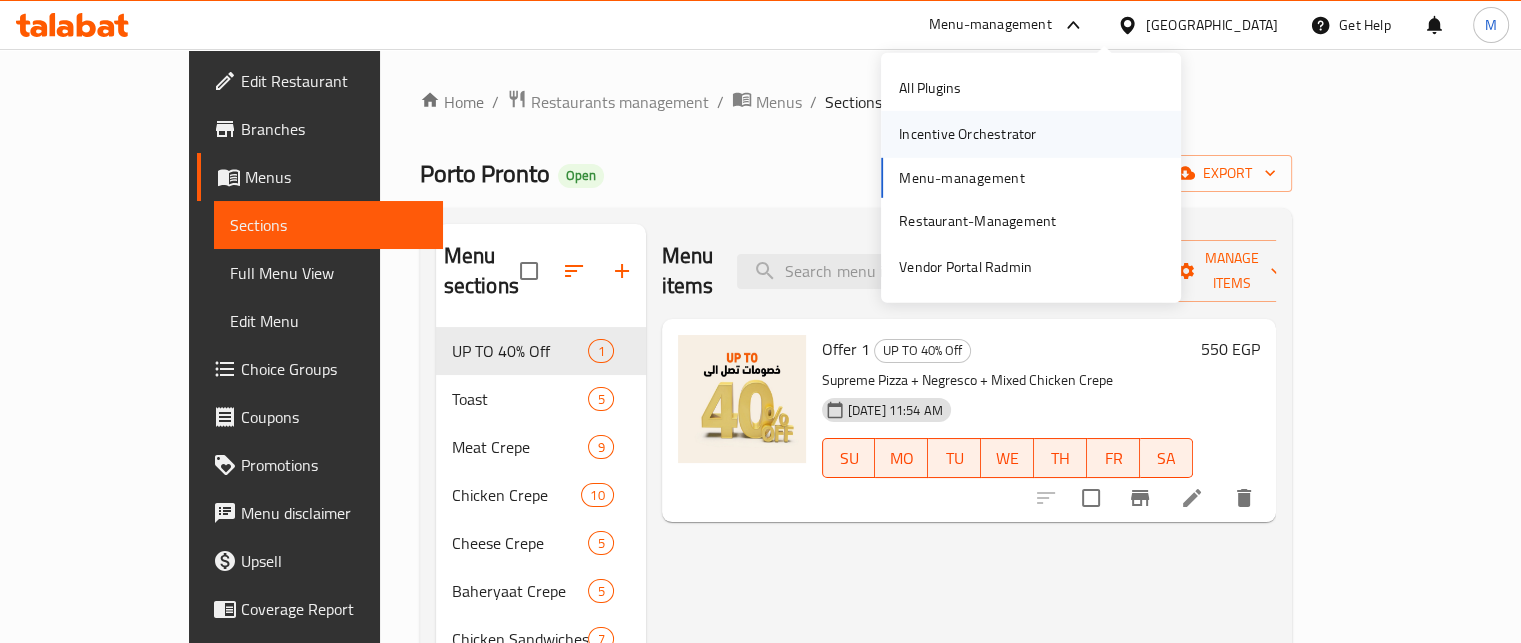 click on "Incentive Orchestrator" at bounding box center (967, 134) 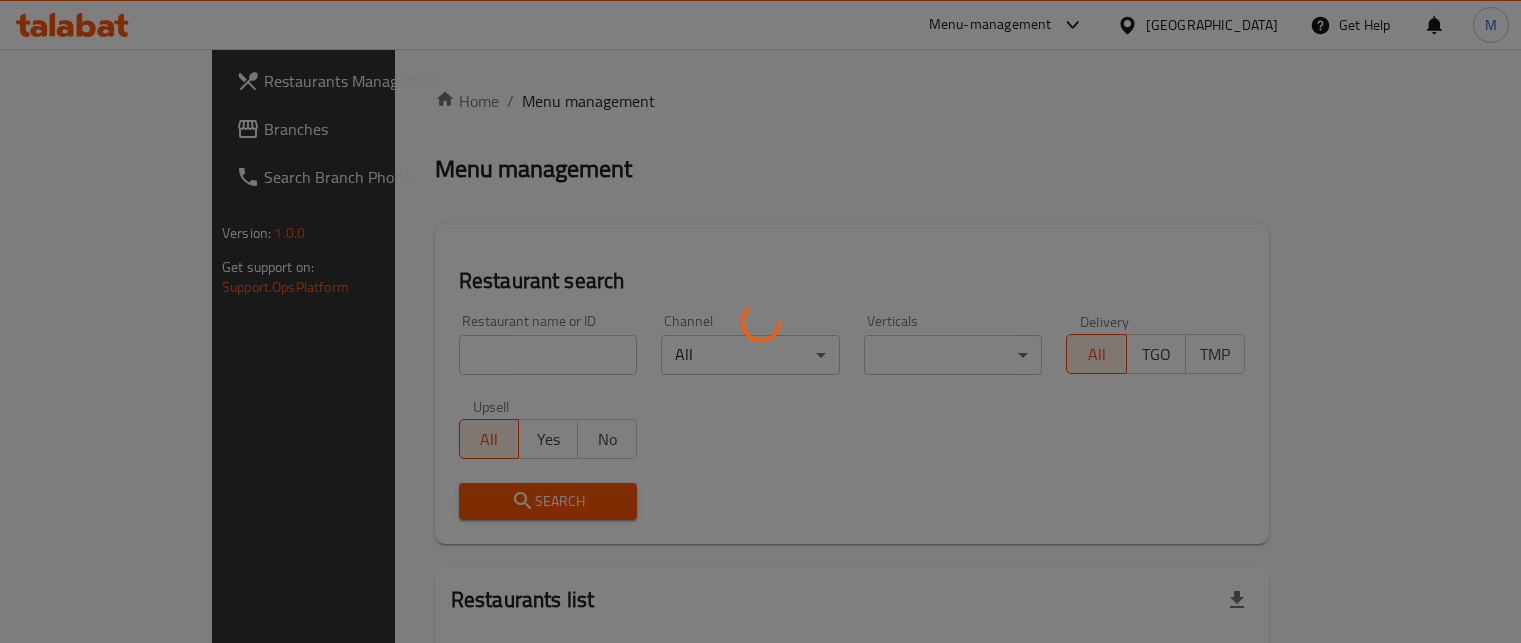scroll, scrollTop: 0, scrollLeft: 0, axis: both 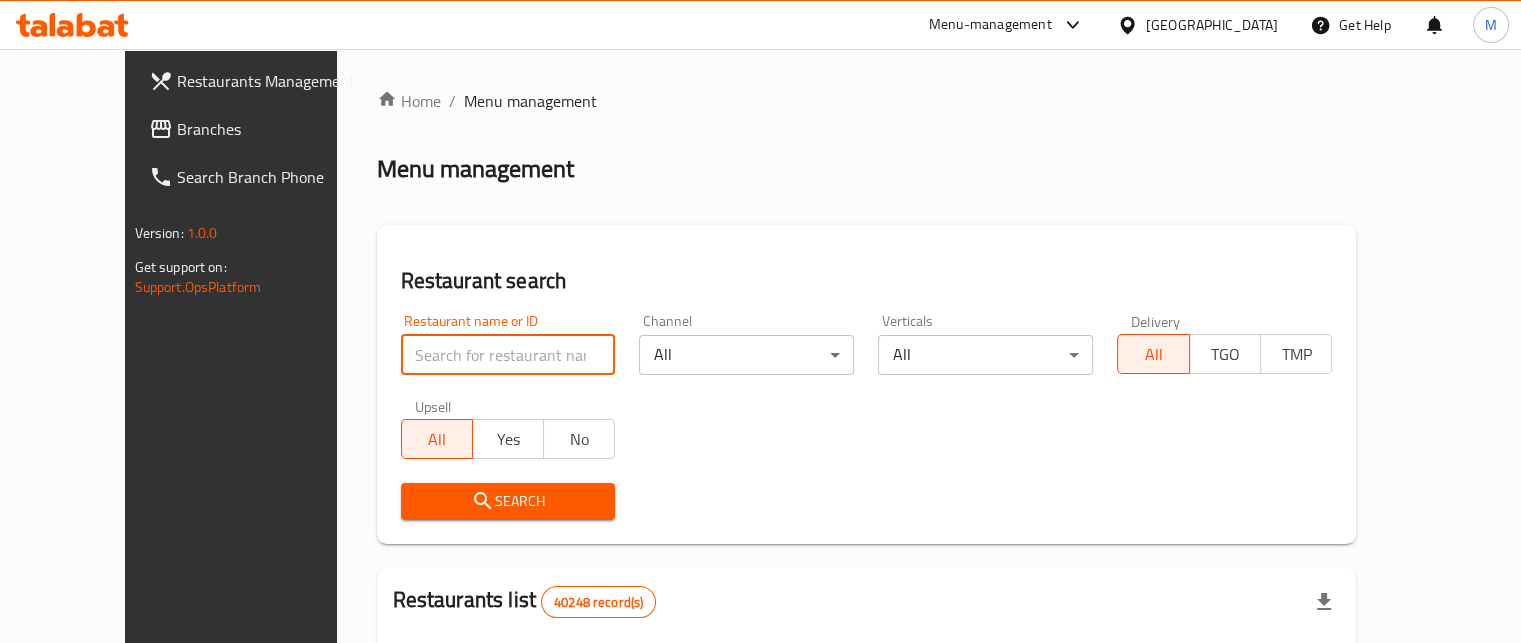 click at bounding box center [508, 355] 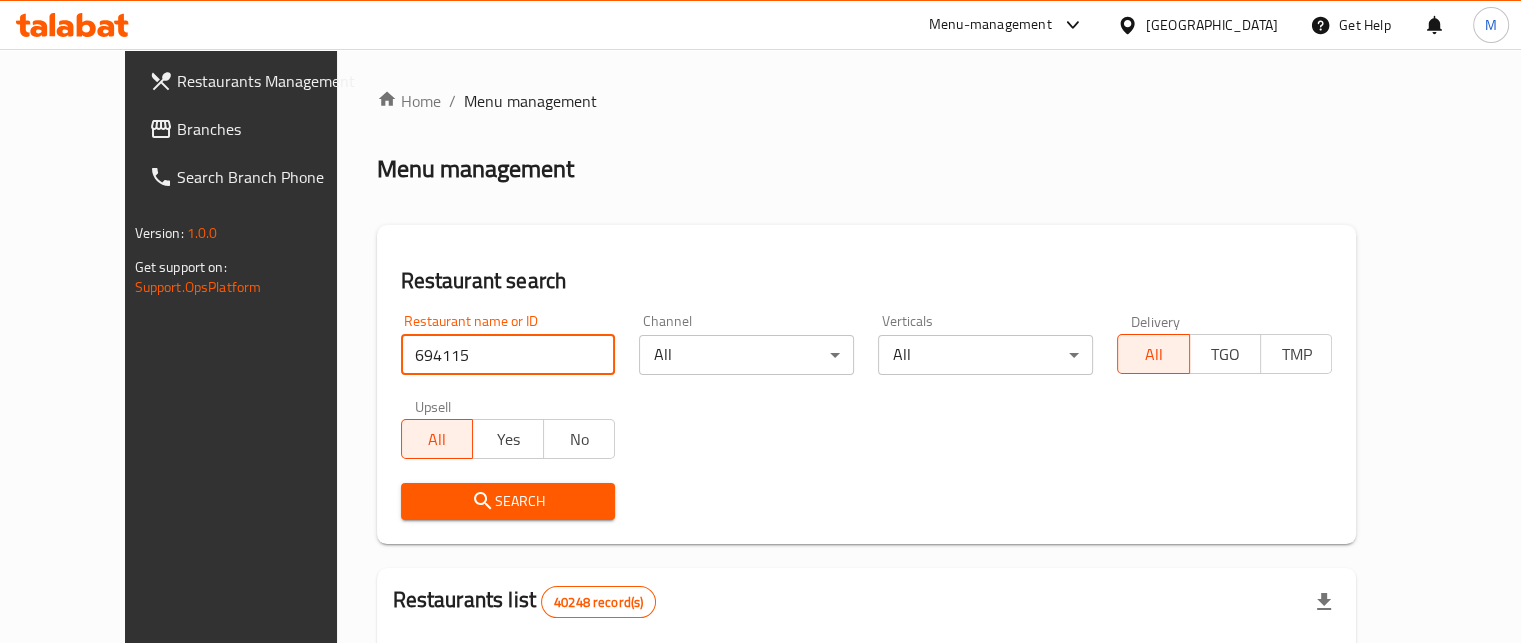 type on "694115" 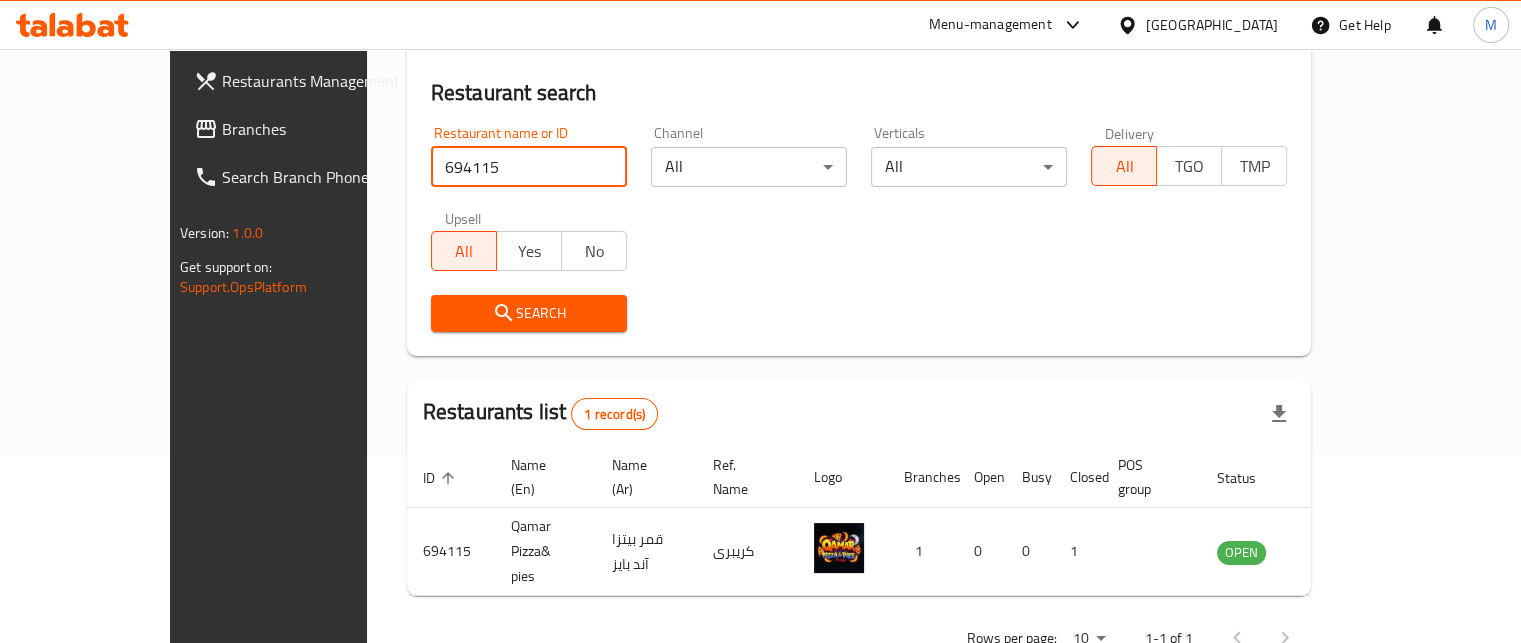 scroll, scrollTop: 208, scrollLeft: 0, axis: vertical 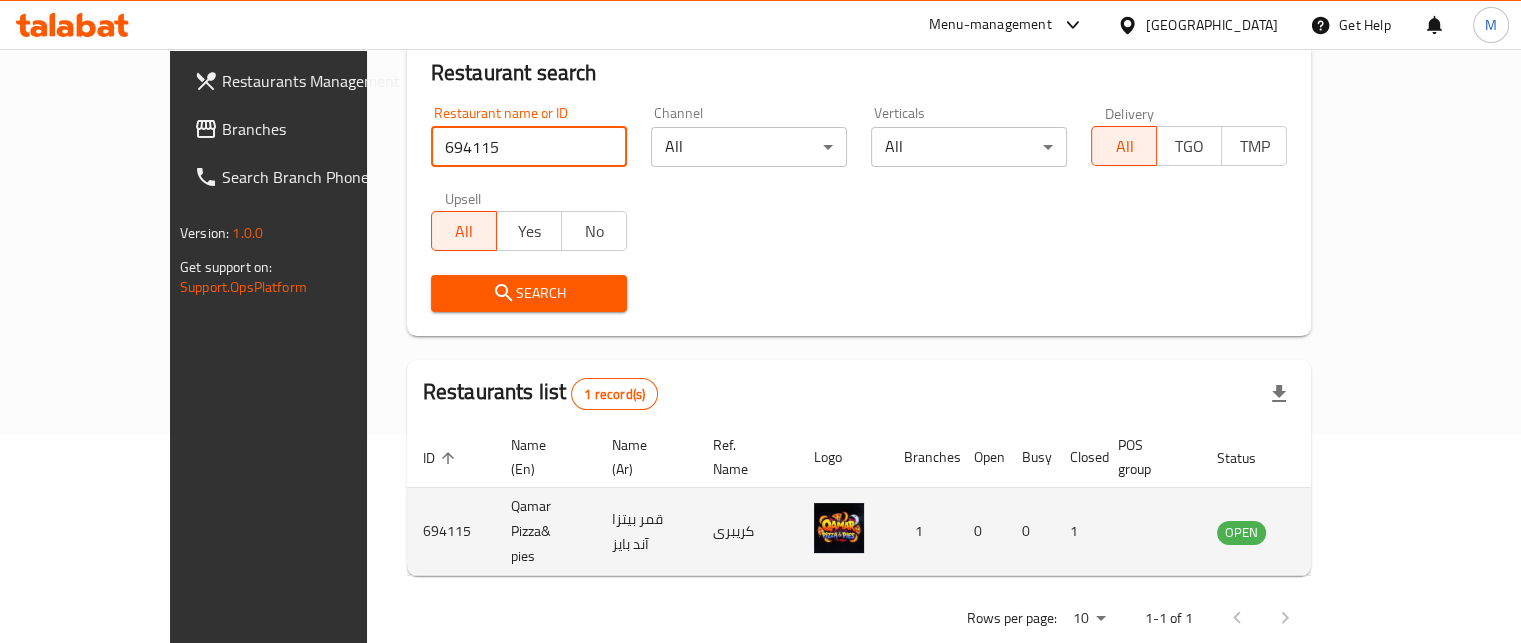 click 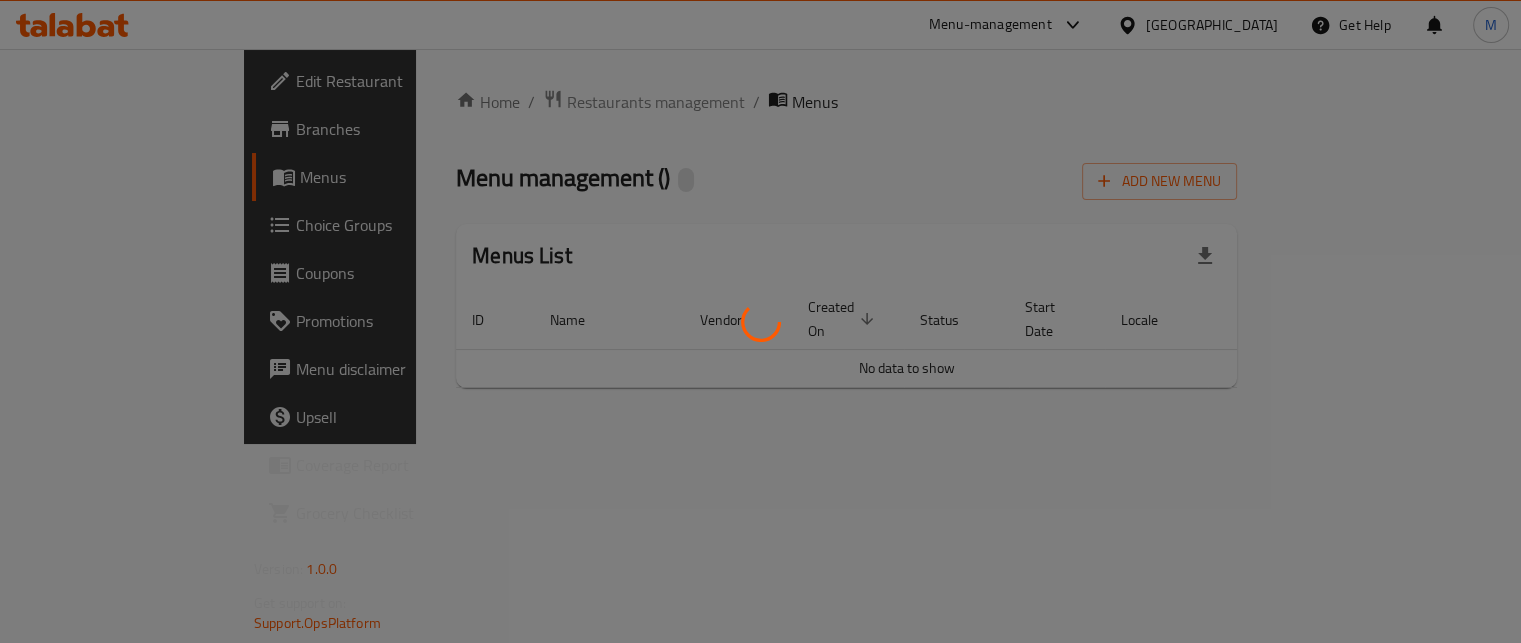 scroll, scrollTop: 0, scrollLeft: 0, axis: both 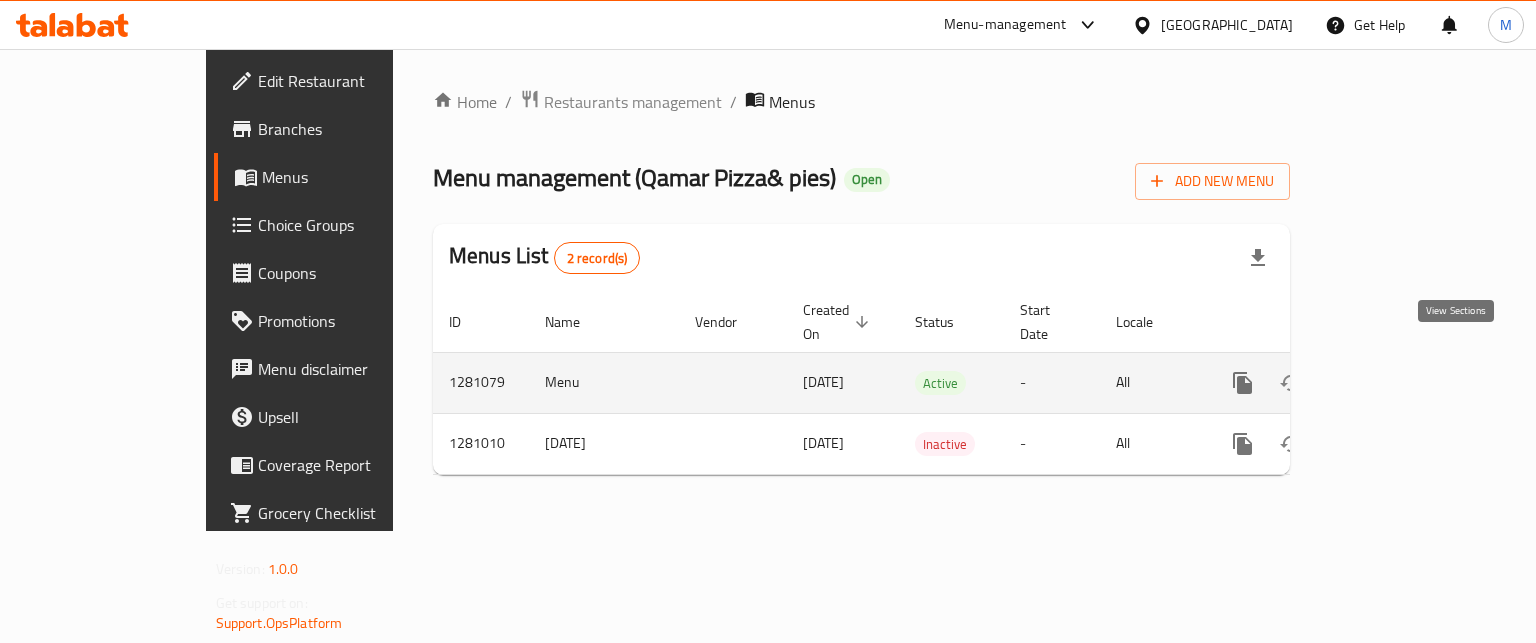 click at bounding box center [1387, 383] 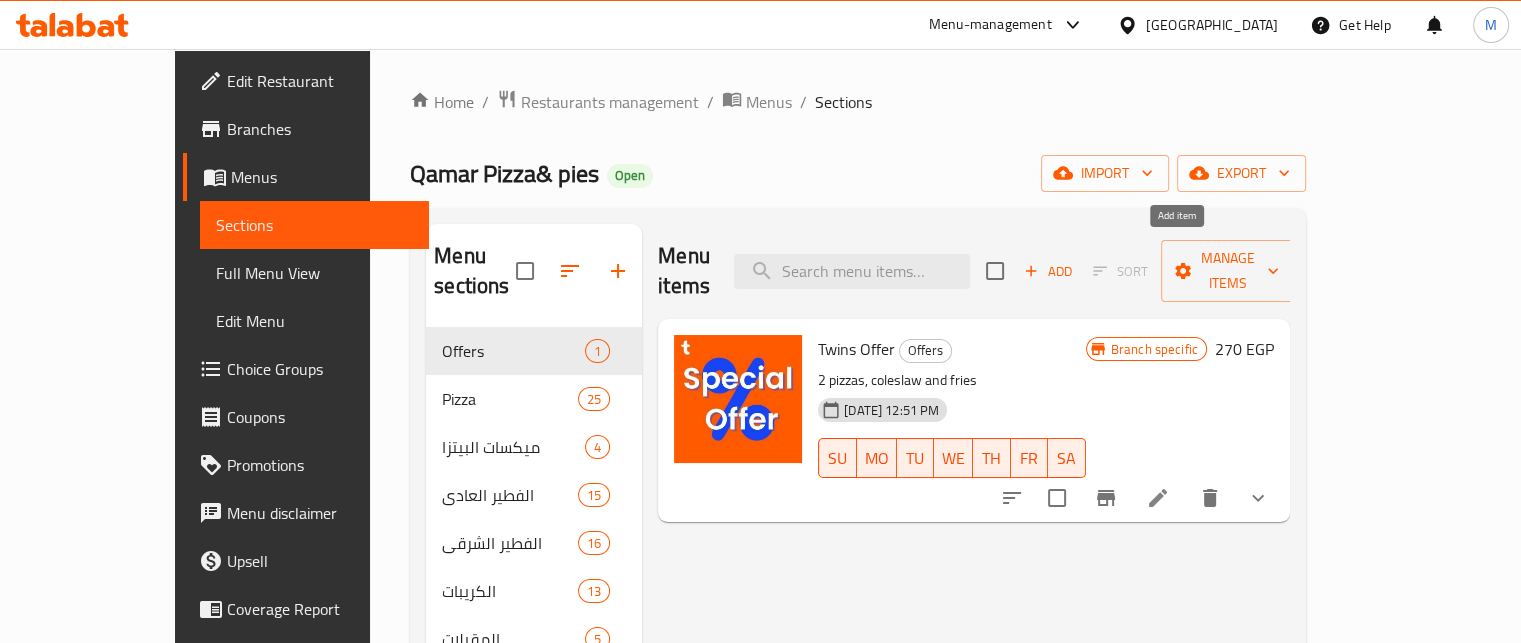 click on "Add" at bounding box center [1048, 271] 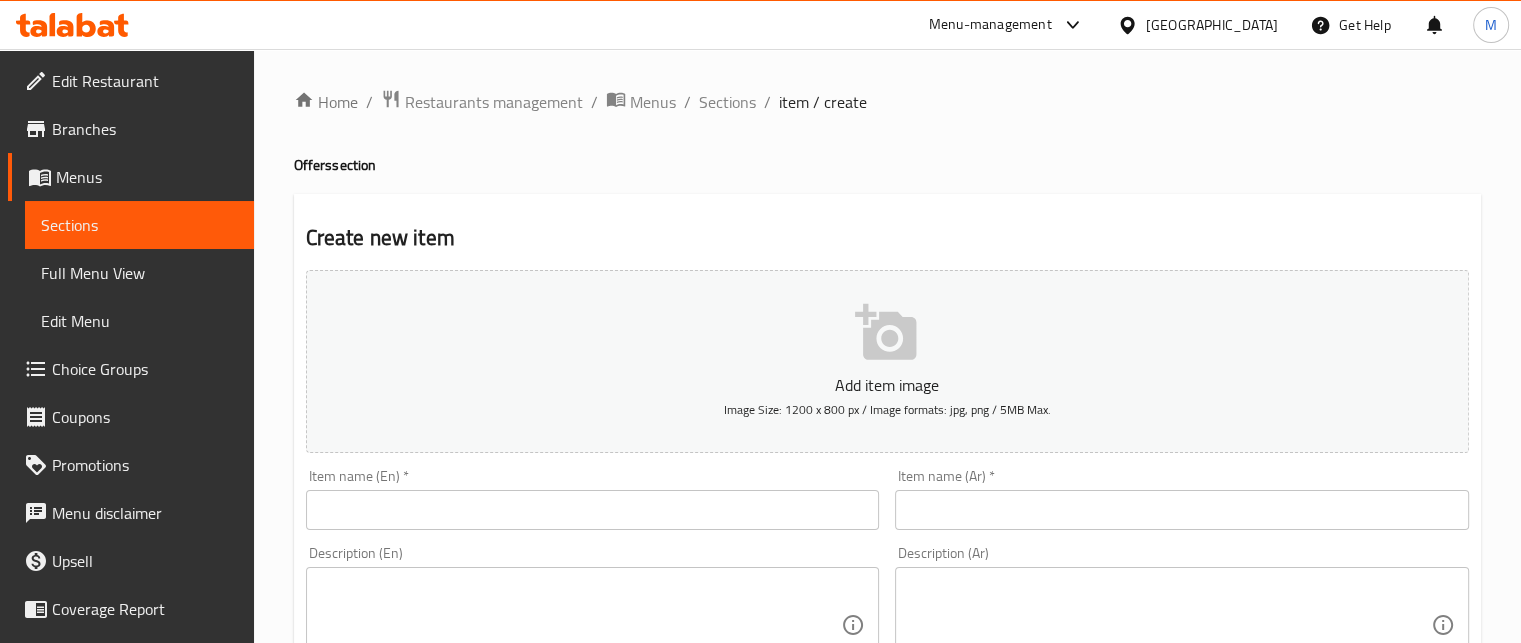 drag, startPoint x: 972, startPoint y: 515, endPoint x: 962, endPoint y: 519, distance: 10.770329 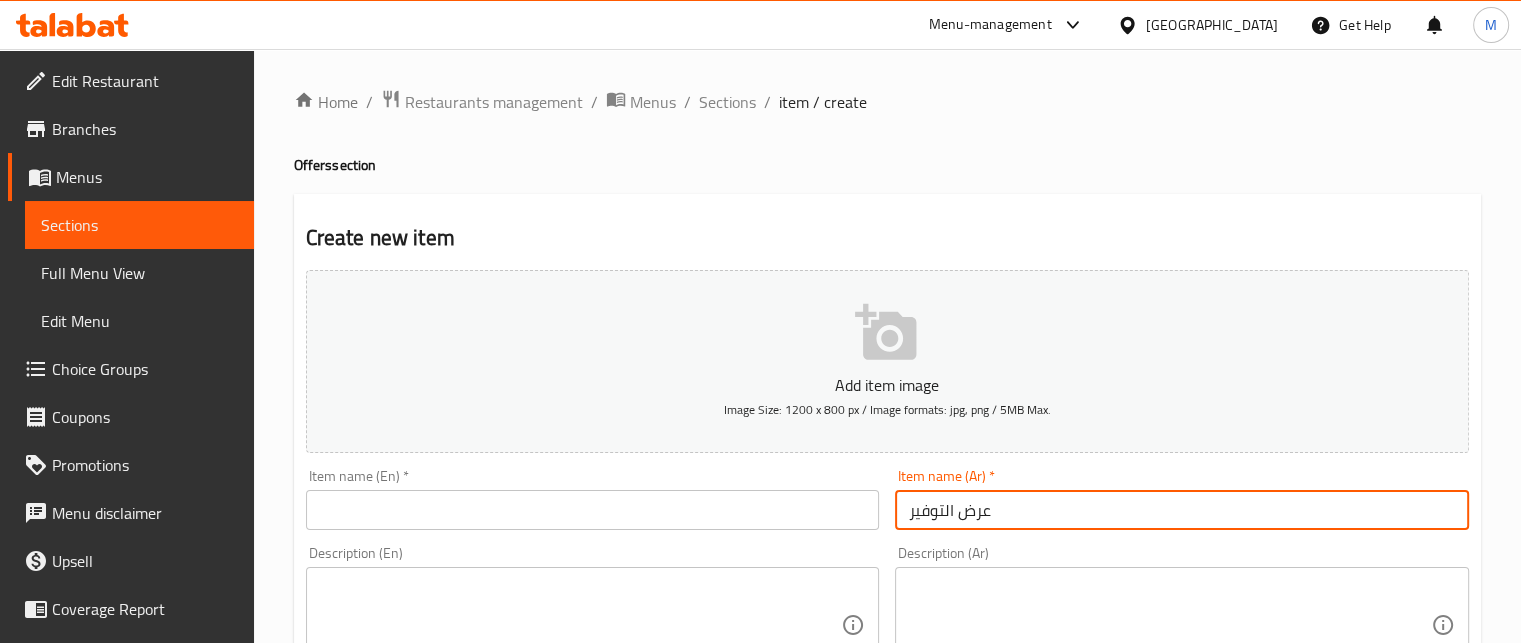 type on "عرض التوفير" 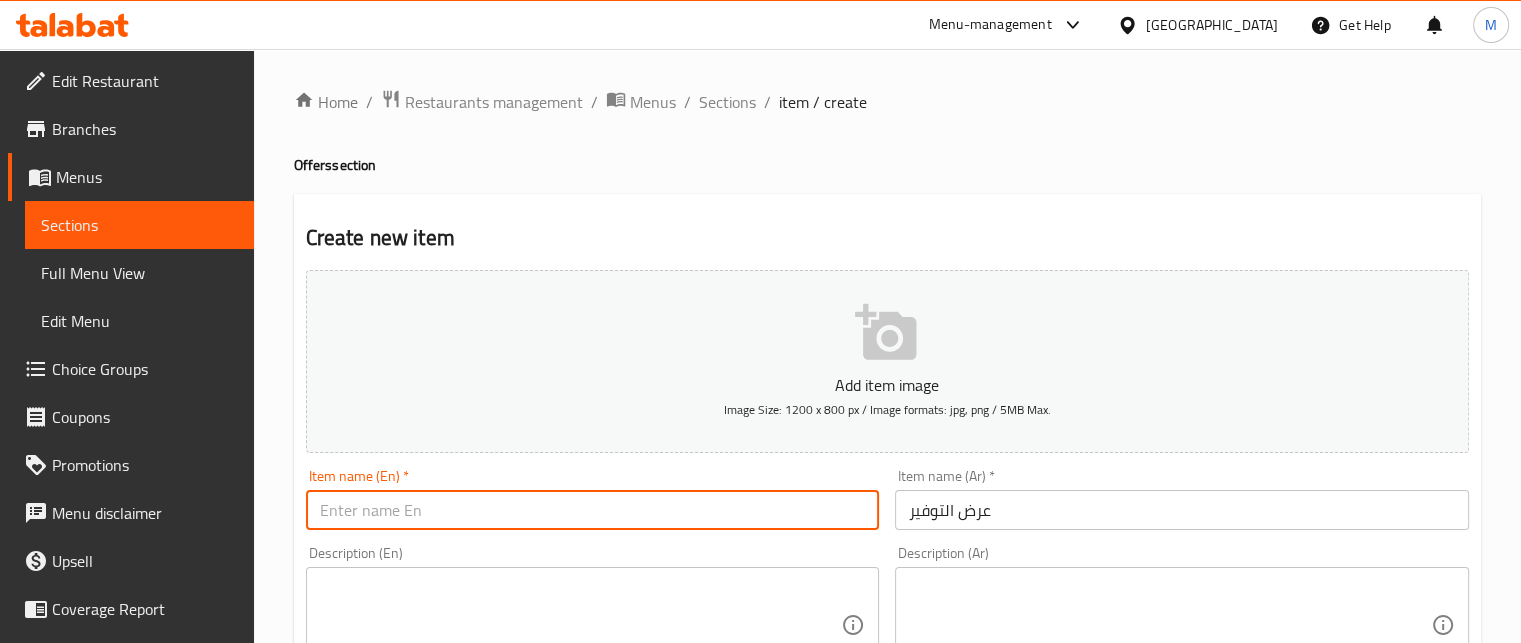 click at bounding box center [593, 510] 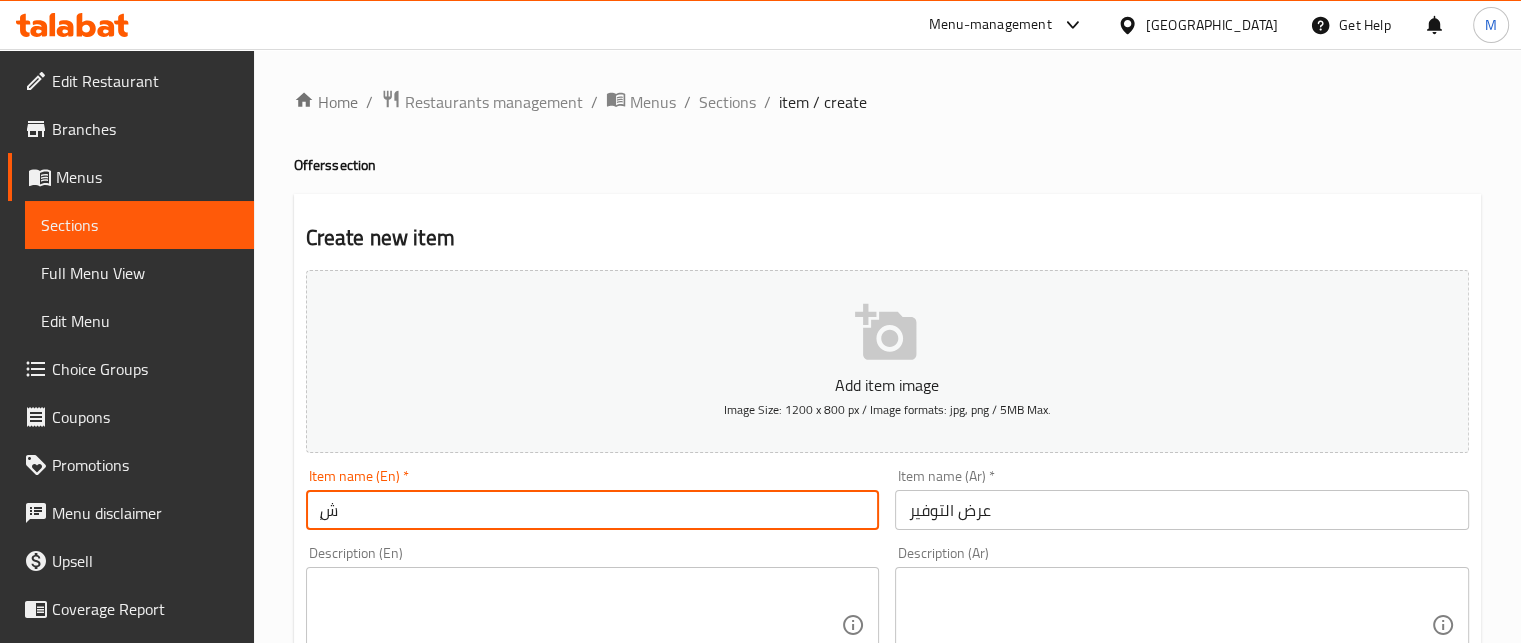 type on "ٍ" 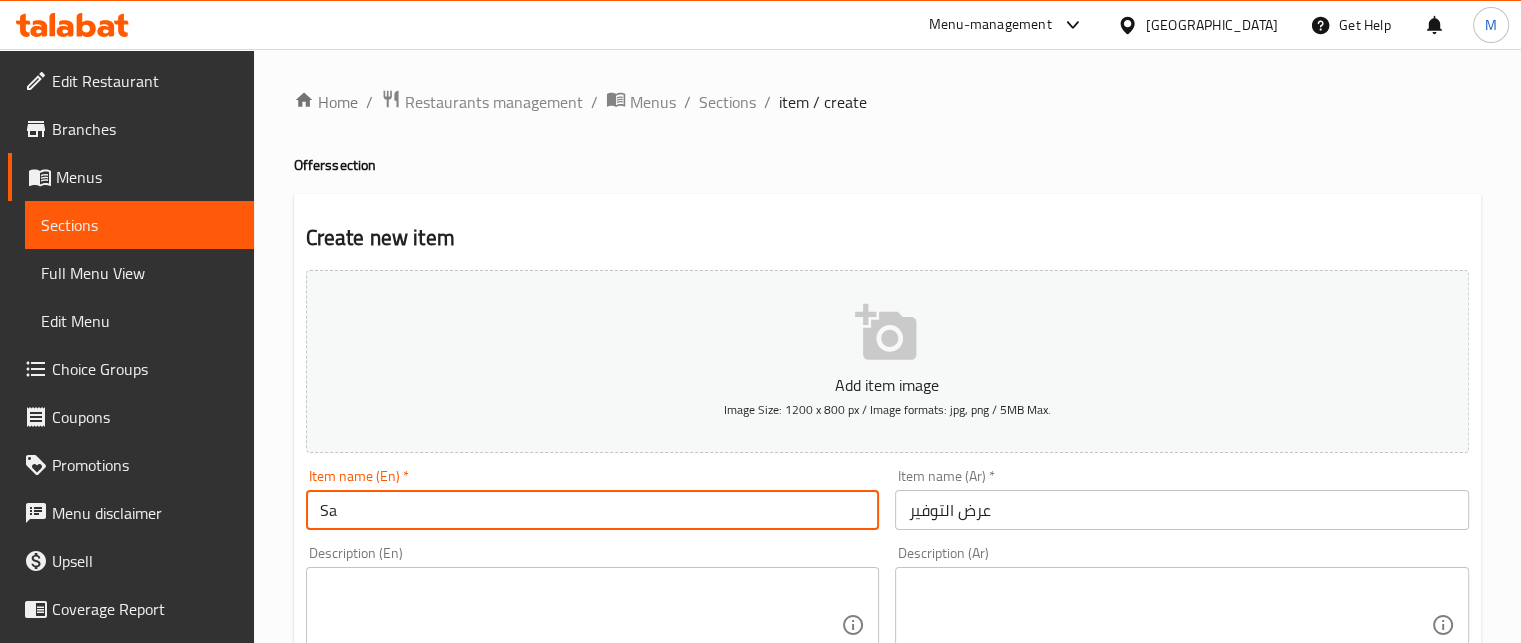 type on "Savings Offer" 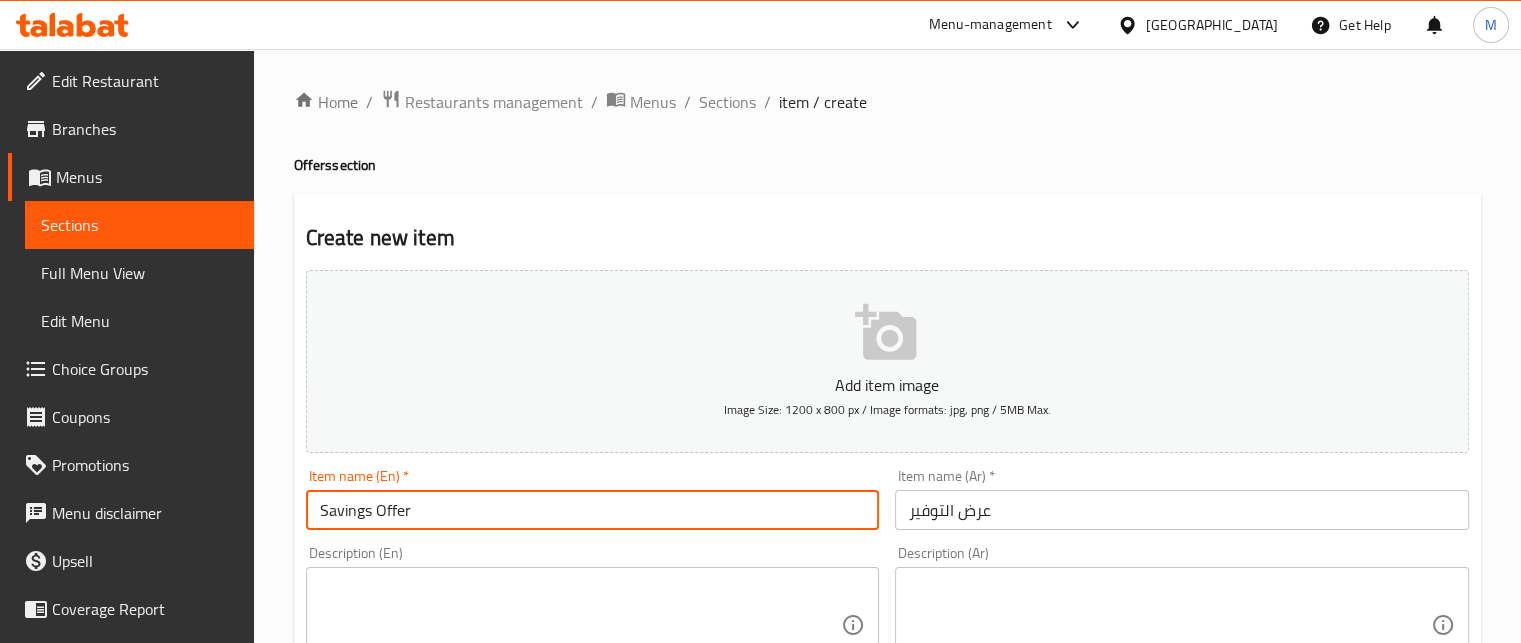 click at bounding box center [1170, 625] 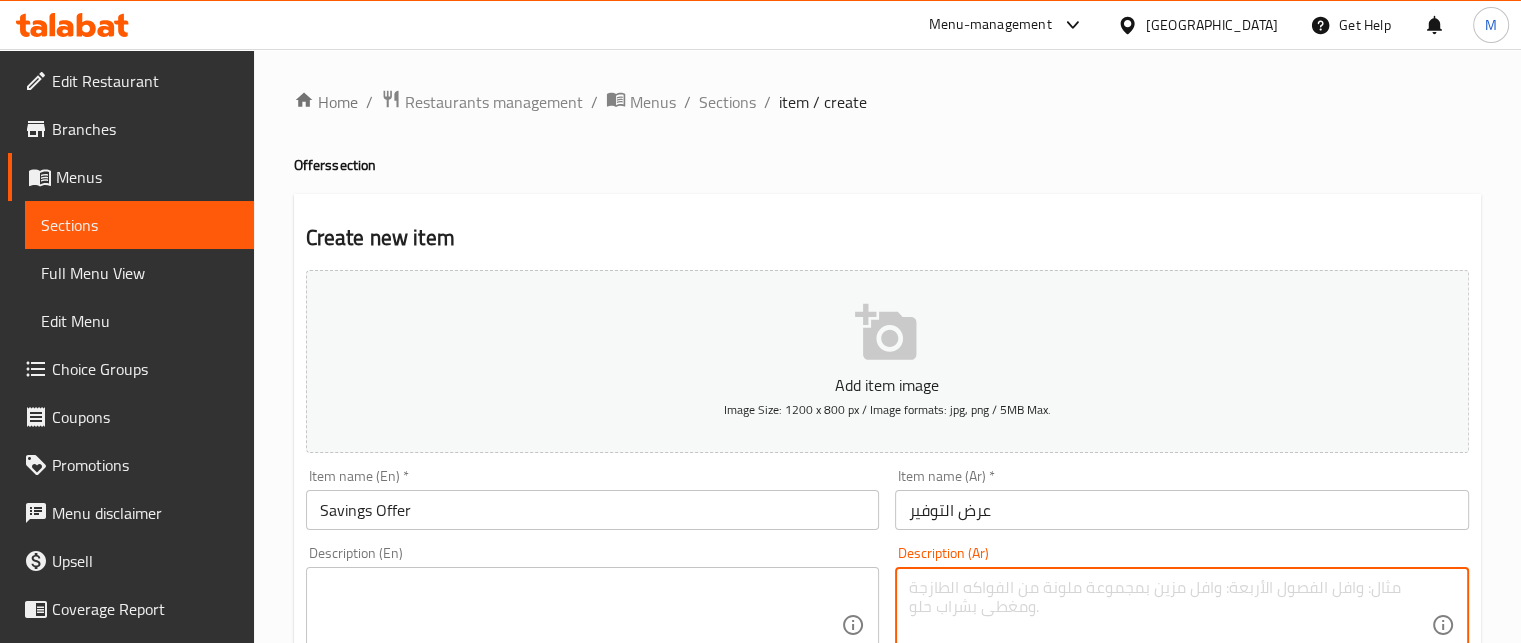paste on "بيتزا حجم صغير و بطاطس وكول سلو و بيج كولا" 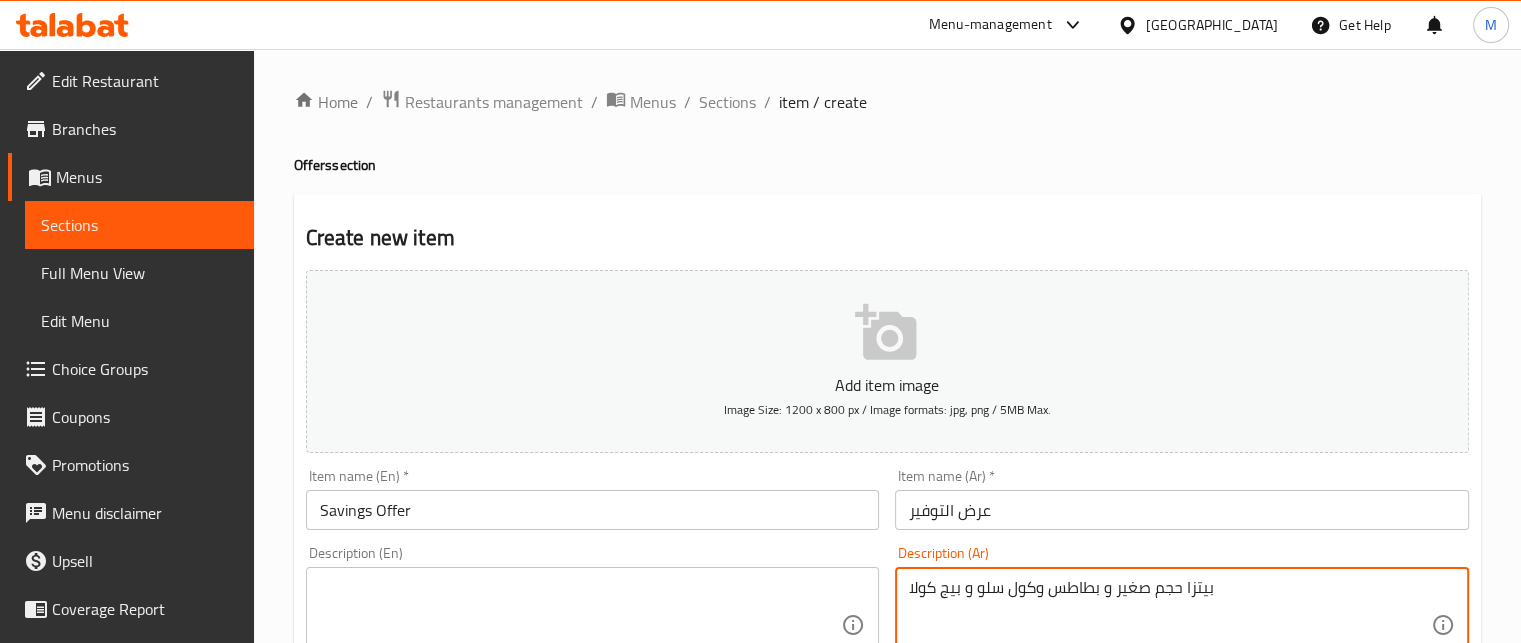 type on "بيتزا حجم صغير و بطاطس وكول سلو و بيج كولا" 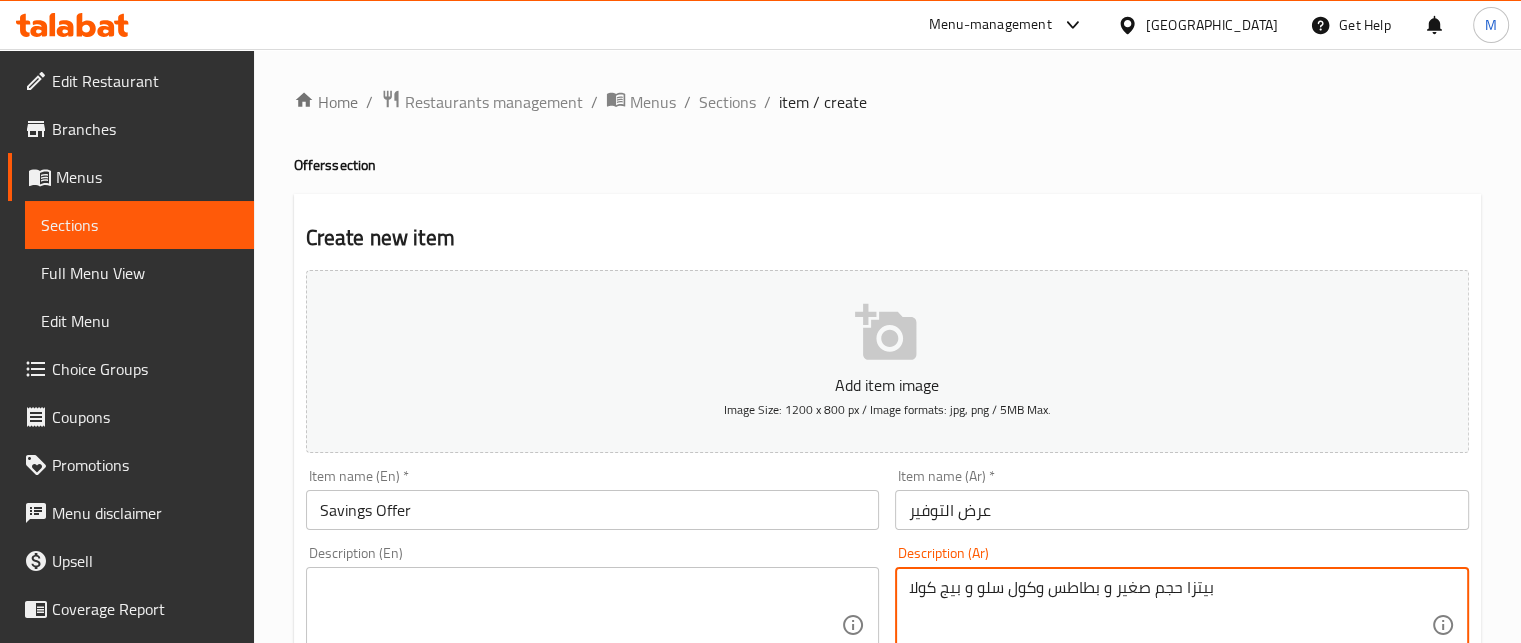 paste on "Small size pizza, potatoes, cole slaw and beige cola" 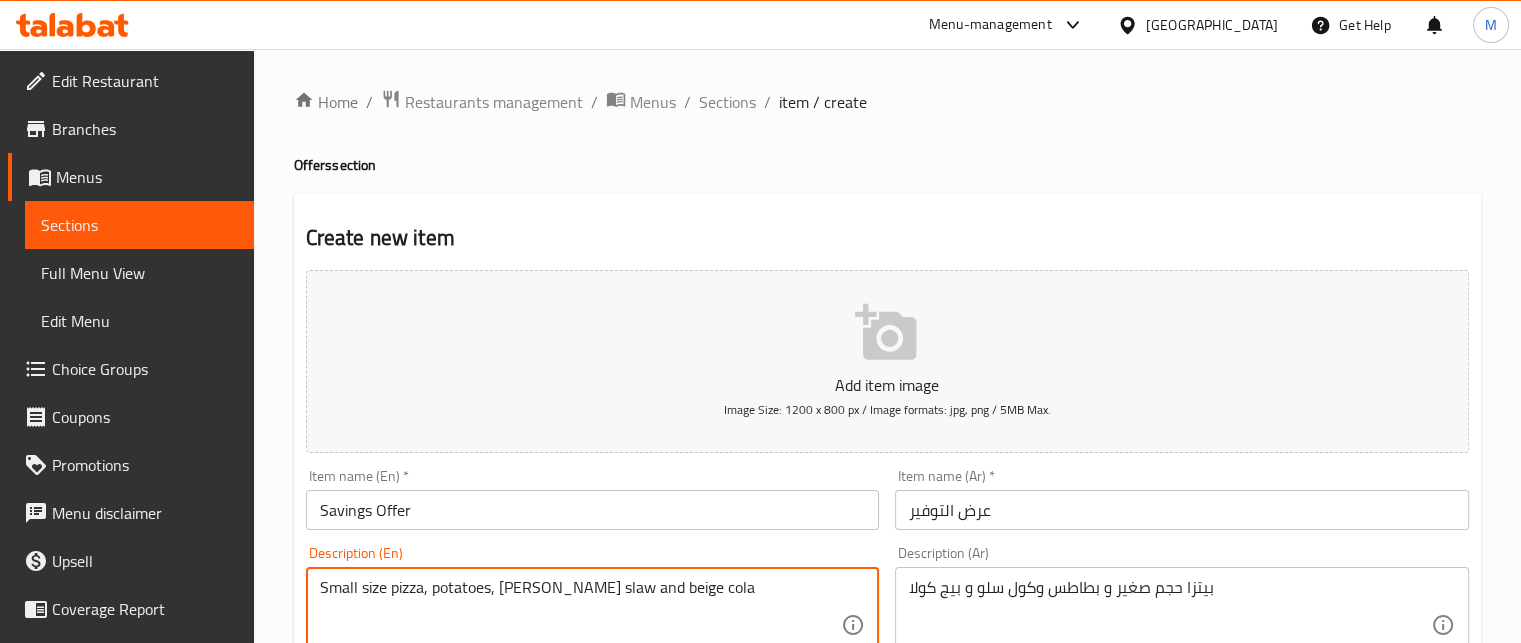 scroll, scrollTop: 563, scrollLeft: 0, axis: vertical 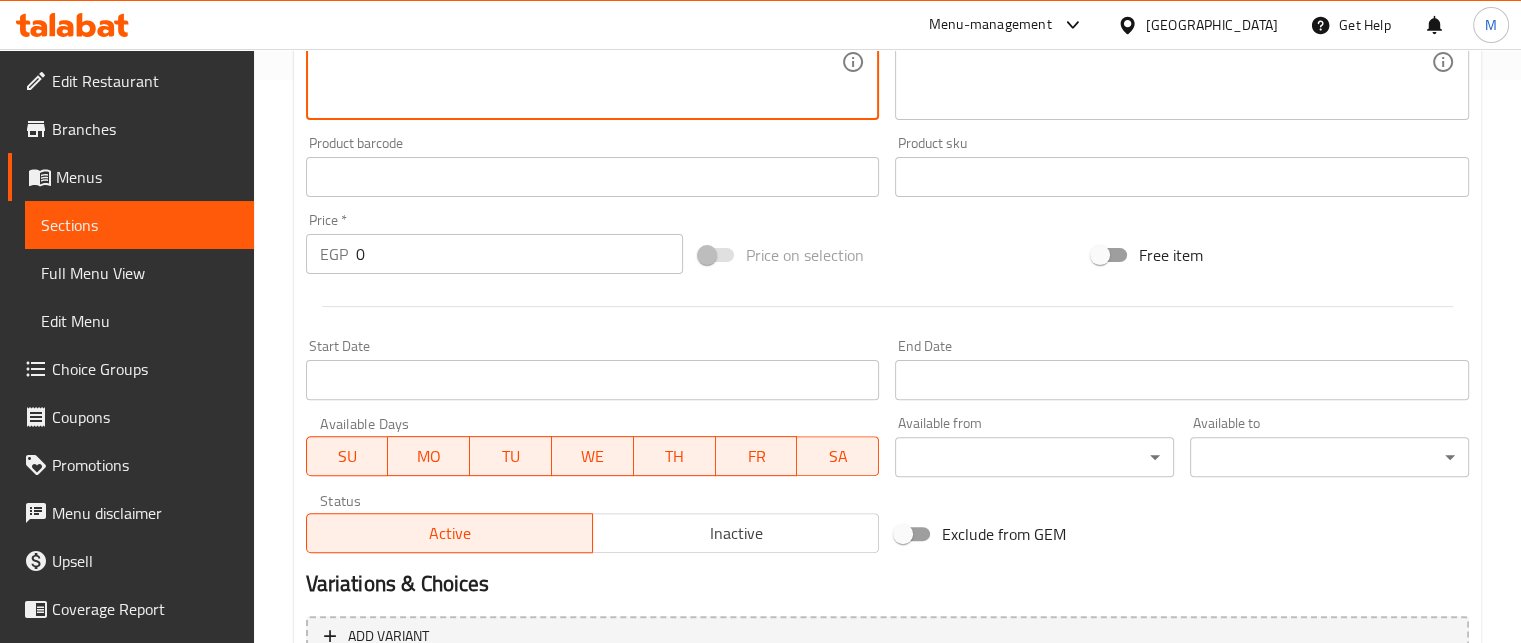 type on "Small size pizza, potatoes, cole slaw and beige cola" 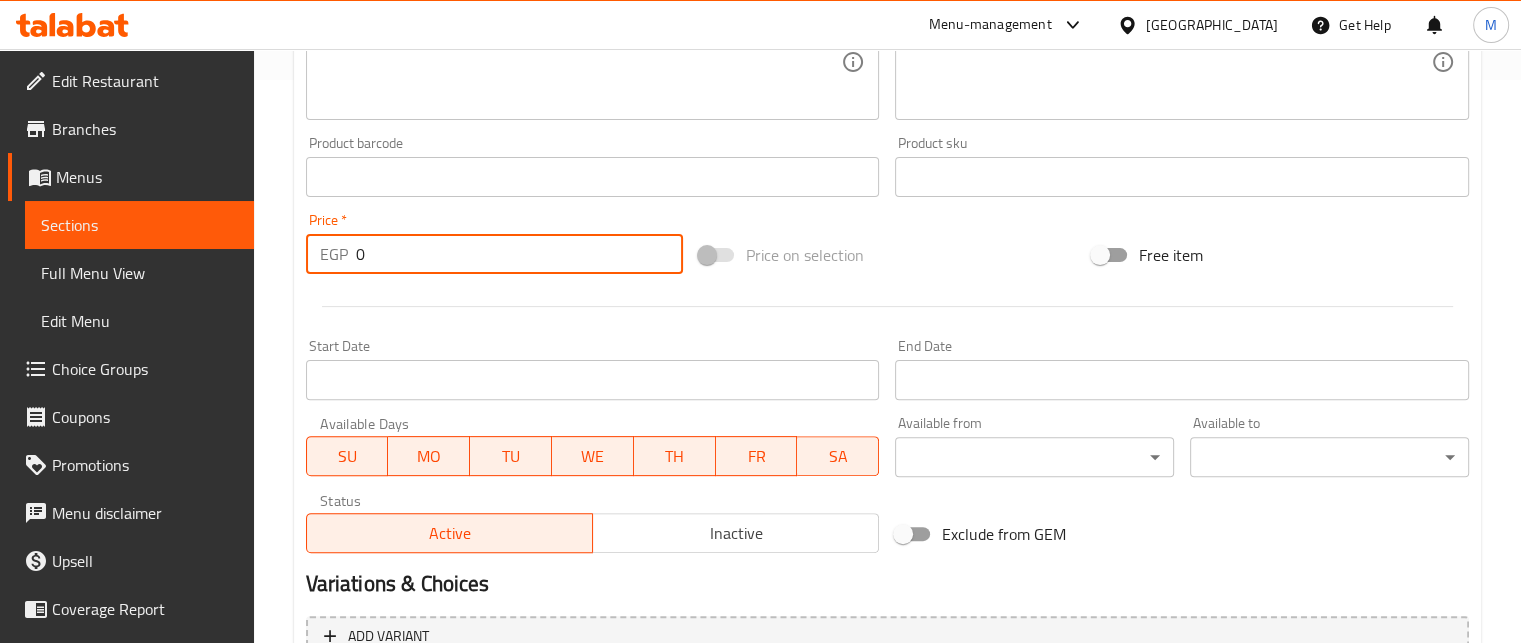 drag, startPoint x: 367, startPoint y: 254, endPoint x: 335, endPoint y: 239, distance: 35.341194 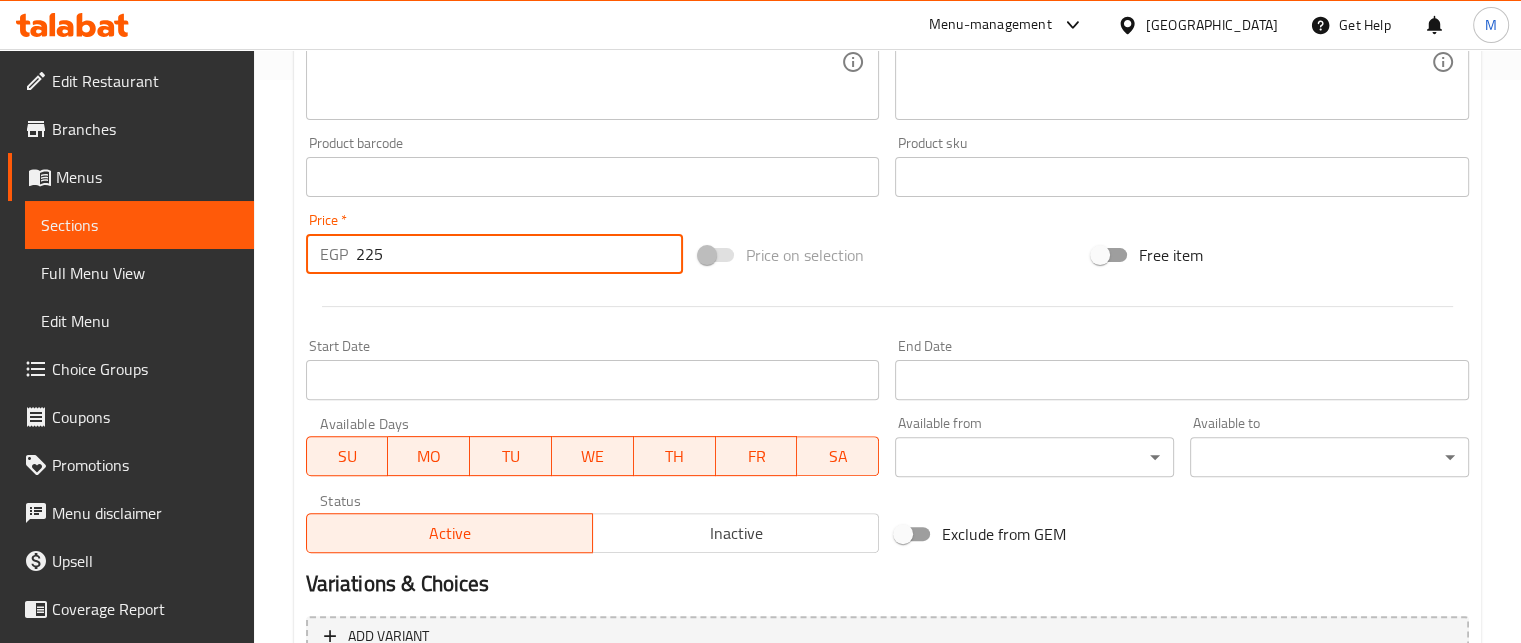 type on "225" 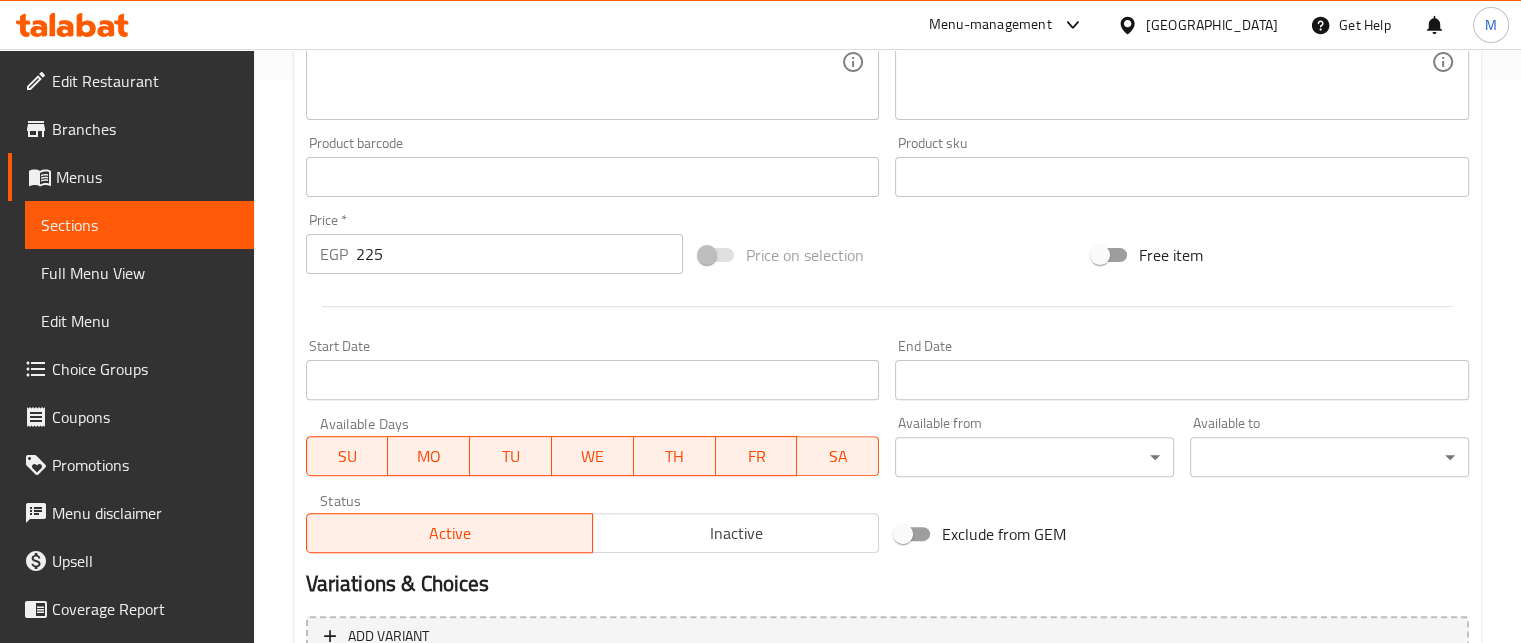 click on "Price on selection" at bounding box center [887, 255] 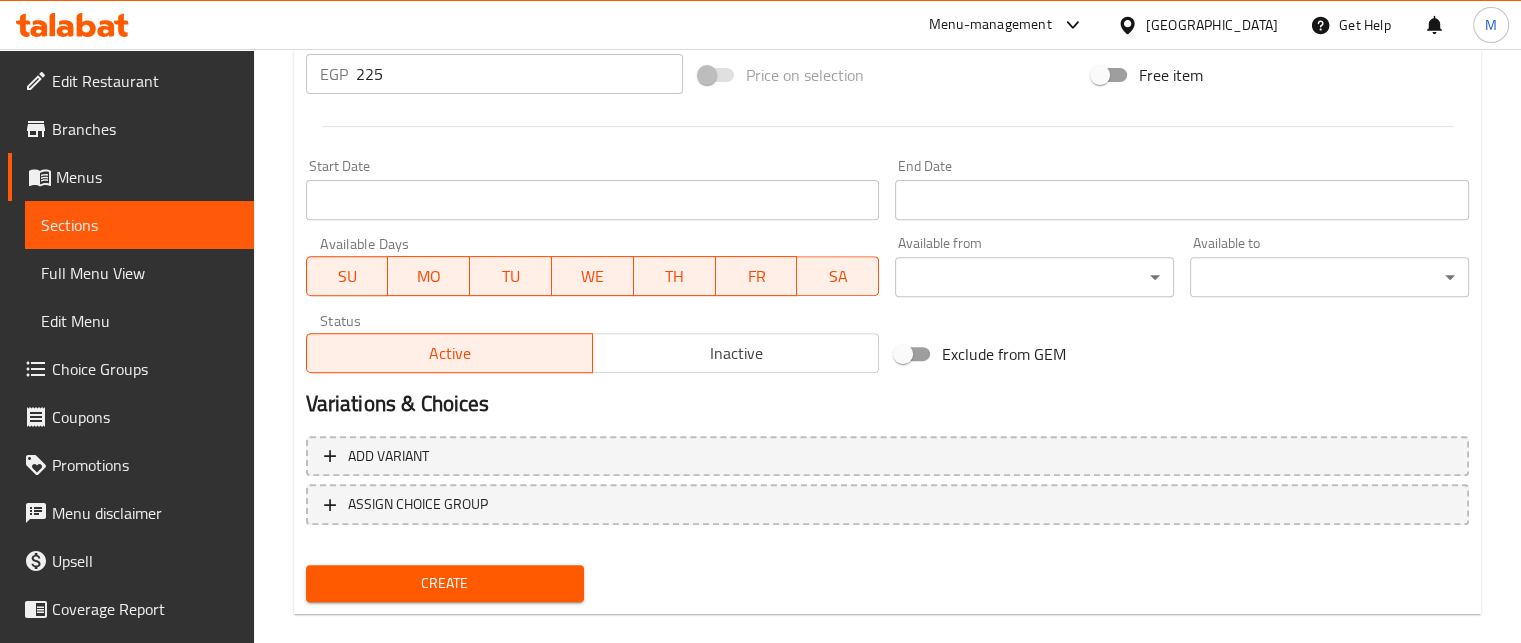 scroll, scrollTop: 769, scrollLeft: 0, axis: vertical 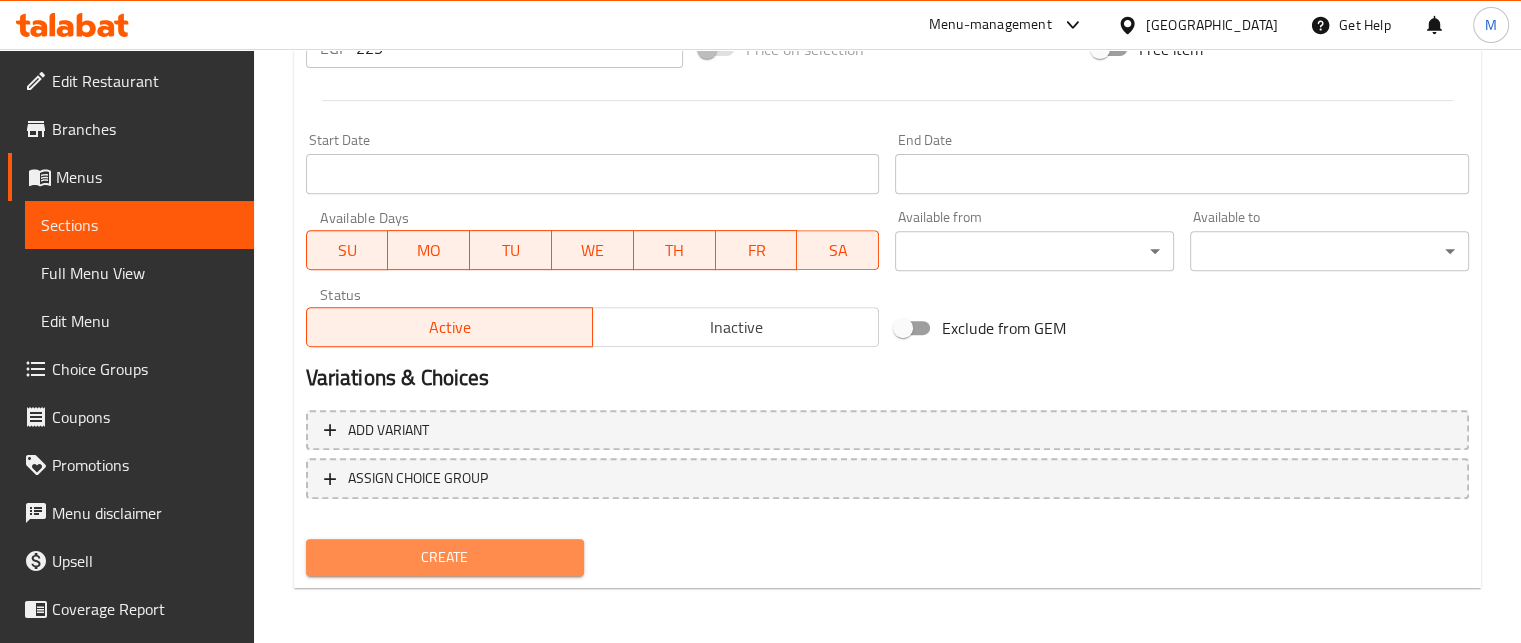 click on "Create" at bounding box center [445, 557] 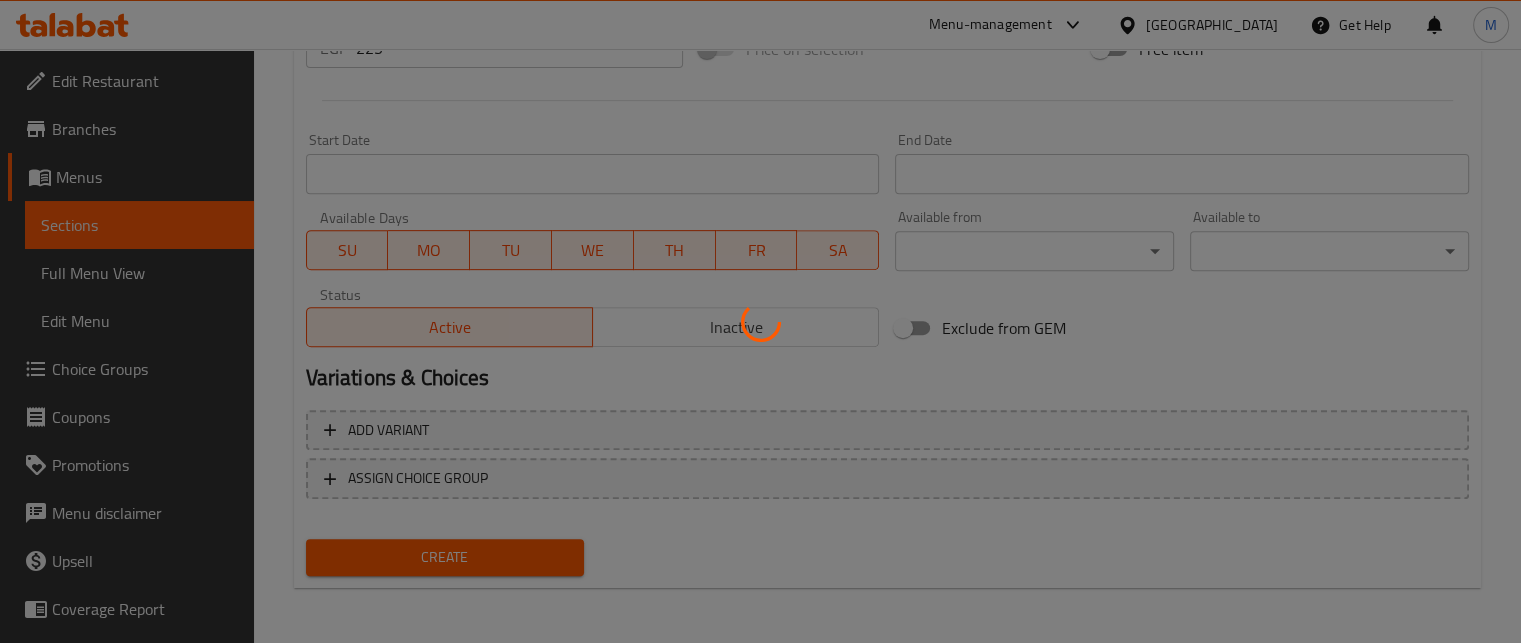 type 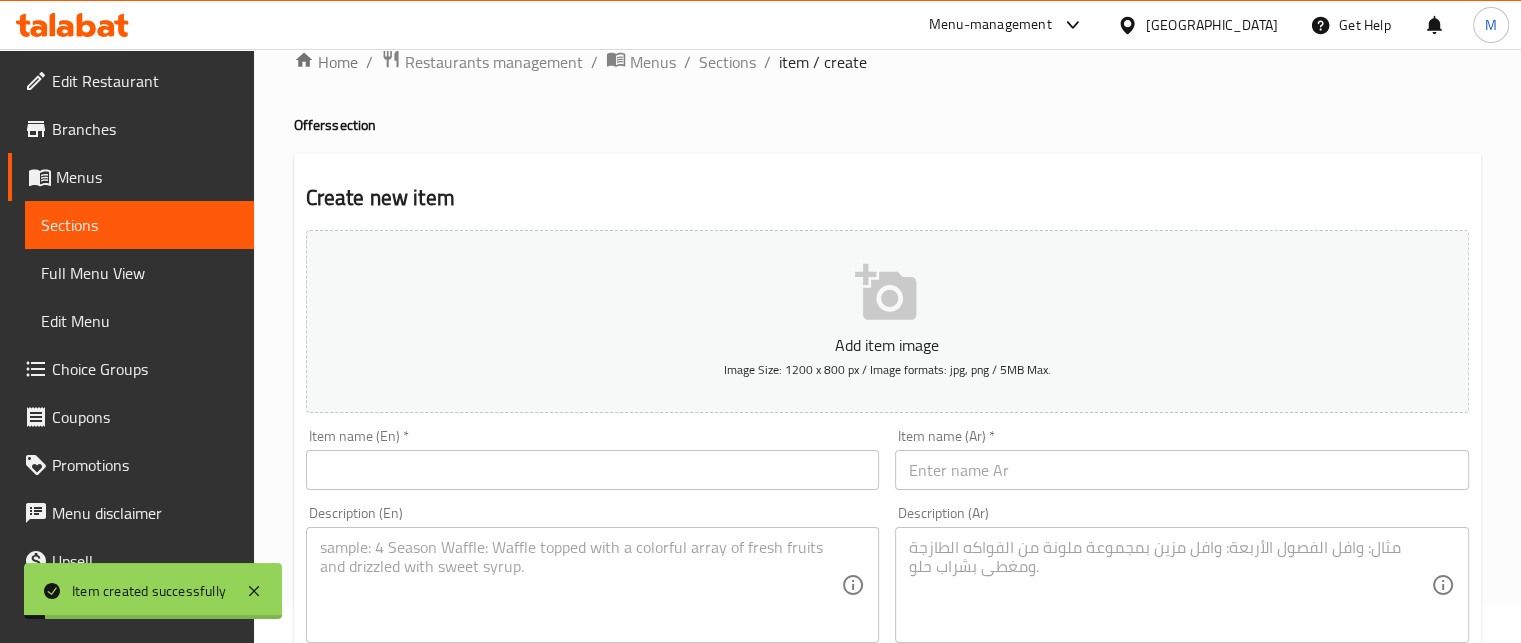 scroll, scrollTop: 0, scrollLeft: 0, axis: both 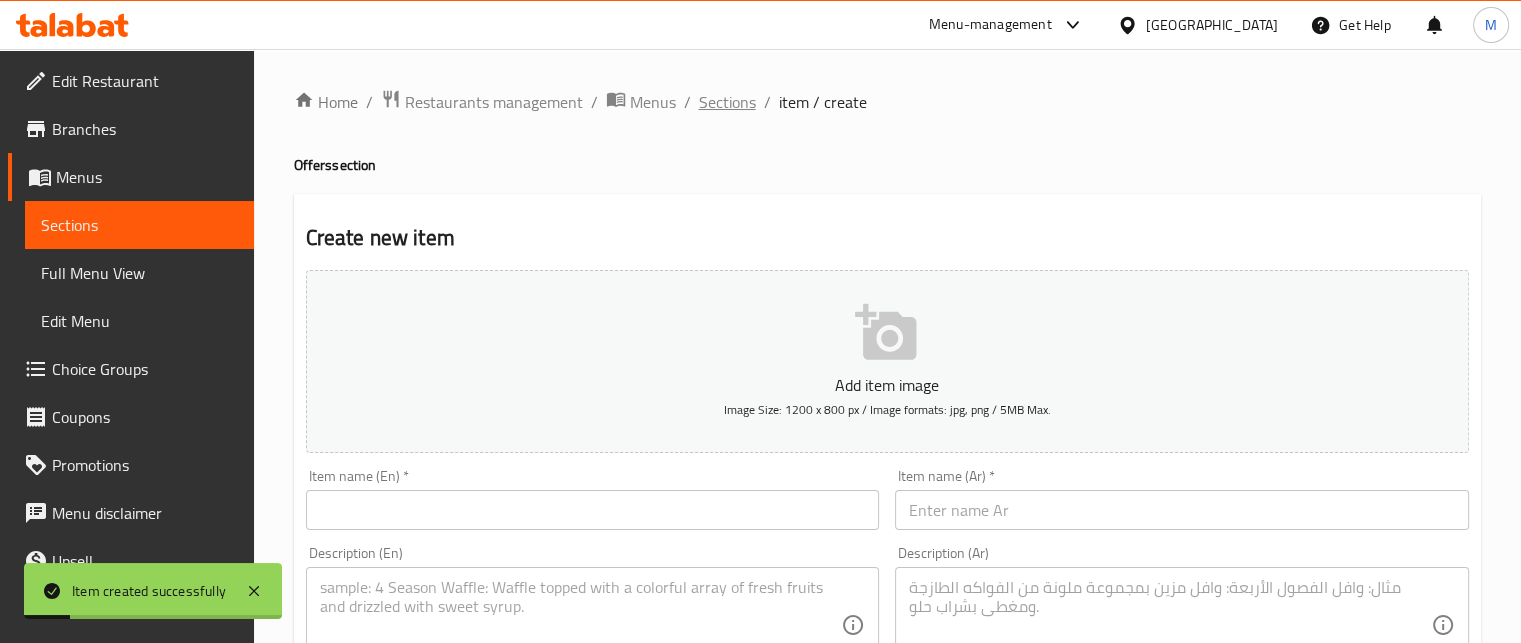 click on "Sections" at bounding box center (727, 102) 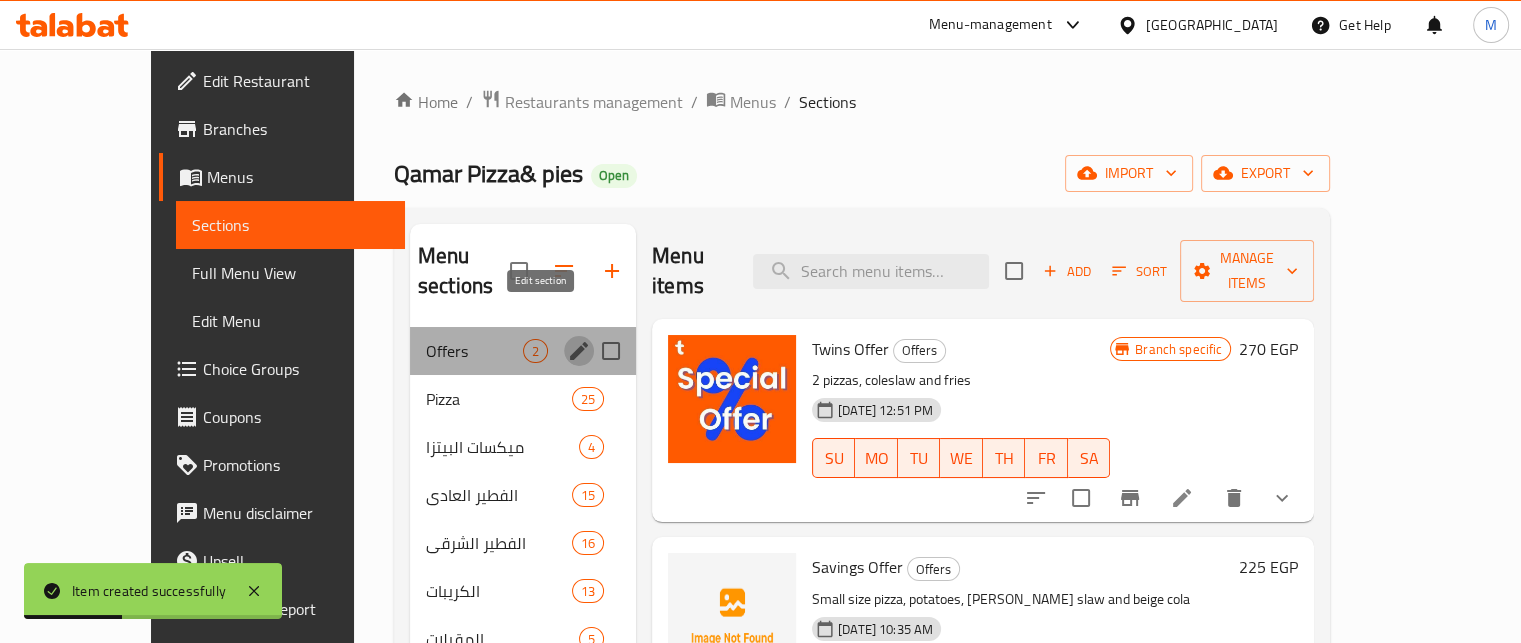 click 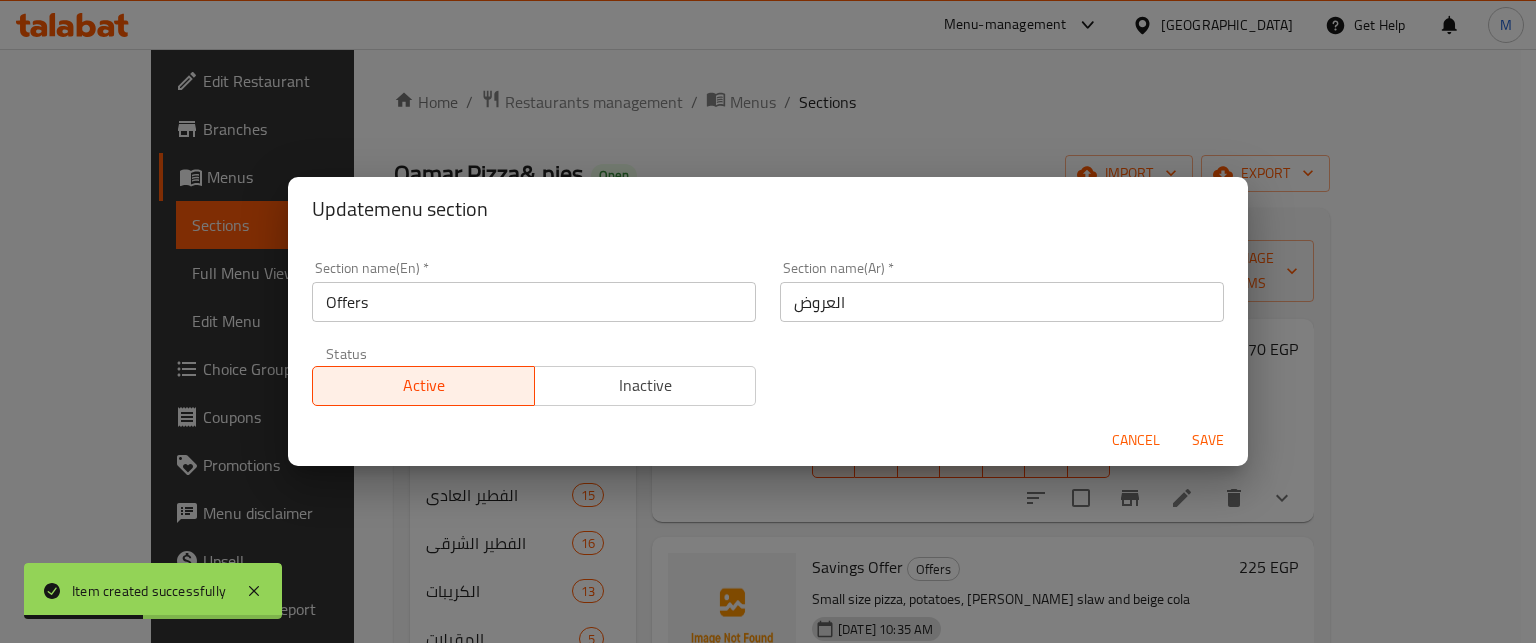 drag, startPoint x: 626, startPoint y: 379, endPoint x: 642, endPoint y: 379, distance: 16 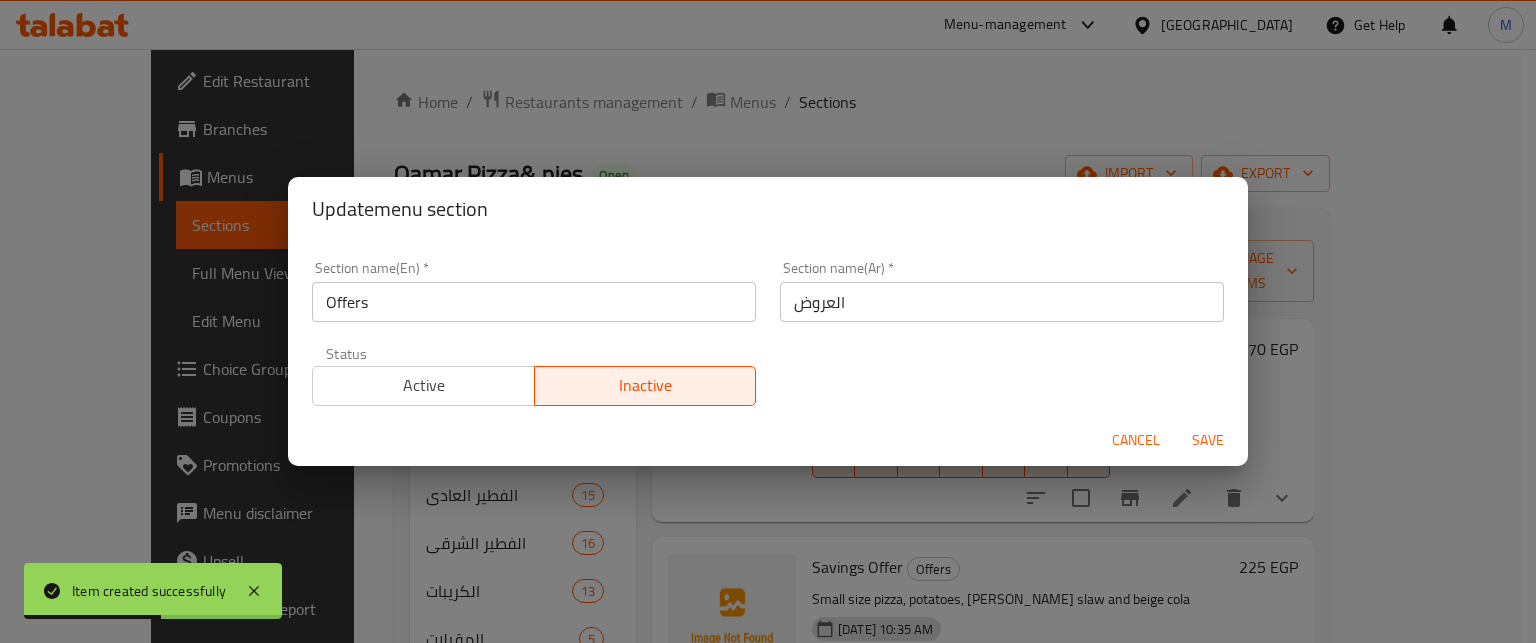 click on "Save" at bounding box center [1208, 440] 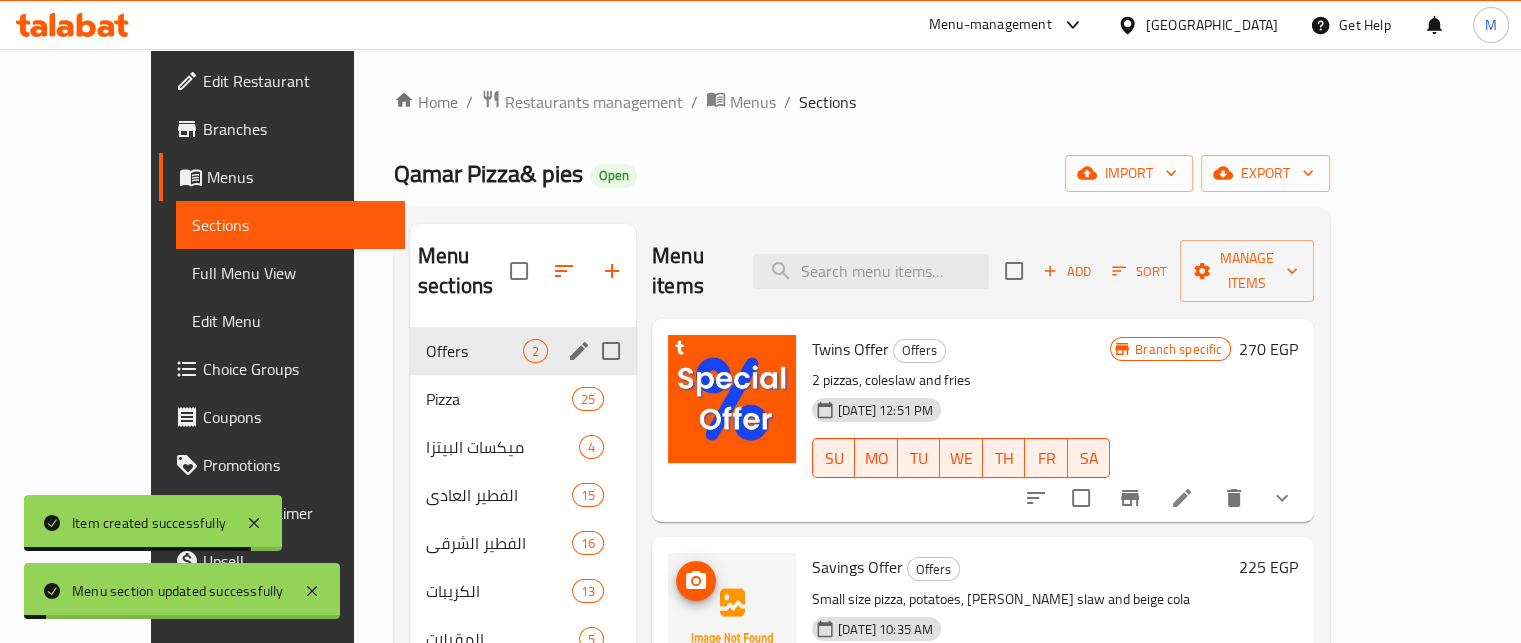 click 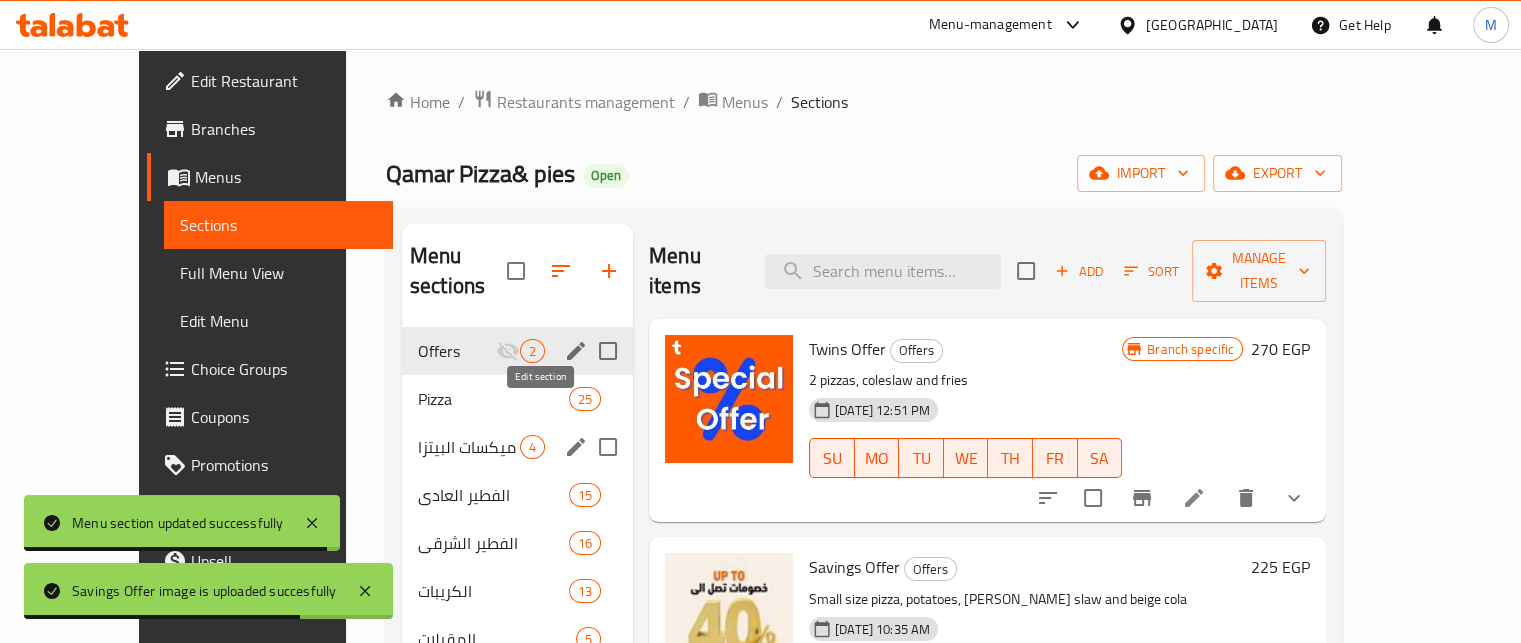 click 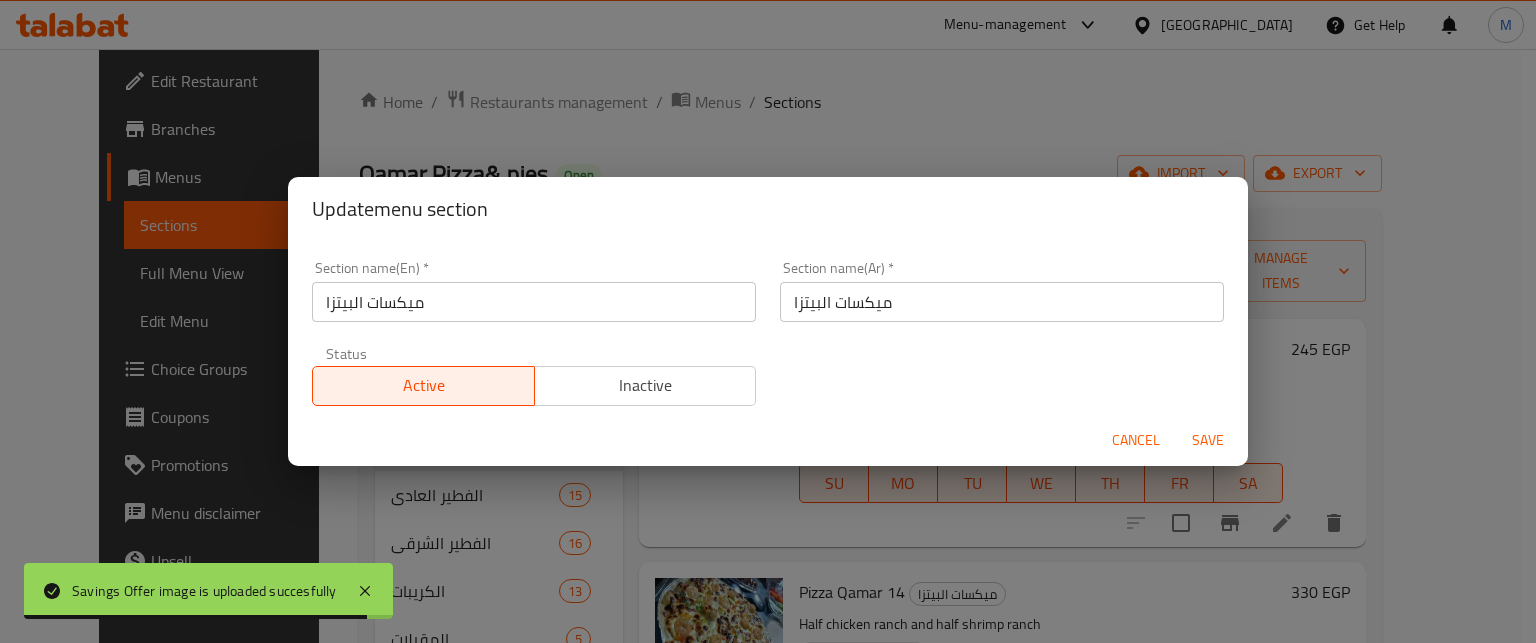click on "ميكسات البيتزا" at bounding box center [534, 302] 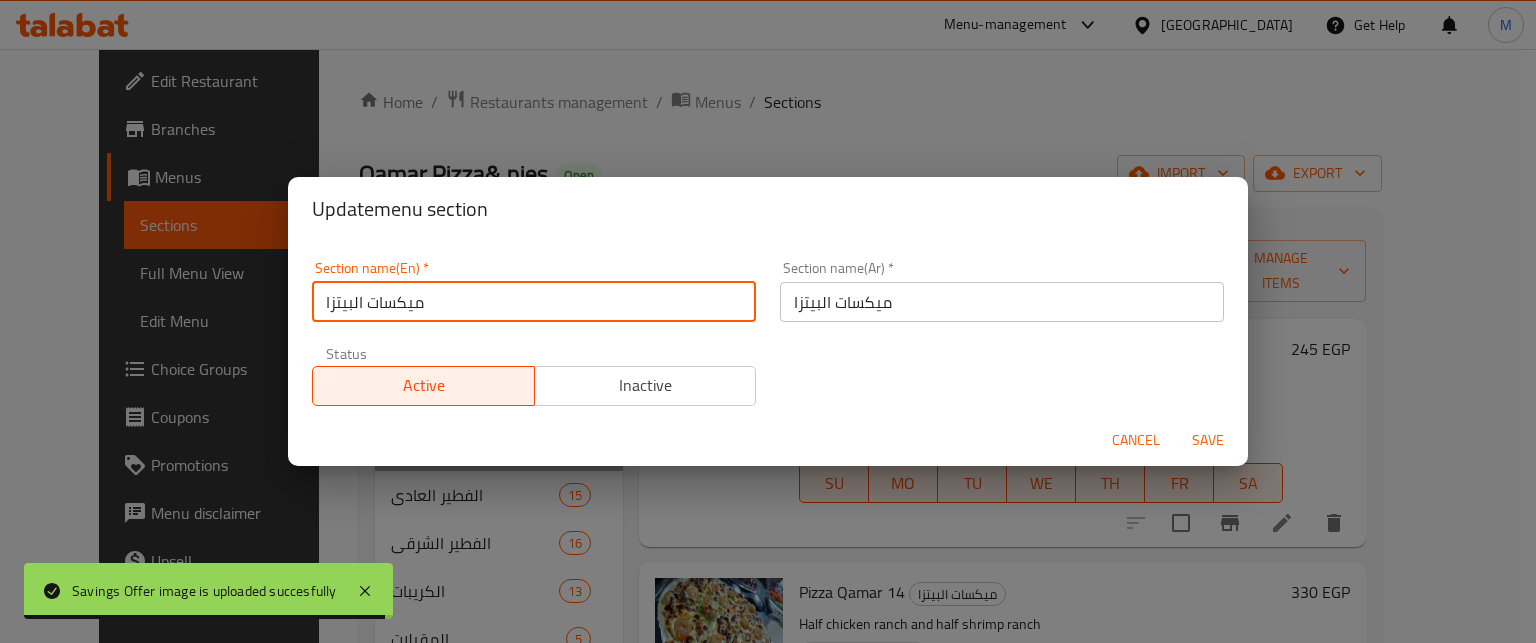 click on "ميكسات البيتزا" at bounding box center (534, 302) 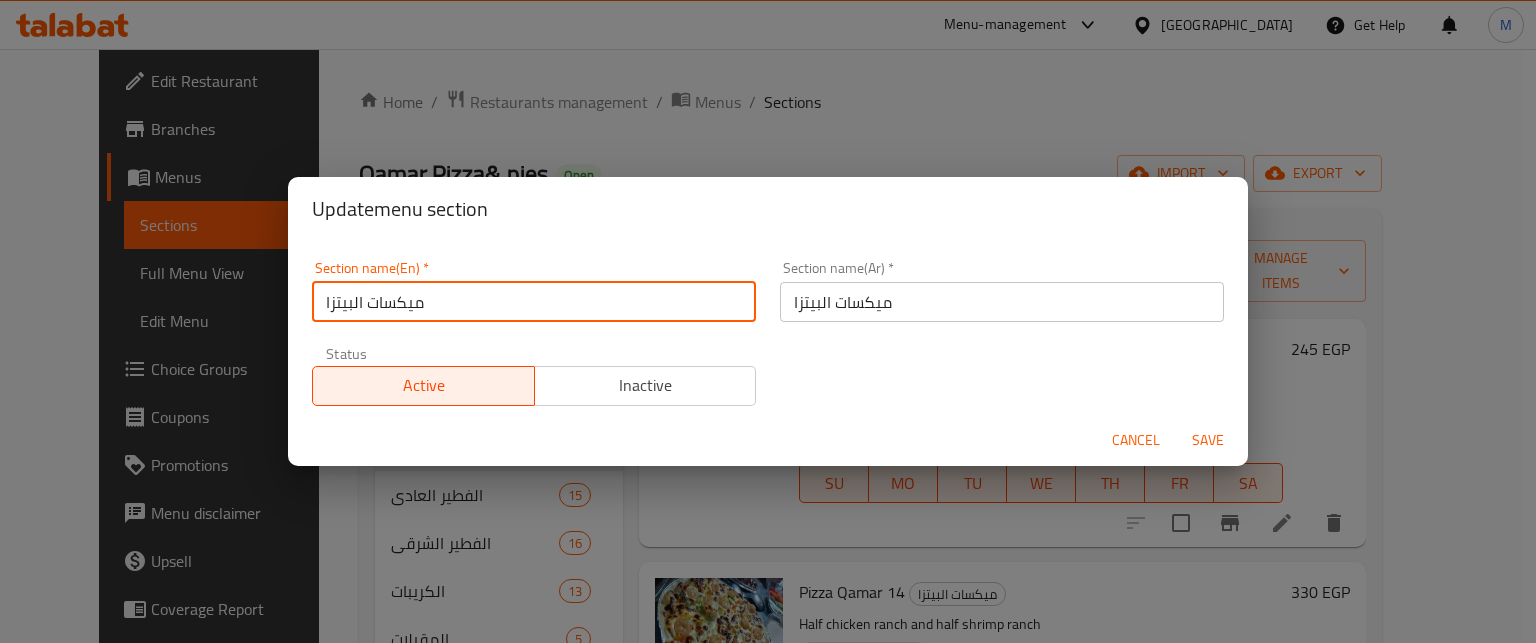 paste on "Pizza mixes" 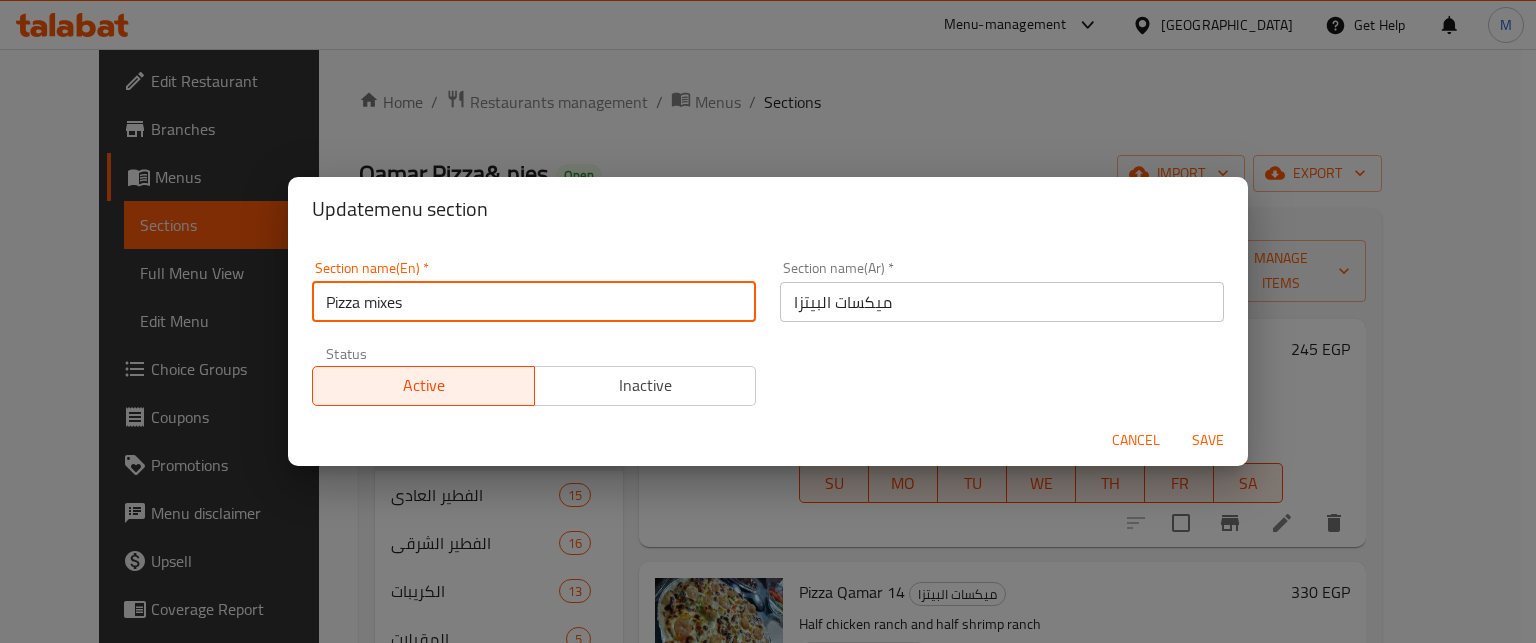 type on "Pizza mixes" 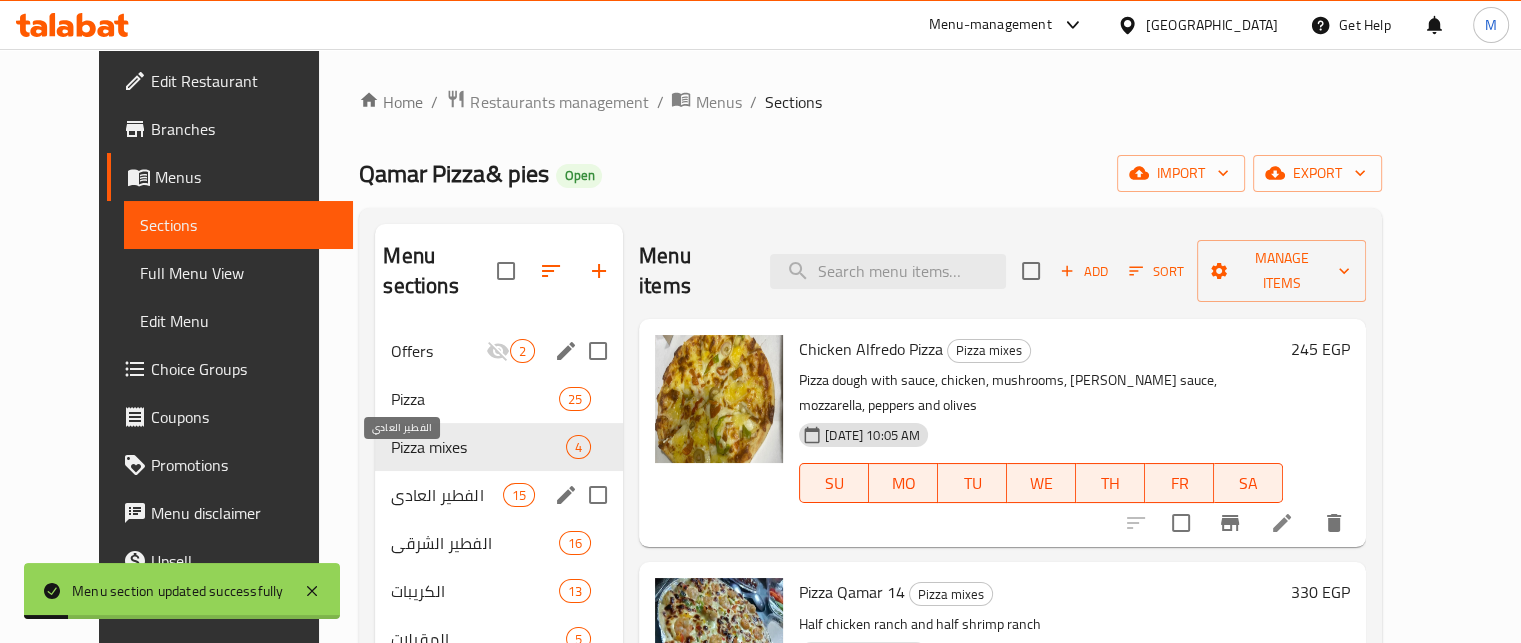 click on "الفطير العادي" at bounding box center [446, 495] 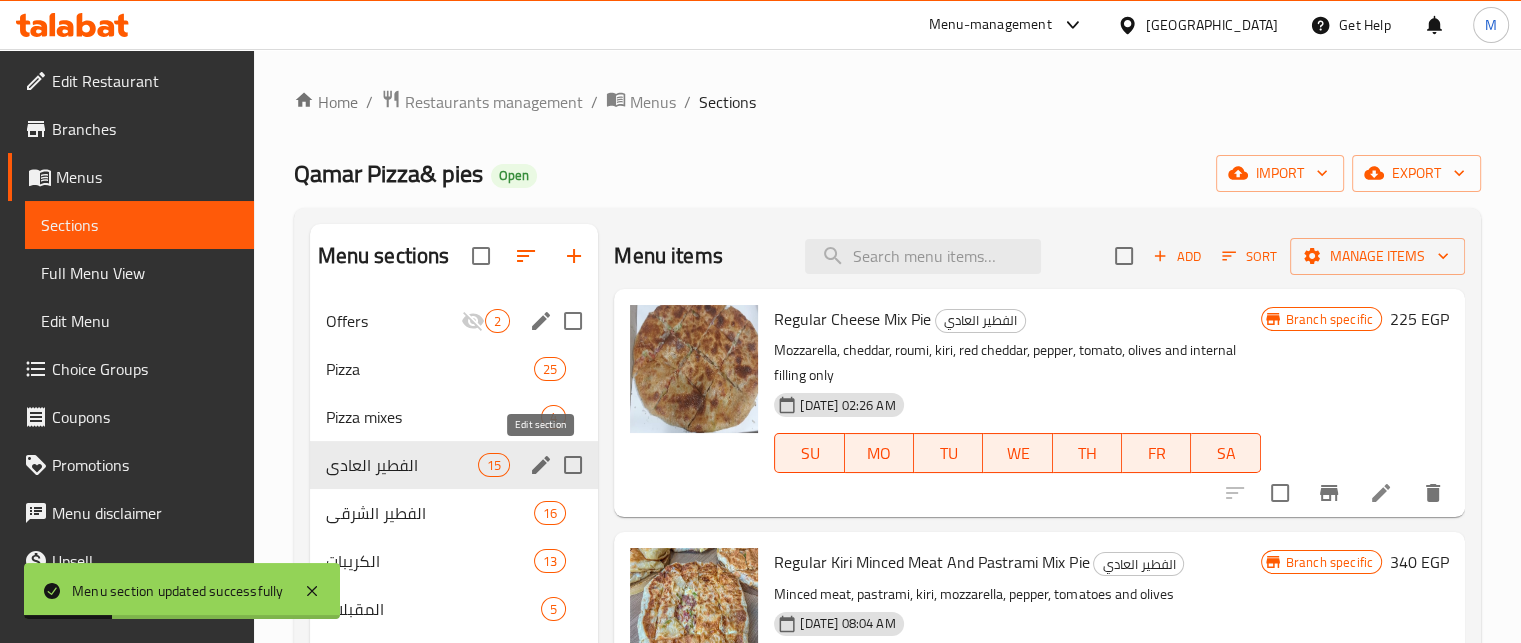 click 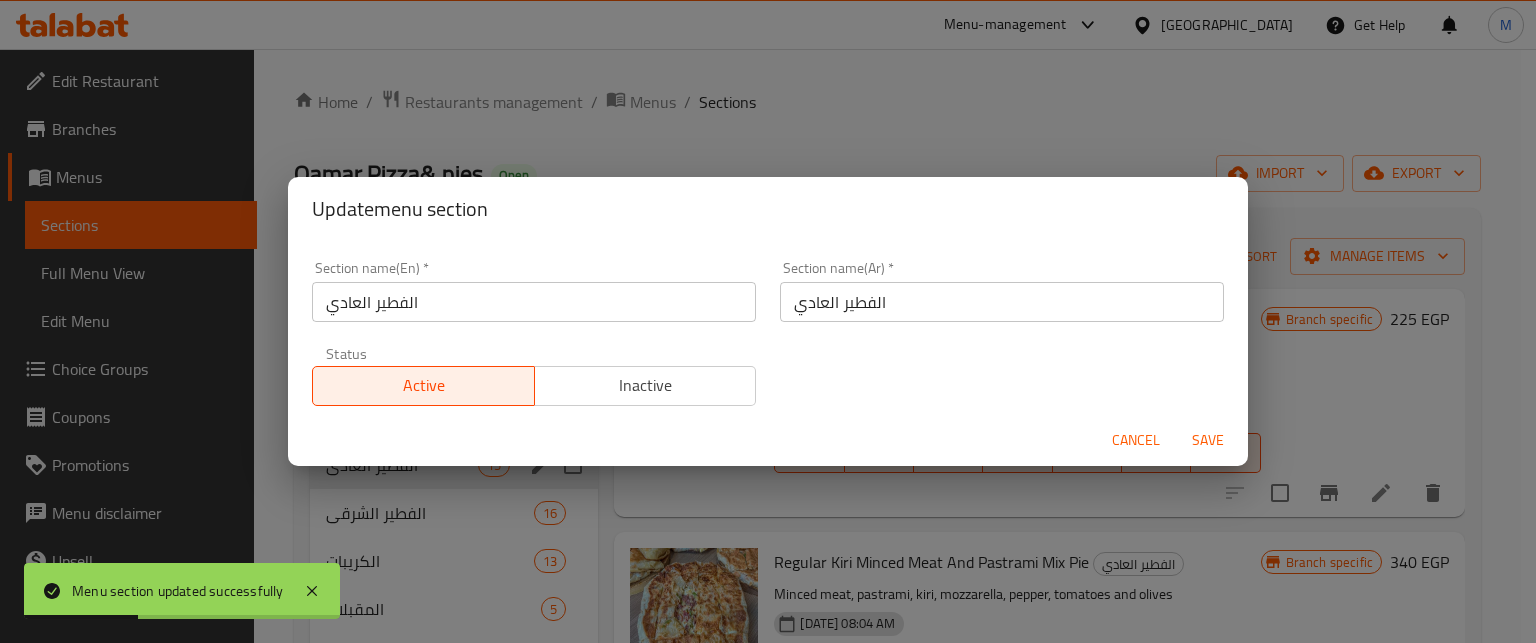click on "الفطير العادي" at bounding box center [1002, 302] 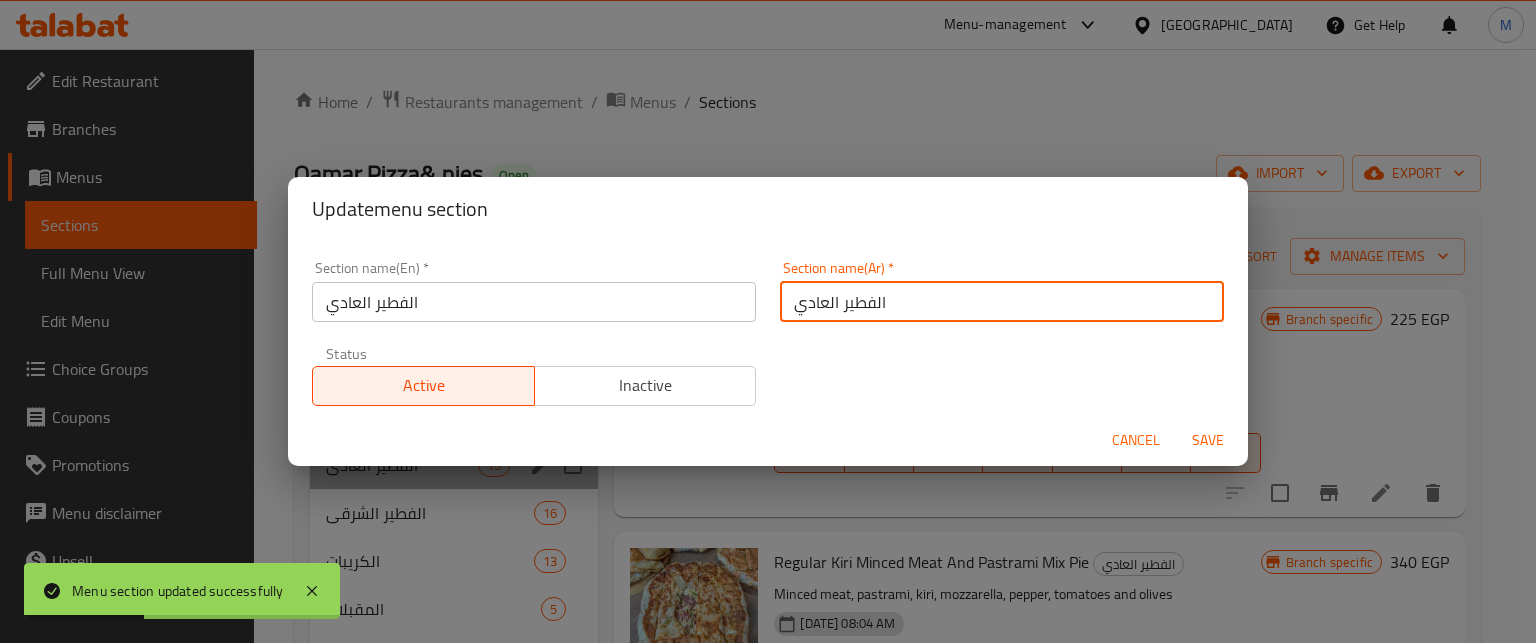 click on "الفطير العادي" at bounding box center (1002, 302) 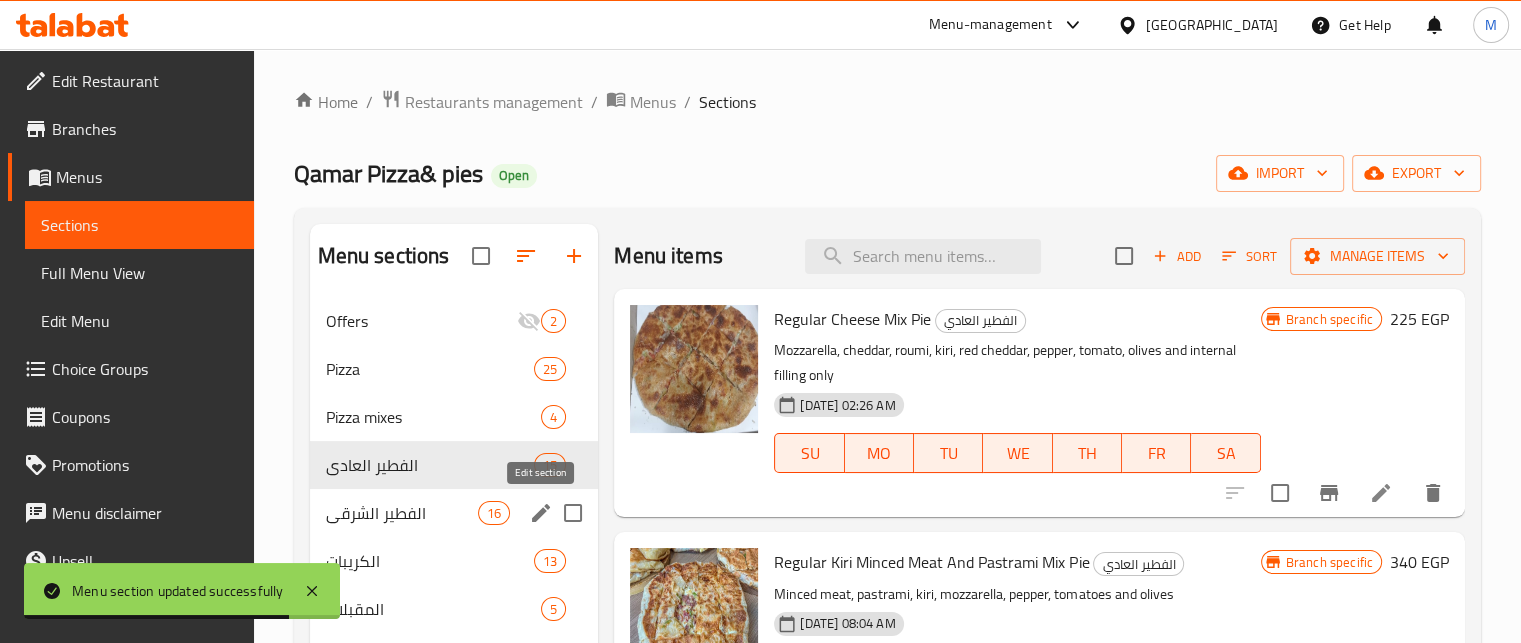 click 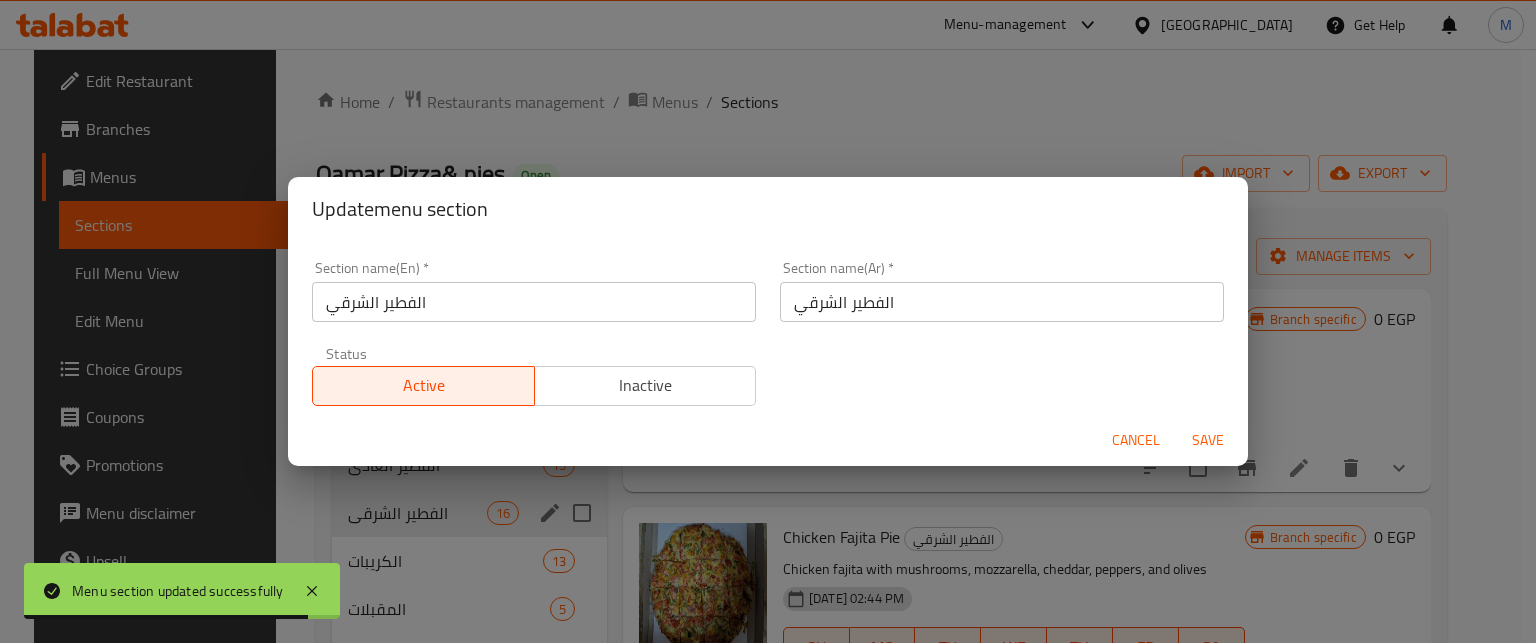 click on "الفطير الشرقي" at bounding box center (1002, 302) 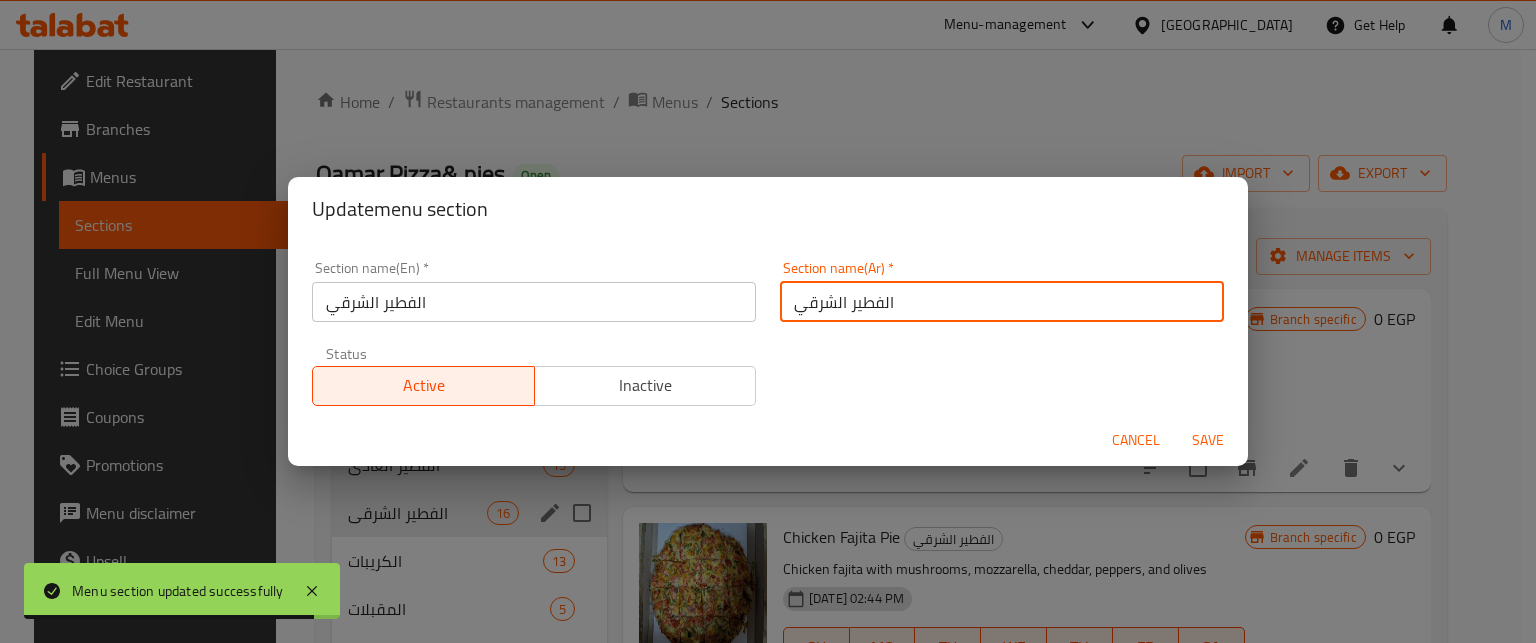 click on "الفطير الشرقي" at bounding box center (1002, 302) 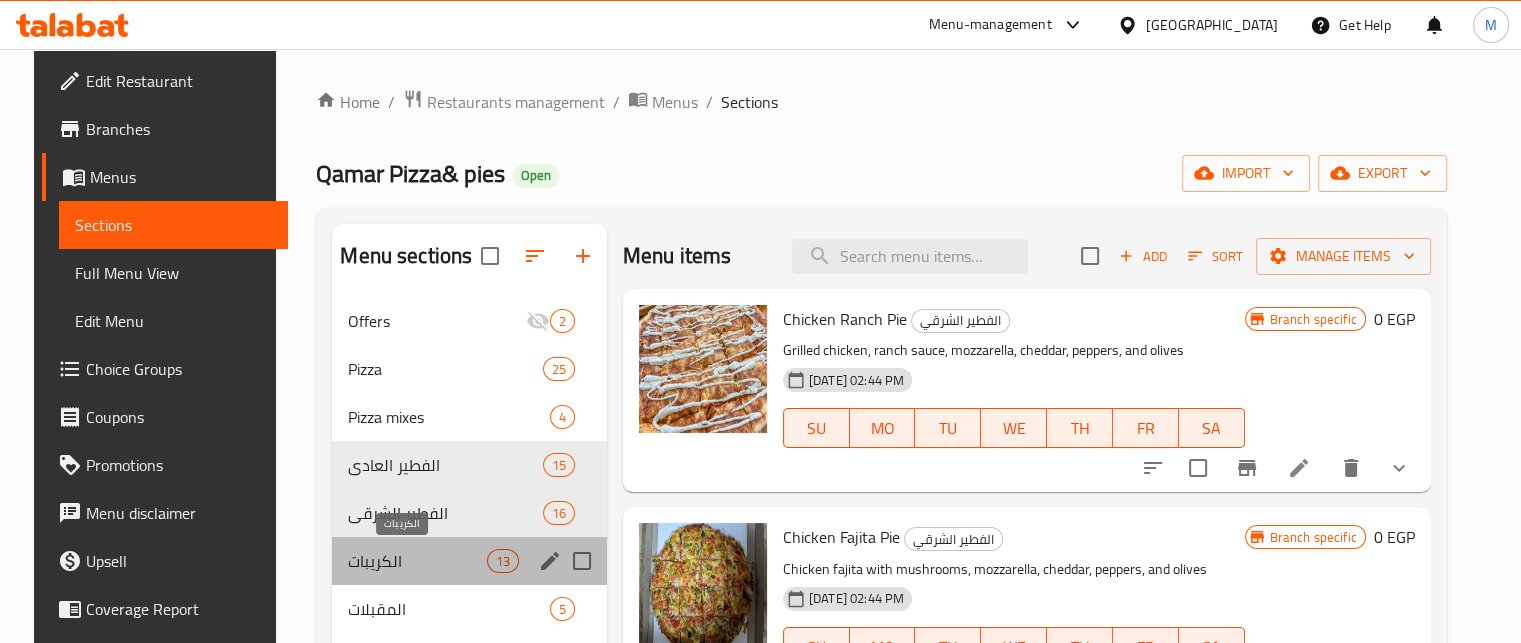 click on "الكريبات" at bounding box center (417, 561) 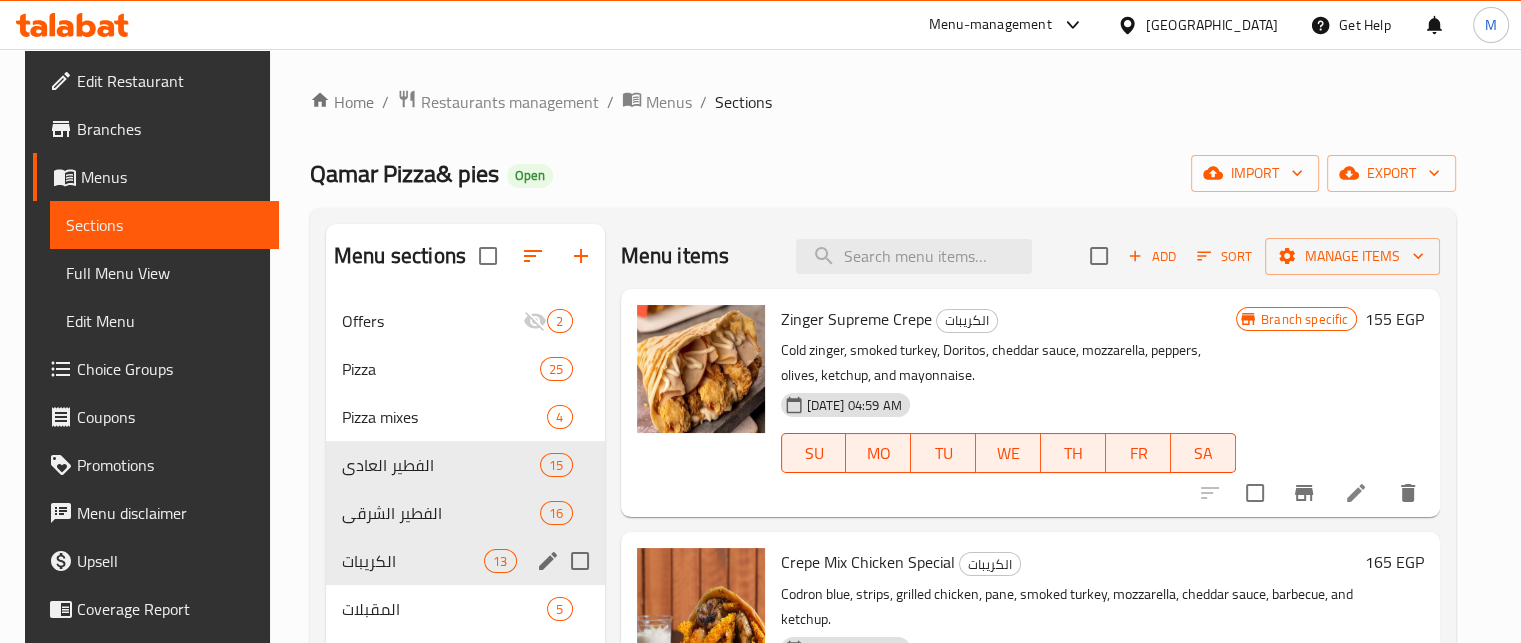 click 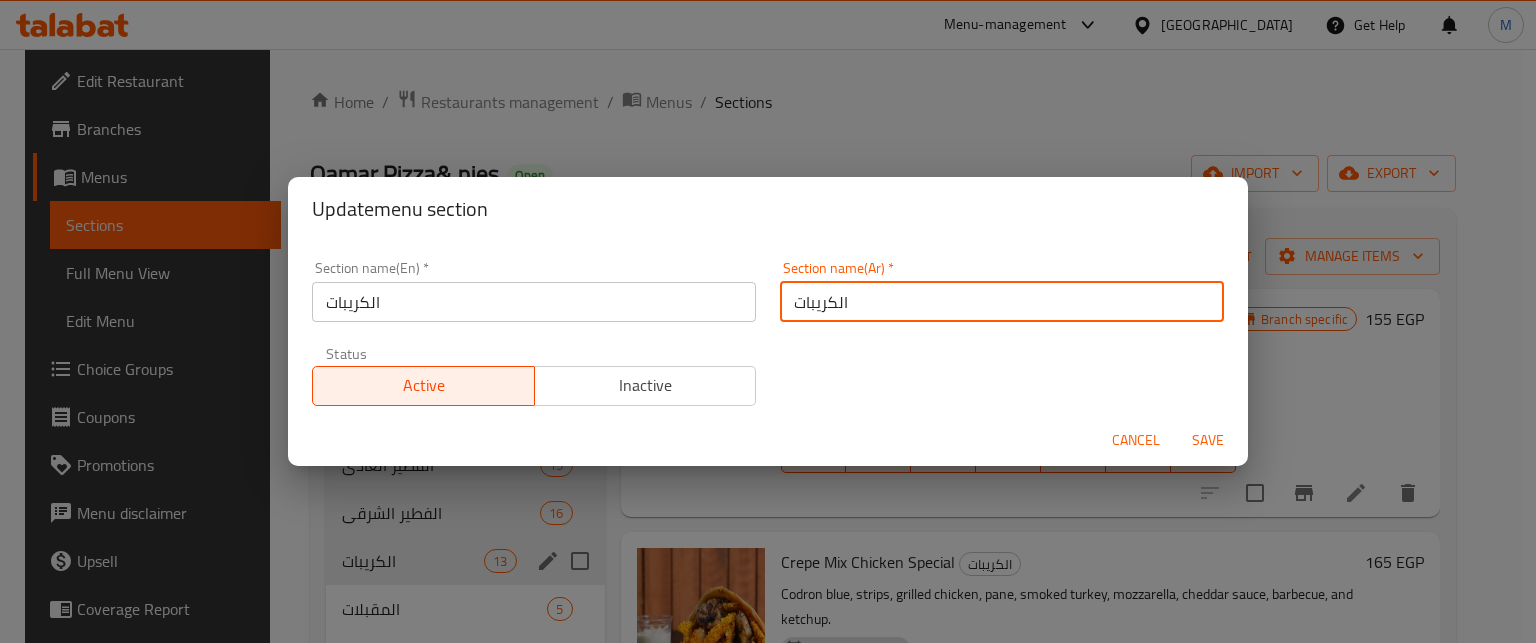 click on "الكريبات" at bounding box center (1002, 302) 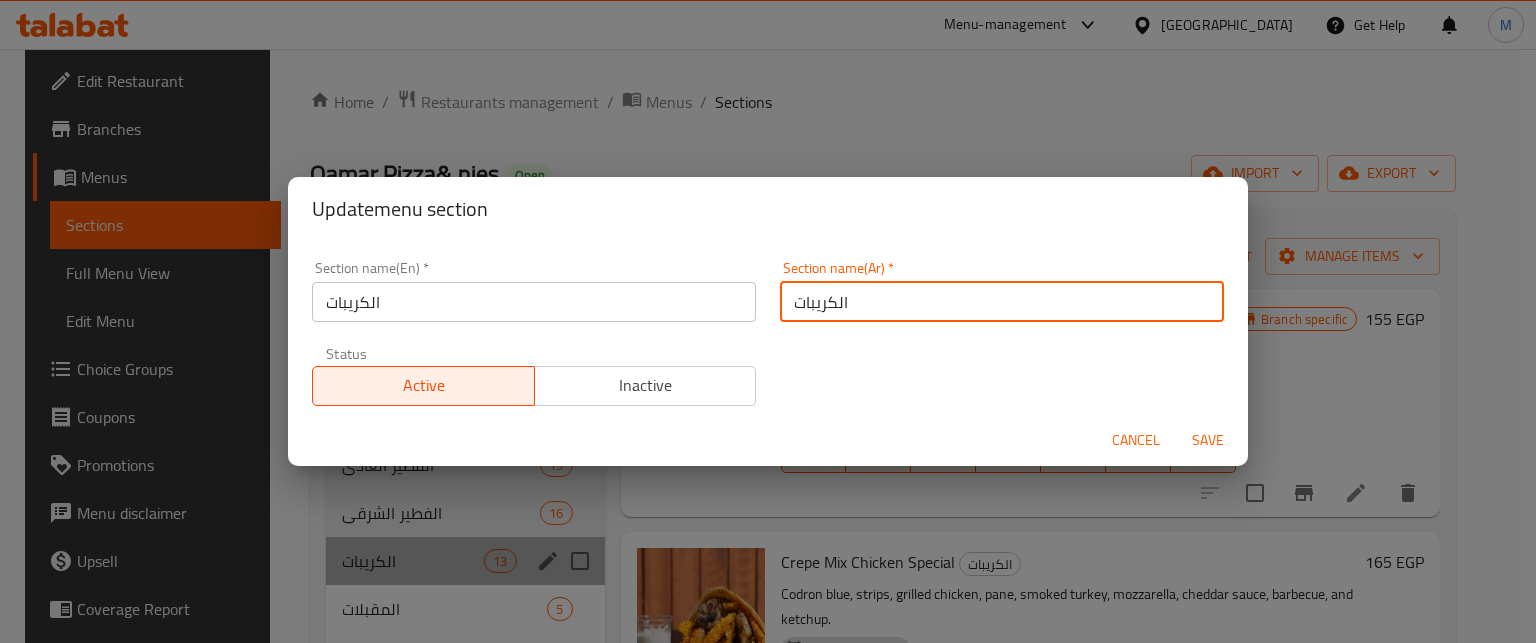 click on "الكريبات" at bounding box center (1002, 302) 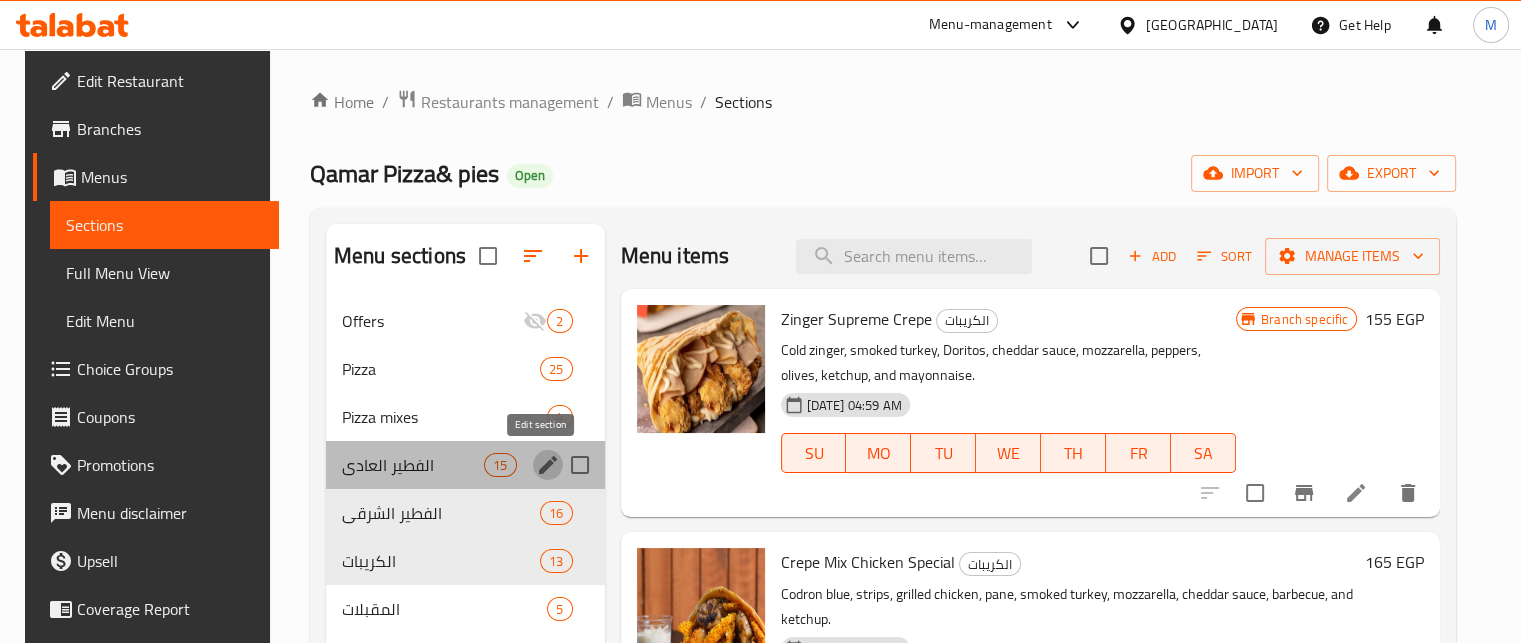 click 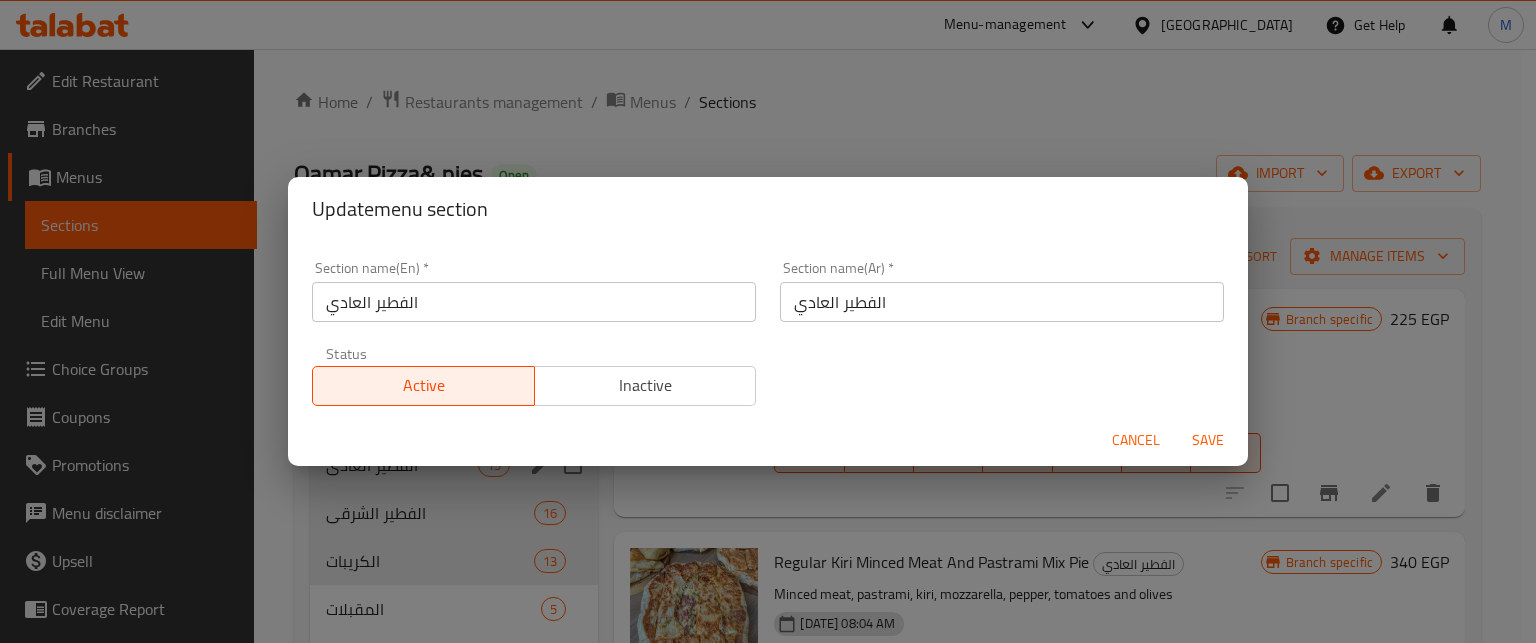 click on "الفطير العادي" at bounding box center (534, 302) 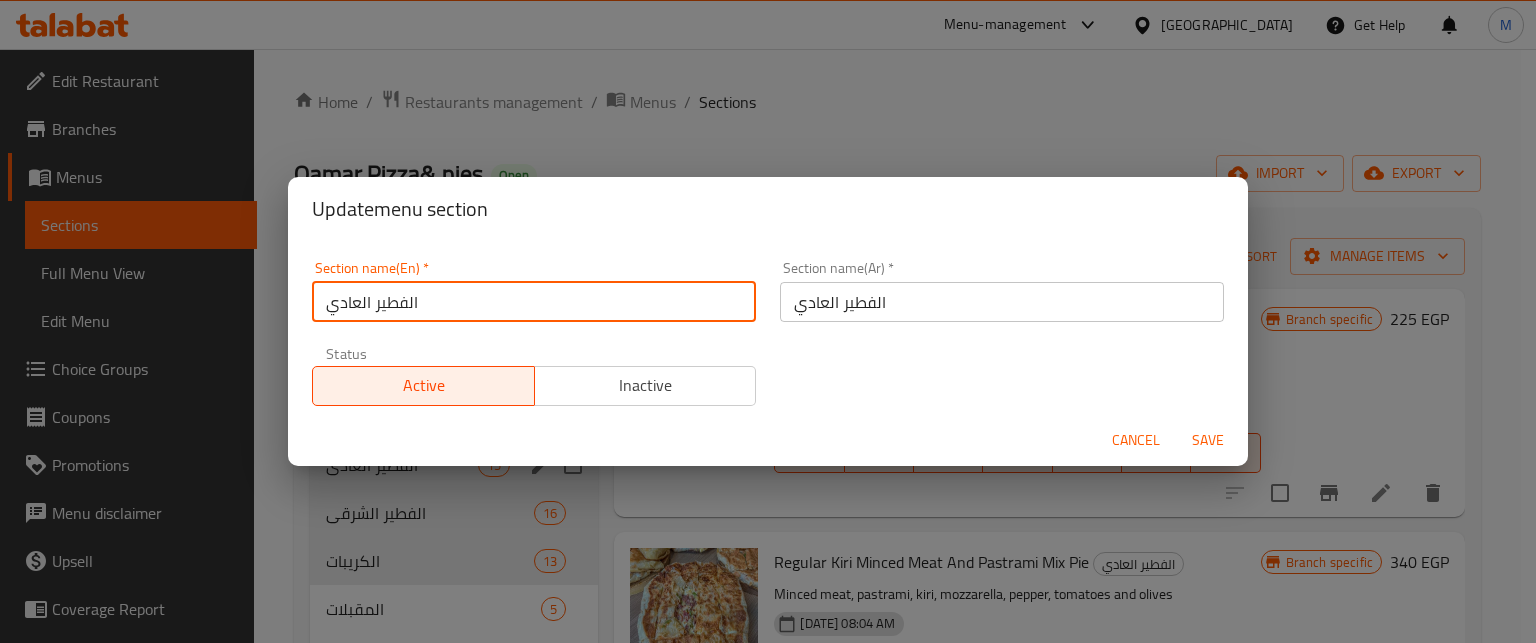 click on "الفطير العادي" at bounding box center (534, 302) 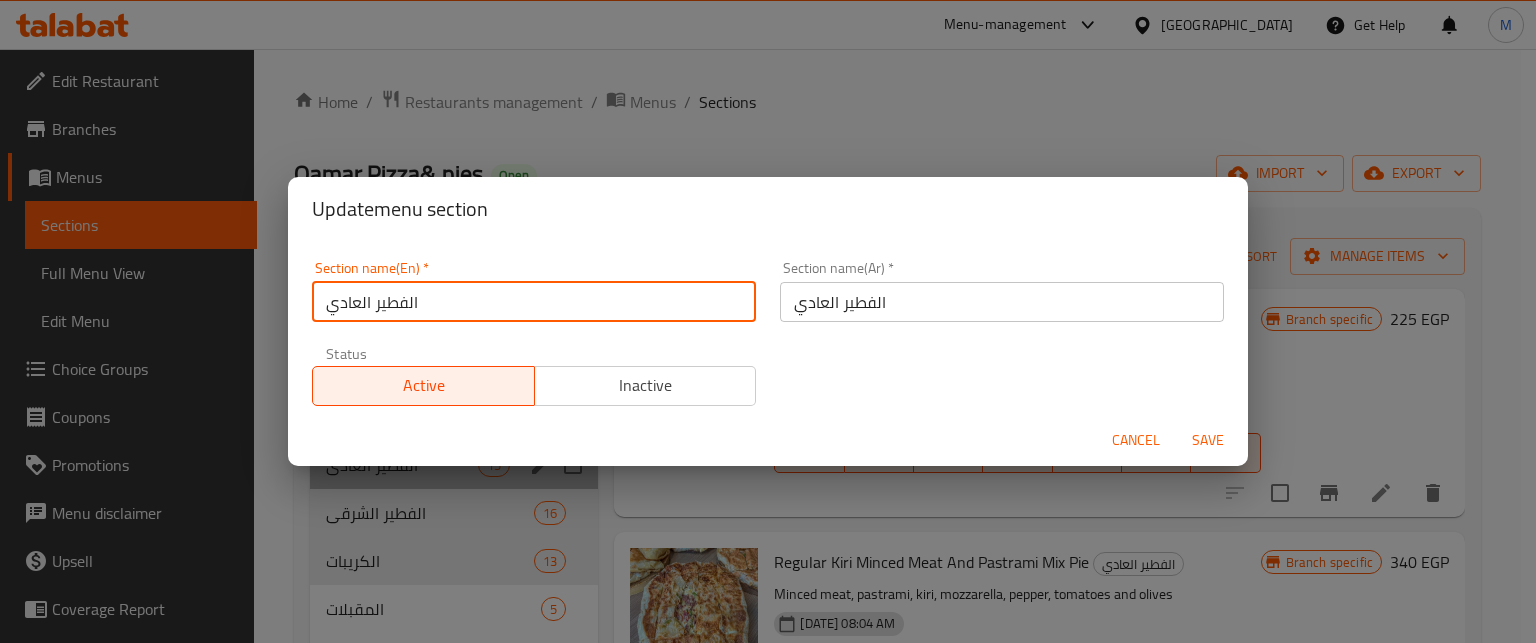 click on "الفطير العادي" at bounding box center (534, 302) 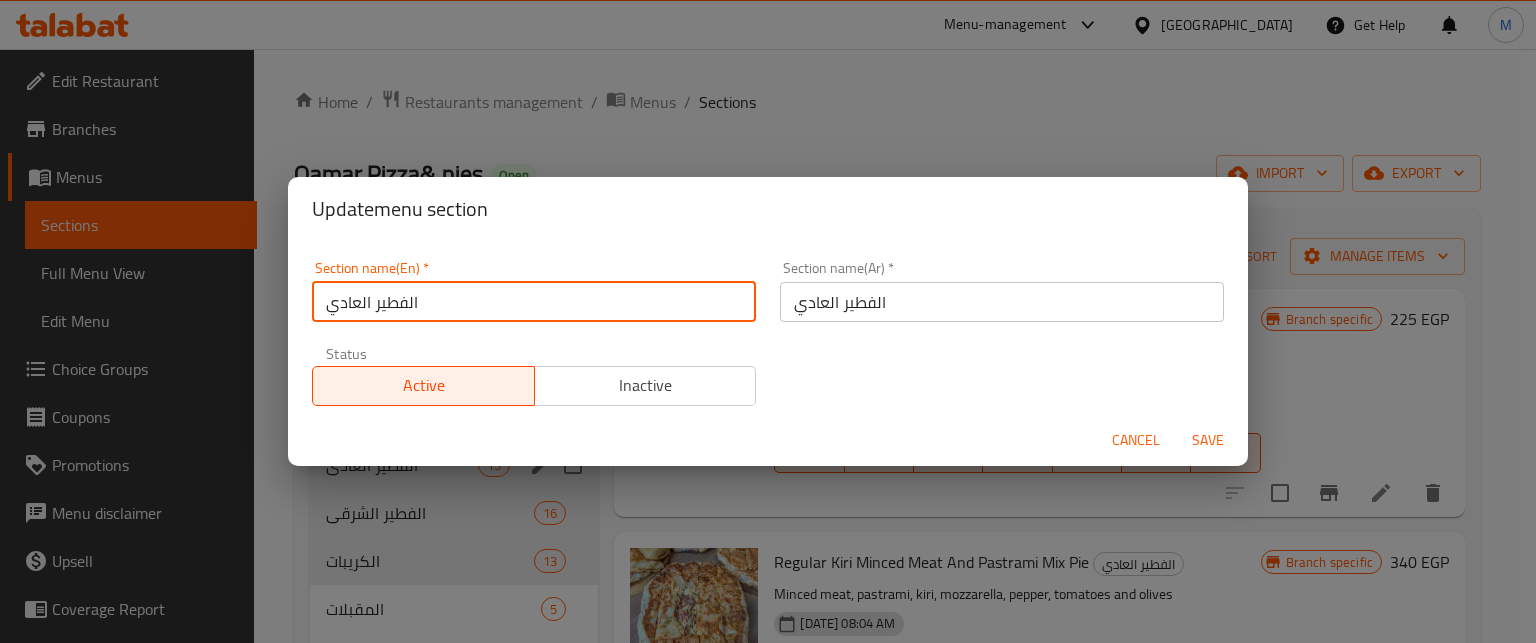 paste on "Plain pie" 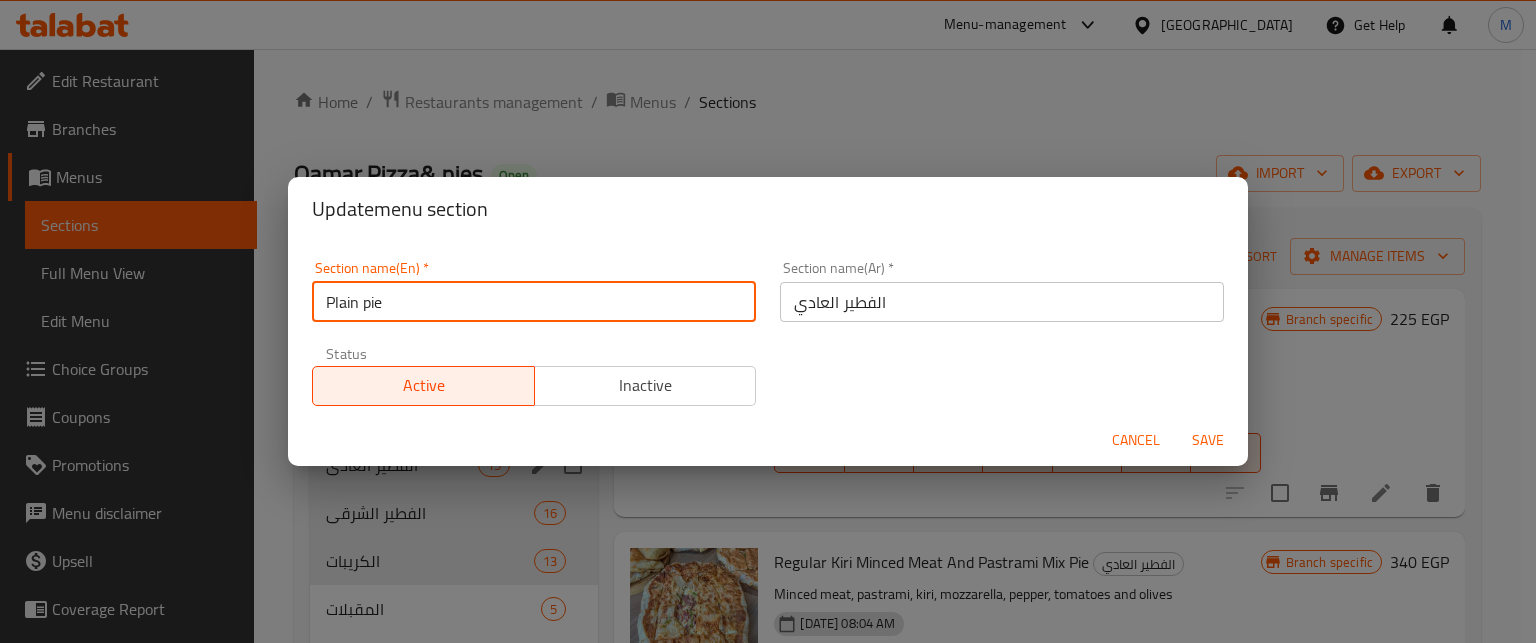 type on "Plain pie" 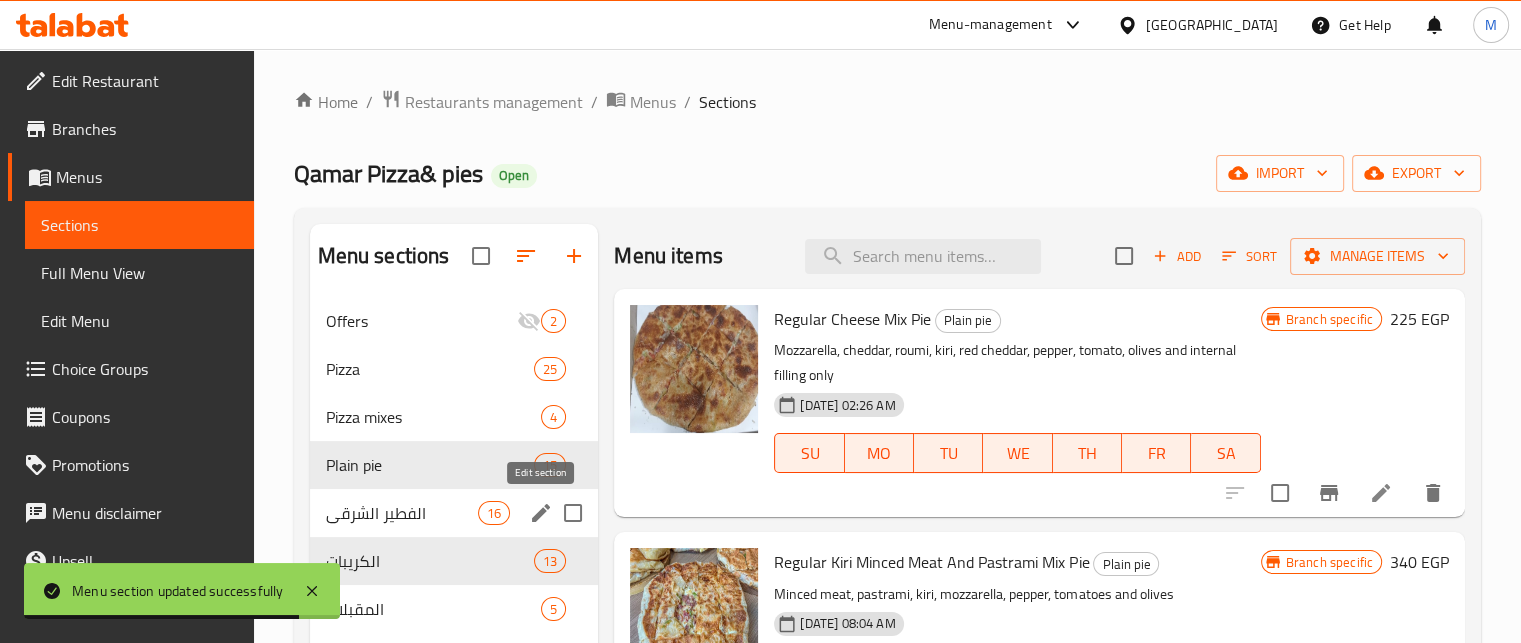 click 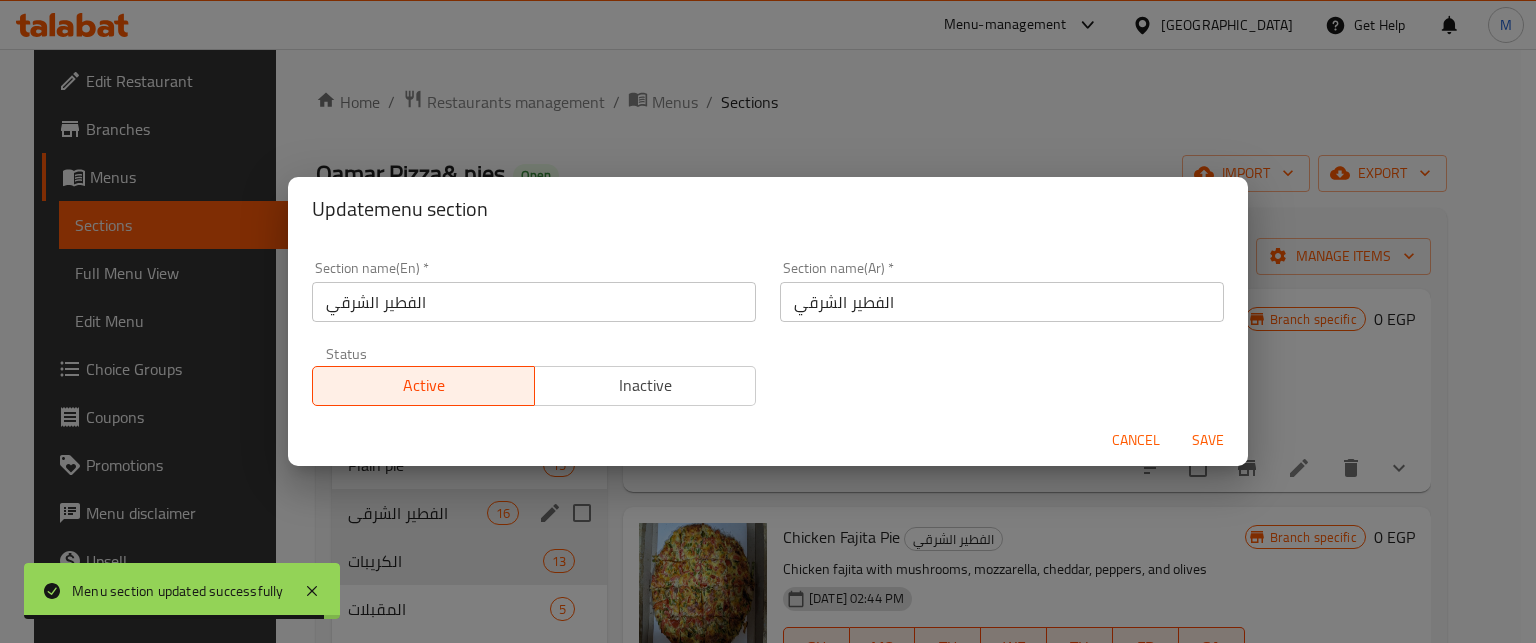 click on "الفطير الشرقي" at bounding box center [534, 302] 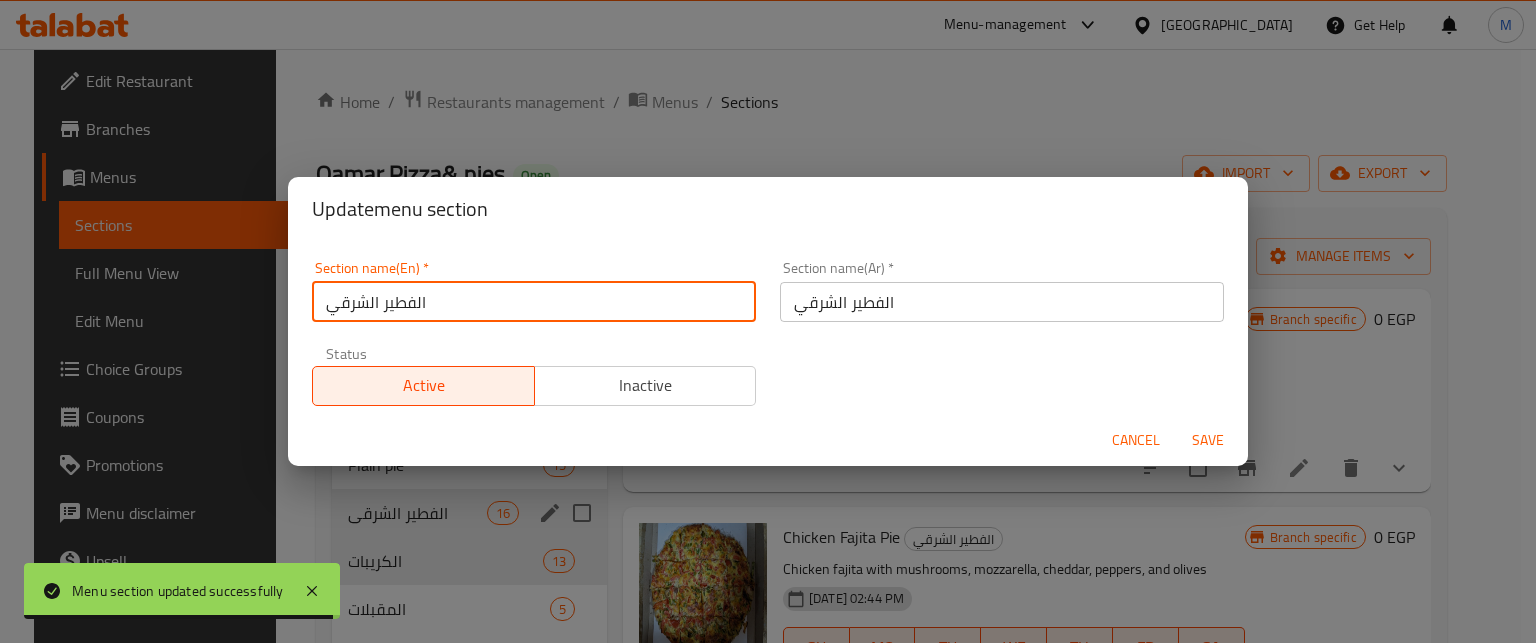 click on "الفطير الشرقي" at bounding box center [534, 302] 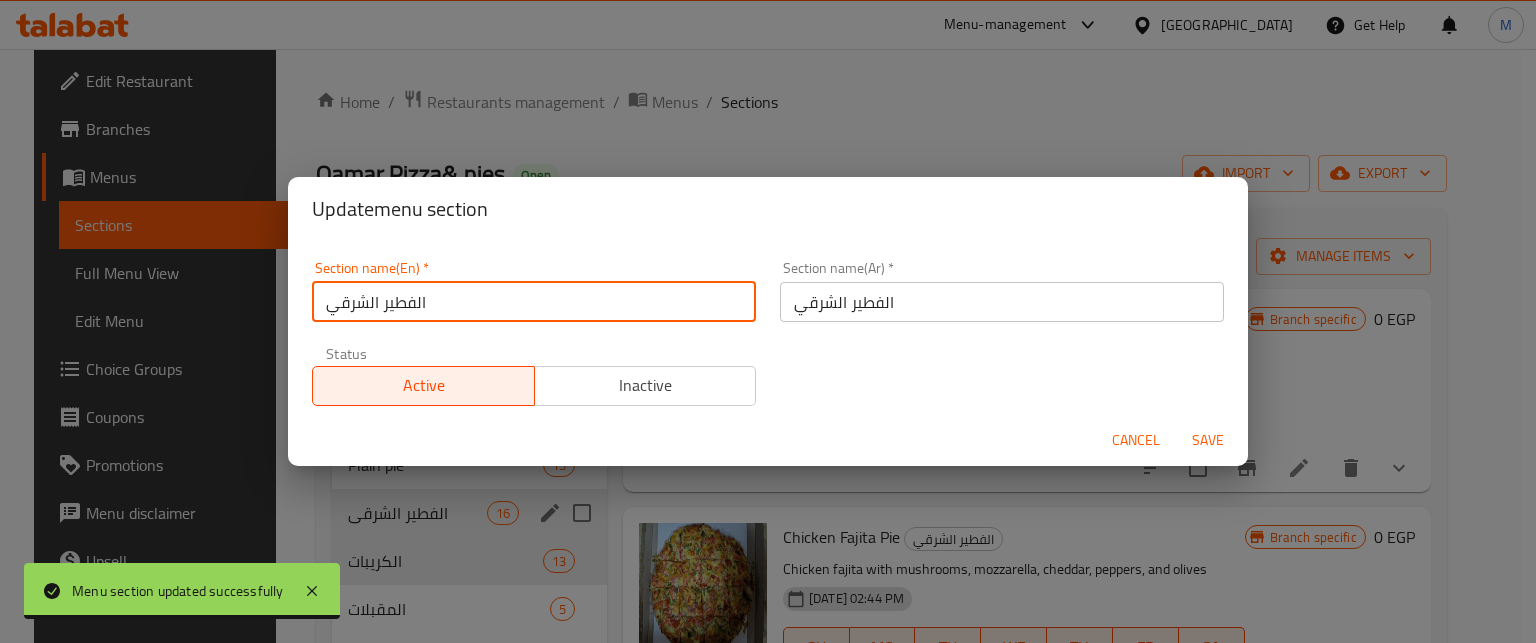 click on "الفطير الشرقي" at bounding box center [534, 302] 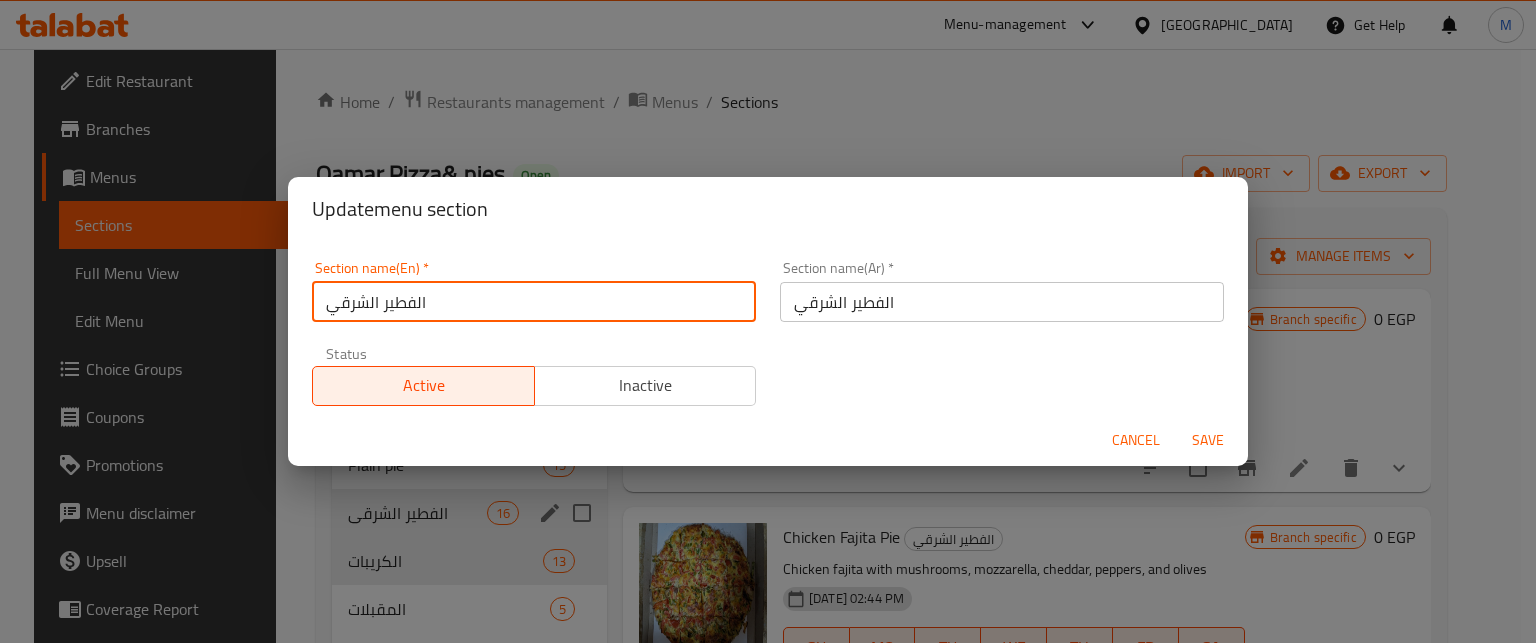 paste on "Oriental pie" 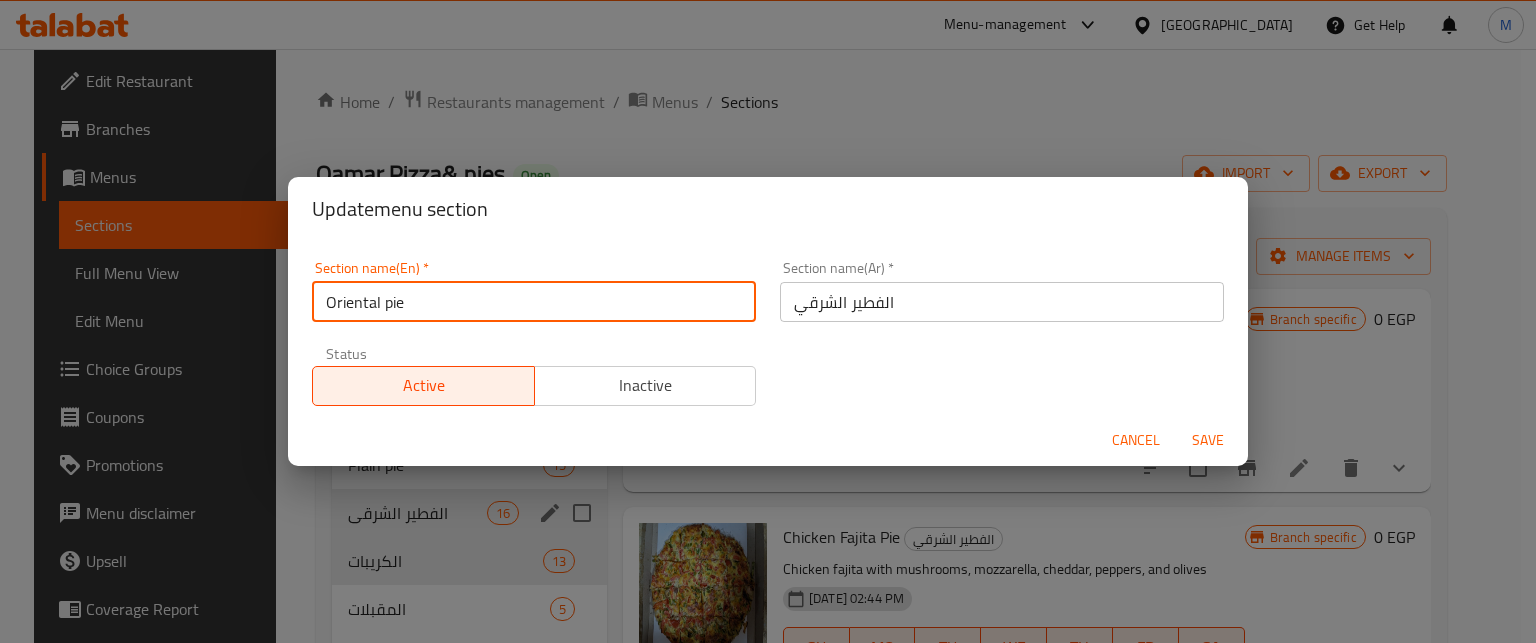 type on "Oriental pie" 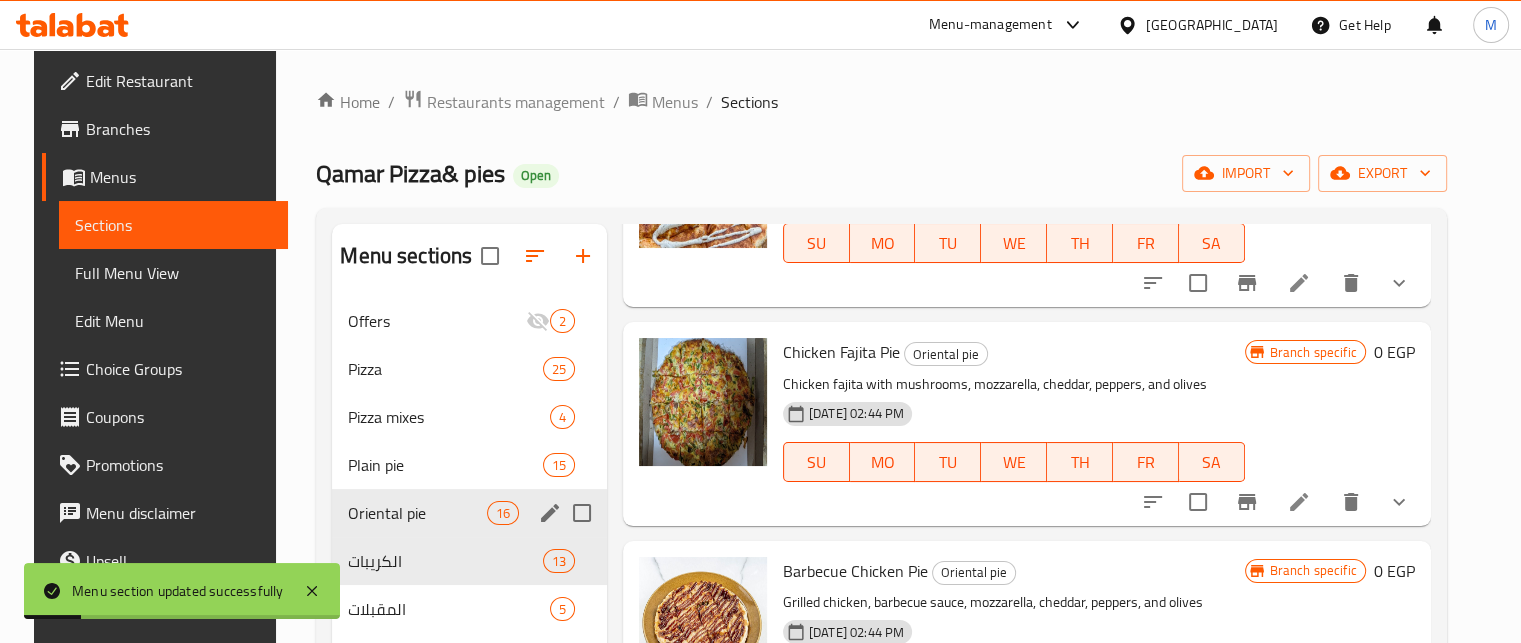 scroll, scrollTop: 224, scrollLeft: 0, axis: vertical 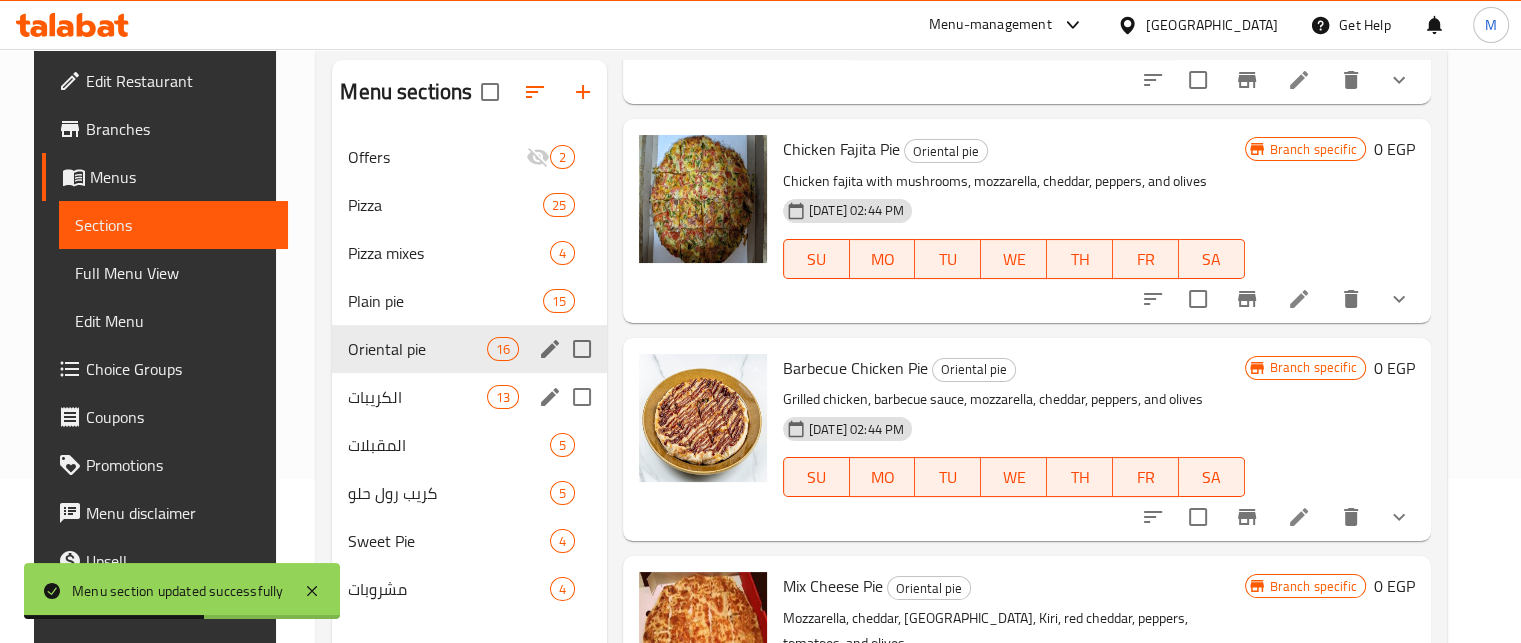 click 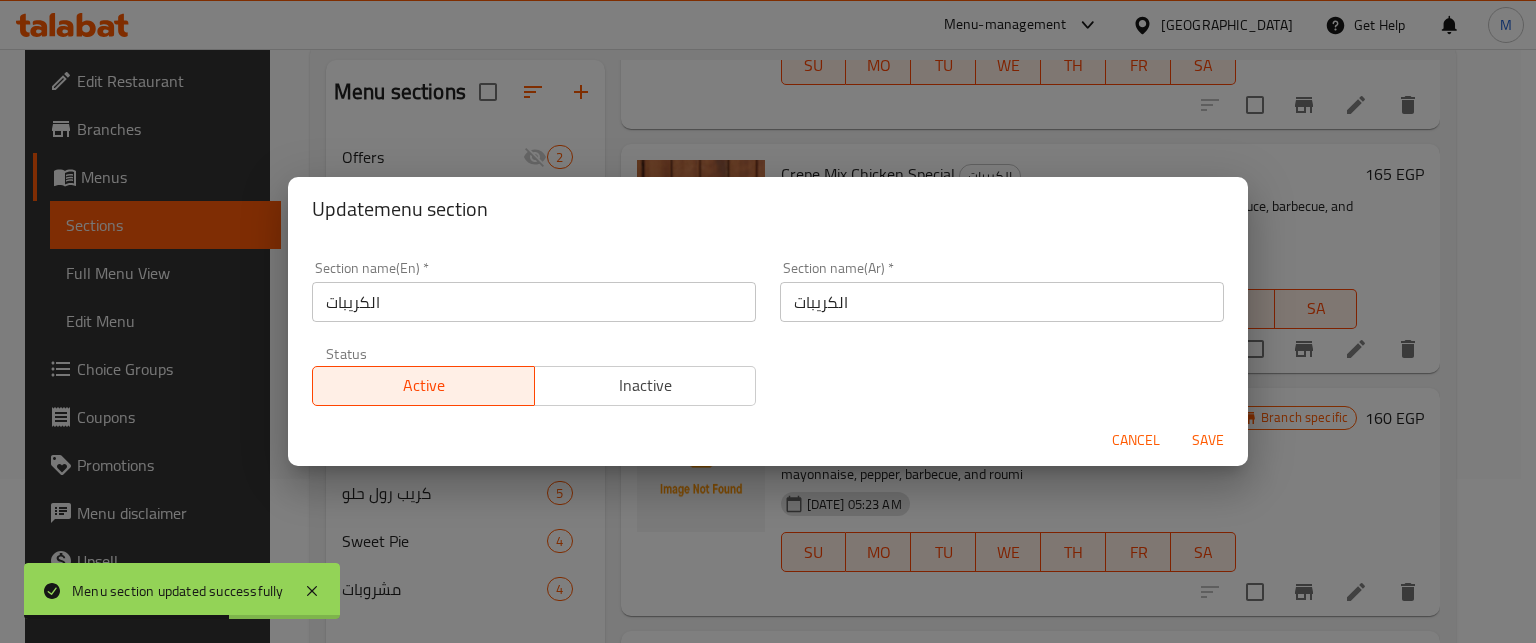 click on "الكريبات" at bounding box center (534, 302) 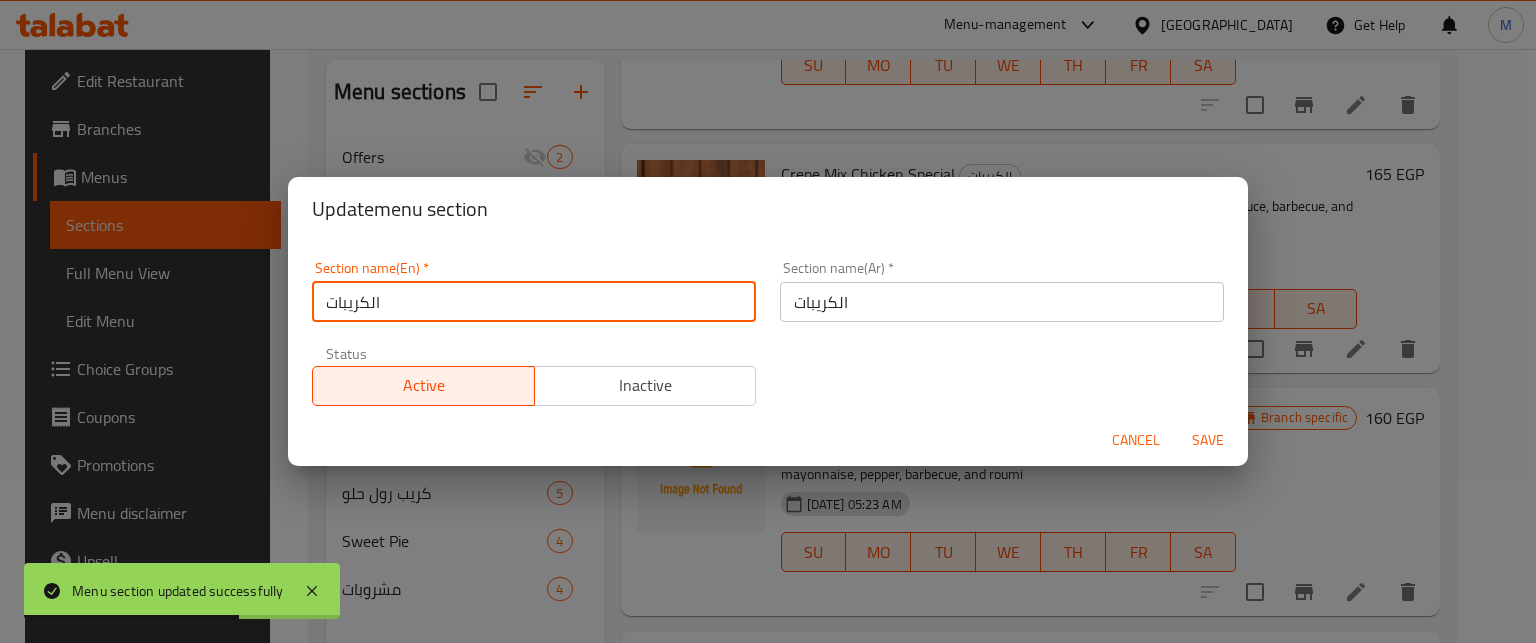 click on "الكريبات" at bounding box center [534, 302] 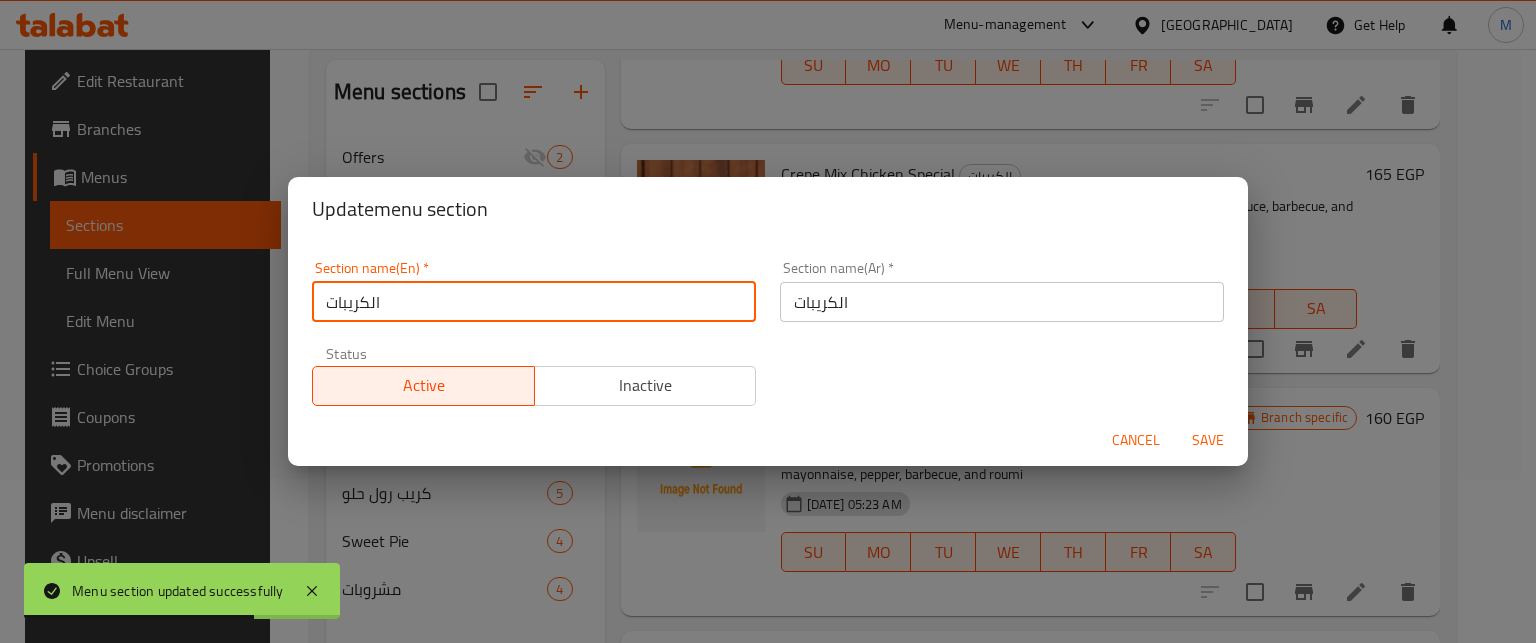 paste on "Crepes" 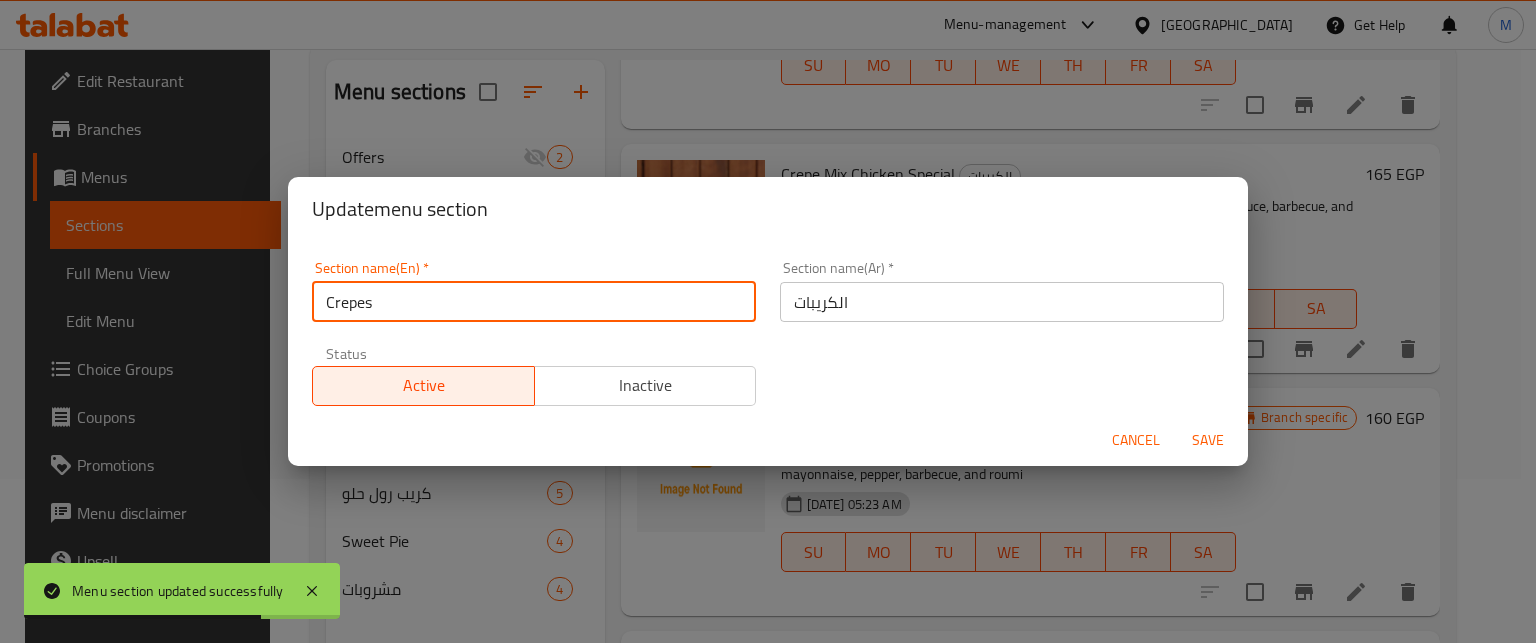 type on "Crepes" 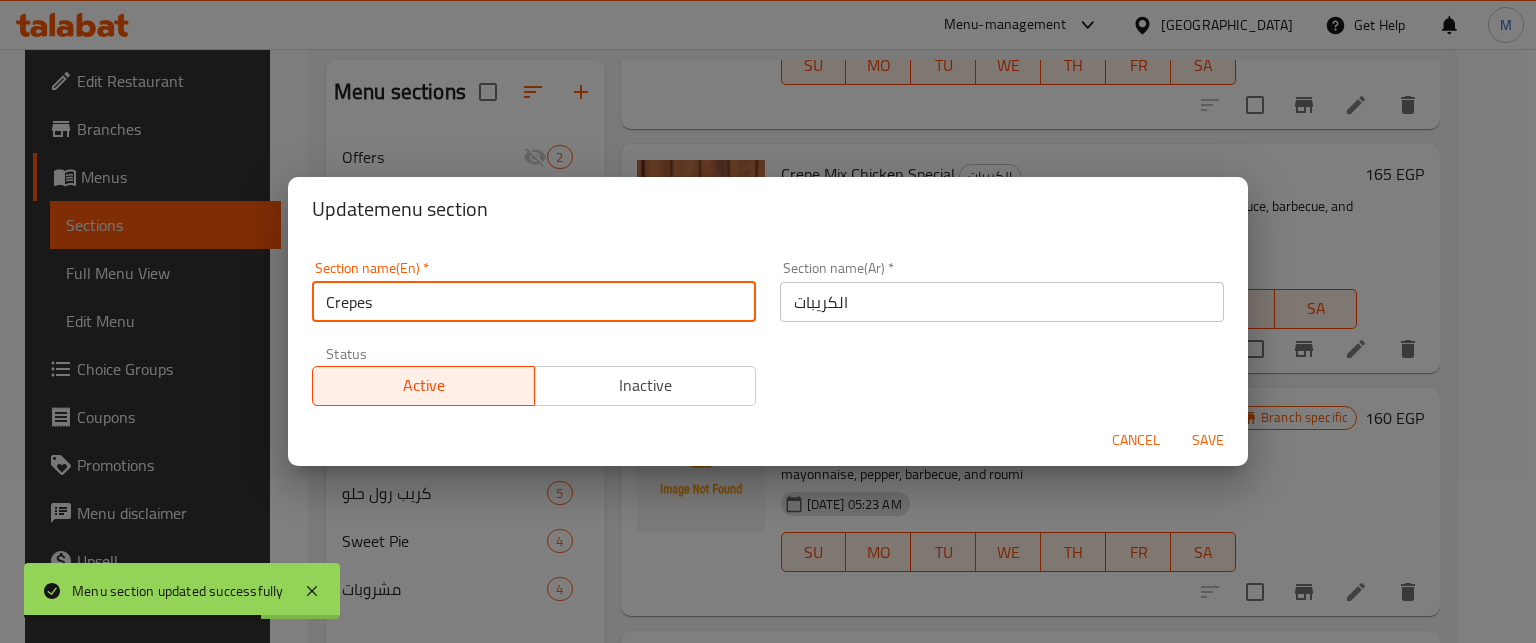 click on "Save" at bounding box center (1208, 440) 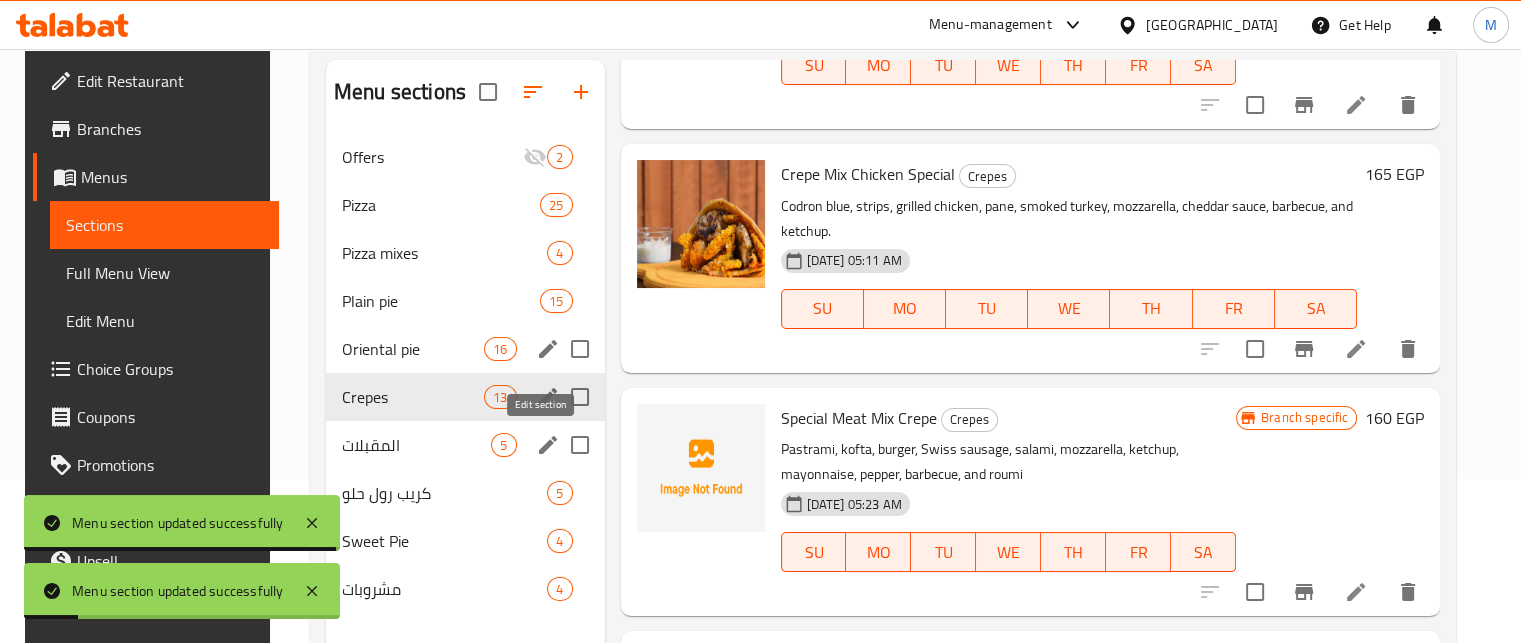click 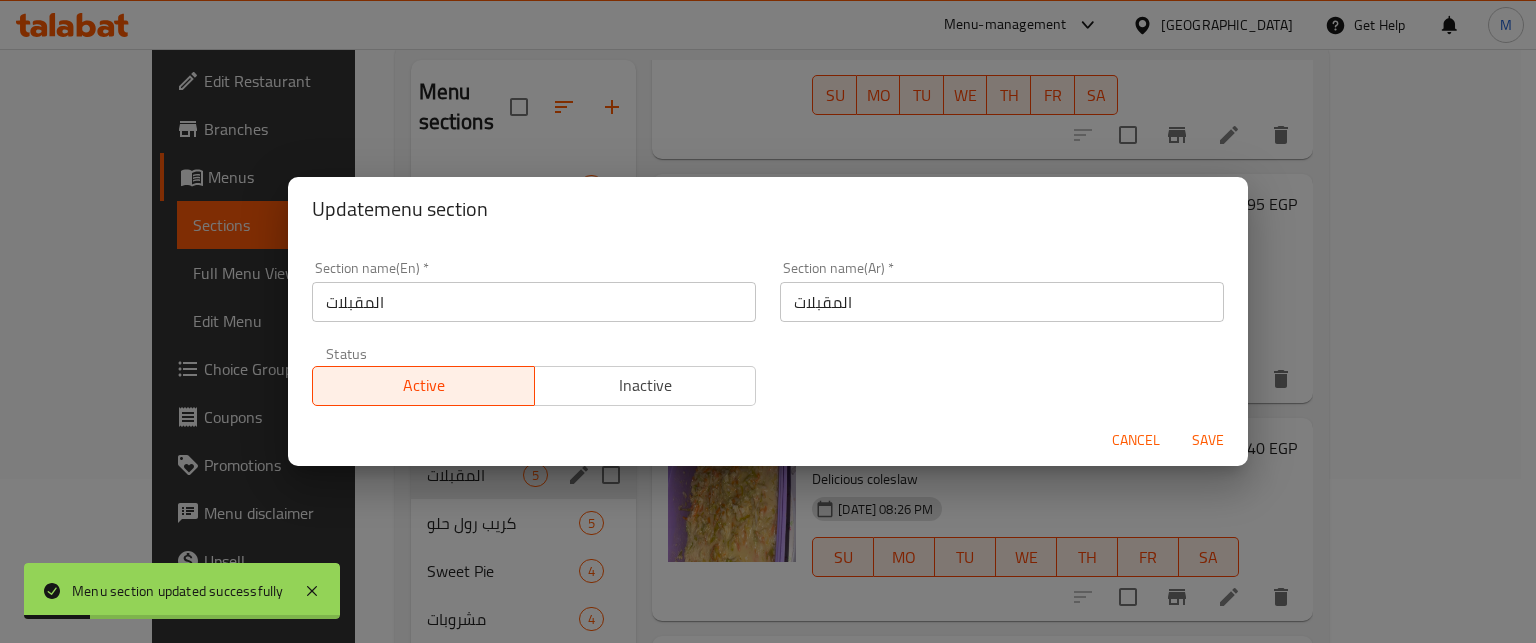 click on "المقبلات" at bounding box center (534, 302) 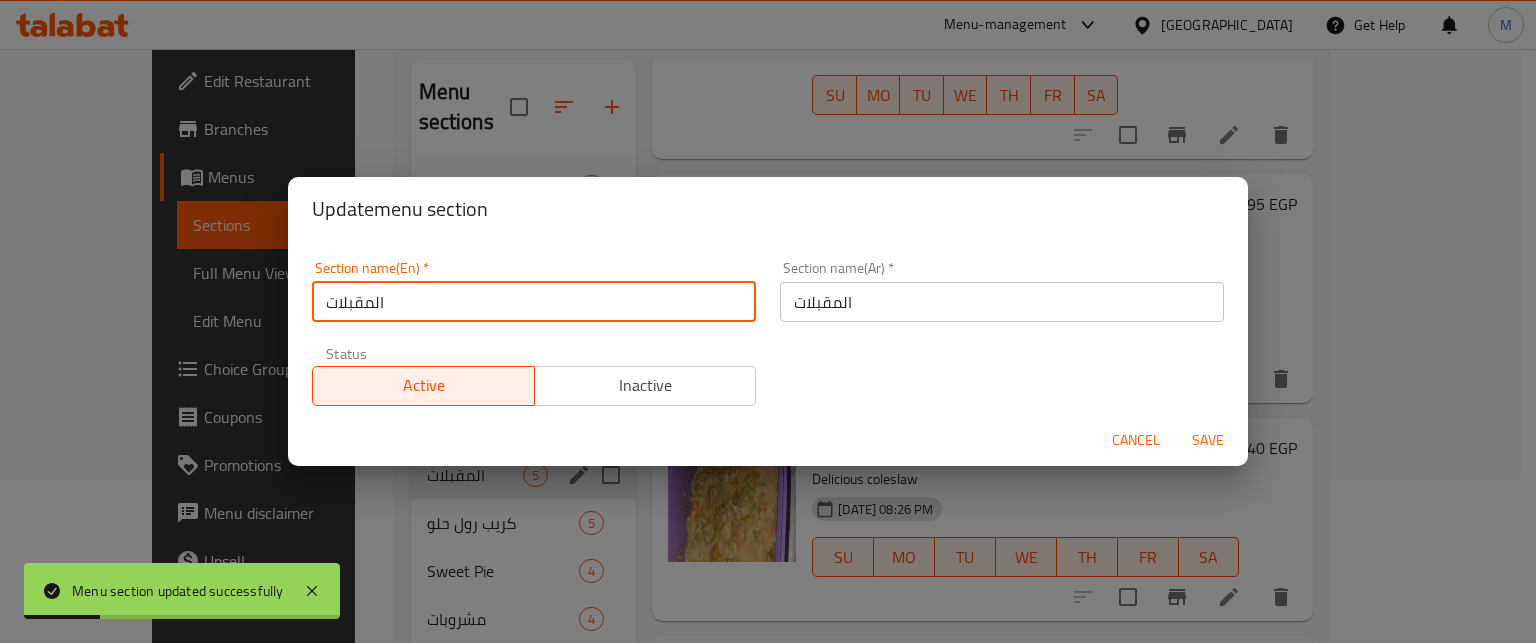 click on "المقبلات" at bounding box center [534, 302] 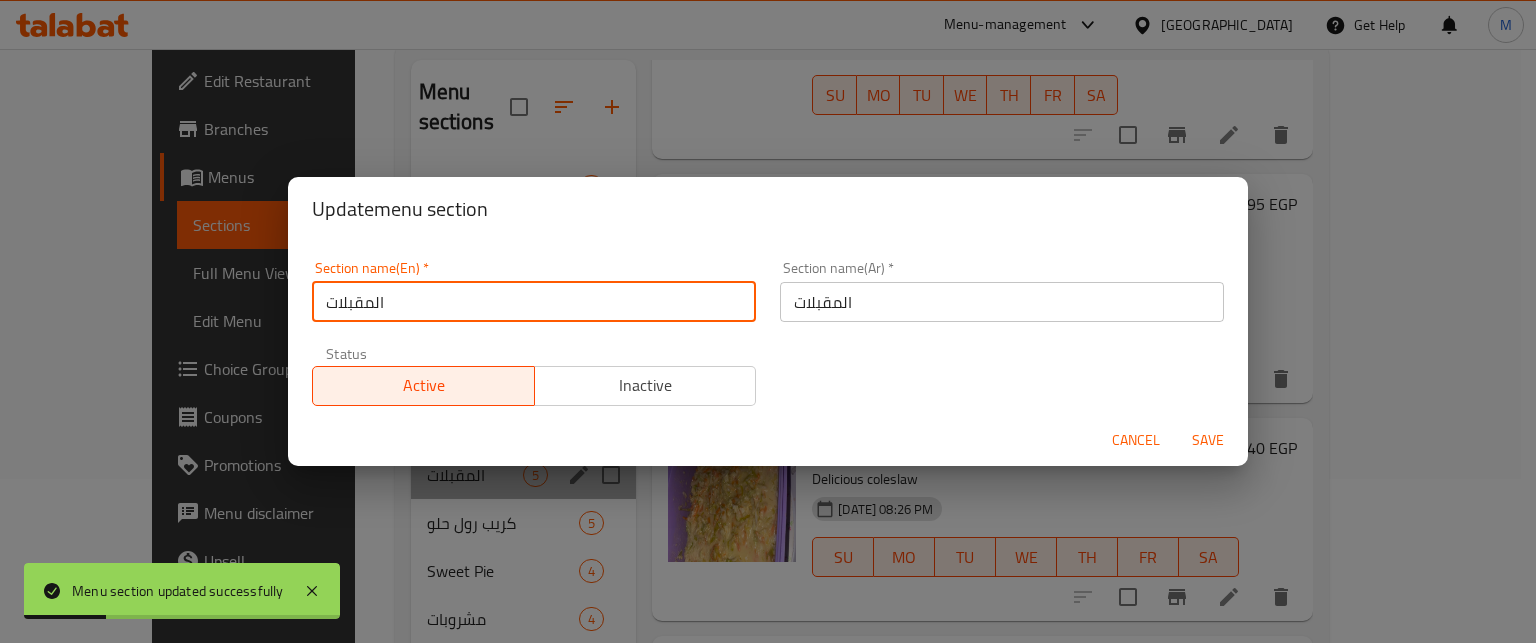 click on "المقبلات" at bounding box center [534, 302] 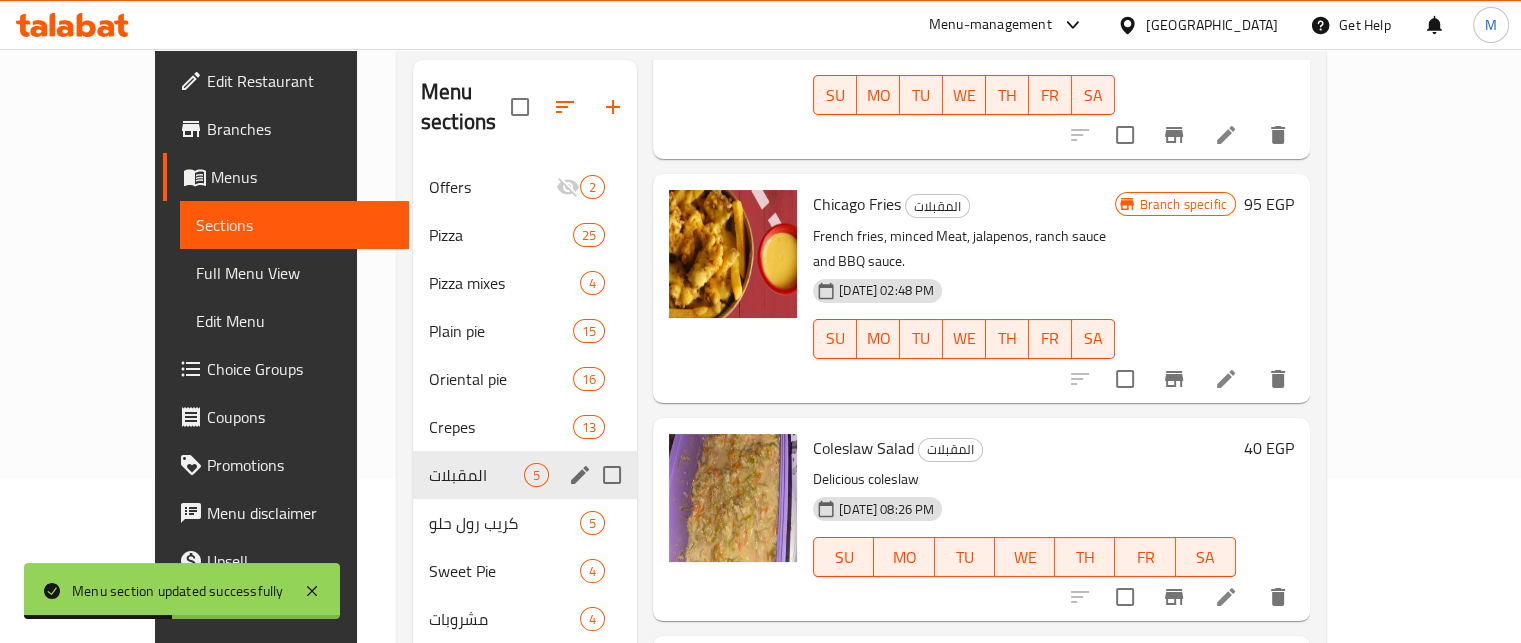 click 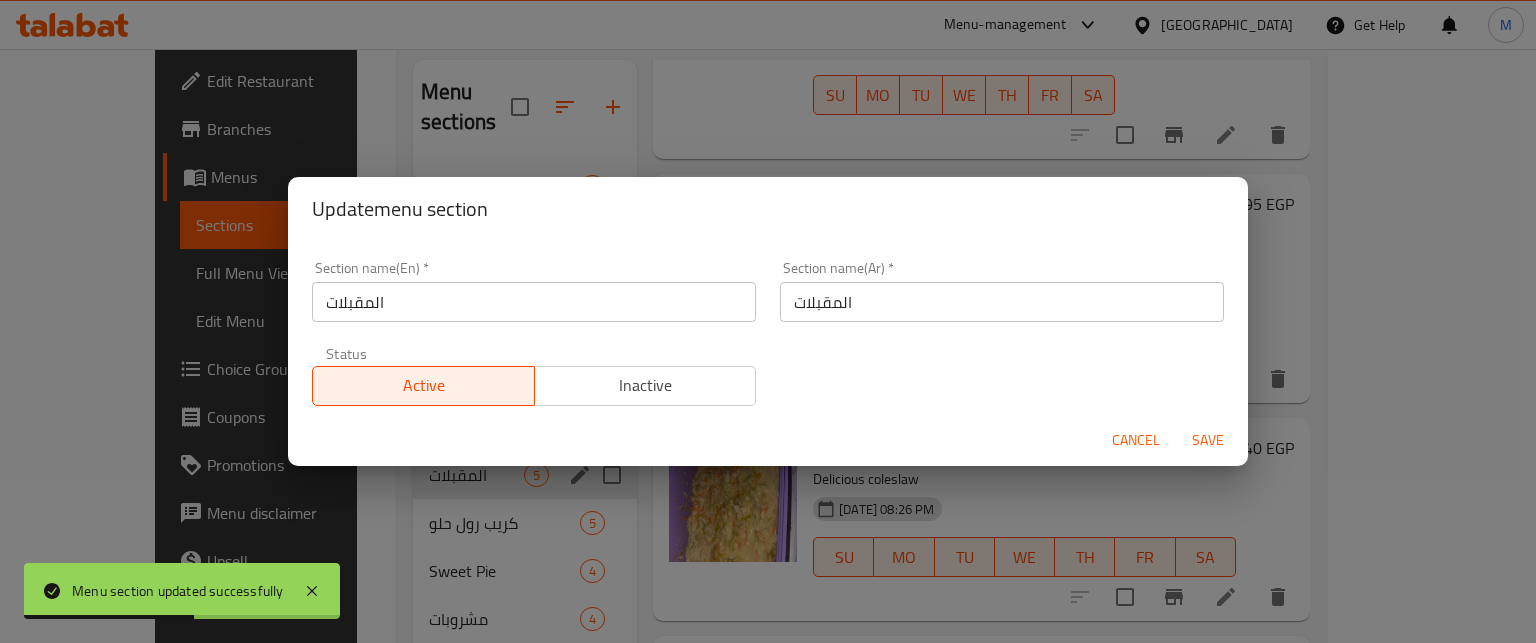click on "المقبلات" at bounding box center (534, 302) 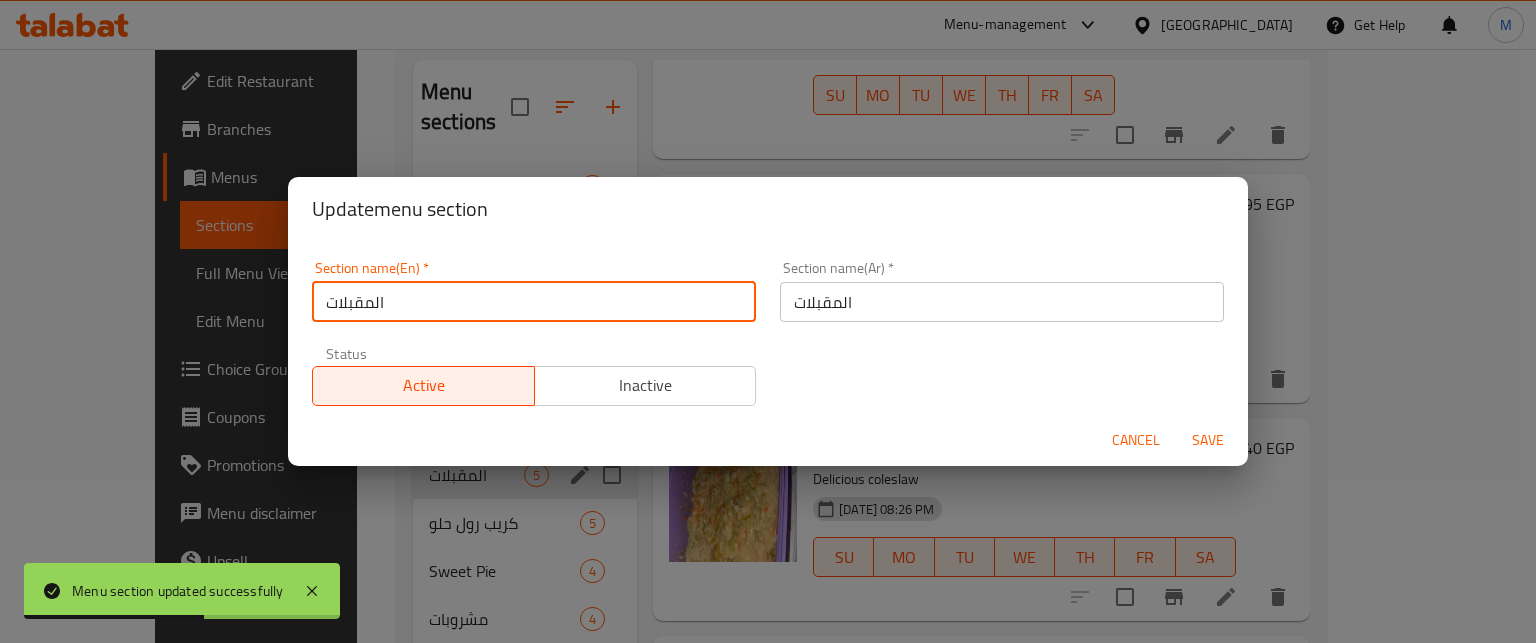 click on "المقبلات" at bounding box center (534, 302) 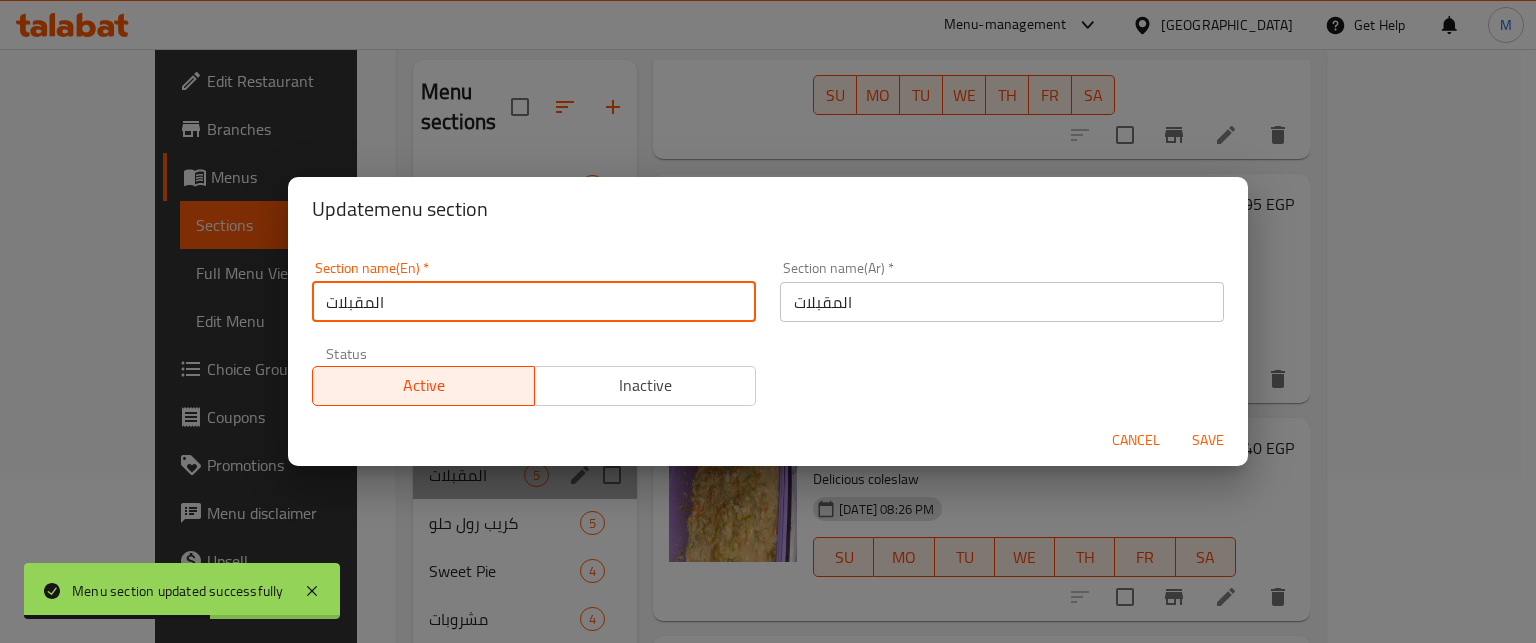 click on "المقبلات" at bounding box center [534, 302] 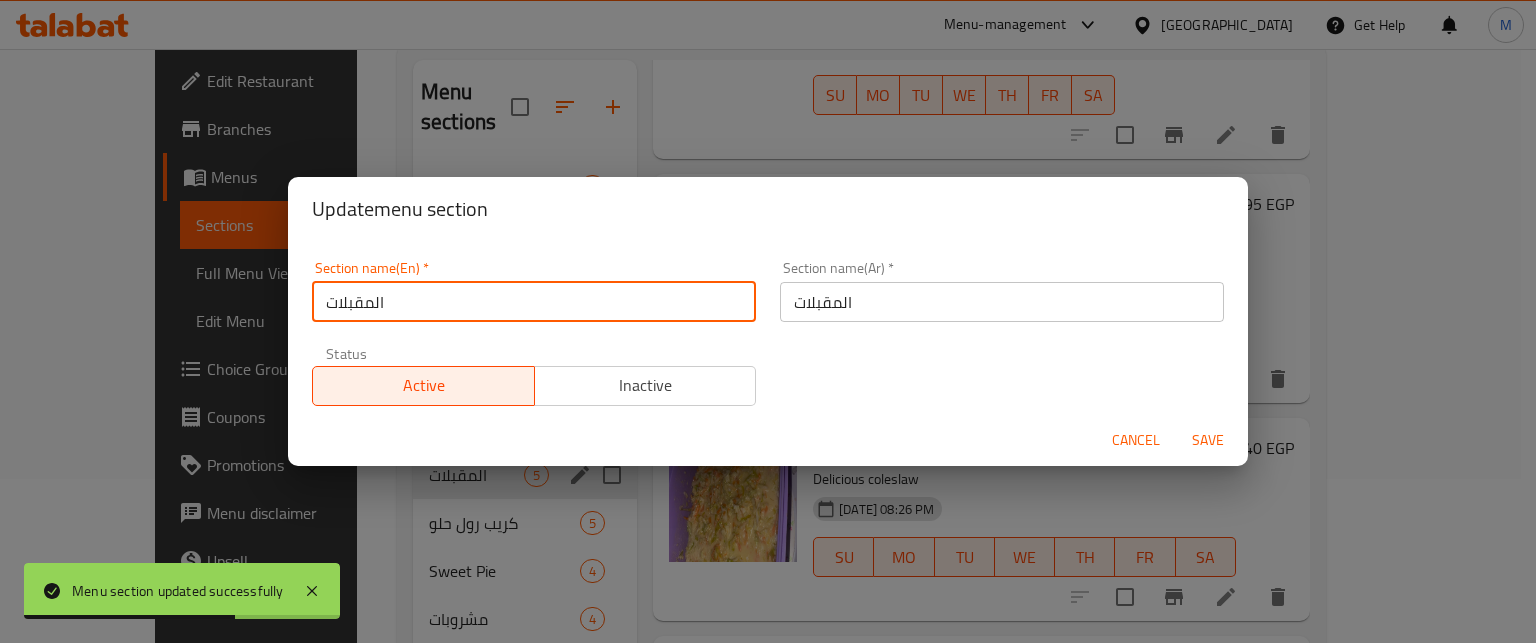paste on "Appetizers" 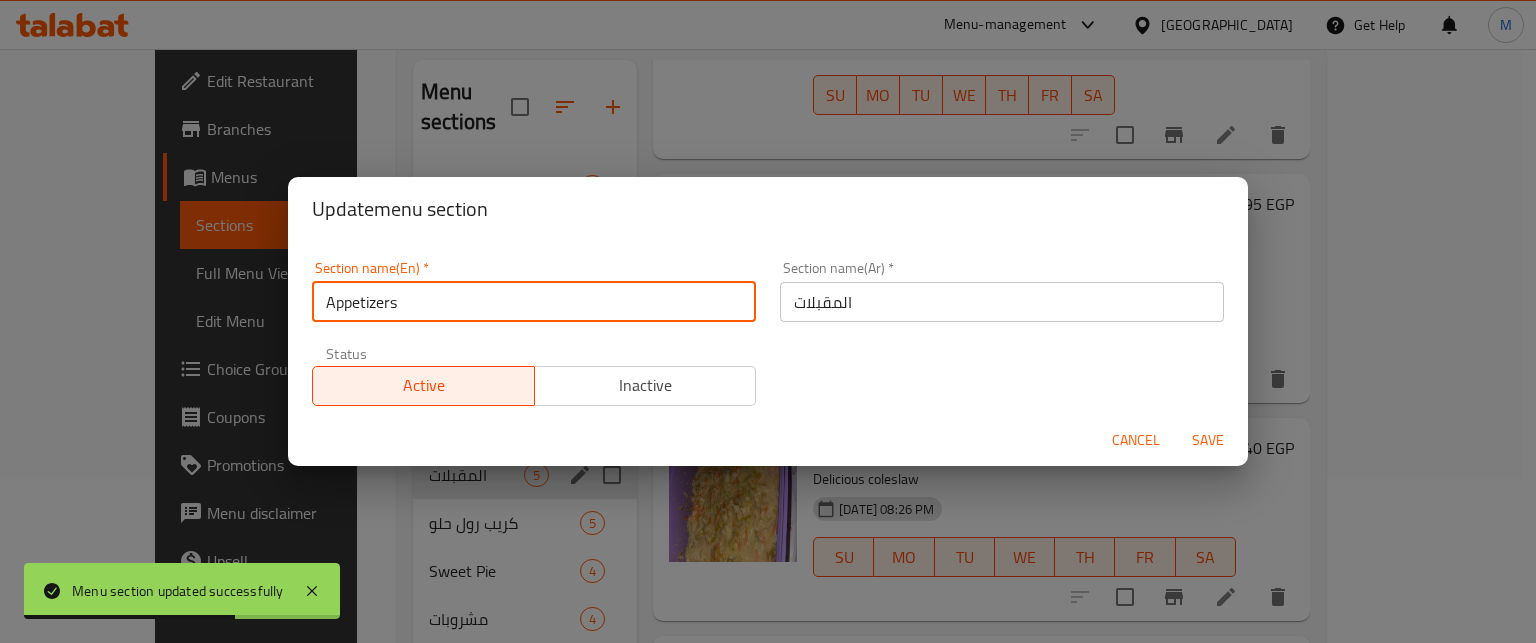 type on "Appetizers" 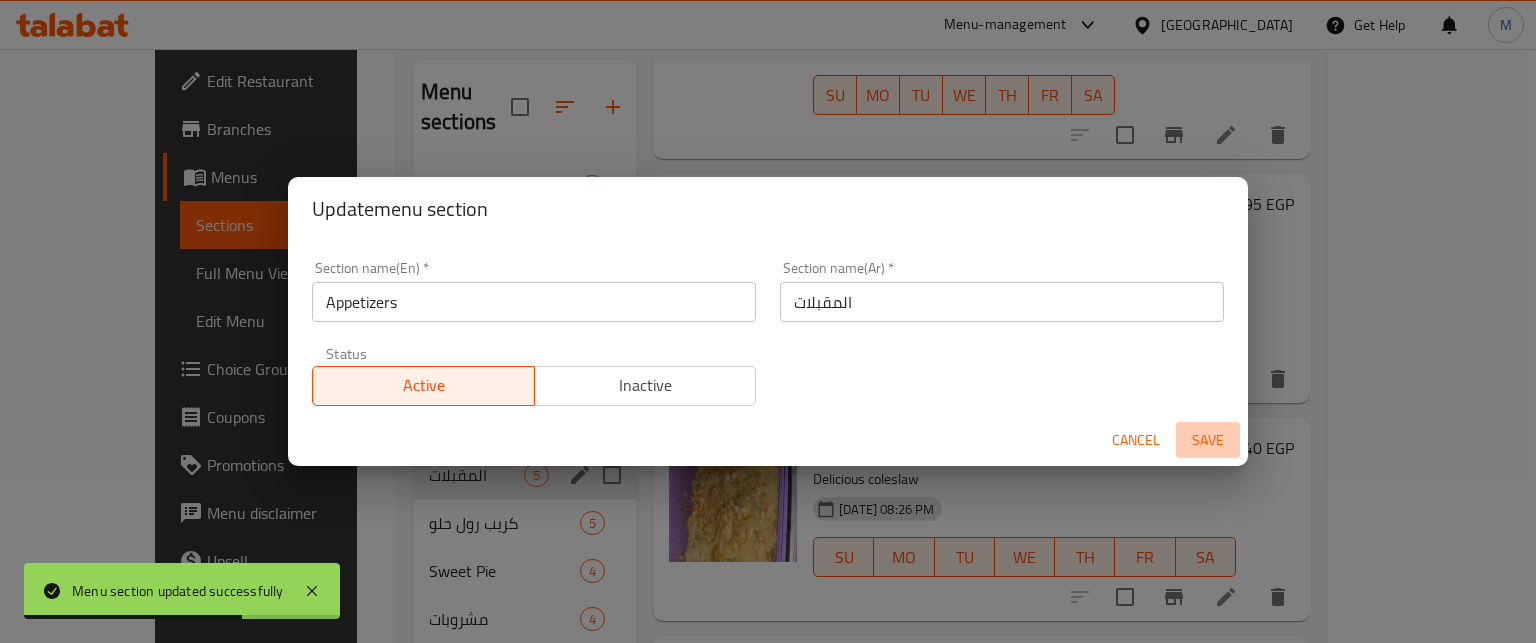 click on "Save" at bounding box center [1208, 440] 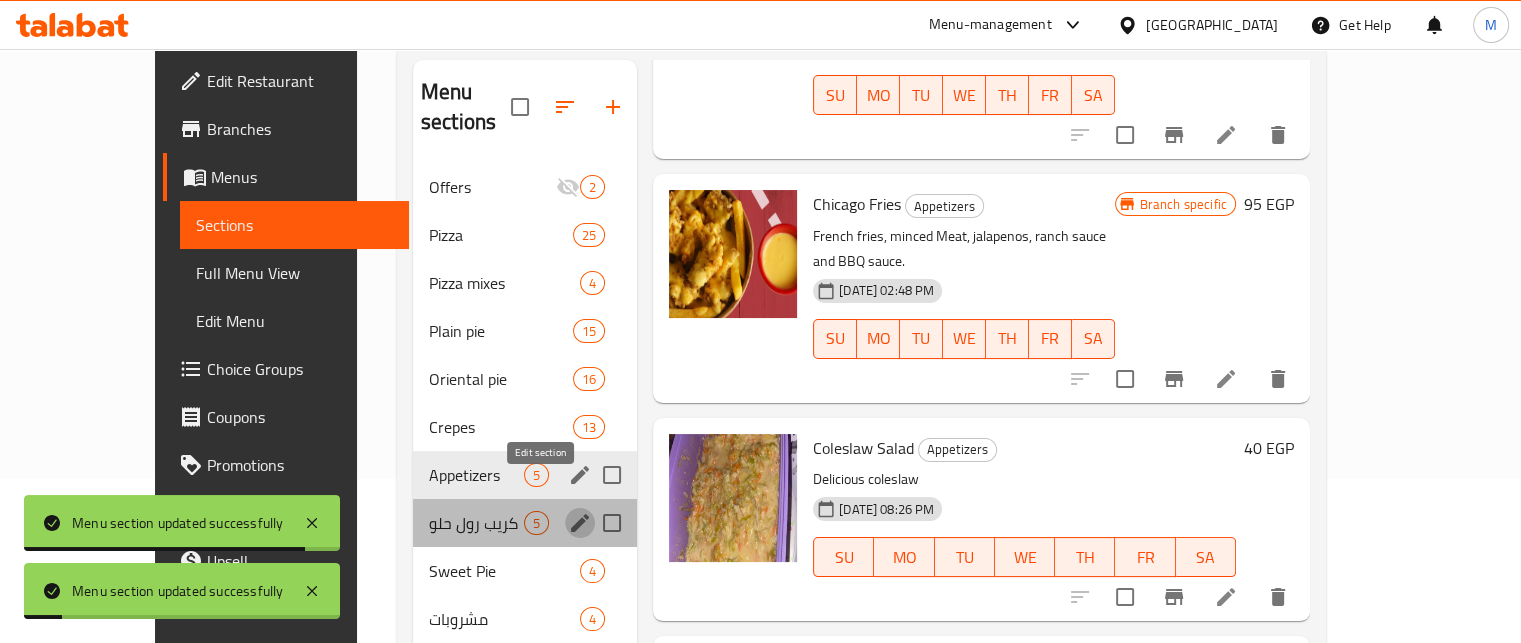click 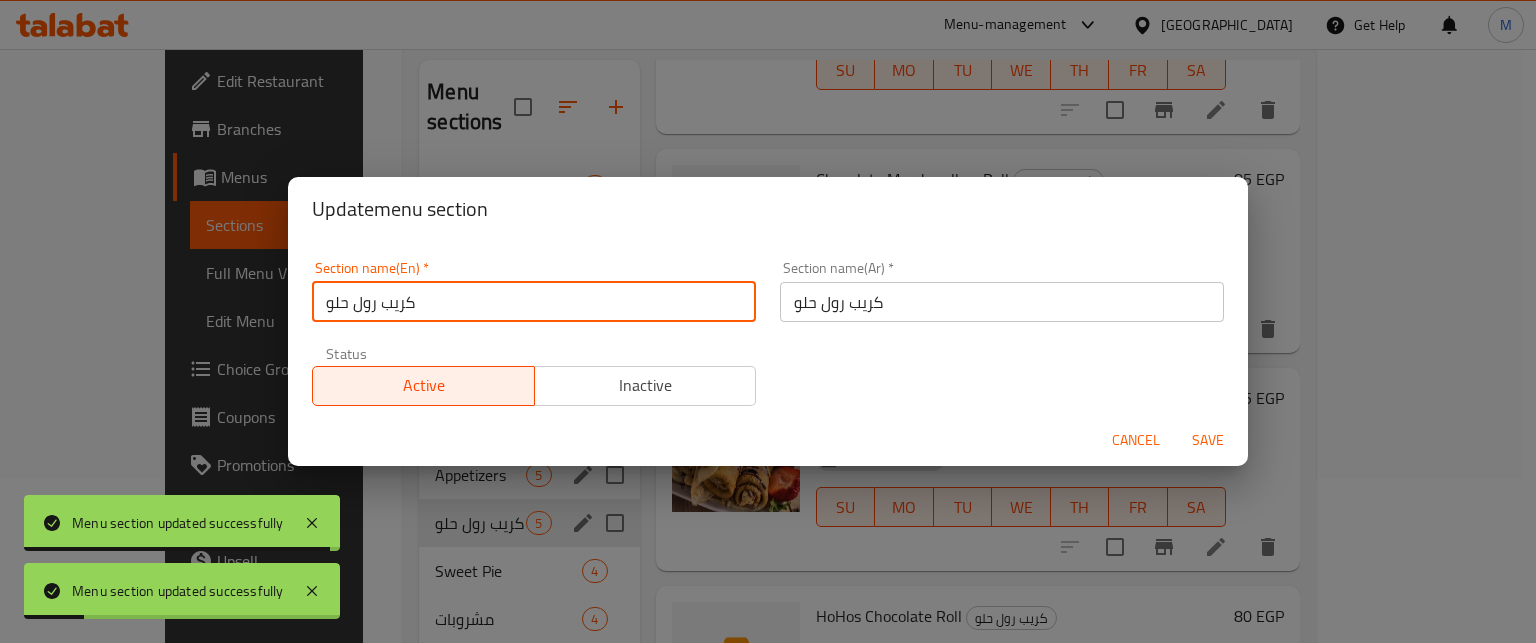 click on "كريب رول حلو" at bounding box center [534, 302] 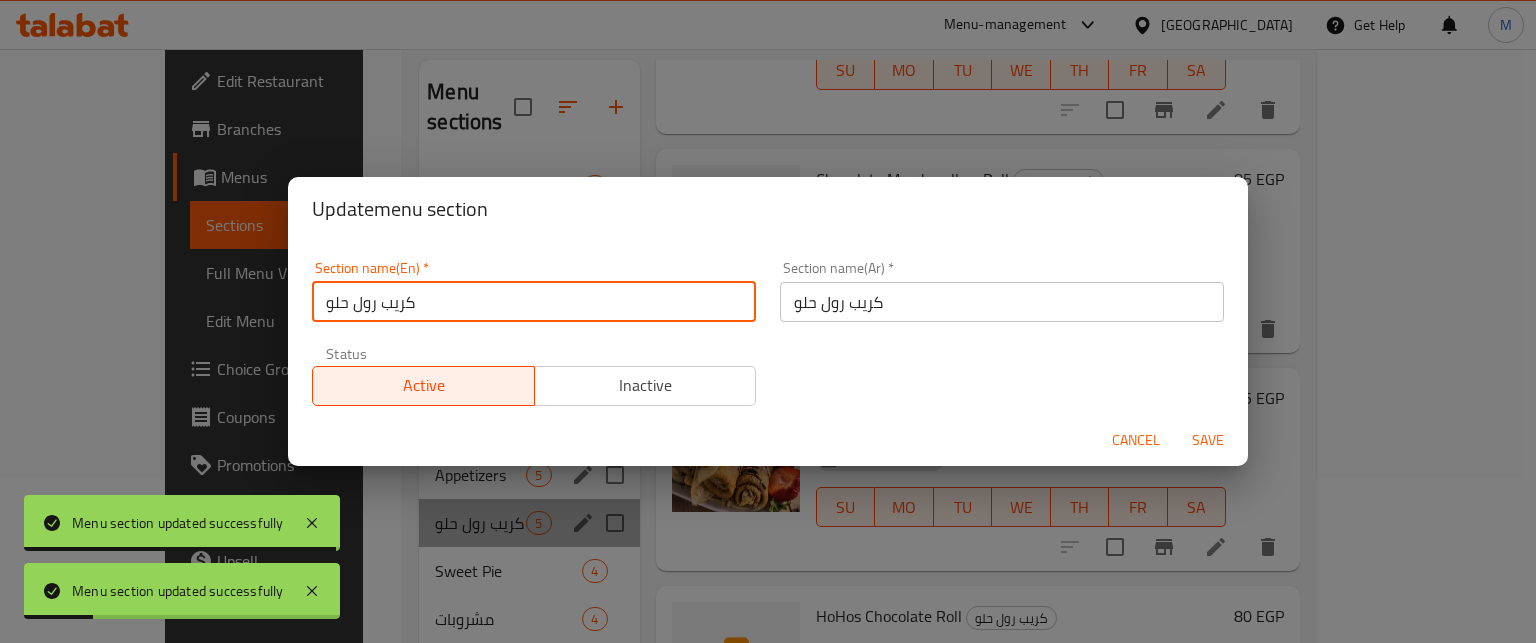 click on "كريب رول حلو" at bounding box center [534, 302] 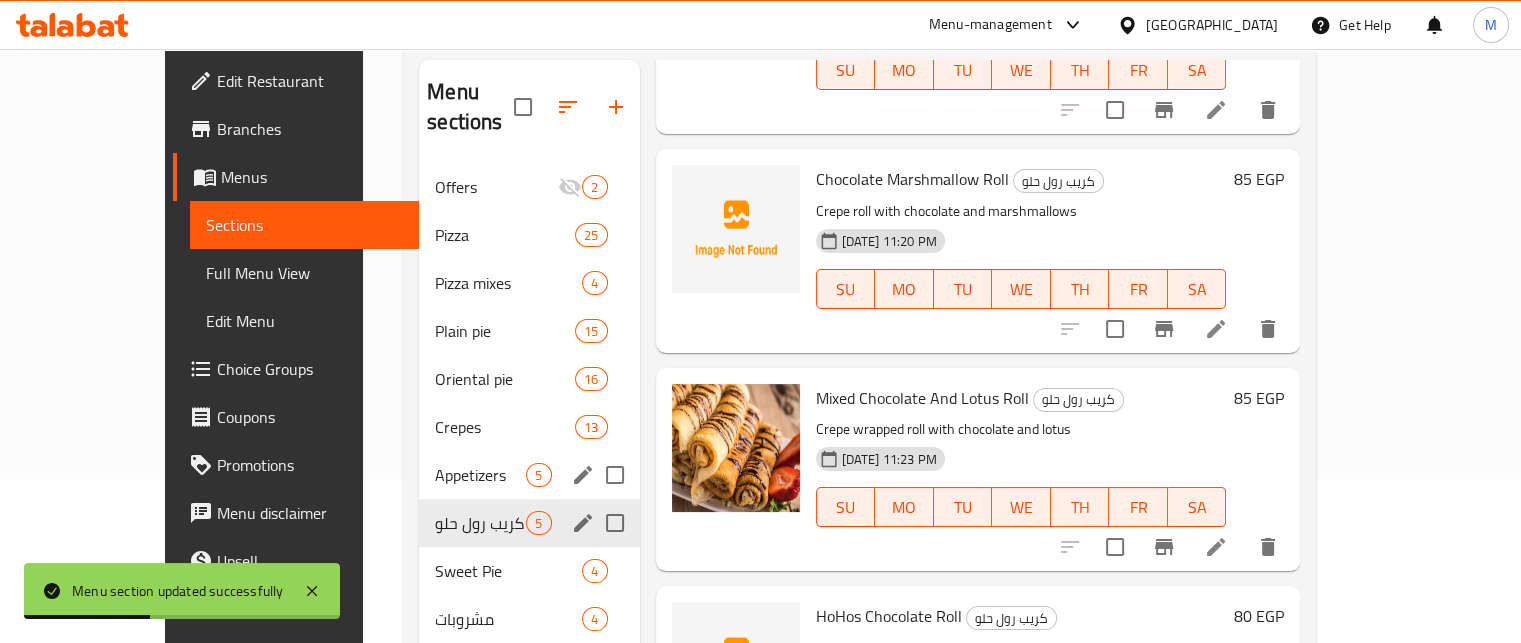 click 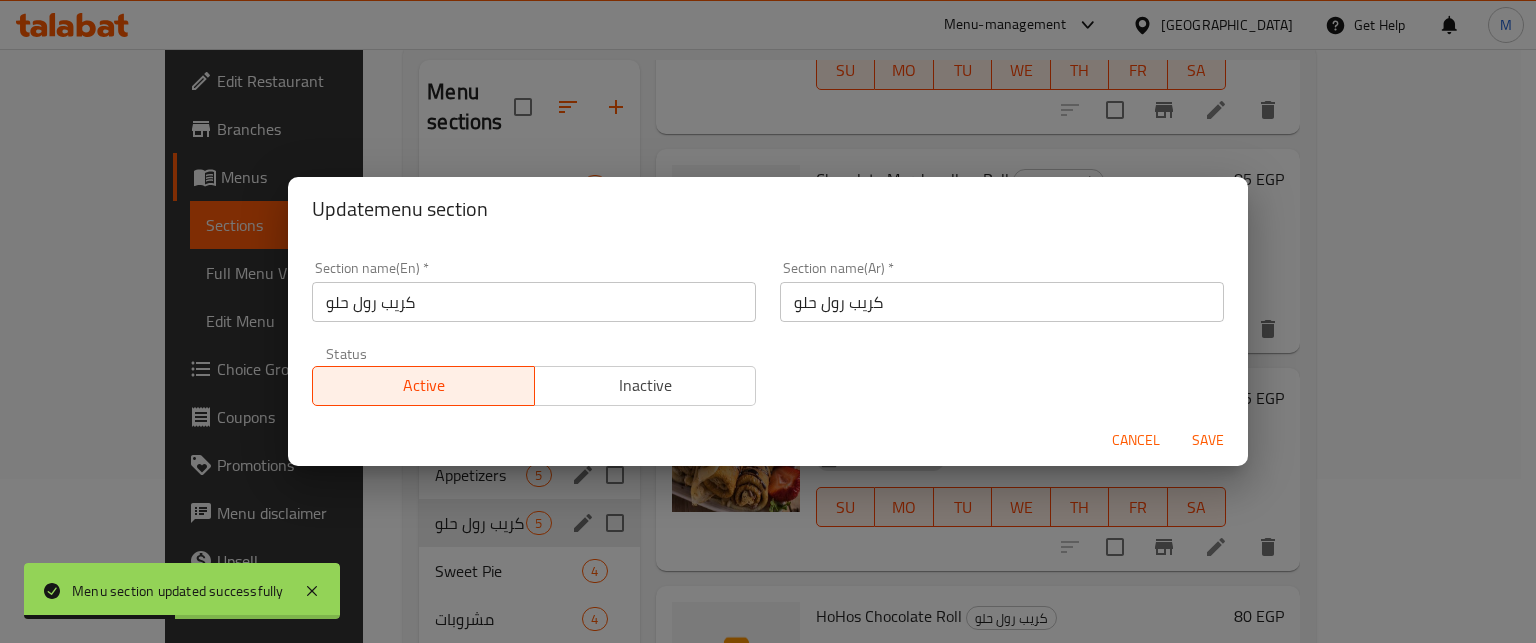 click on "كريب رول حلو" at bounding box center (534, 302) 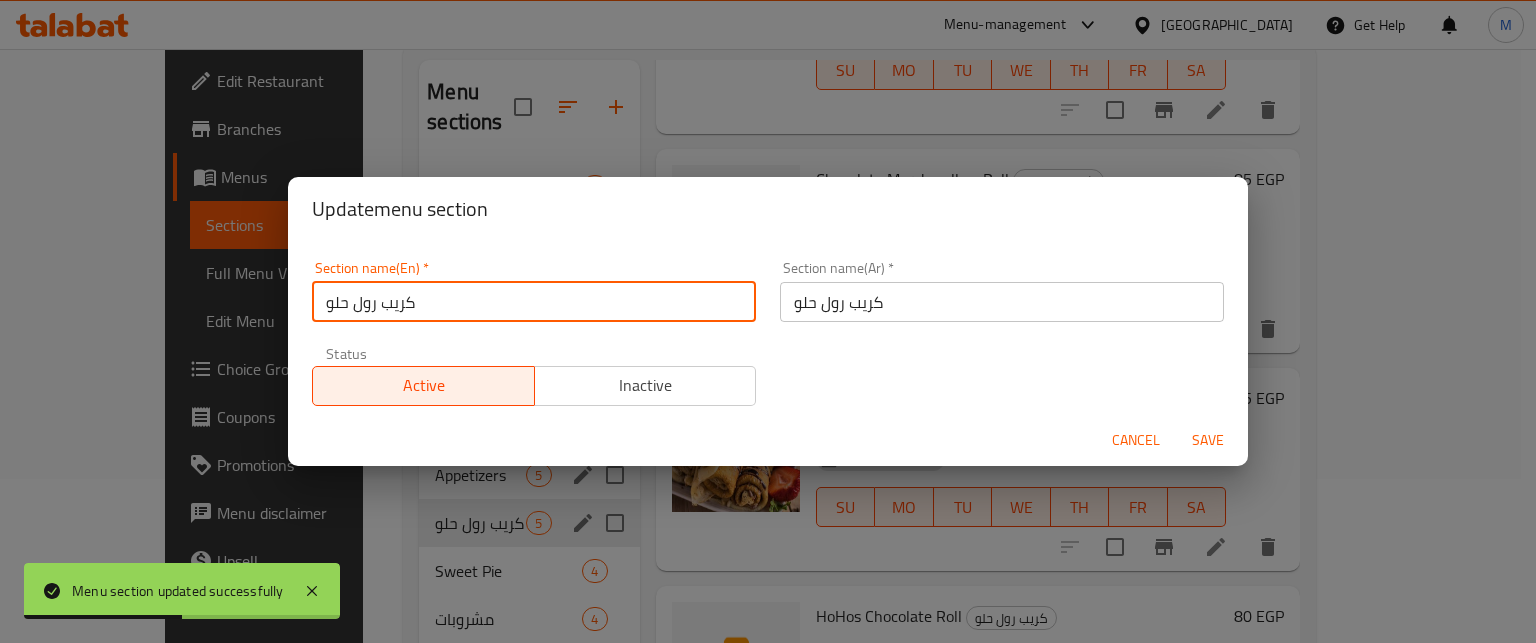 click on "كريب رول حلو" at bounding box center [534, 302] 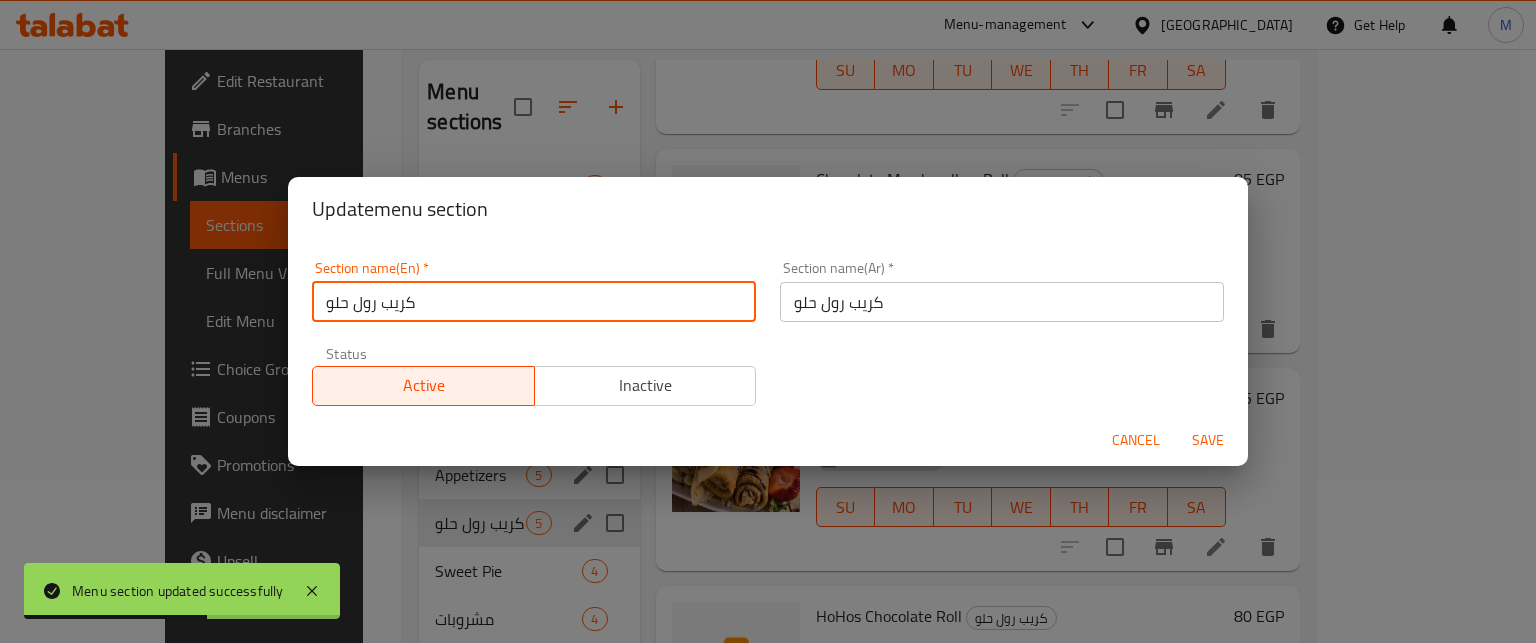 paste on "Sweet crepe roll" 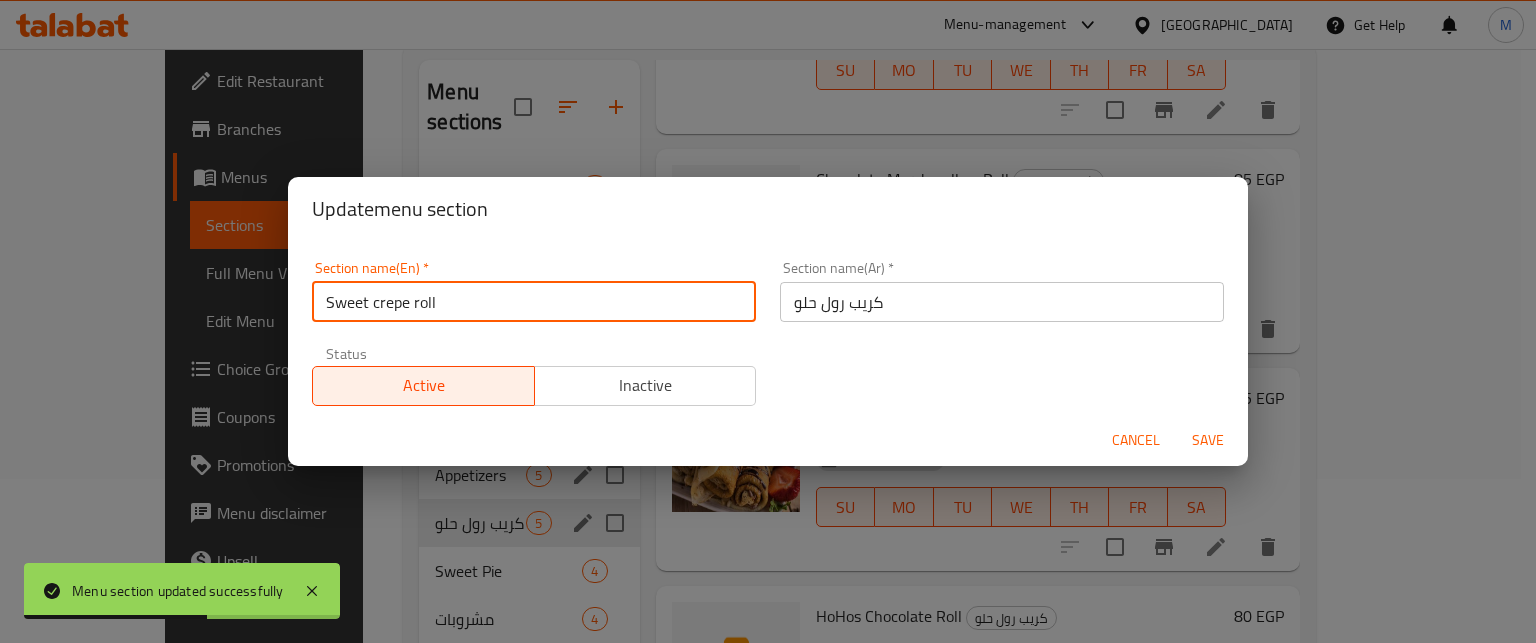 type on "Sweet crepe roll" 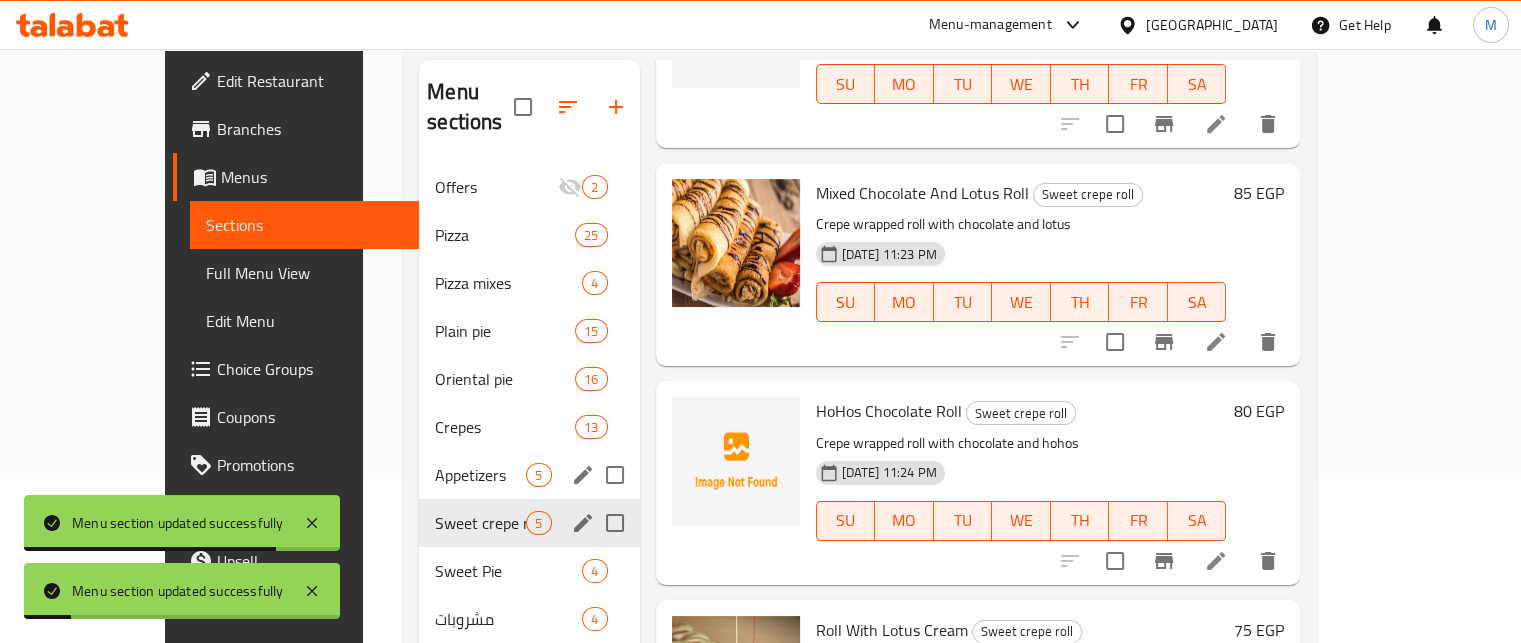 scroll, scrollTop: 435, scrollLeft: 0, axis: vertical 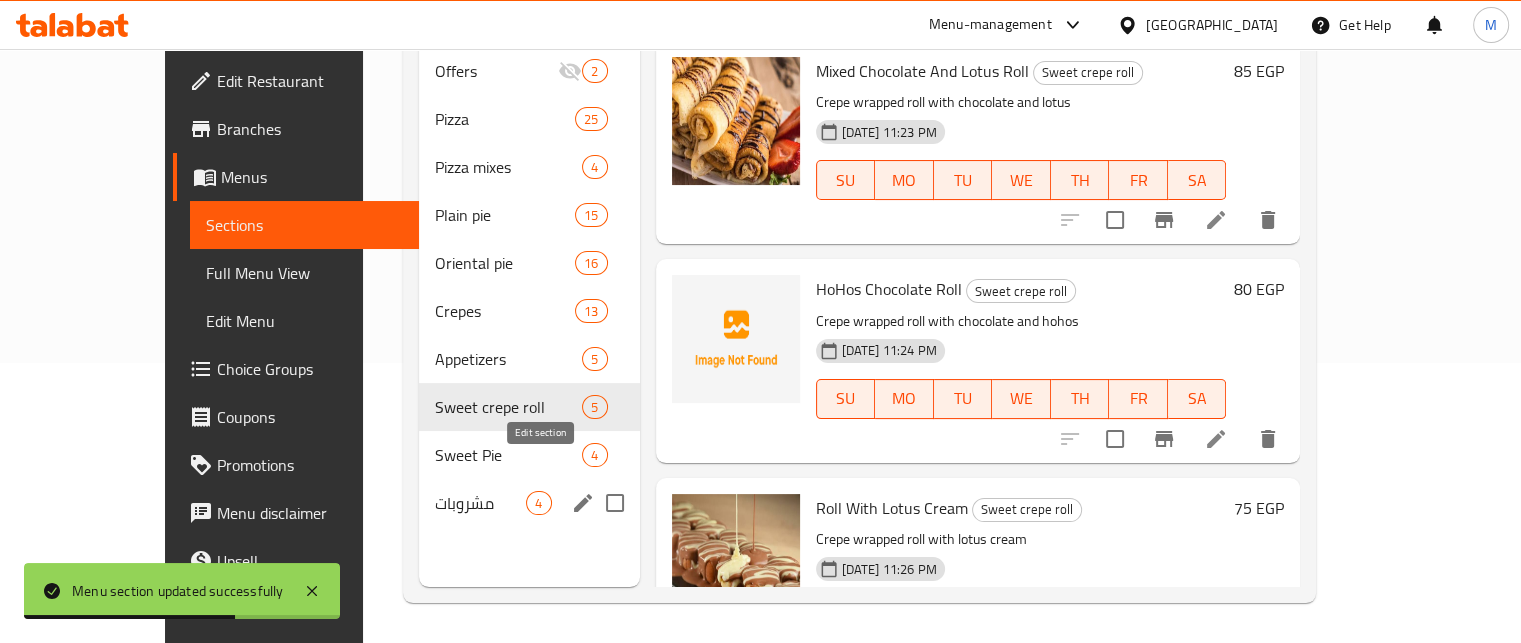 click 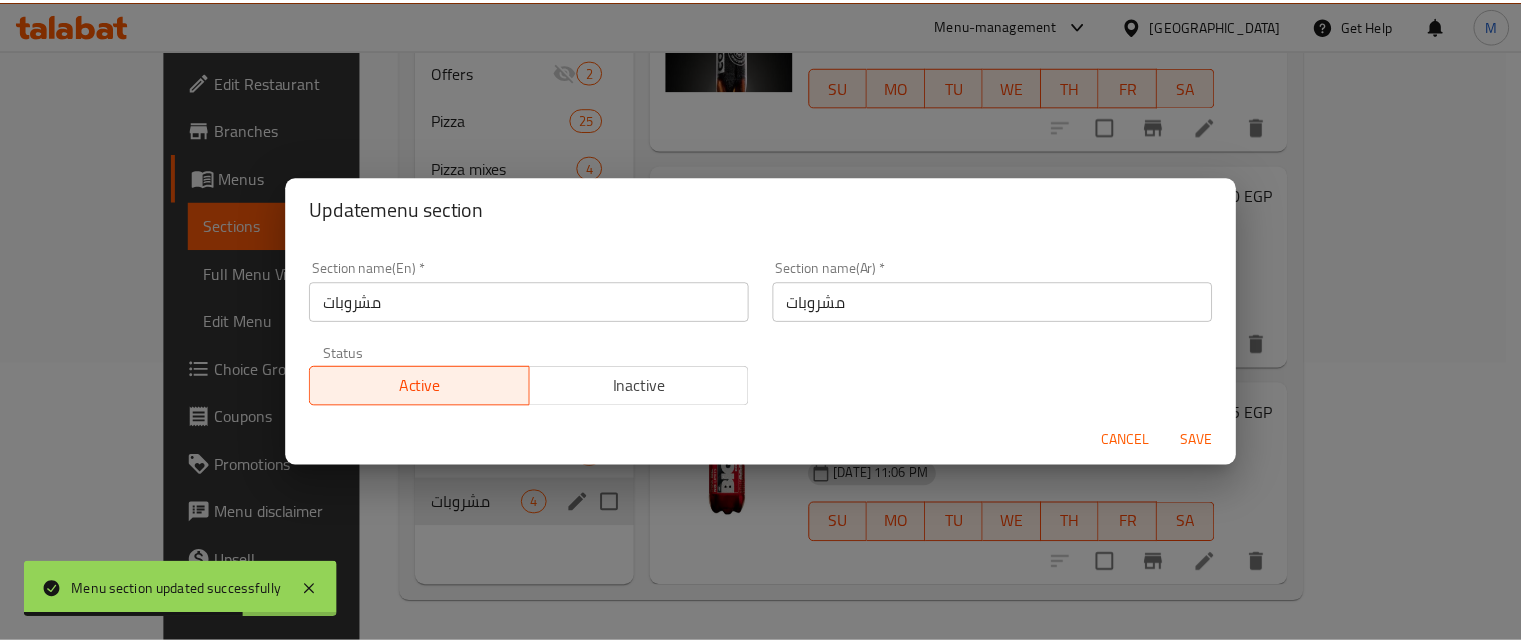 scroll, scrollTop: 280, scrollLeft: 0, axis: vertical 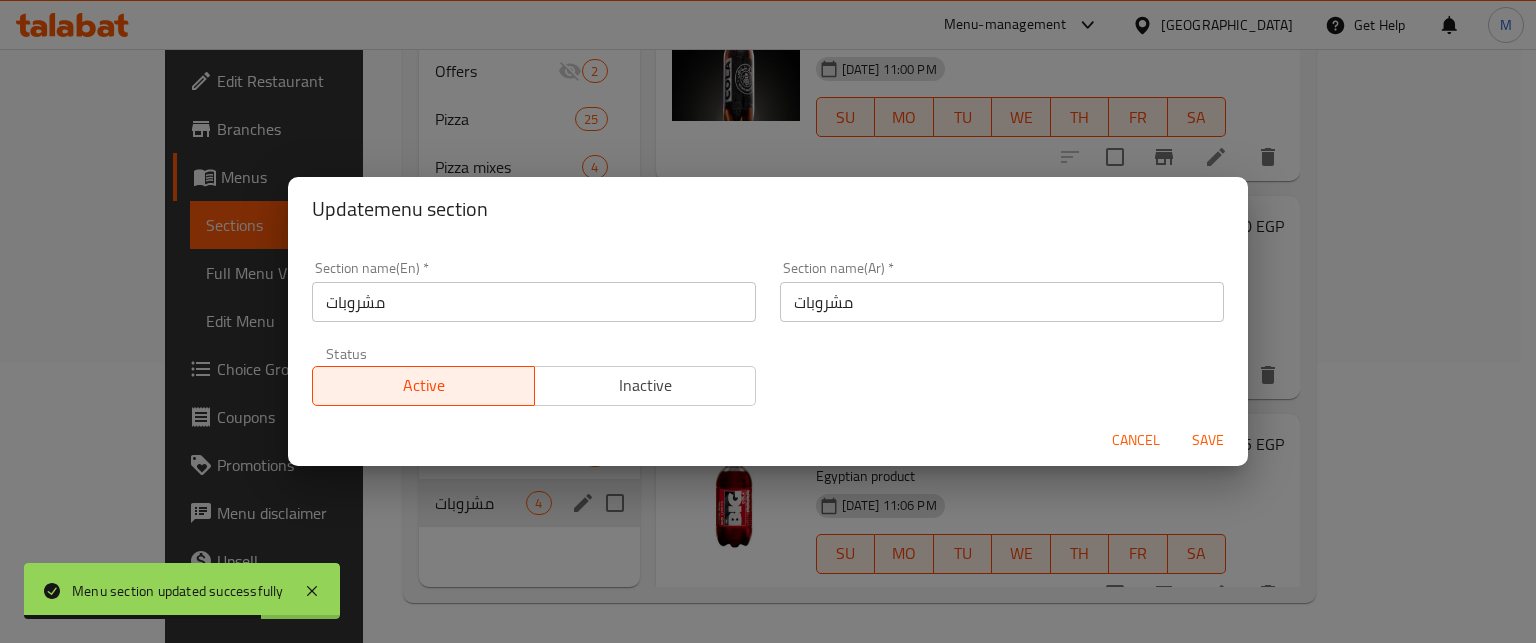 click on "مشروبات" at bounding box center [534, 302] 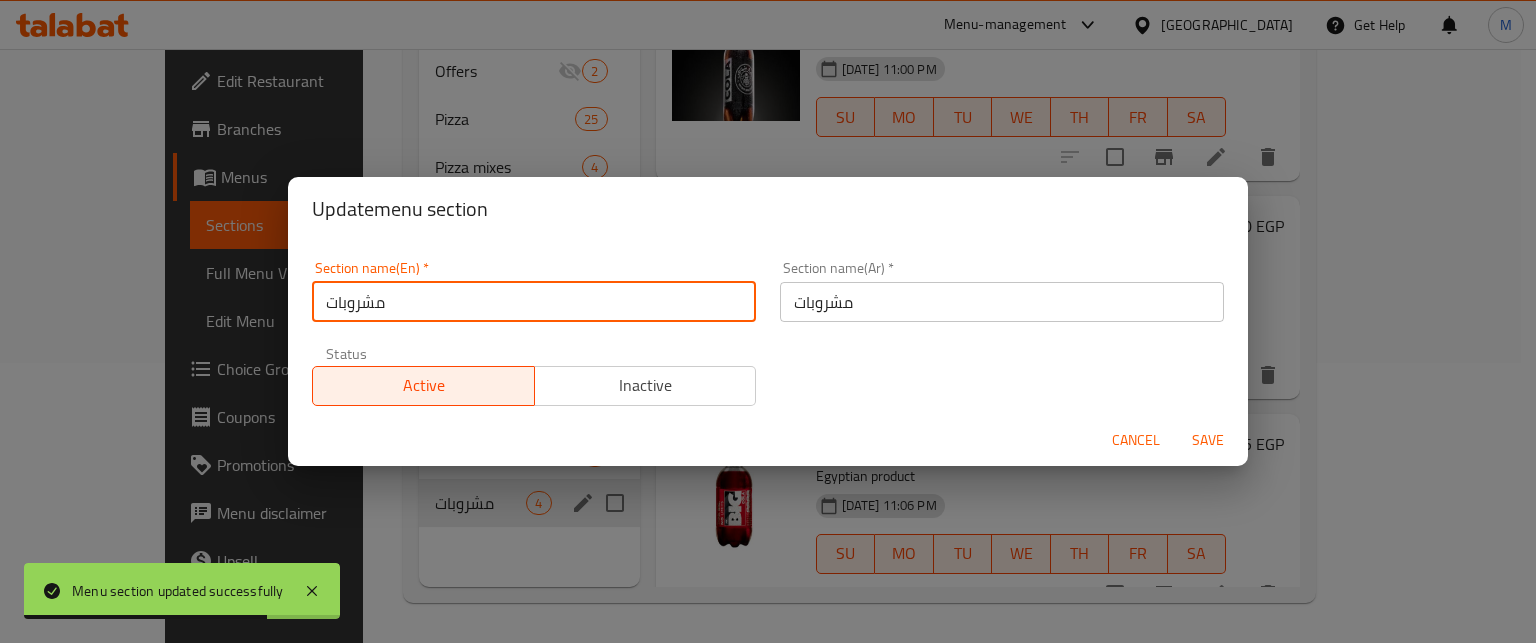 click on "مشروبات" at bounding box center (534, 302) 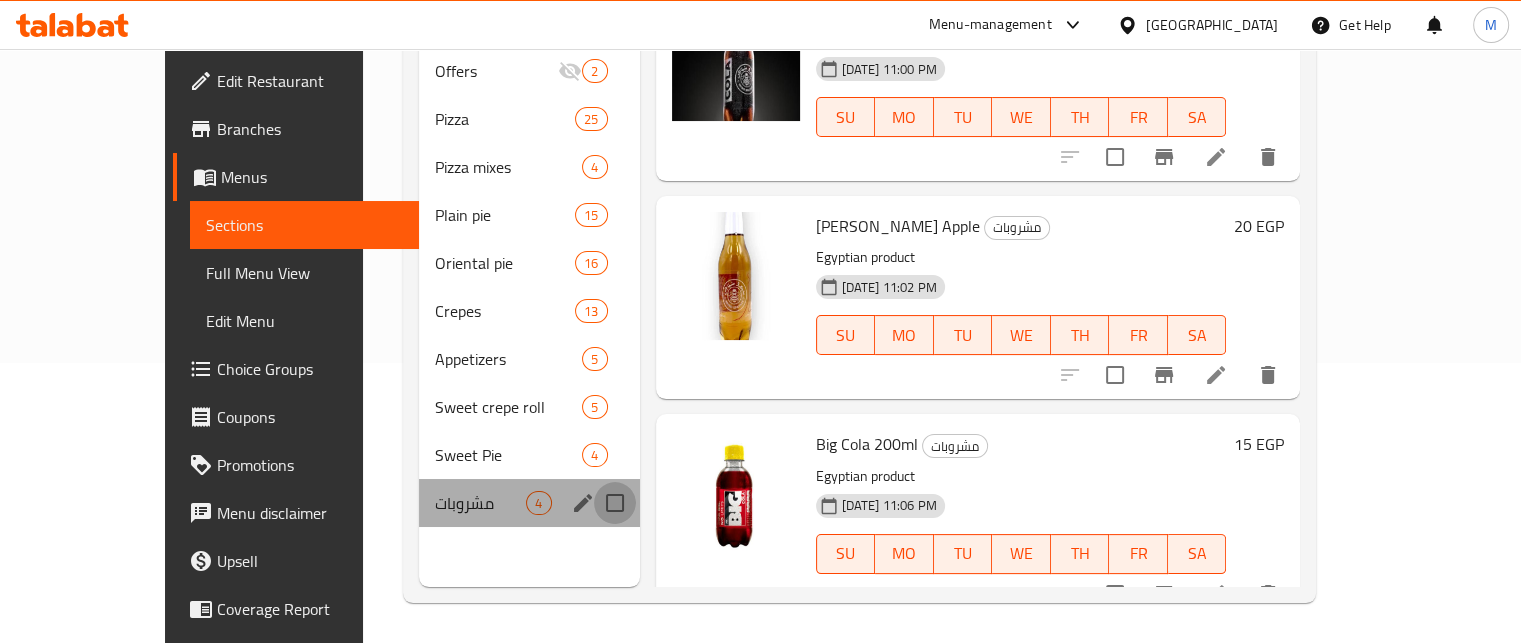 click at bounding box center [615, 503] 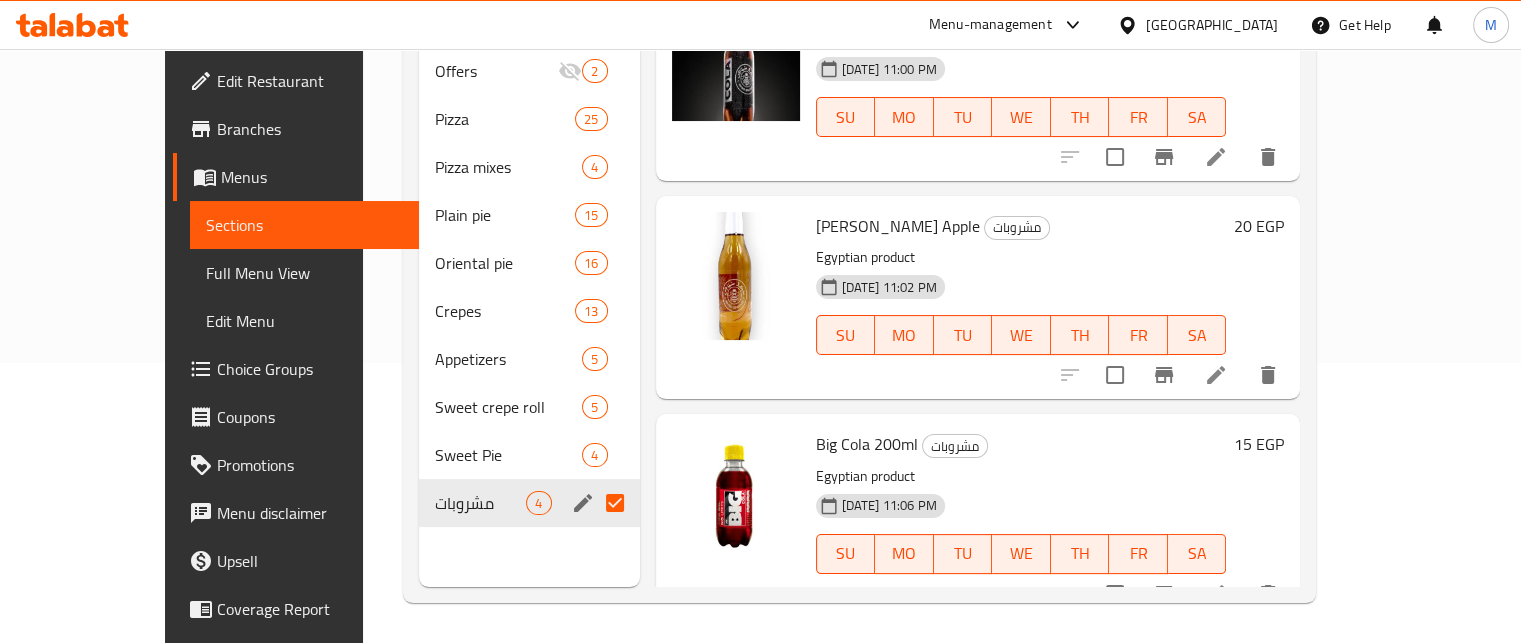 click at bounding box center (615, 503) 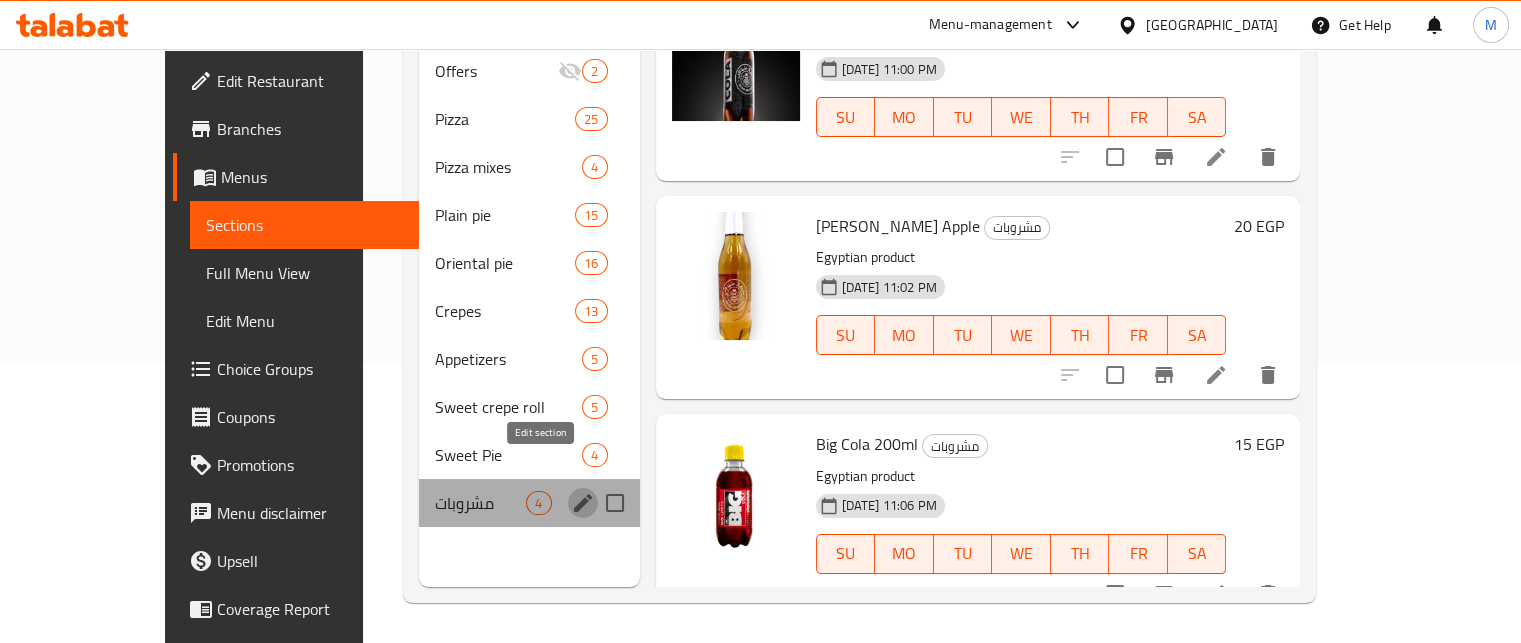 click 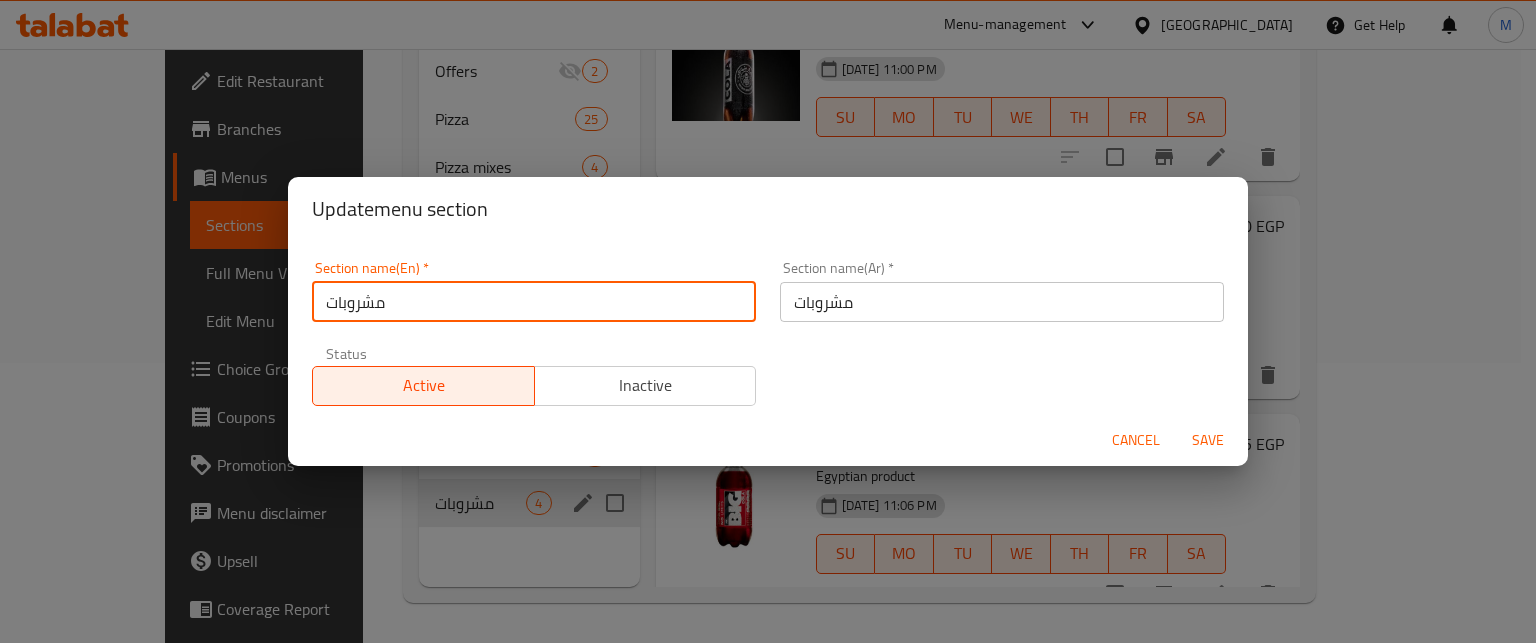 click on "مشروبات" at bounding box center [534, 302] 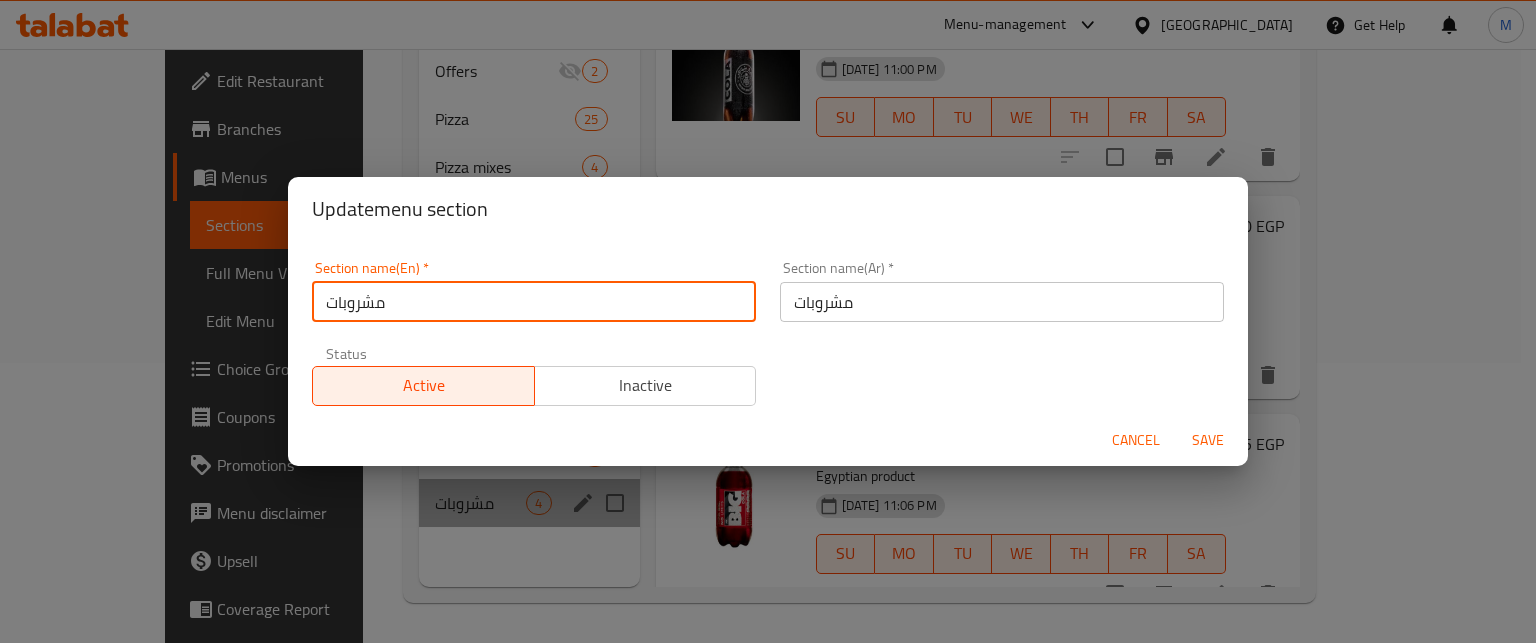 click on "مشروبات" at bounding box center (534, 302) 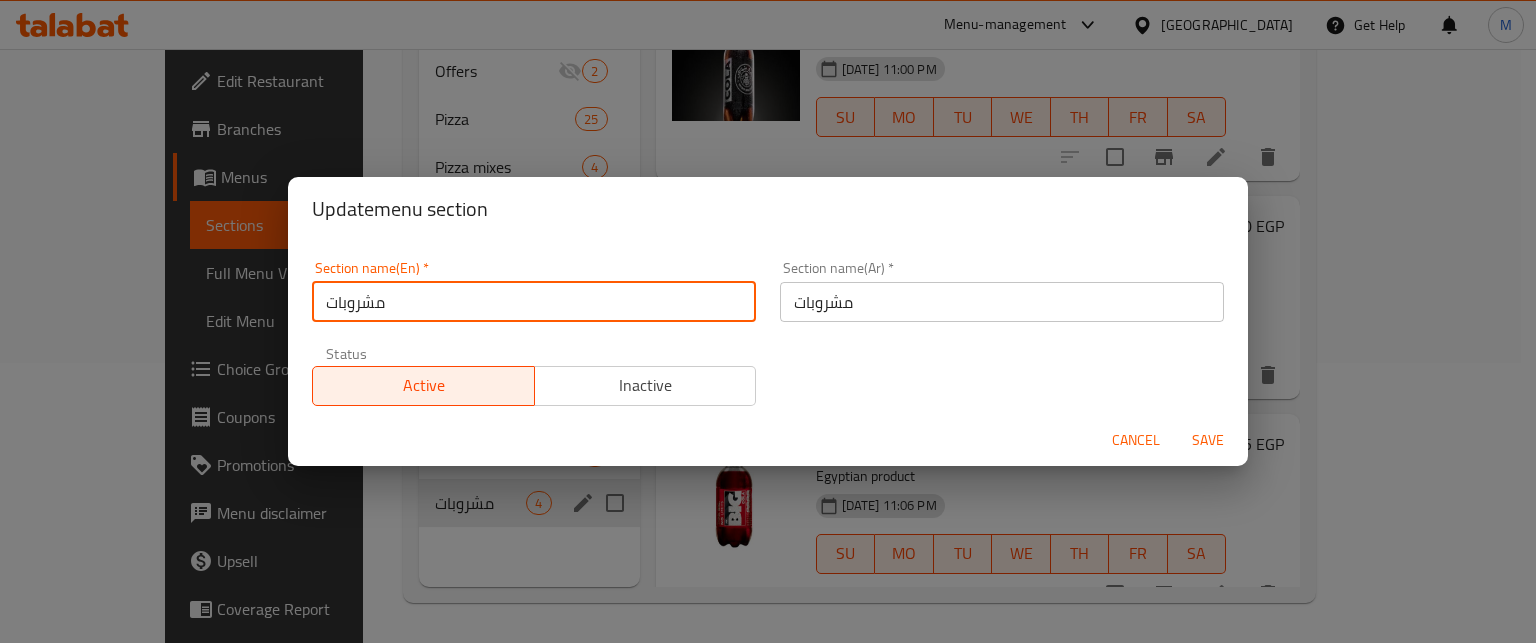 paste on "drinks" 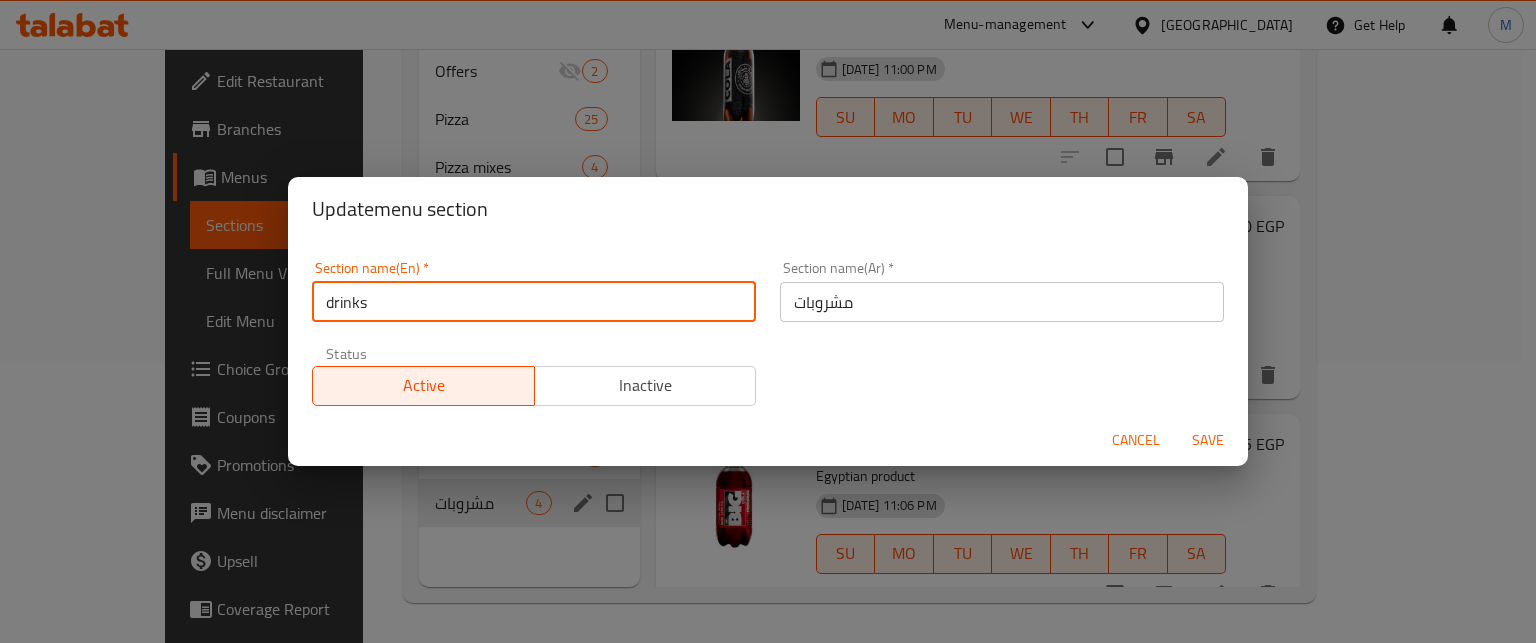 type on "drinks" 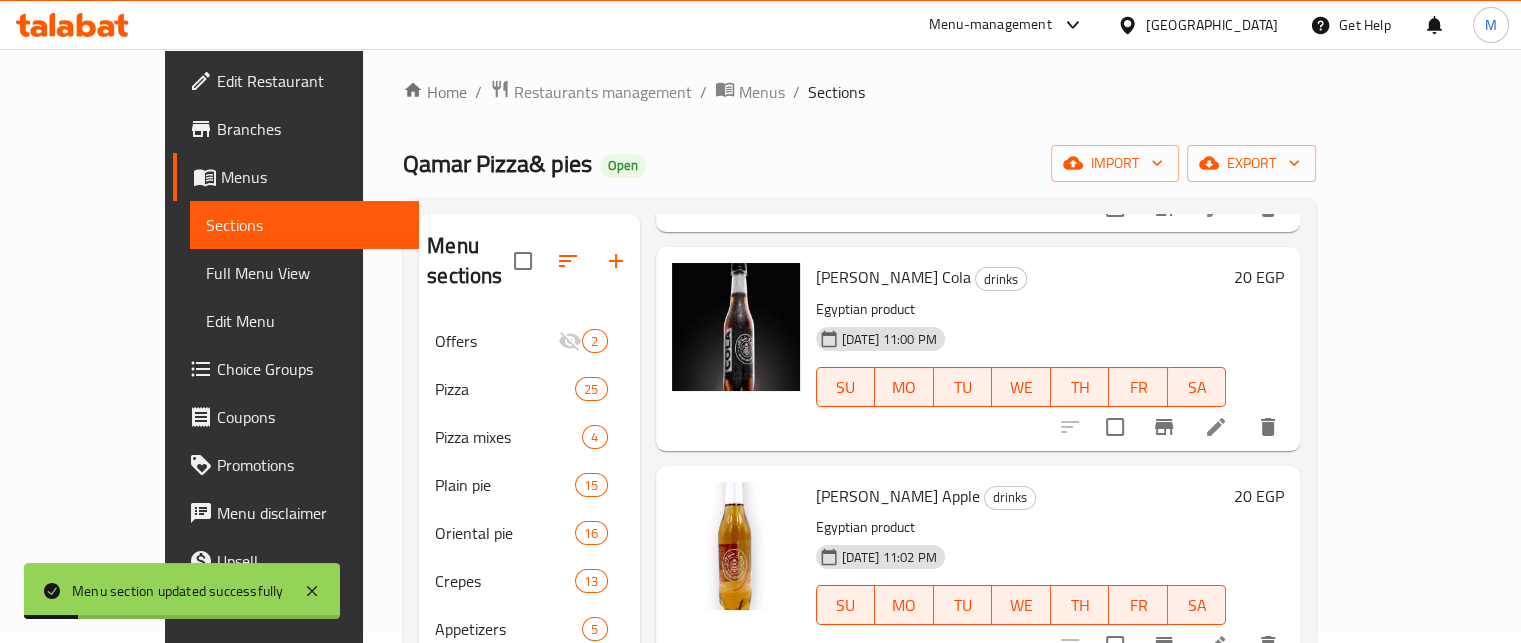 scroll, scrollTop: 0, scrollLeft: 0, axis: both 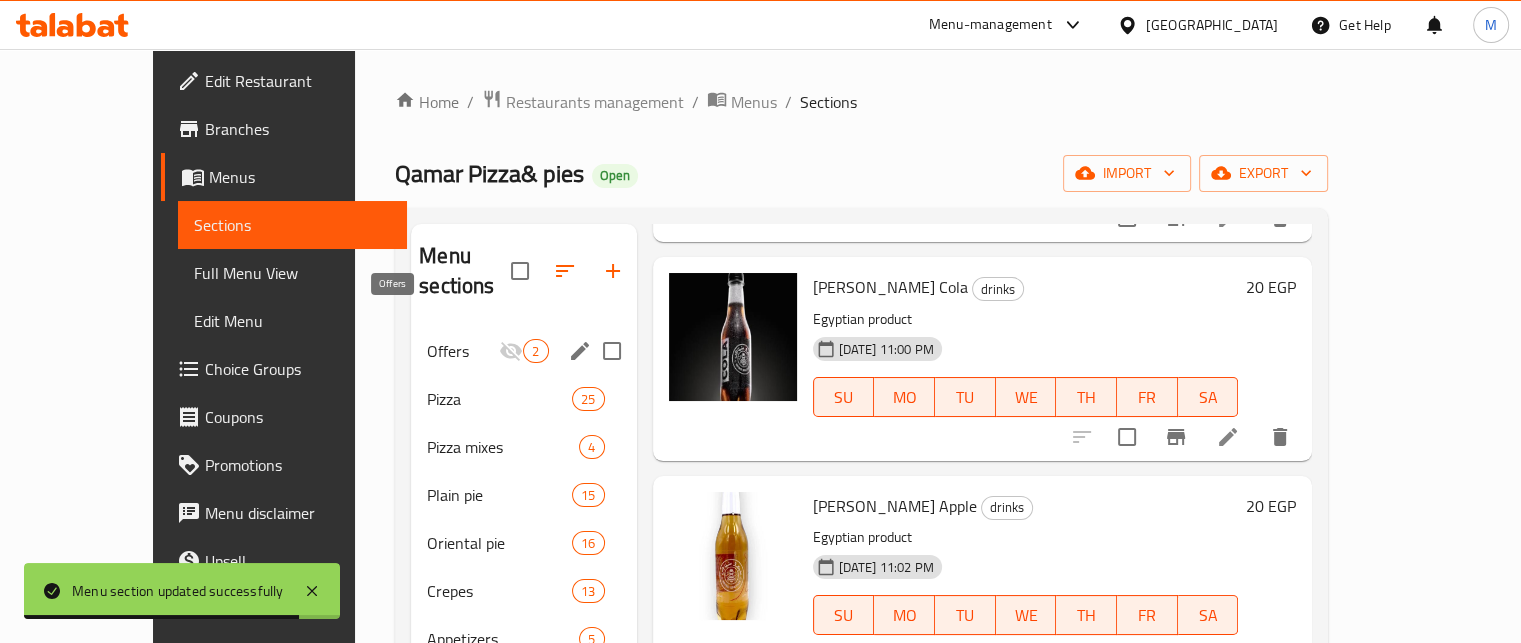 click on "Offers" at bounding box center [463, 351] 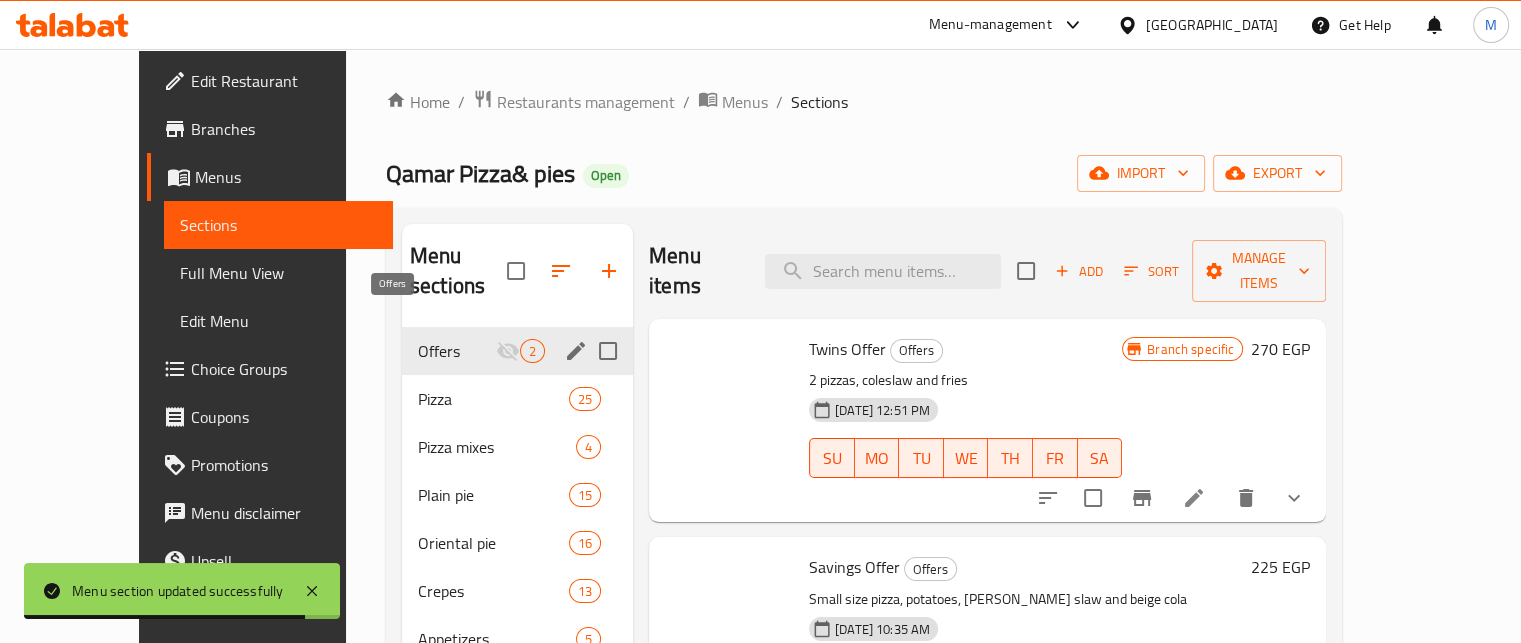 scroll, scrollTop: 0, scrollLeft: 0, axis: both 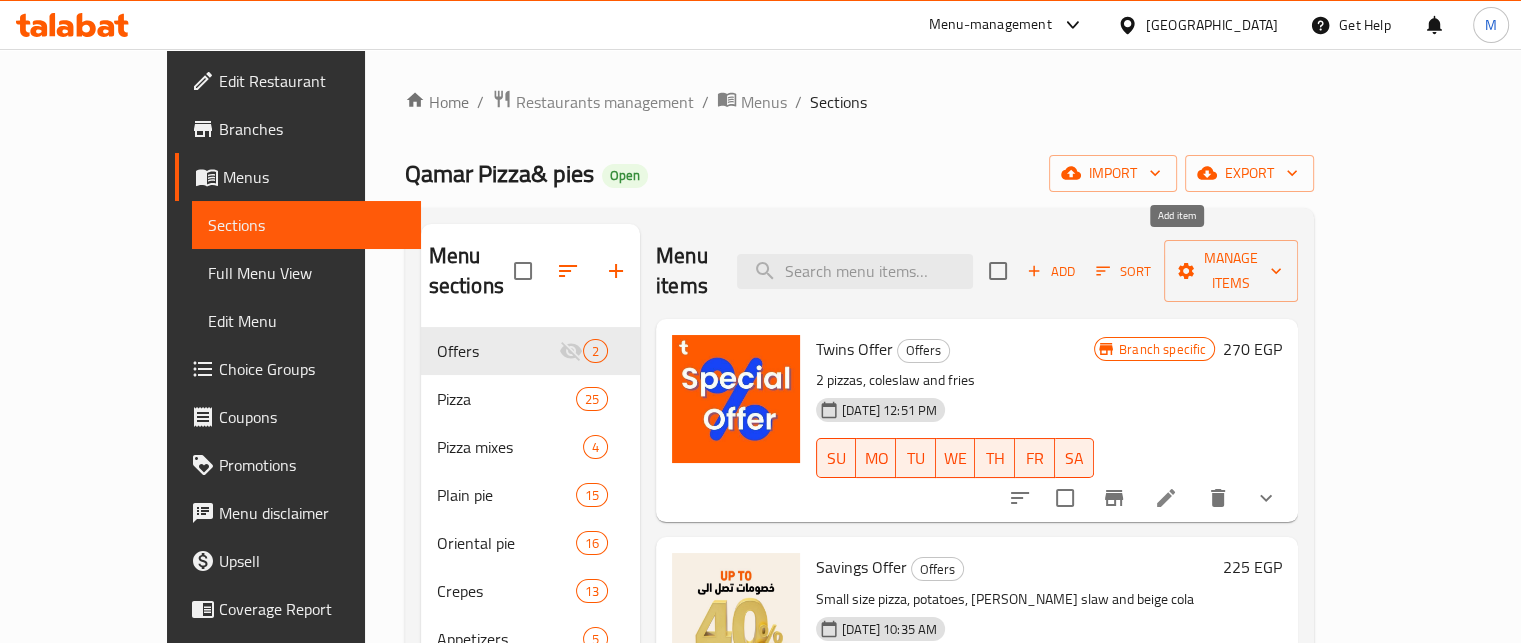 click on "Add" at bounding box center (1051, 271) 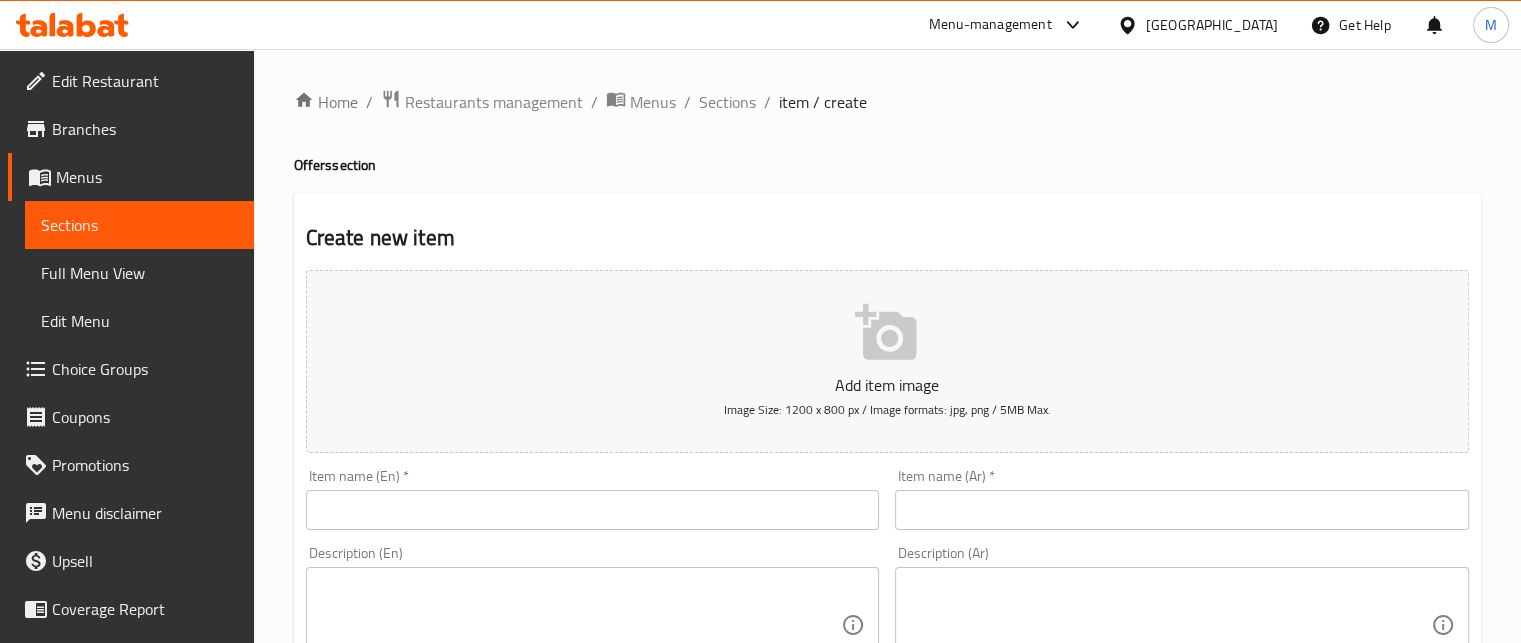 click on "Item name (Ar)   * Item name (Ar)  *" at bounding box center (1182, 499) 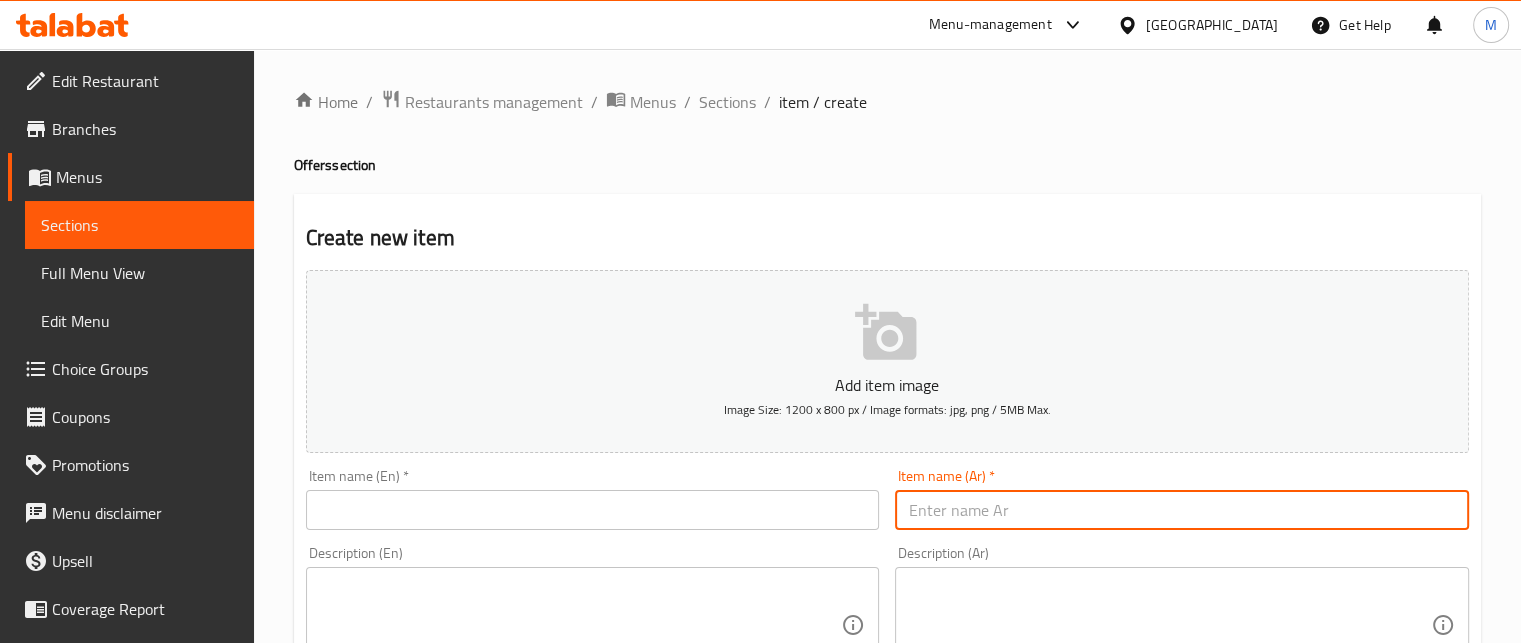 click at bounding box center [1182, 510] 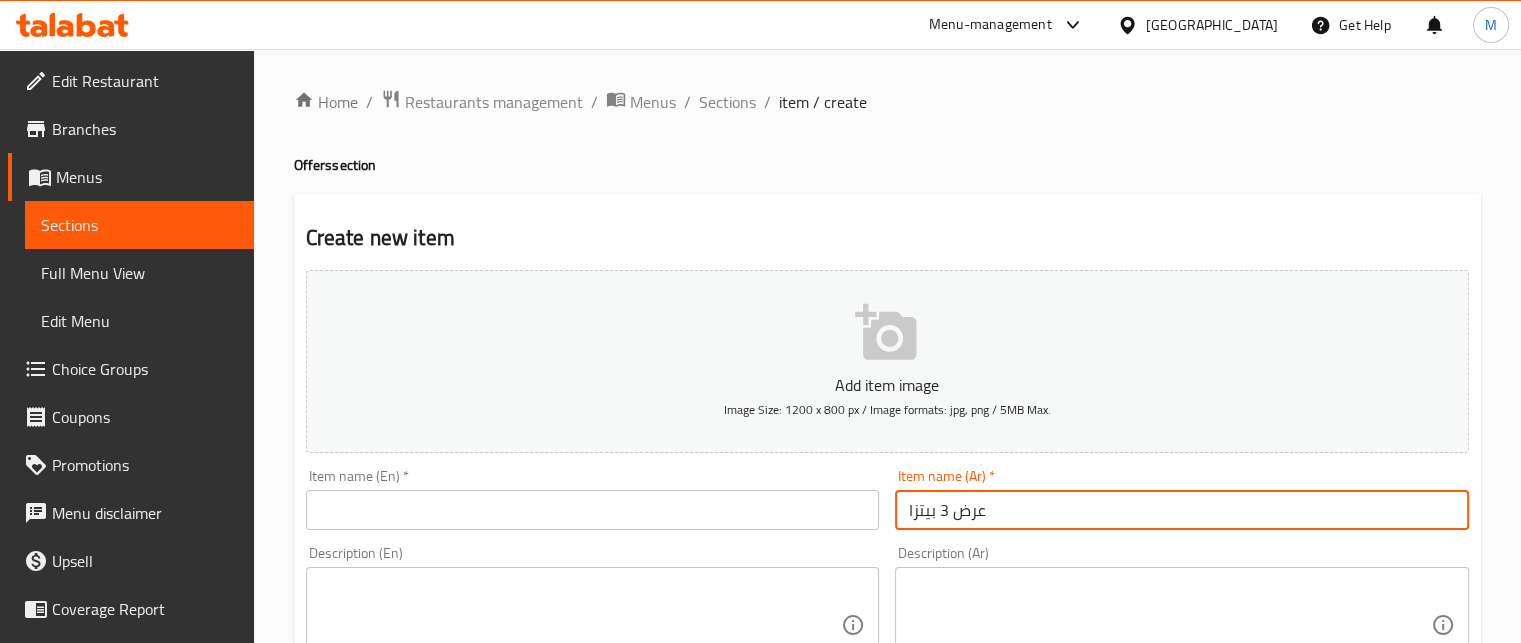 type on "عرض 3 بيتزا" 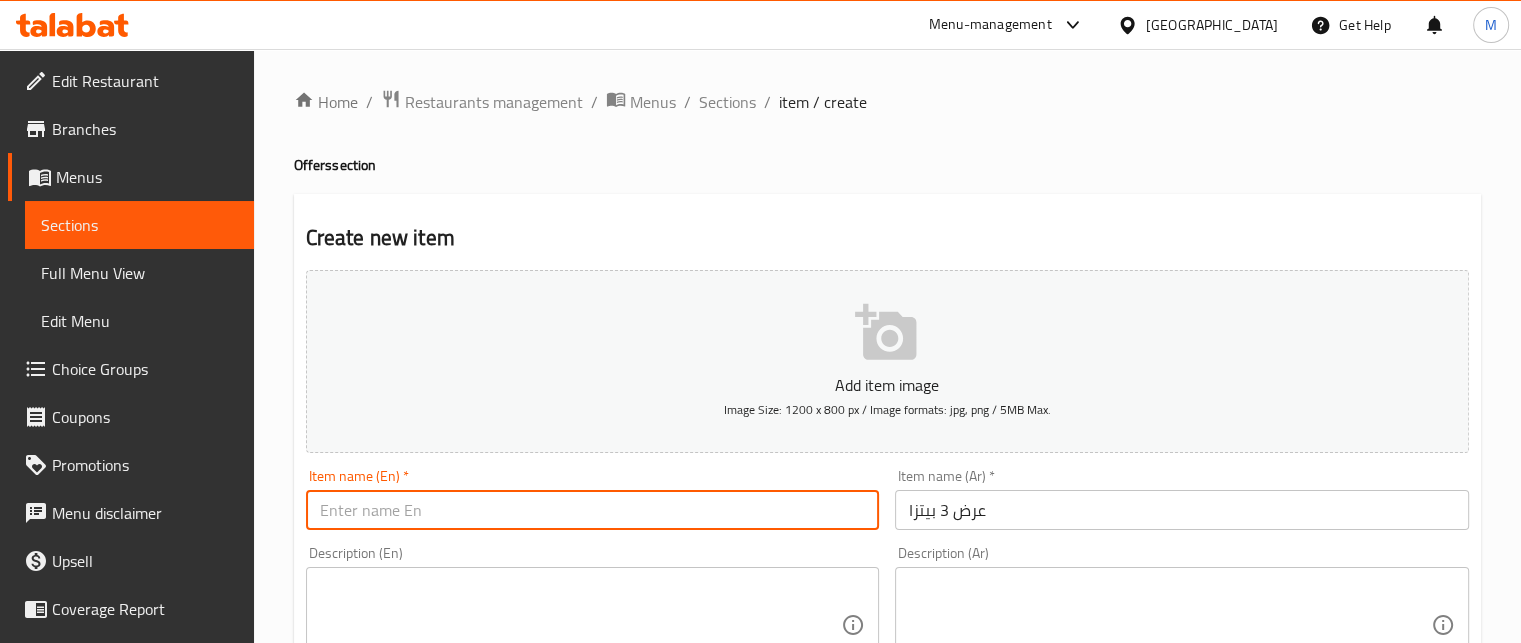 click at bounding box center [593, 510] 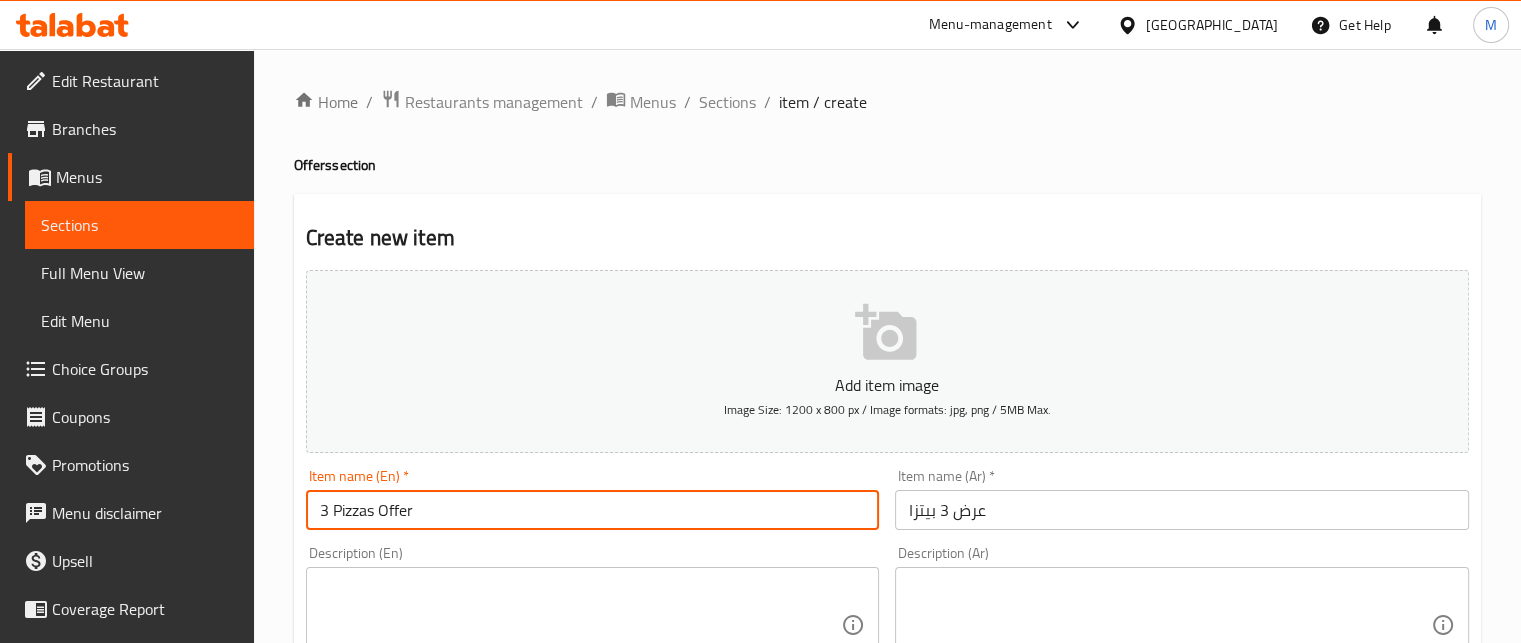 type on "3 Pizzas Offer" 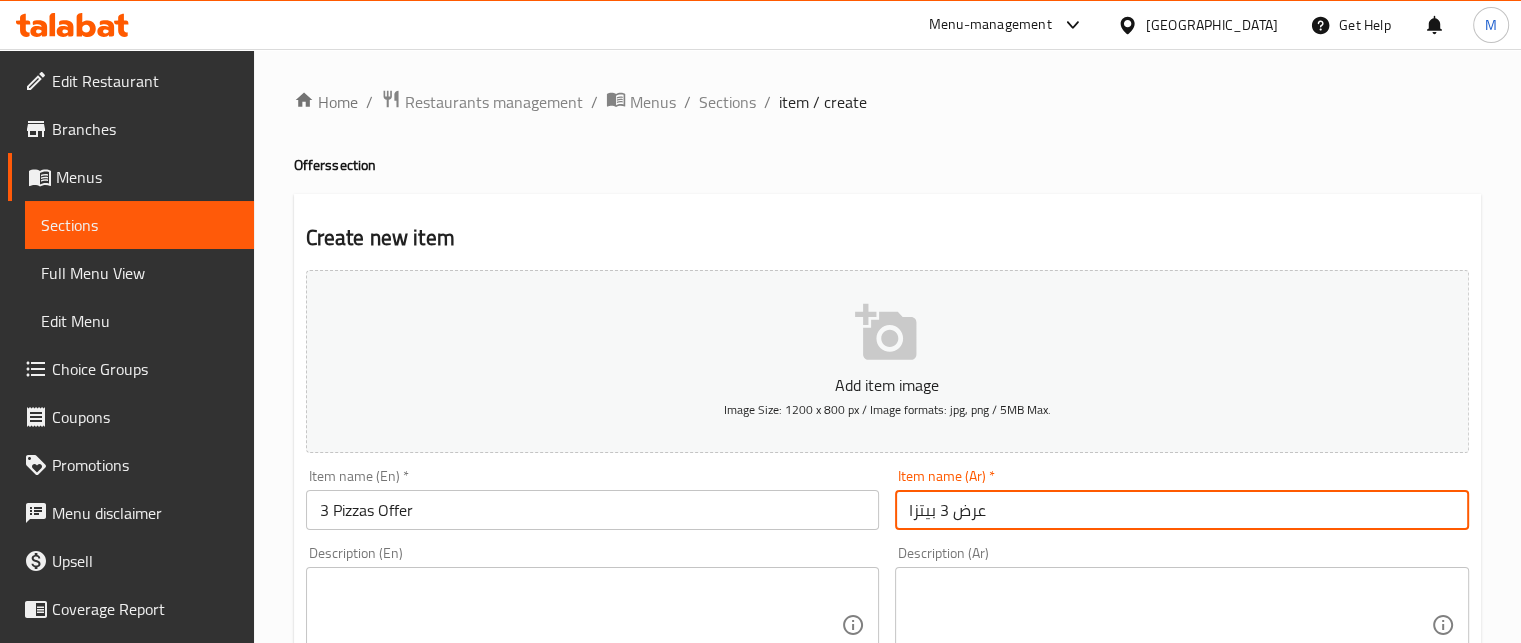 click on "عرض 3 بيتزا" at bounding box center (1182, 510) 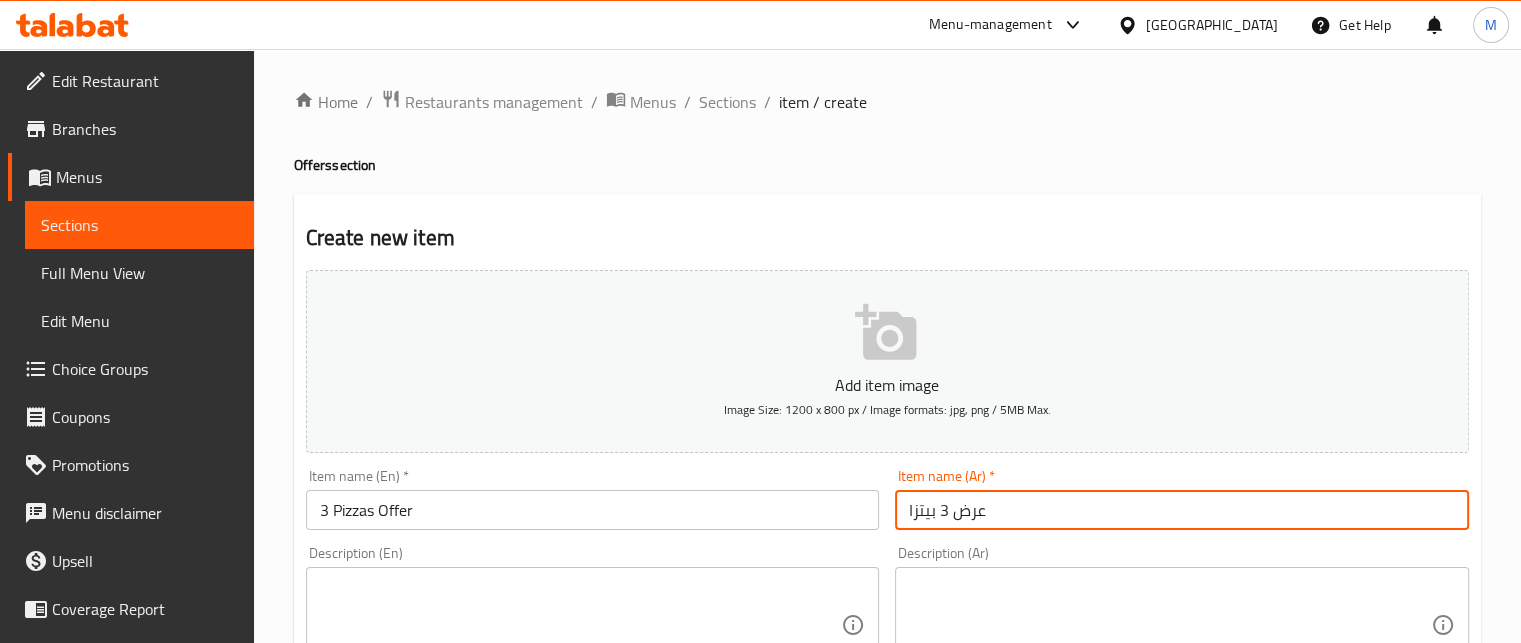 click on "عرض 3 بيتزا" at bounding box center [1182, 510] 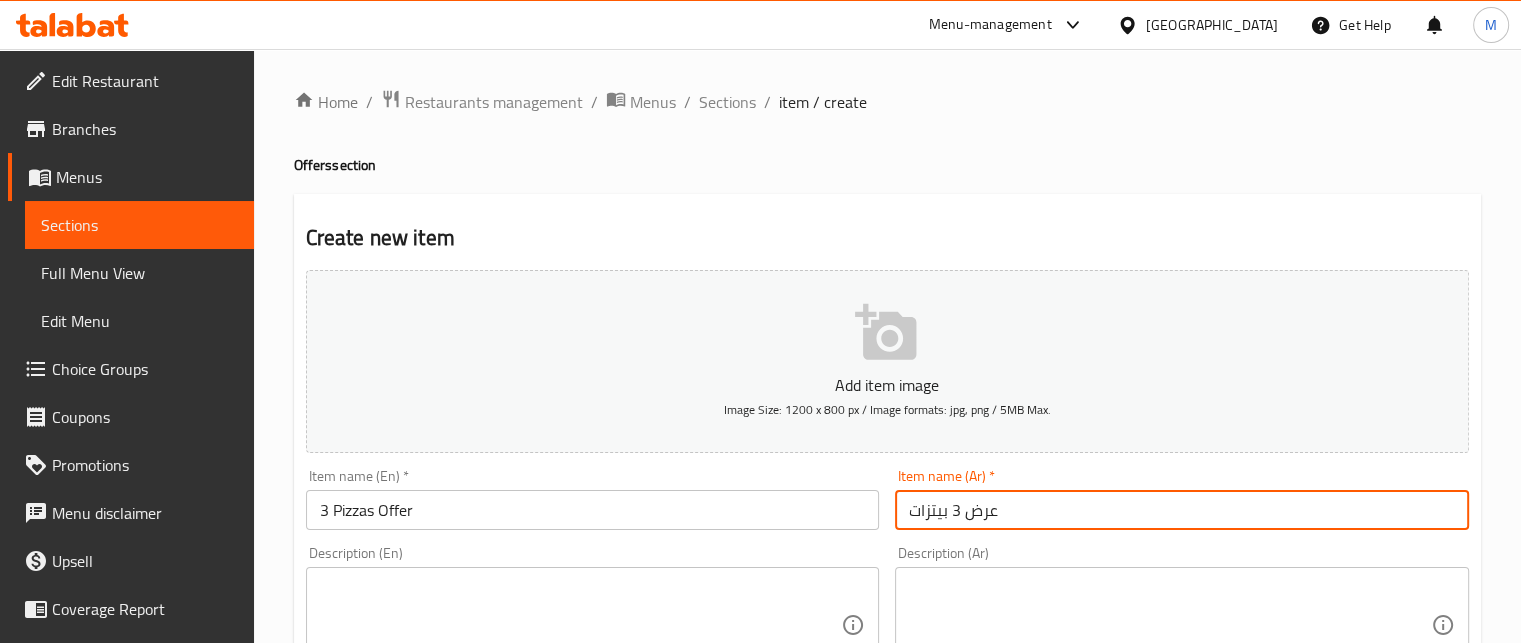 click on "عرض 3 بيتزات" at bounding box center [1182, 510] 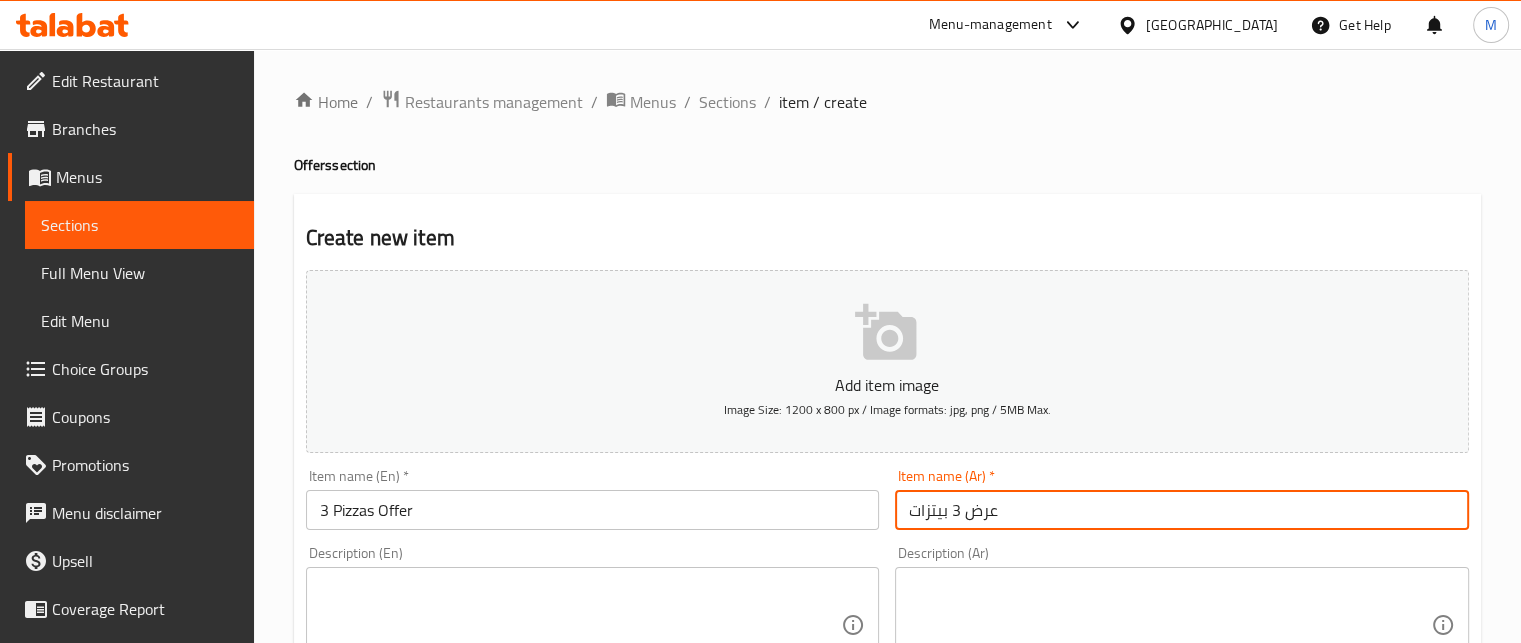 click on "عرض 3 بيتزات" at bounding box center [1182, 510] 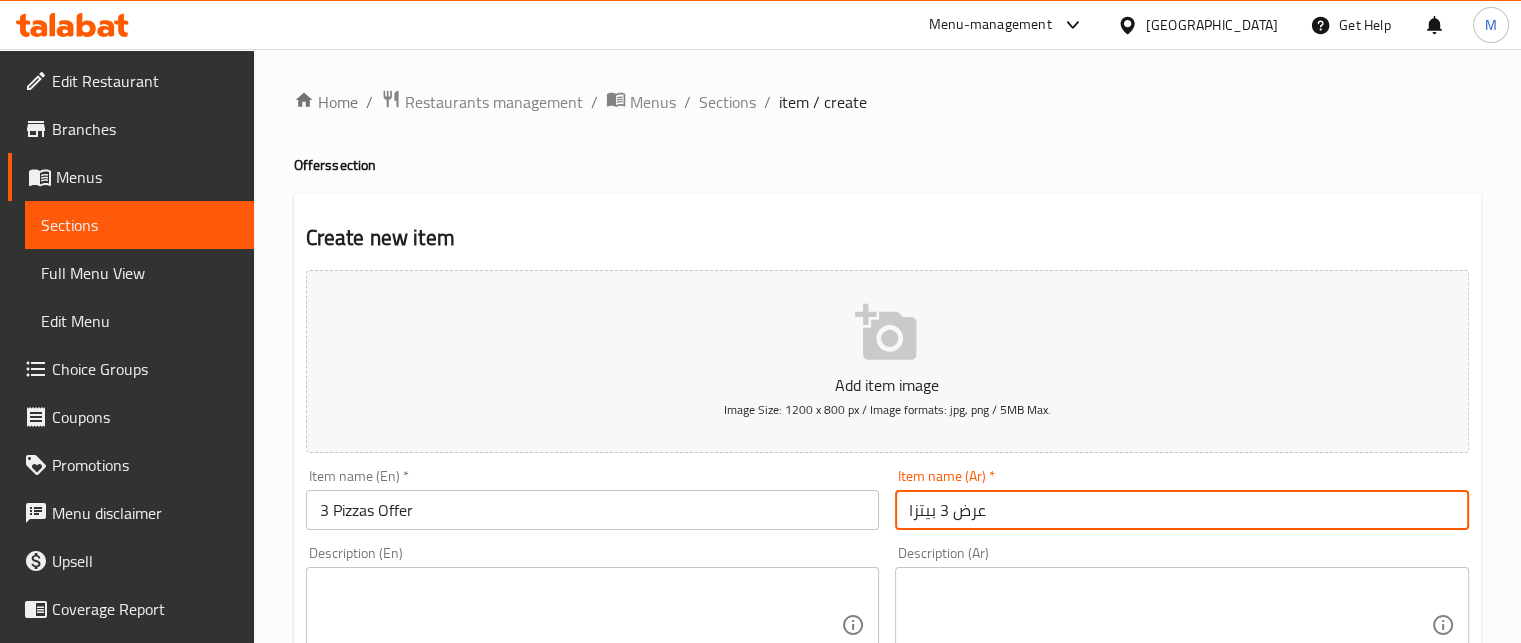 scroll, scrollTop: 563, scrollLeft: 0, axis: vertical 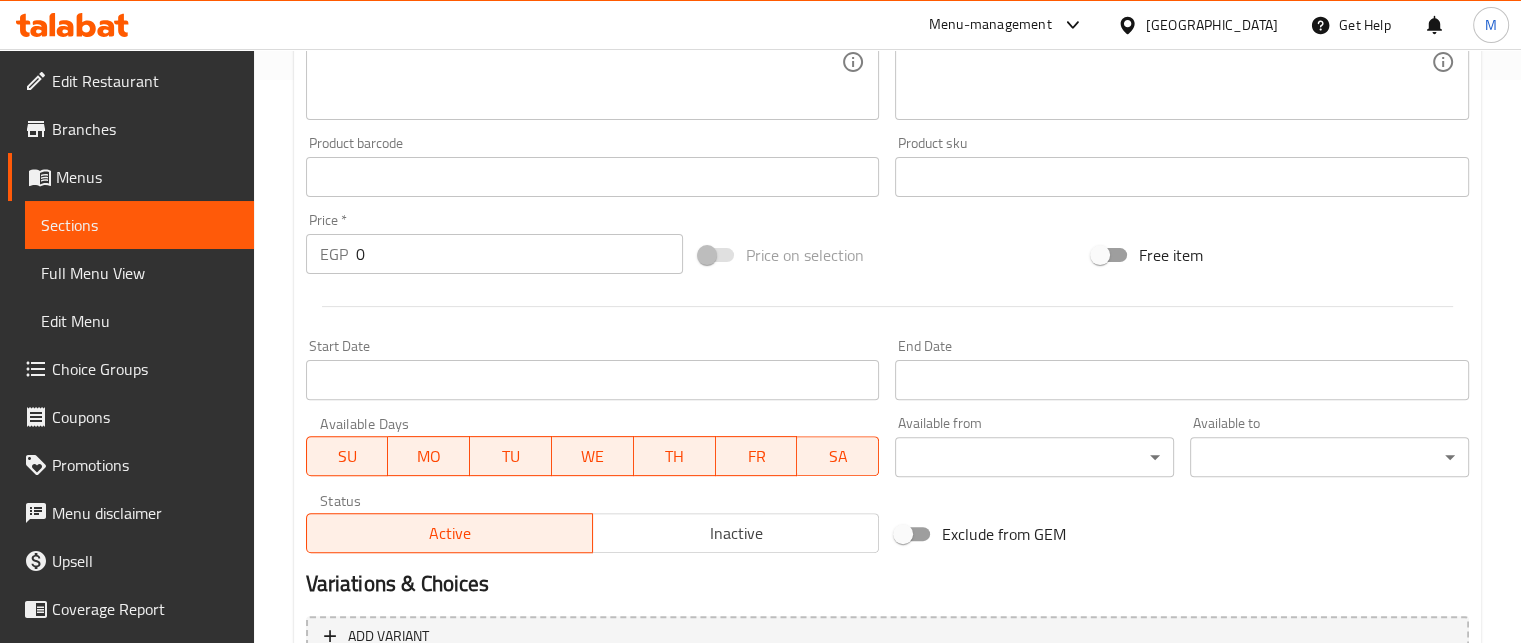 type on "عرض 3 بيتزا" 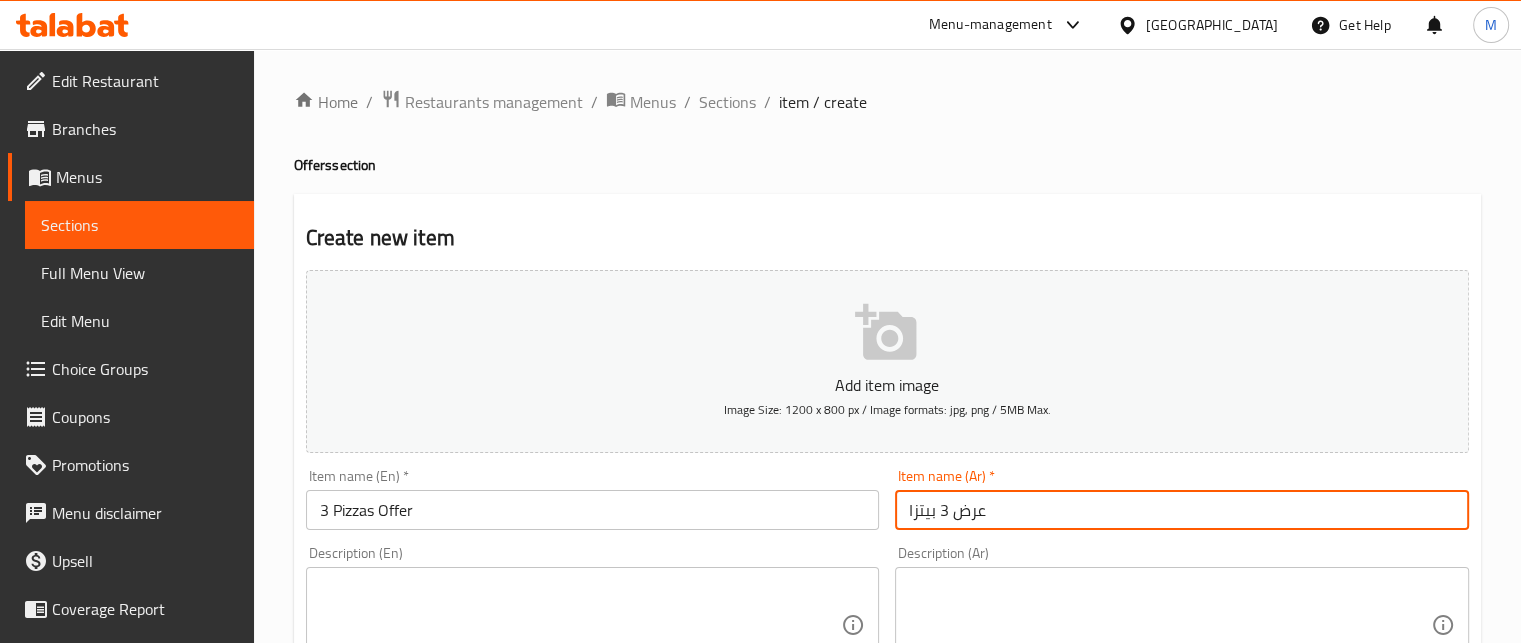 click at bounding box center [1170, 625] 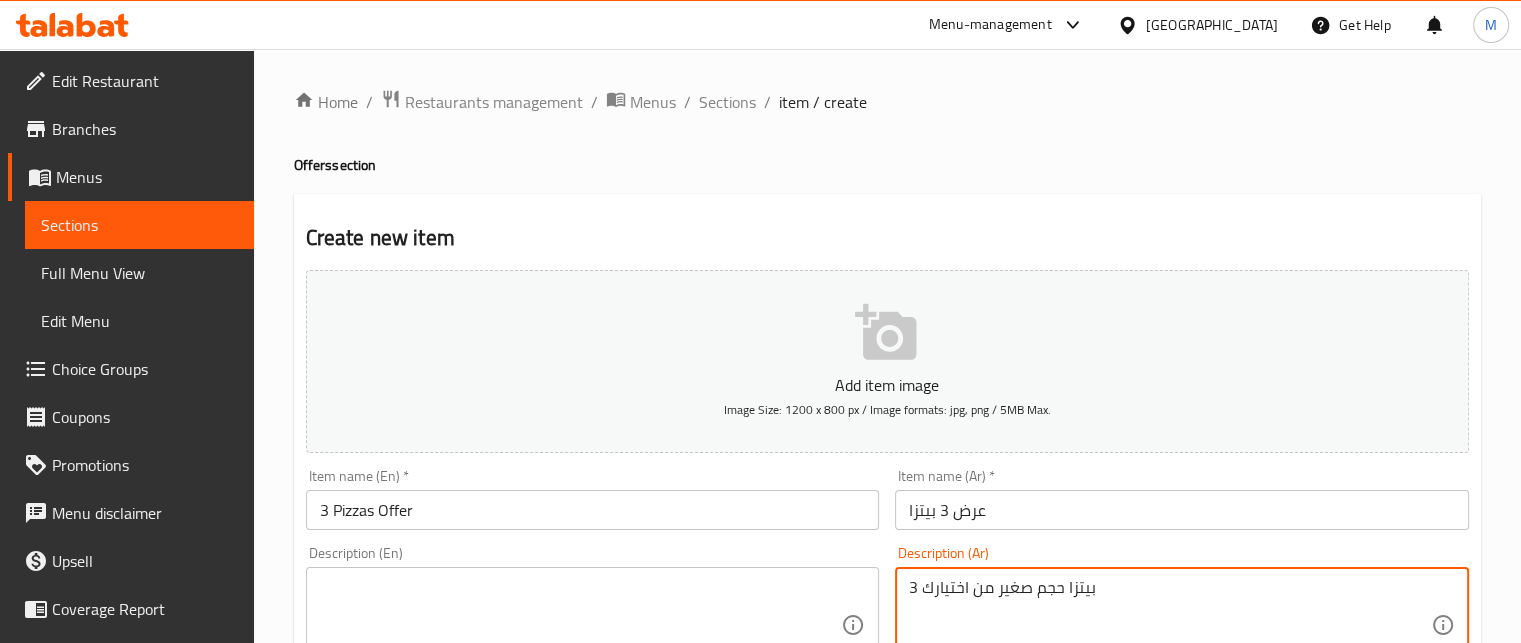 click on "3 بيتزا حجم صغير من اختيارك" at bounding box center (1170, 625) 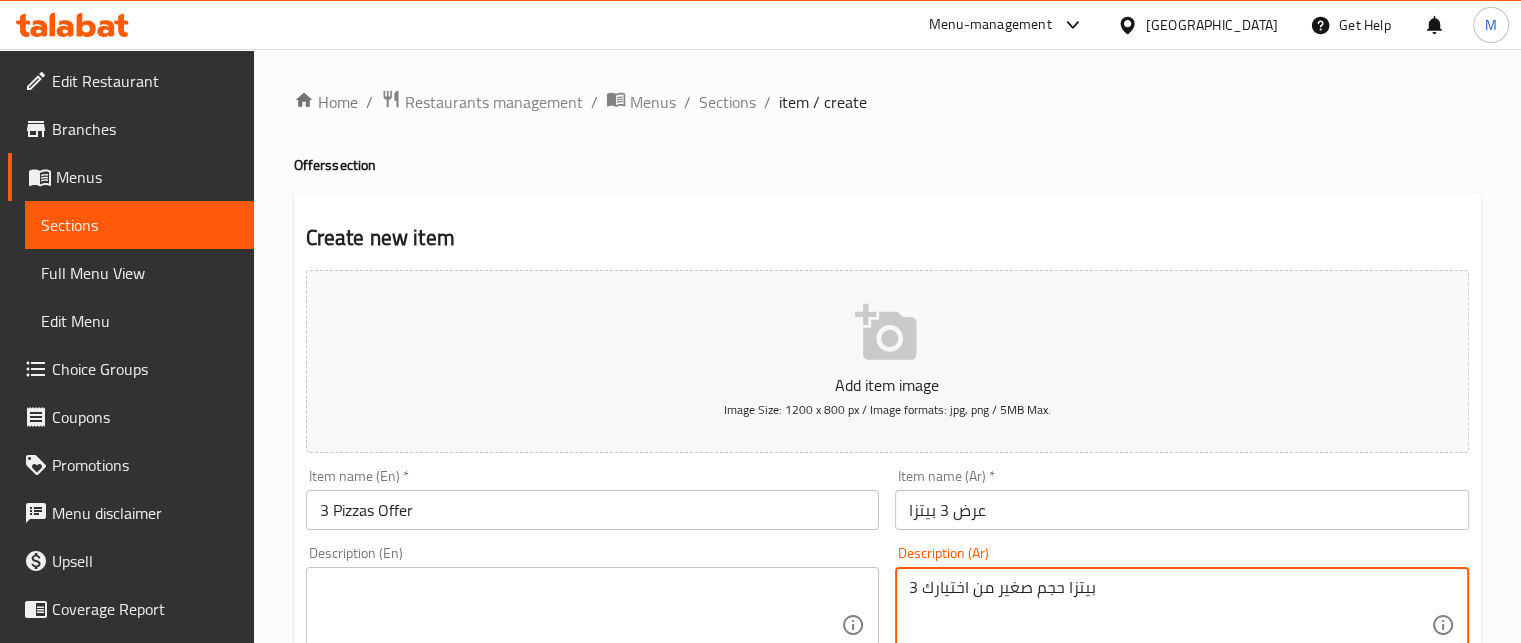 click at bounding box center [581, 625] 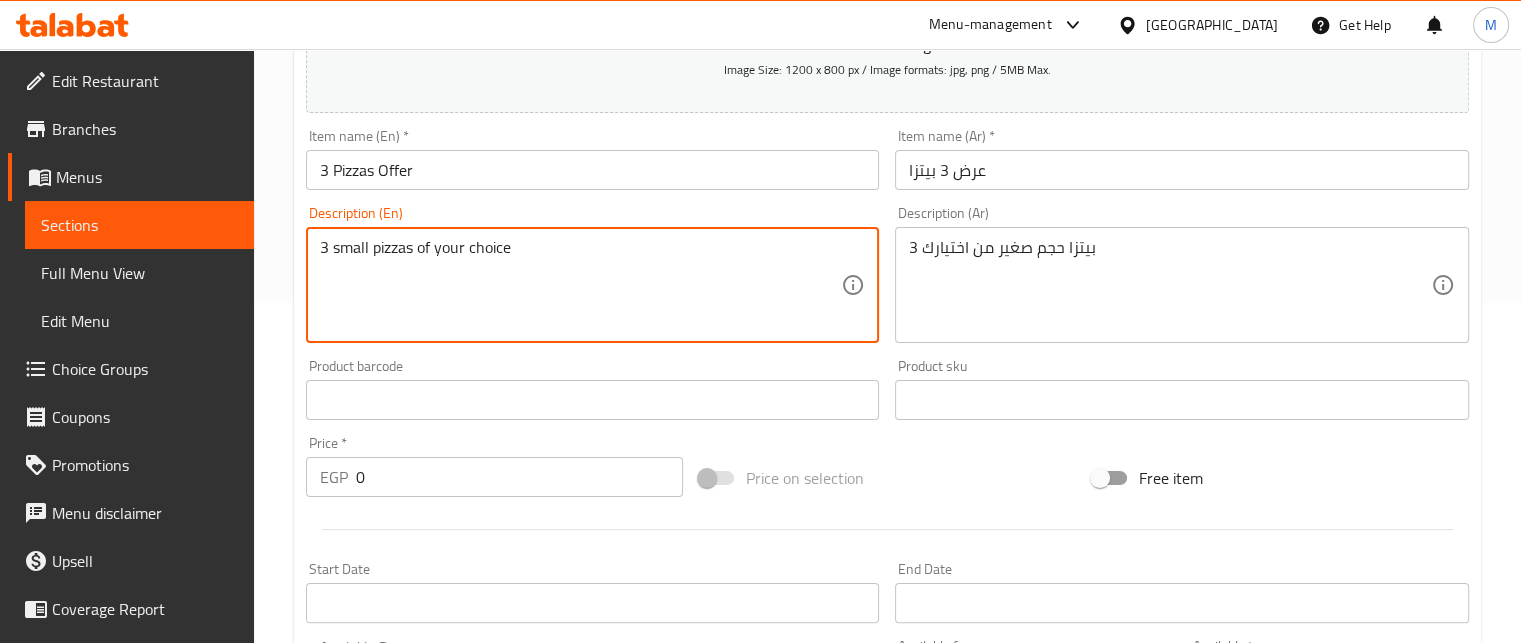 scroll, scrollTop: 375, scrollLeft: 0, axis: vertical 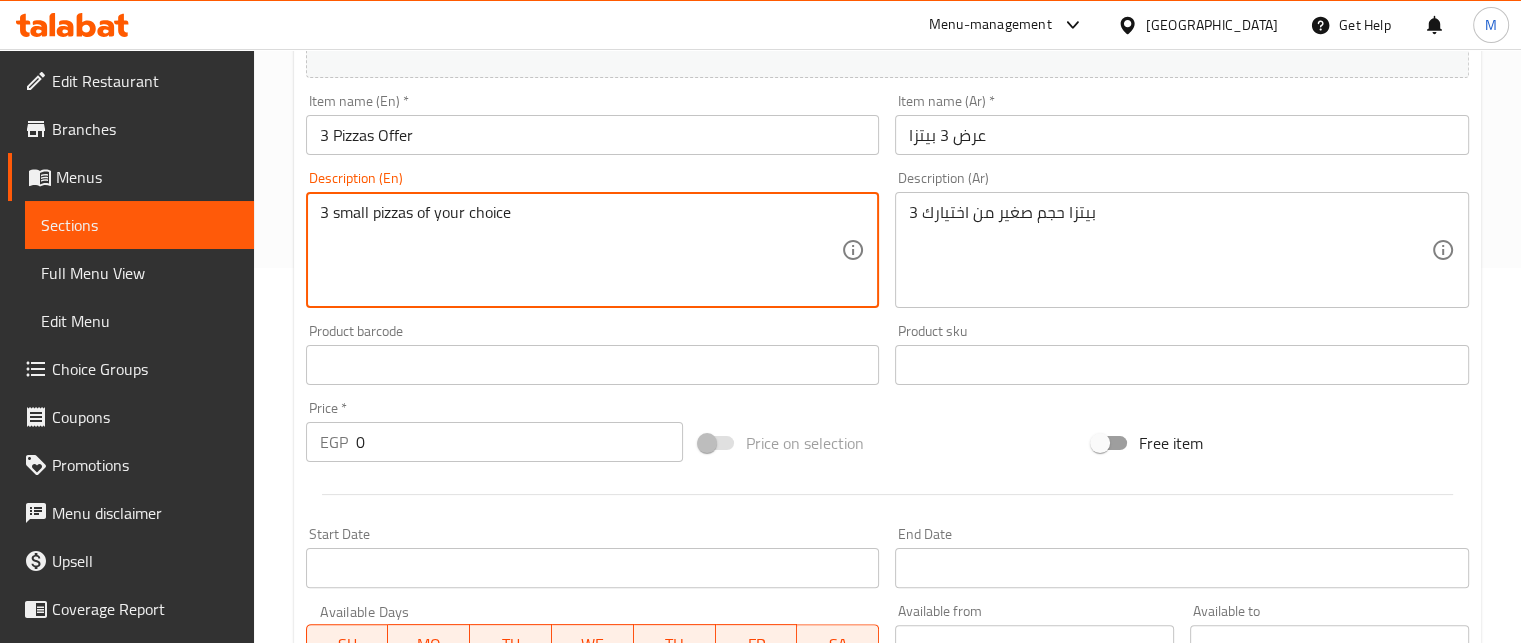 type on "3 small pizzas of your choice" 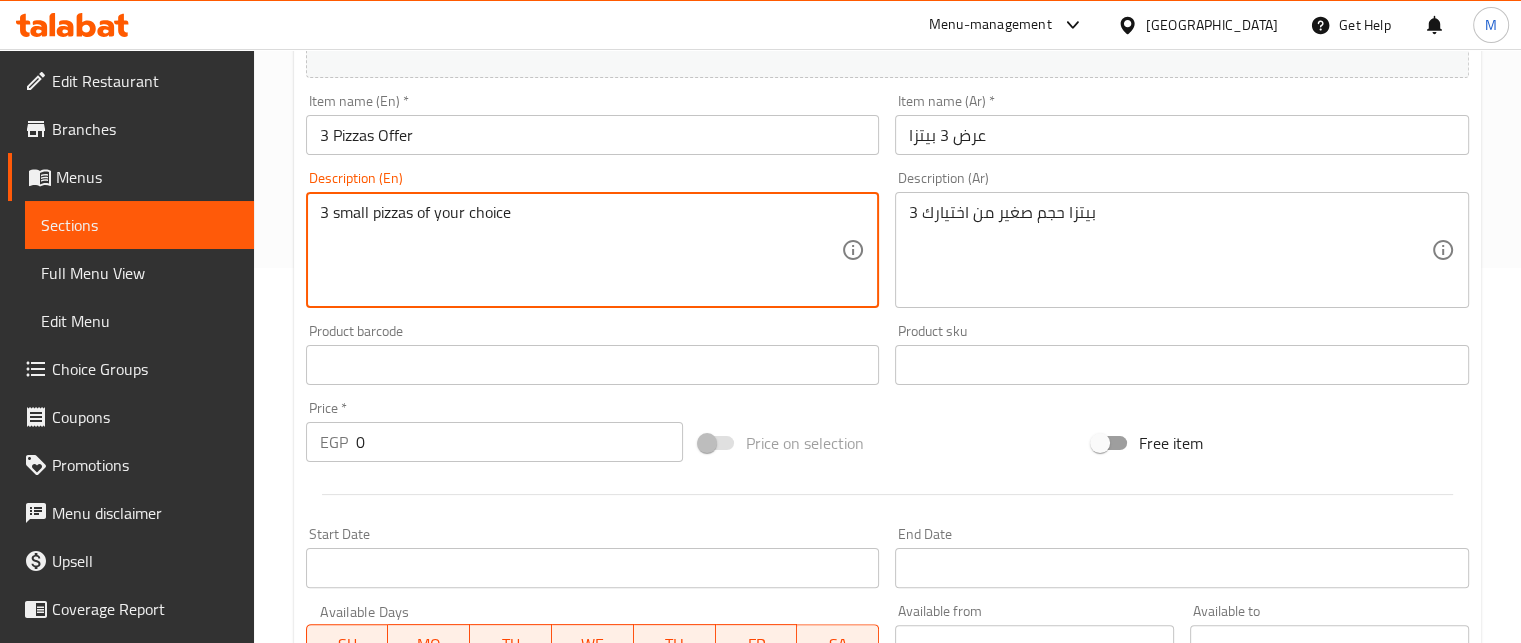 click on "EGP 0 Price  *" at bounding box center (494, 442) 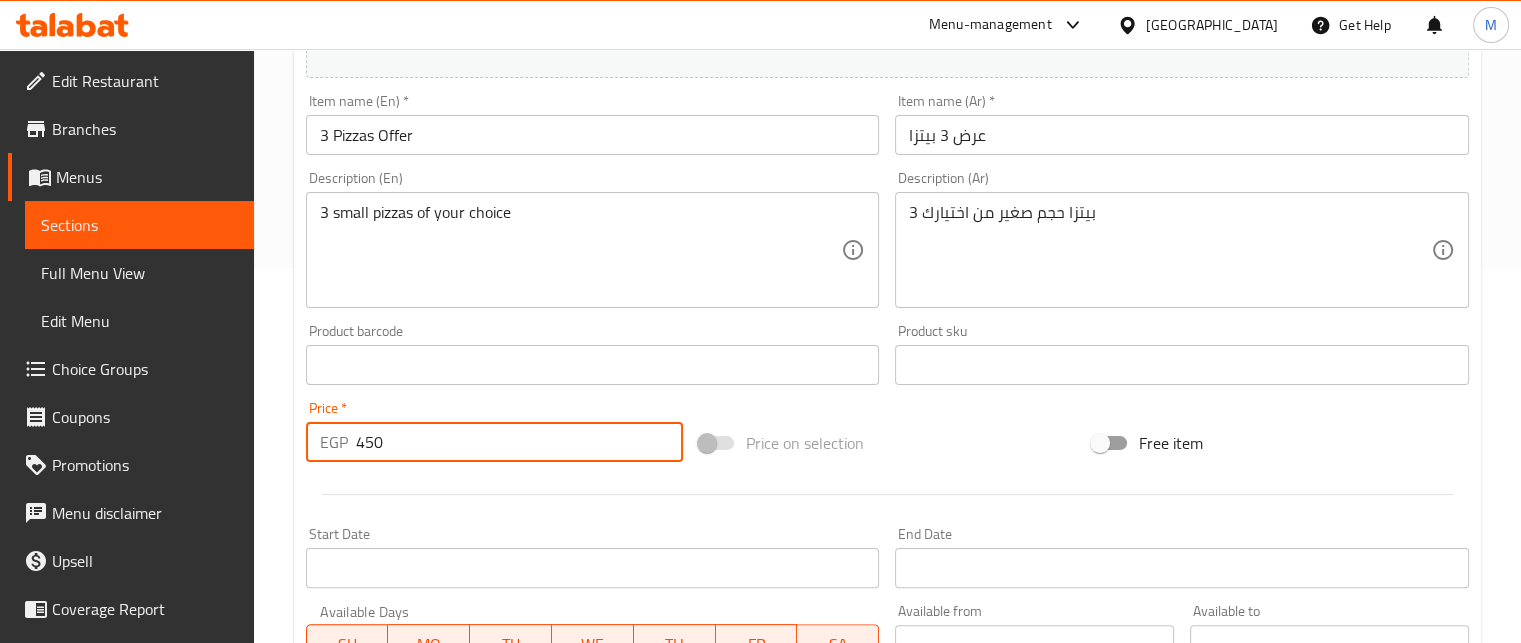type on "450" 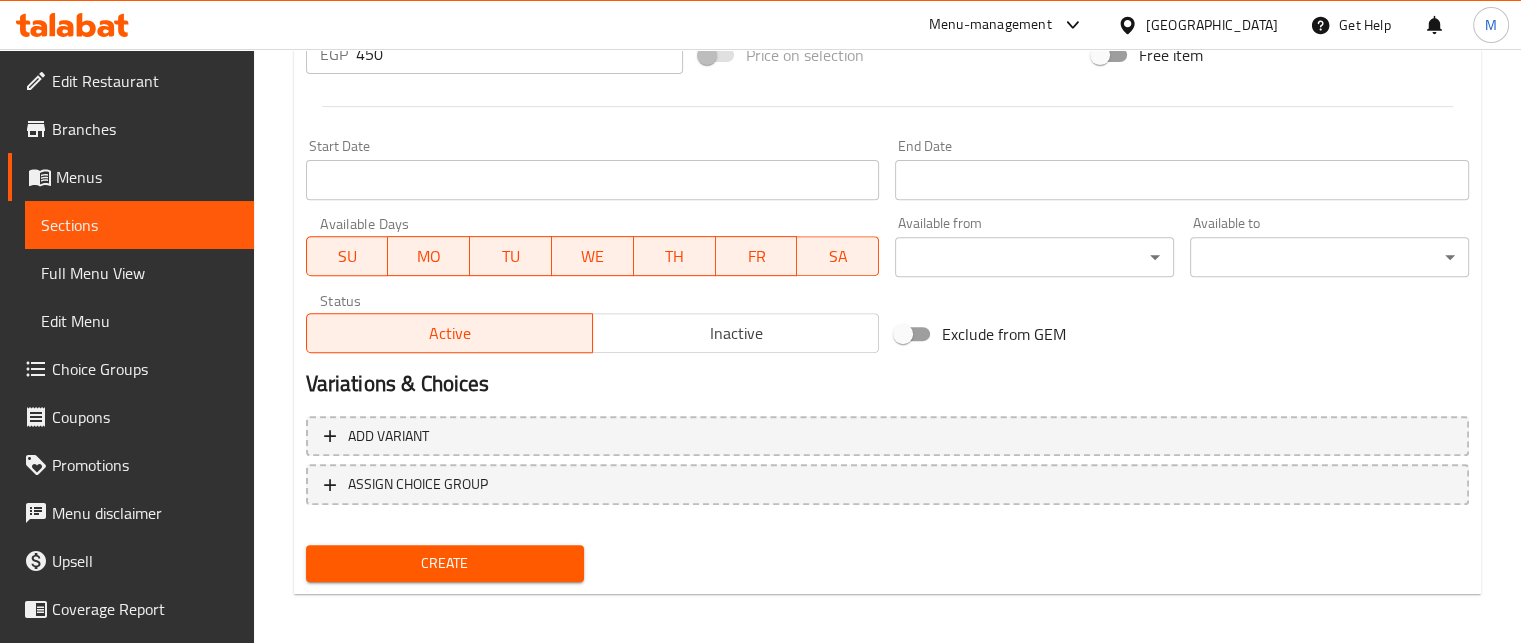 scroll, scrollTop: 769, scrollLeft: 0, axis: vertical 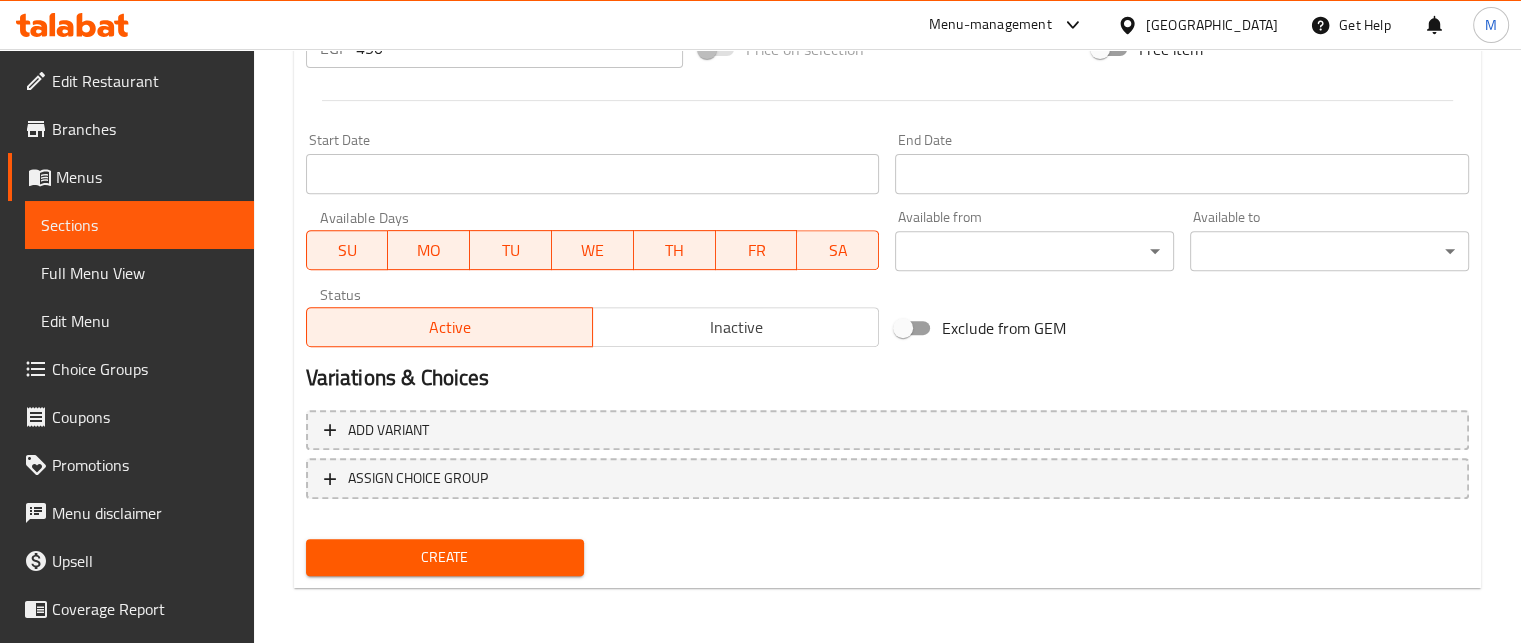 click on "Create" at bounding box center [445, 557] 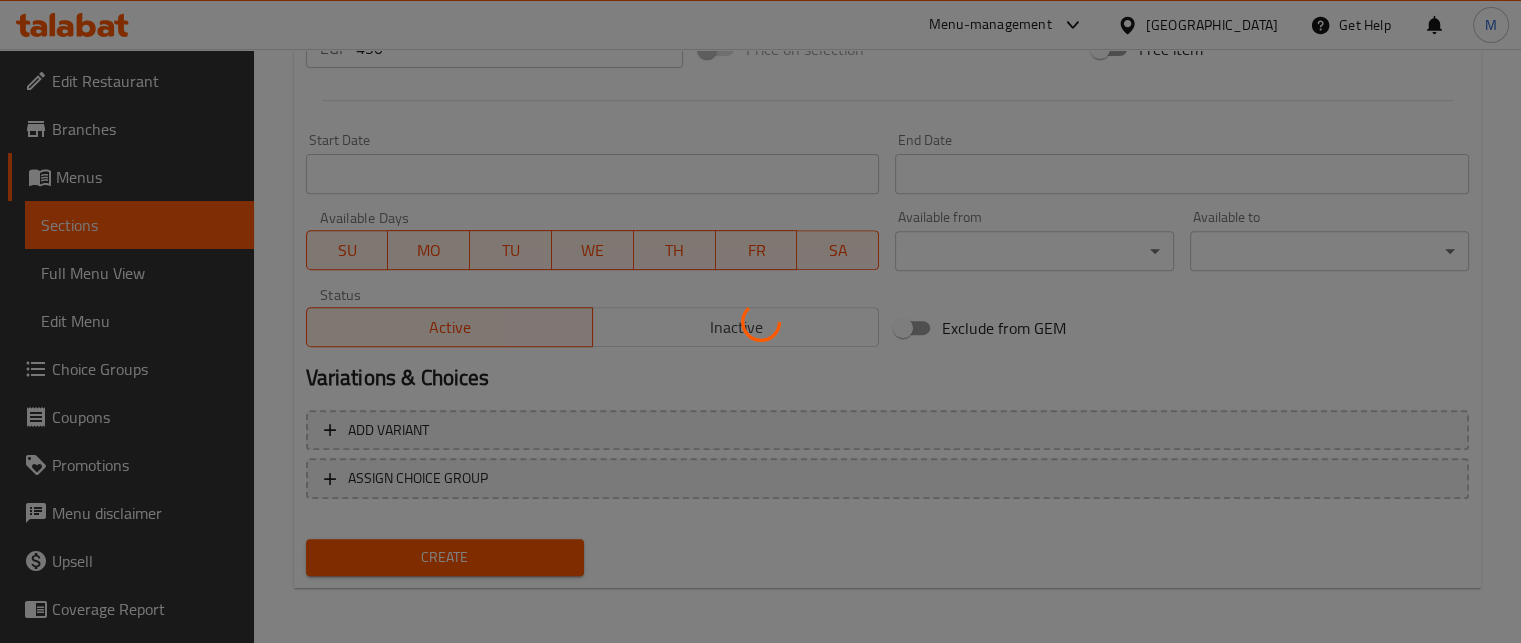 type 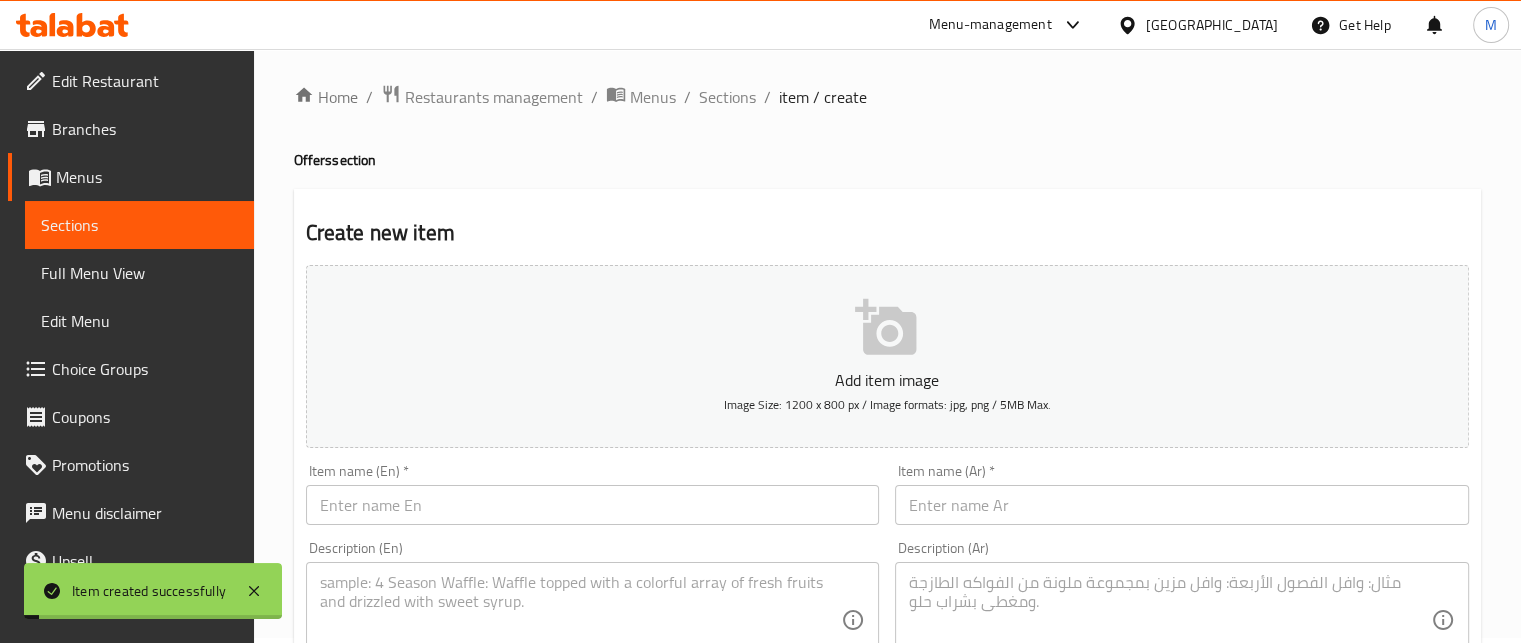 scroll, scrollTop: 0, scrollLeft: 0, axis: both 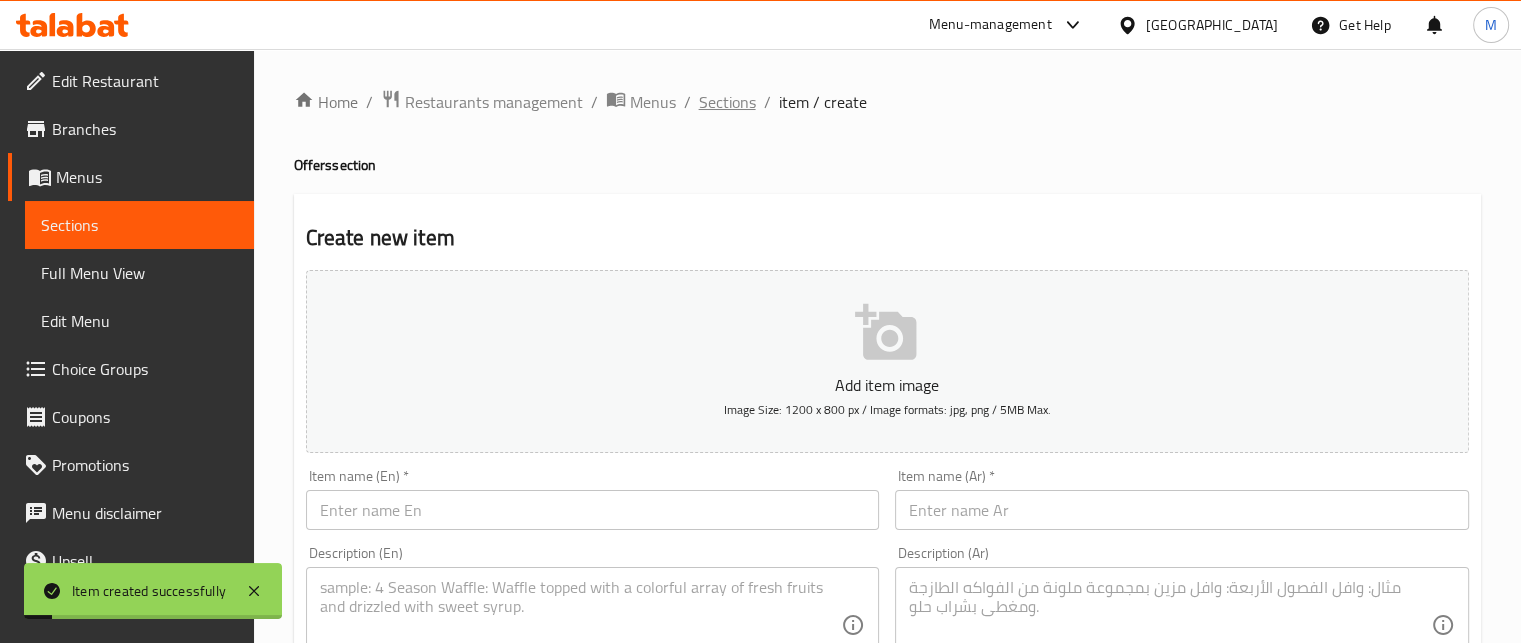 click on "Sections" at bounding box center (727, 102) 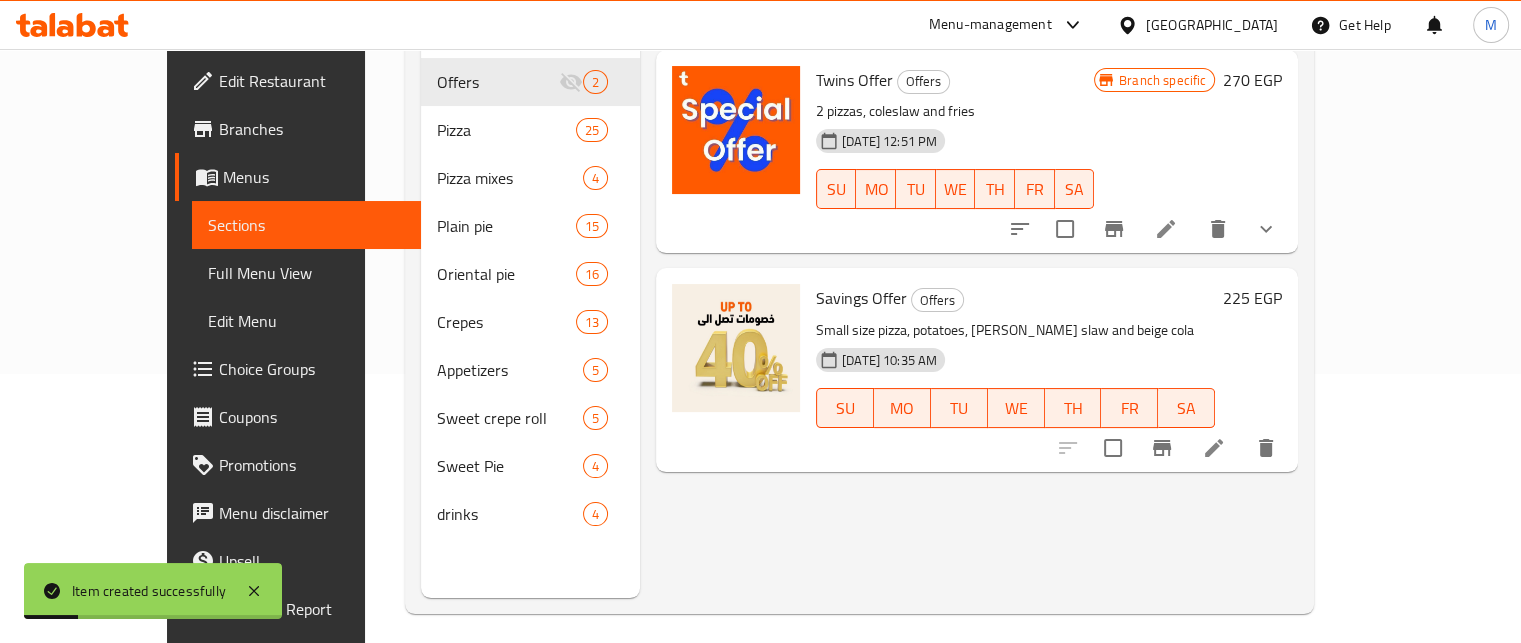 scroll, scrollTop: 280, scrollLeft: 0, axis: vertical 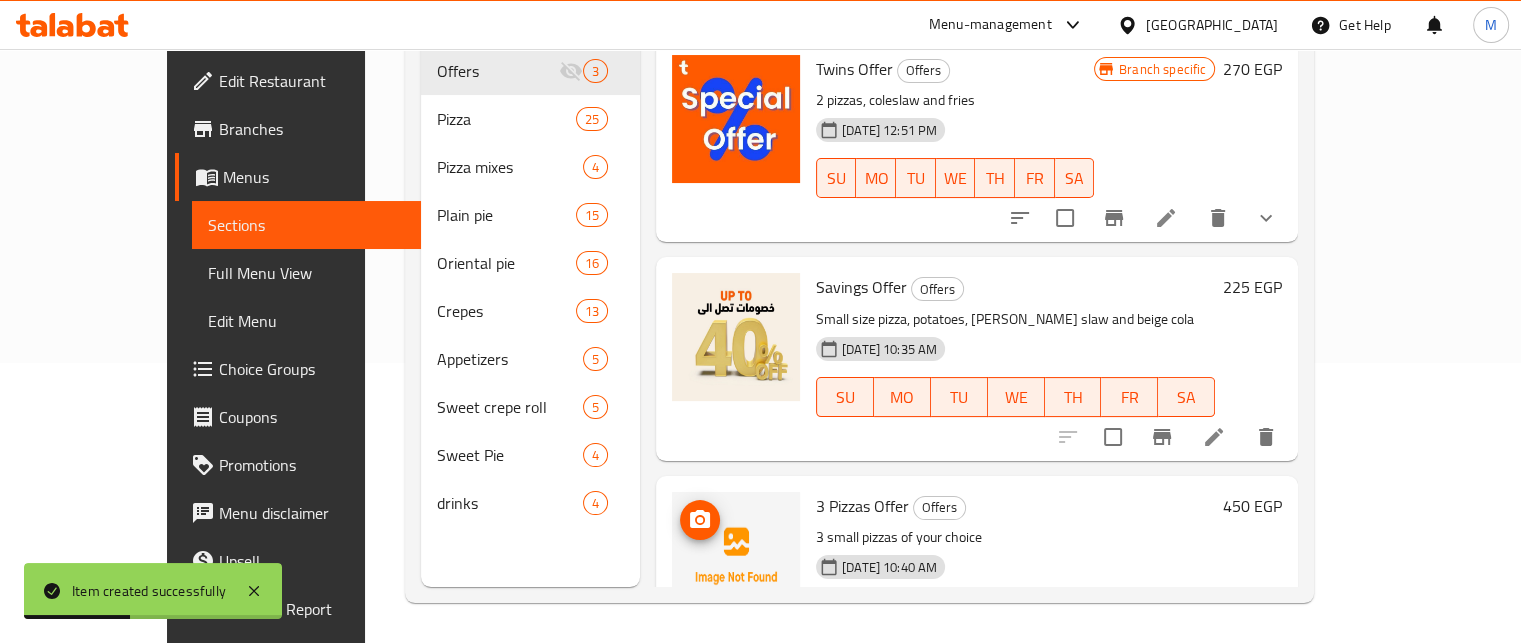 click at bounding box center (700, 520) 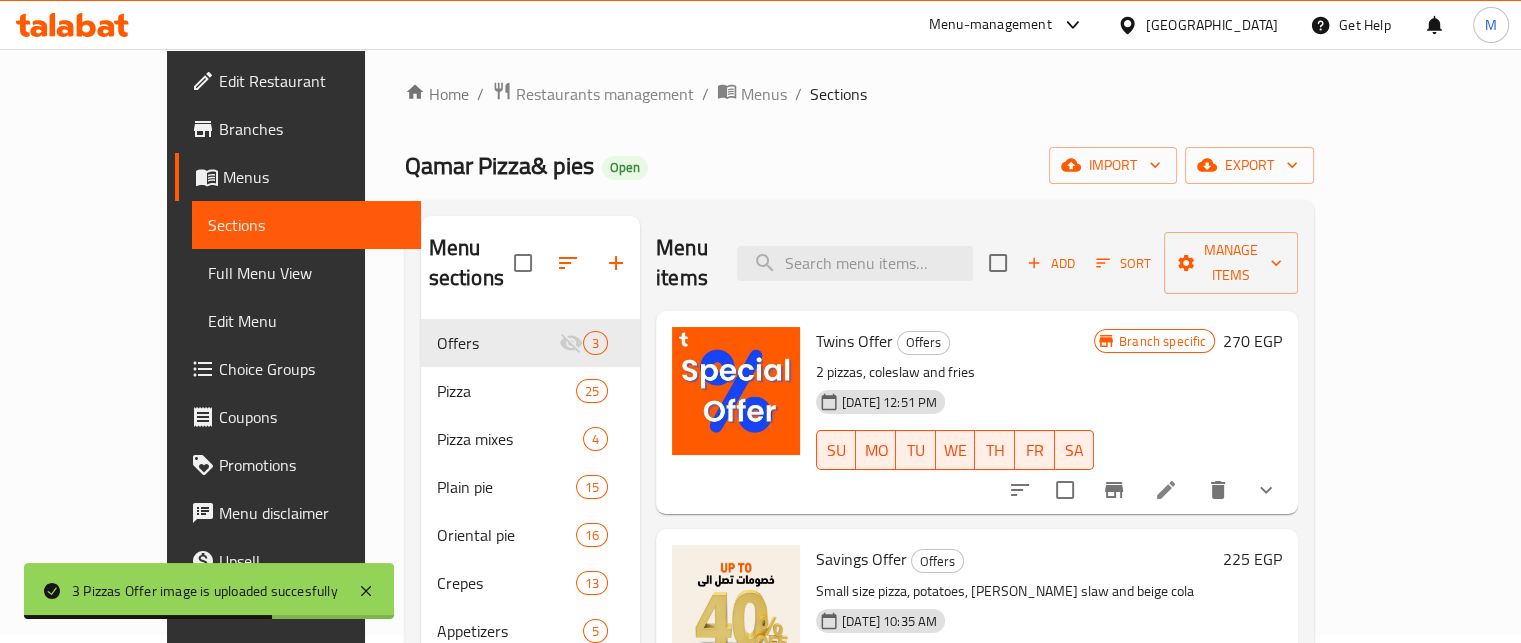 scroll, scrollTop: 0, scrollLeft: 0, axis: both 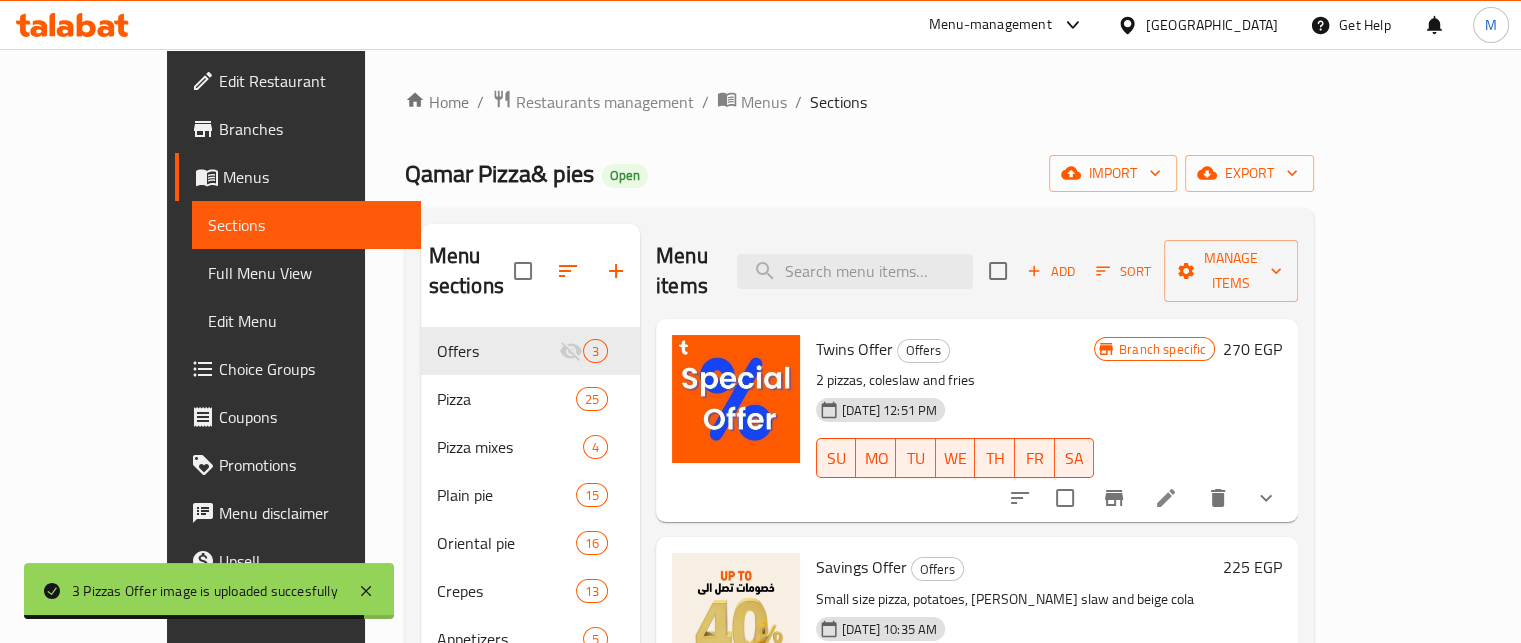 click on "Qamar Pizza& pies" at bounding box center (499, 173) 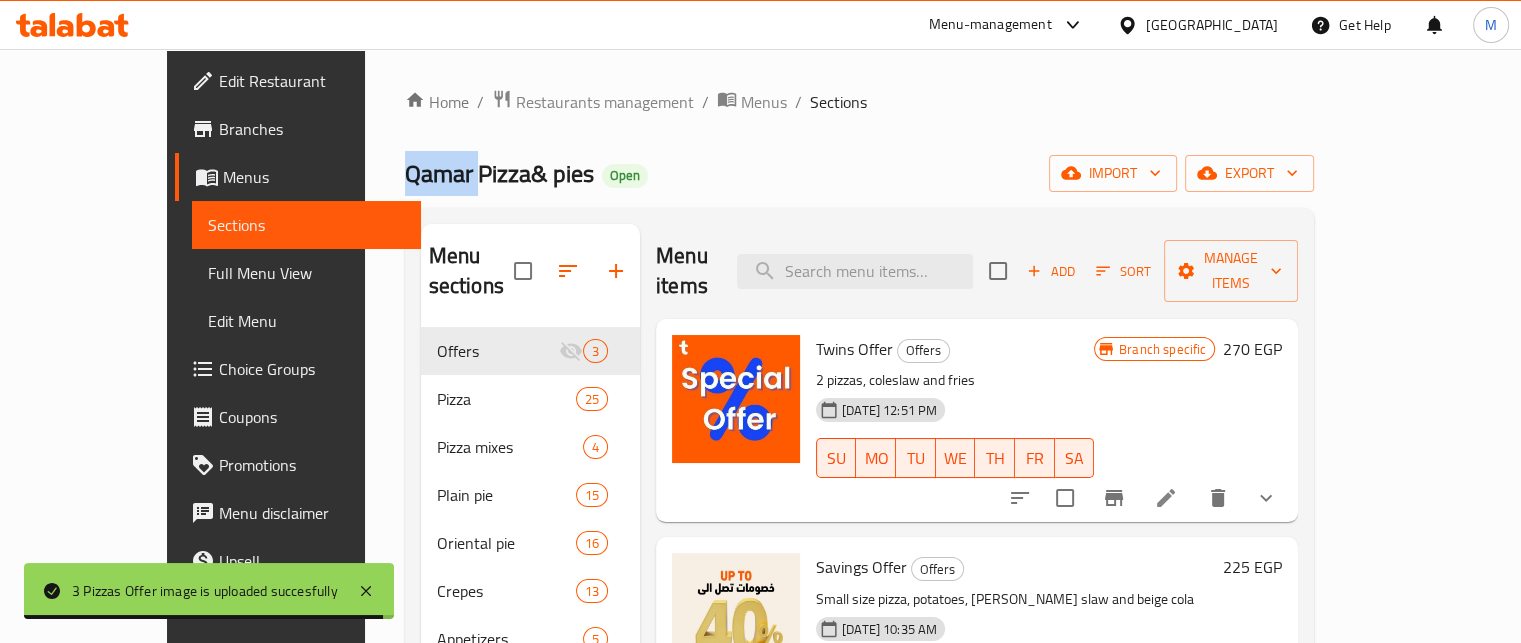 click on "Qamar Pizza& pies" at bounding box center (499, 173) 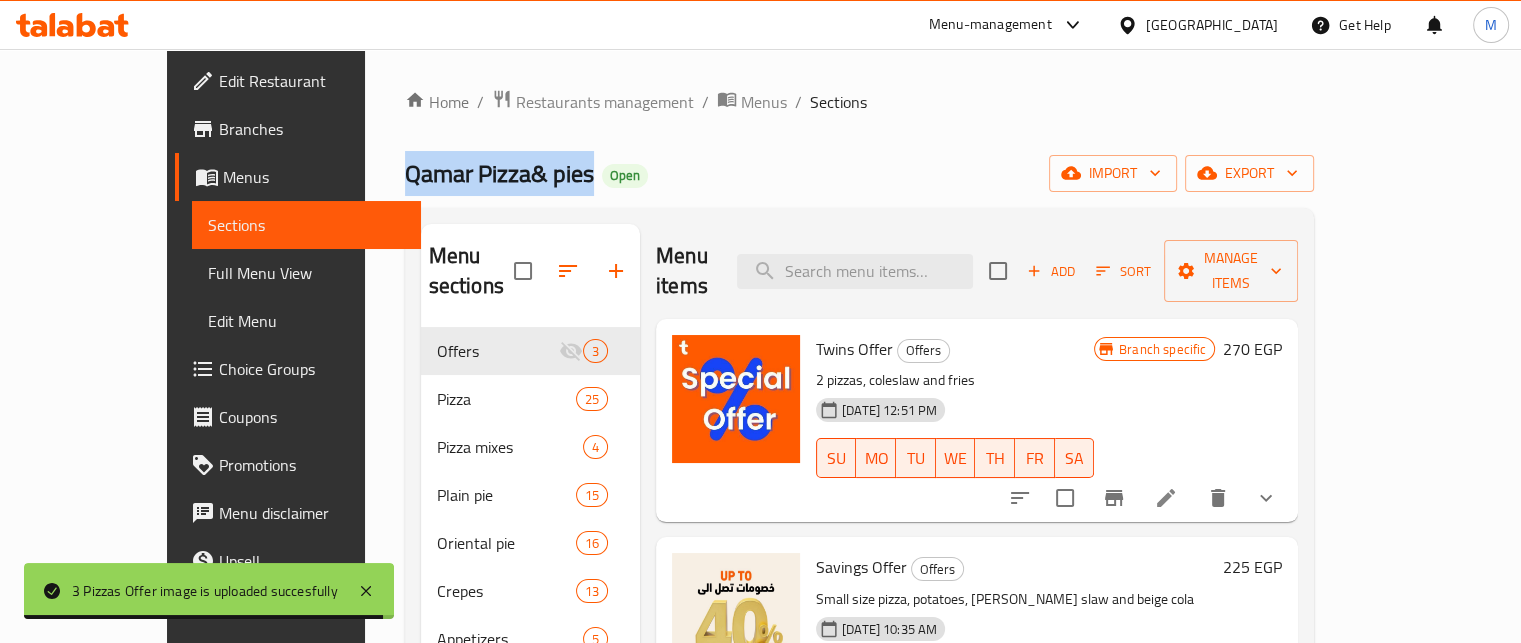 click on "Qamar Pizza& pies" at bounding box center [499, 173] 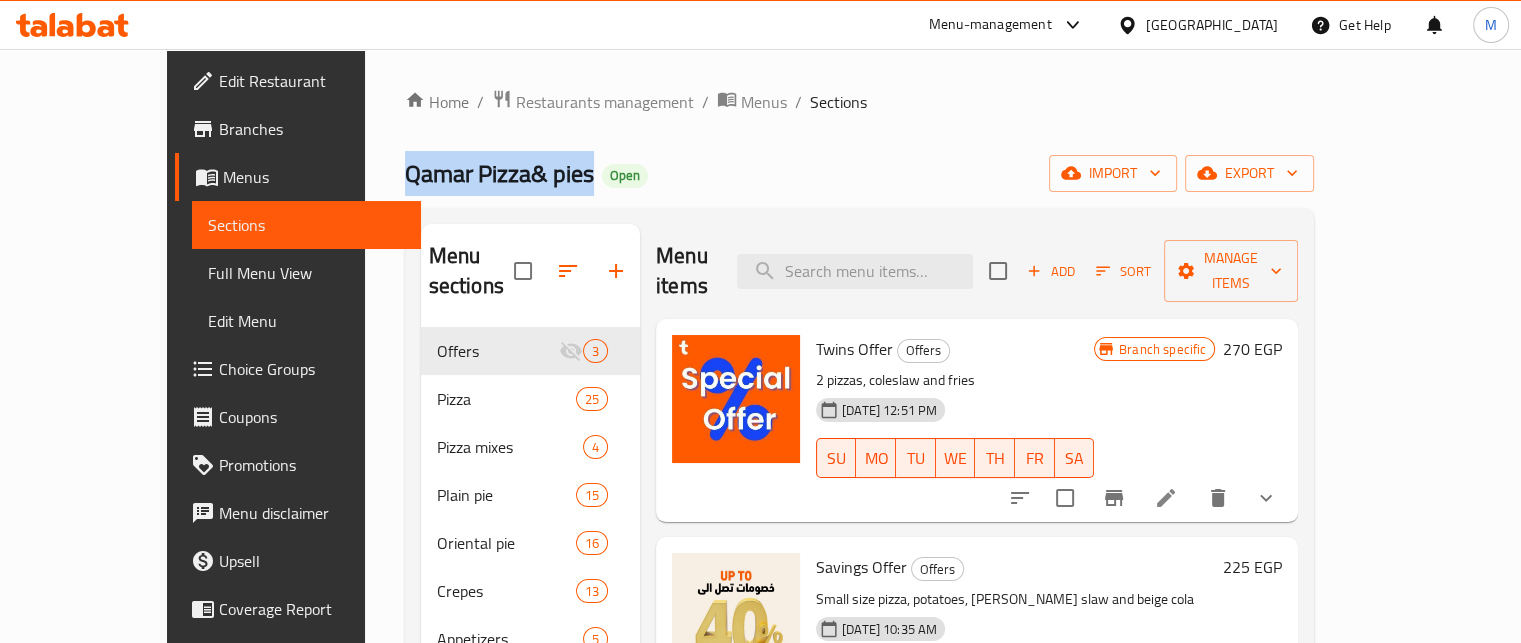 copy on "Qamar Pizza& pies" 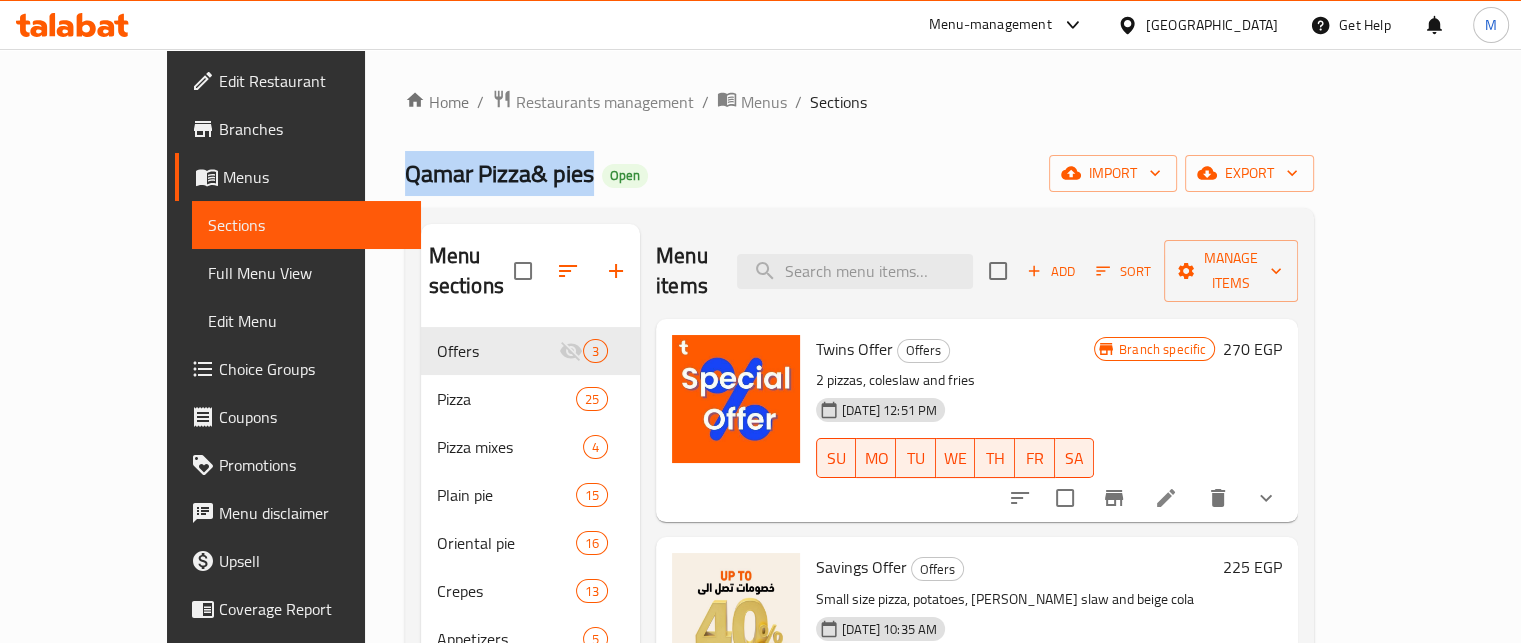 click on "Branches" at bounding box center [312, 129] 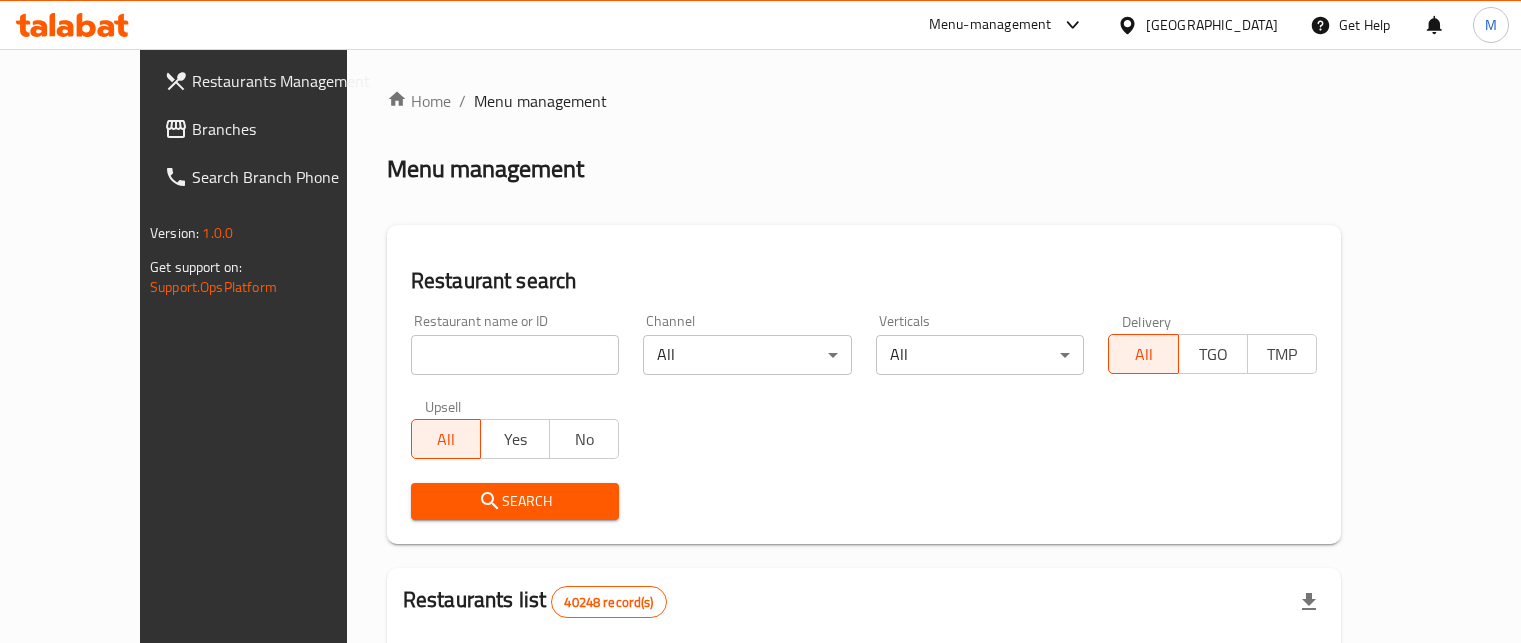 scroll, scrollTop: 0, scrollLeft: 0, axis: both 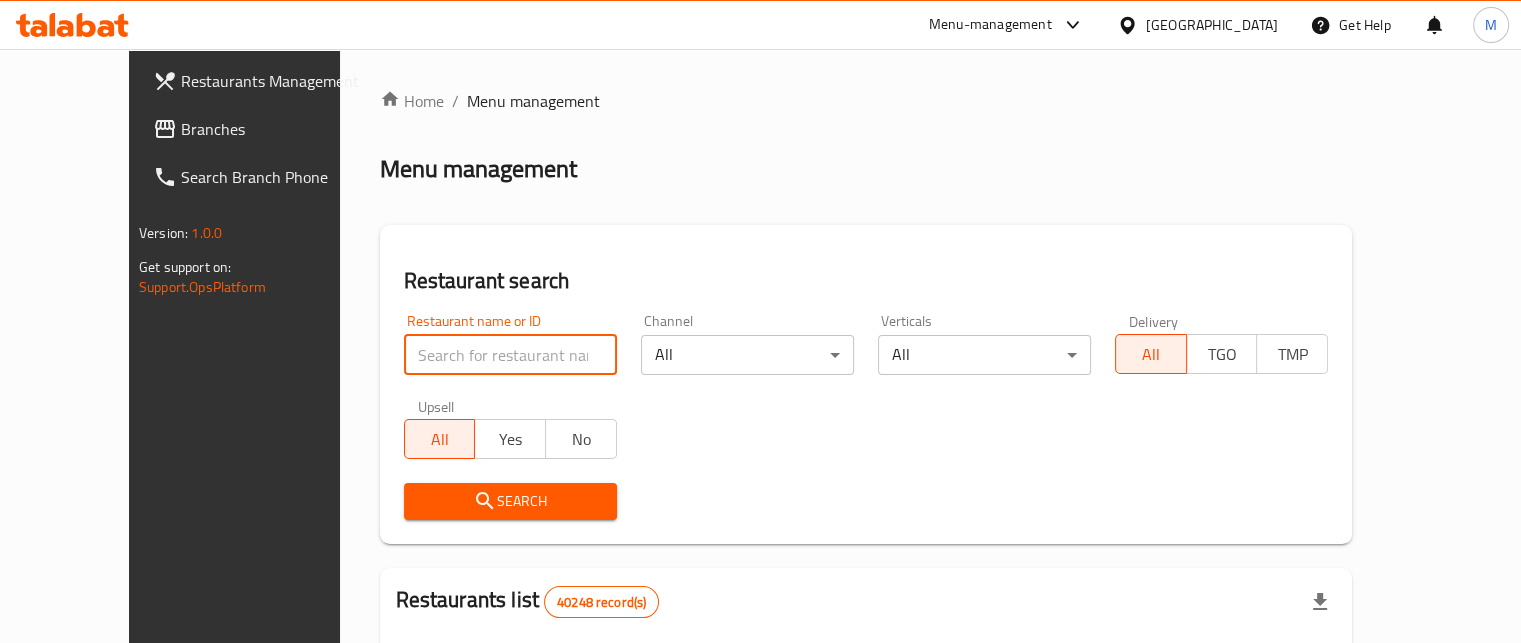click at bounding box center [510, 355] 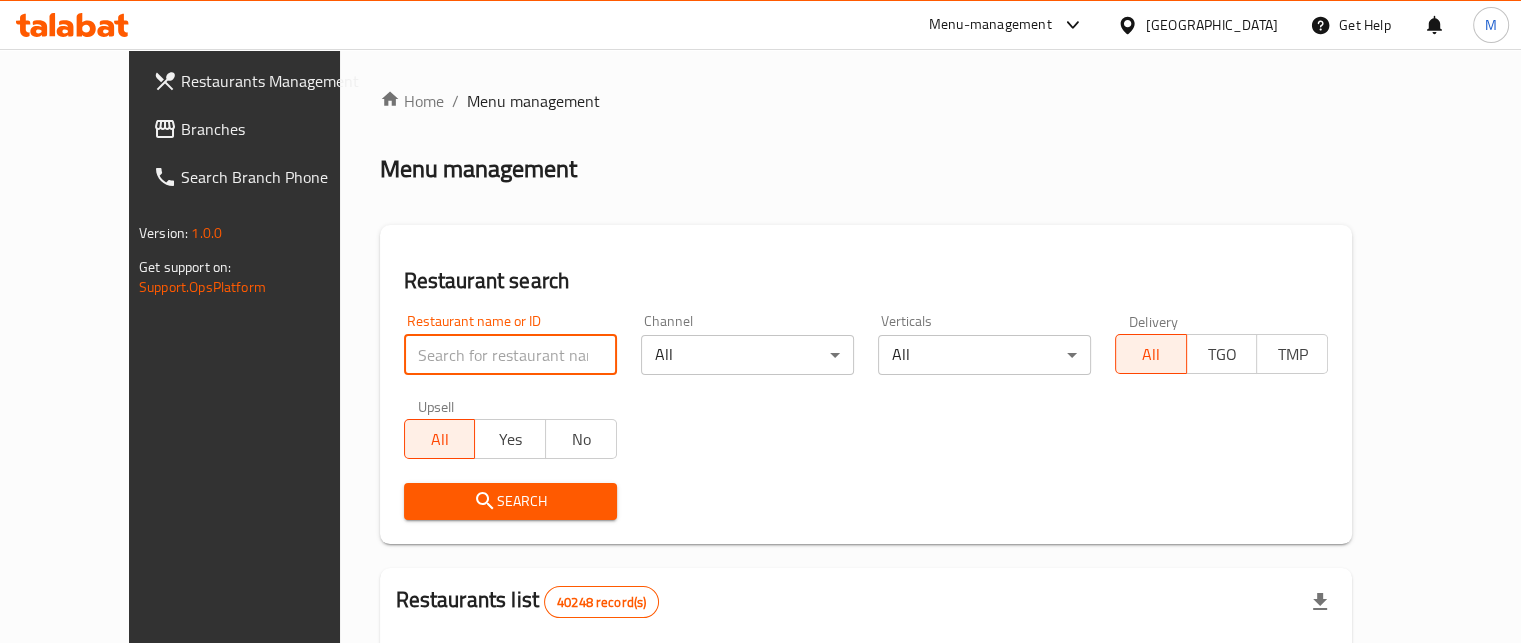 paste on "694115" 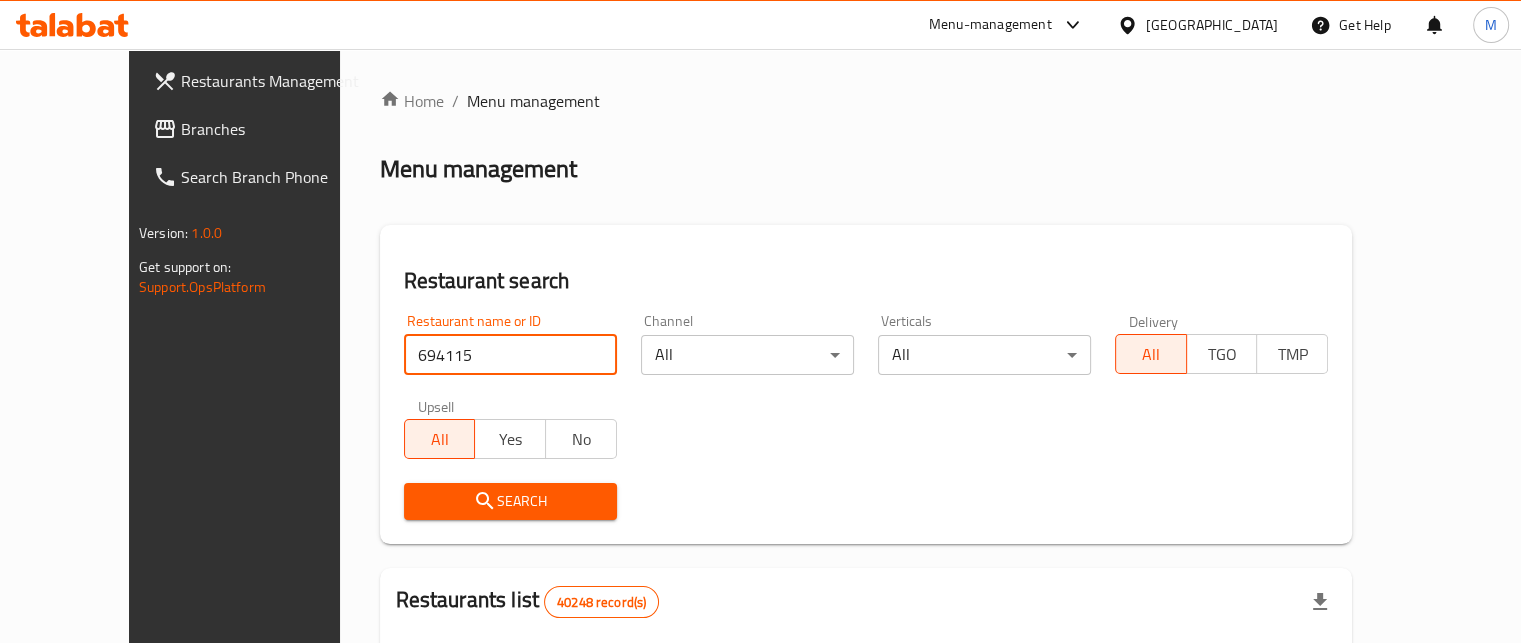 type on "694115" 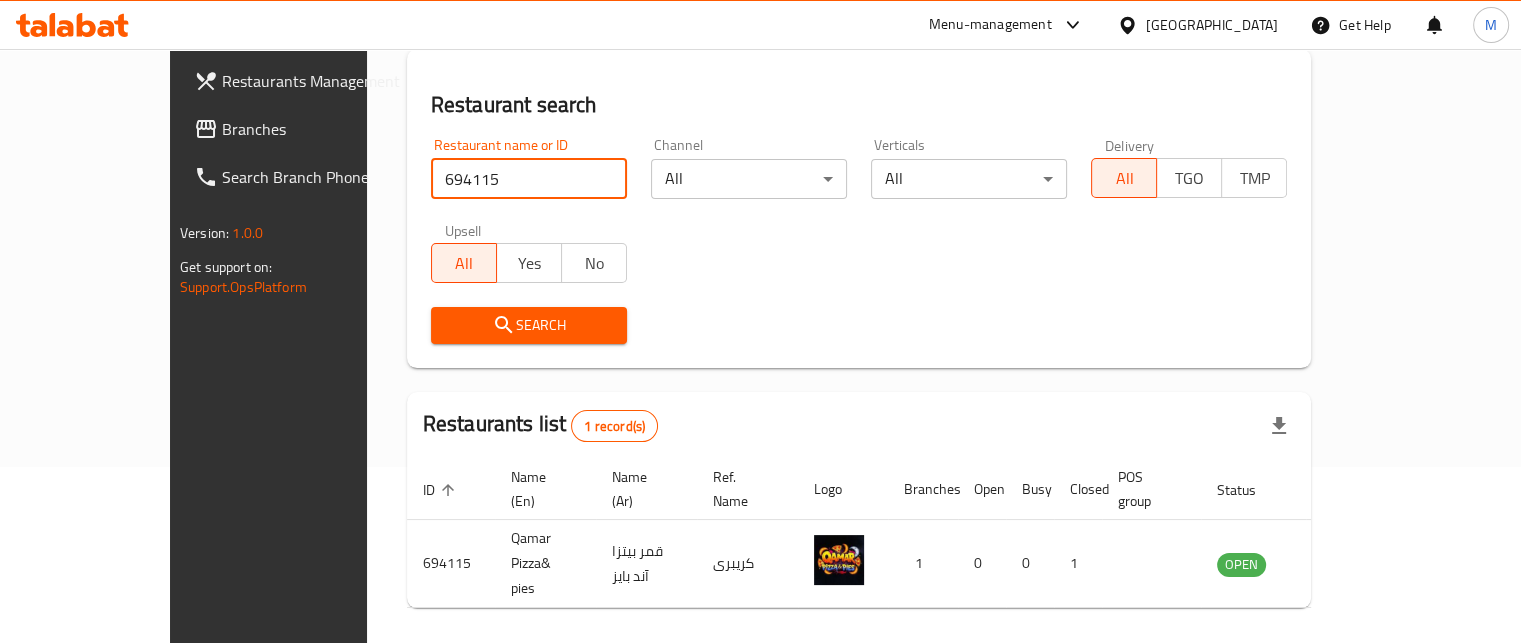 scroll, scrollTop: 208, scrollLeft: 0, axis: vertical 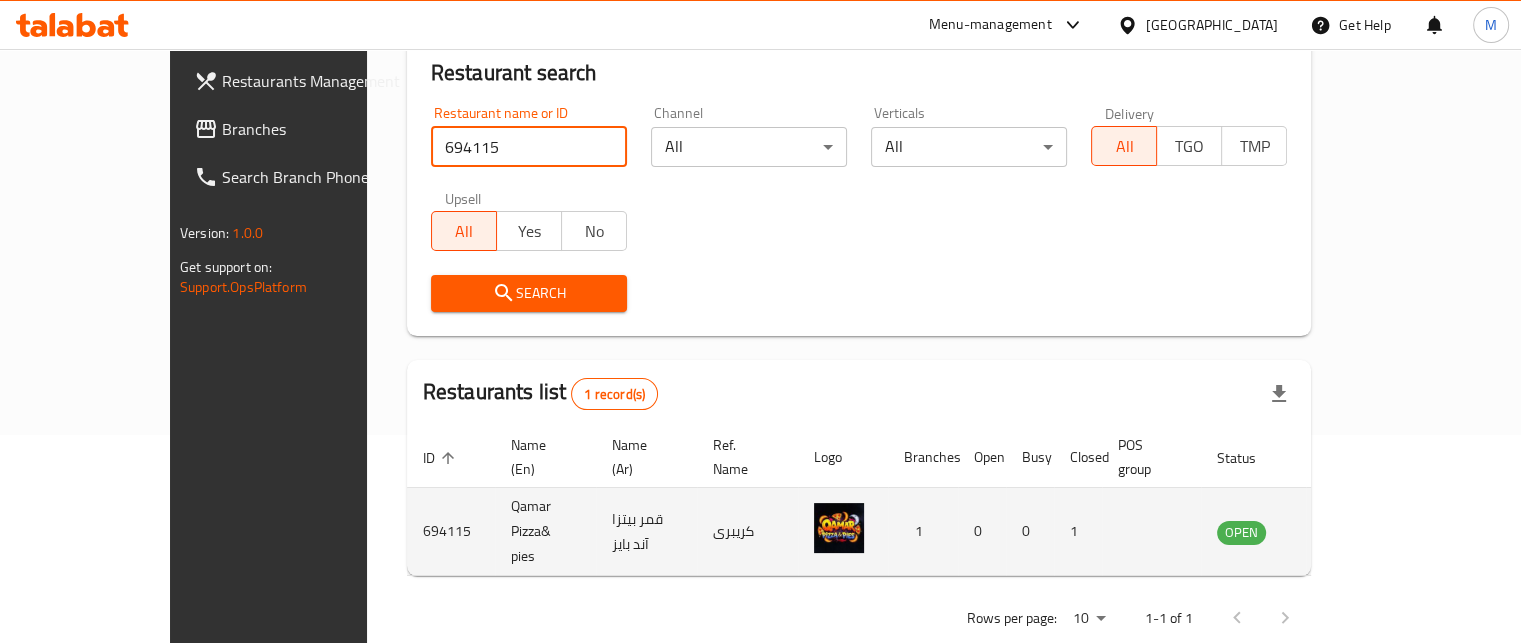 click 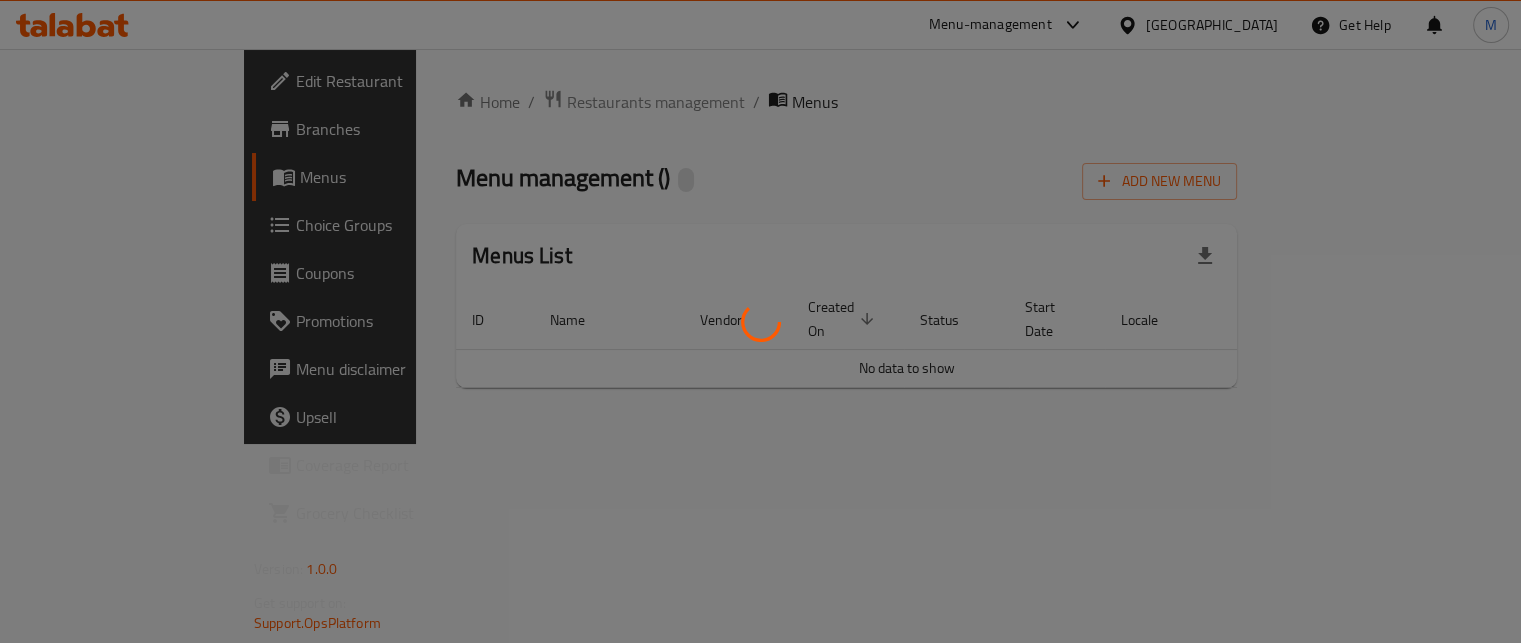 scroll, scrollTop: 0, scrollLeft: 0, axis: both 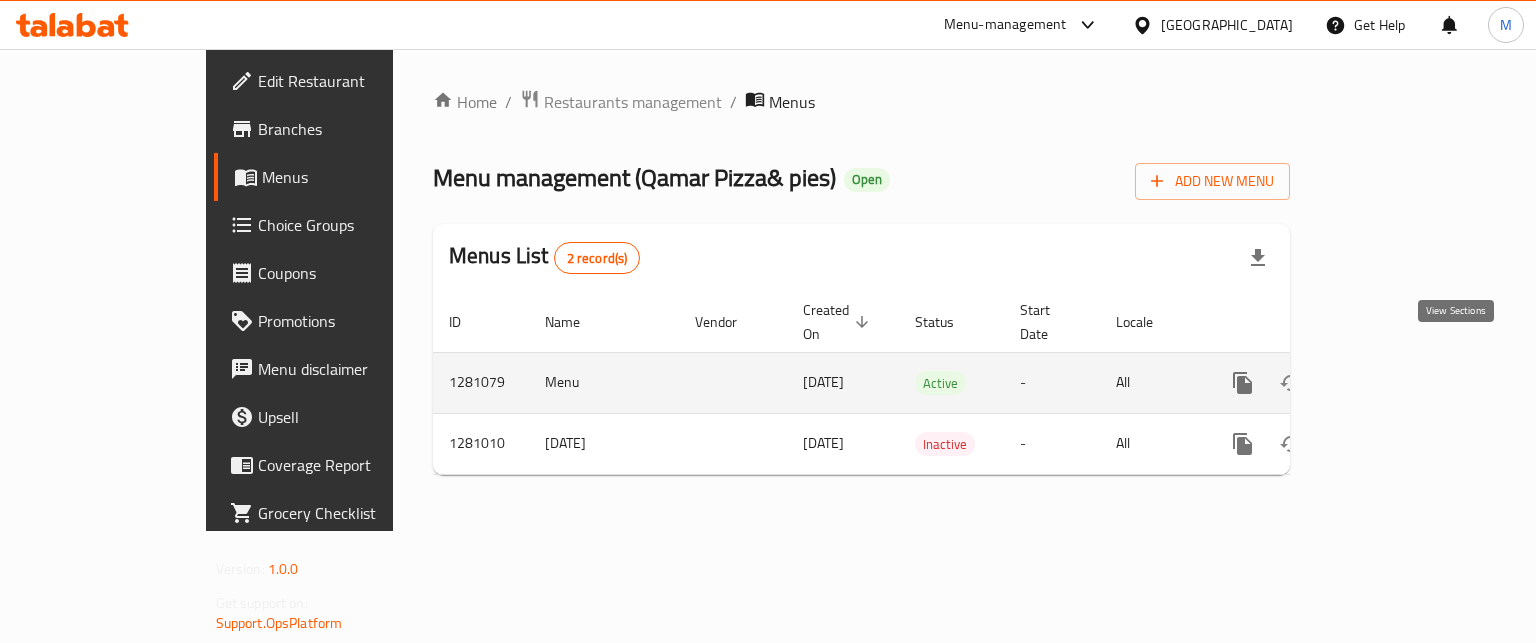 click 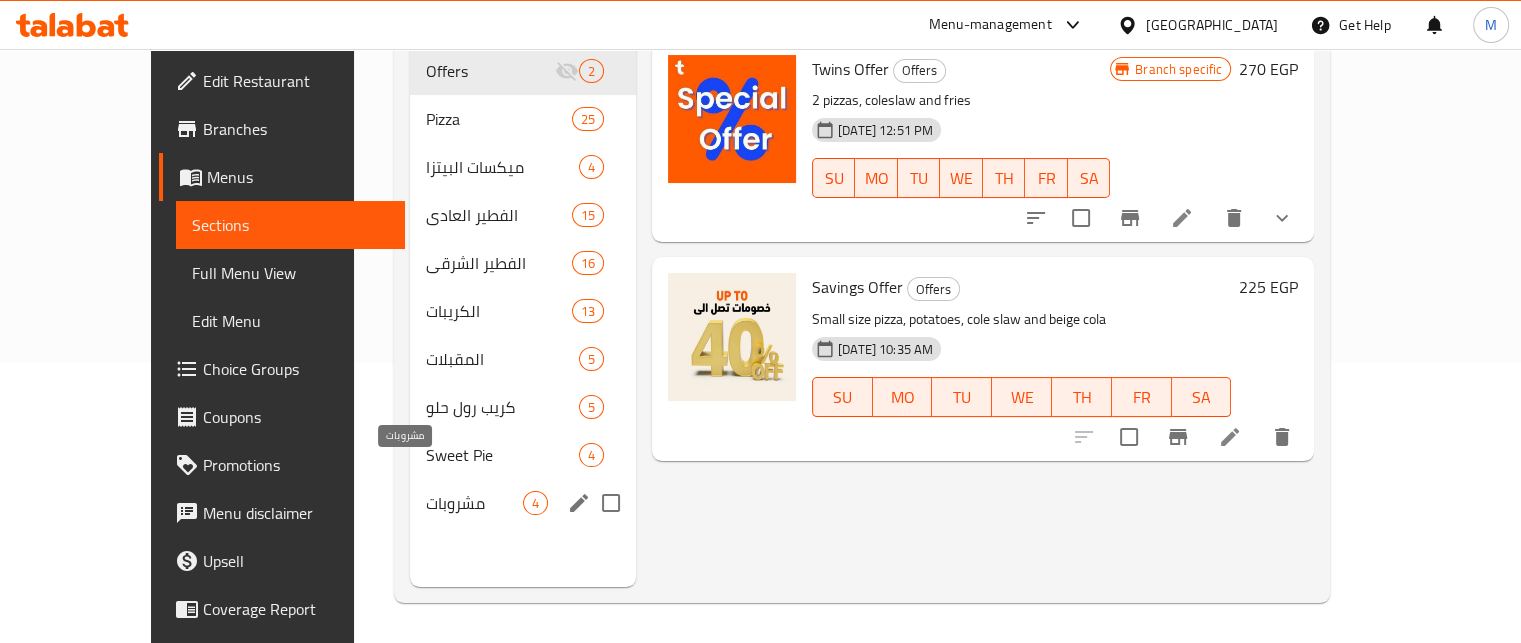 scroll, scrollTop: 0, scrollLeft: 0, axis: both 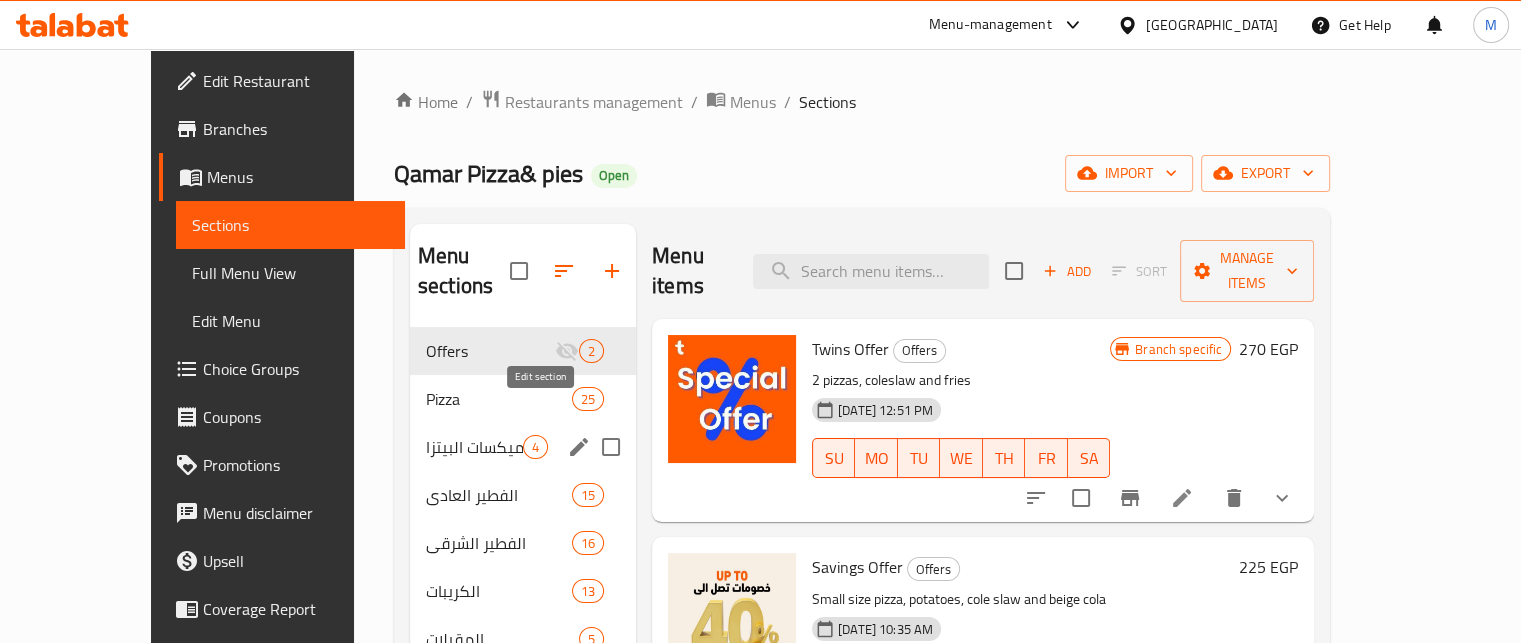 click 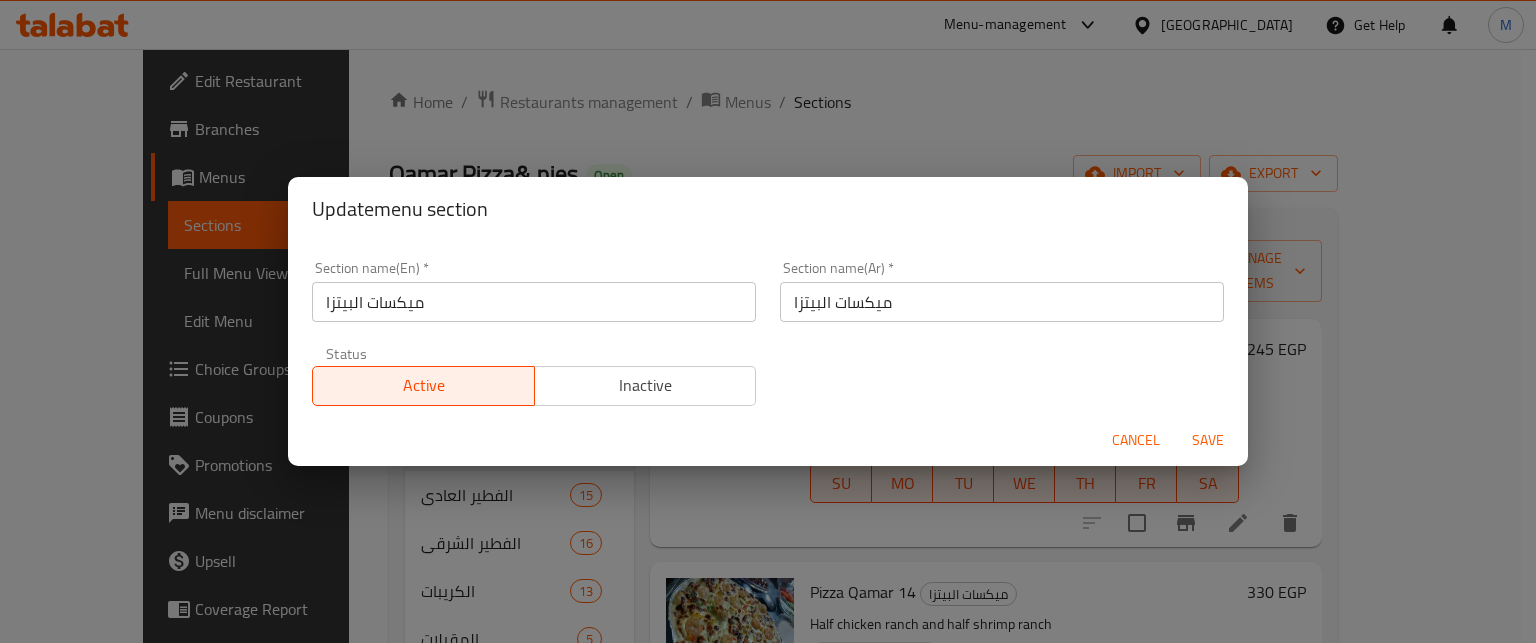 click on "Cancel" at bounding box center (1136, 440) 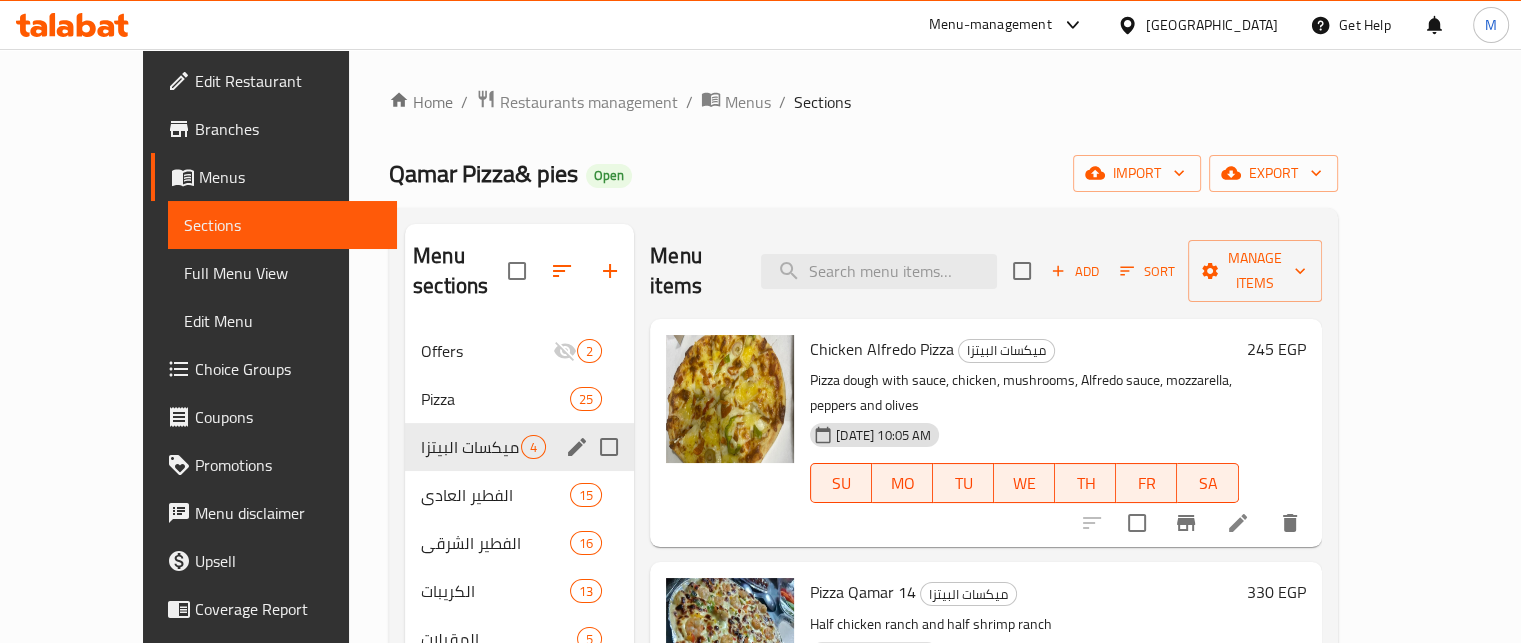 click 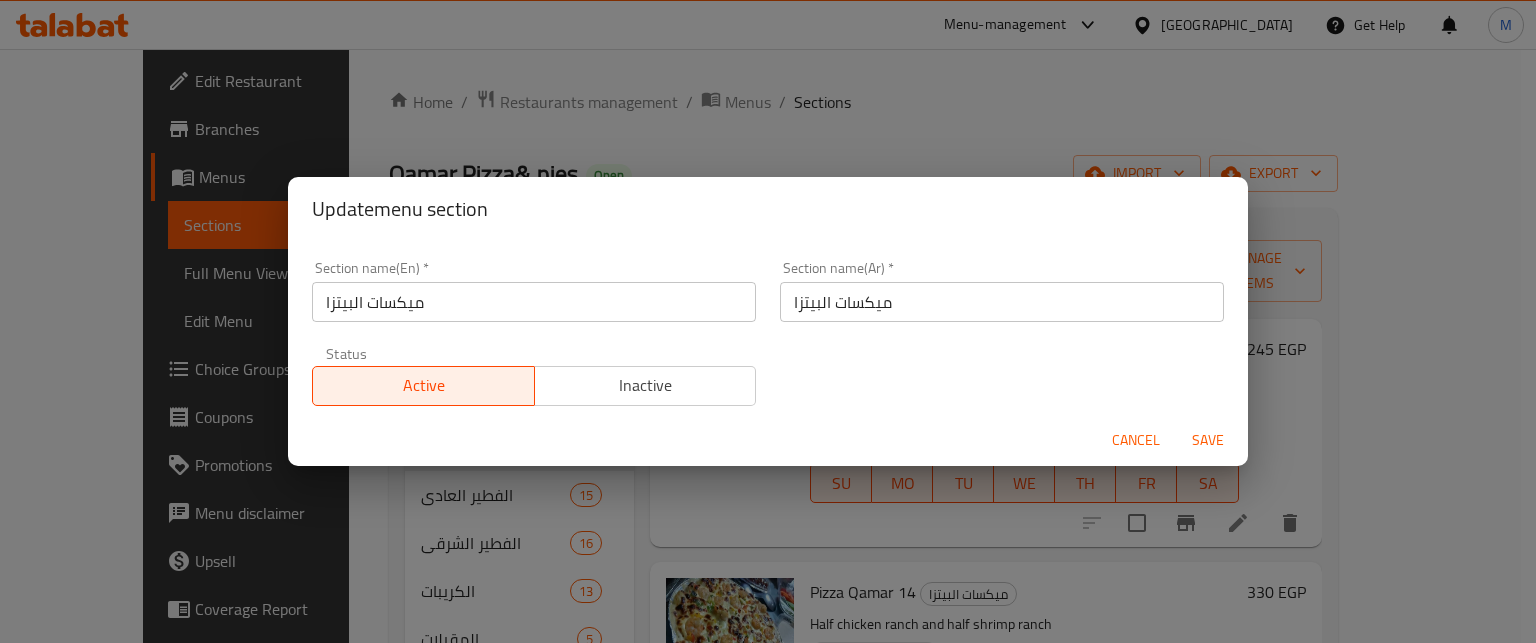 click on "ميكسات البيتزا" at bounding box center [1002, 302] 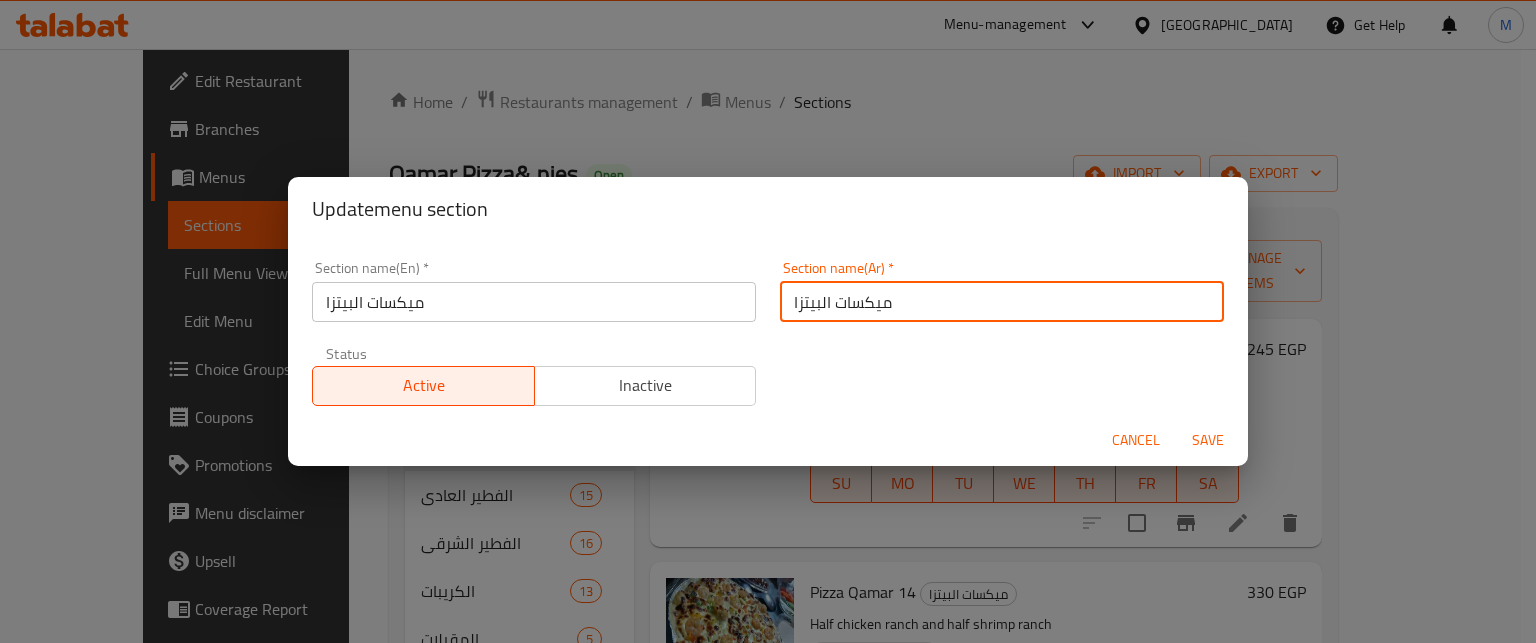 click on "ميكسات البيتزا" at bounding box center [1002, 302] 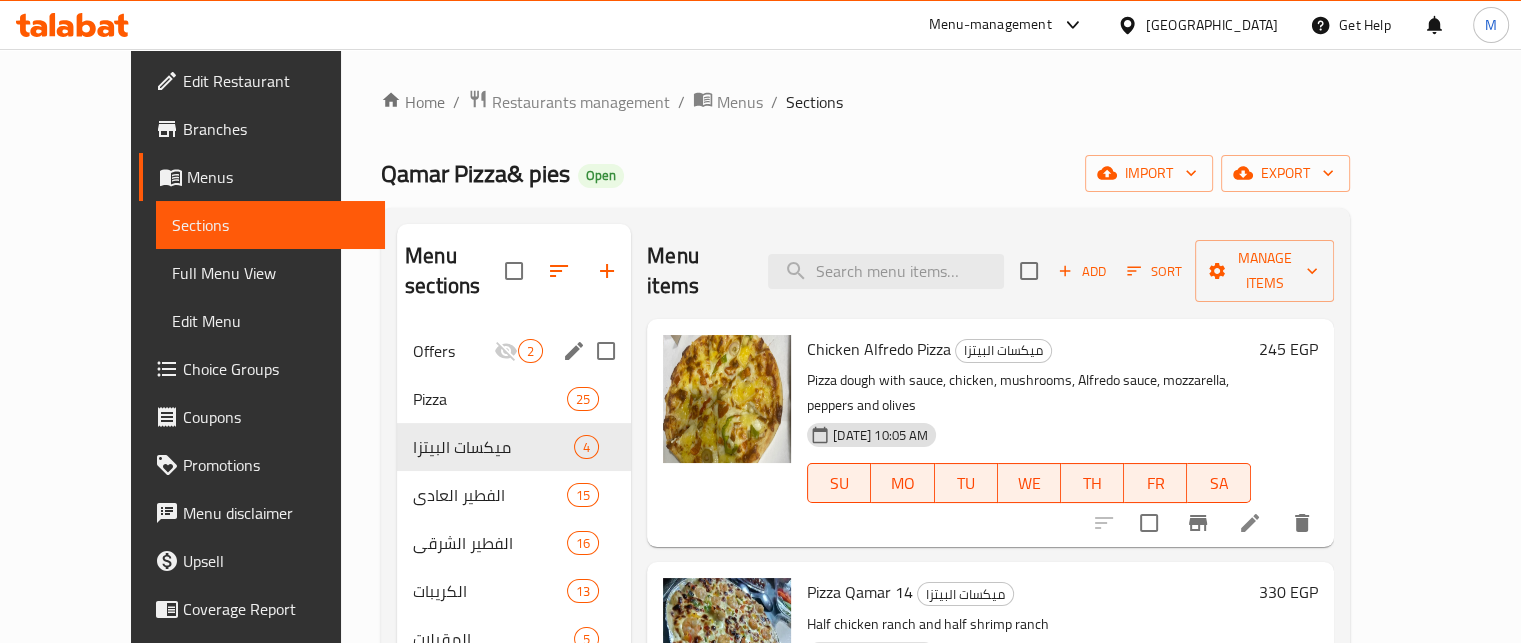 click on "Offers 2" at bounding box center [514, 351] 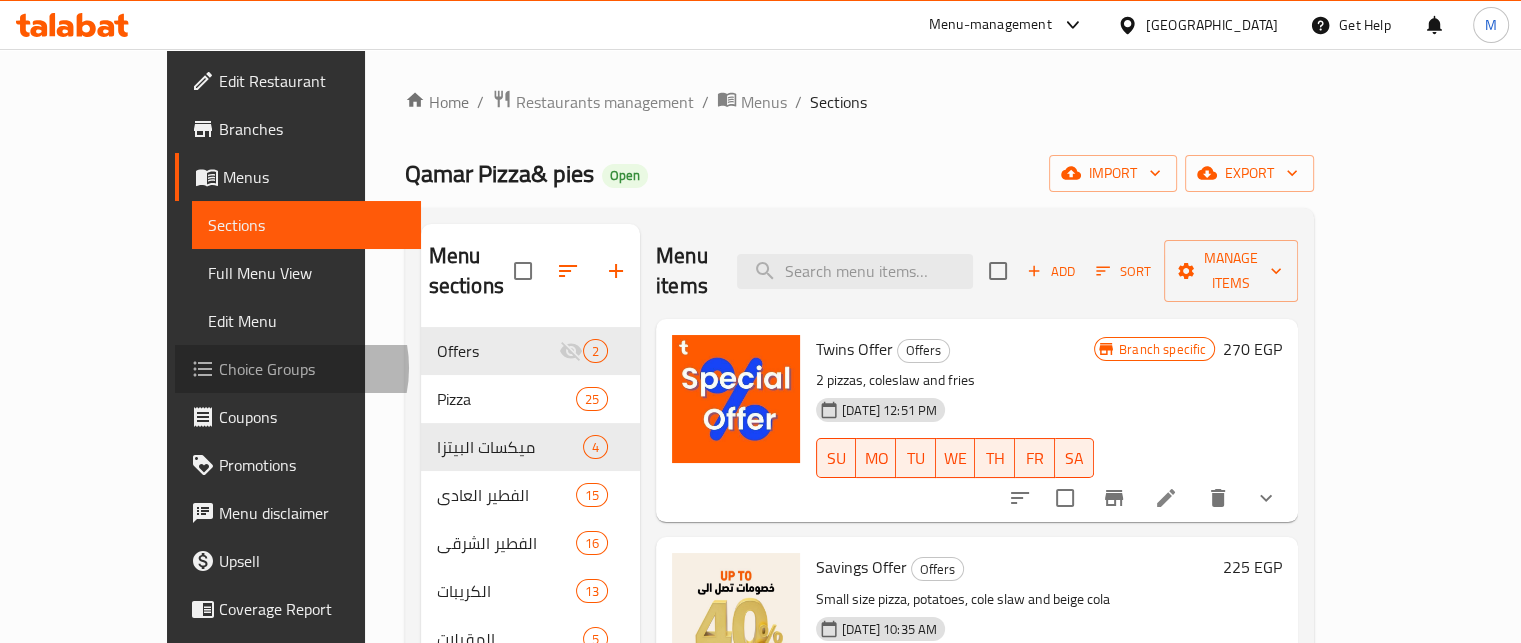click on "Choice Groups" at bounding box center (312, 369) 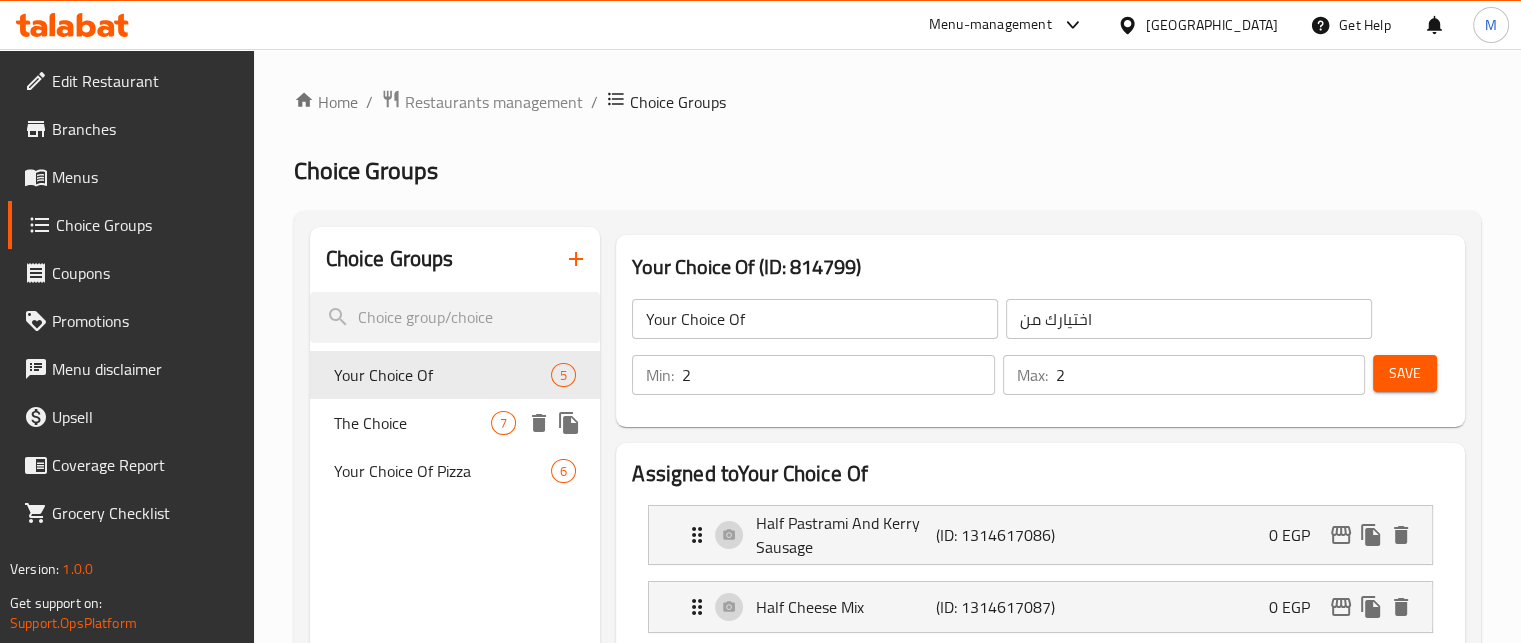 click on "The Choice" at bounding box center [413, 423] 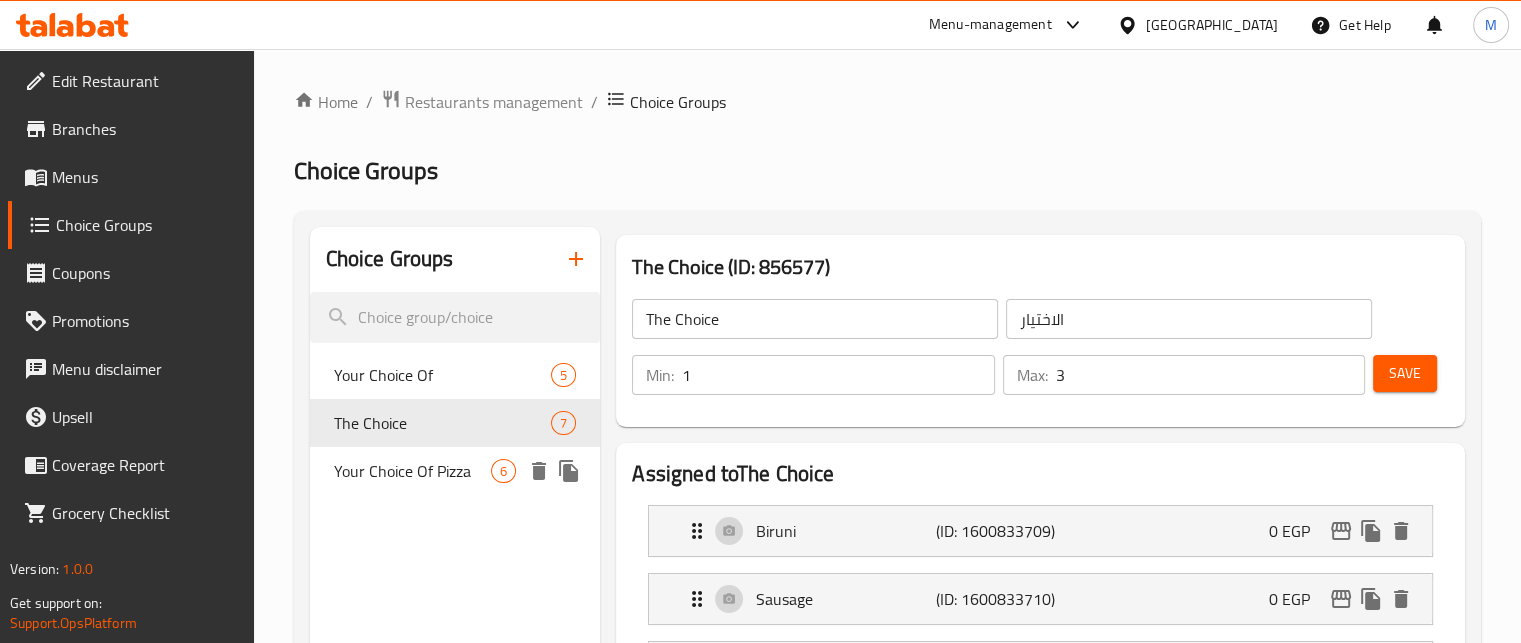 click on "Your Choice Of Pizza" at bounding box center [413, 471] 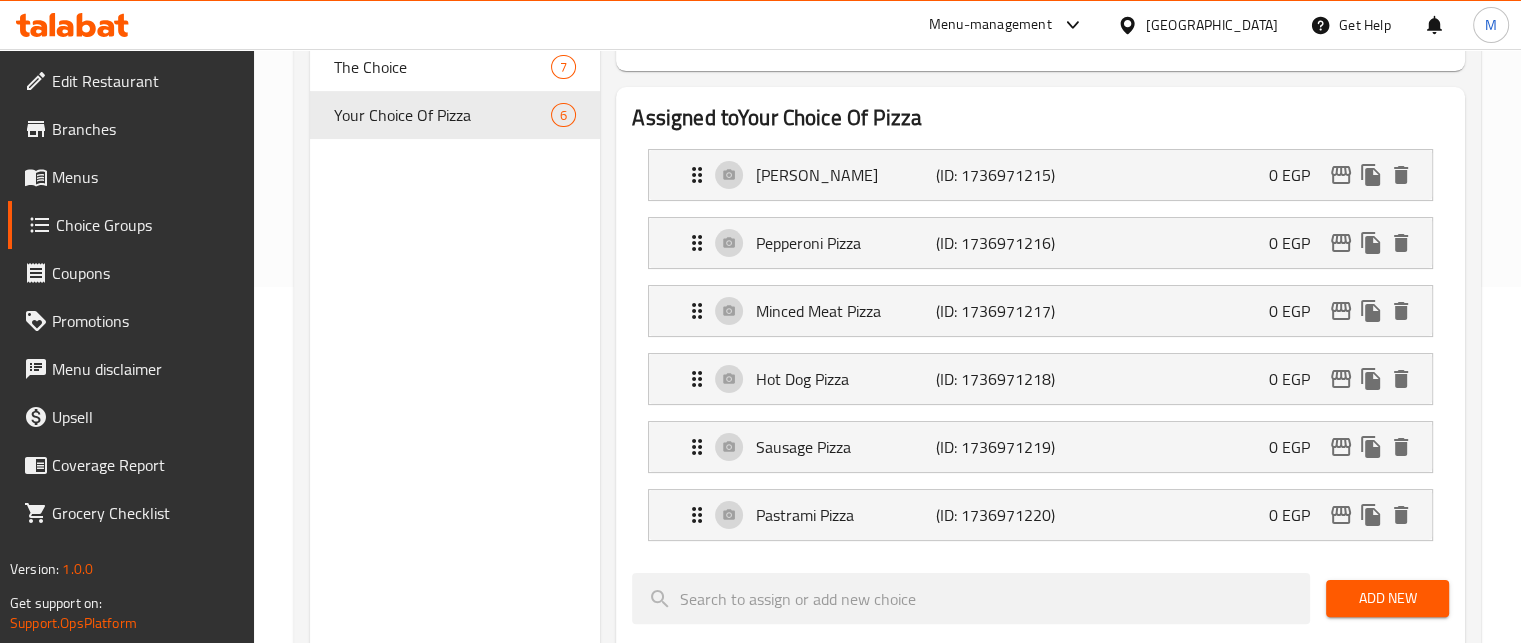 scroll, scrollTop: 376, scrollLeft: 0, axis: vertical 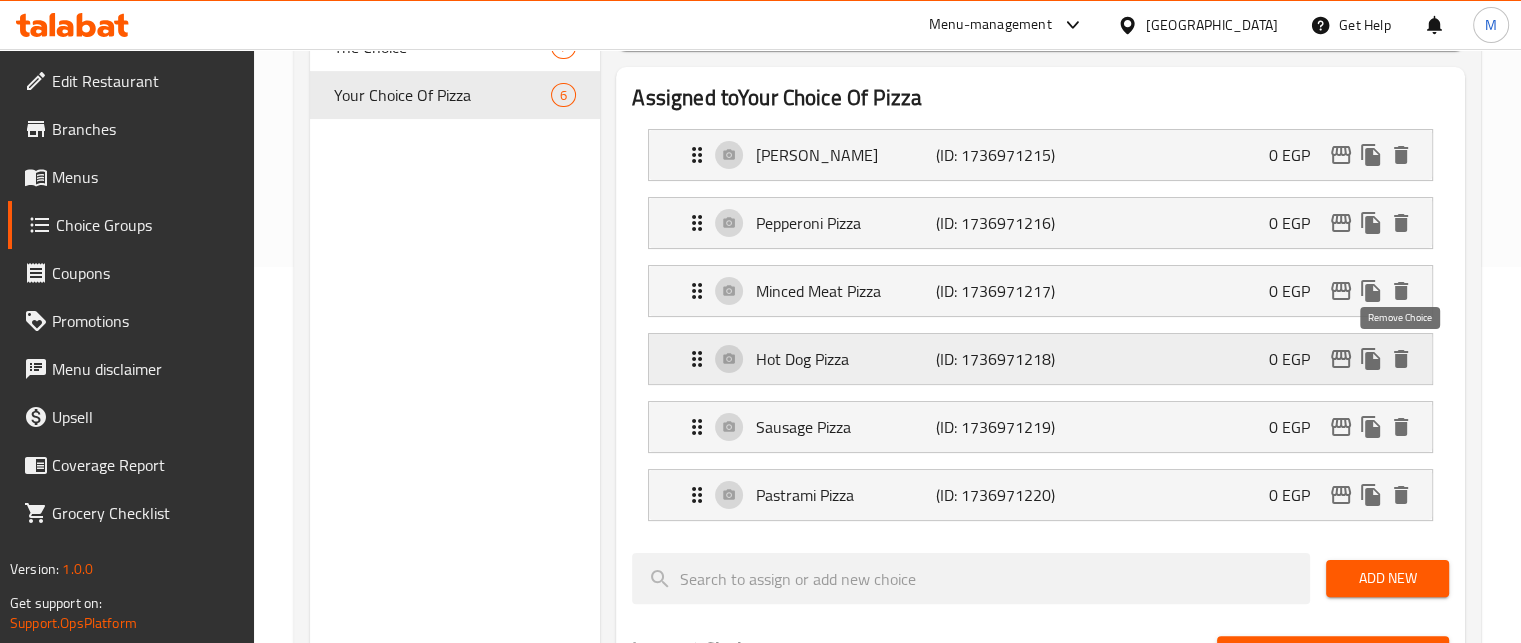 click 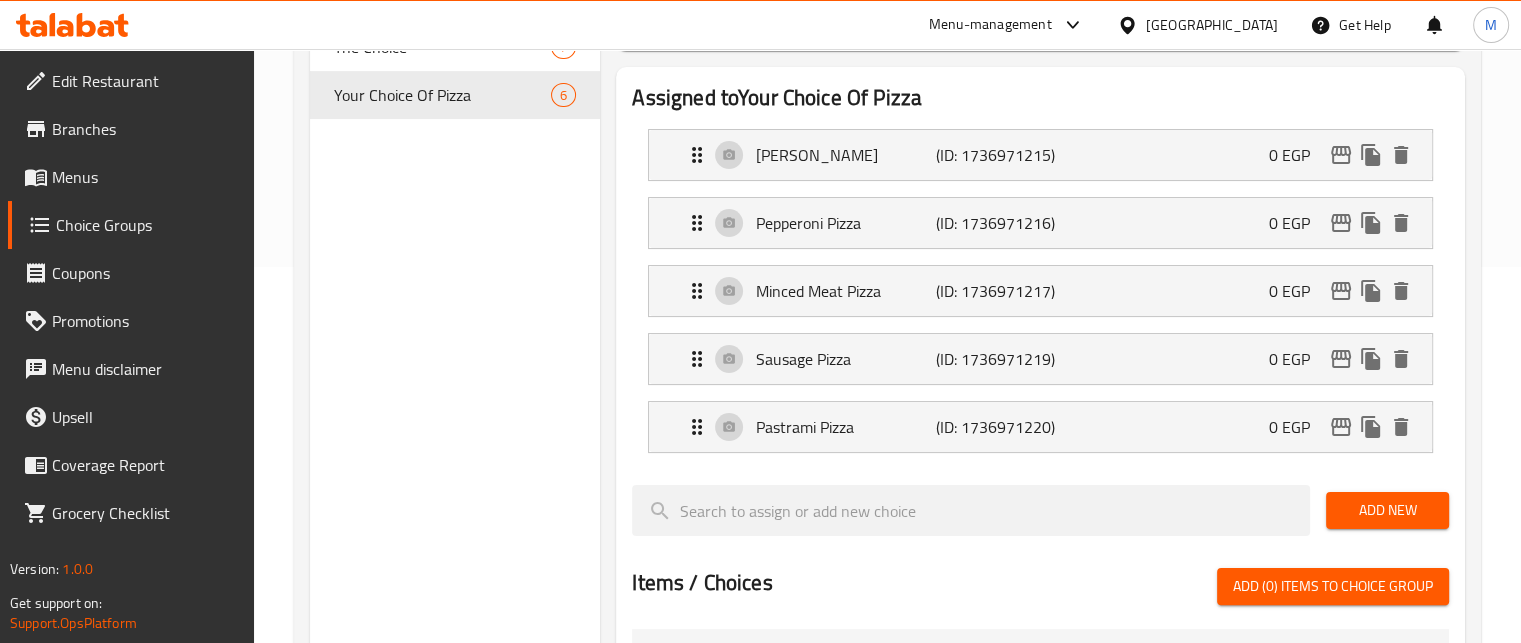 scroll, scrollTop: 0, scrollLeft: 0, axis: both 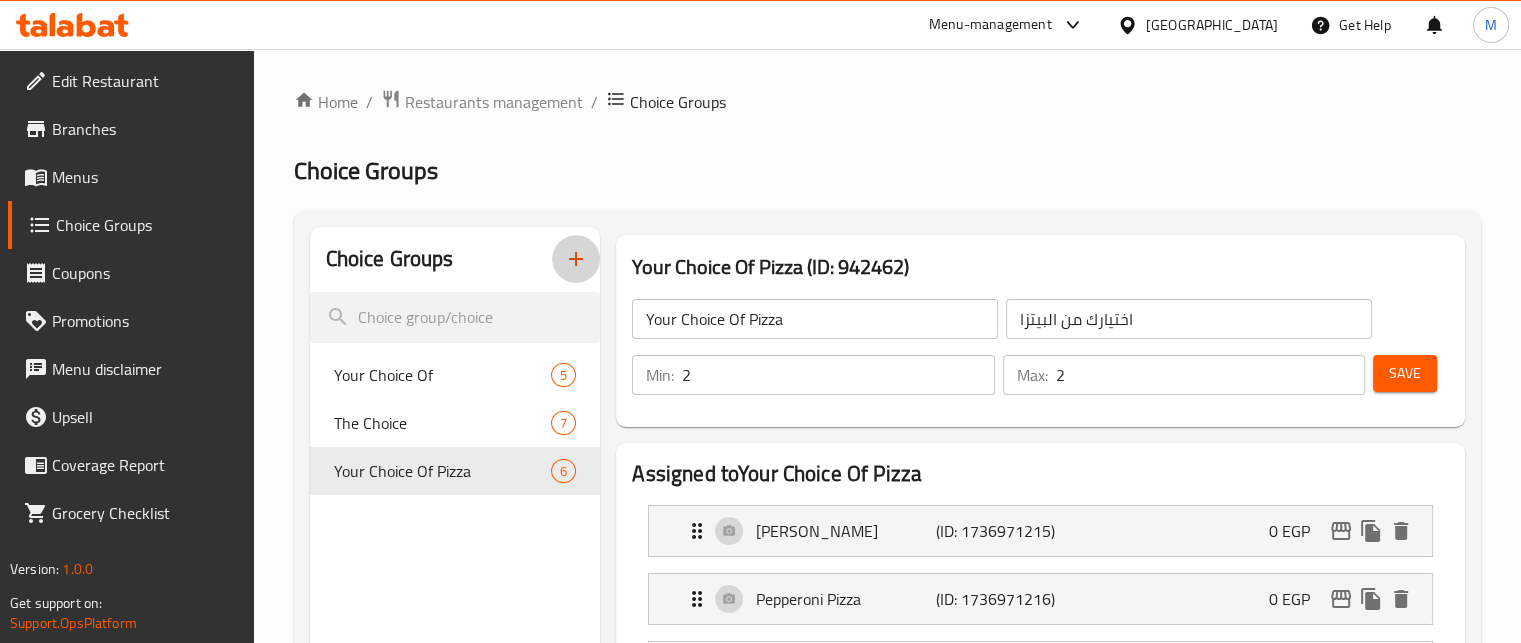 click 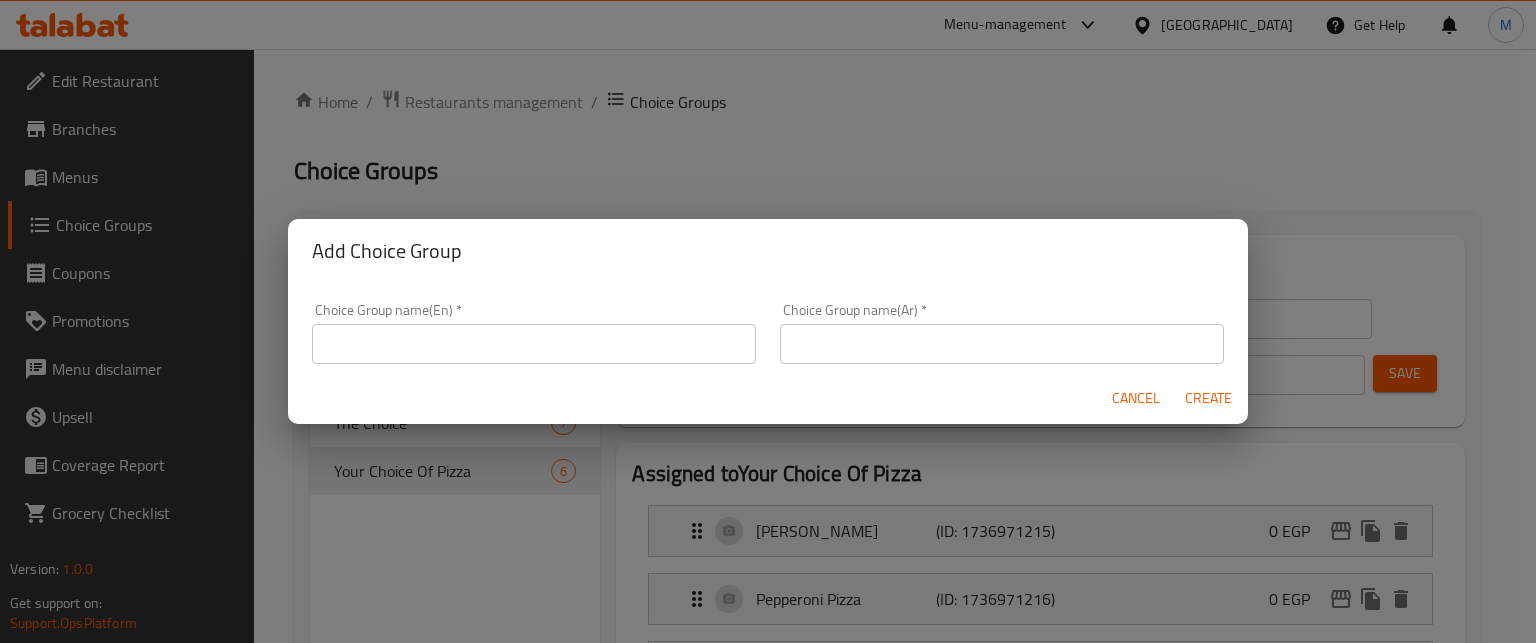click at bounding box center [1002, 344] 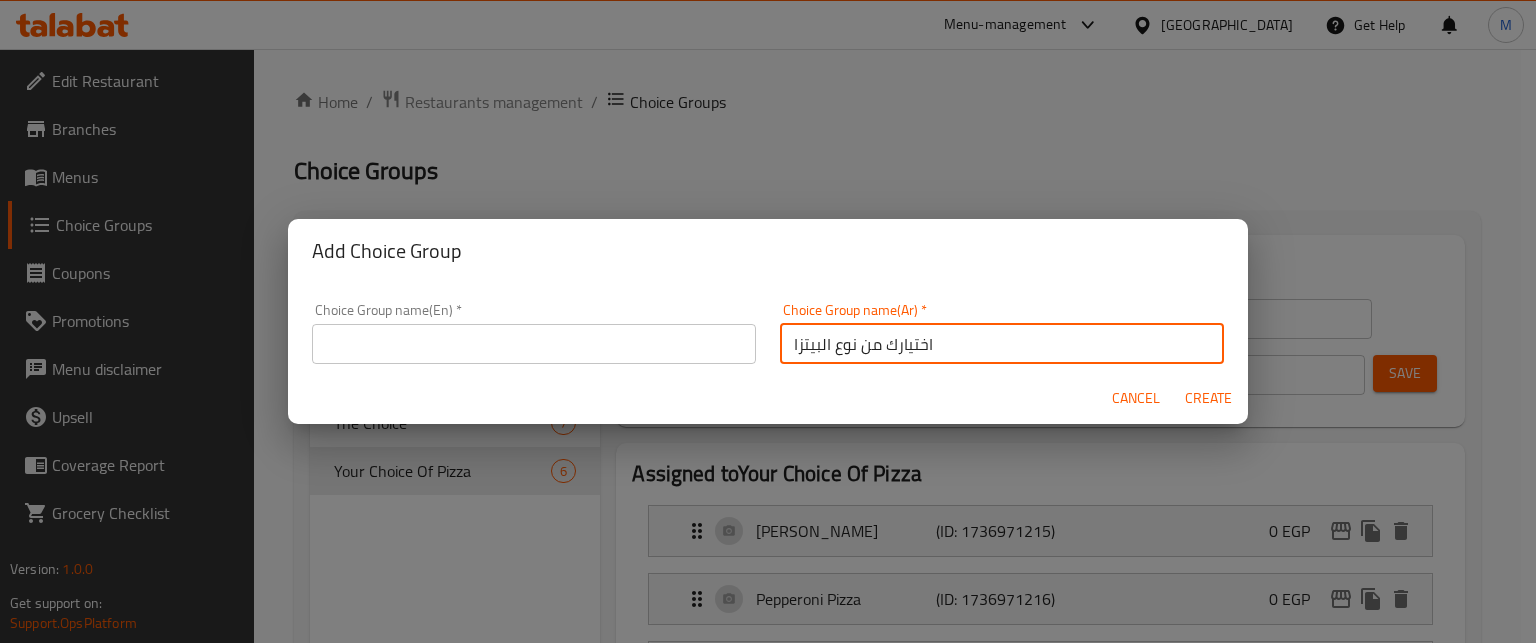 click on "اختيارك من نوع البيتزا" at bounding box center (1002, 344) 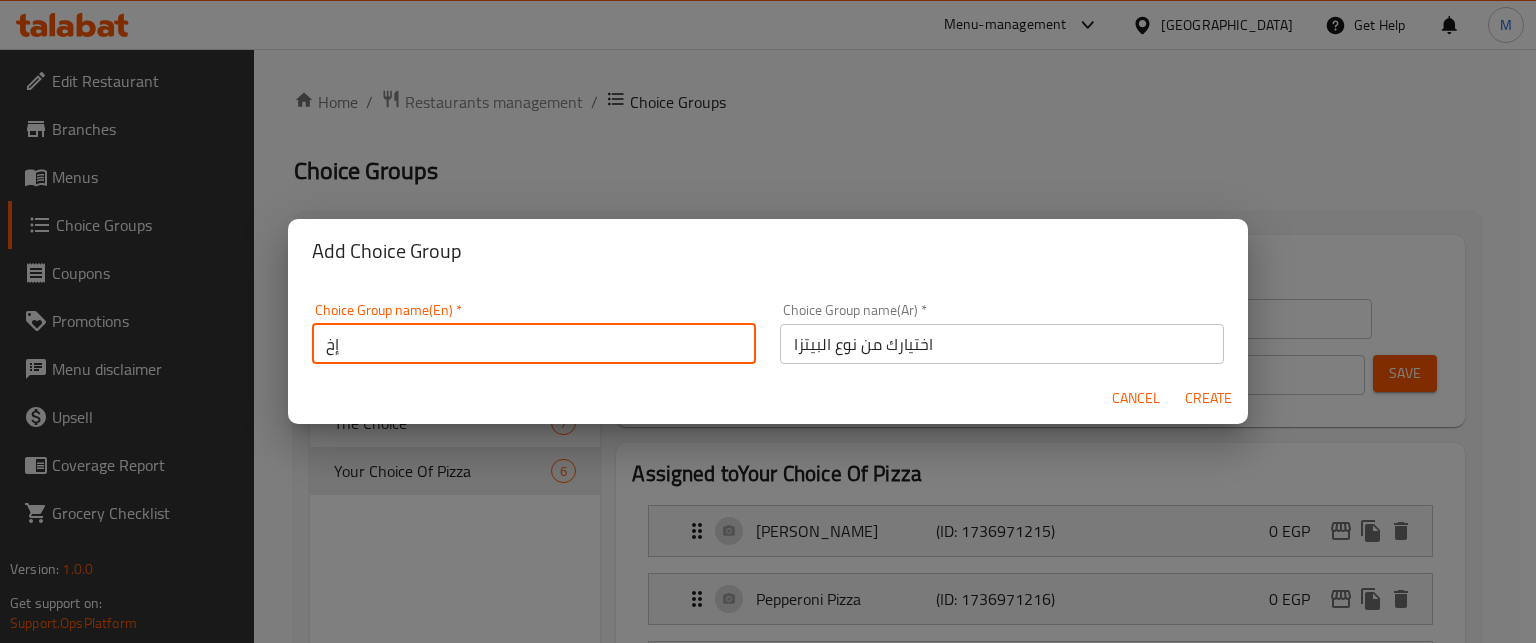 type on "إ" 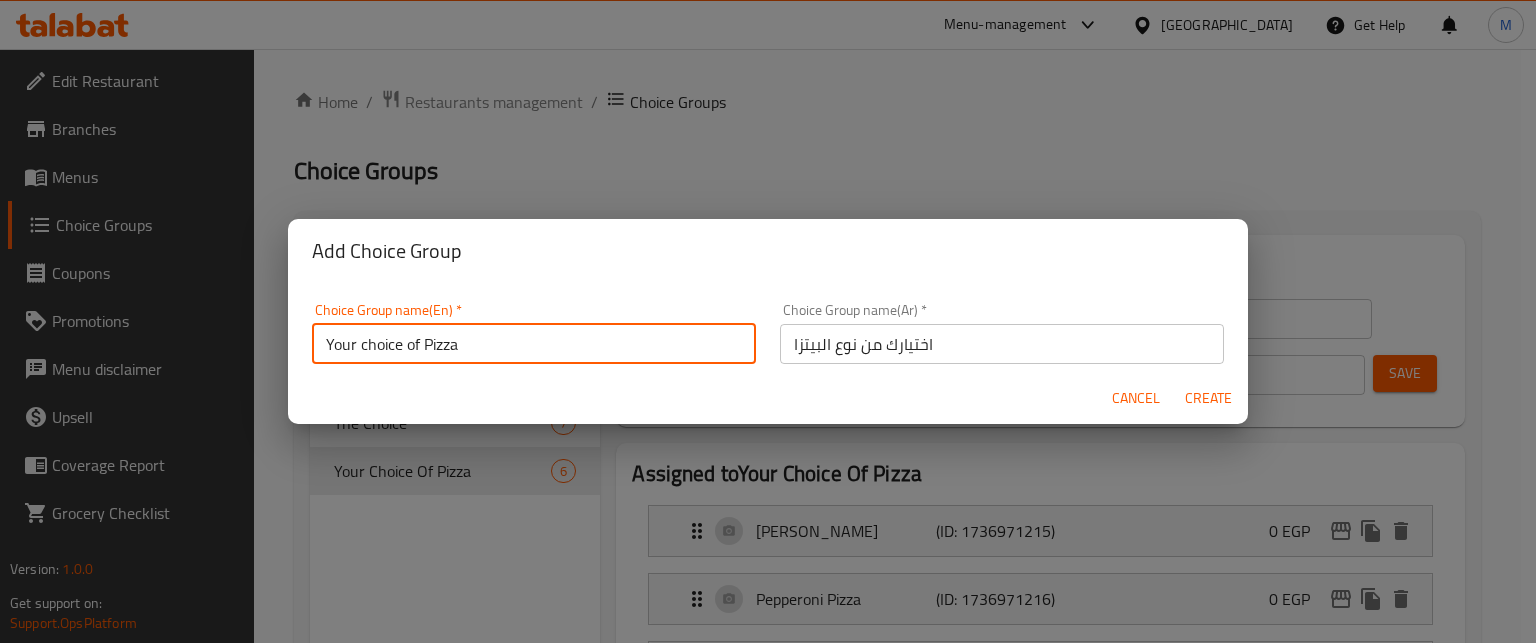 type on "Your choice of Pizza" 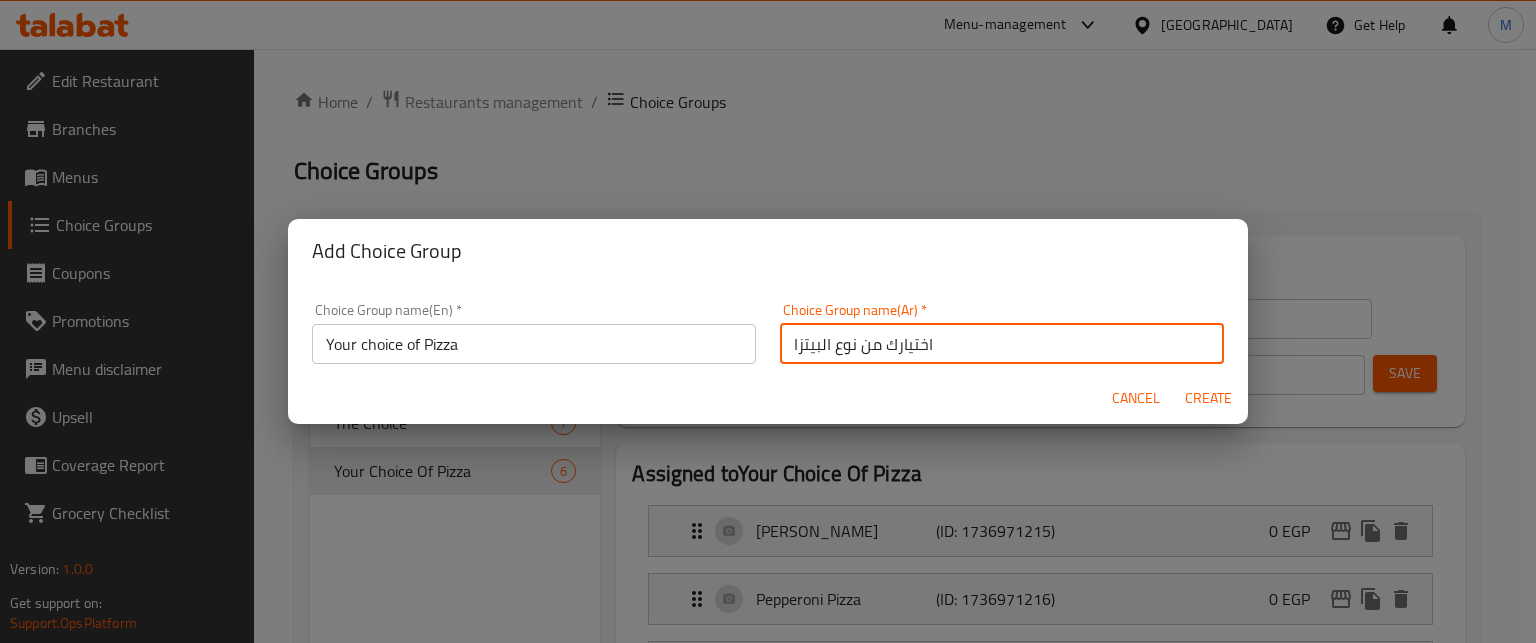 type on "اختيارك من نوع البيتزا" 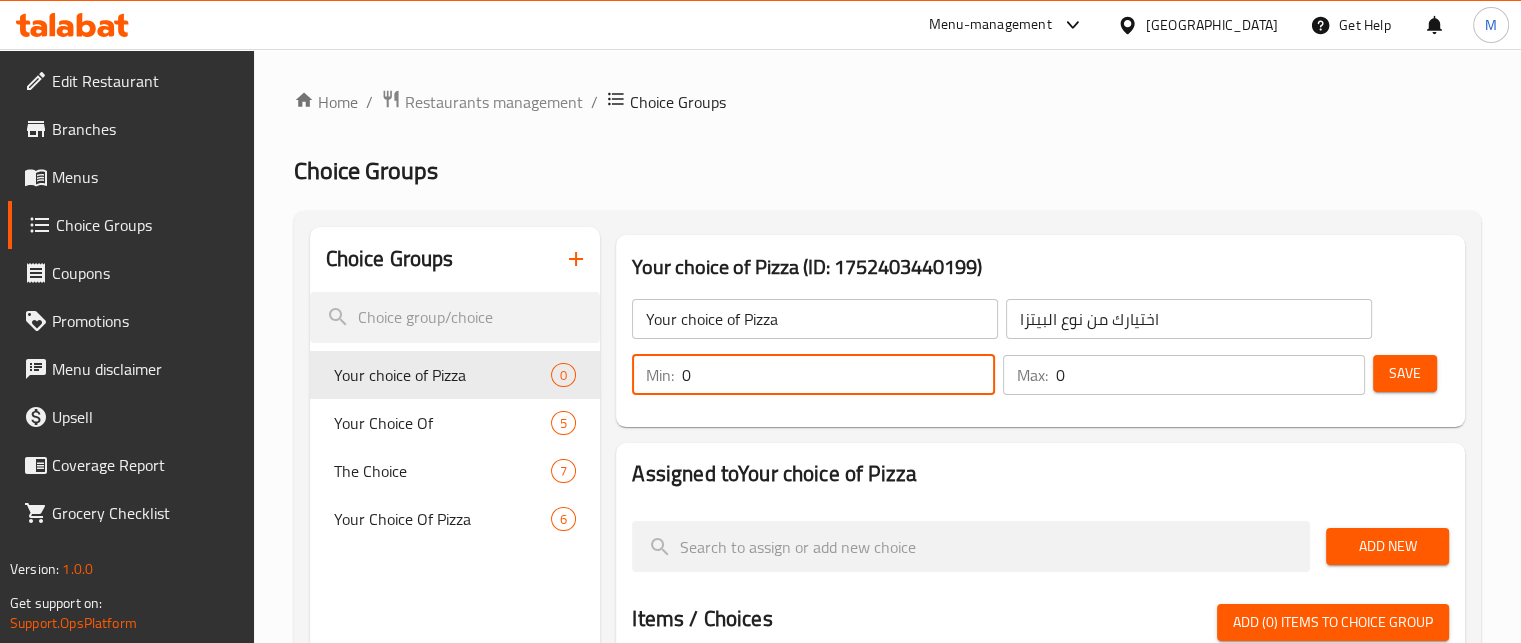drag, startPoint x: 705, startPoint y: 375, endPoint x: 667, endPoint y: 376, distance: 38.013157 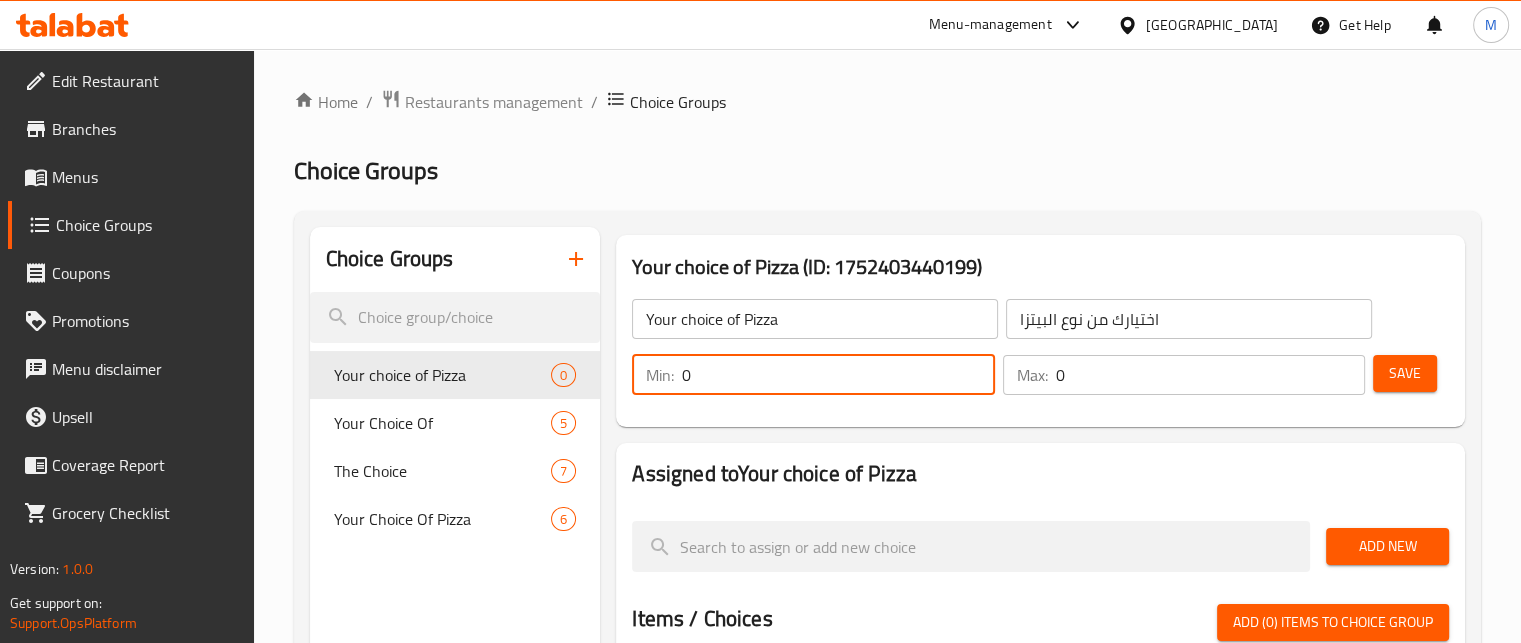 click on "Min: 0 ​" at bounding box center (813, 375) 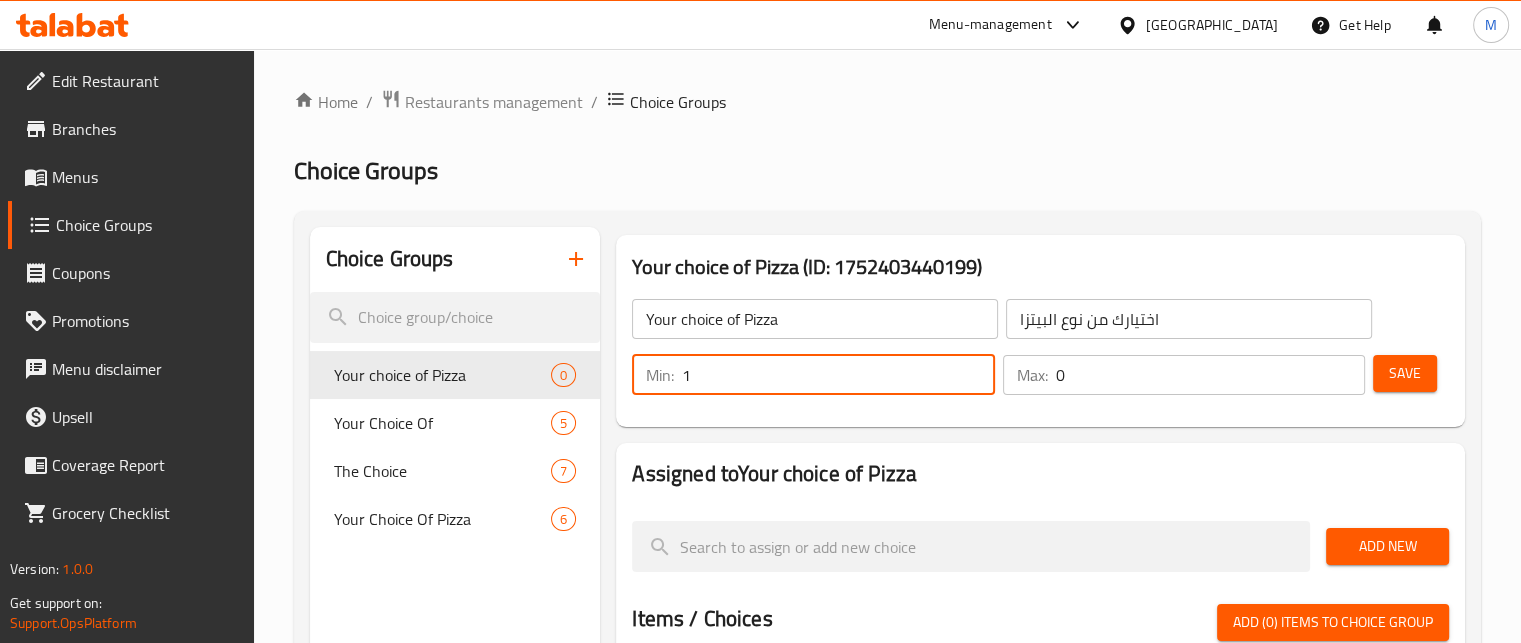 type on "1" 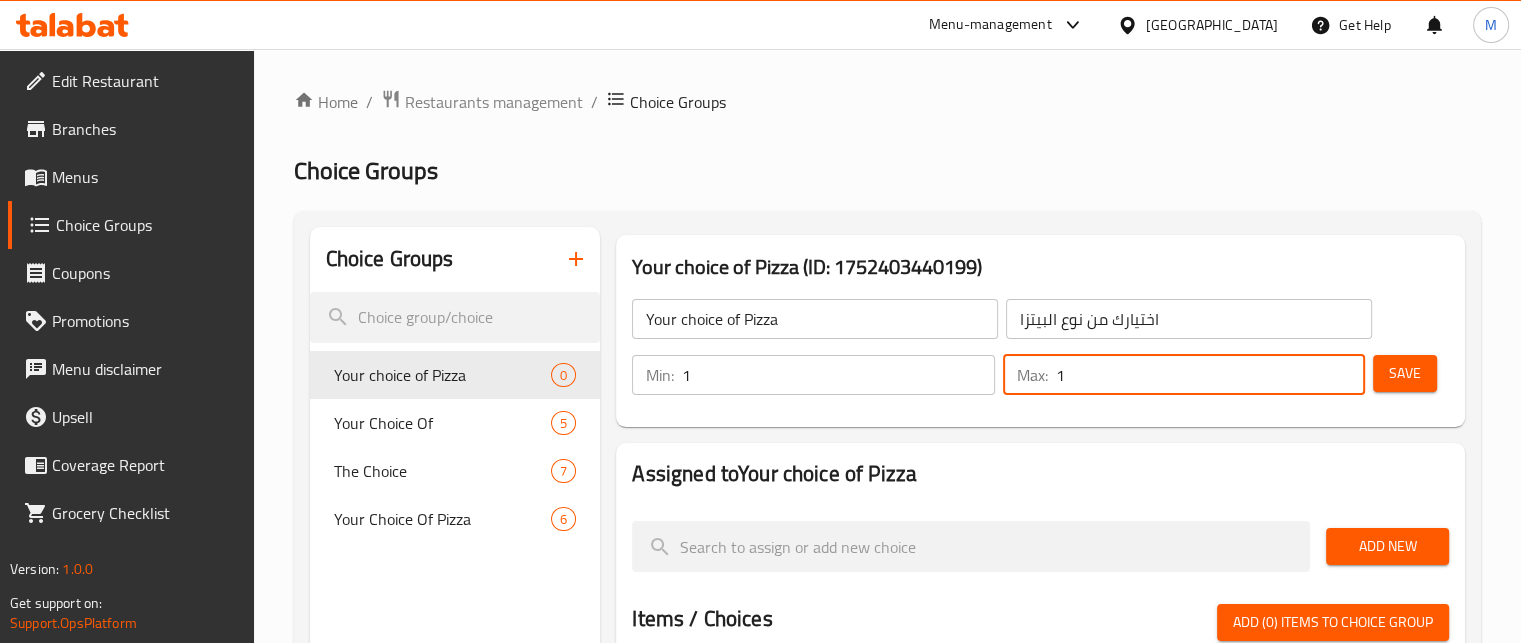 type on "1" 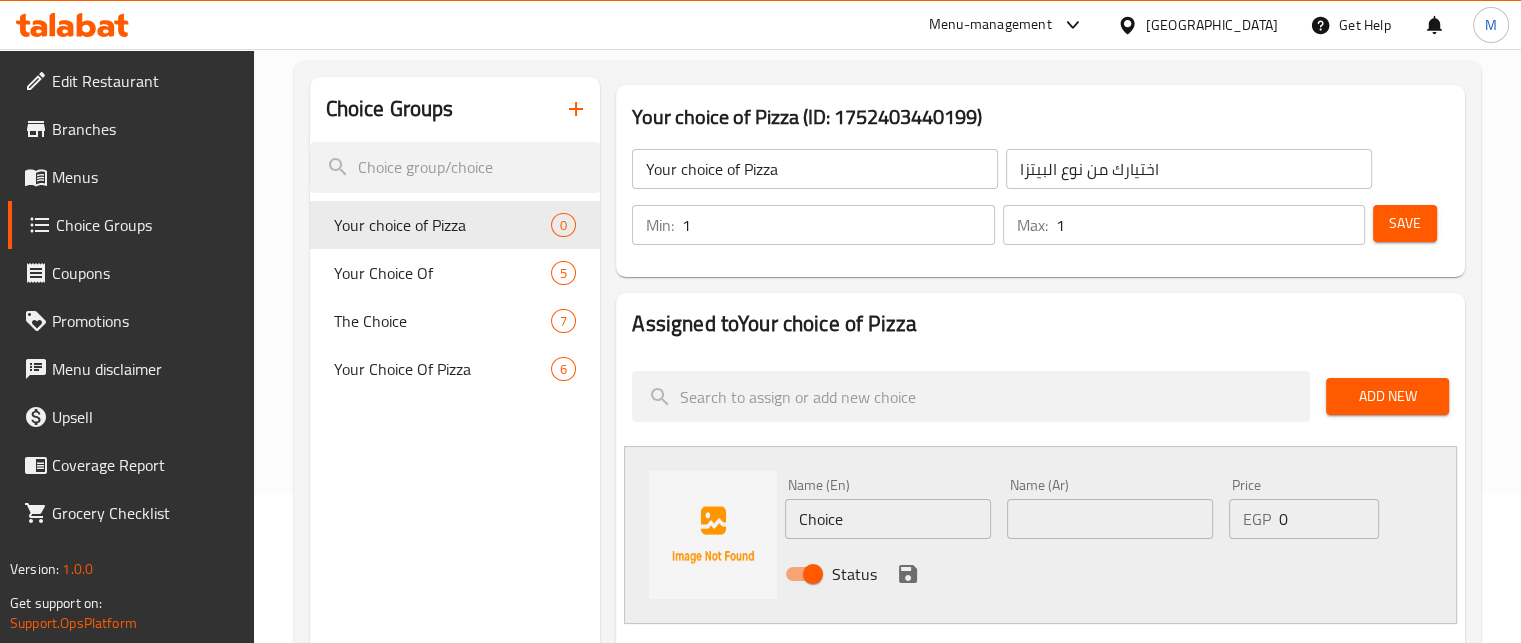 scroll, scrollTop: 152, scrollLeft: 0, axis: vertical 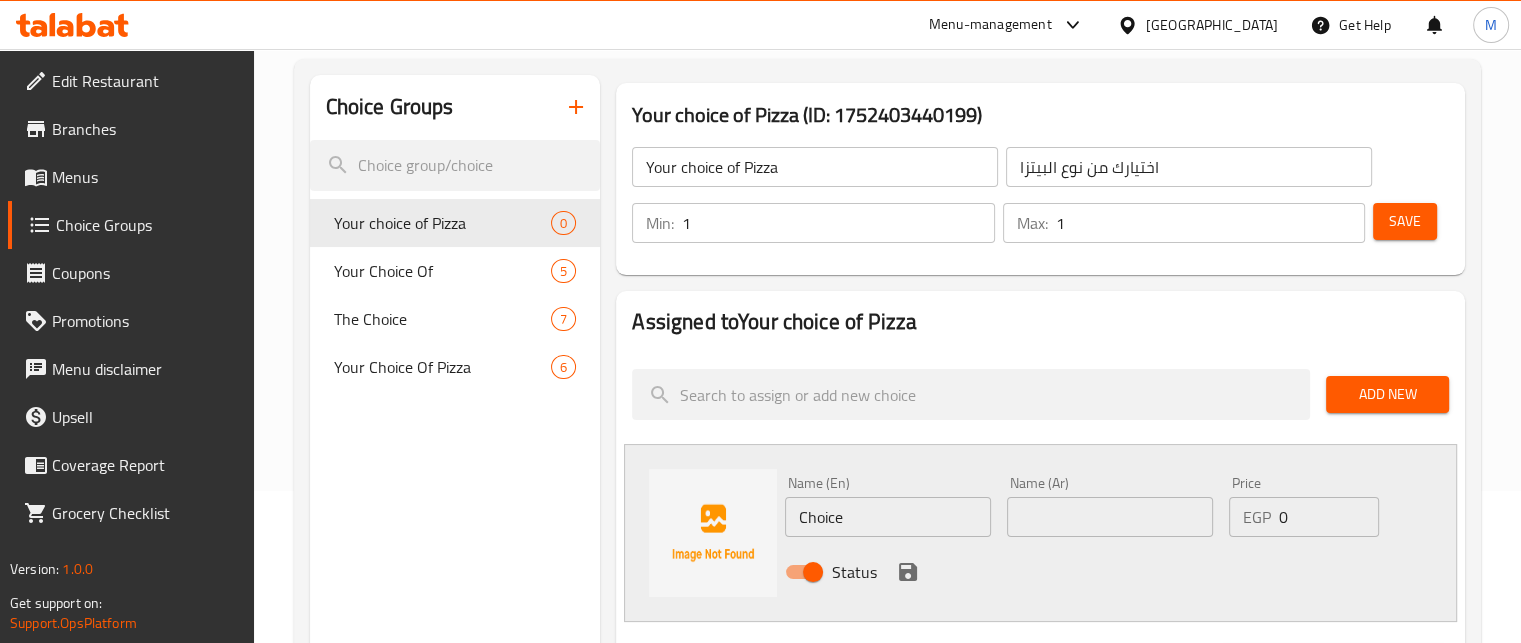 click on "Choice" at bounding box center (888, 517) 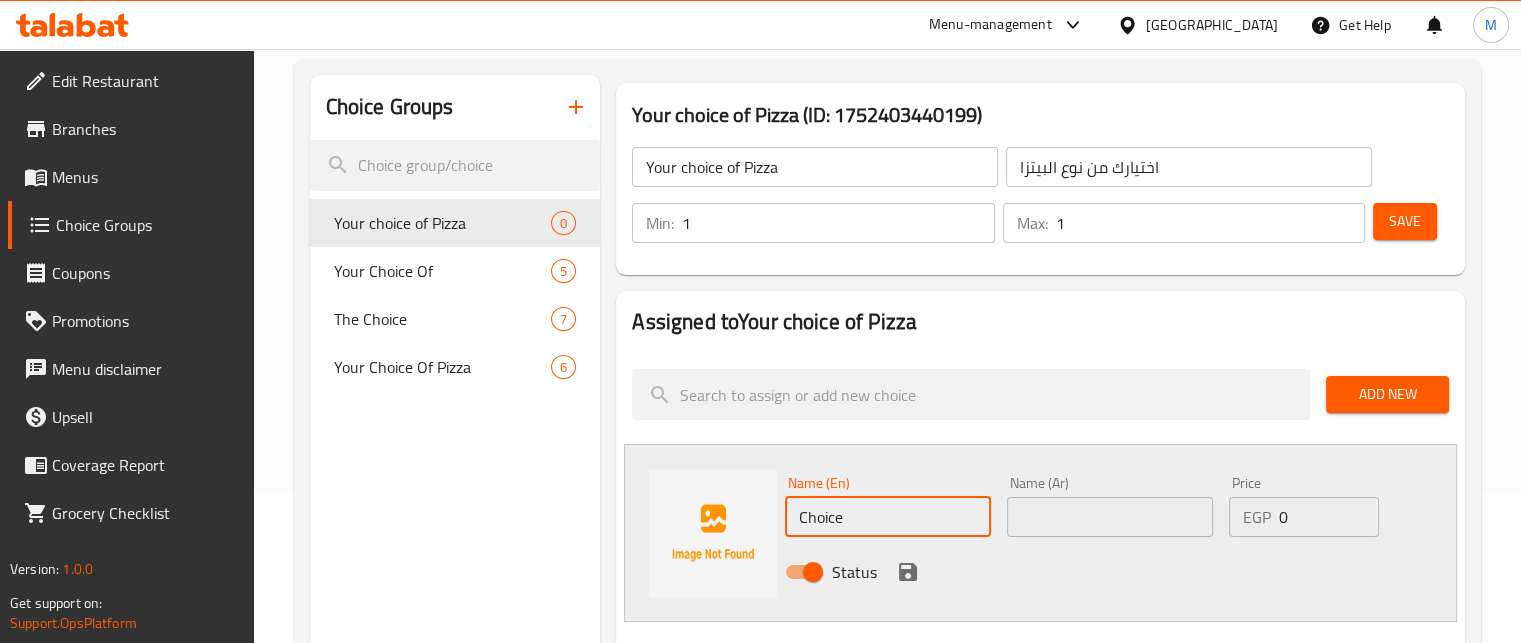 click on "Choice" at bounding box center [888, 517] 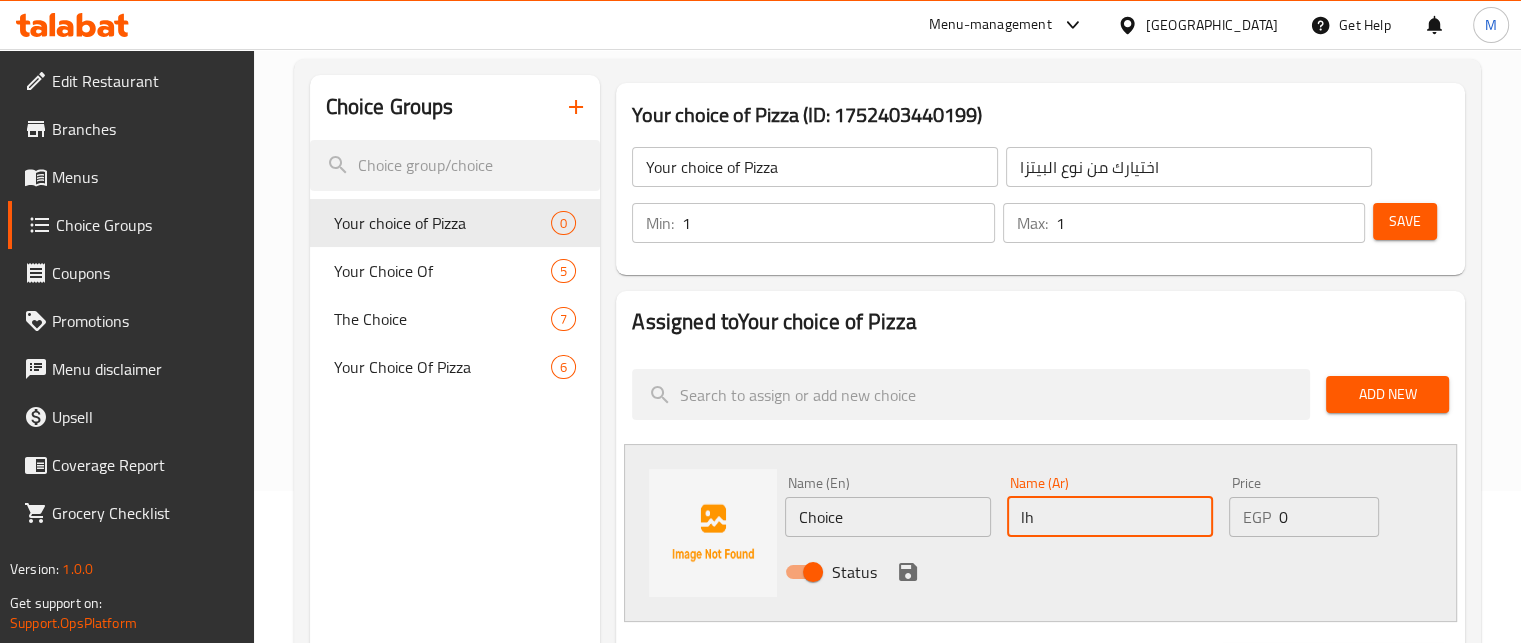 type on "l" 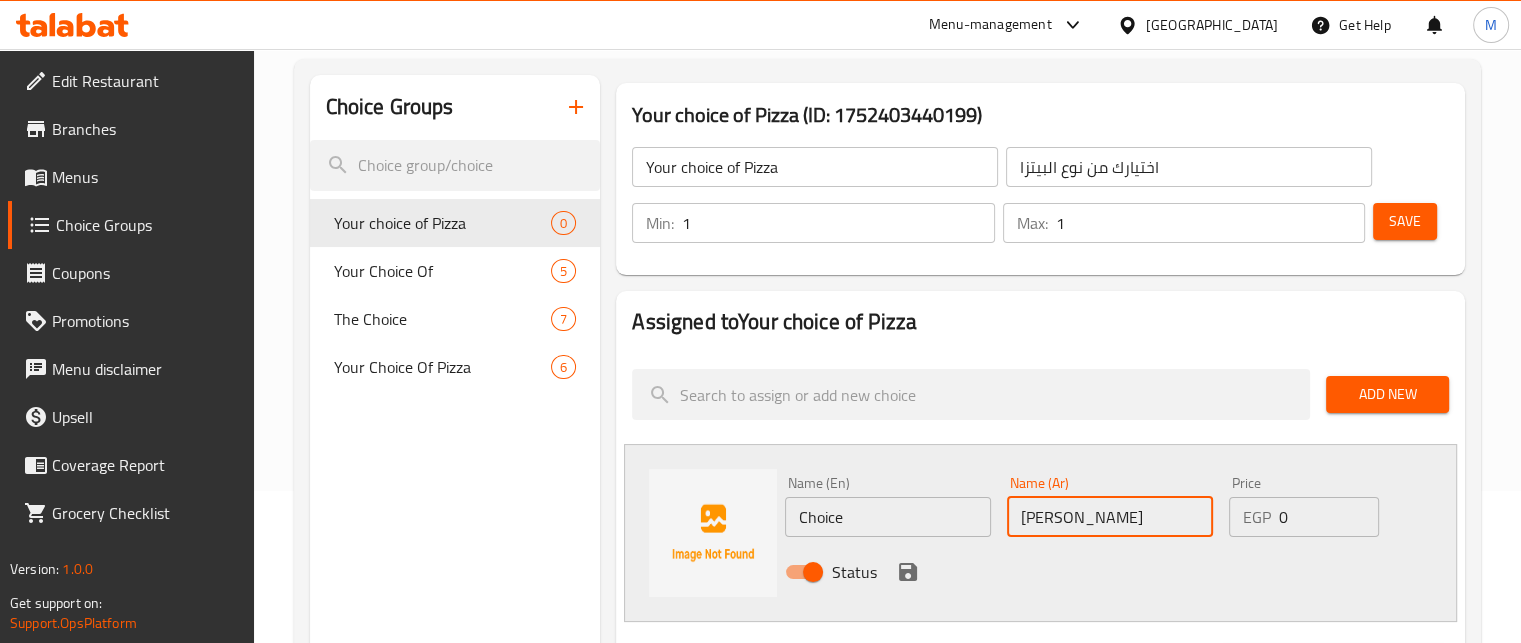 click on "مارجريتا" at bounding box center (1110, 517) 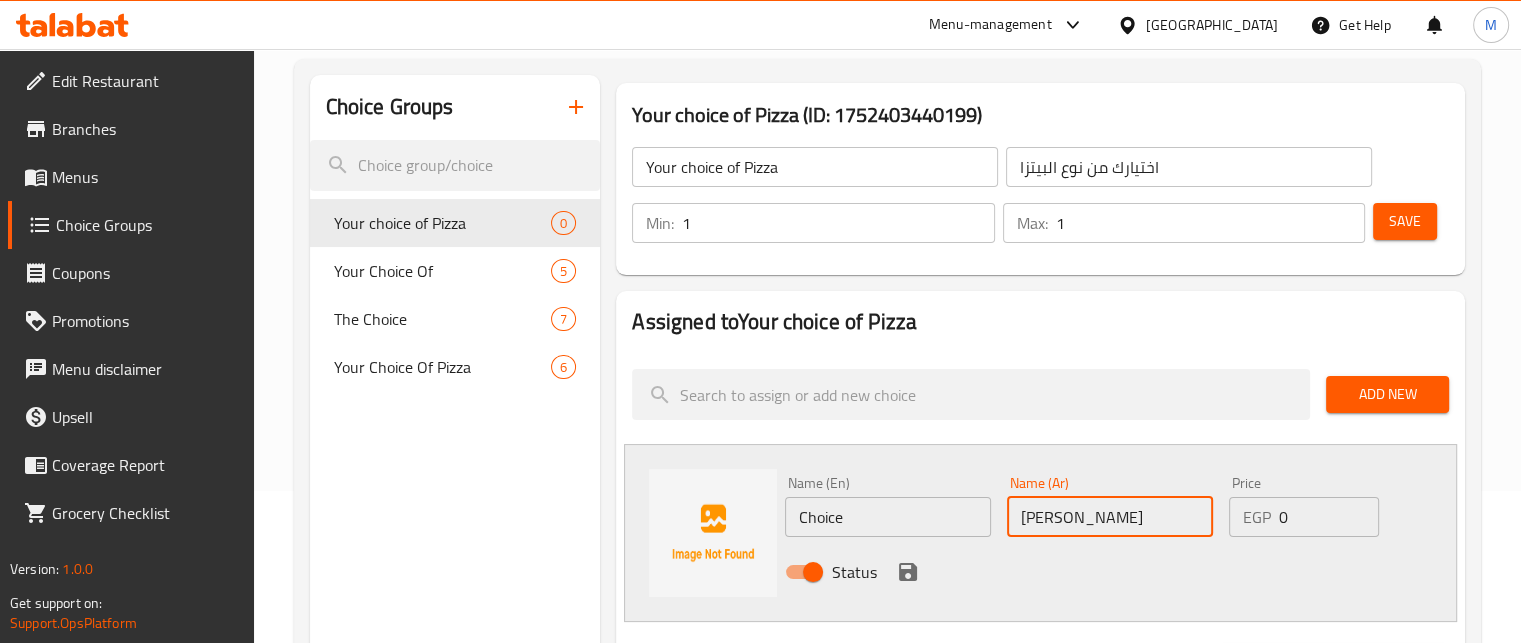 type on "مارجريتا" 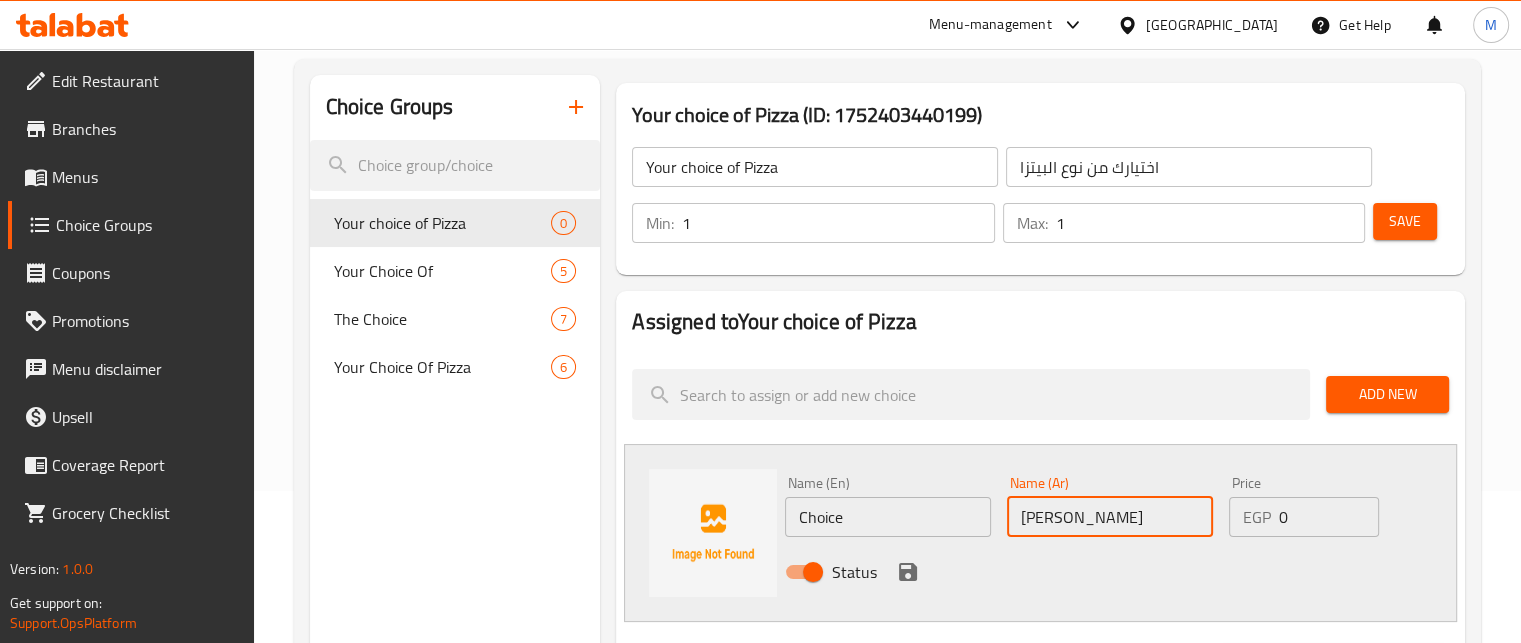 click on "Choice" at bounding box center (888, 517) 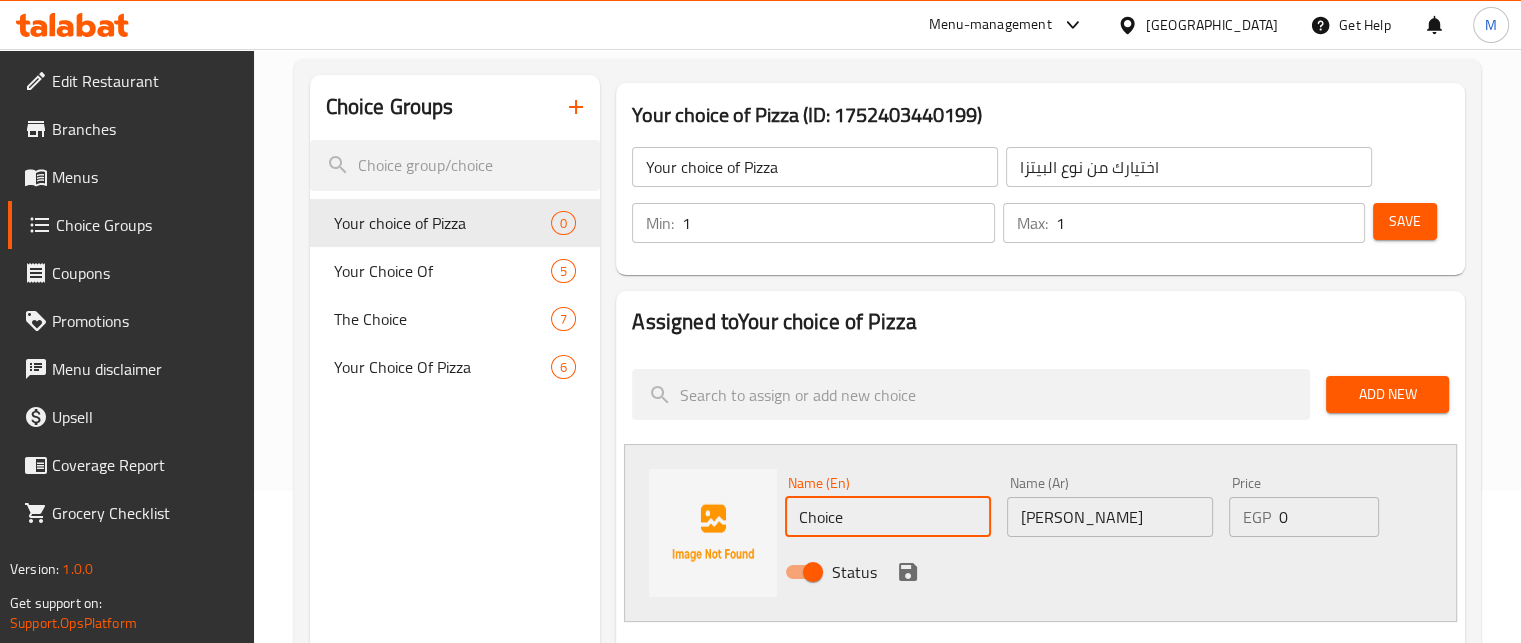 click on "Choice" at bounding box center [888, 517] 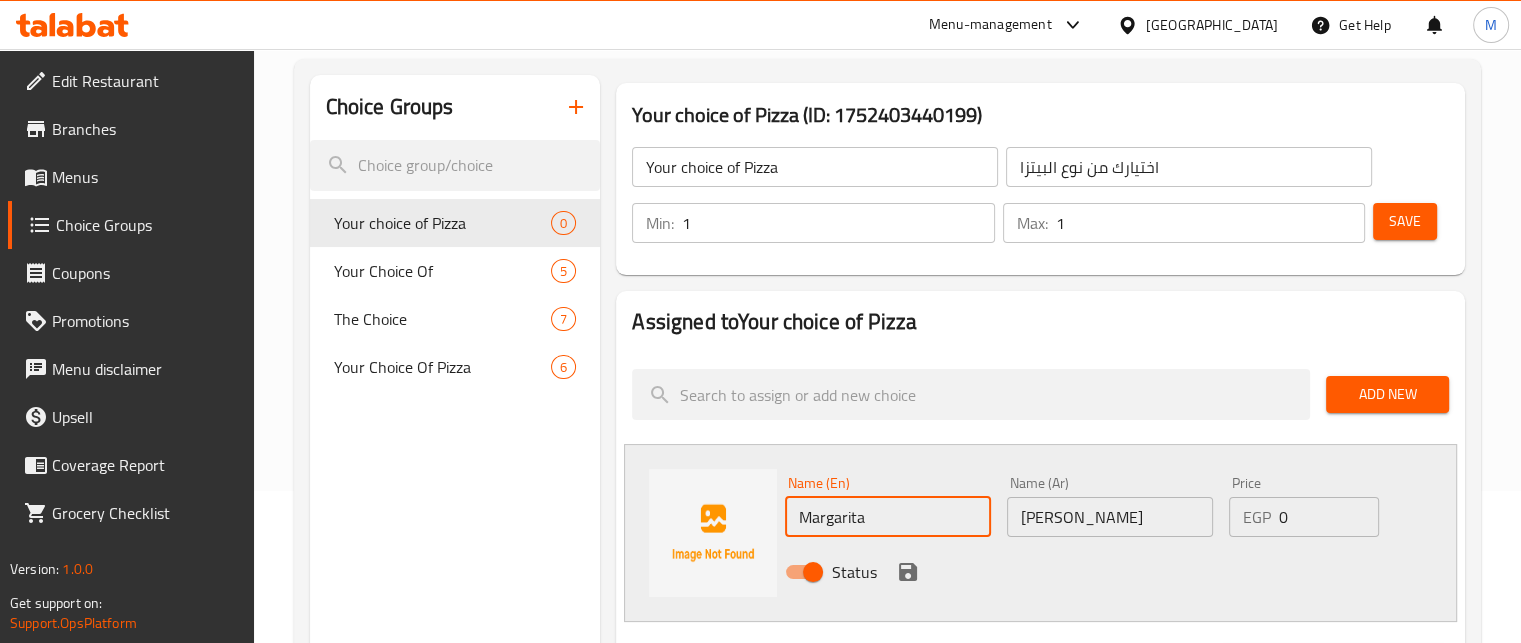click 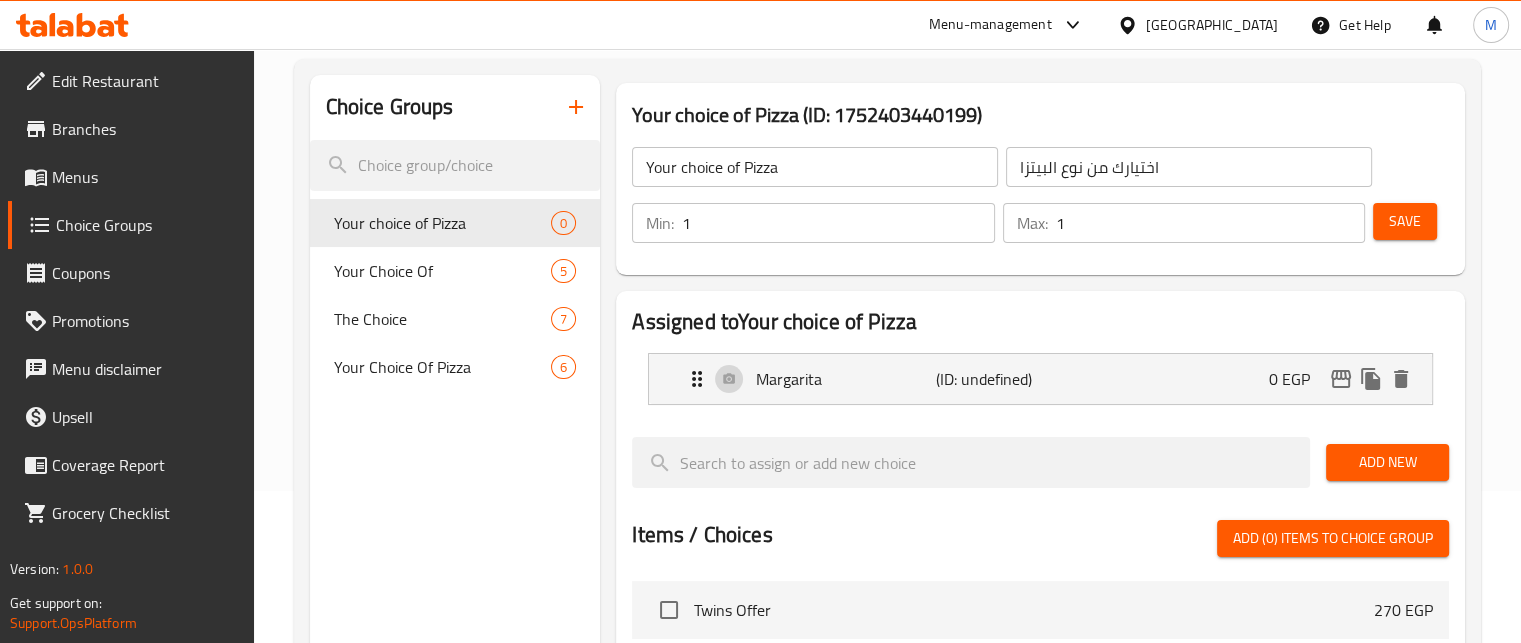 click on "Add New" at bounding box center (1387, 462) 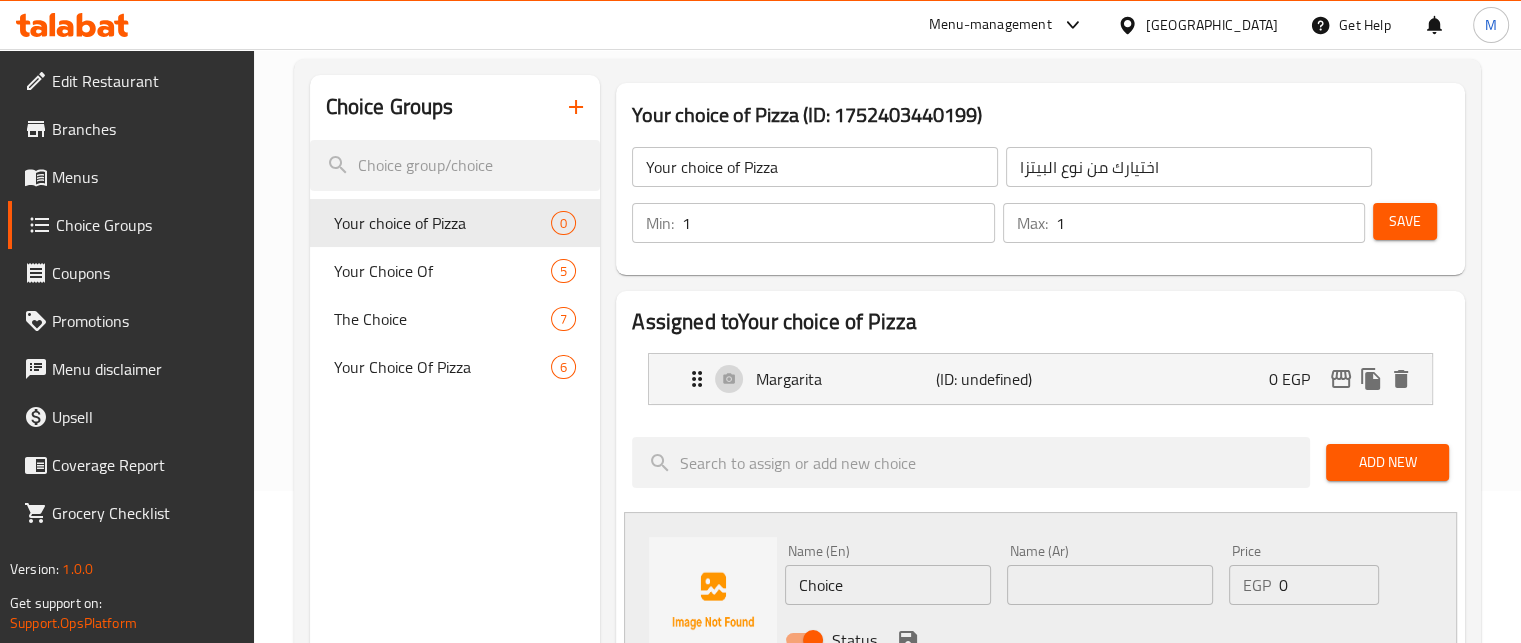 click at bounding box center [1110, 585] 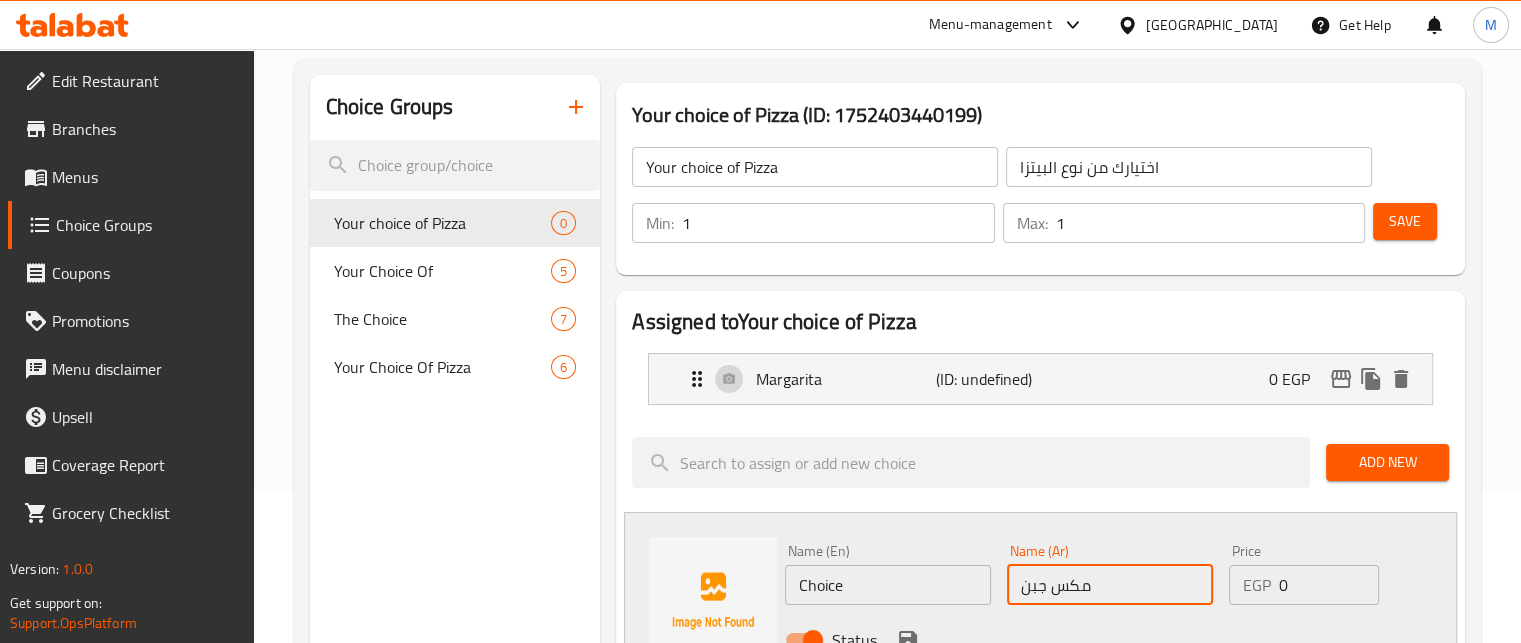 click on "مكس جبن" at bounding box center (1110, 585) 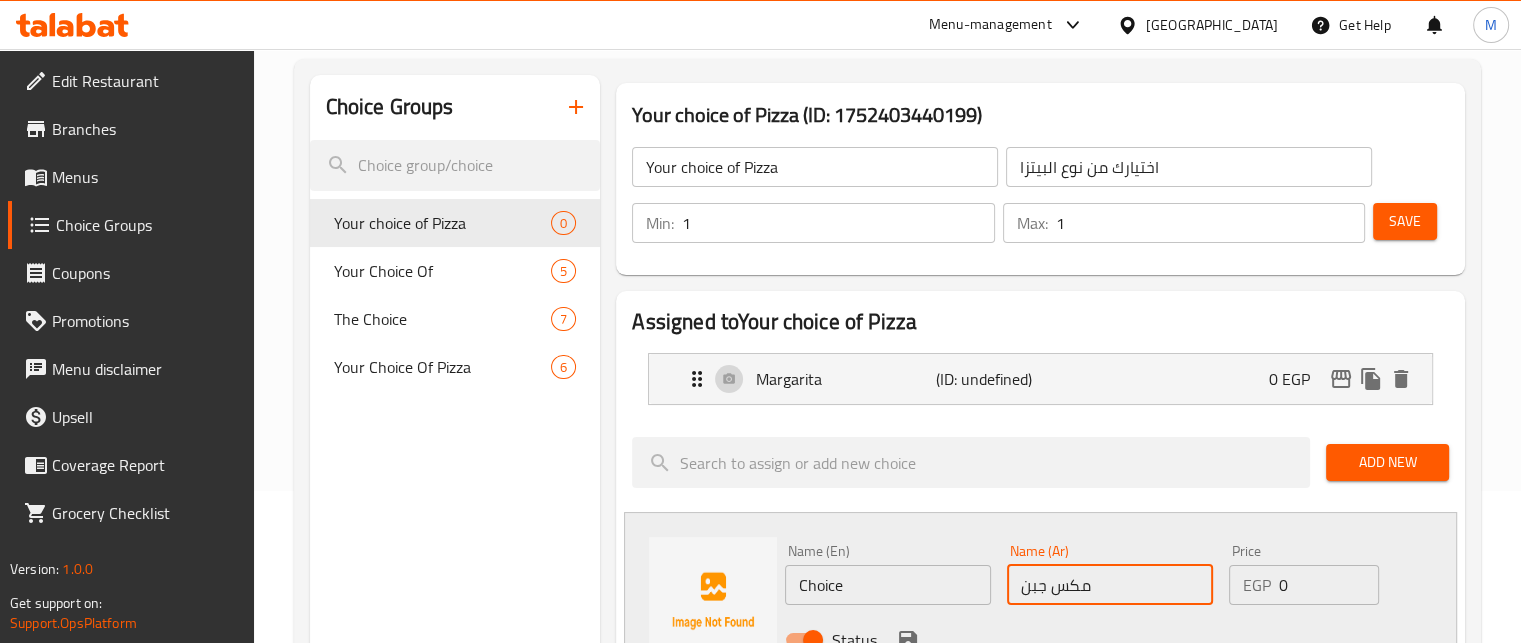 type on "مكس جبن" 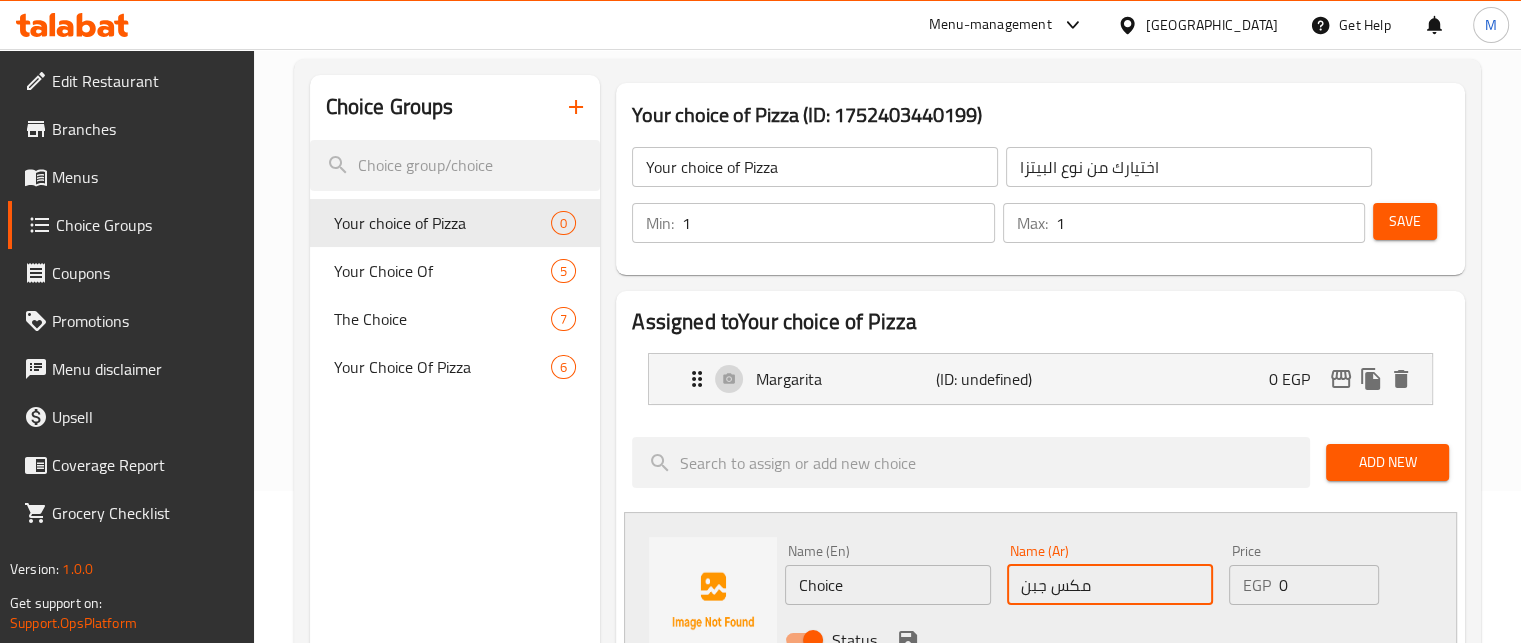 click on "Choice" at bounding box center [888, 585] 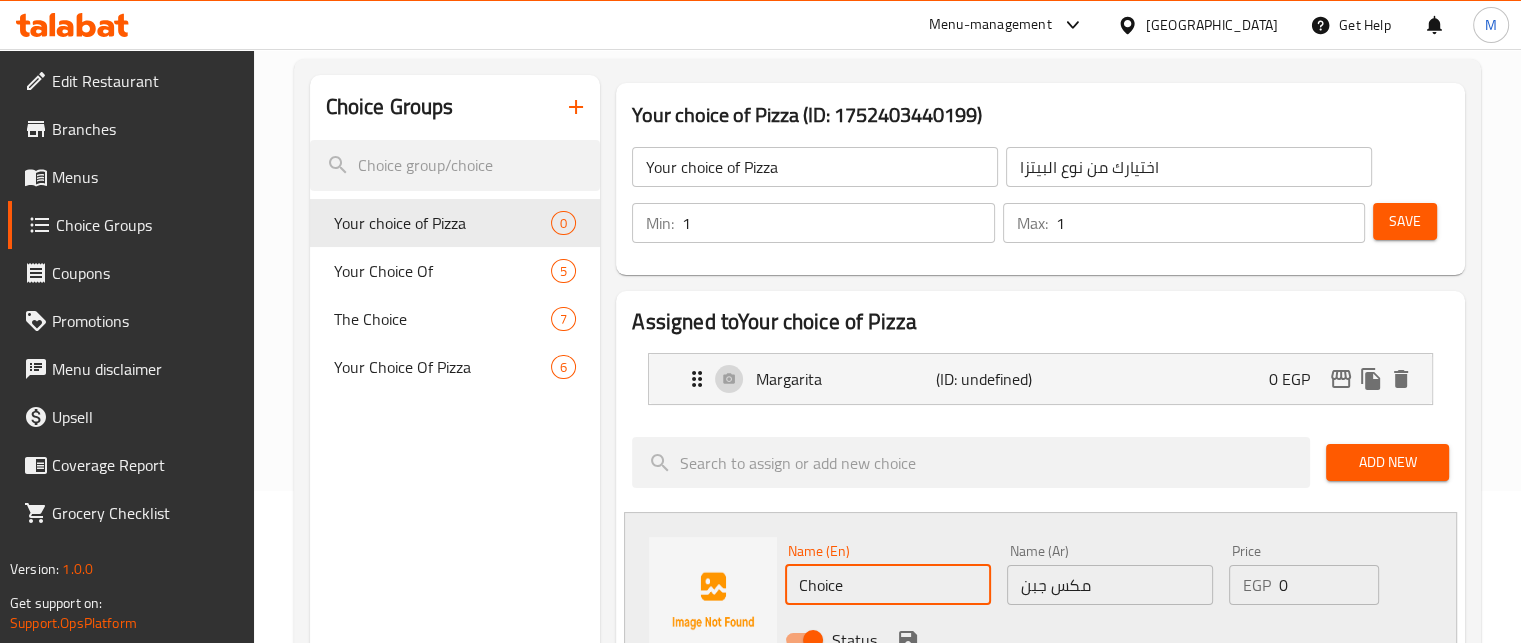 click on "Choice" at bounding box center (888, 585) 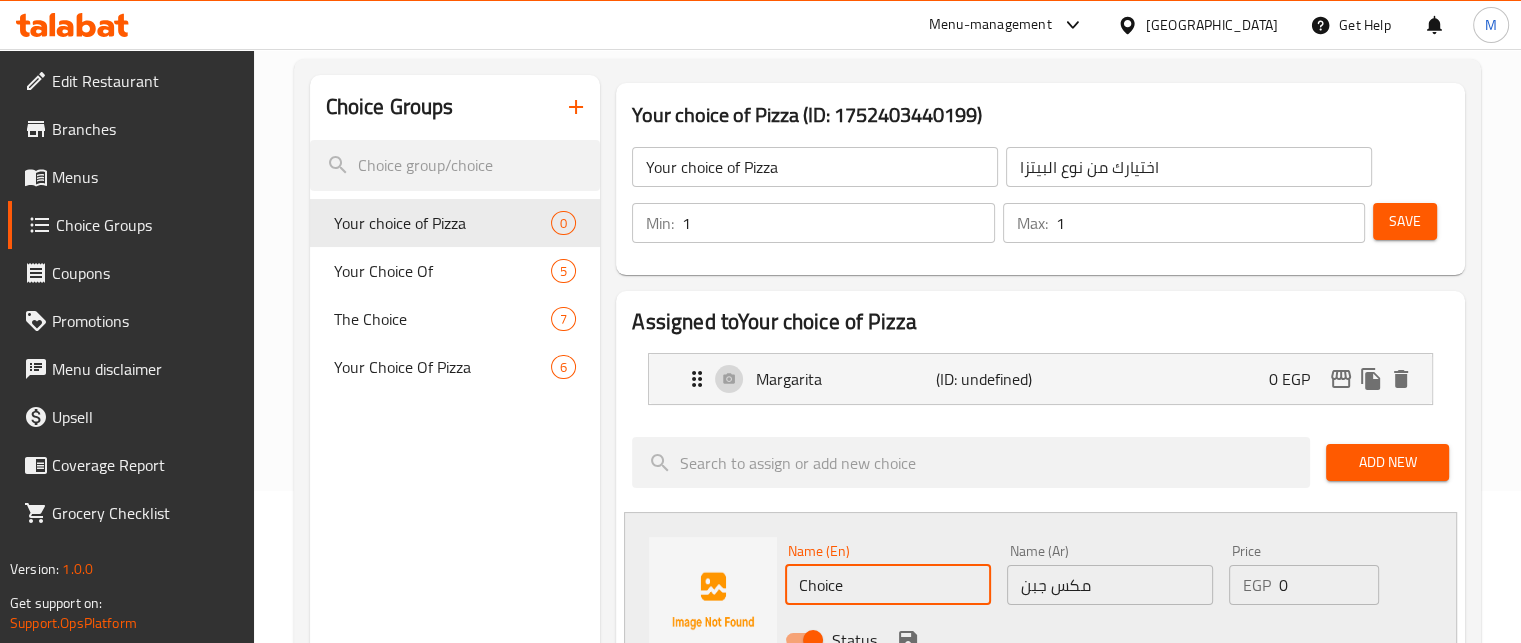 paste on "eese mix" 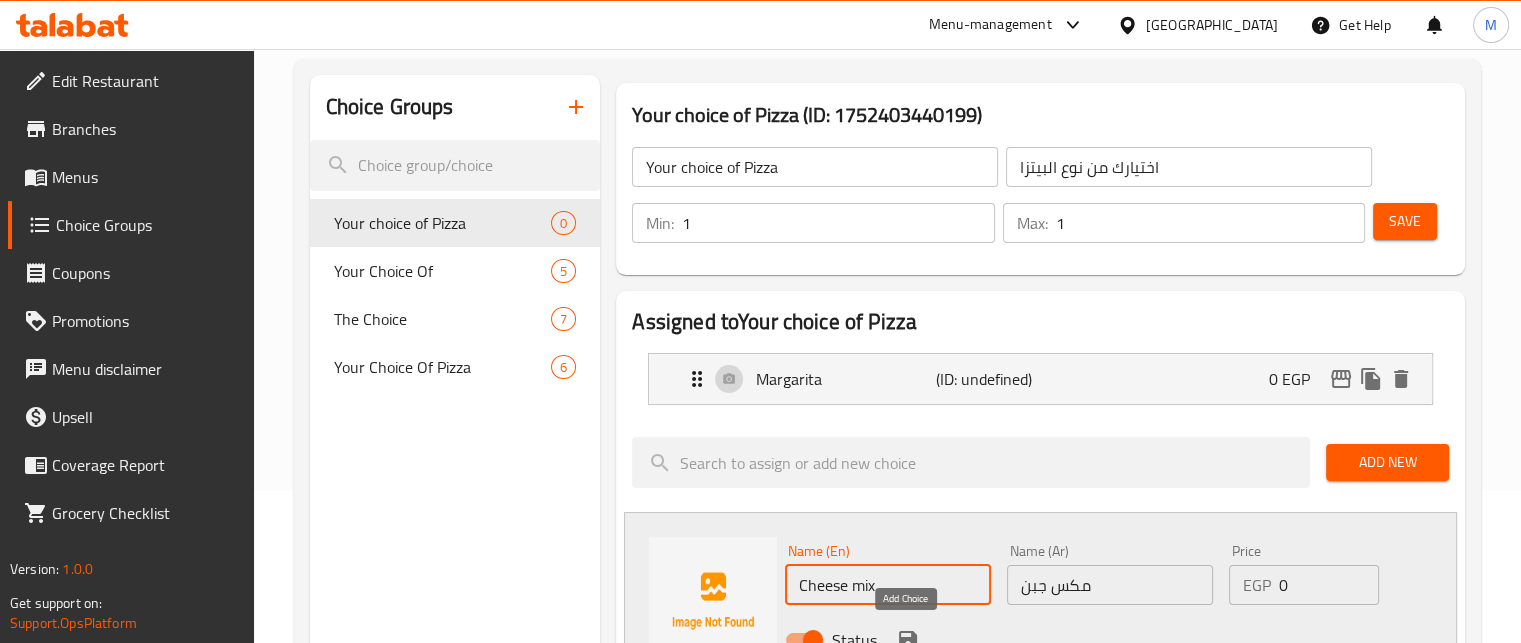 type on "Cheese mix" 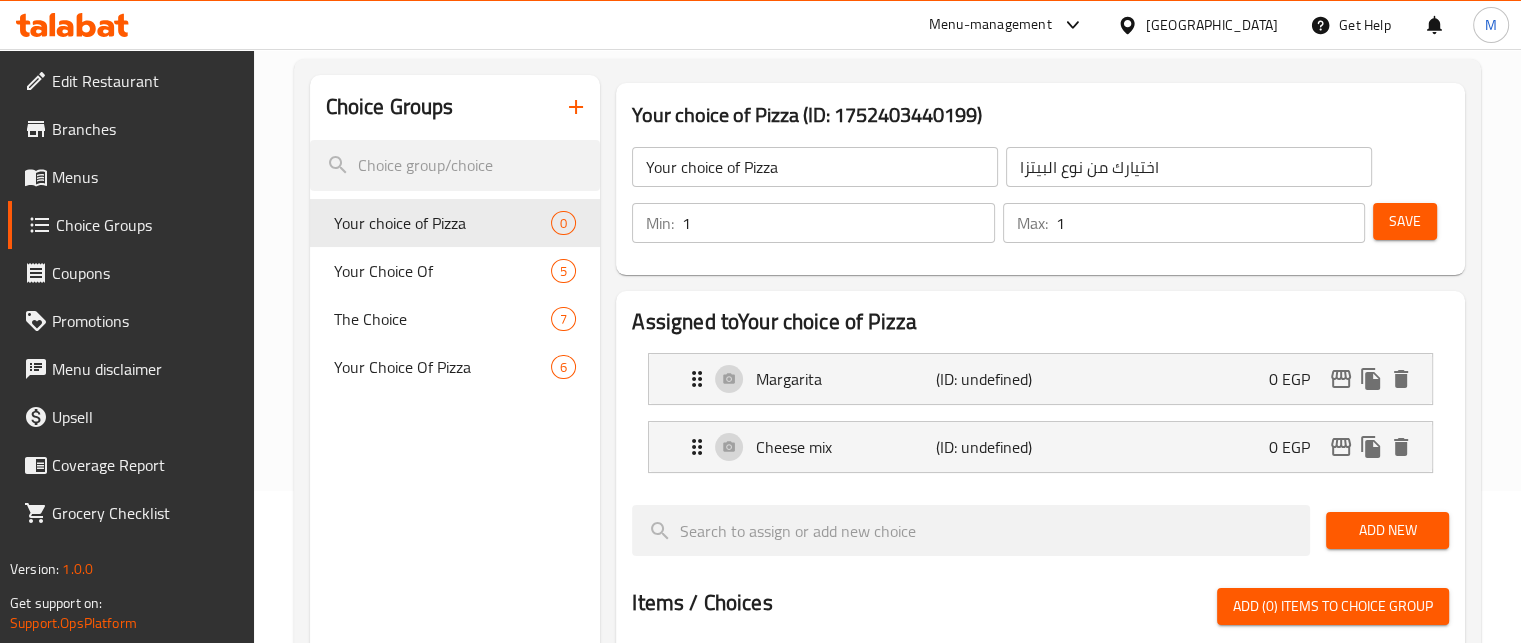 click on "Add New" at bounding box center [1387, 530] 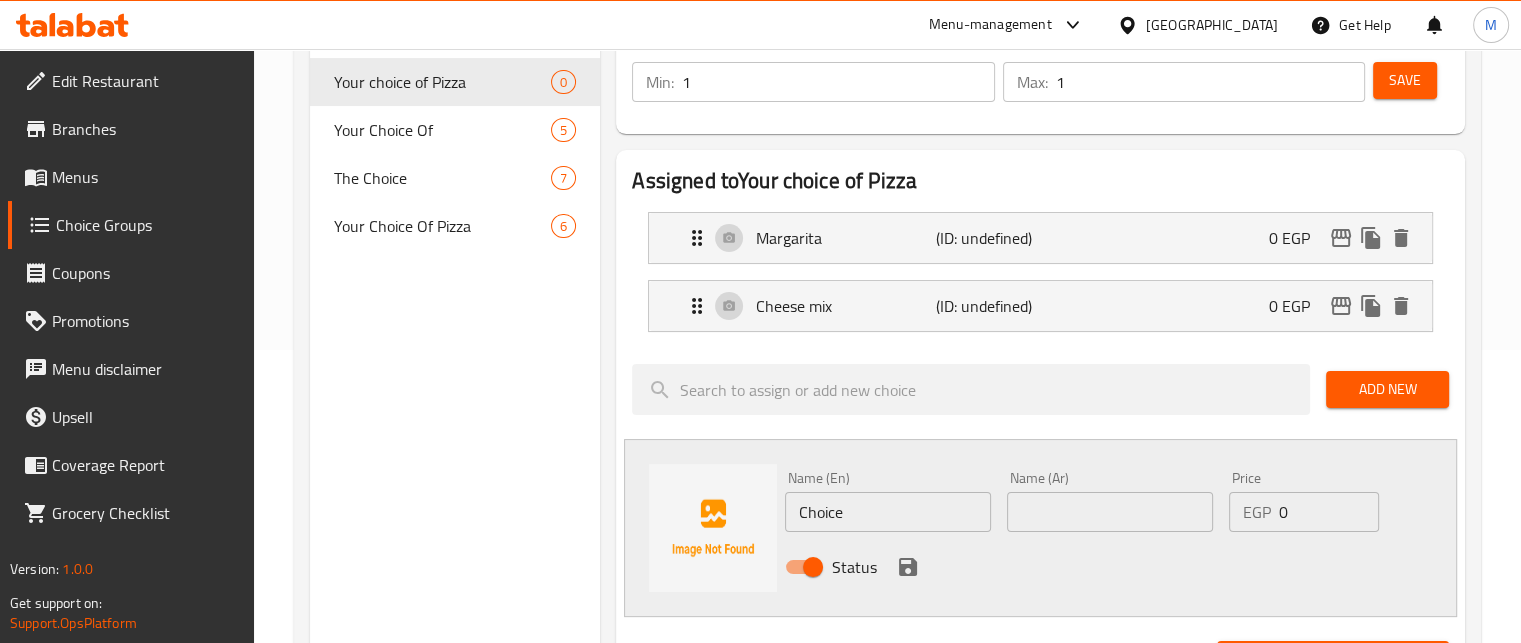 scroll, scrollTop: 356, scrollLeft: 0, axis: vertical 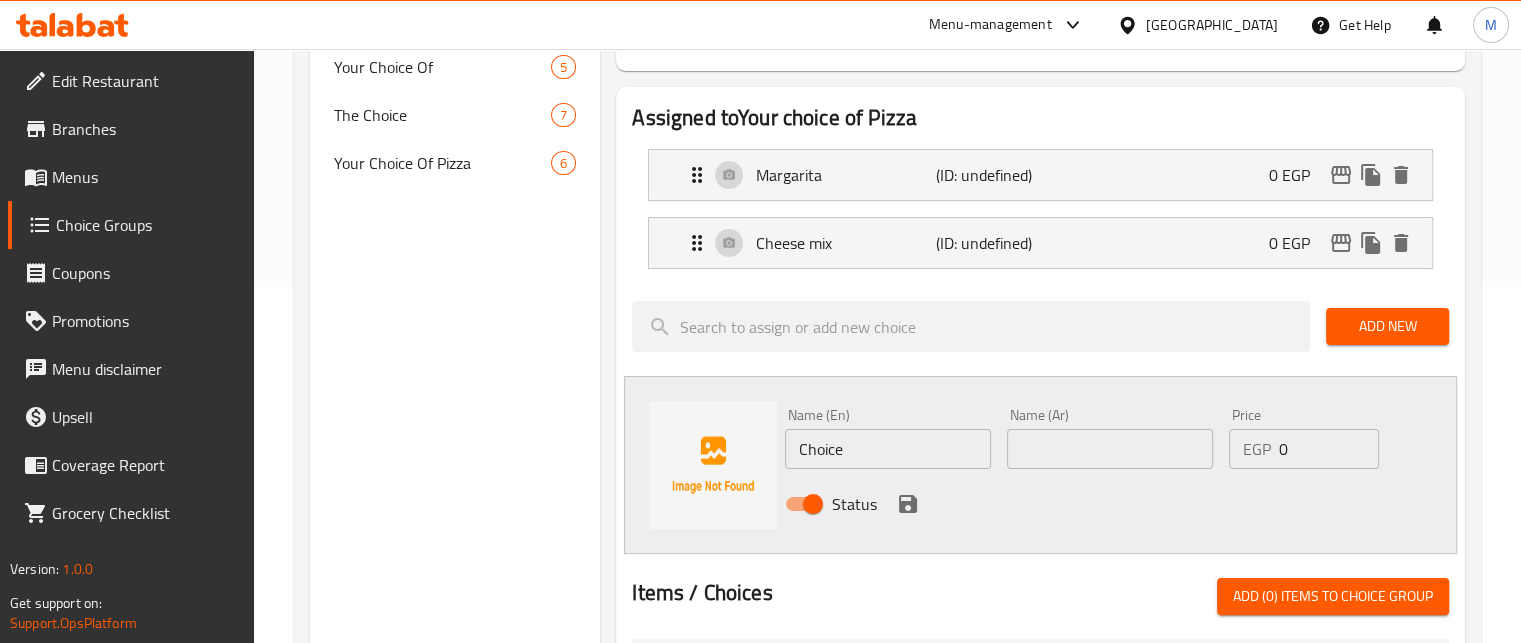 click at bounding box center (1110, 449) 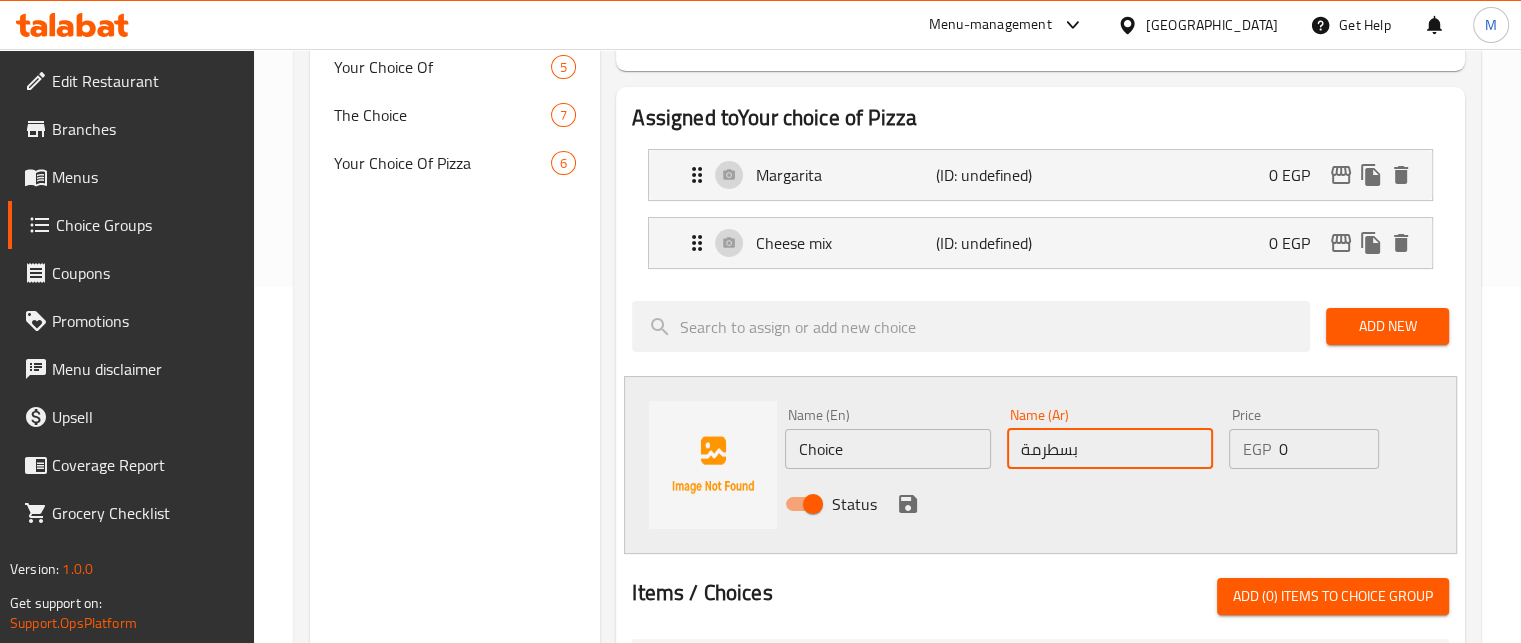 click on "بسطرمة" at bounding box center (1110, 449) 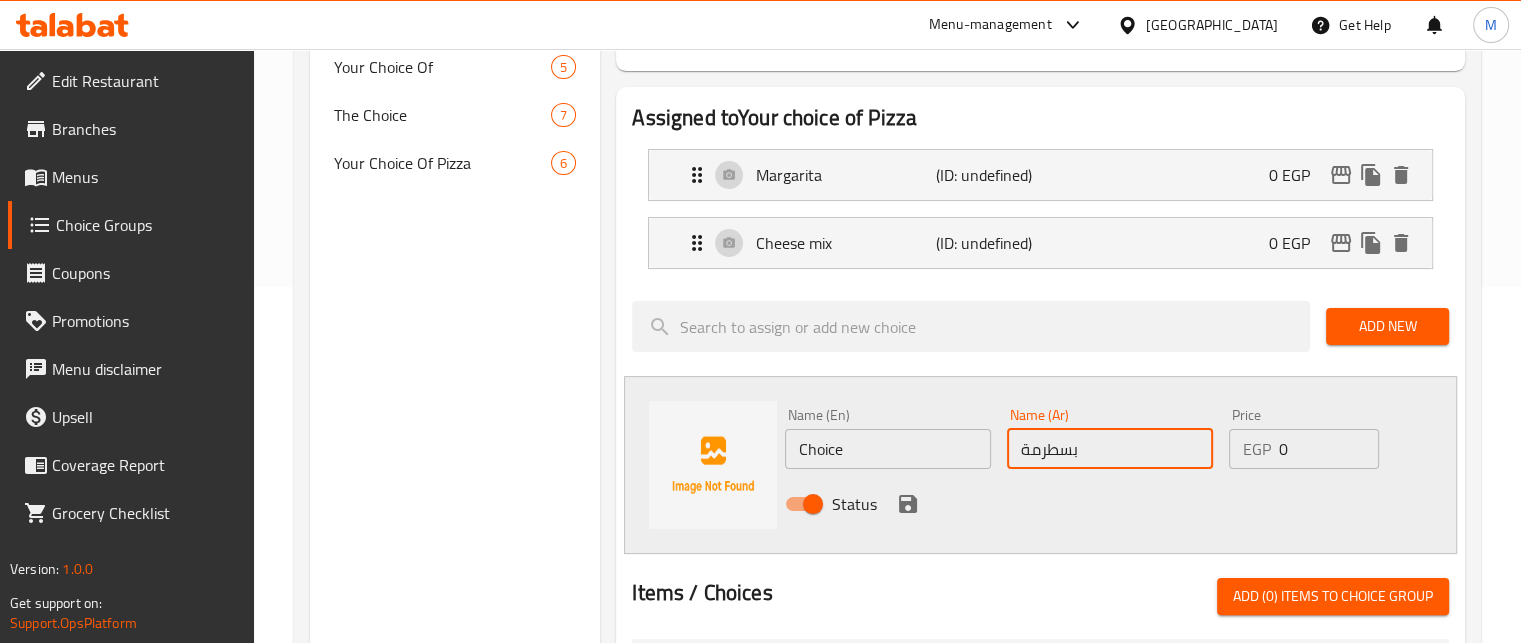 click on "بسطرمة" at bounding box center [1110, 449] 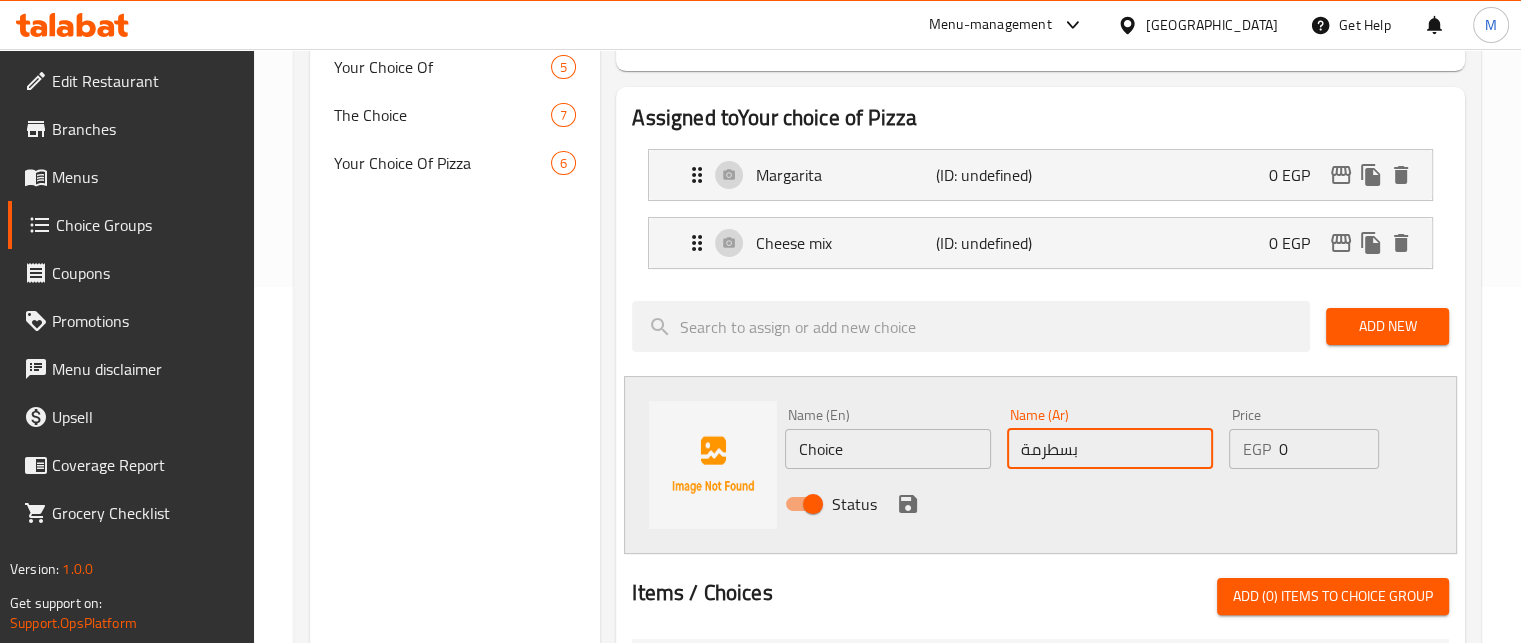 click on "Choice" at bounding box center (888, 449) 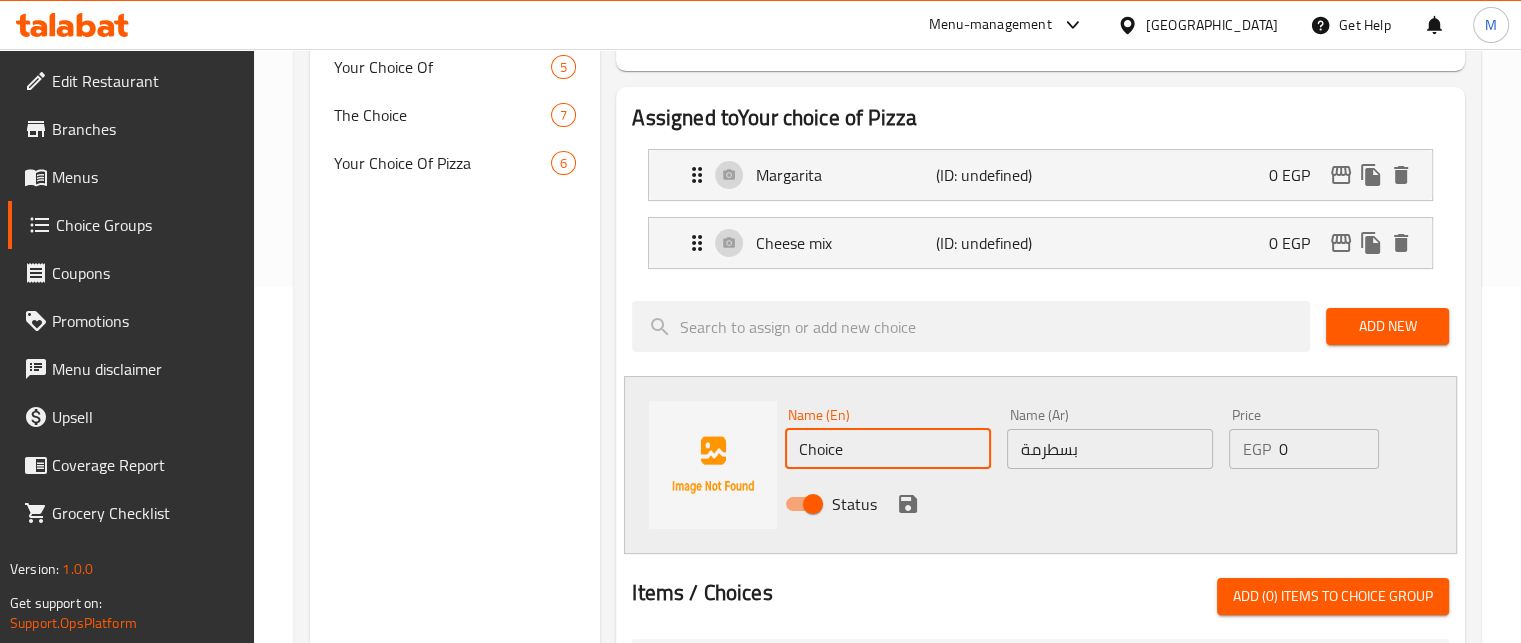 paste on "Pastrami" 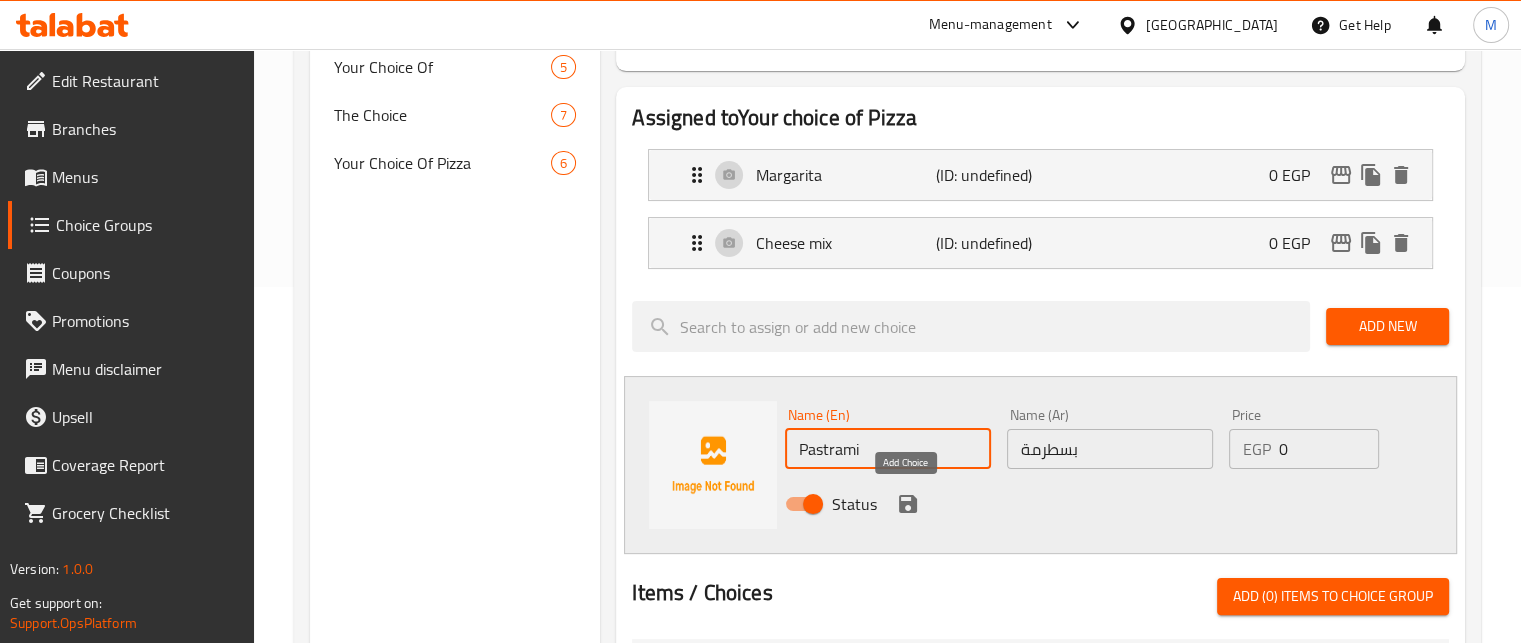 type on "Pastrami" 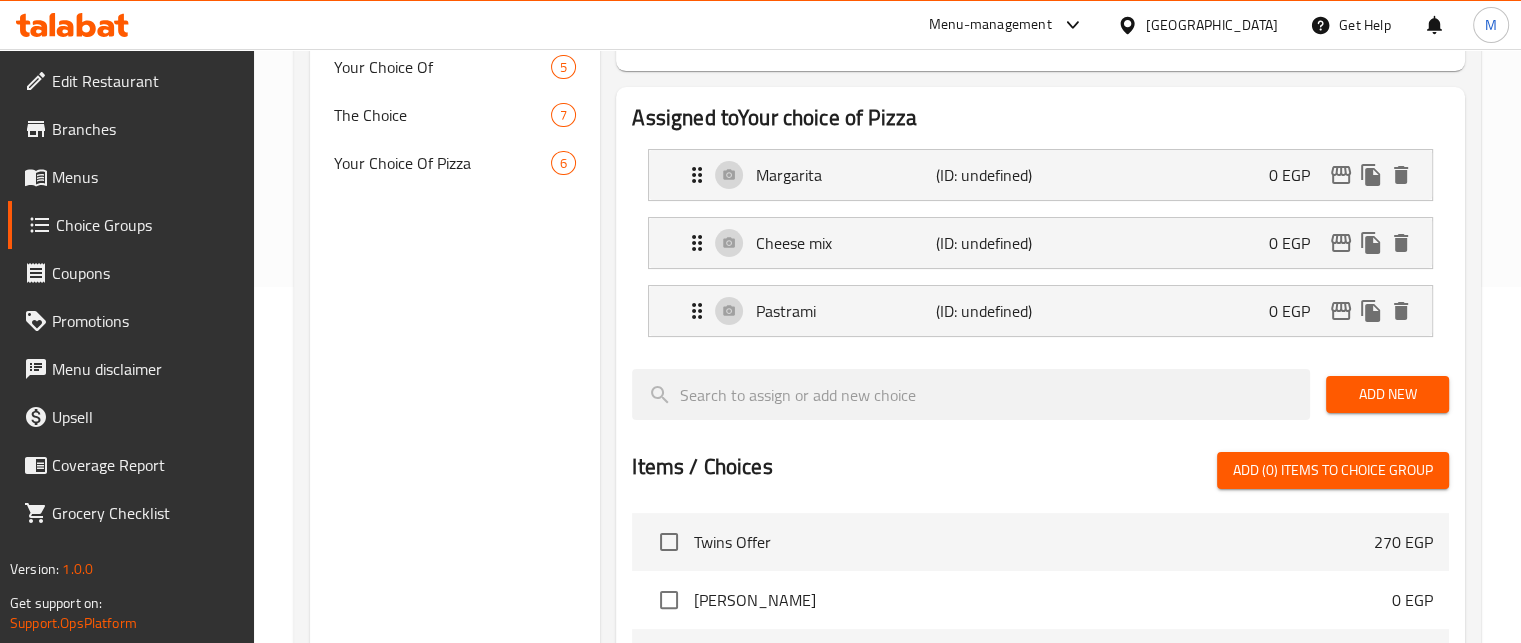 click on "Add New" at bounding box center [1387, 394] 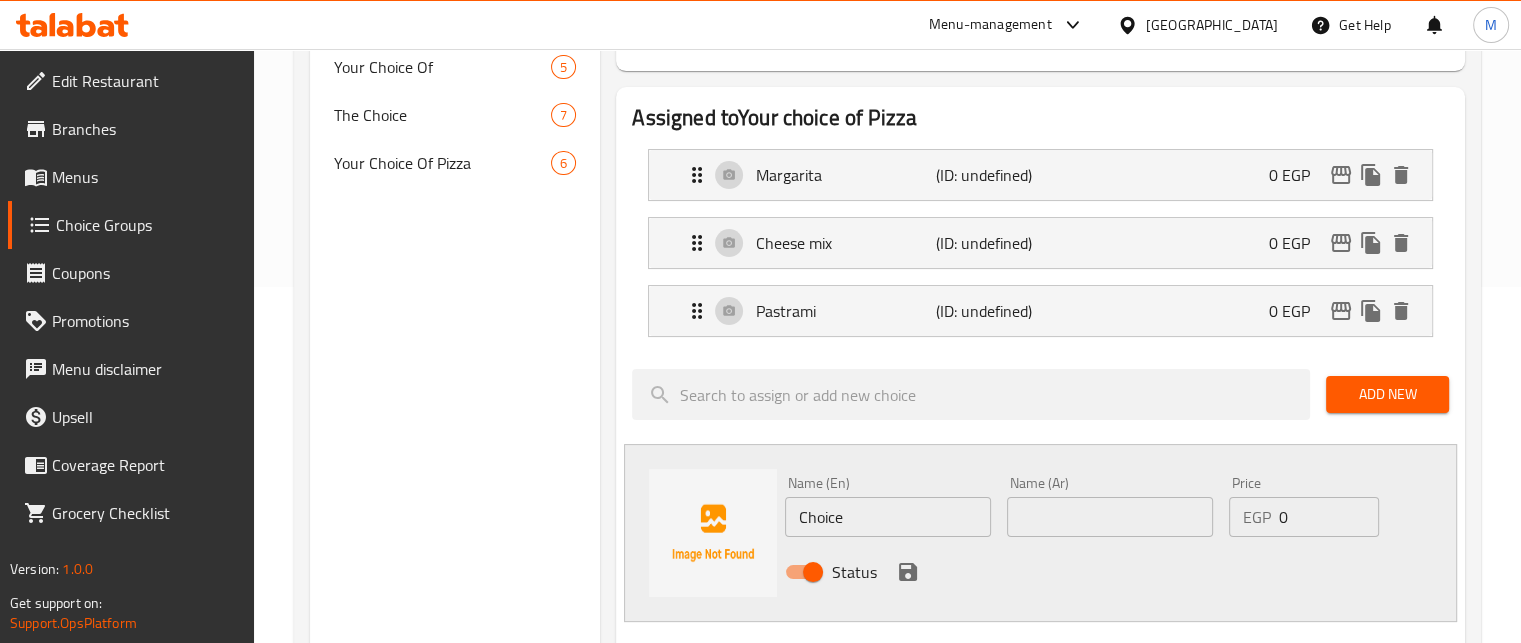 click at bounding box center [1110, 517] 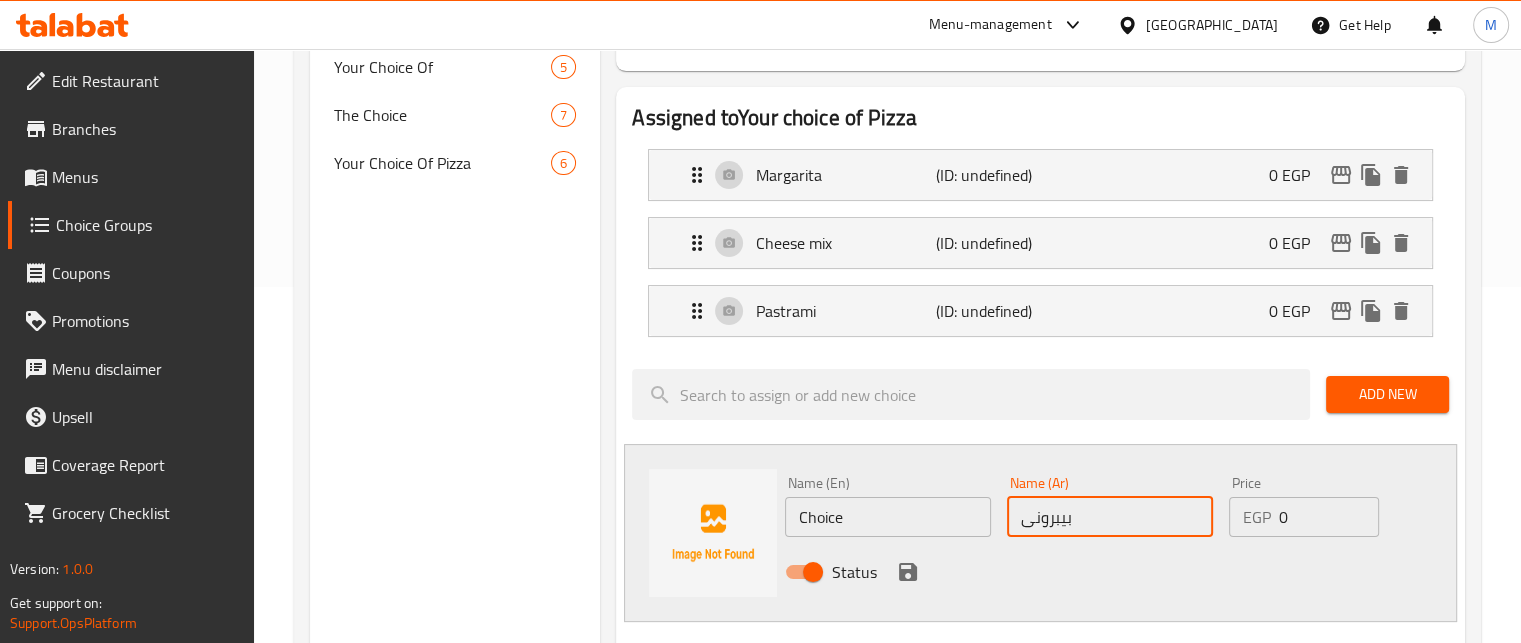 click on "بيبرونى" at bounding box center [1110, 517] 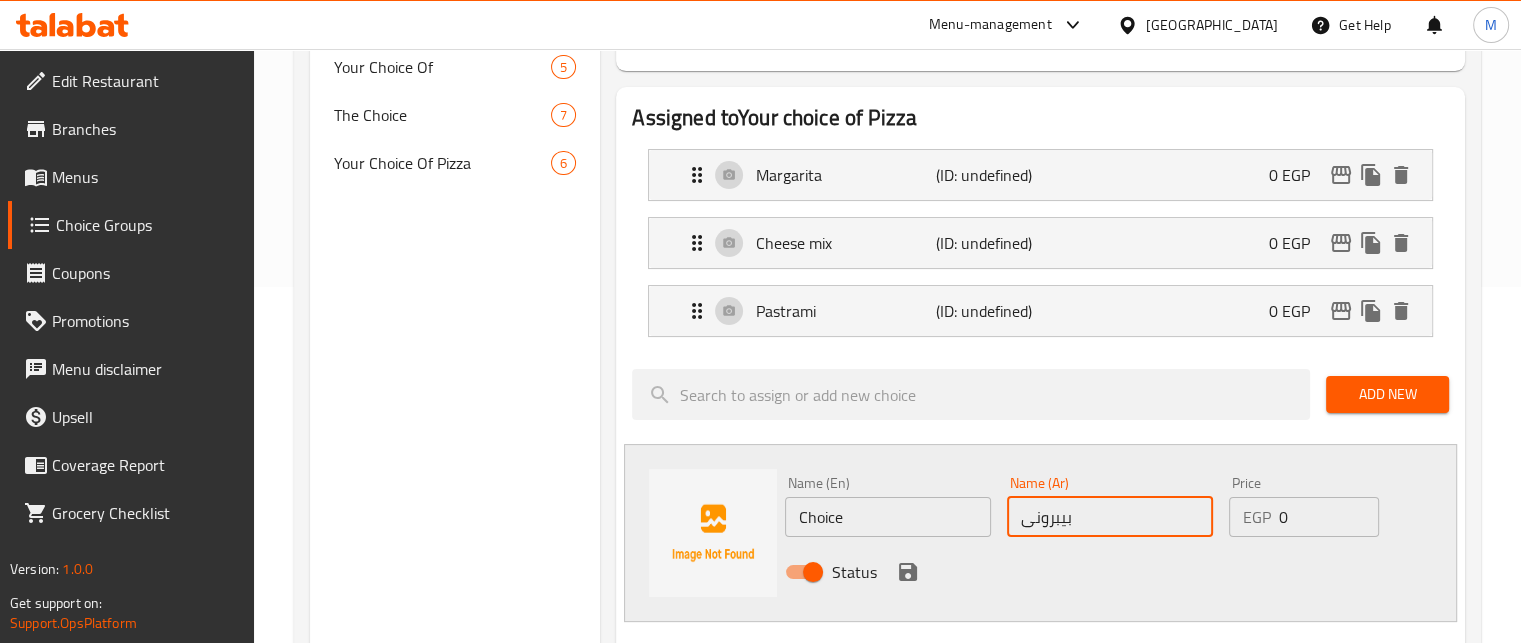 click on "Choice" at bounding box center [888, 517] 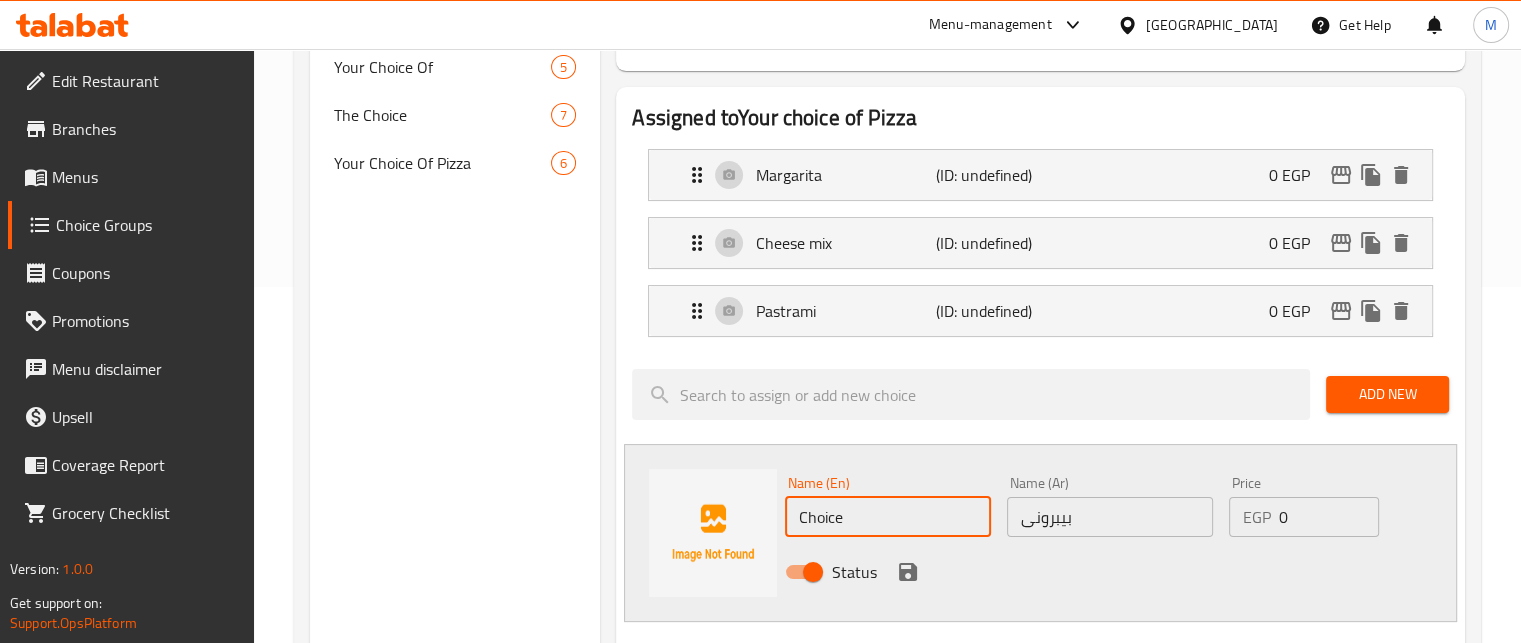 click on "Choice" at bounding box center (888, 517) 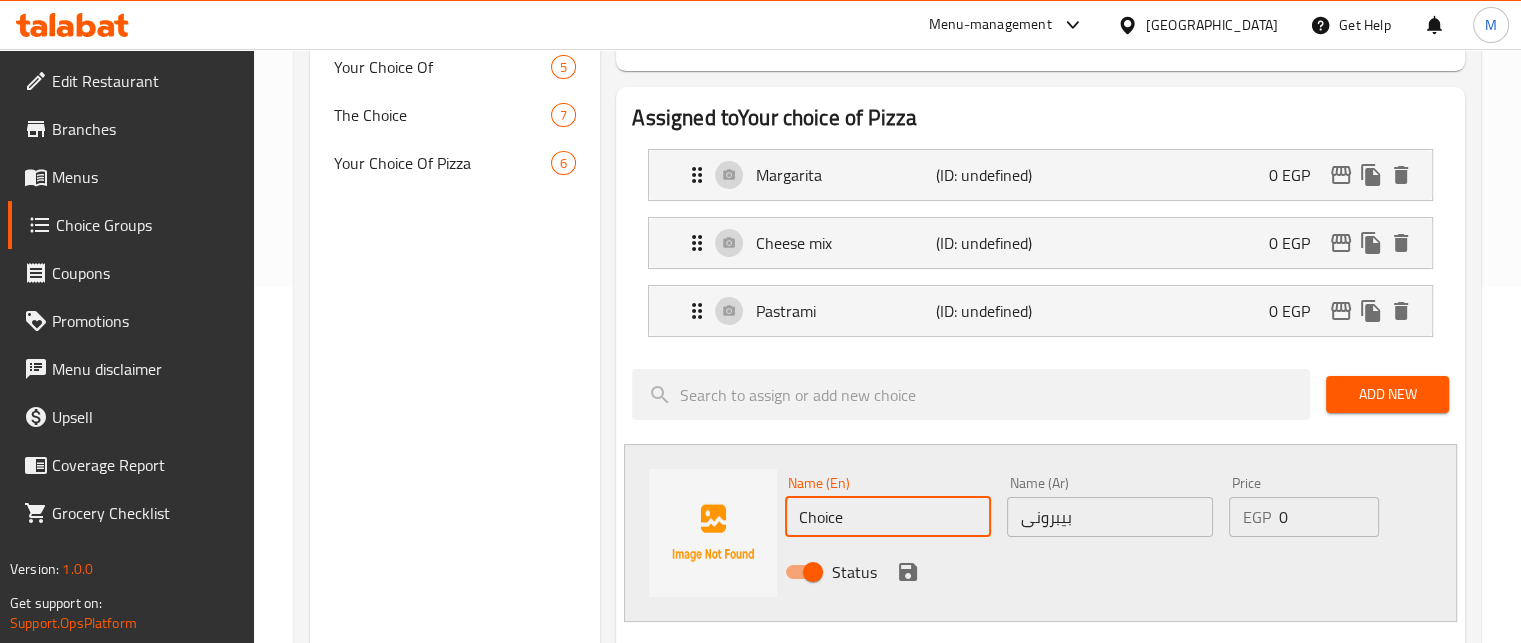 paste on "Pepperoni" 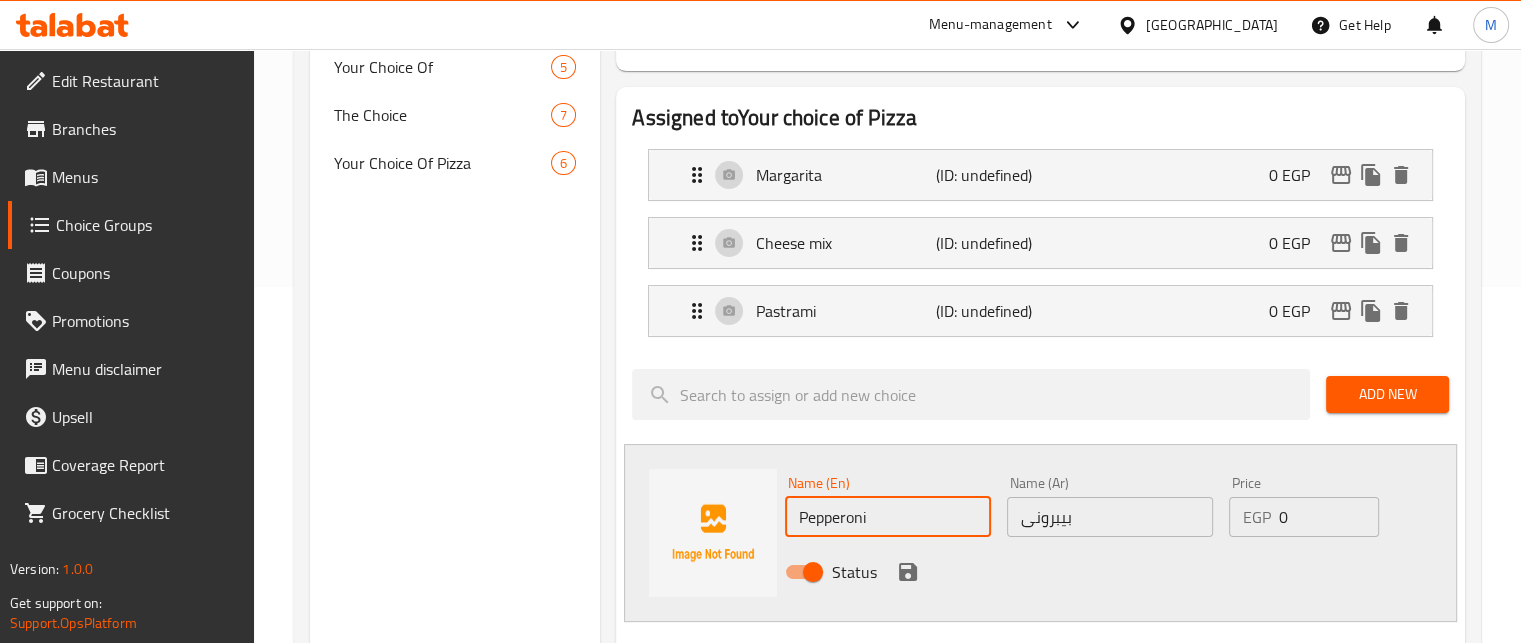 type on "Pepperoni" 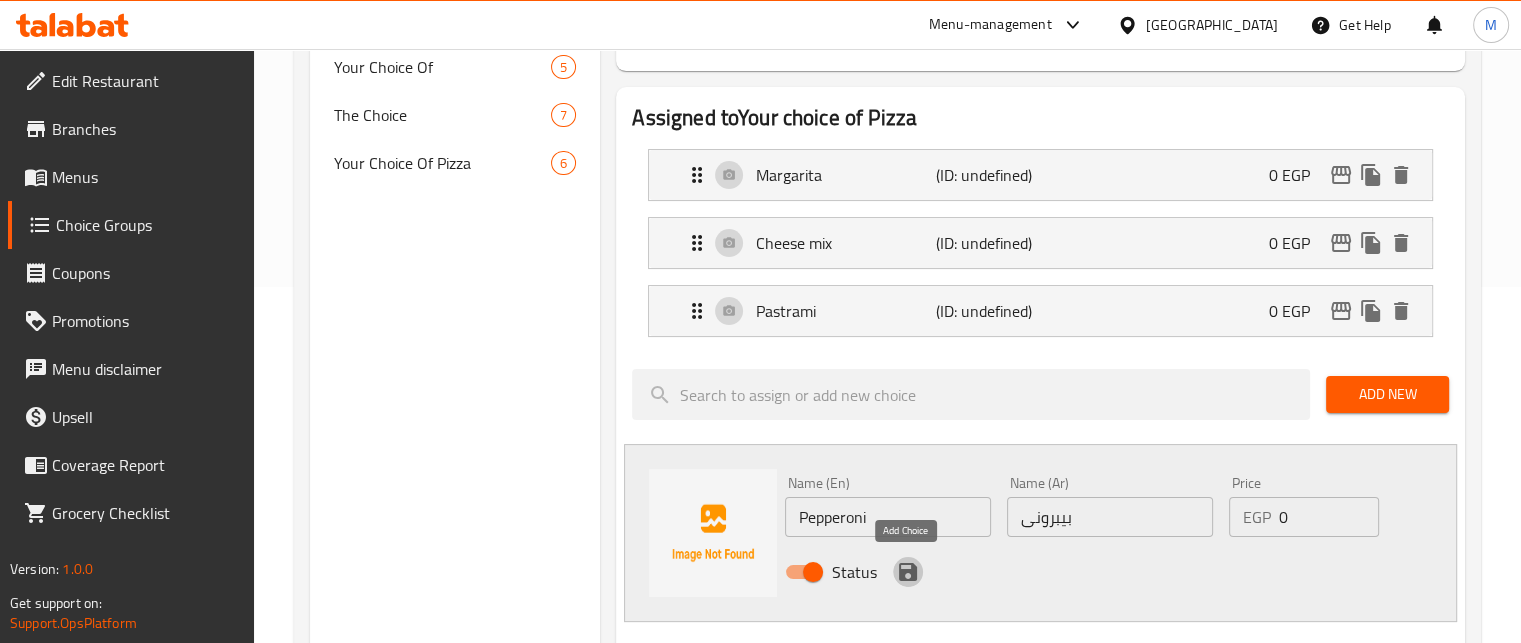 click 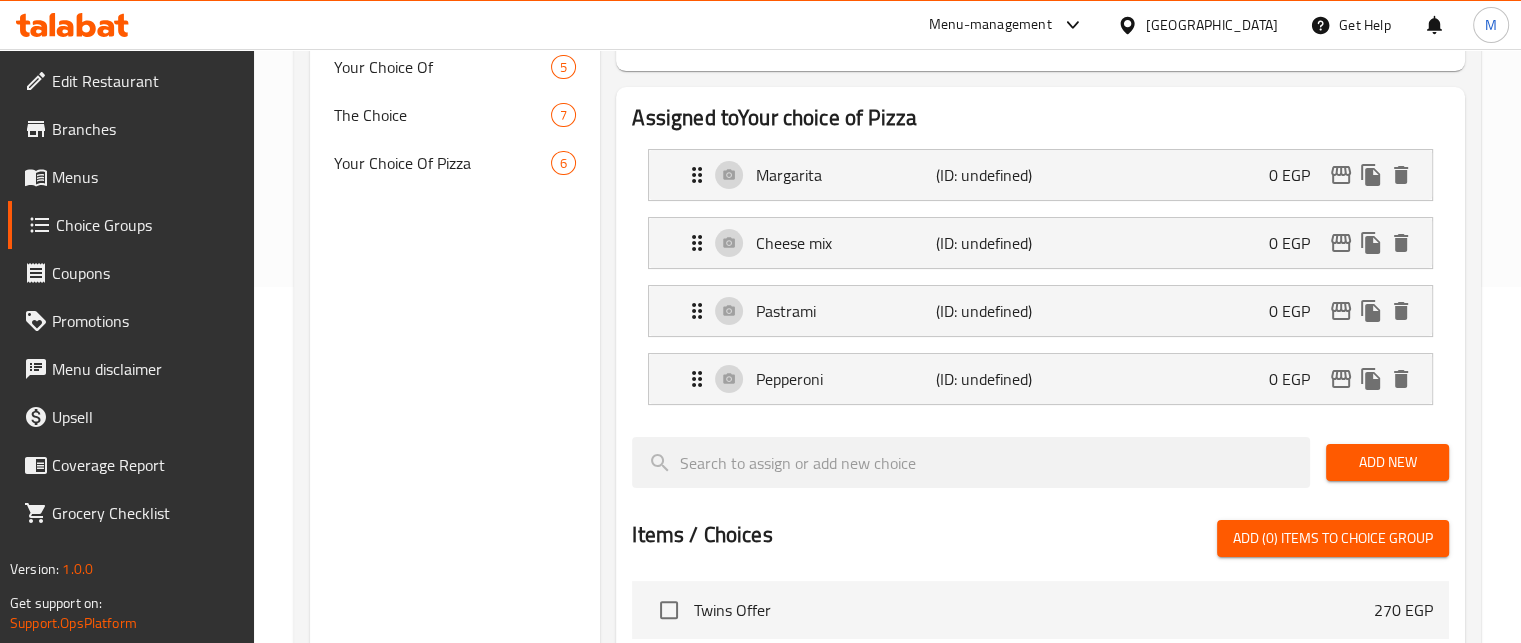 click on "Add New" at bounding box center [1387, 462] 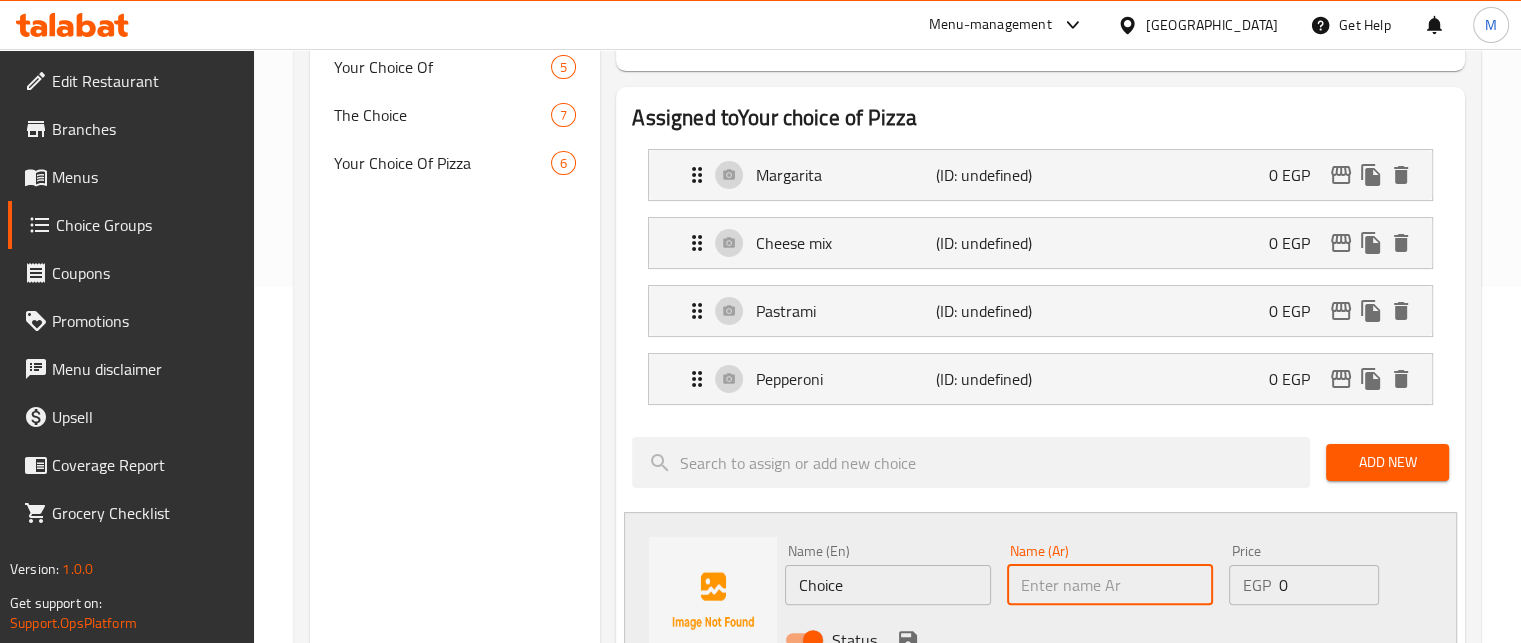click at bounding box center (1110, 585) 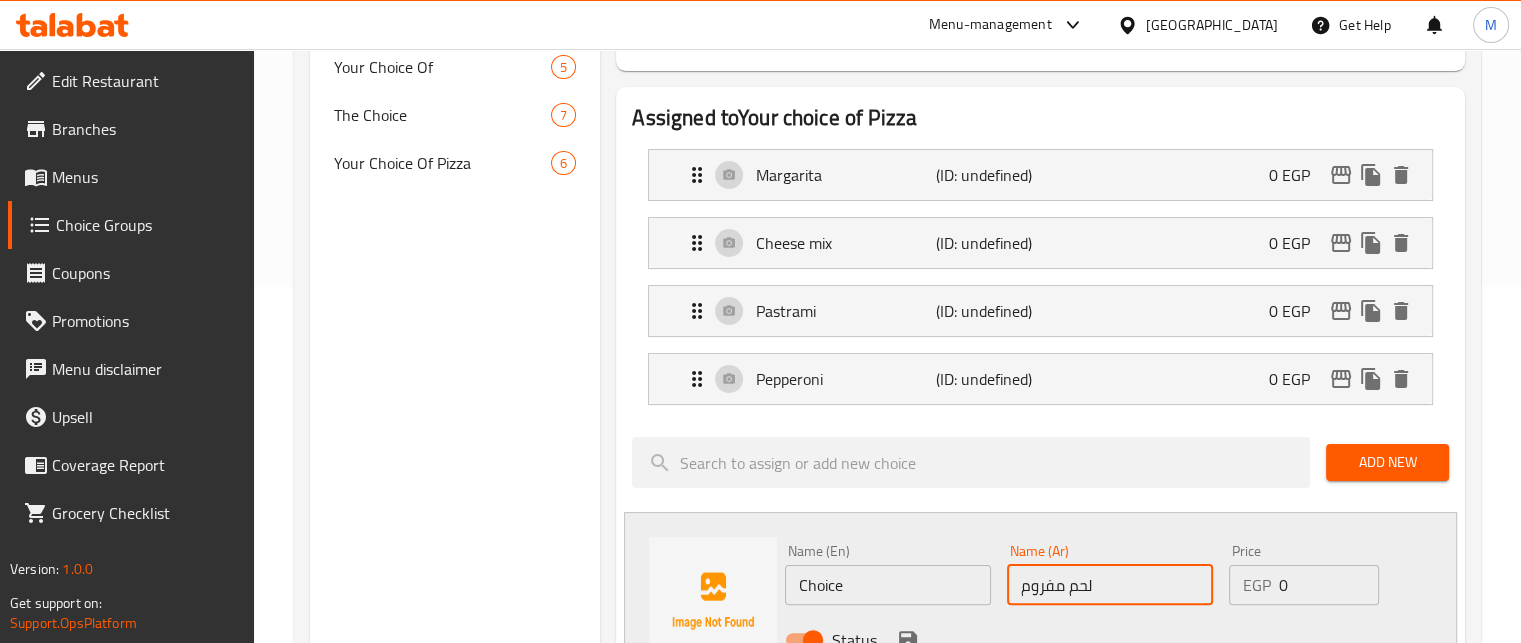 click on "لحم مفروم" at bounding box center (1110, 585) 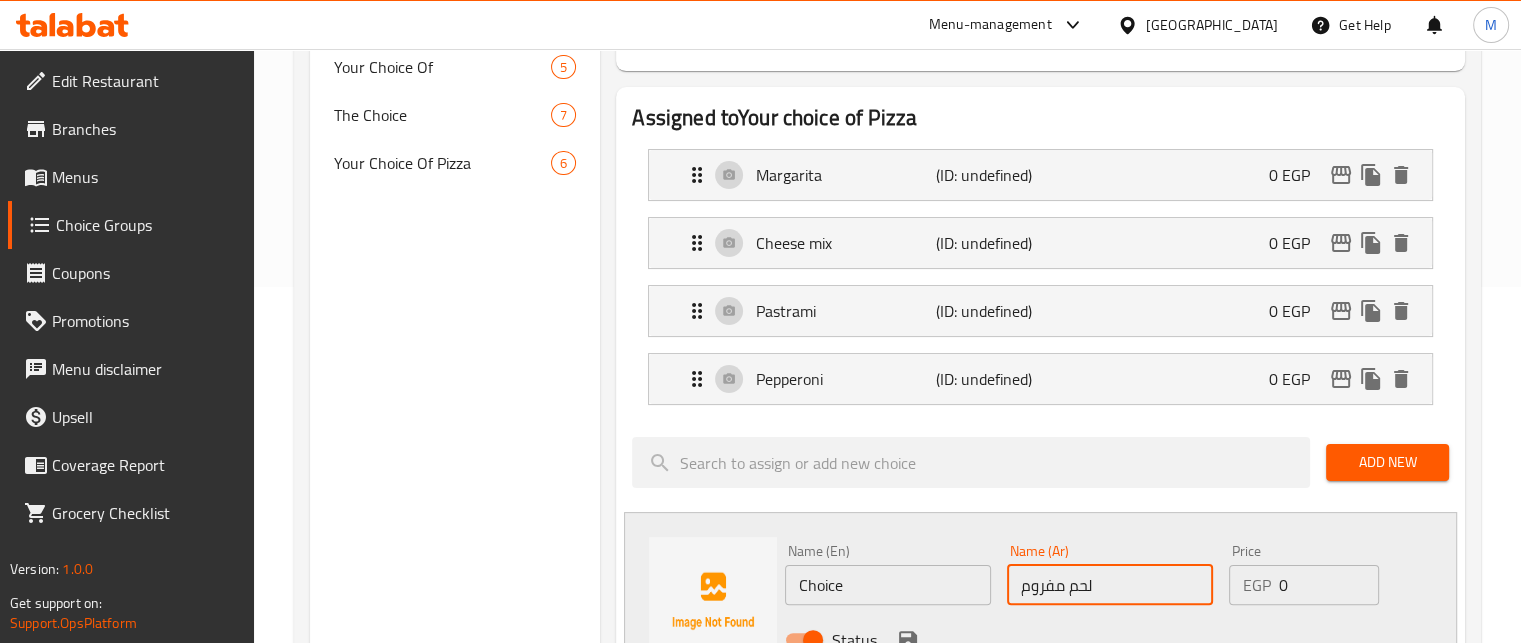 click on "Choice" at bounding box center [888, 585] 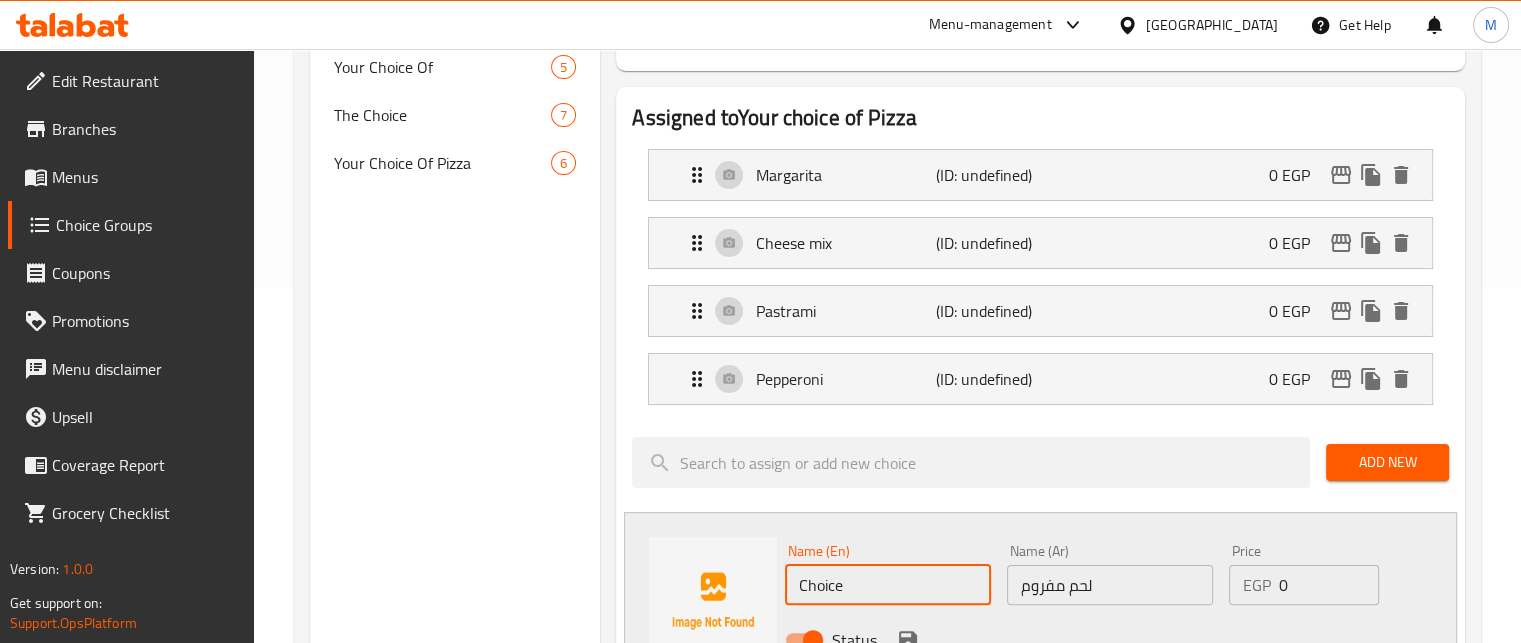 paste on "minced meat" 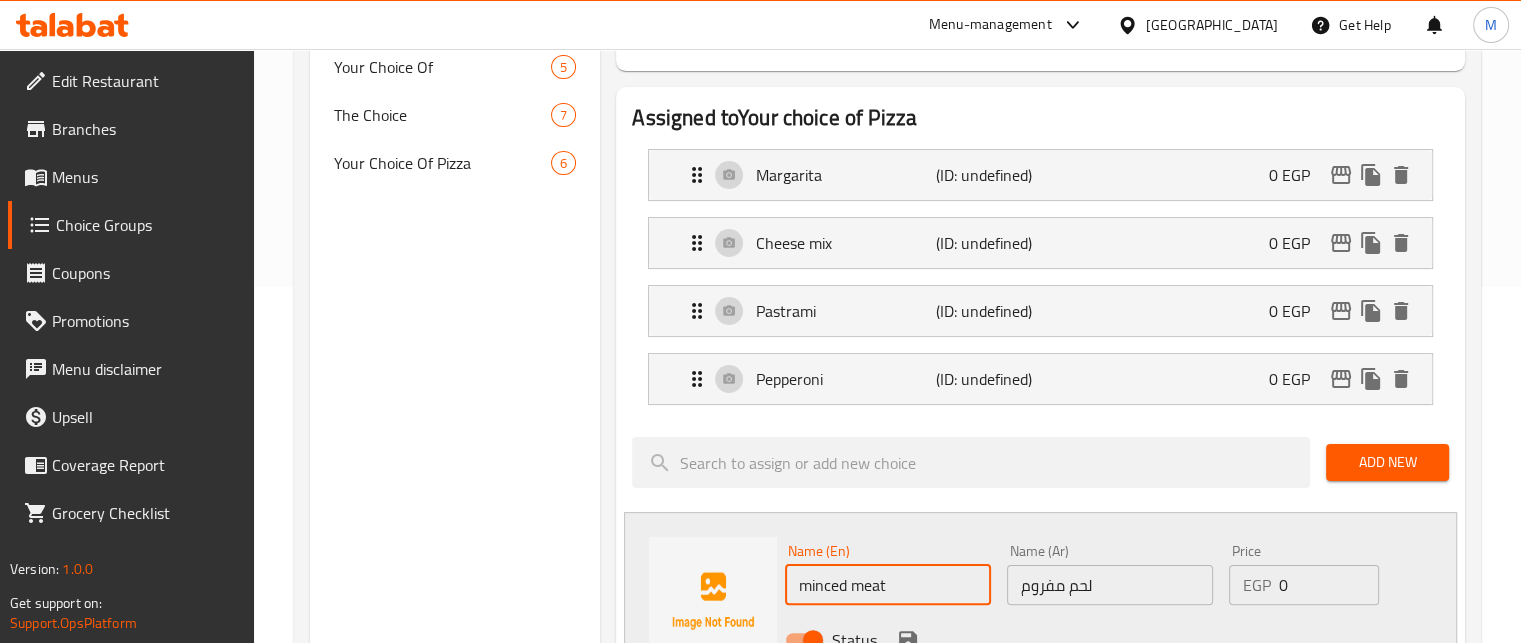 type on "minced meat" 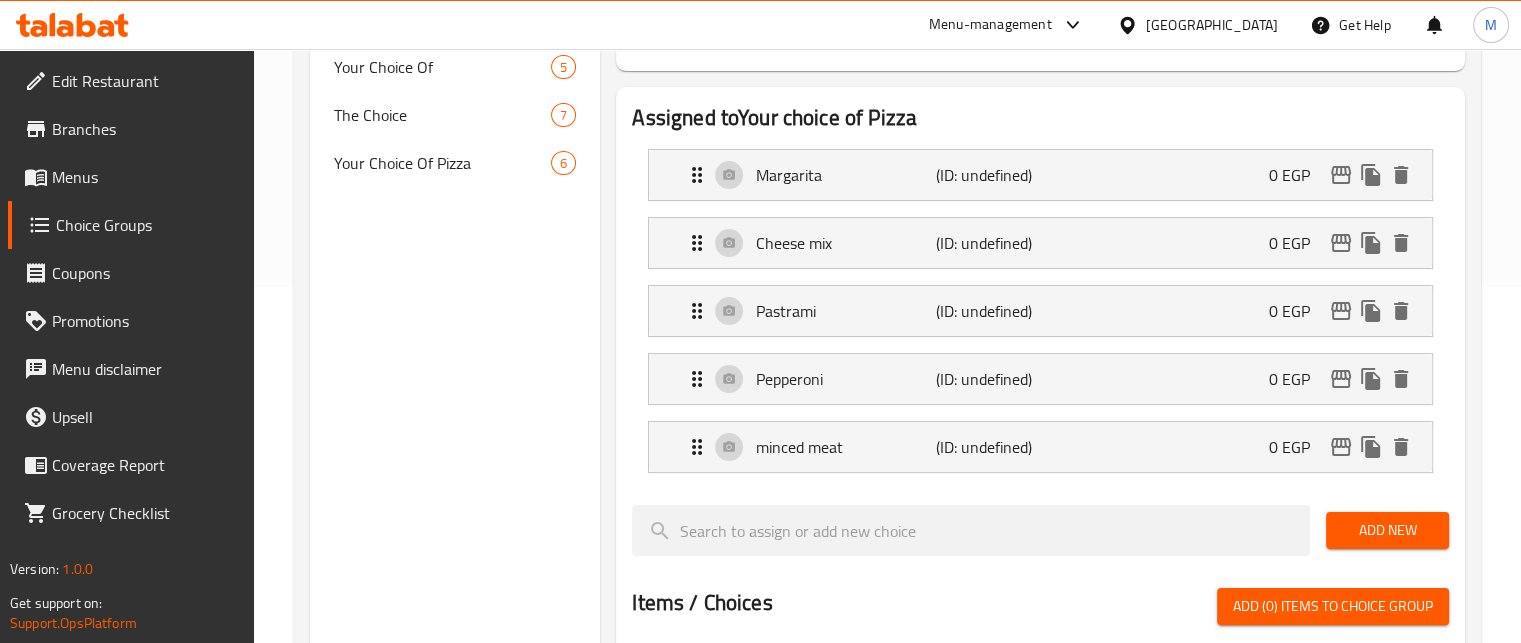 click on "Add New" at bounding box center (1387, 530) 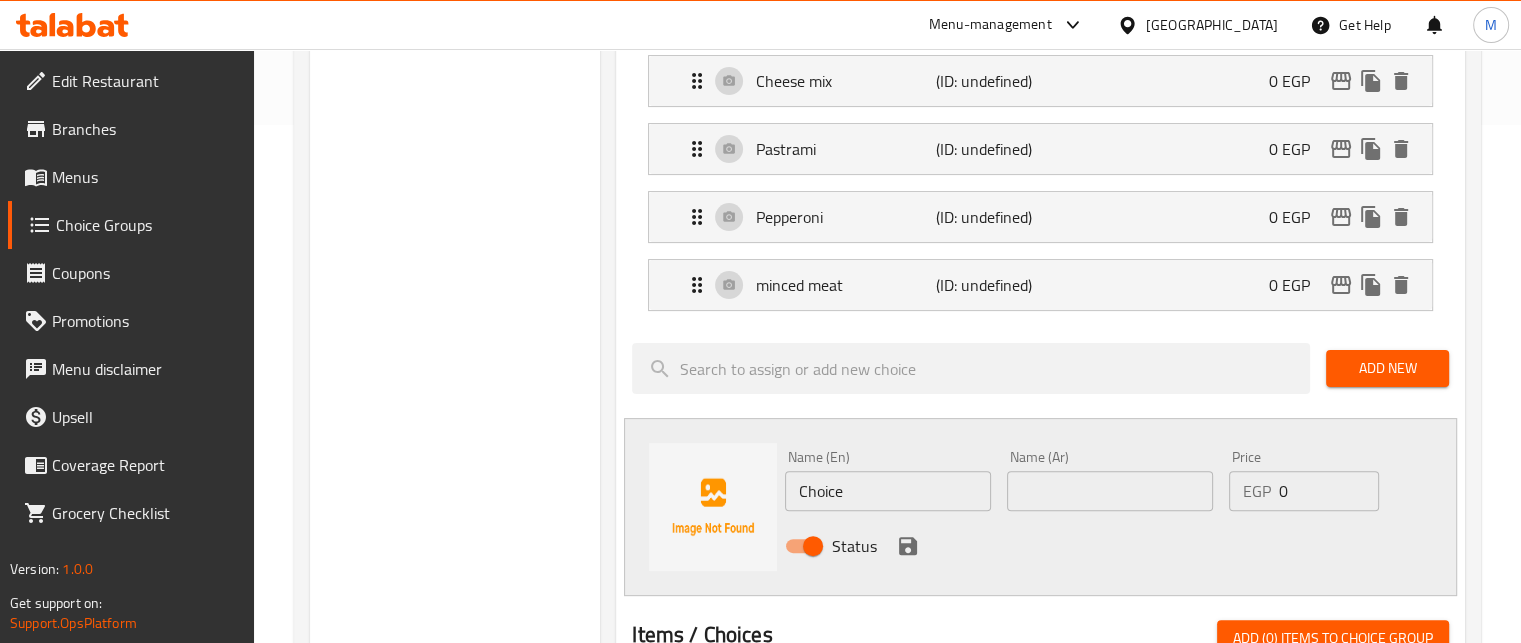 scroll, scrollTop: 641, scrollLeft: 0, axis: vertical 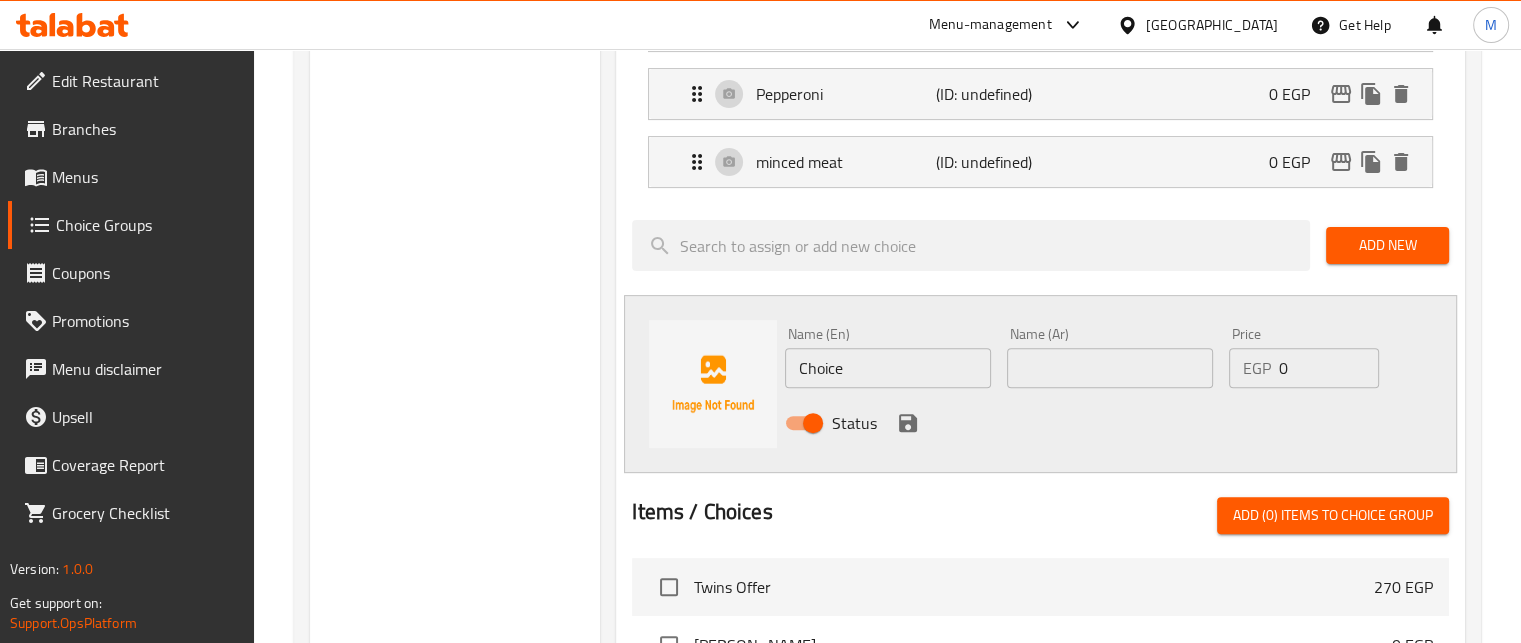 click at bounding box center [1110, 368] 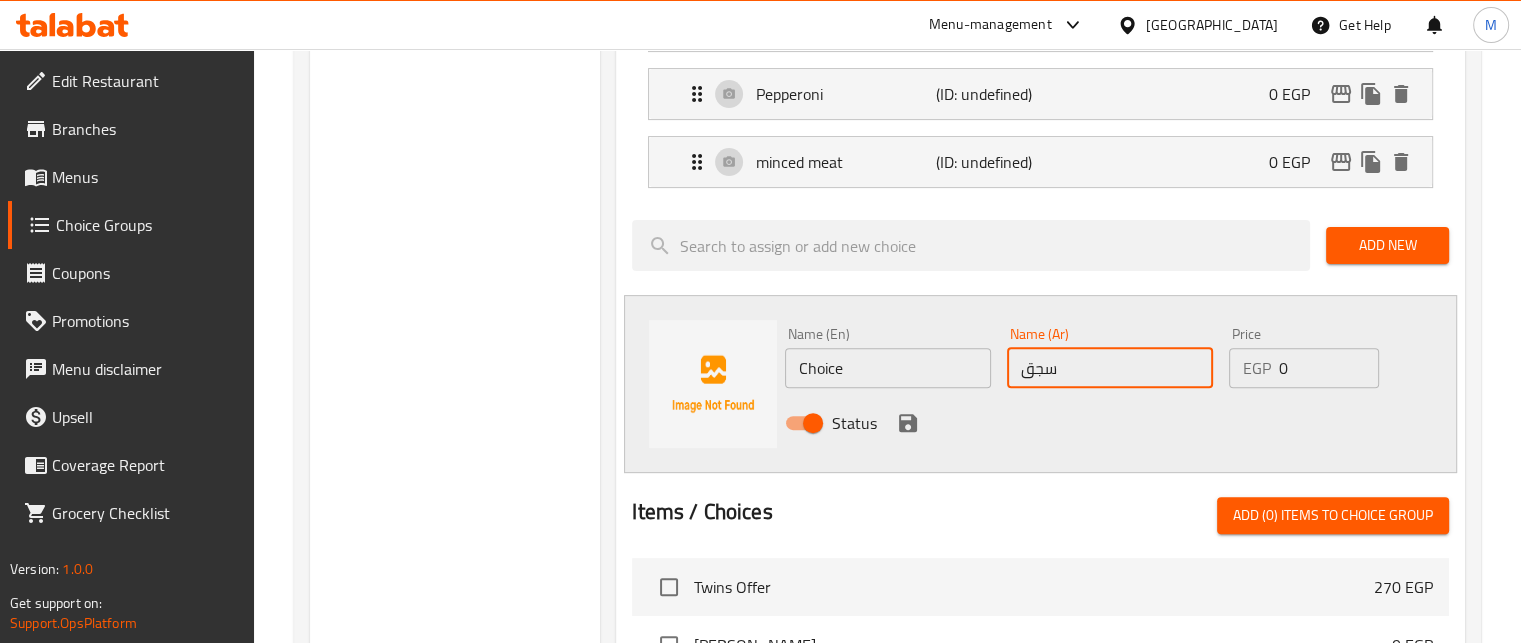 click on "سجق" at bounding box center (1110, 368) 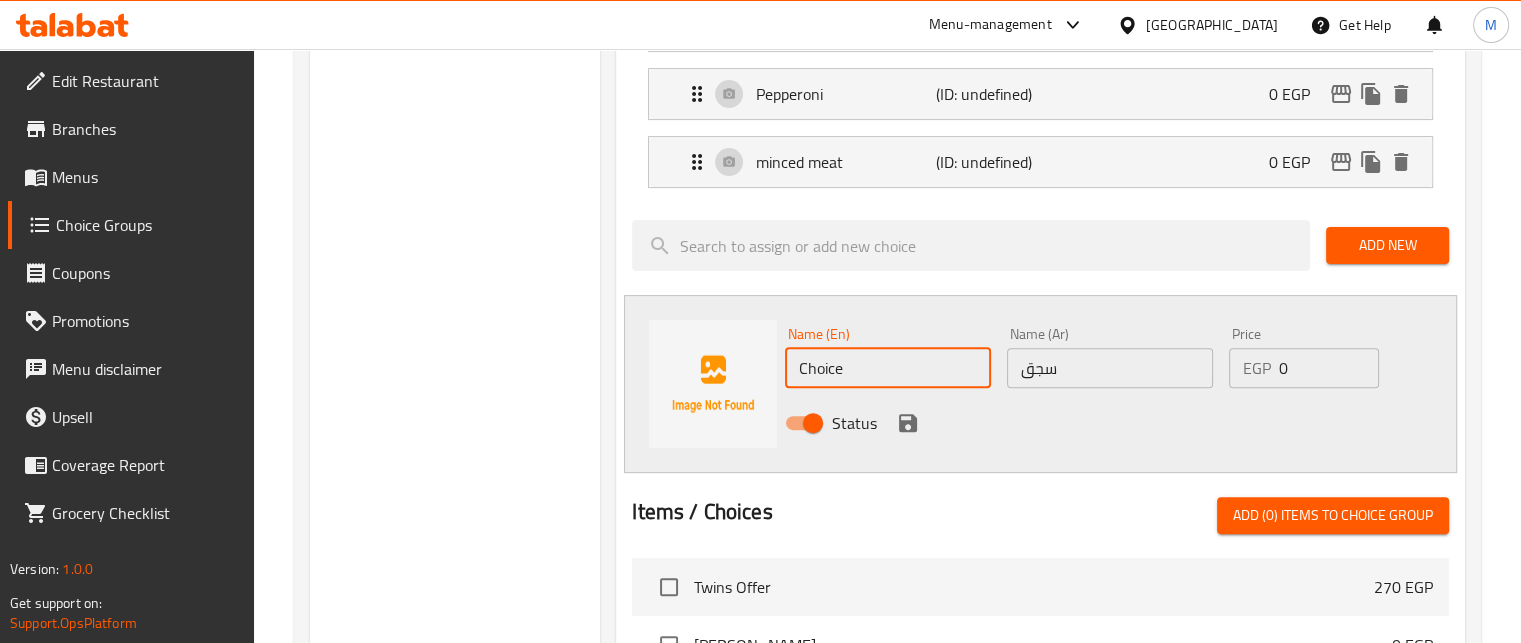 click on "Choice" at bounding box center (888, 368) 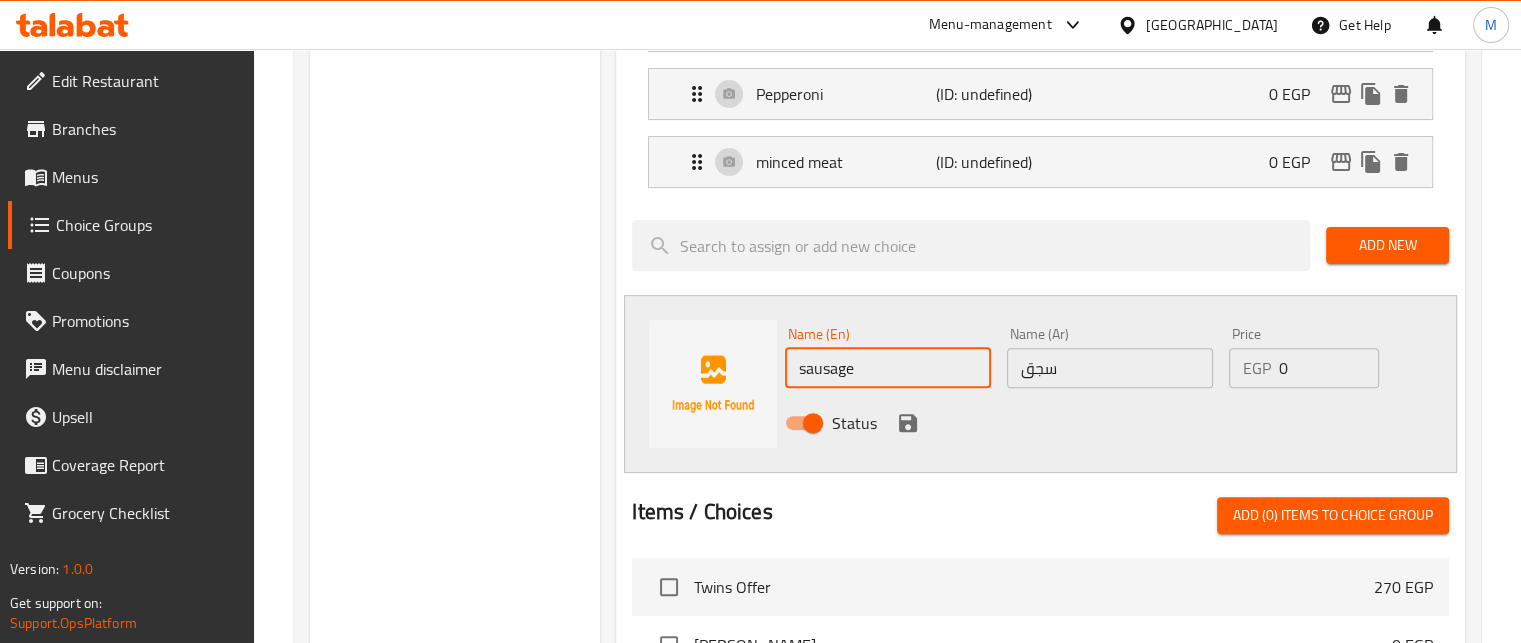 click 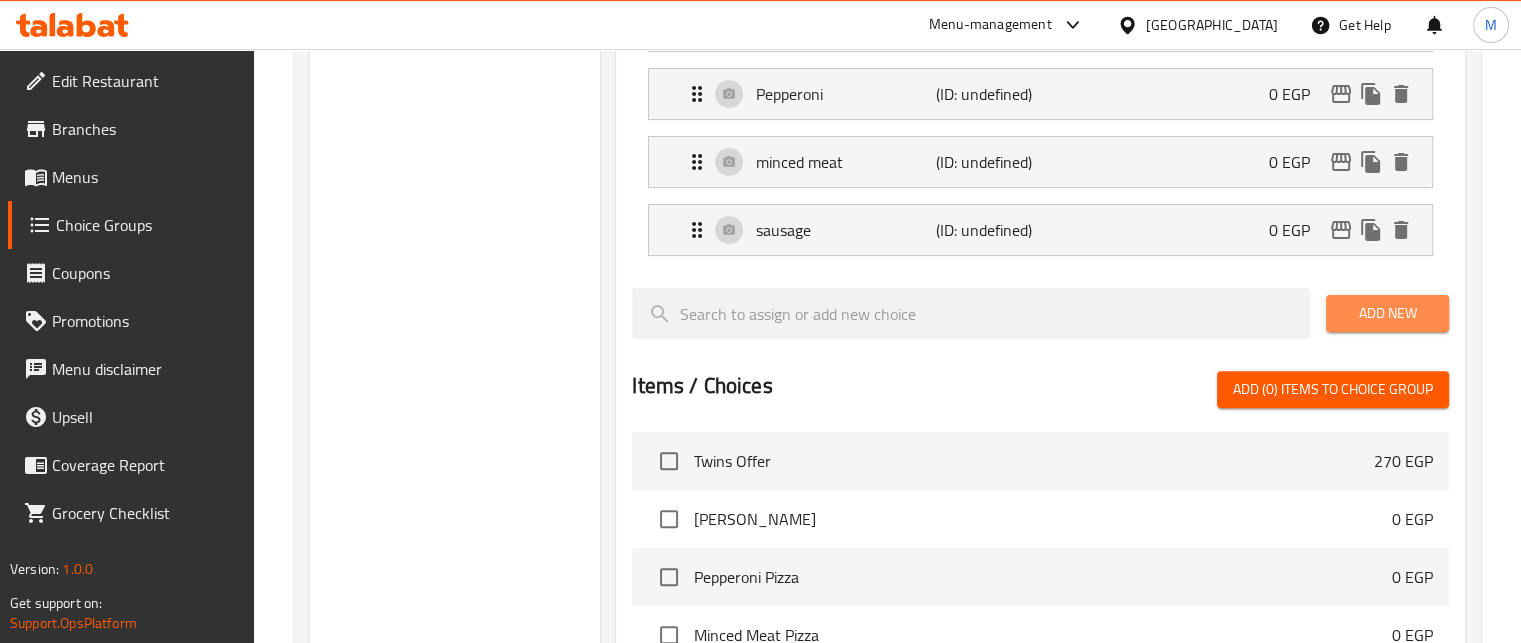 click on "Add New" at bounding box center (1387, 313) 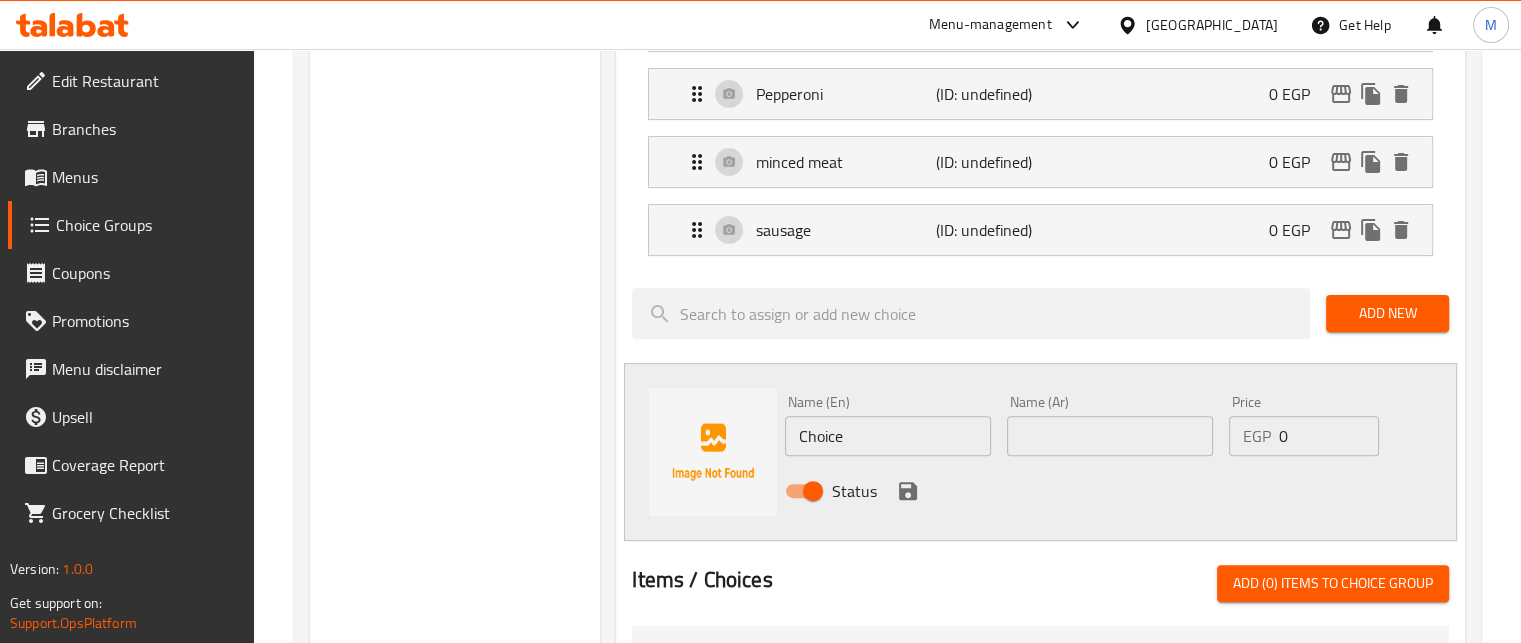 click at bounding box center [1110, 436] 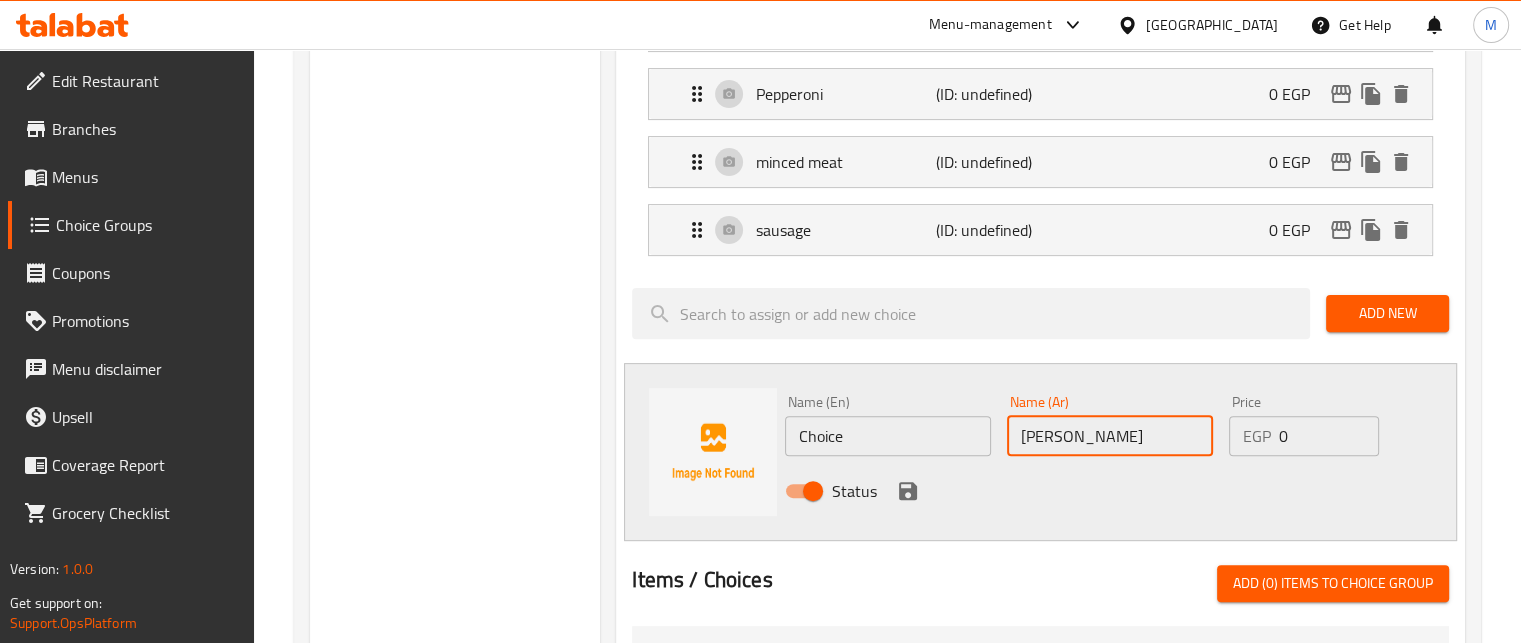 click on "فراخ باربيكيو" at bounding box center [1110, 436] 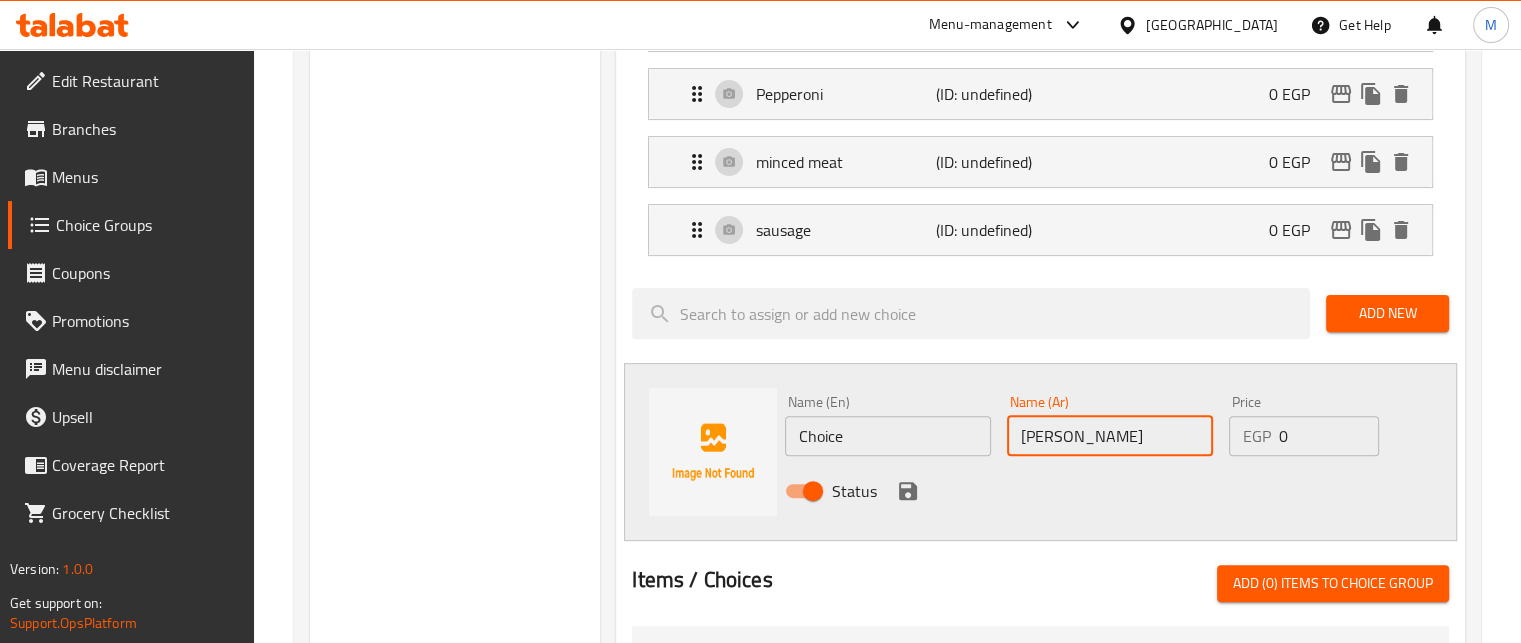 click on "فراخ باربيكيو" at bounding box center [1110, 436] 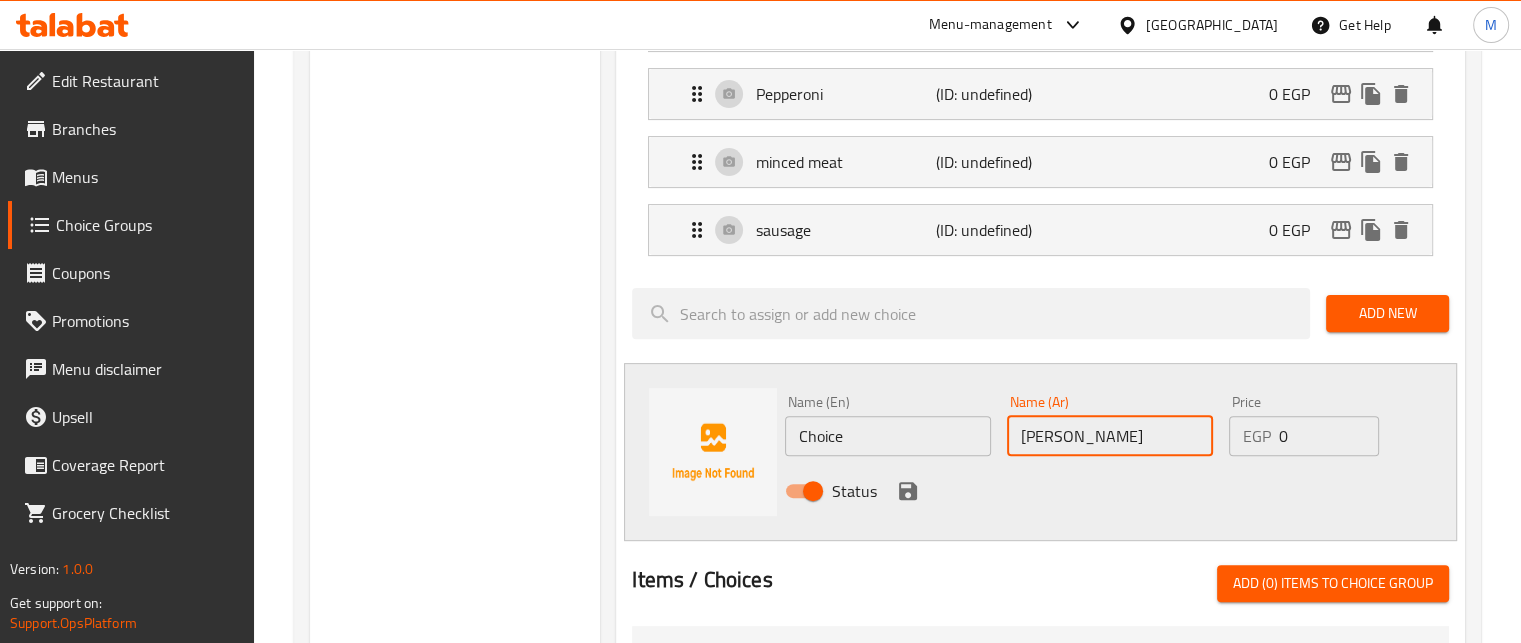 click on "Choice" at bounding box center [888, 436] 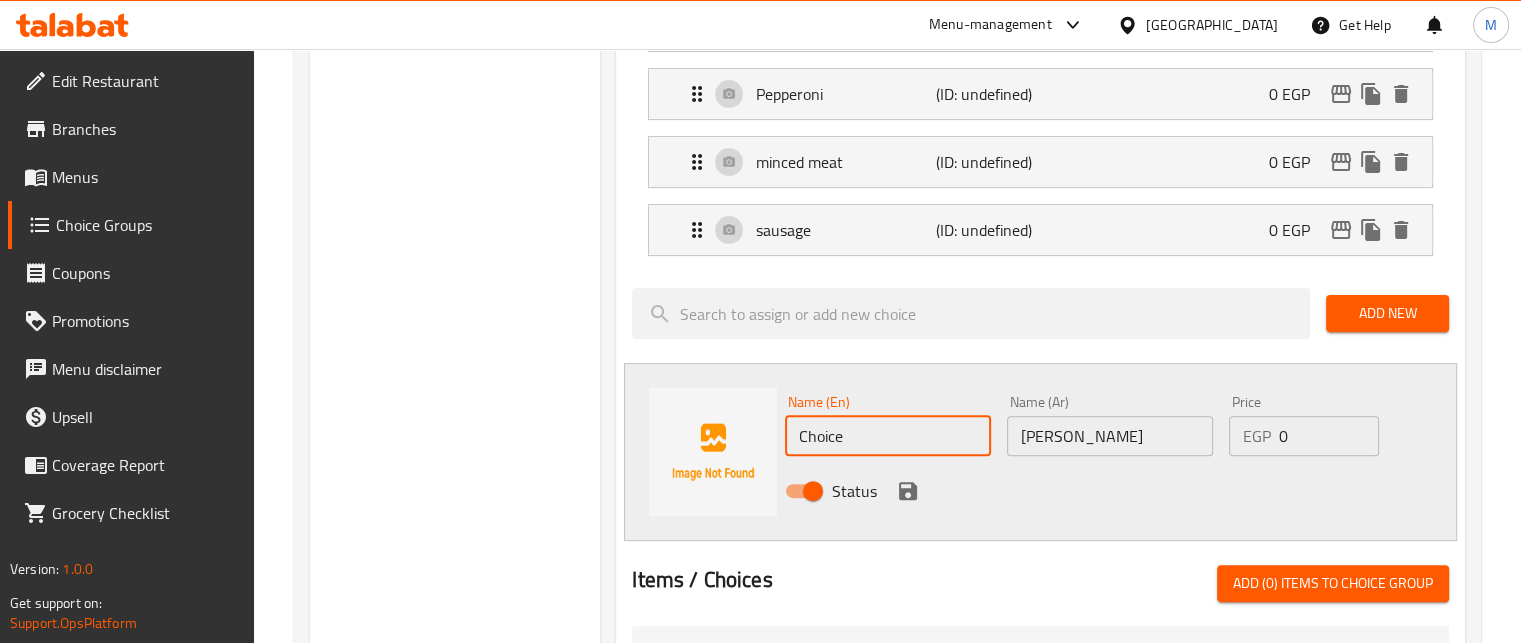 click on "Choice" at bounding box center (888, 436) 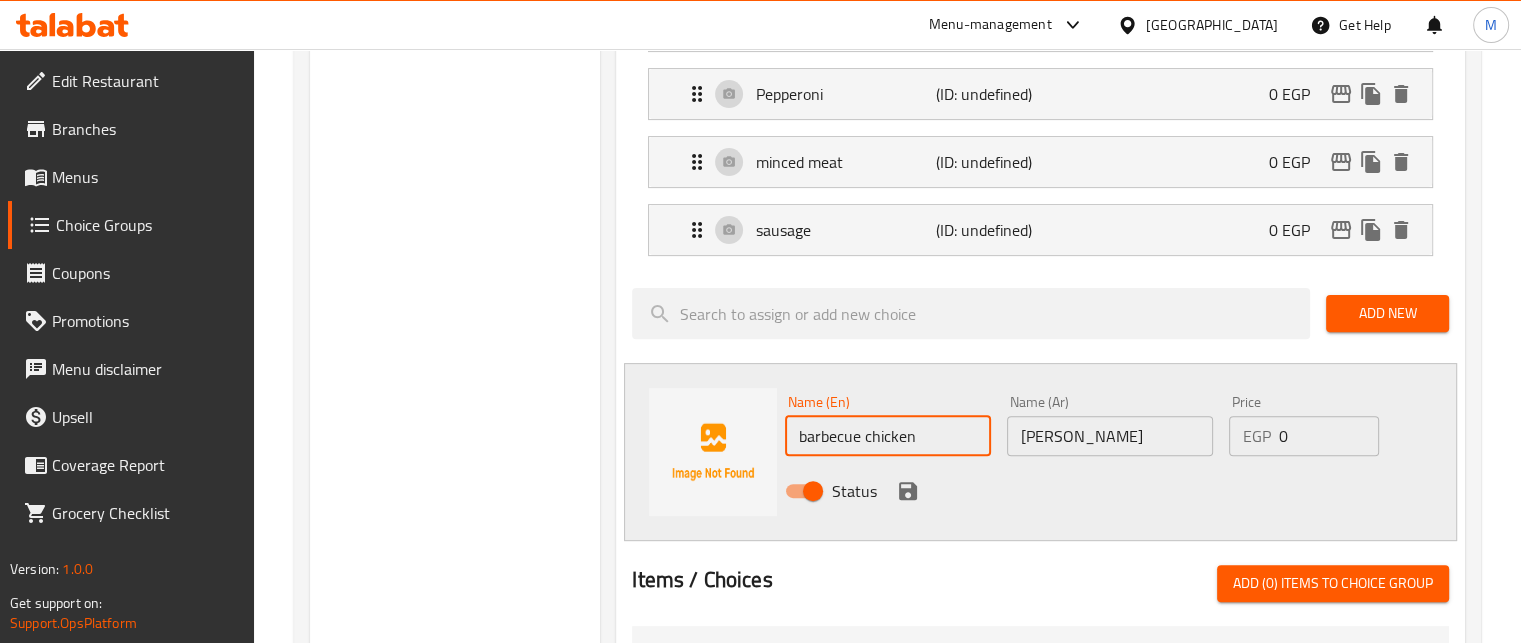 click on "barbecue chicken" at bounding box center (888, 436) 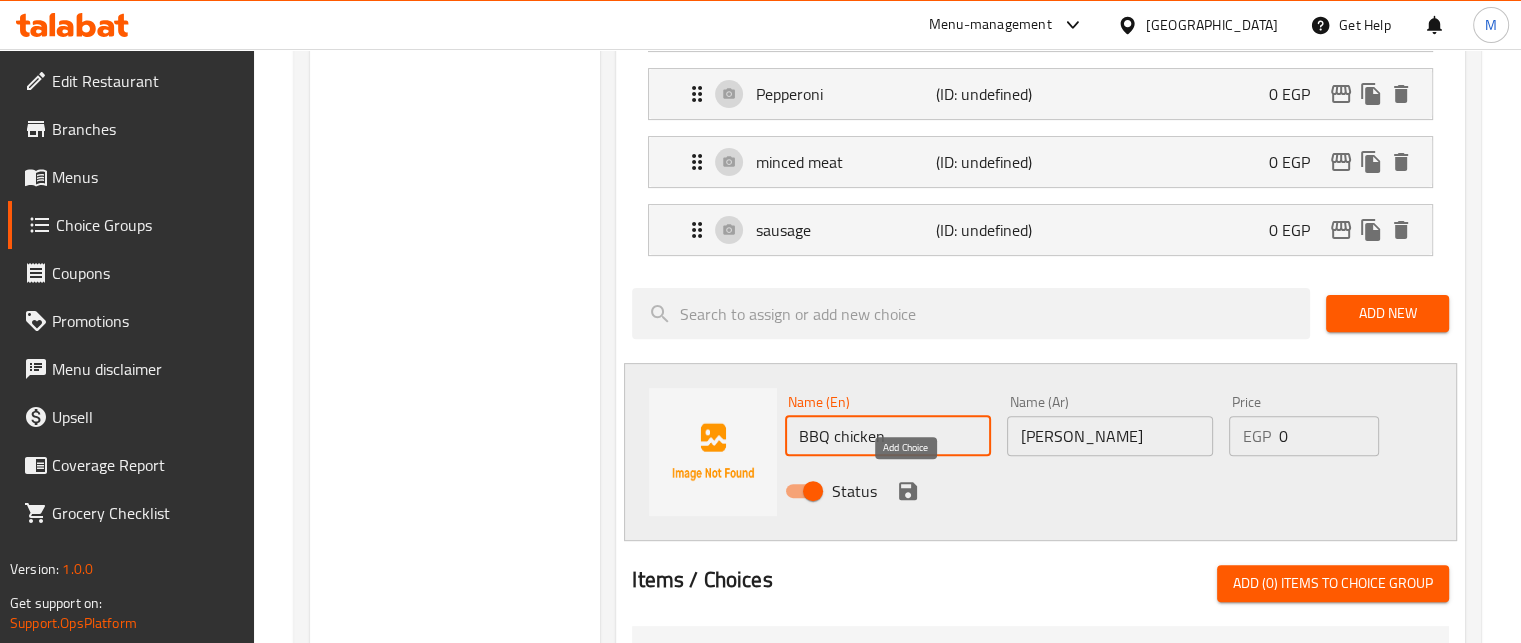 type on "BBQ chicken" 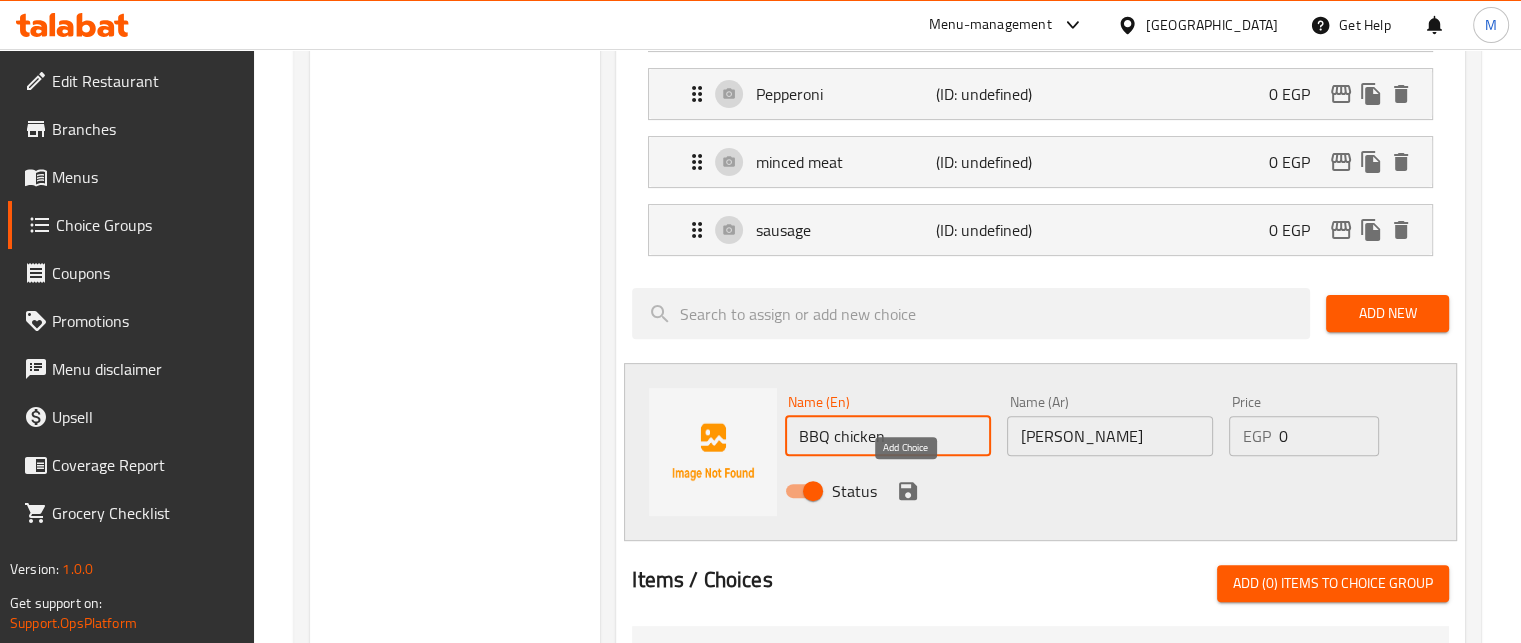 click 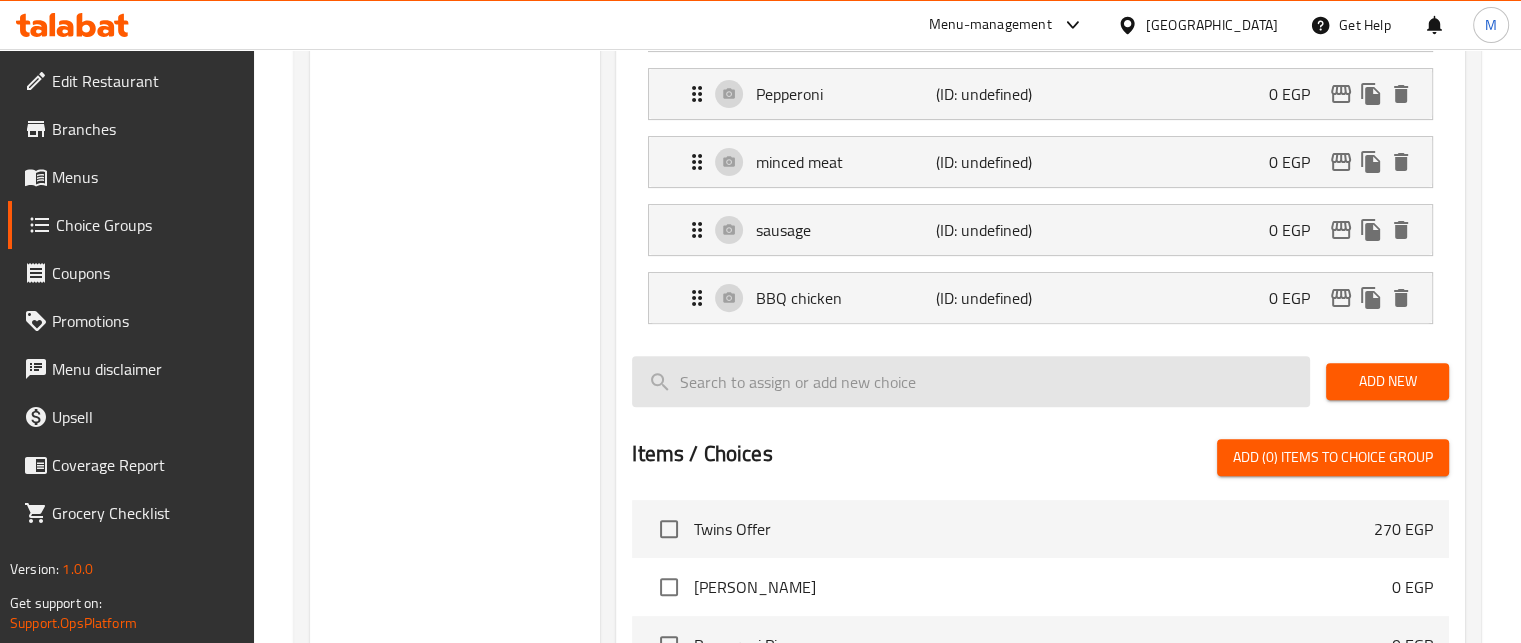 scroll, scrollTop: 79, scrollLeft: 0, axis: vertical 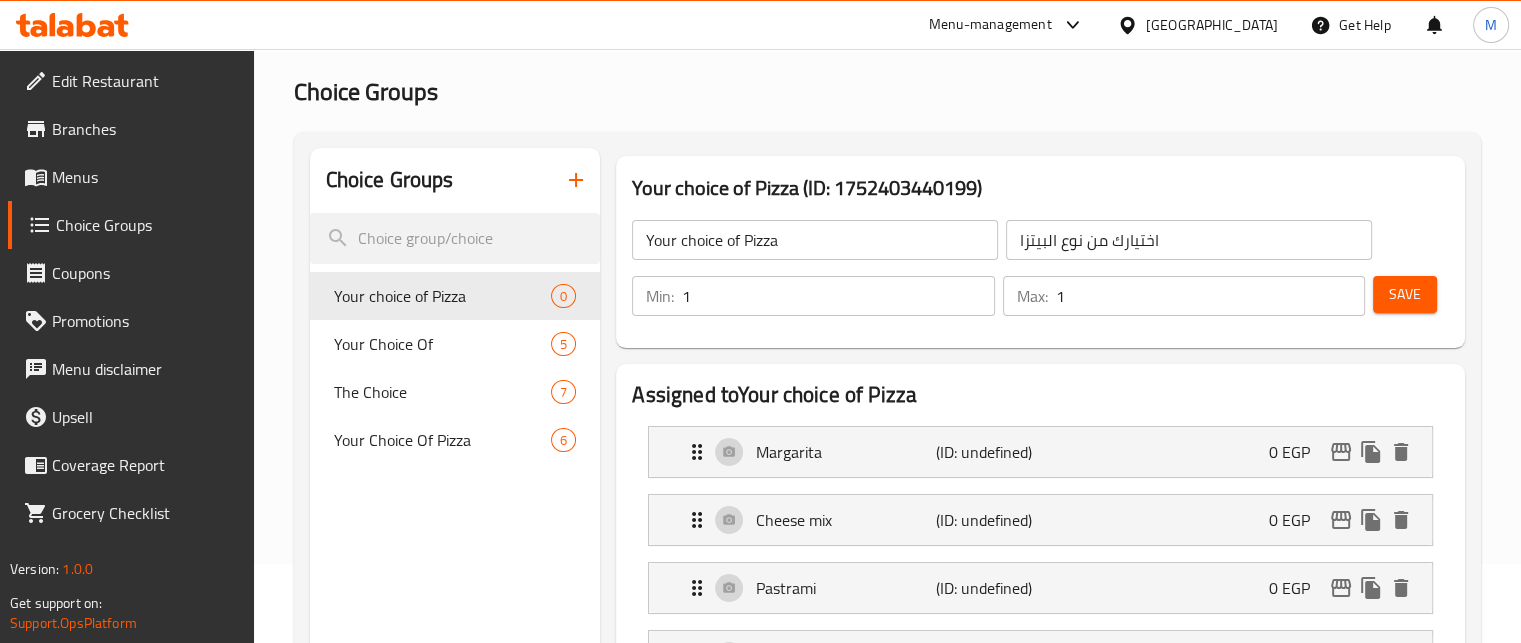 click on "Save" at bounding box center [1405, 294] 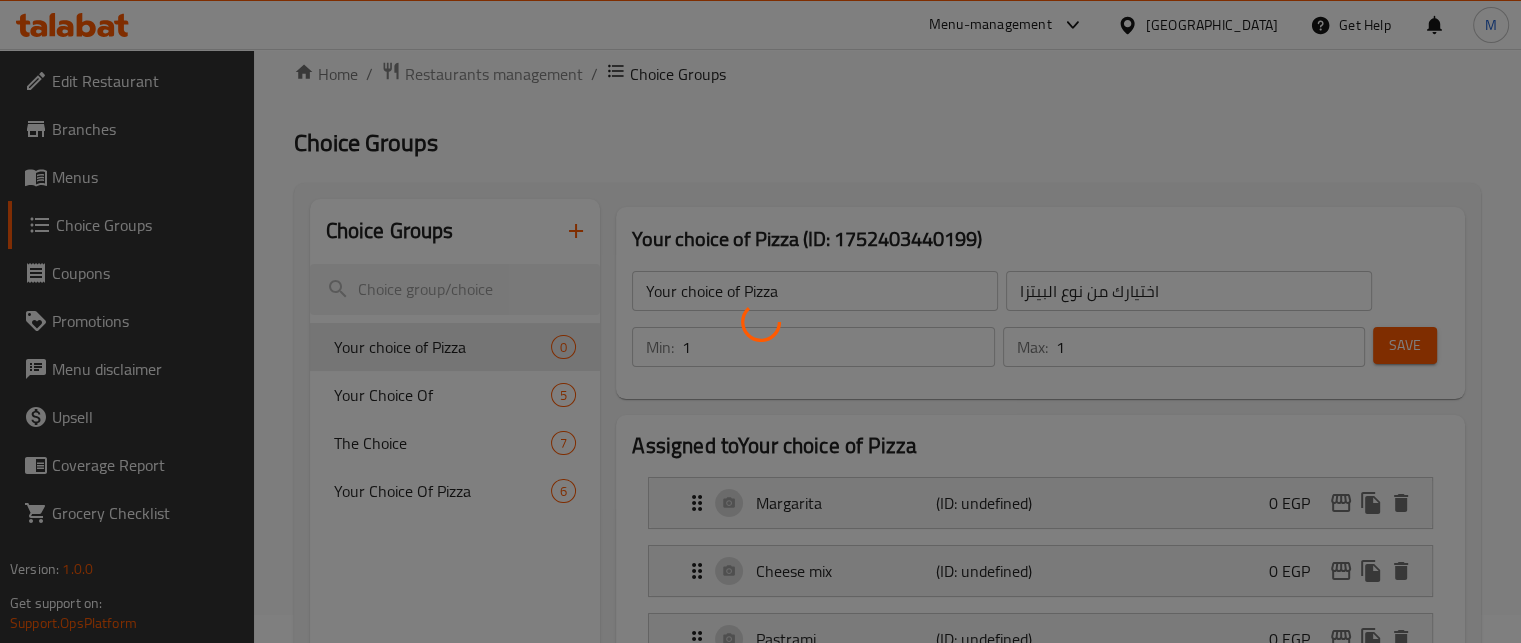 scroll, scrollTop: 0, scrollLeft: 0, axis: both 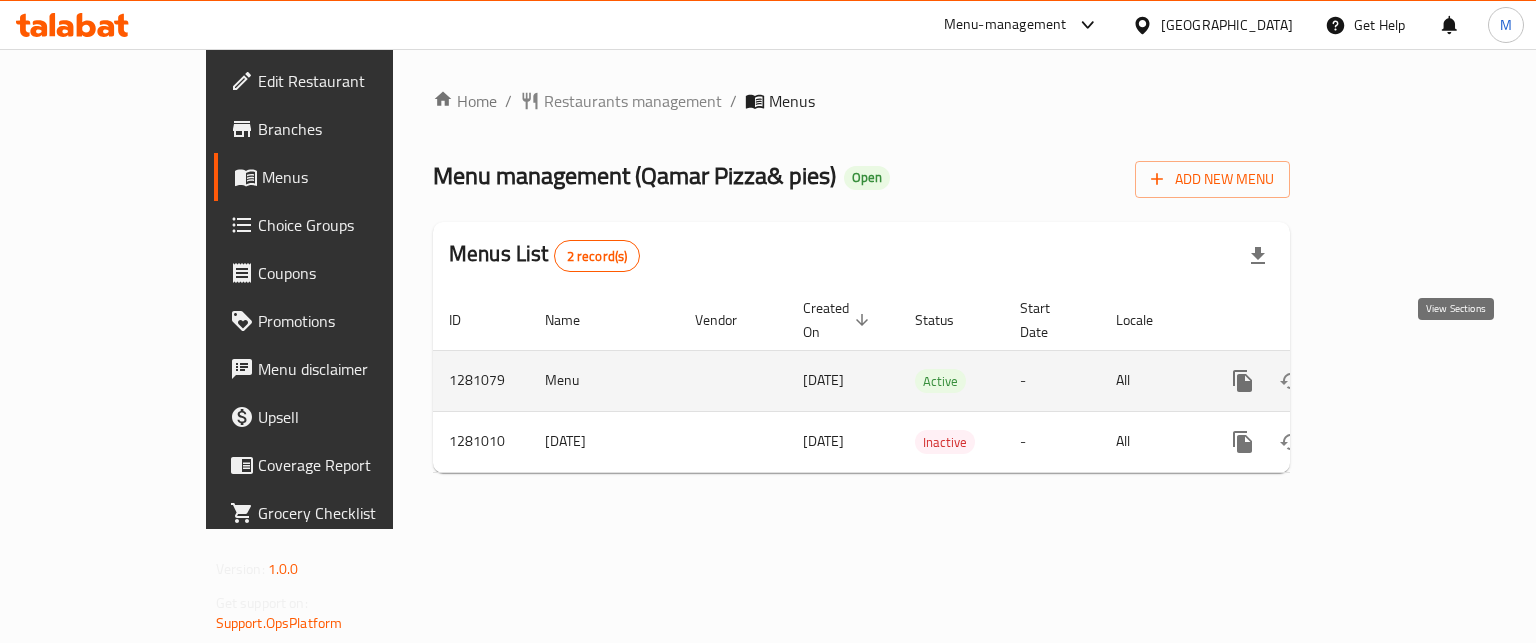 click 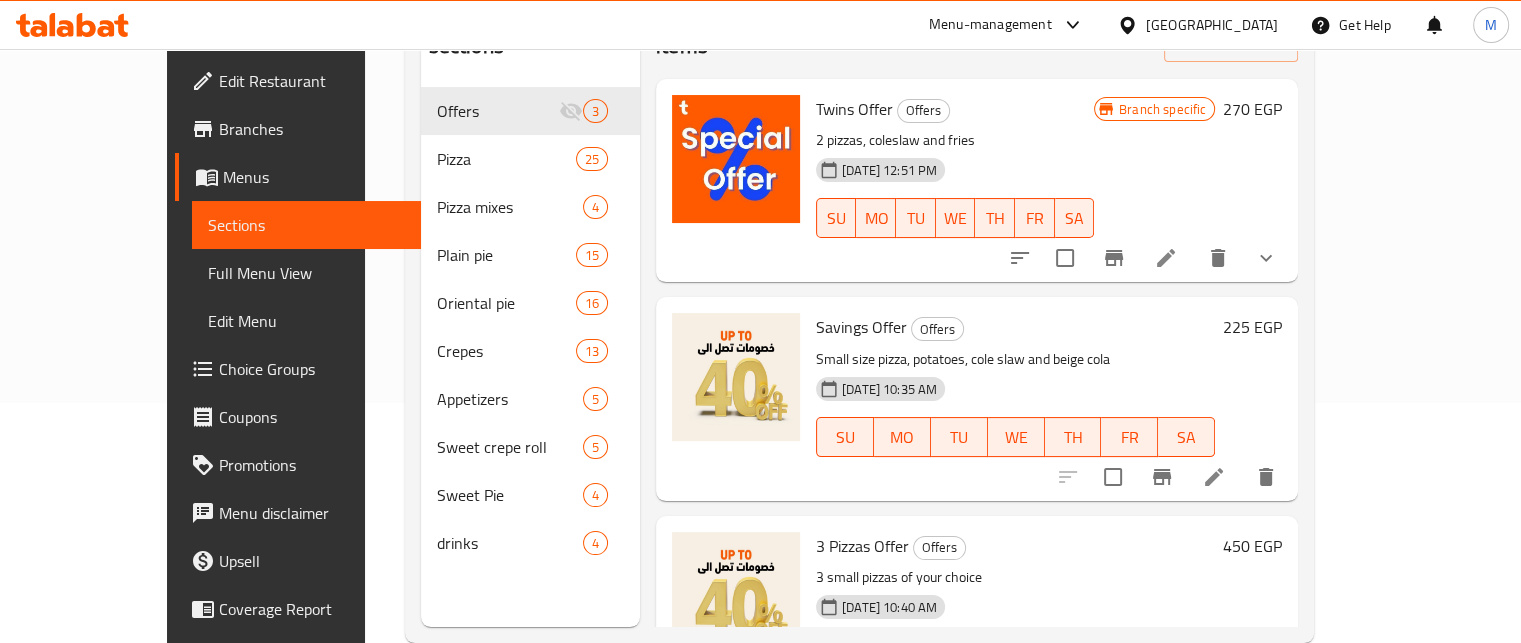 scroll, scrollTop: 244, scrollLeft: 0, axis: vertical 